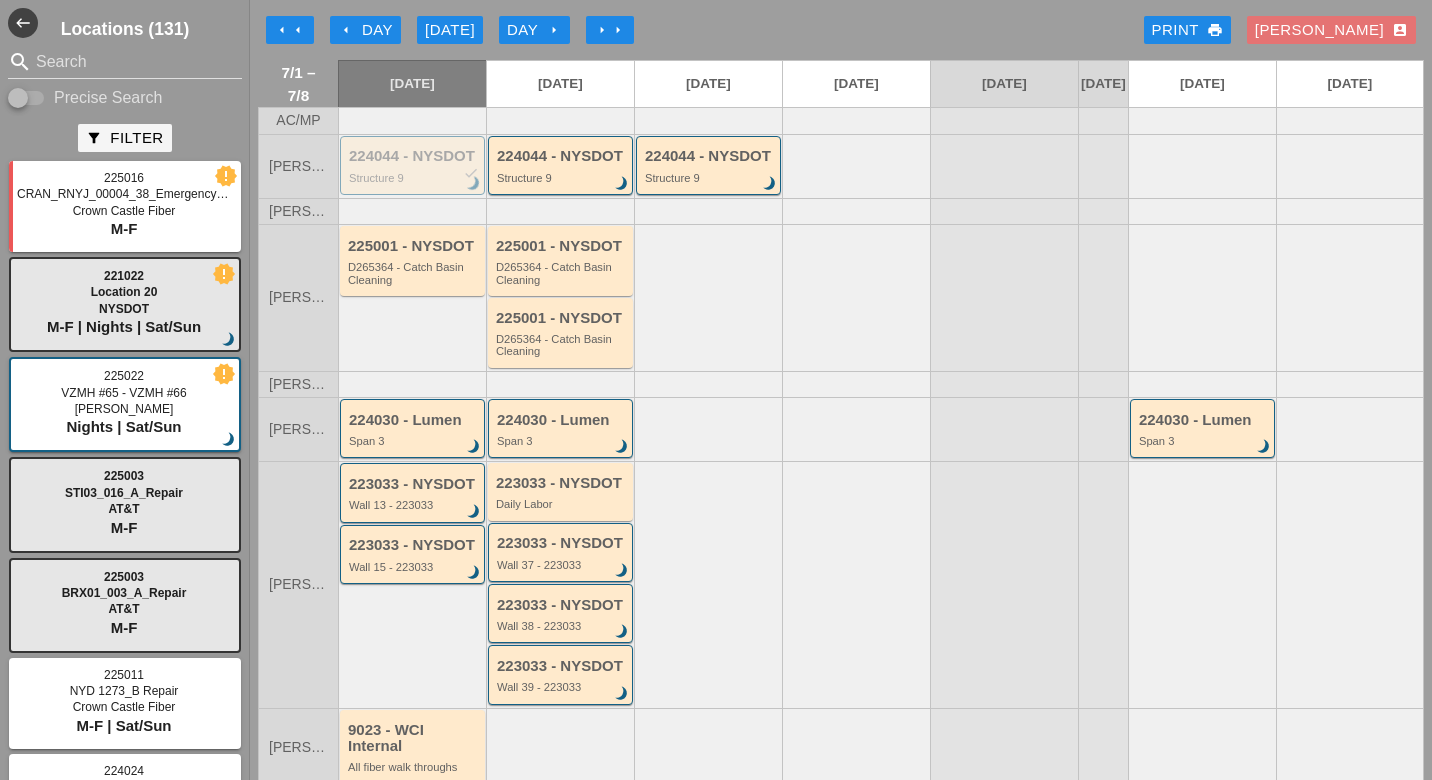 scroll, scrollTop: 0, scrollLeft: 0, axis: both 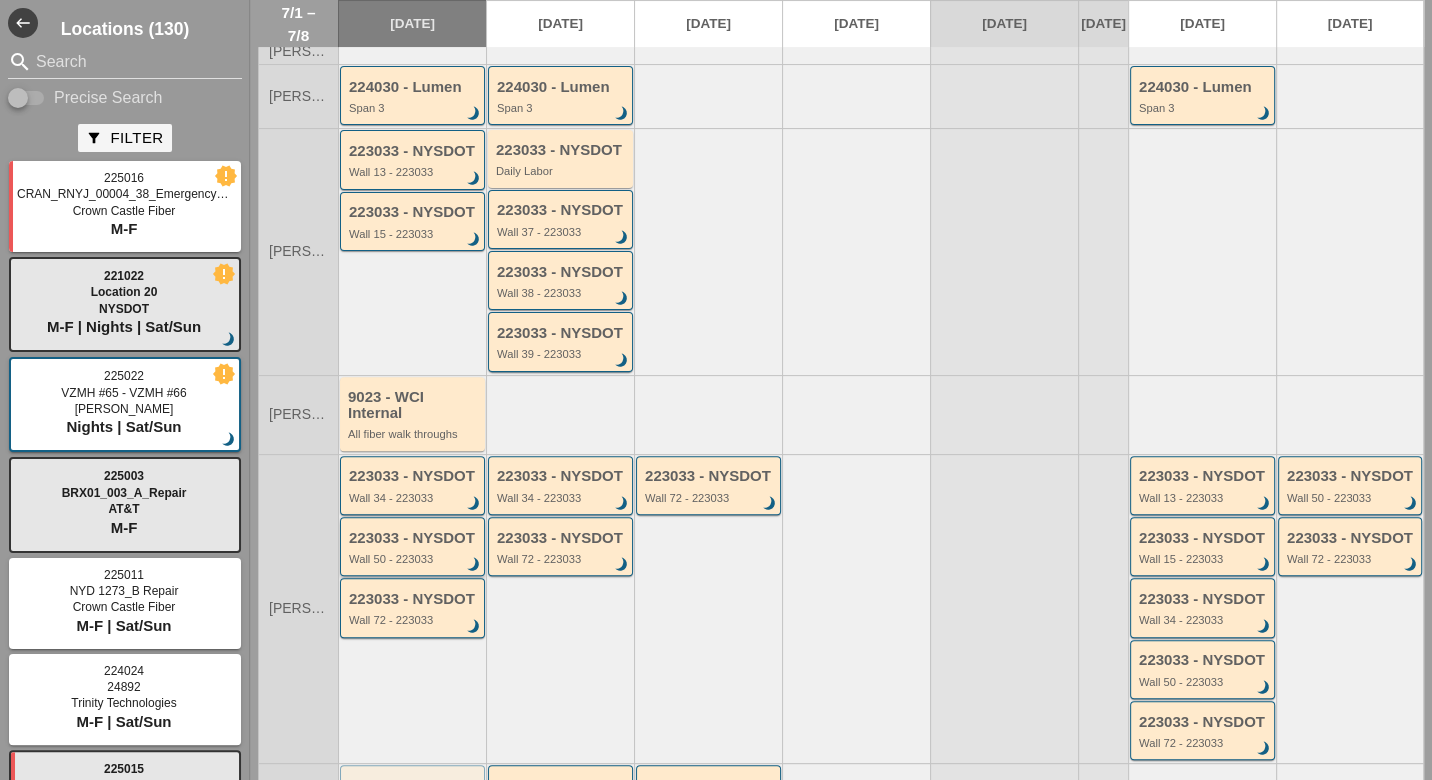 click on "Wall 50 - 223033" at bounding box center [414, 559] 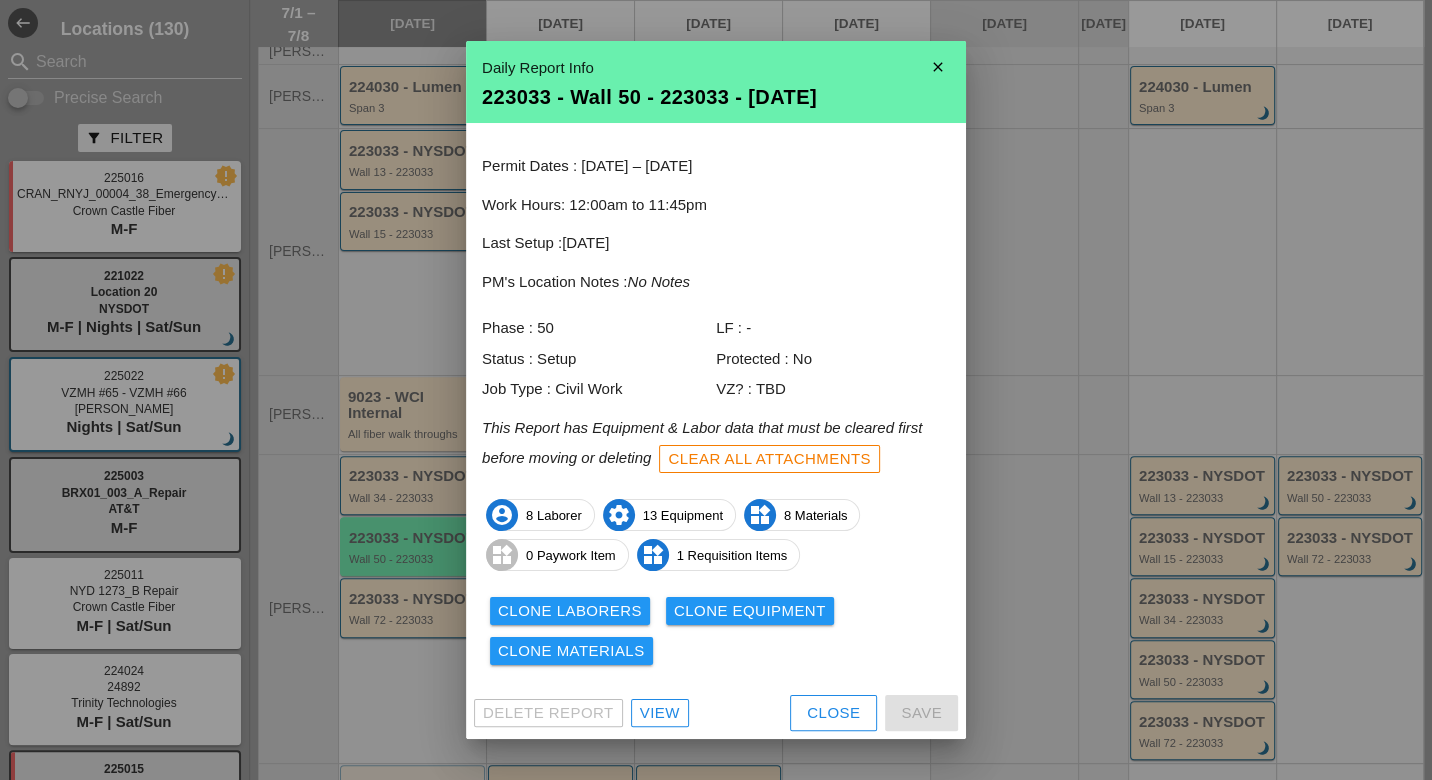 click on "View" at bounding box center (660, 713) 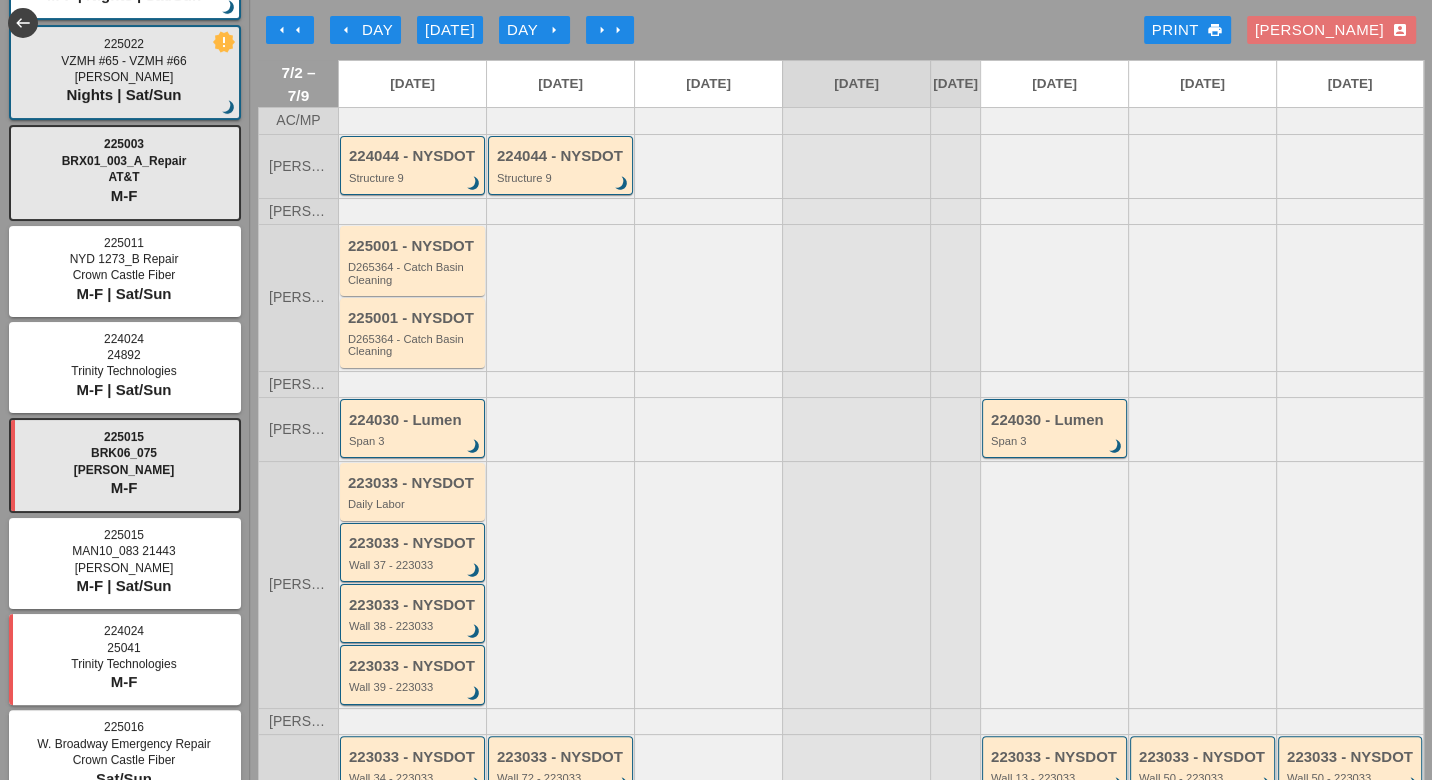 scroll, scrollTop: 333, scrollLeft: 0, axis: vertical 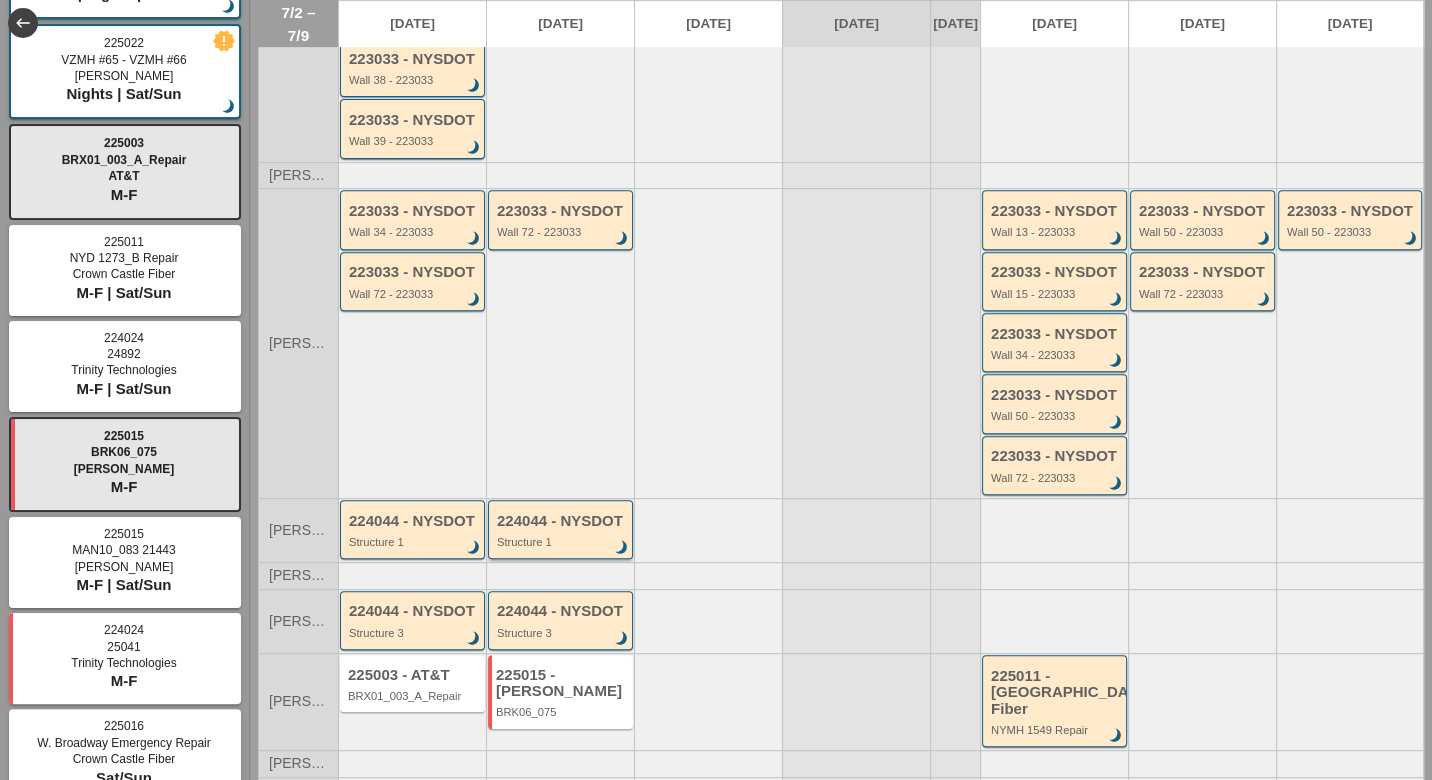 click on "Structure 1" at bounding box center [562, 542] 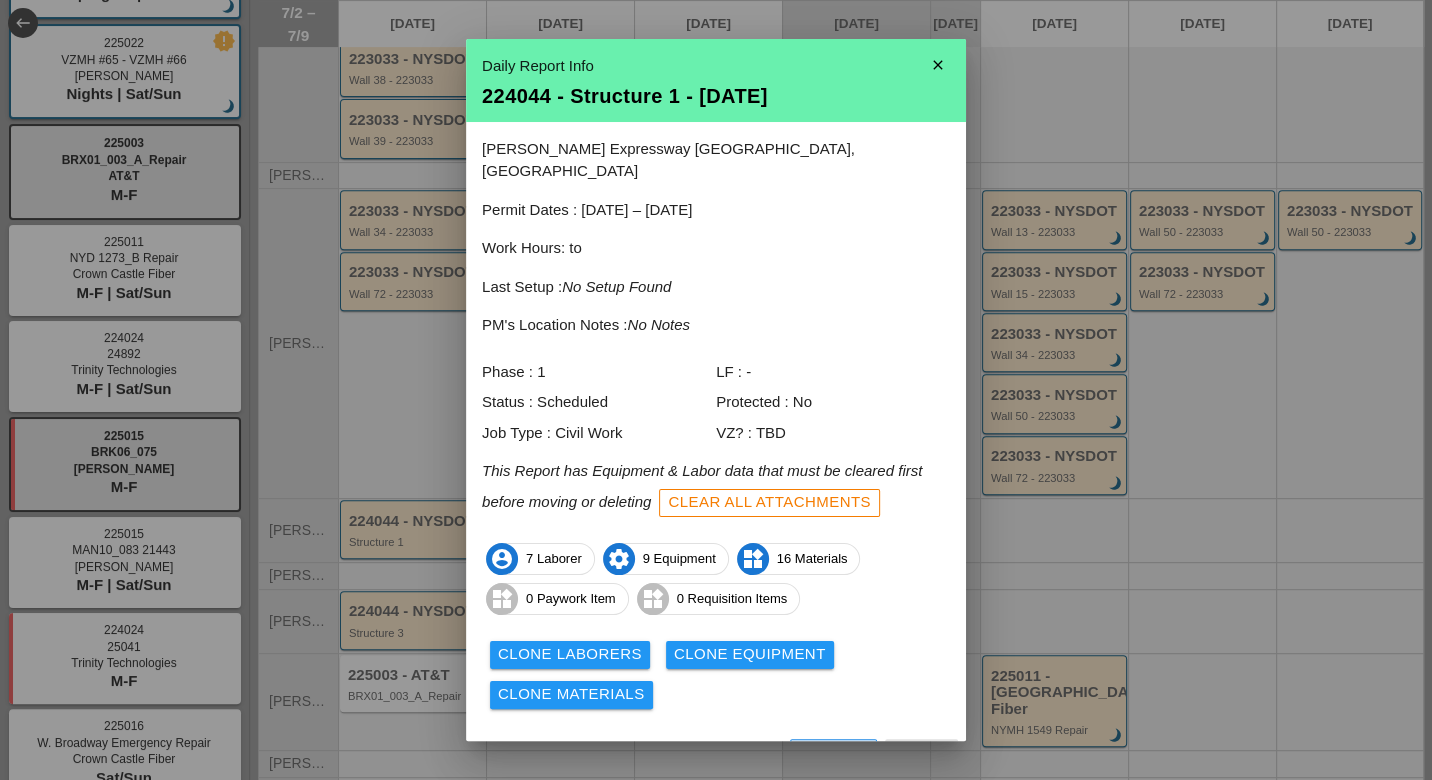 click on "Close" at bounding box center [833, 756] 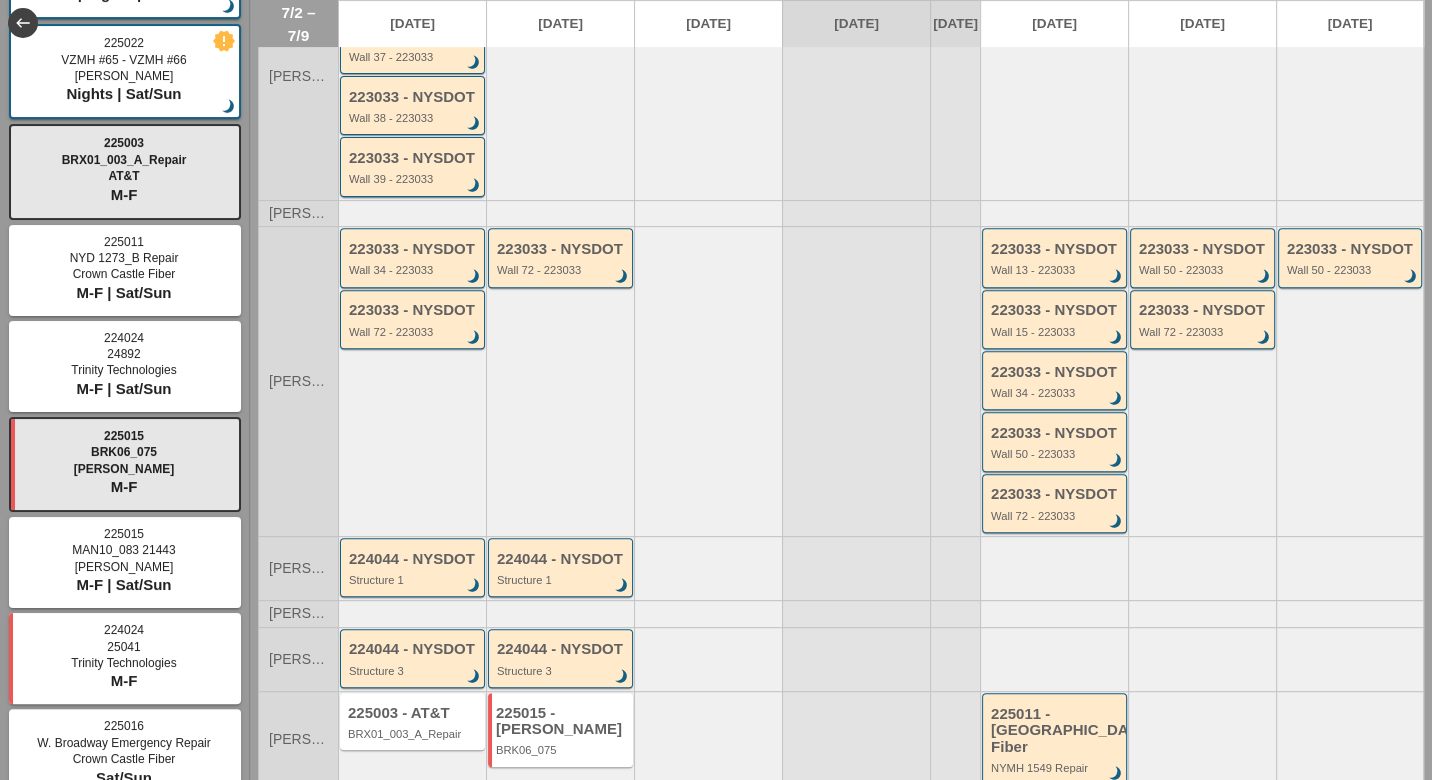 scroll, scrollTop: 546, scrollLeft: 0, axis: vertical 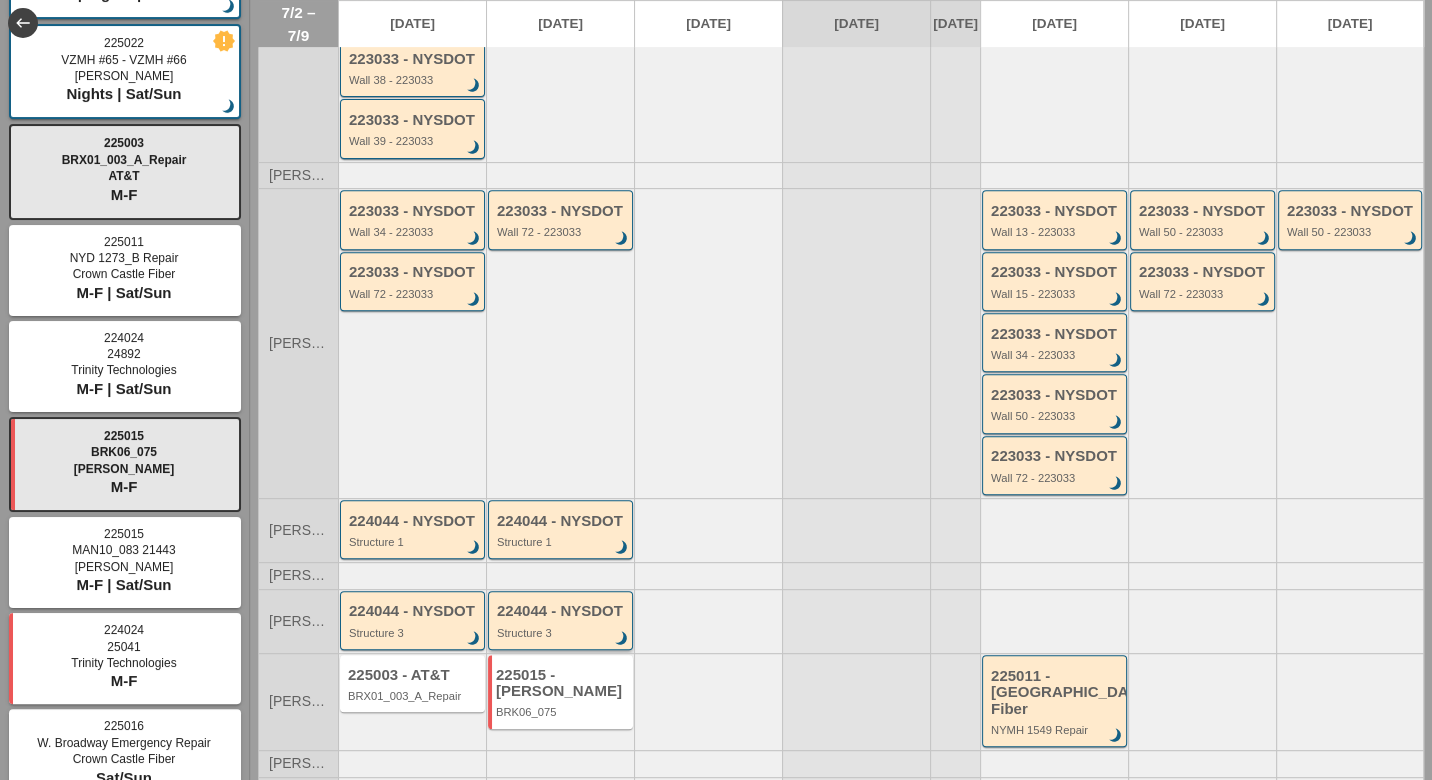 click on "Structure 3" at bounding box center (562, 633) 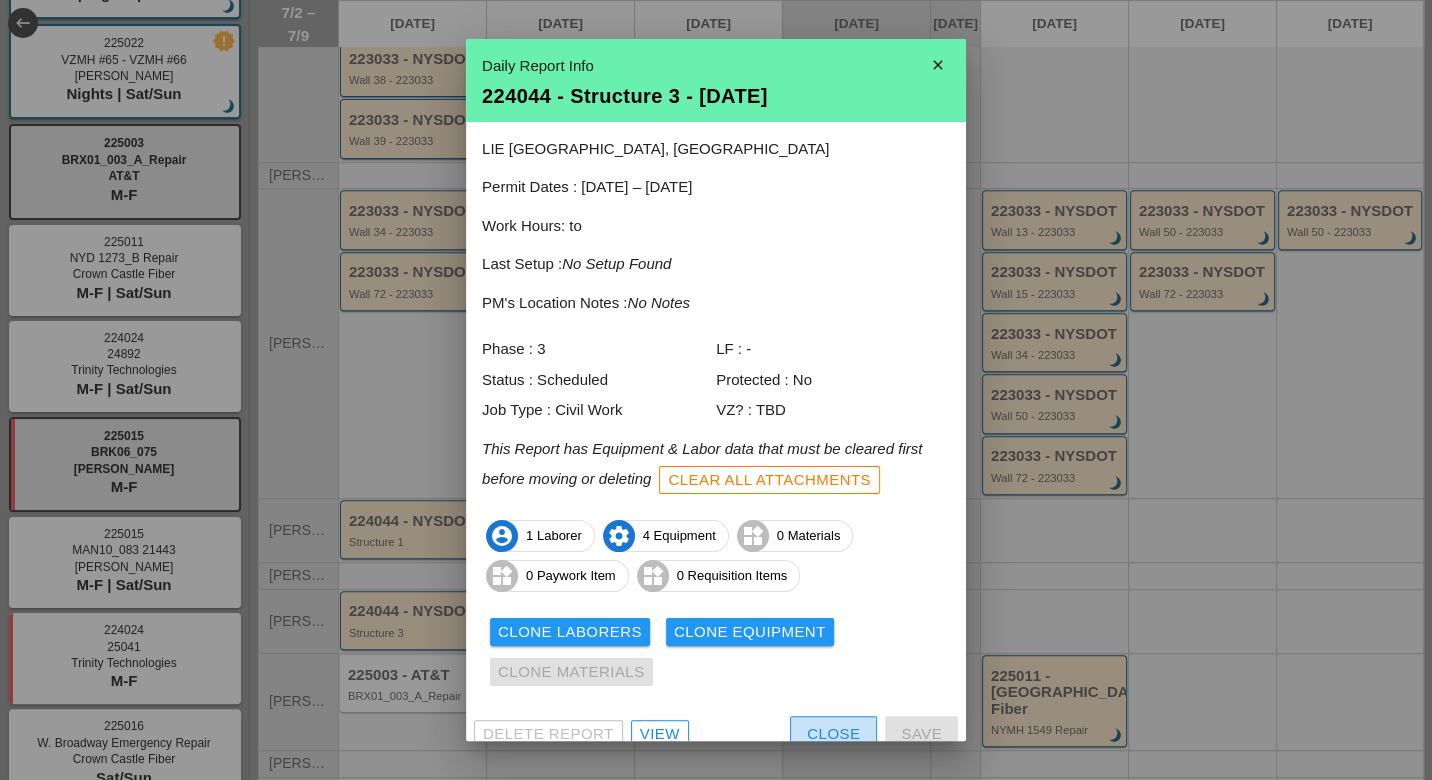 click on "Close" at bounding box center [833, 734] 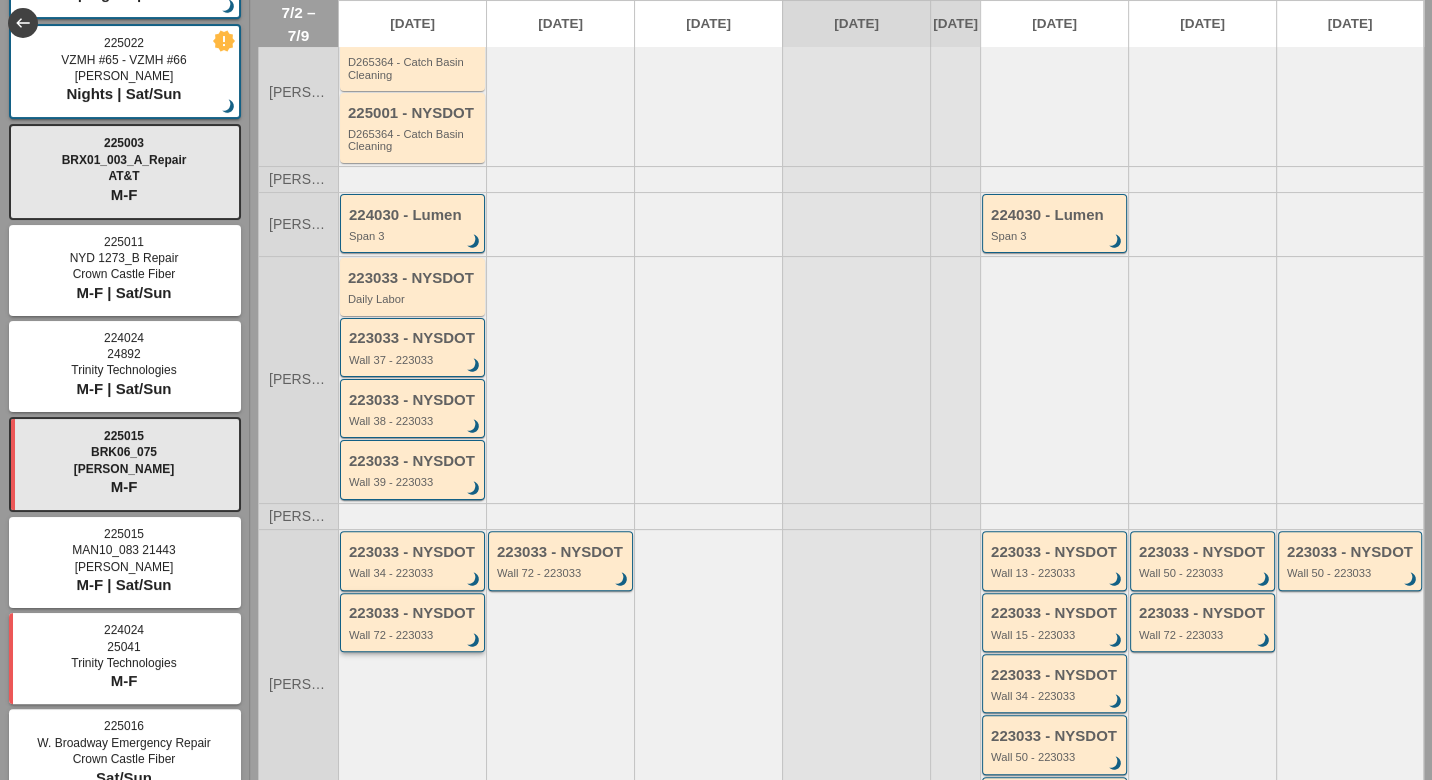 scroll, scrollTop: 0, scrollLeft: 0, axis: both 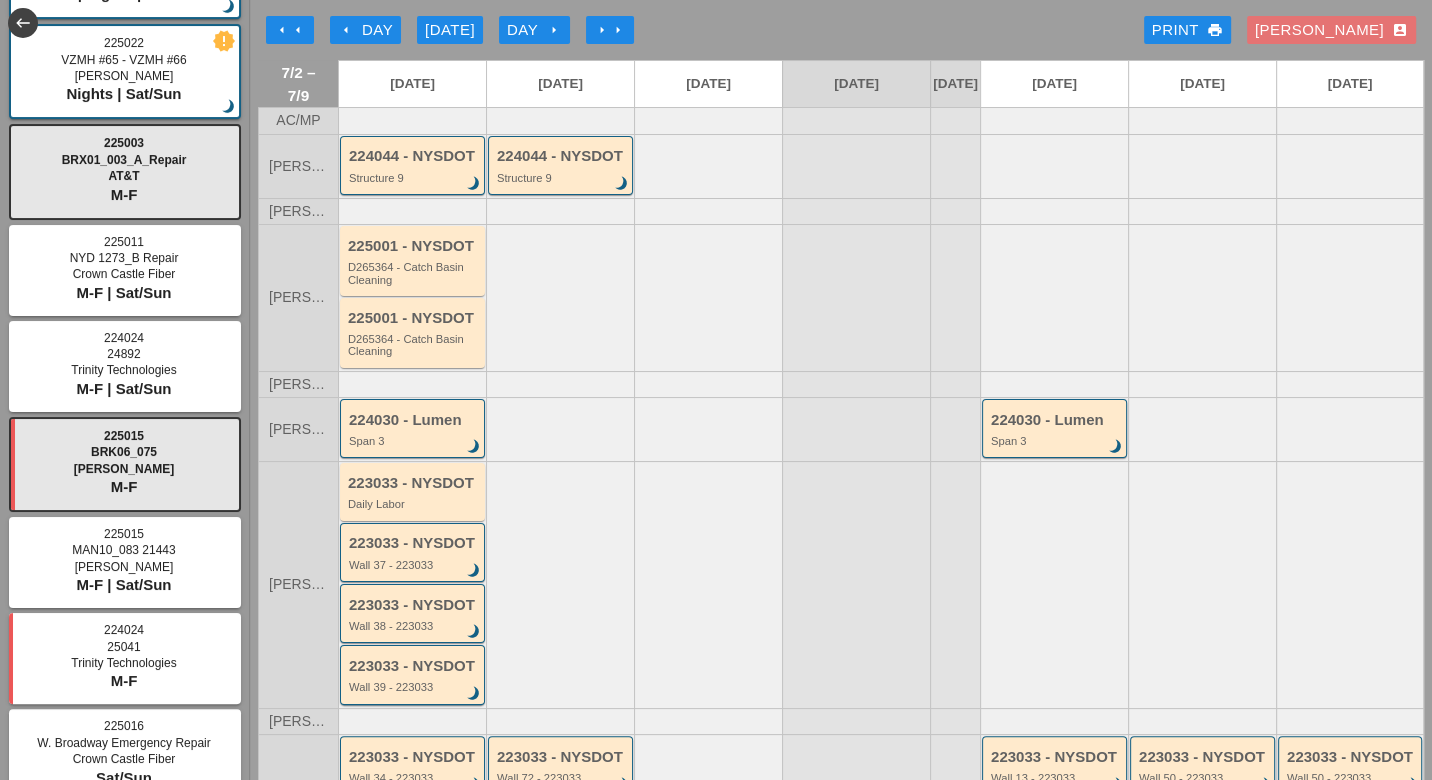 click on "arrow_left Day" at bounding box center (365, 30) 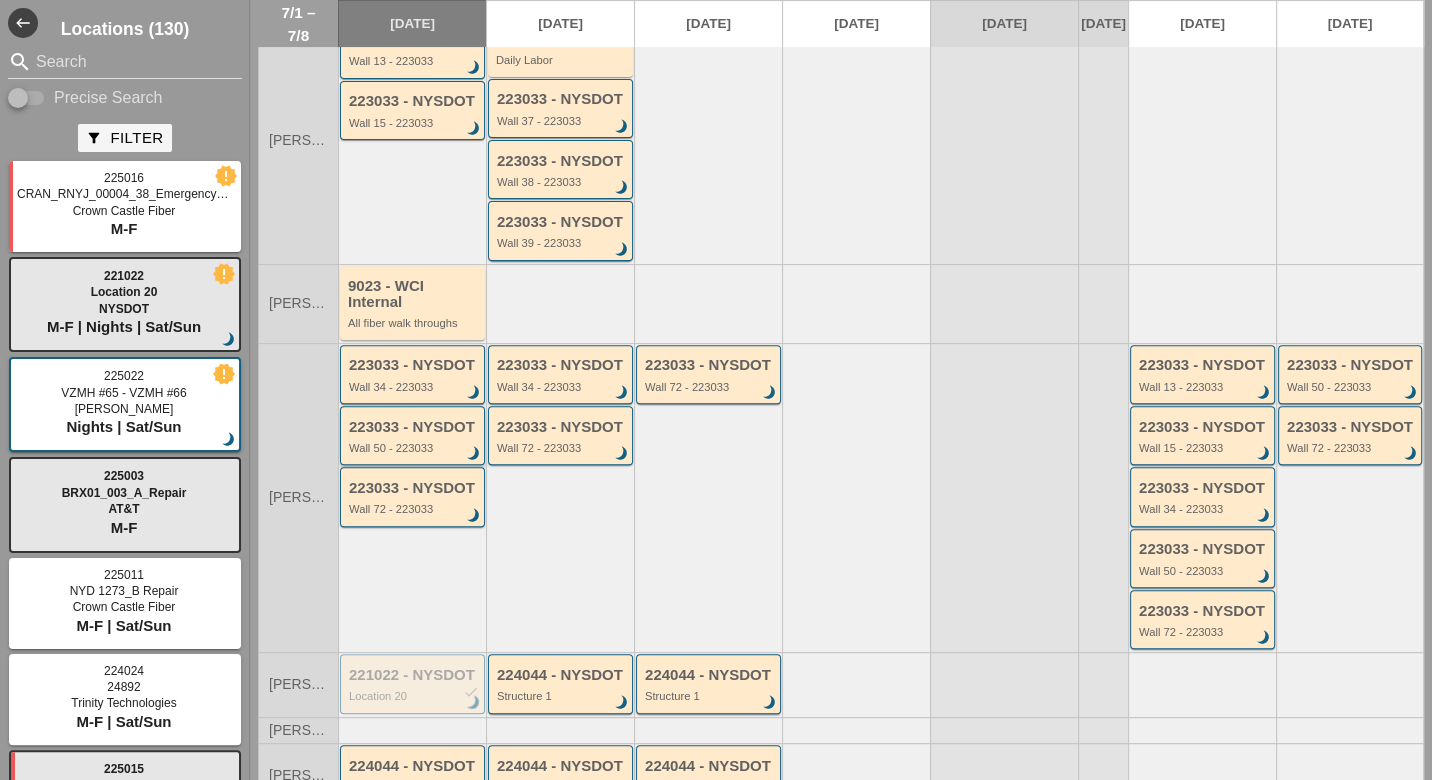 scroll, scrollTop: 555, scrollLeft: 0, axis: vertical 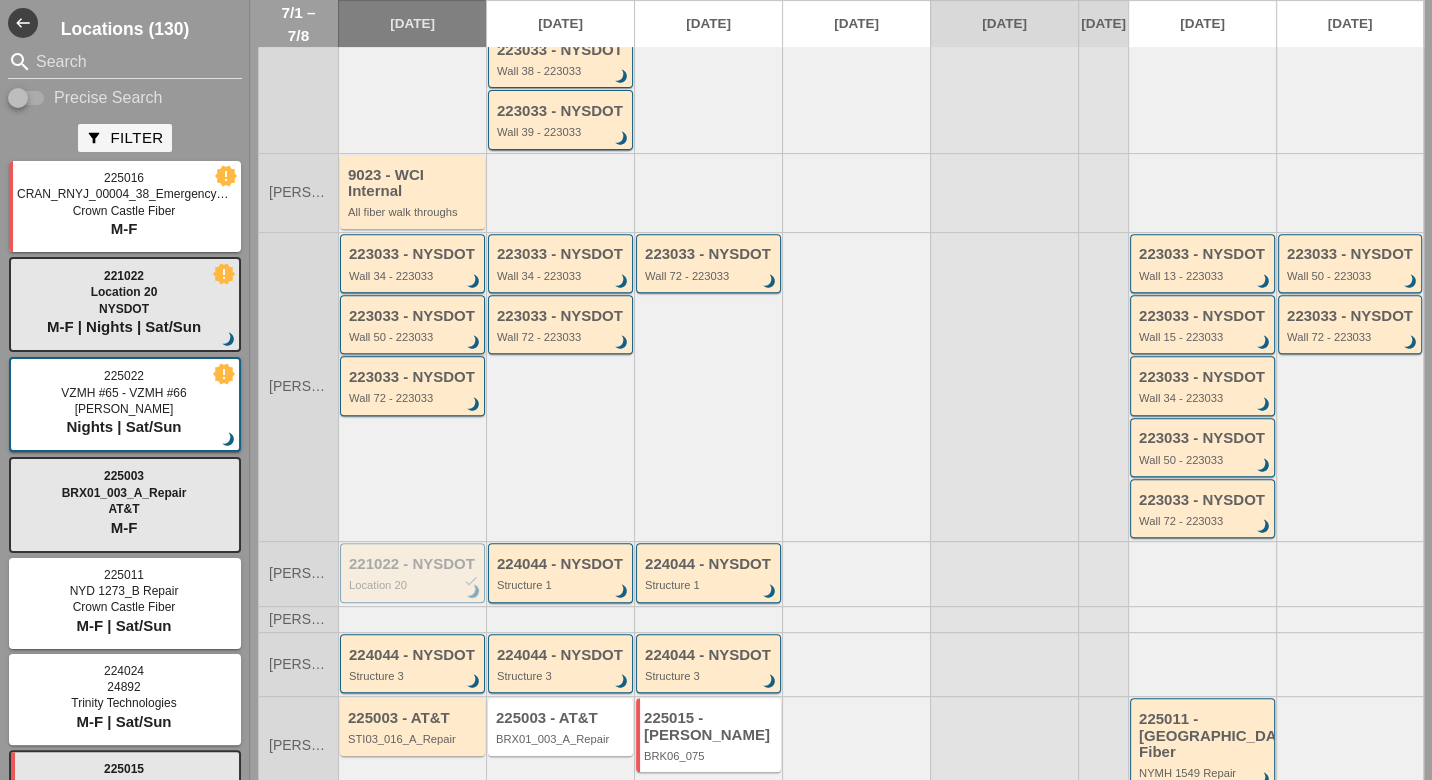 click on "223033 - NYSDOT  Wall 50 - 223033 brightness_3" at bounding box center (414, 326) 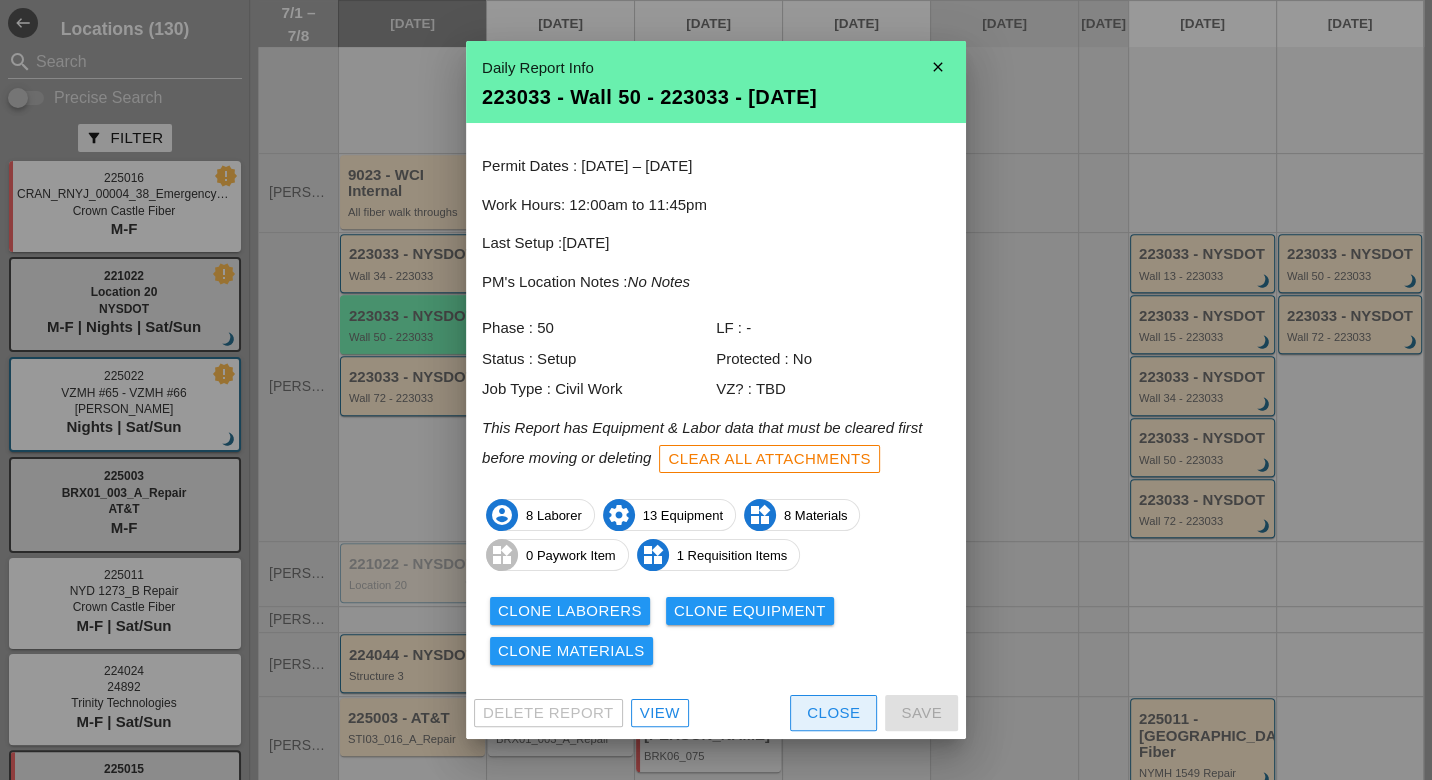click on "Close" at bounding box center (833, 713) 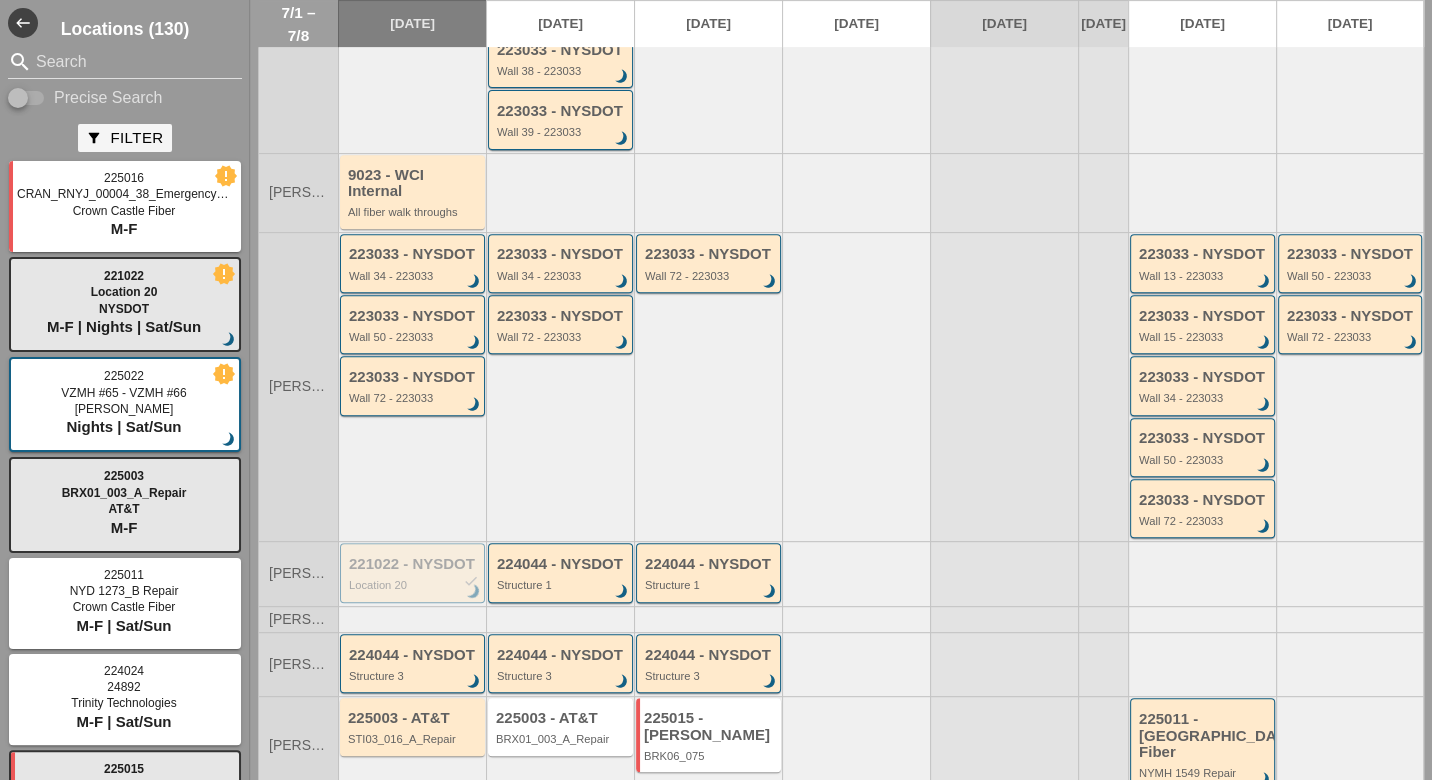 click on "Wall 34 - 223033" at bounding box center (562, 276) 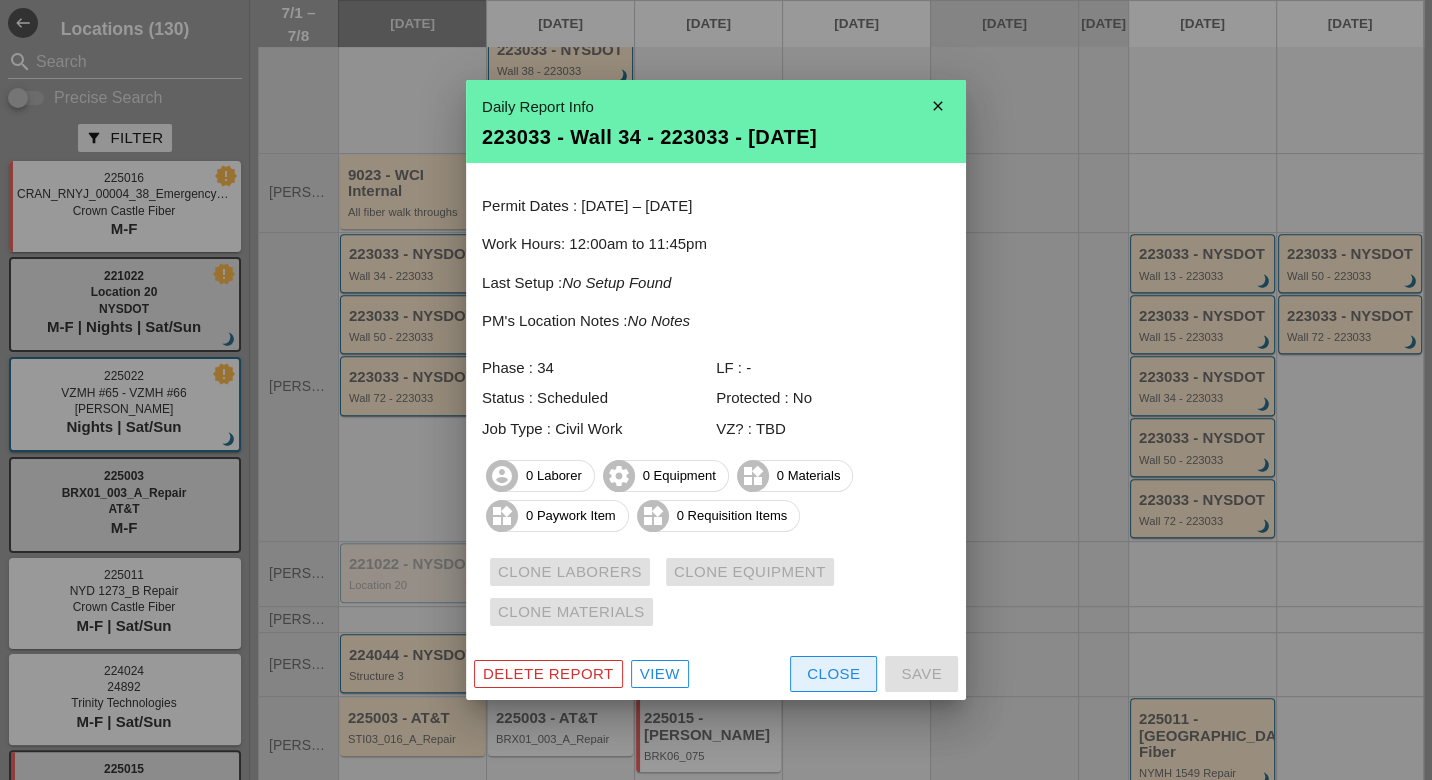 drag, startPoint x: 846, startPoint y: 671, endPoint x: 704, endPoint y: 608, distance: 155.34799 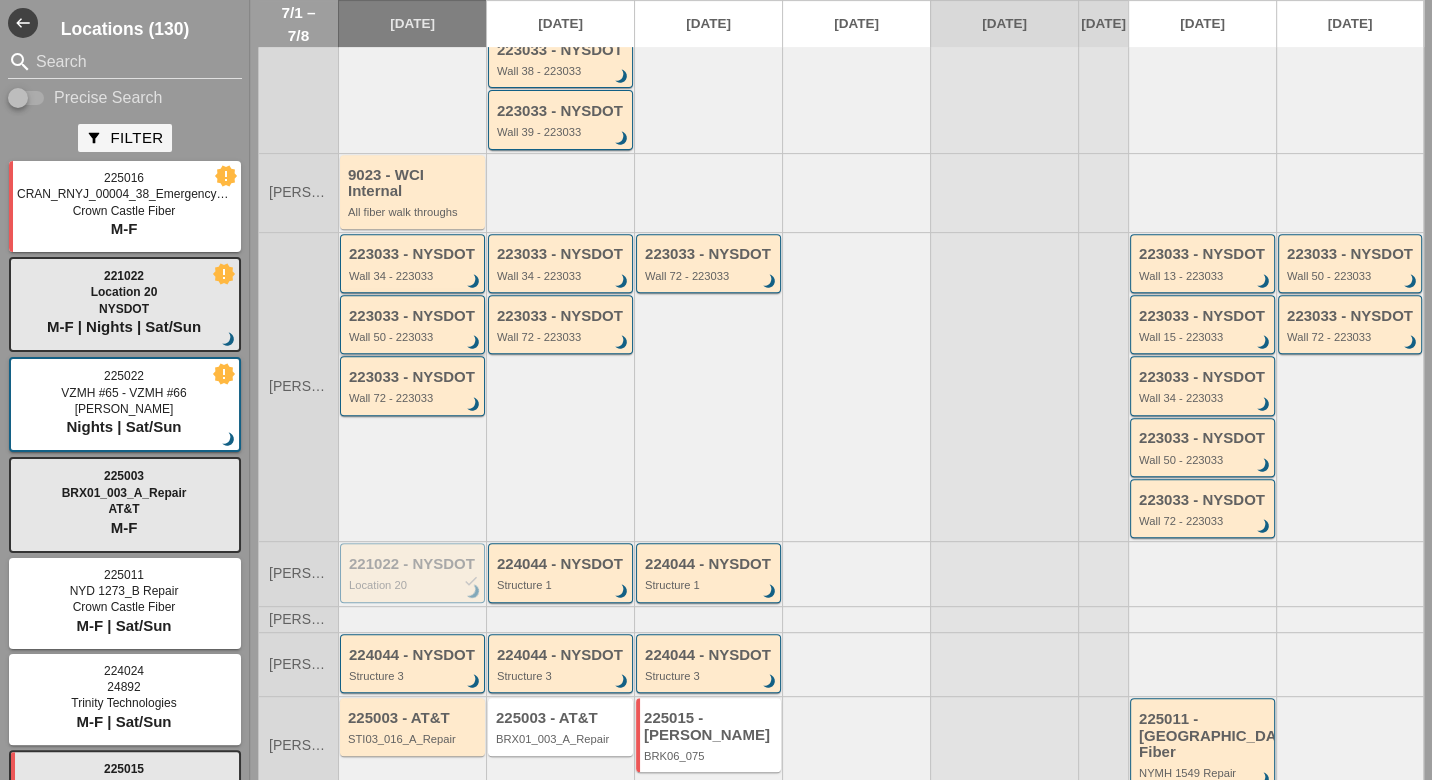 click on "Wall 50 - 223033" at bounding box center [414, 337] 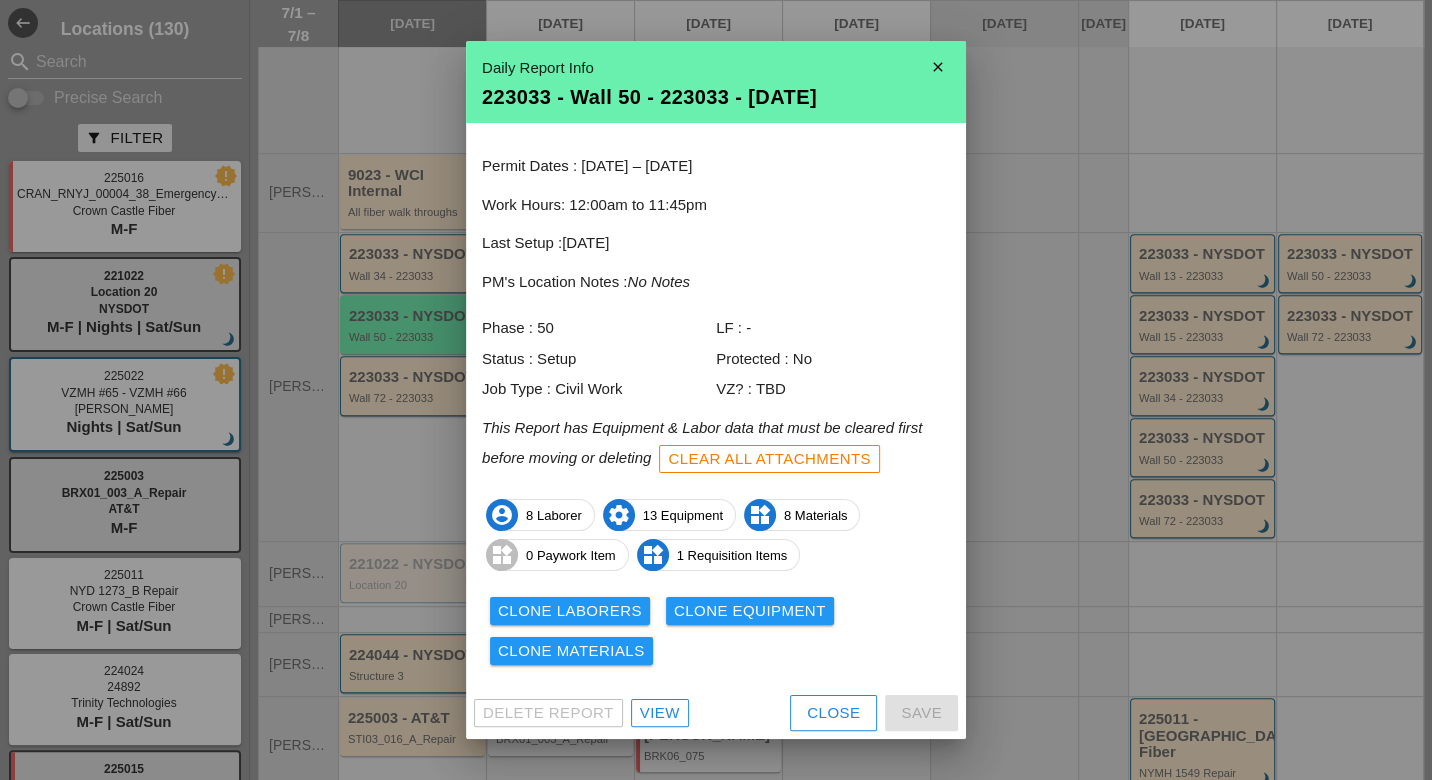 click on "Clone Laborers" at bounding box center [570, 611] 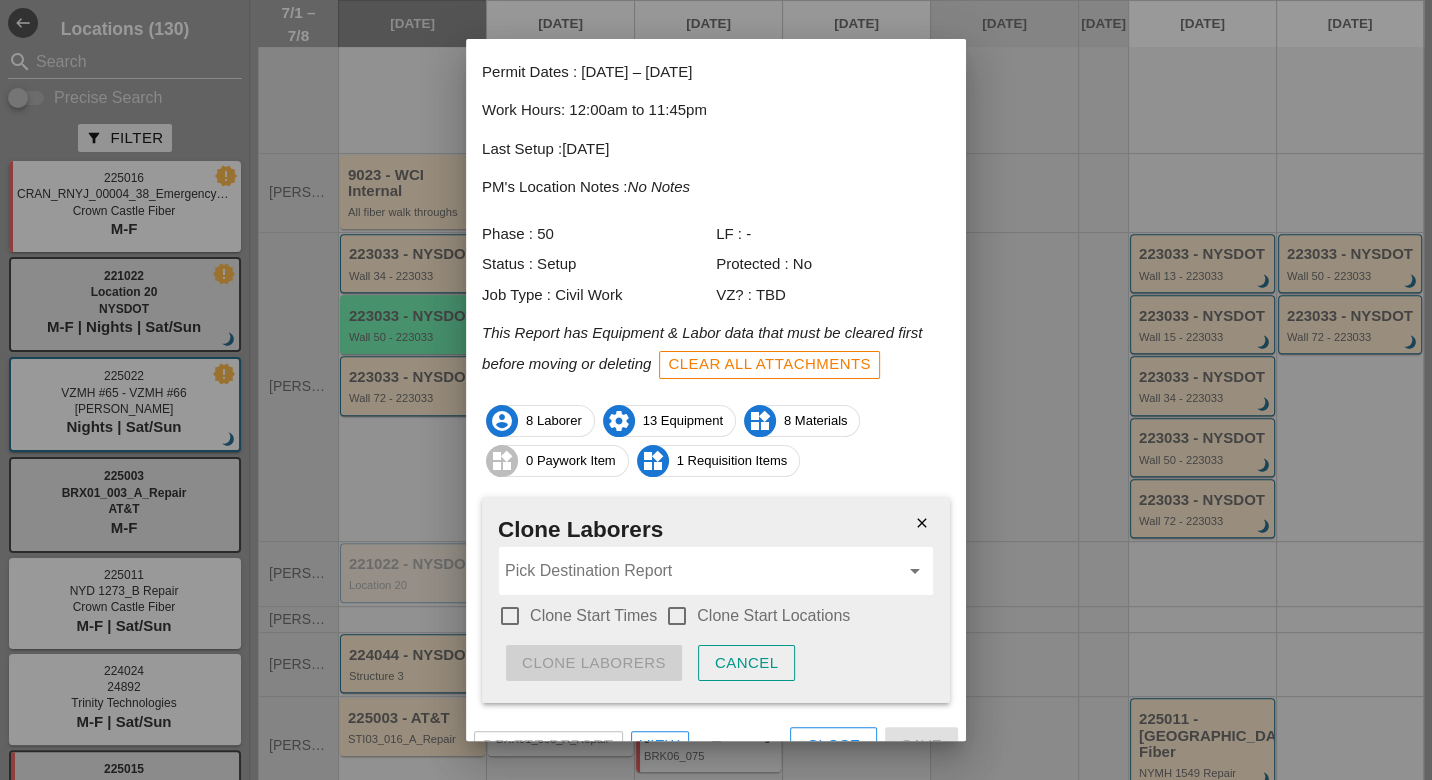 scroll, scrollTop: 111, scrollLeft: 0, axis: vertical 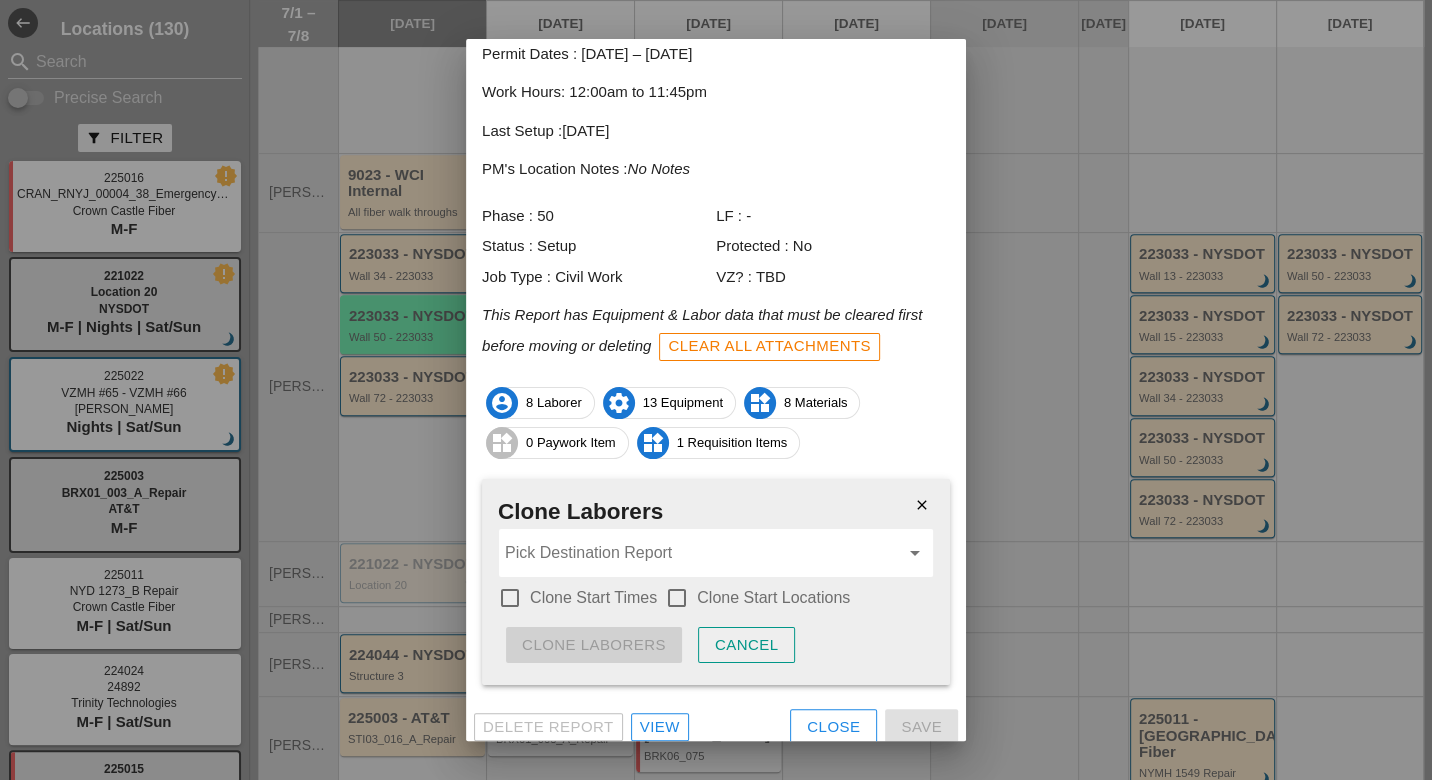 click at bounding box center (510, 598) 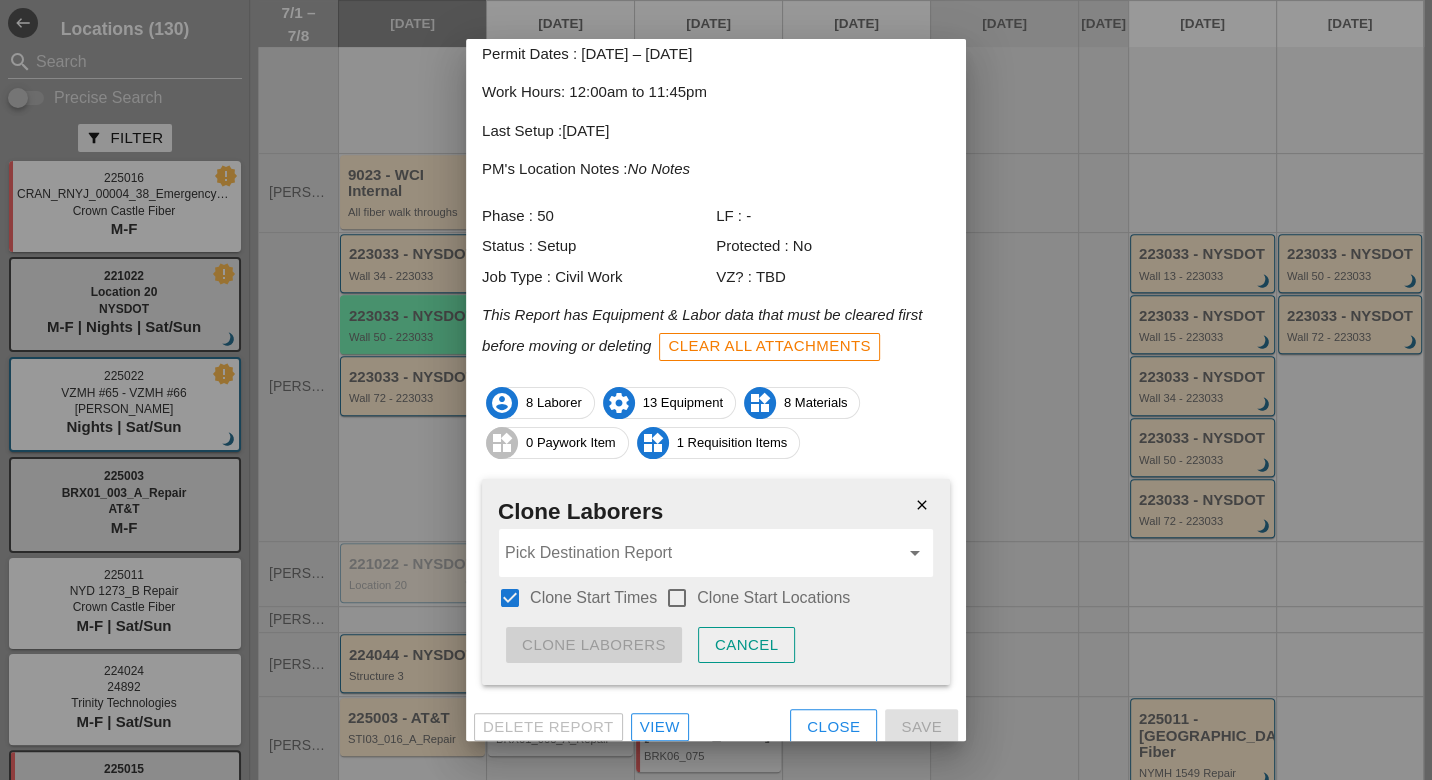 click at bounding box center [677, 598] 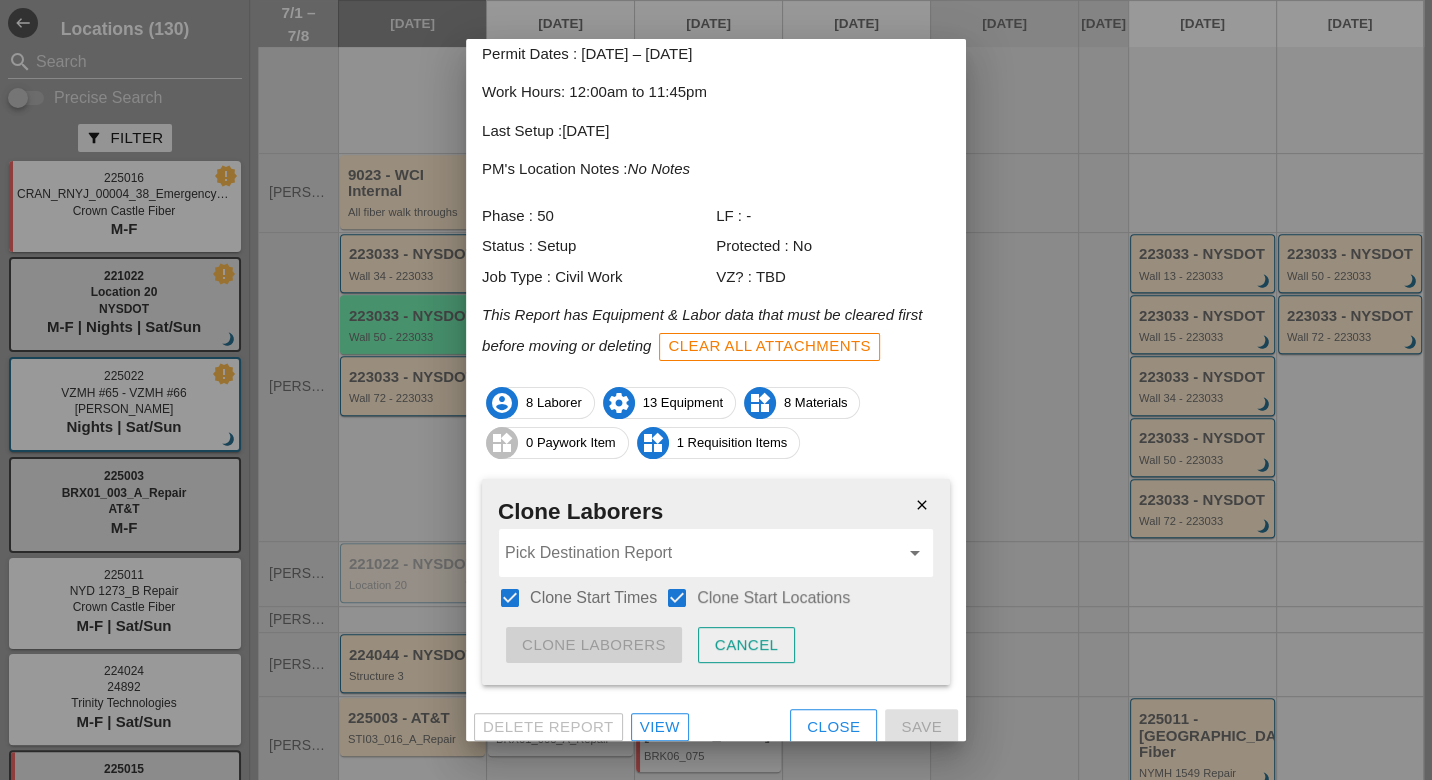 click at bounding box center [702, 553] 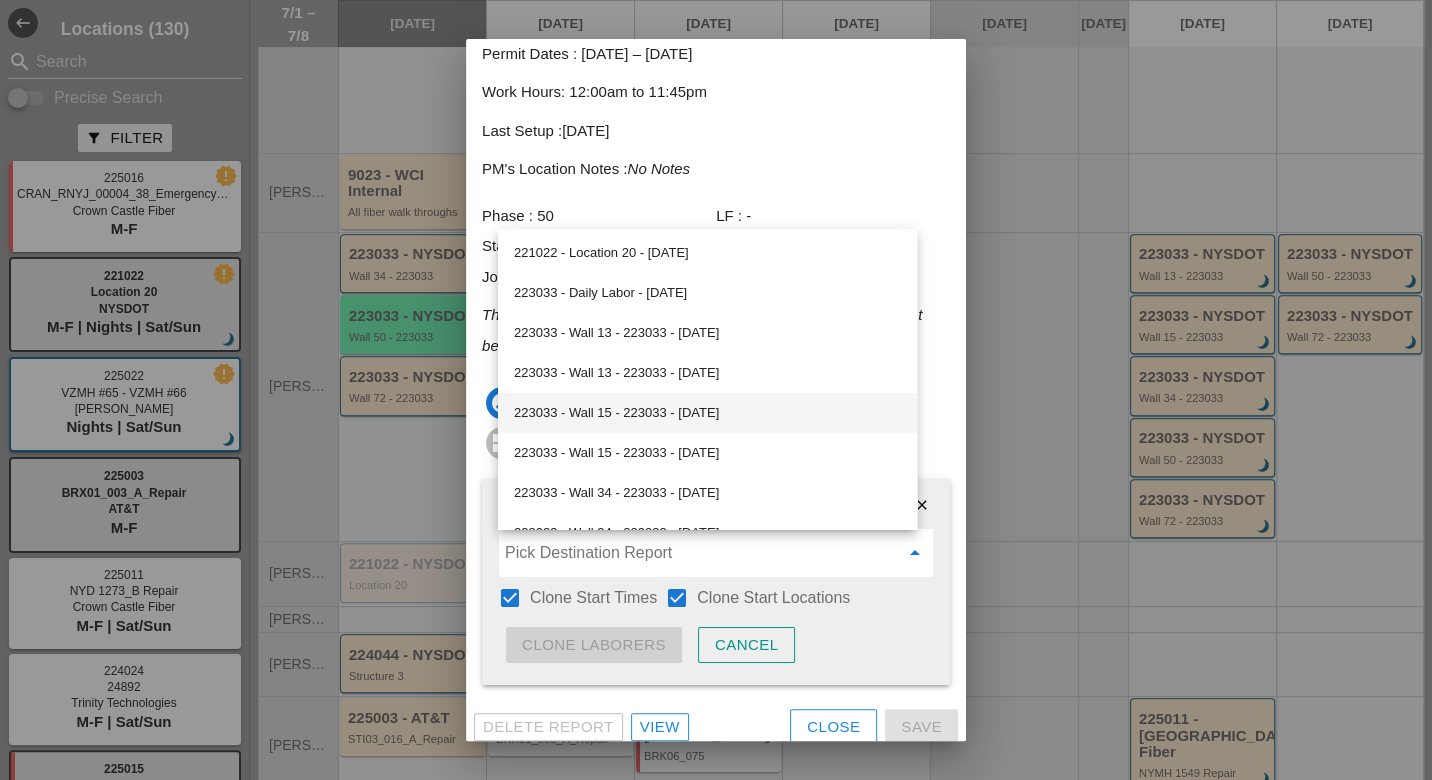 scroll, scrollTop: 111, scrollLeft: 0, axis: vertical 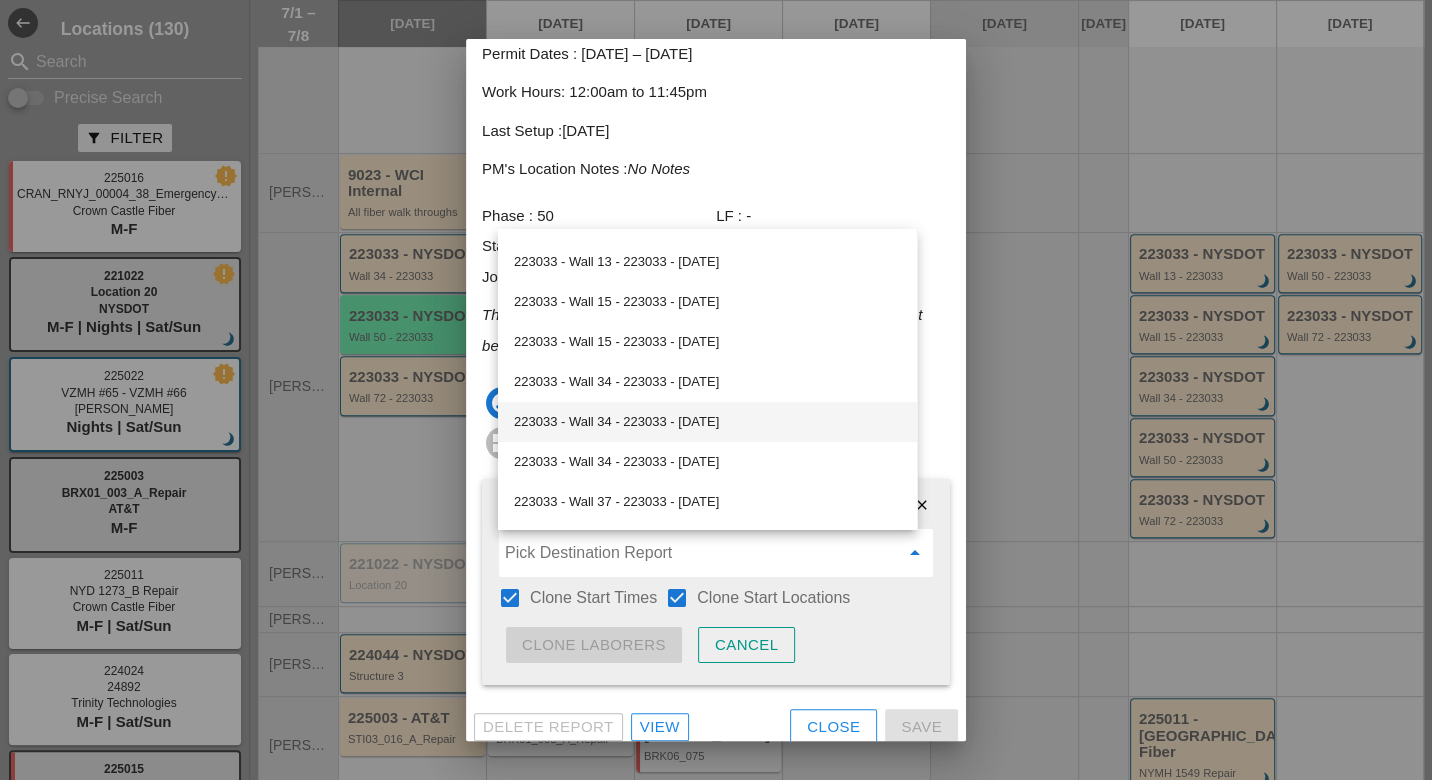 click on "223033 - Wall 34 - 223033 - 07/02/2025" at bounding box center [707, 422] 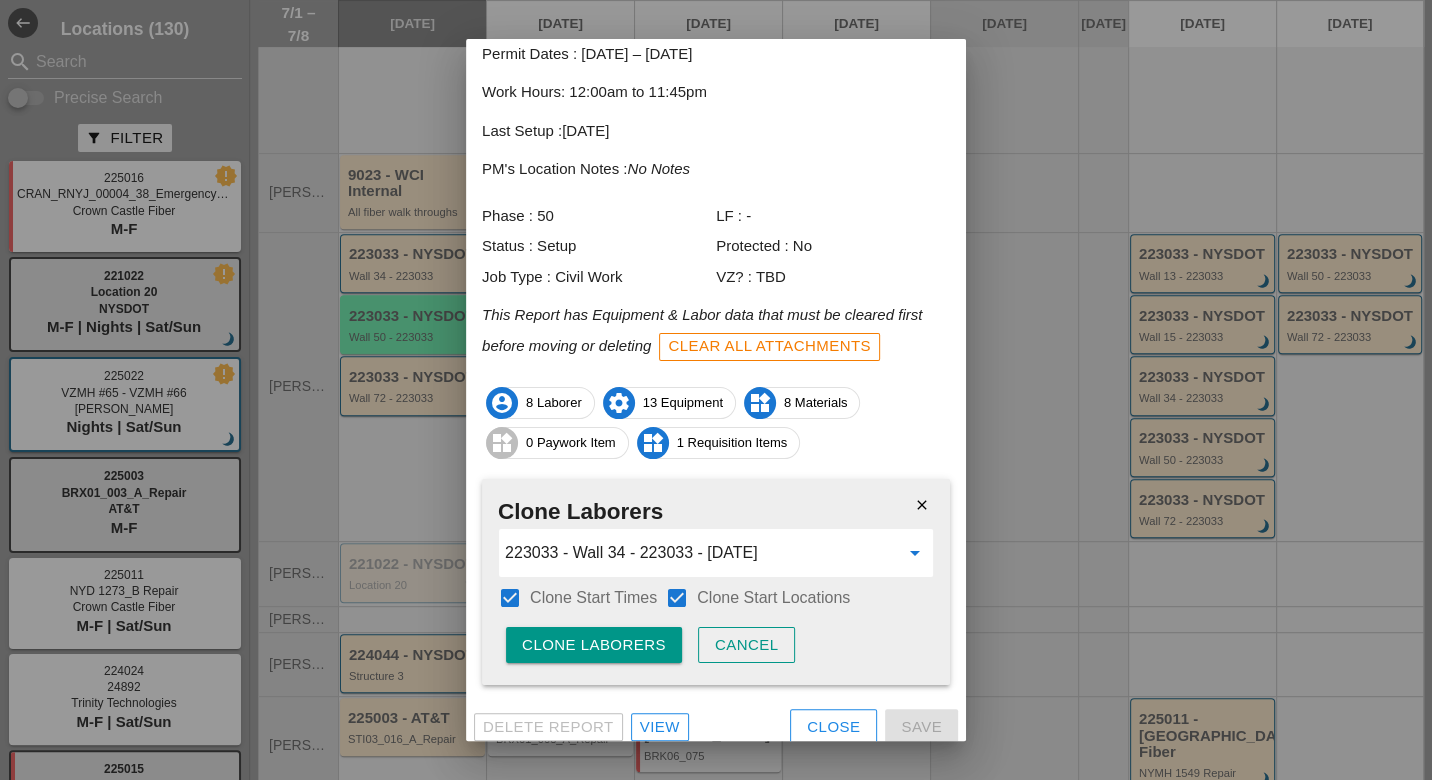 click on "Clone Laborers" at bounding box center (594, 645) 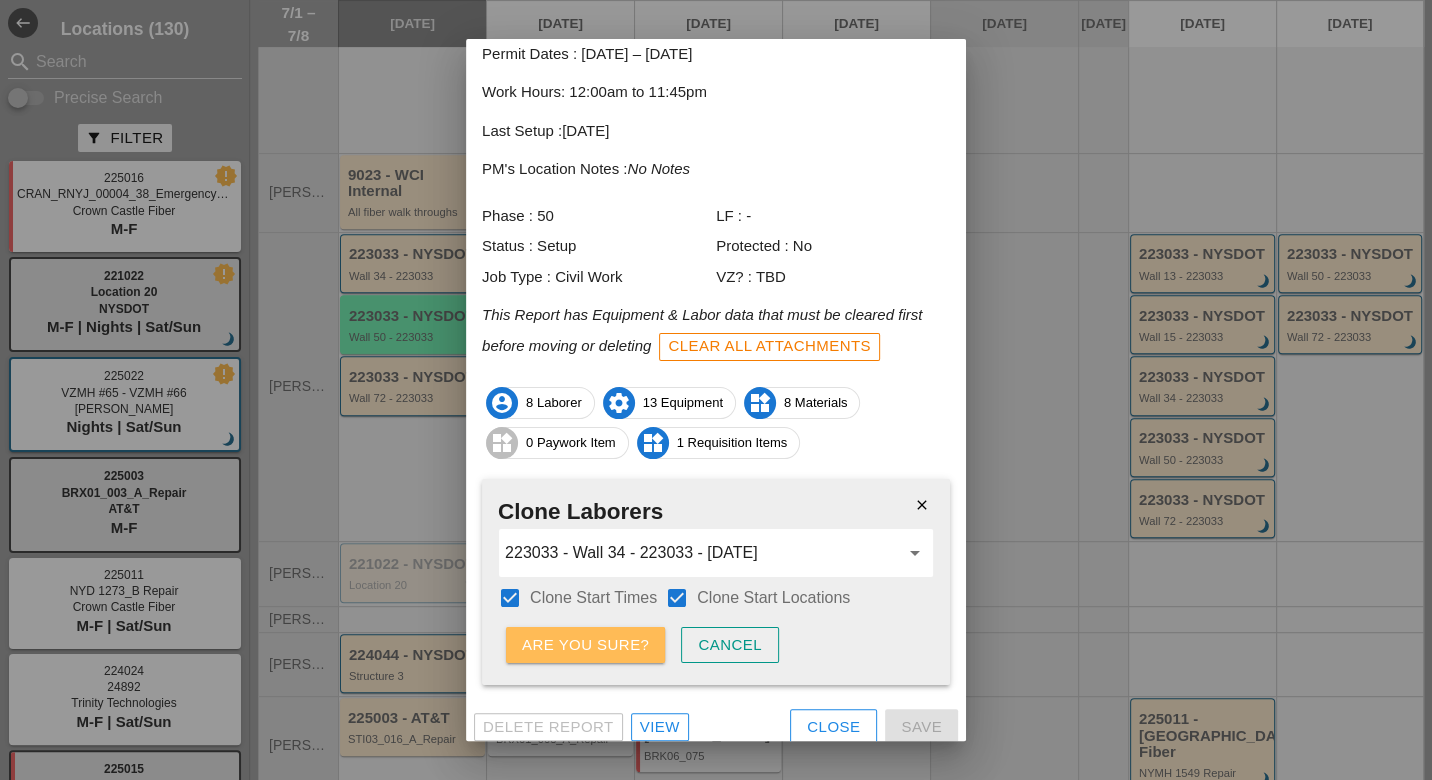 click on "Are you sure?" at bounding box center (585, 645) 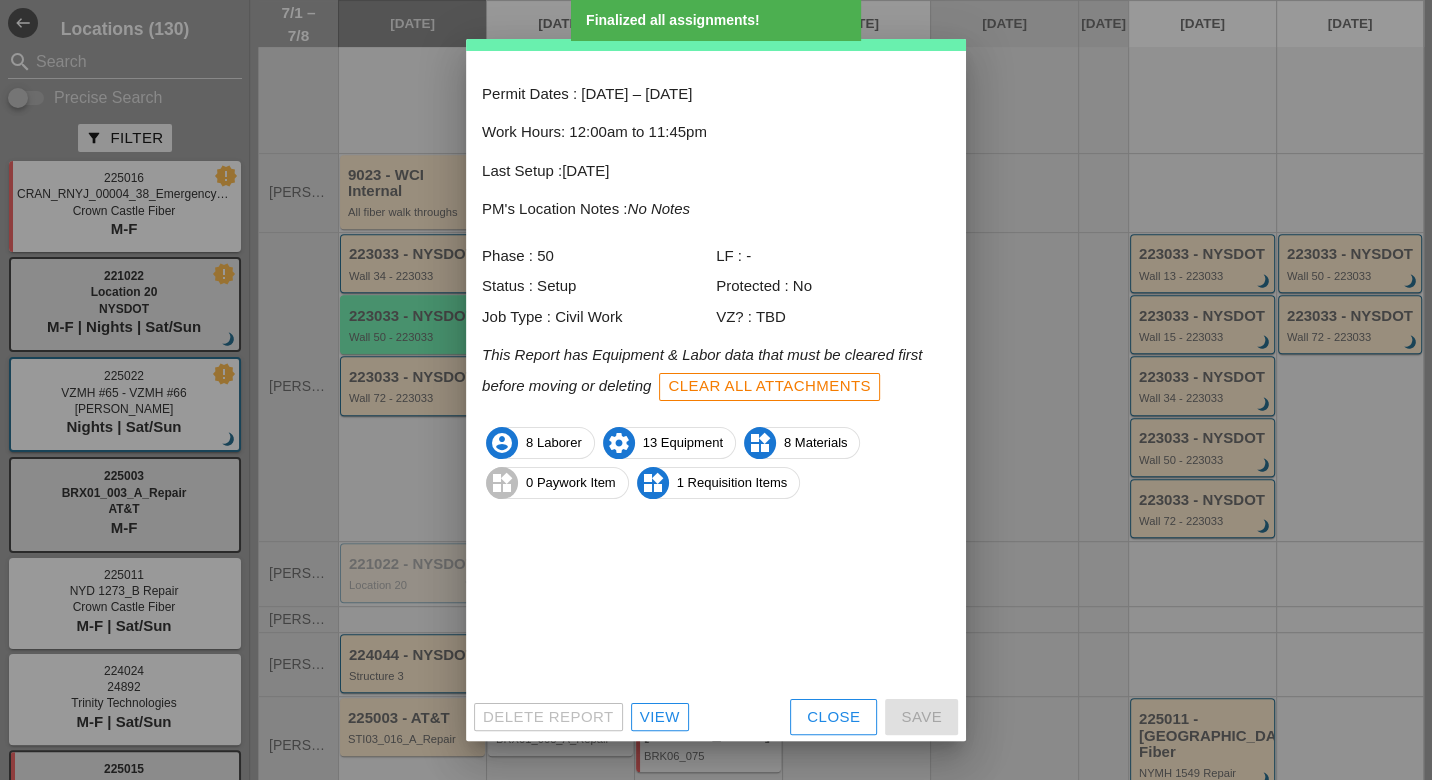 scroll, scrollTop: 0, scrollLeft: 0, axis: both 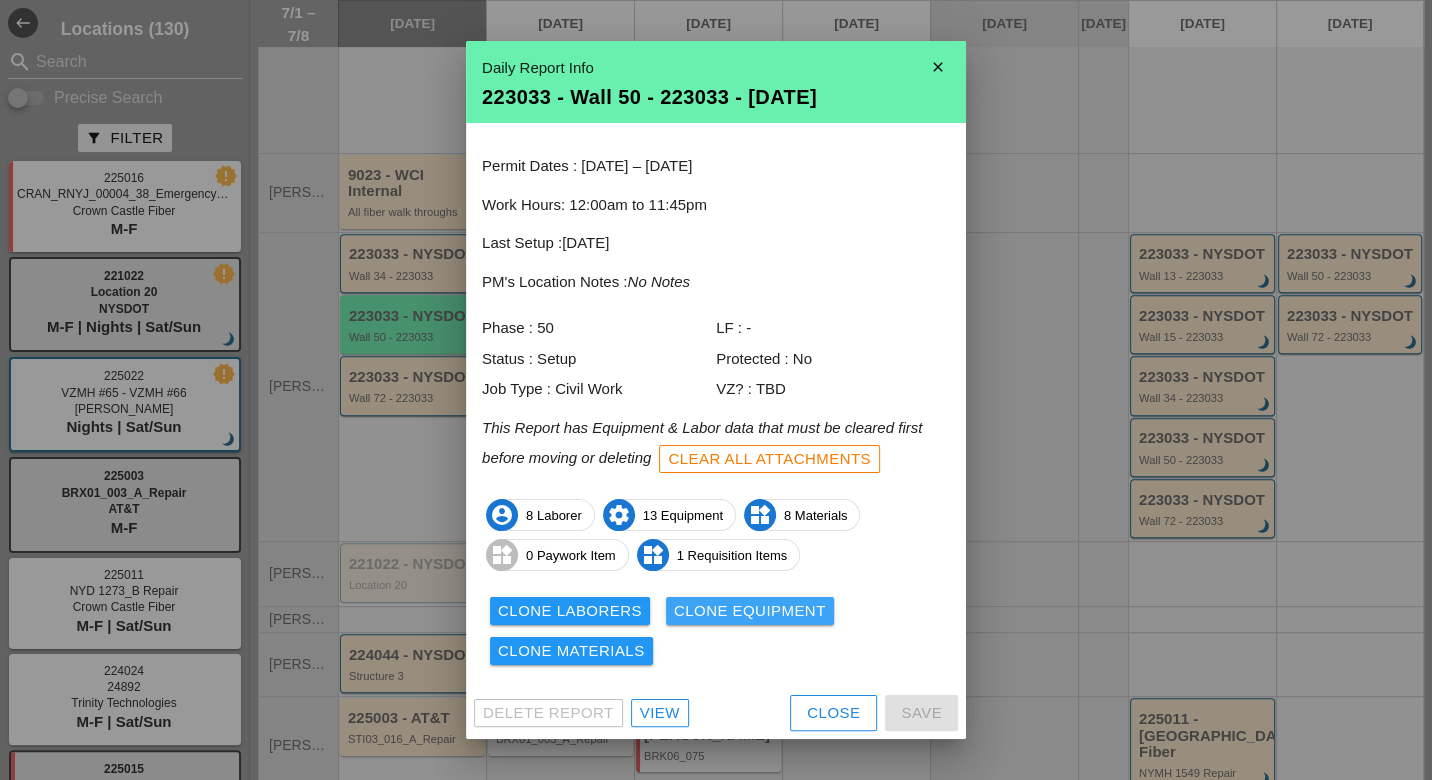 drag, startPoint x: 733, startPoint y: 610, endPoint x: 651, endPoint y: 657, distance: 94.51455 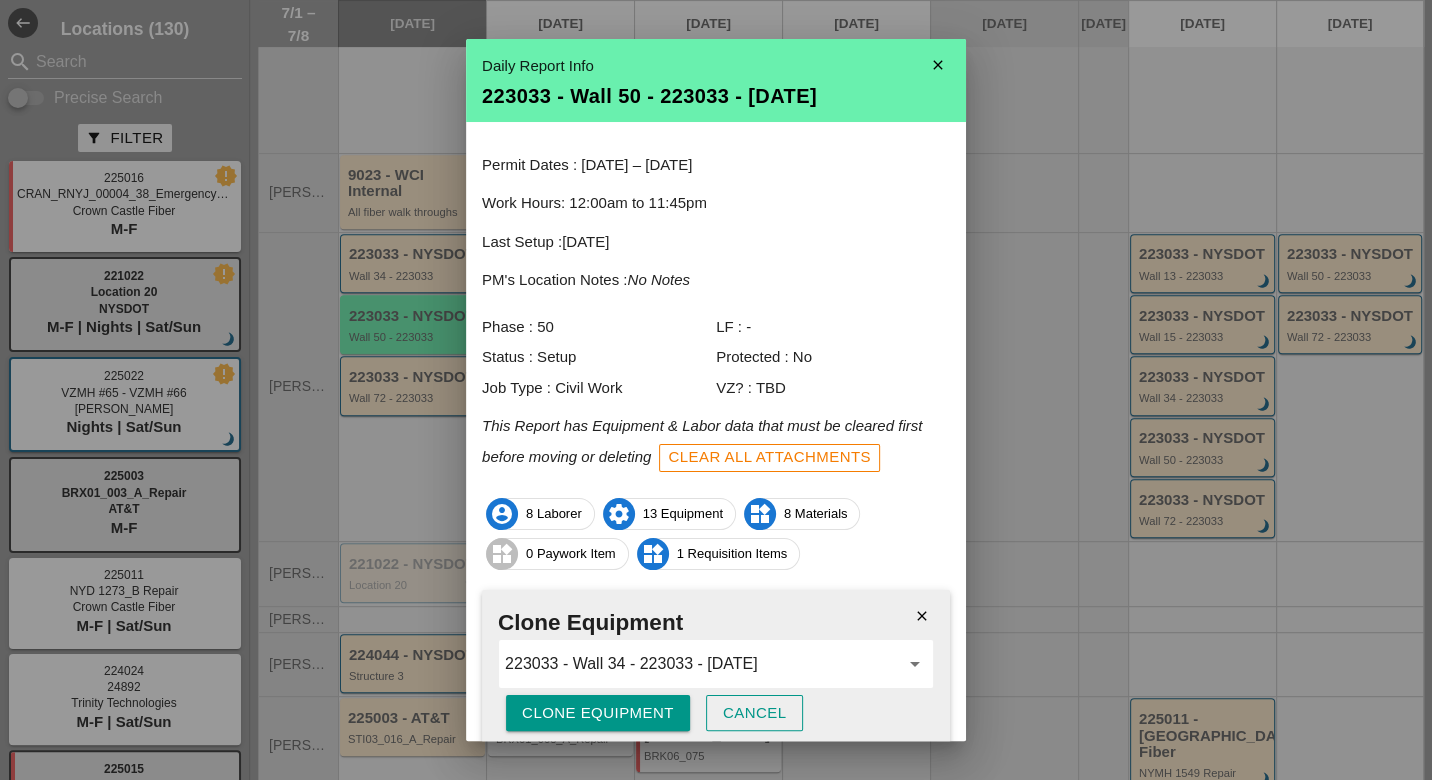 scroll, scrollTop: 78, scrollLeft: 0, axis: vertical 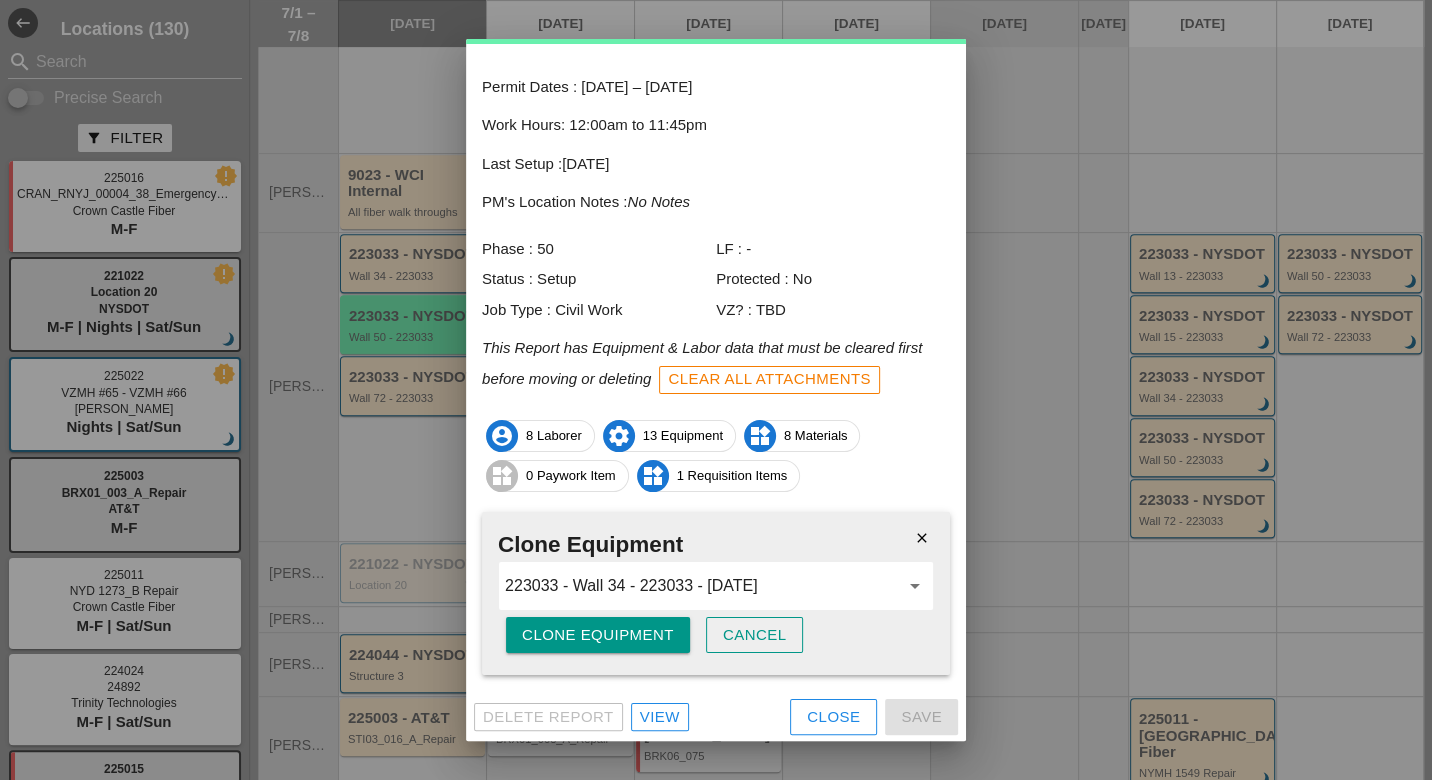 click on "Clone Equipment" at bounding box center (598, 635) 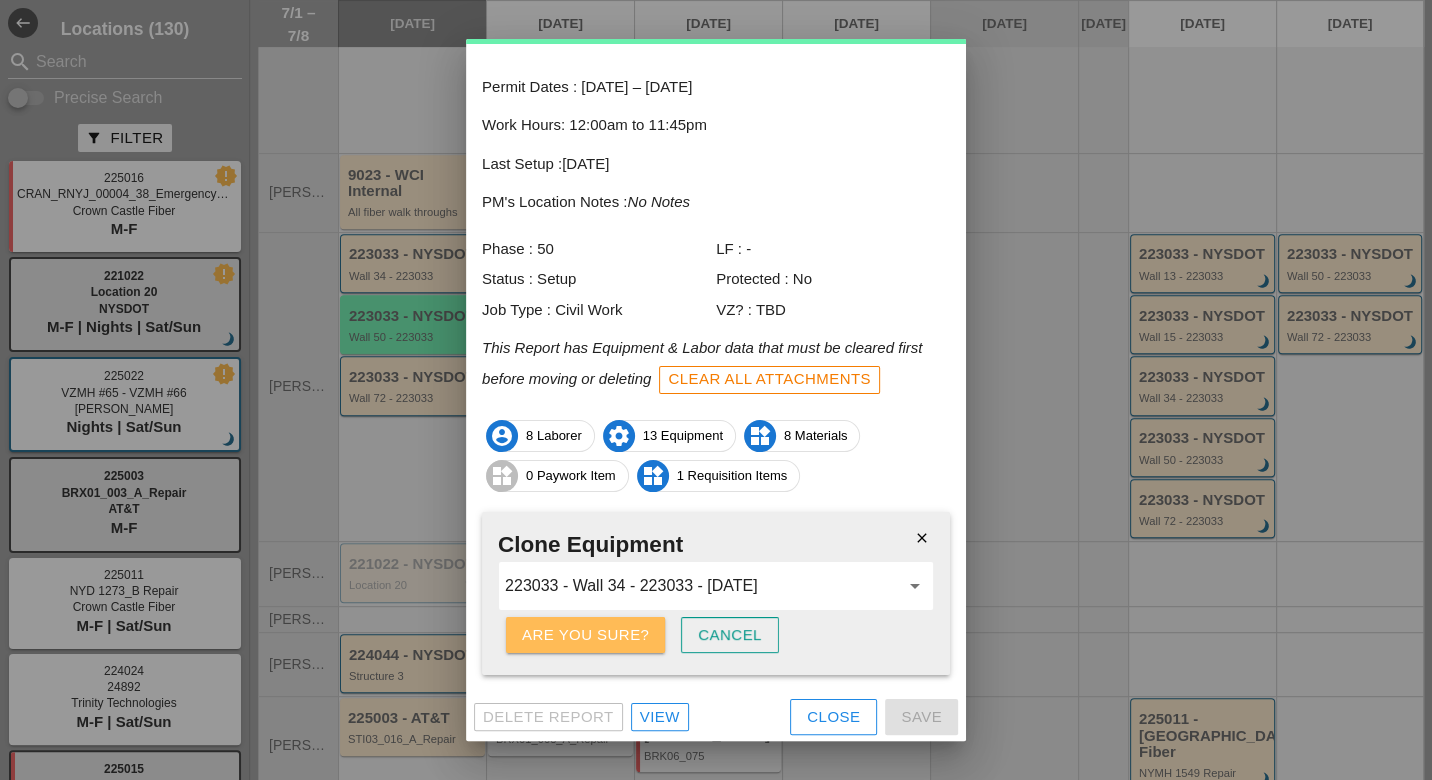 click on "Are you sure?" at bounding box center (585, 635) 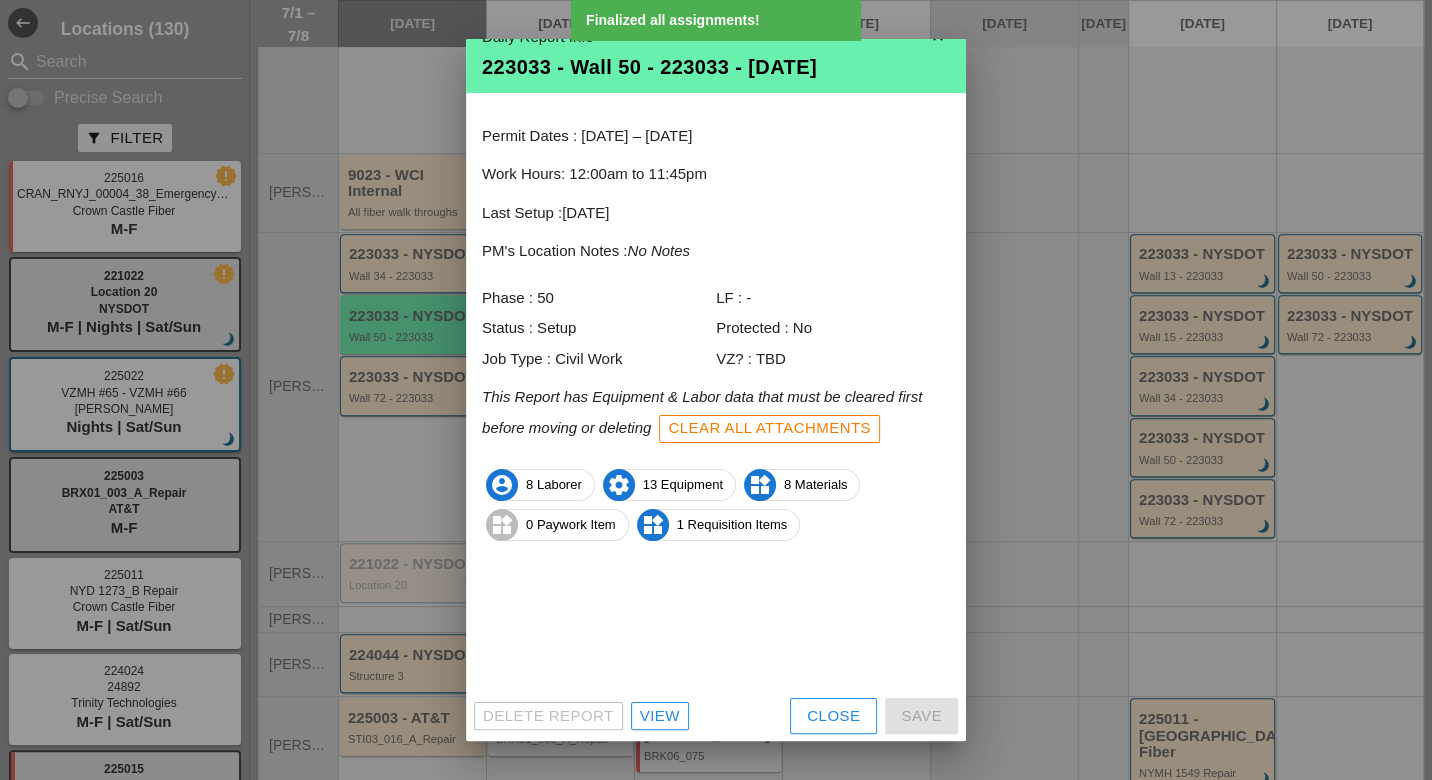 scroll, scrollTop: 0, scrollLeft: 0, axis: both 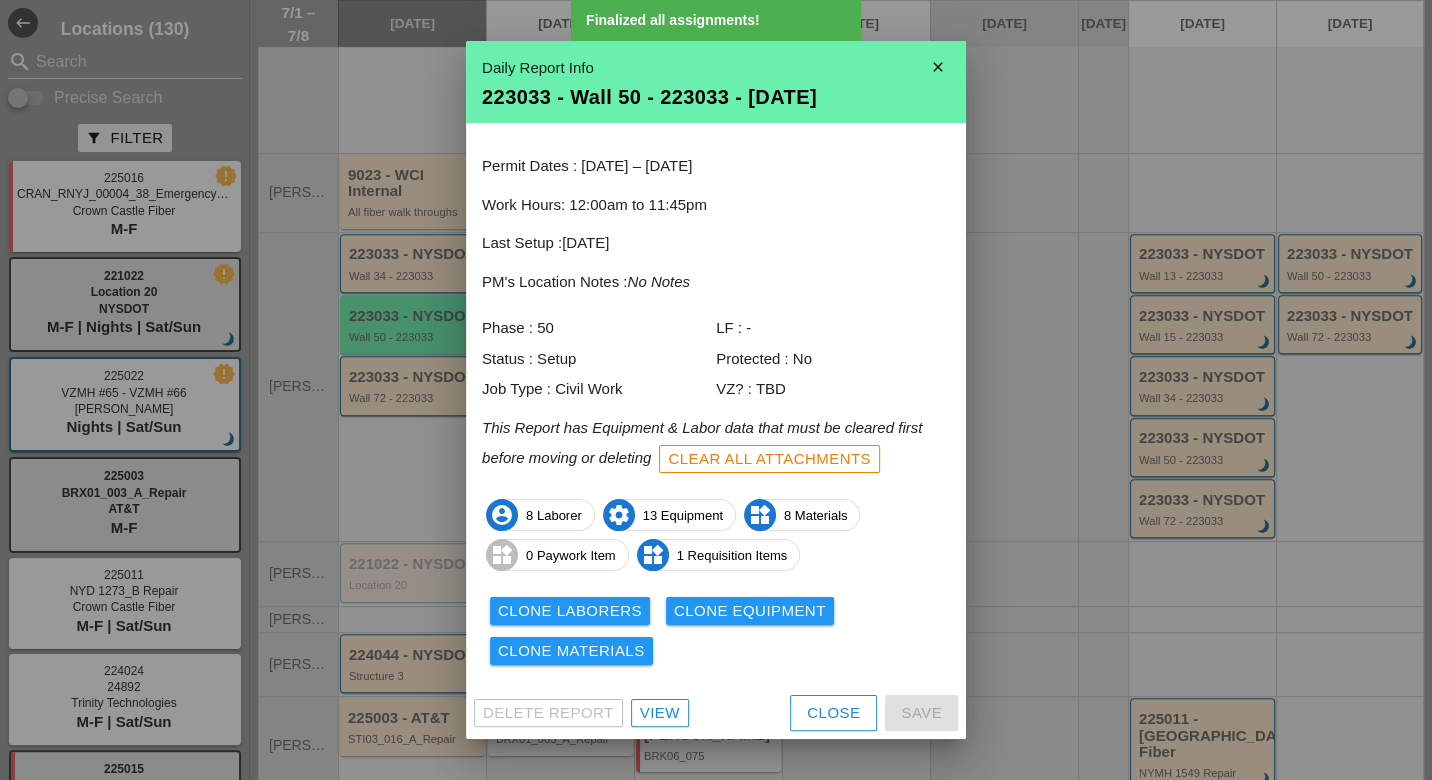 click on "Clone Materials" at bounding box center (571, 651) 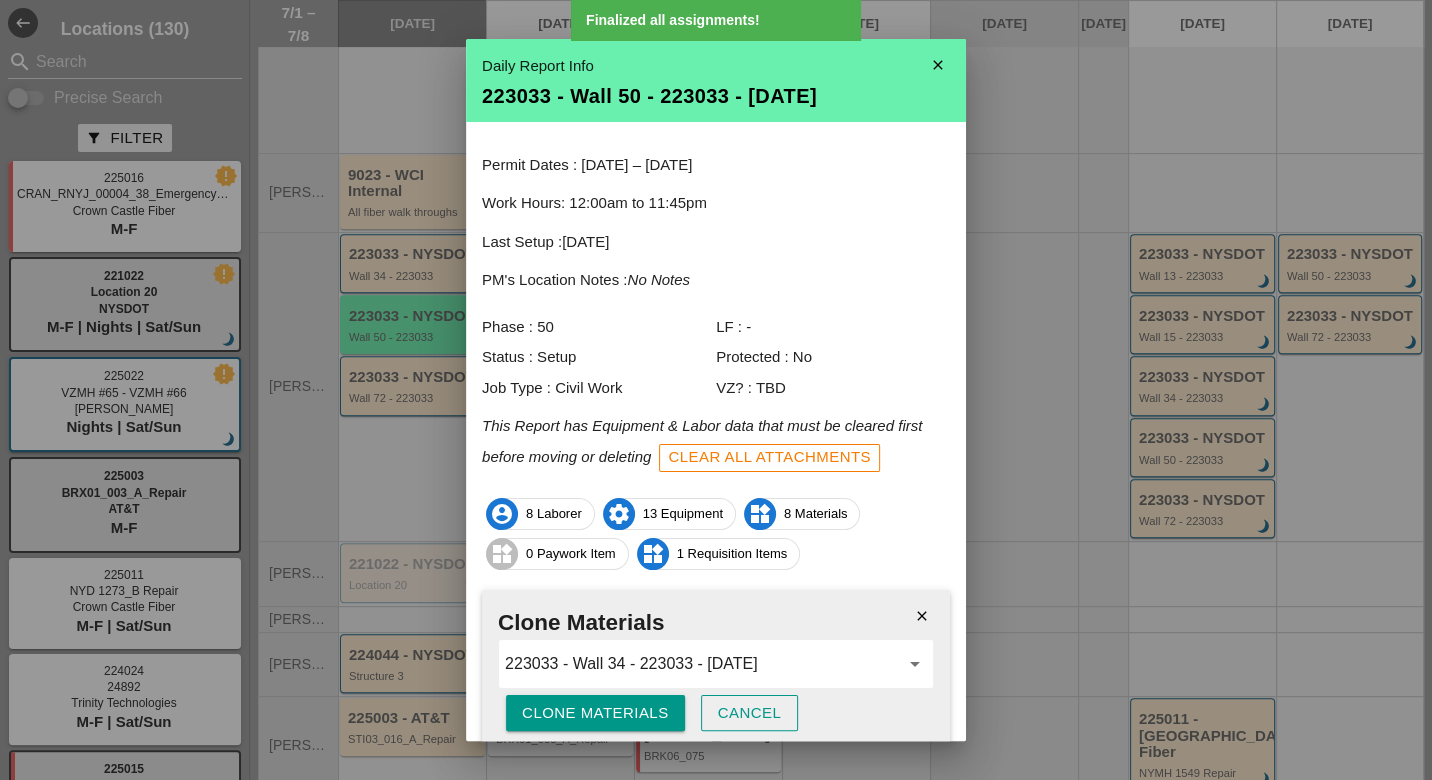scroll, scrollTop: 78, scrollLeft: 0, axis: vertical 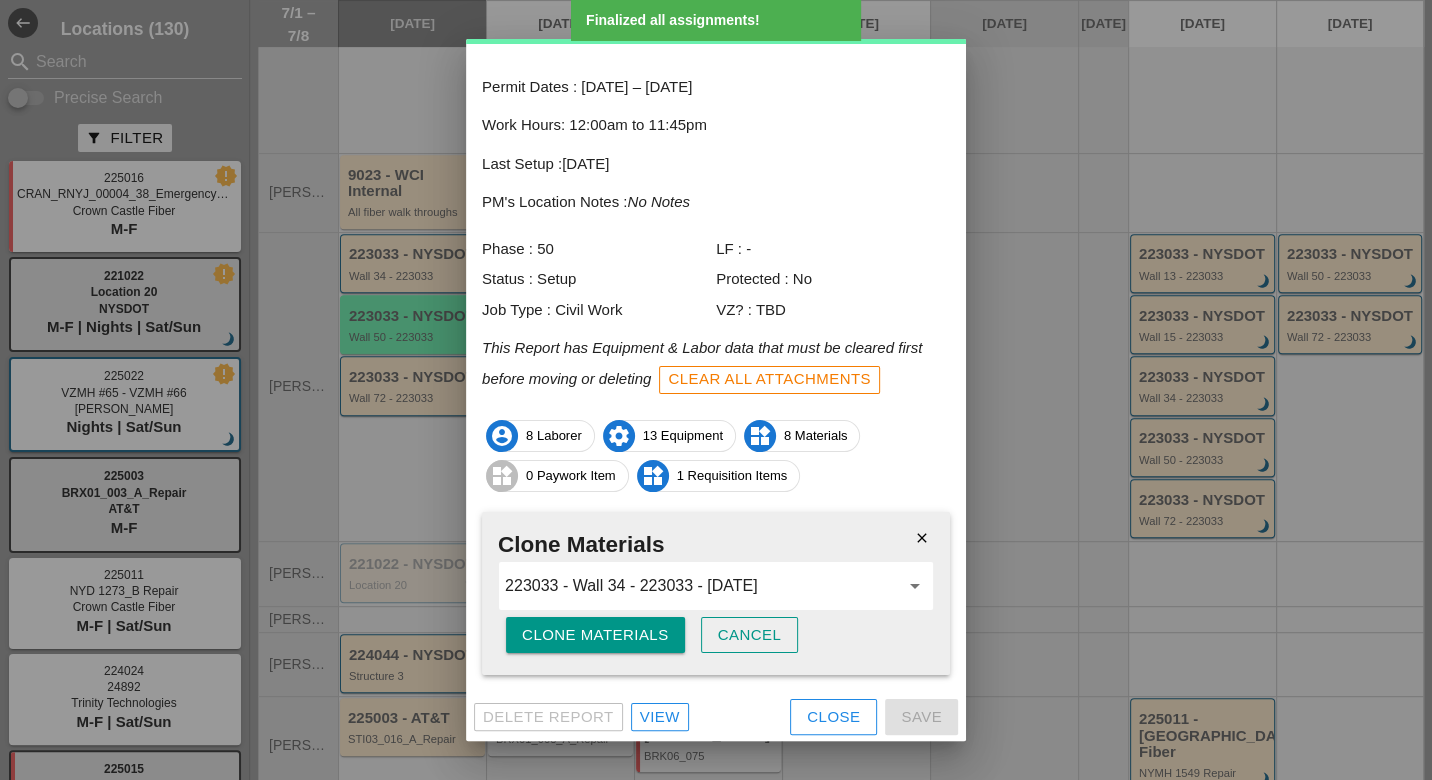 click on "close Clone Materials 223033 - Wall 34 - 223033 - 07/02/2025 arrow_drop_down Clone Materials Cancel" at bounding box center [716, 594] 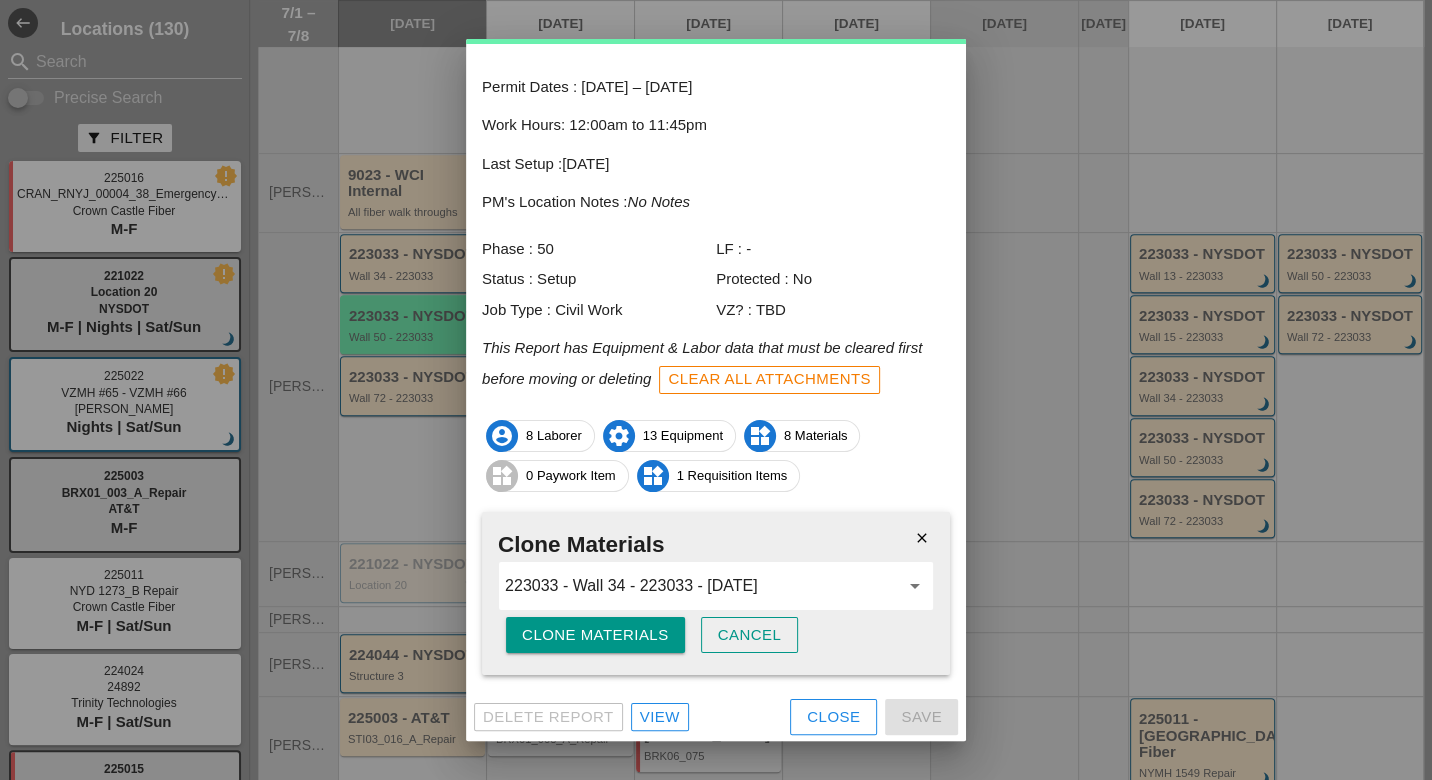 click on "Clone Materials" at bounding box center (595, 635) 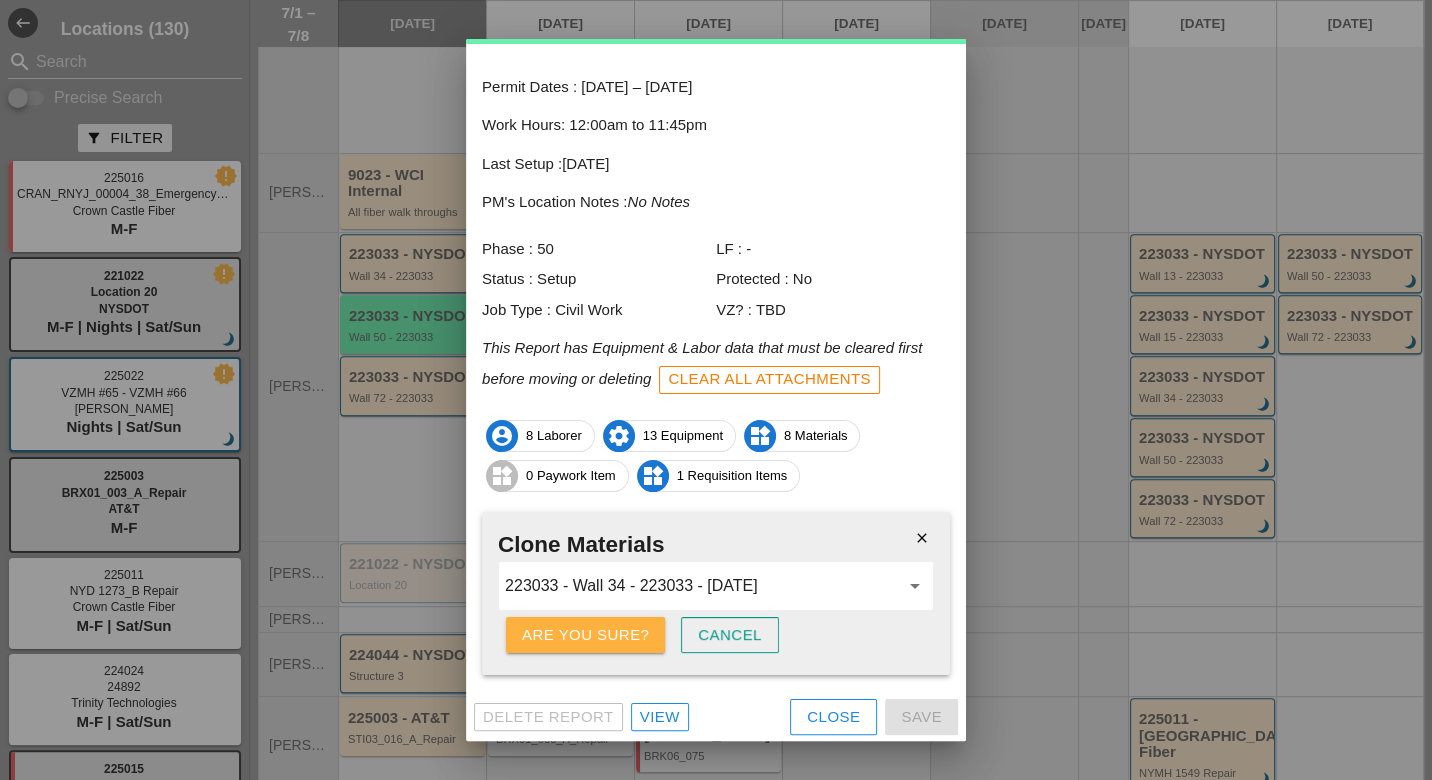 click on "Are you sure?" at bounding box center [585, 635] 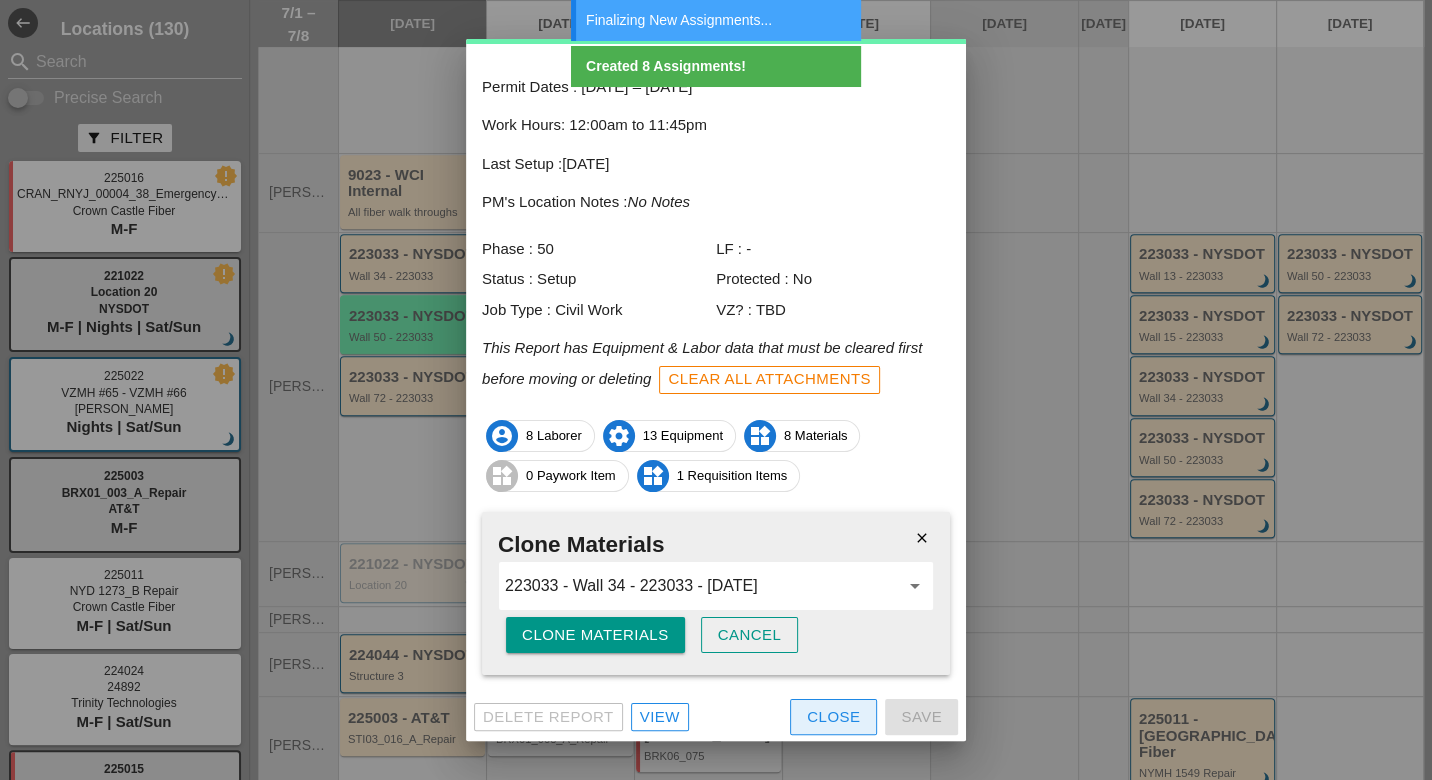 click on "Close" at bounding box center [833, 717] 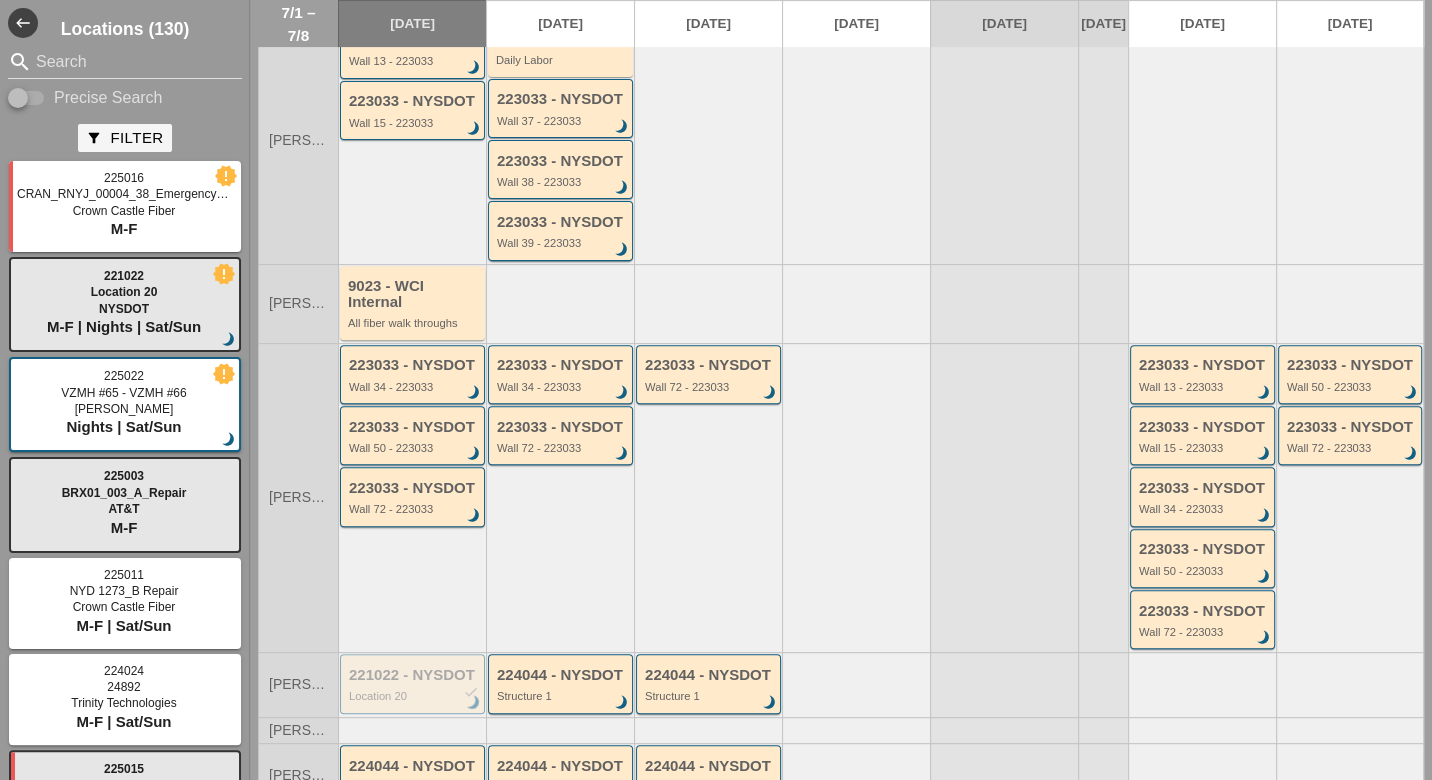 scroll, scrollTop: 333, scrollLeft: 0, axis: vertical 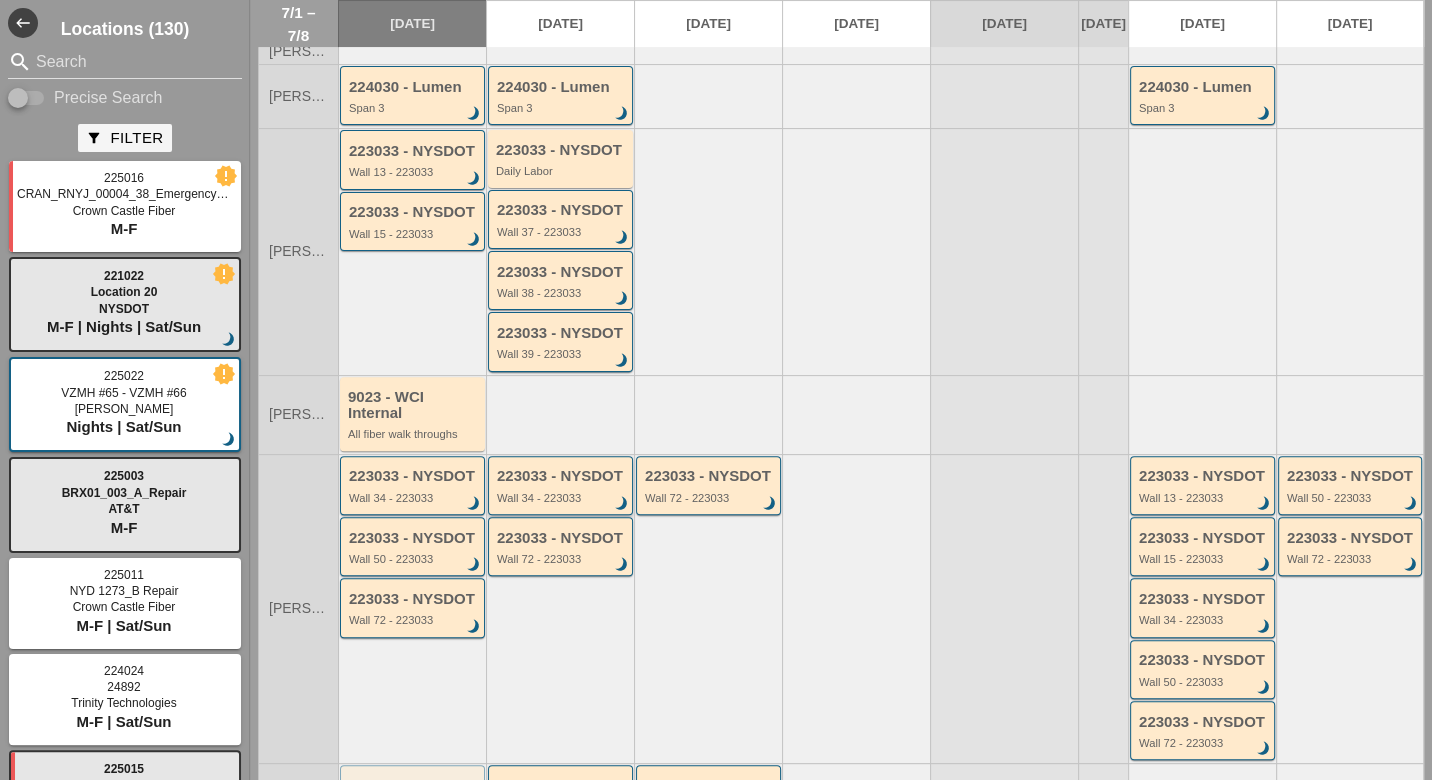 click on "223033 - NYSDOT" at bounding box center (562, 476) 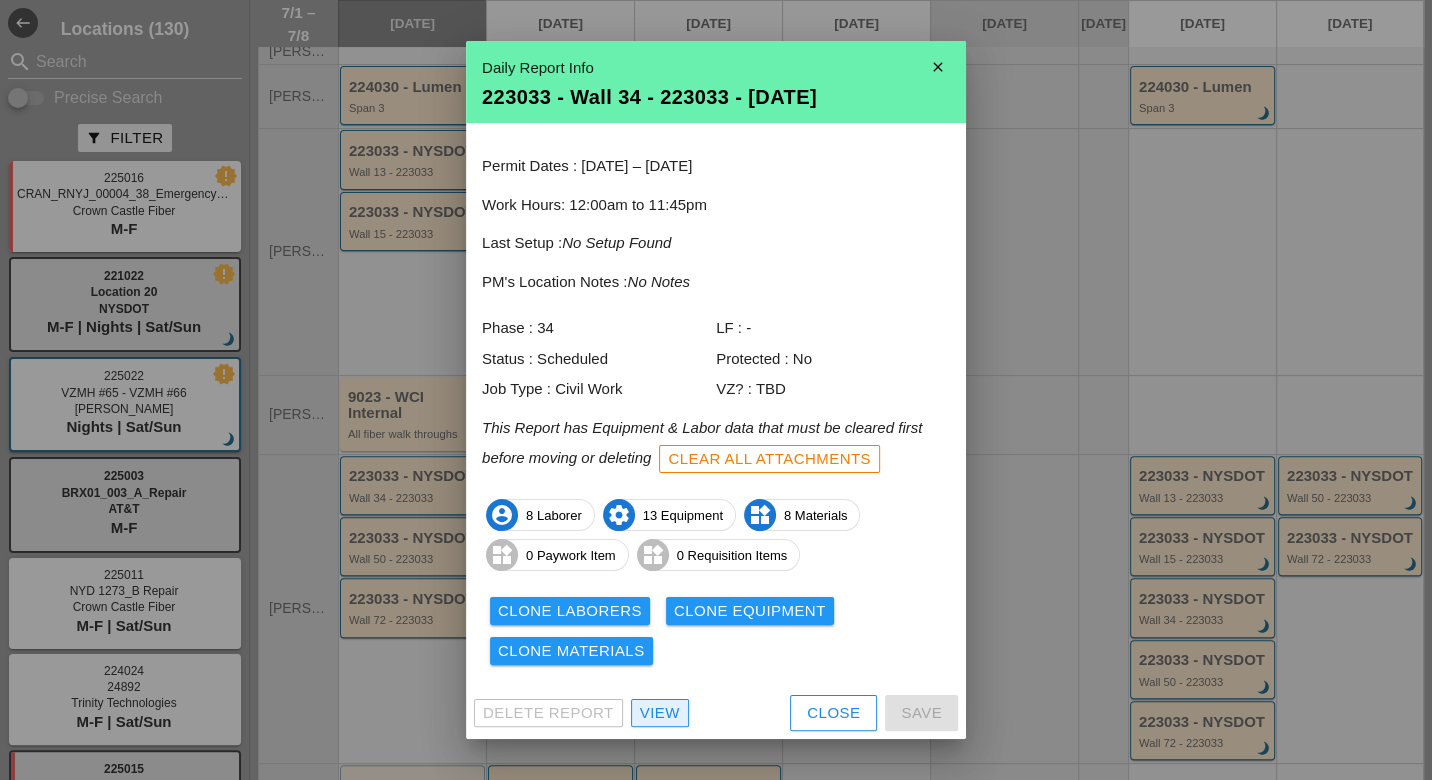 drag, startPoint x: 673, startPoint y: 707, endPoint x: 835, endPoint y: 507, distance: 257.3791 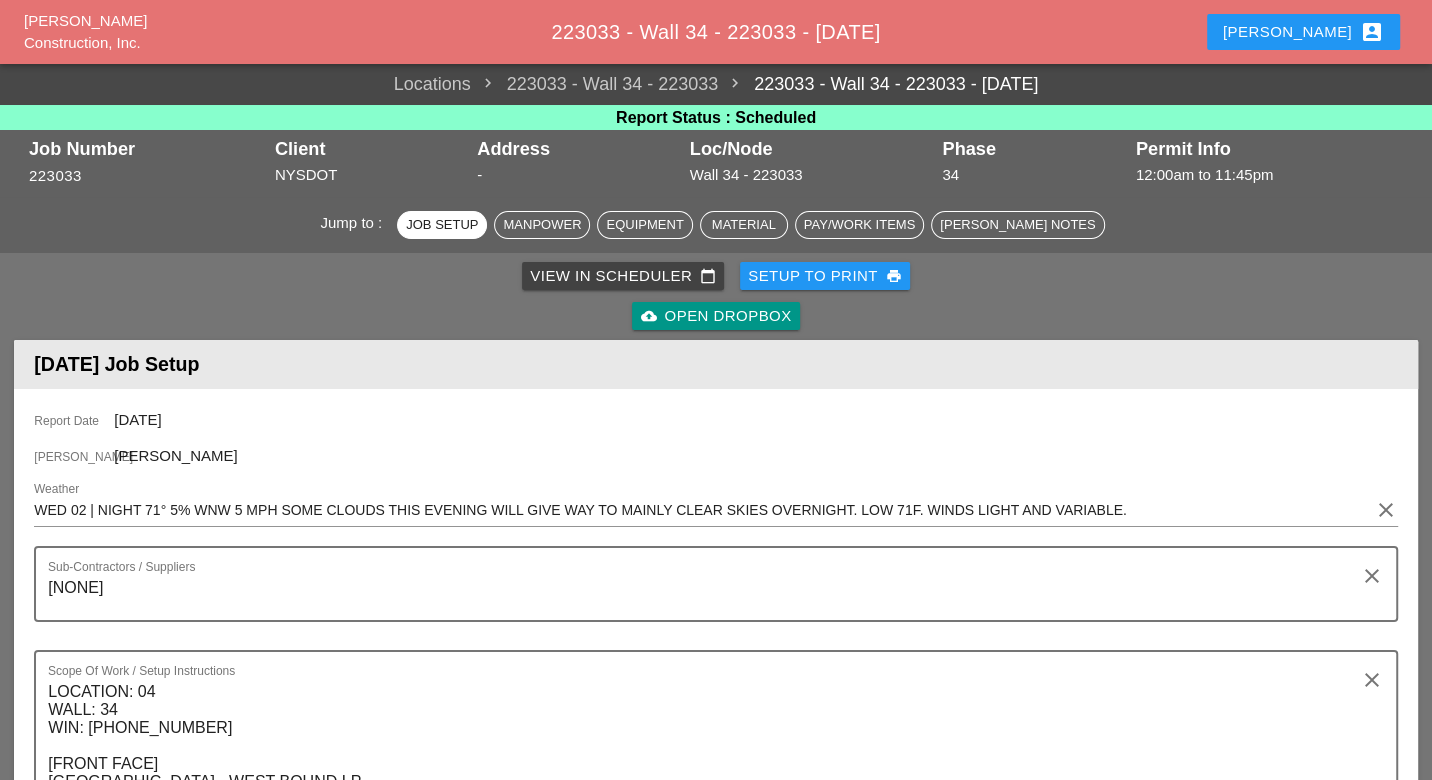 click on "Luca account_box" at bounding box center [1303, 32] 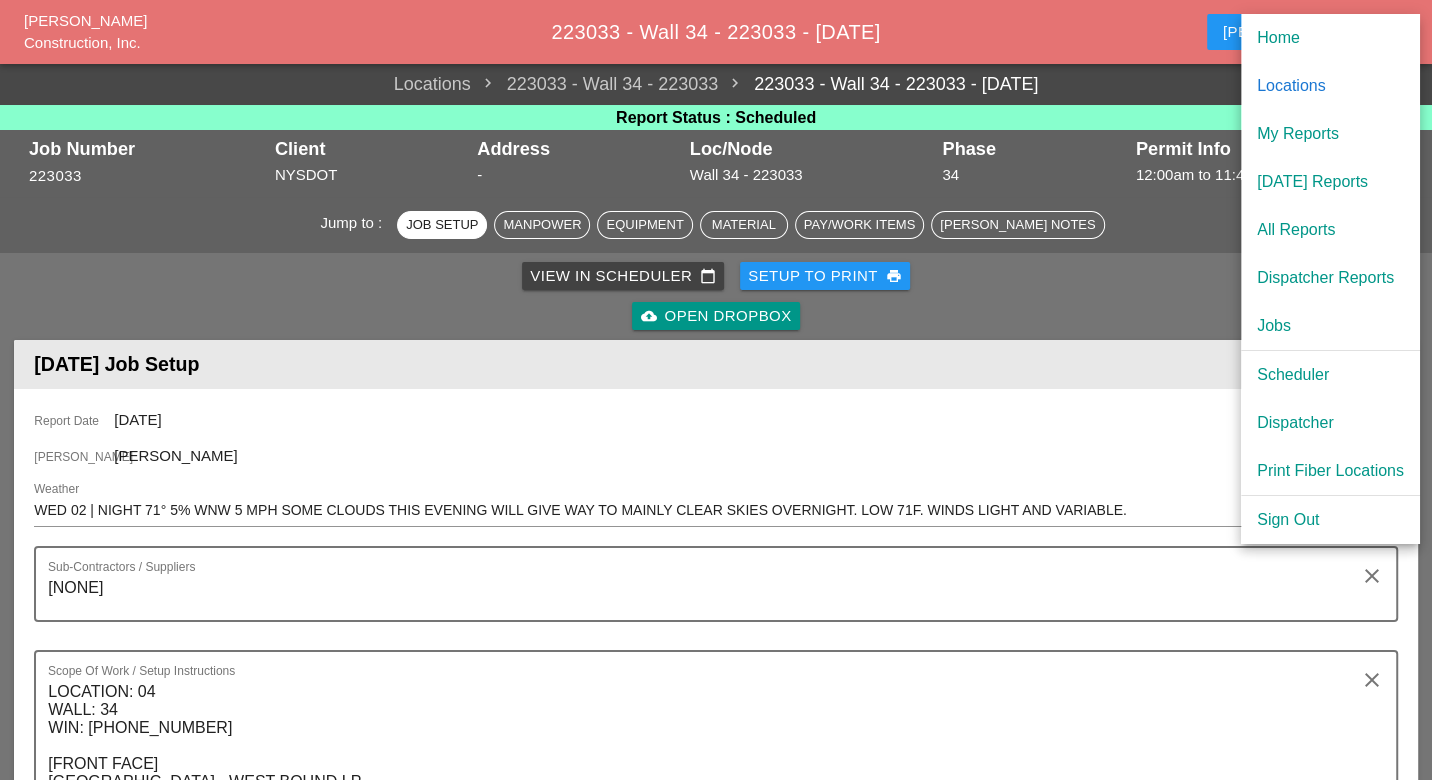 click on "Dispatcher" at bounding box center (1330, 423) 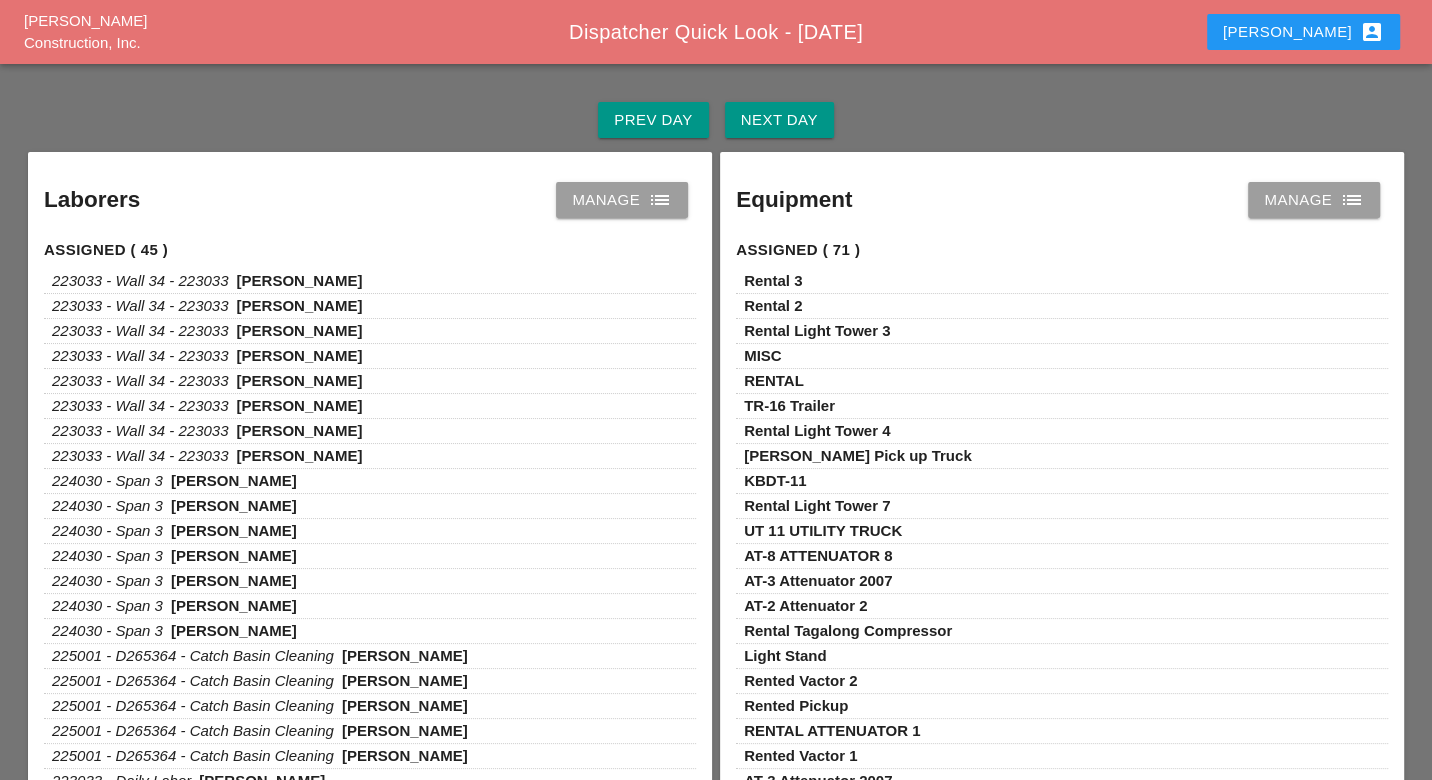 click on "Manage list" at bounding box center (622, 200) 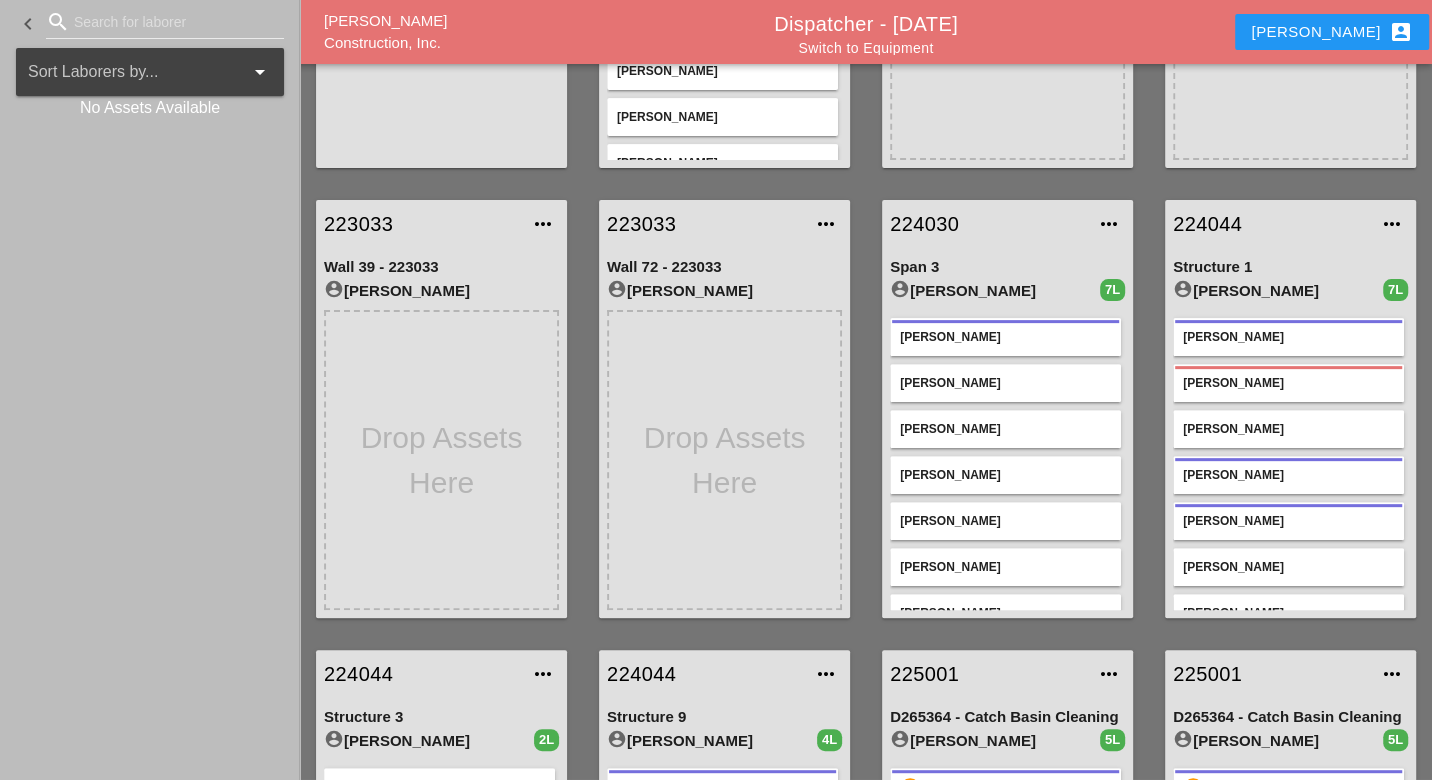 scroll, scrollTop: 444, scrollLeft: 0, axis: vertical 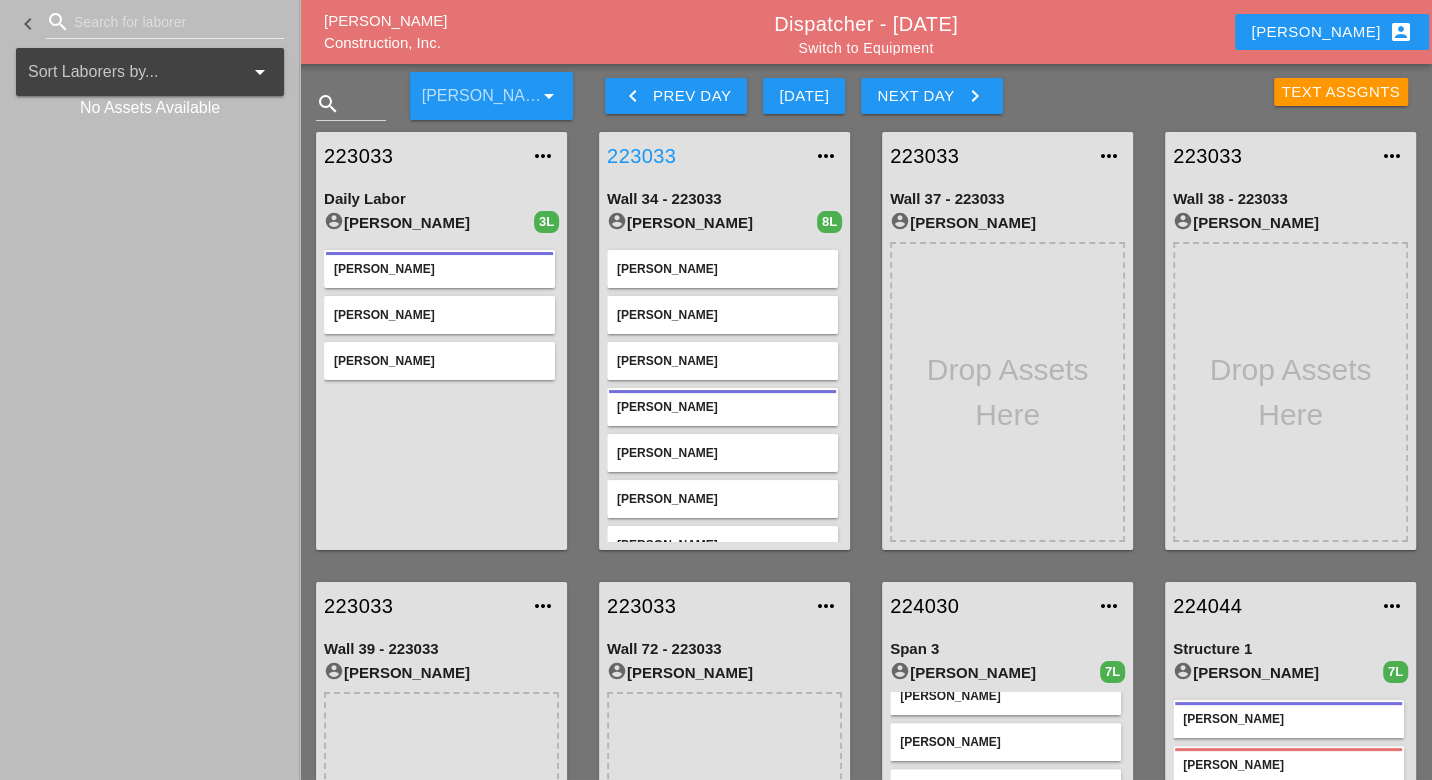 click on "223033" at bounding box center [704, 156] 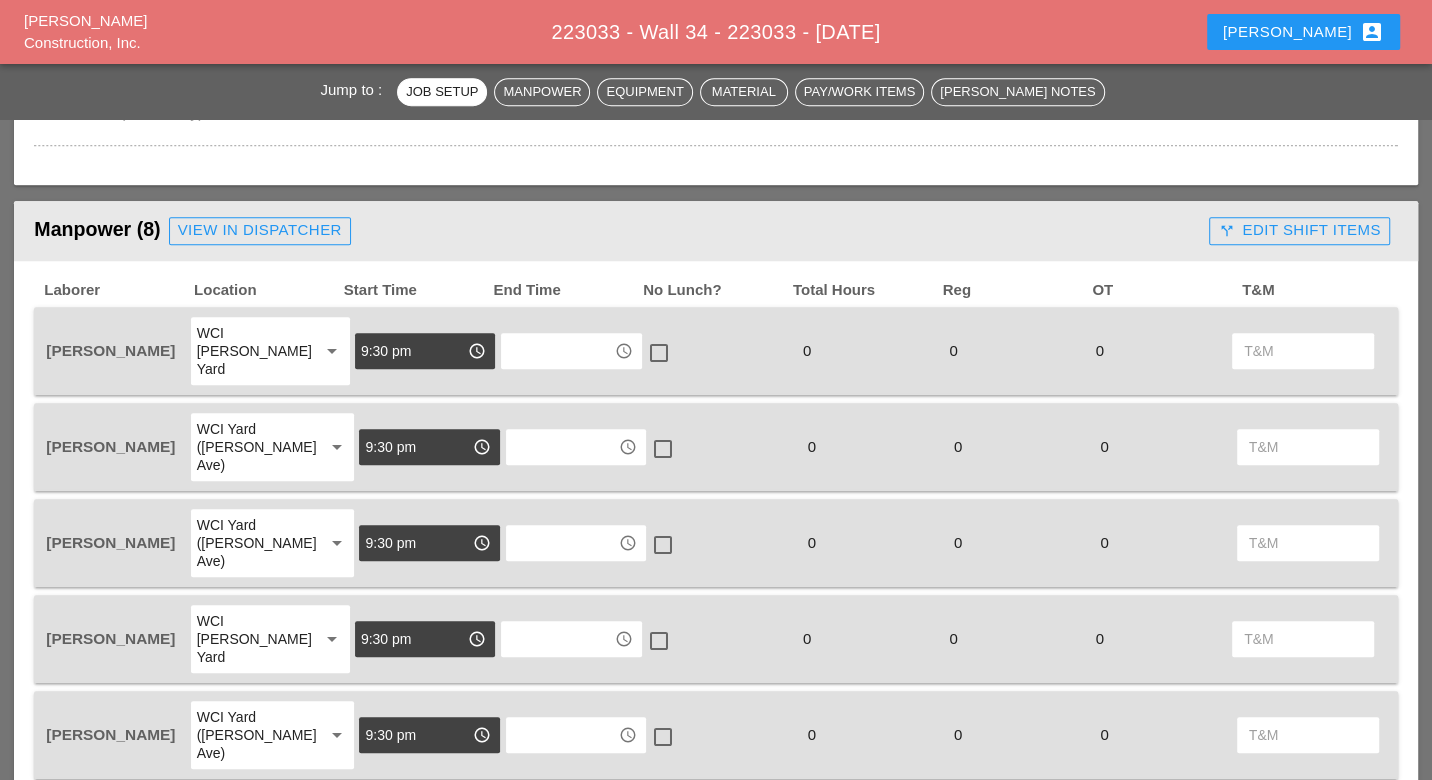 scroll, scrollTop: 1111, scrollLeft: 0, axis: vertical 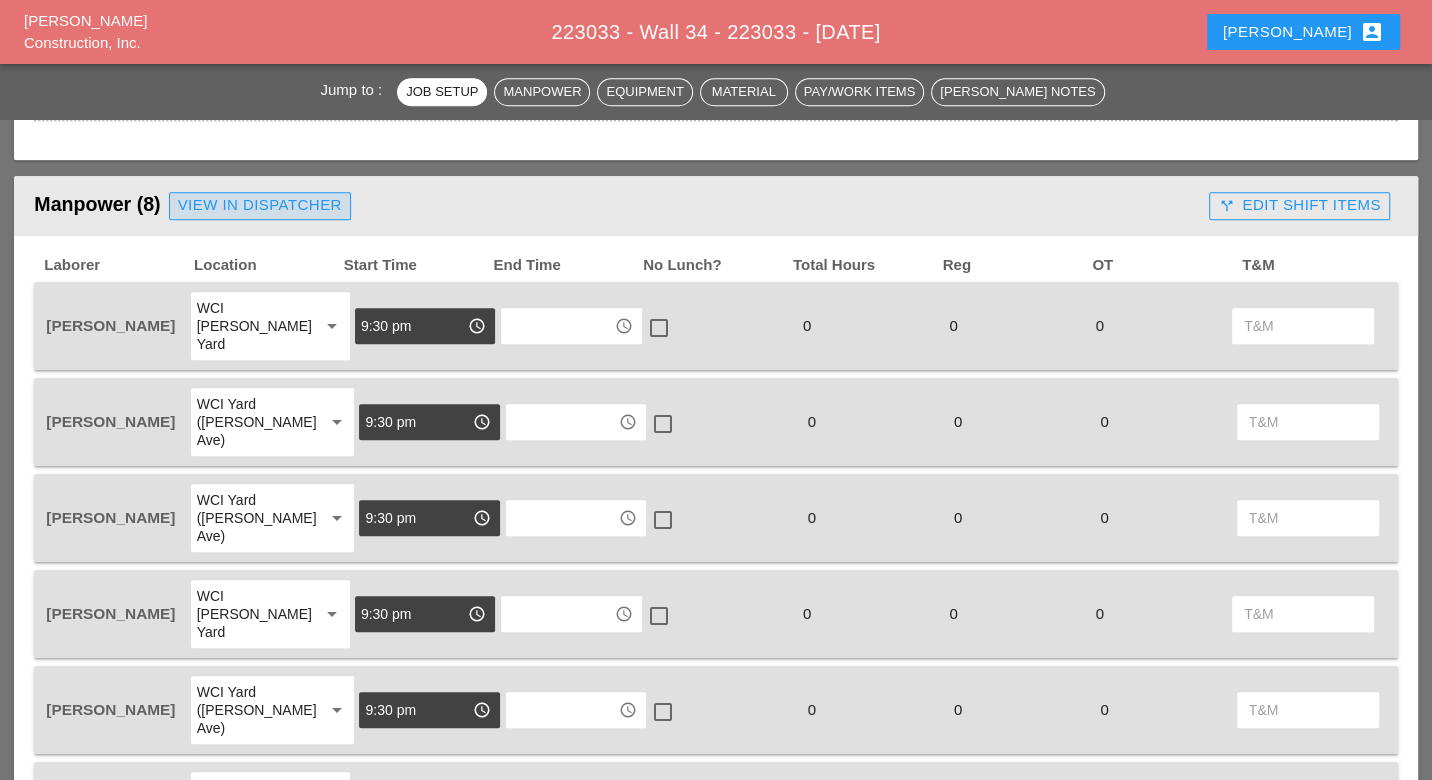 click on "View in Dispatcher" at bounding box center [260, 205] 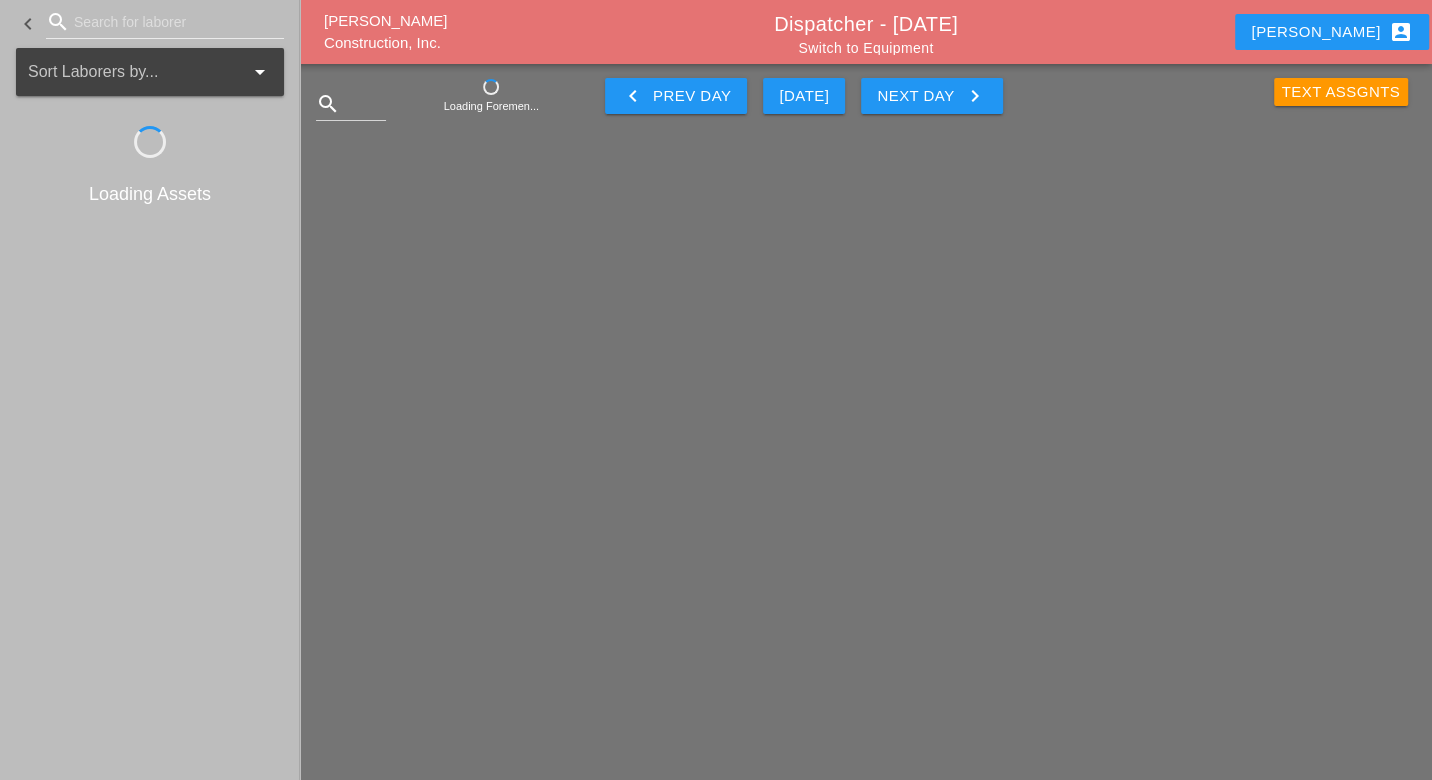 scroll, scrollTop: 0, scrollLeft: 0, axis: both 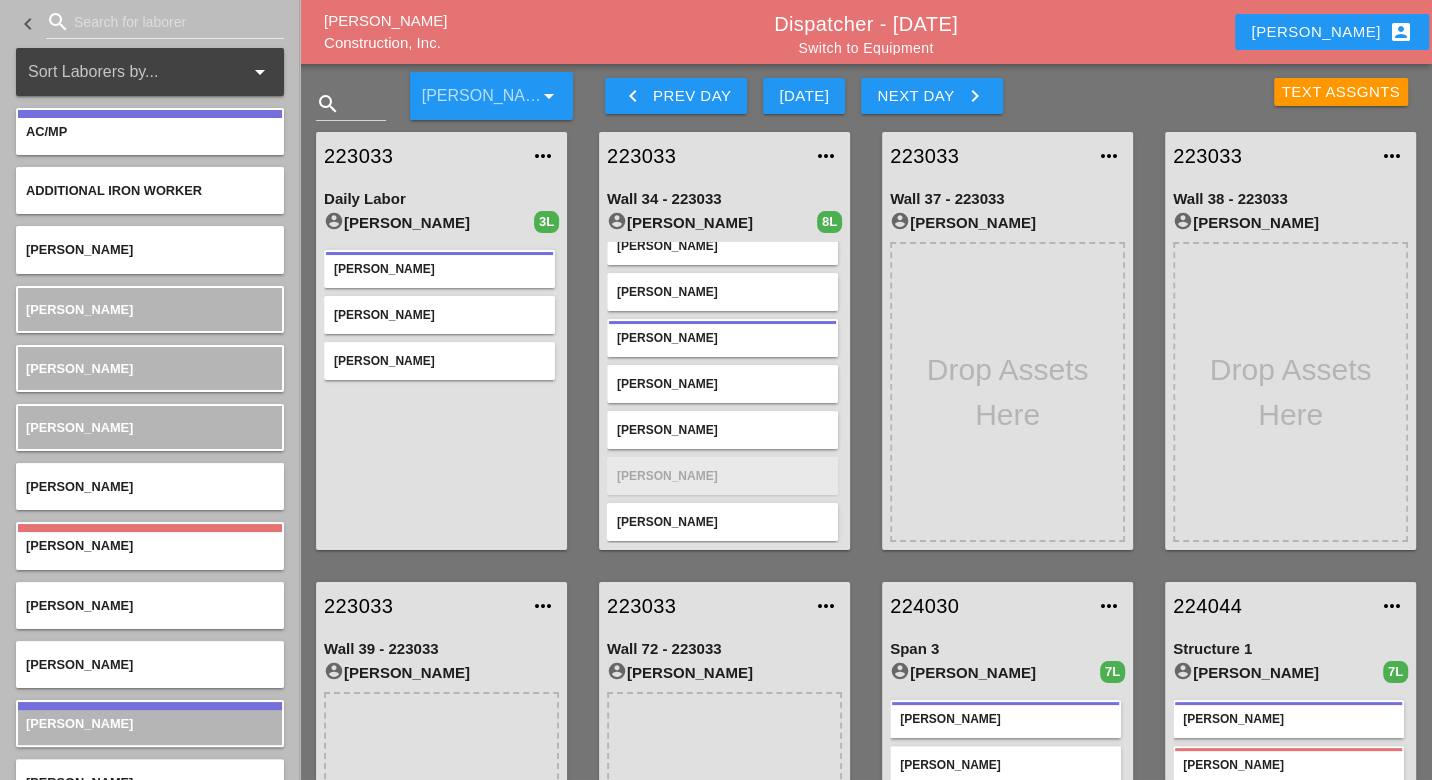 type 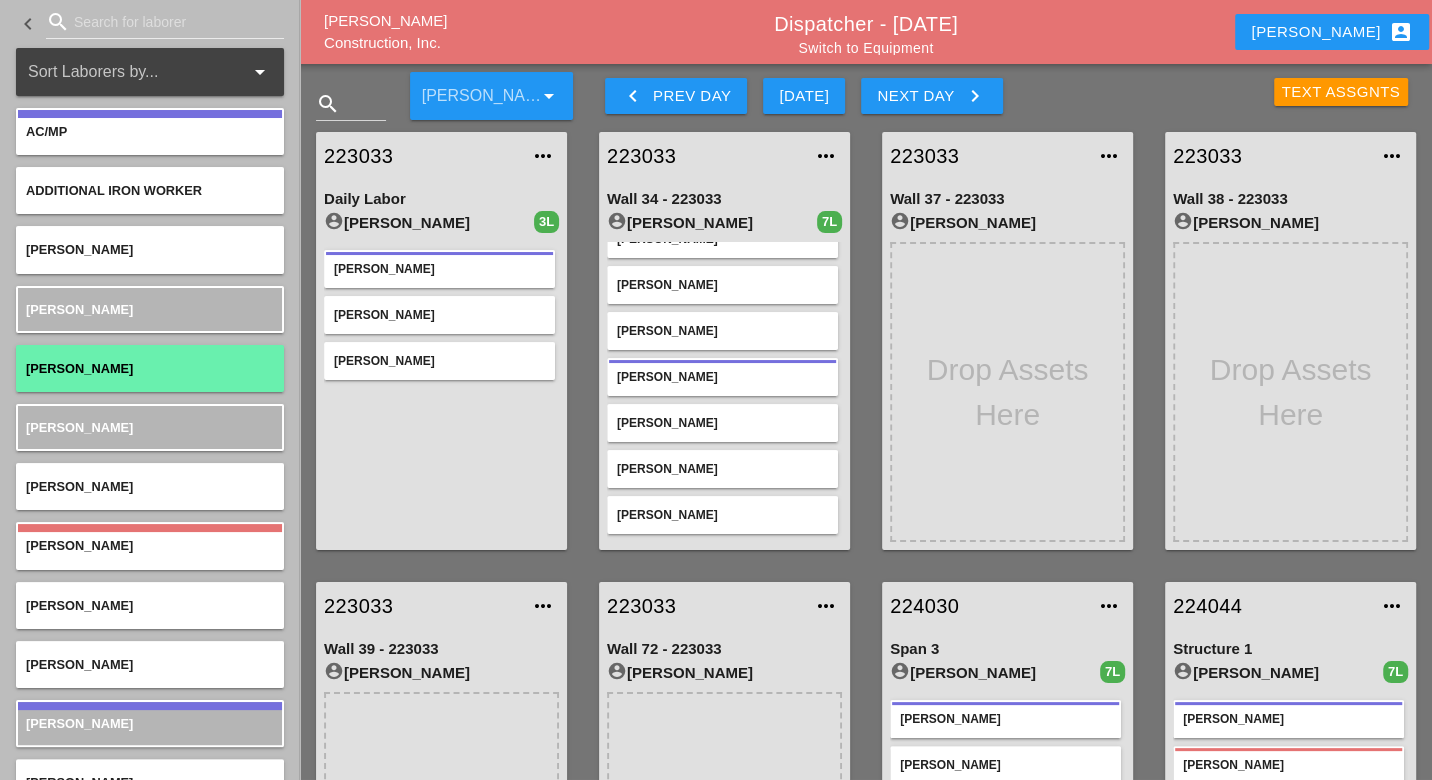 scroll, scrollTop: 24, scrollLeft: 0, axis: vertical 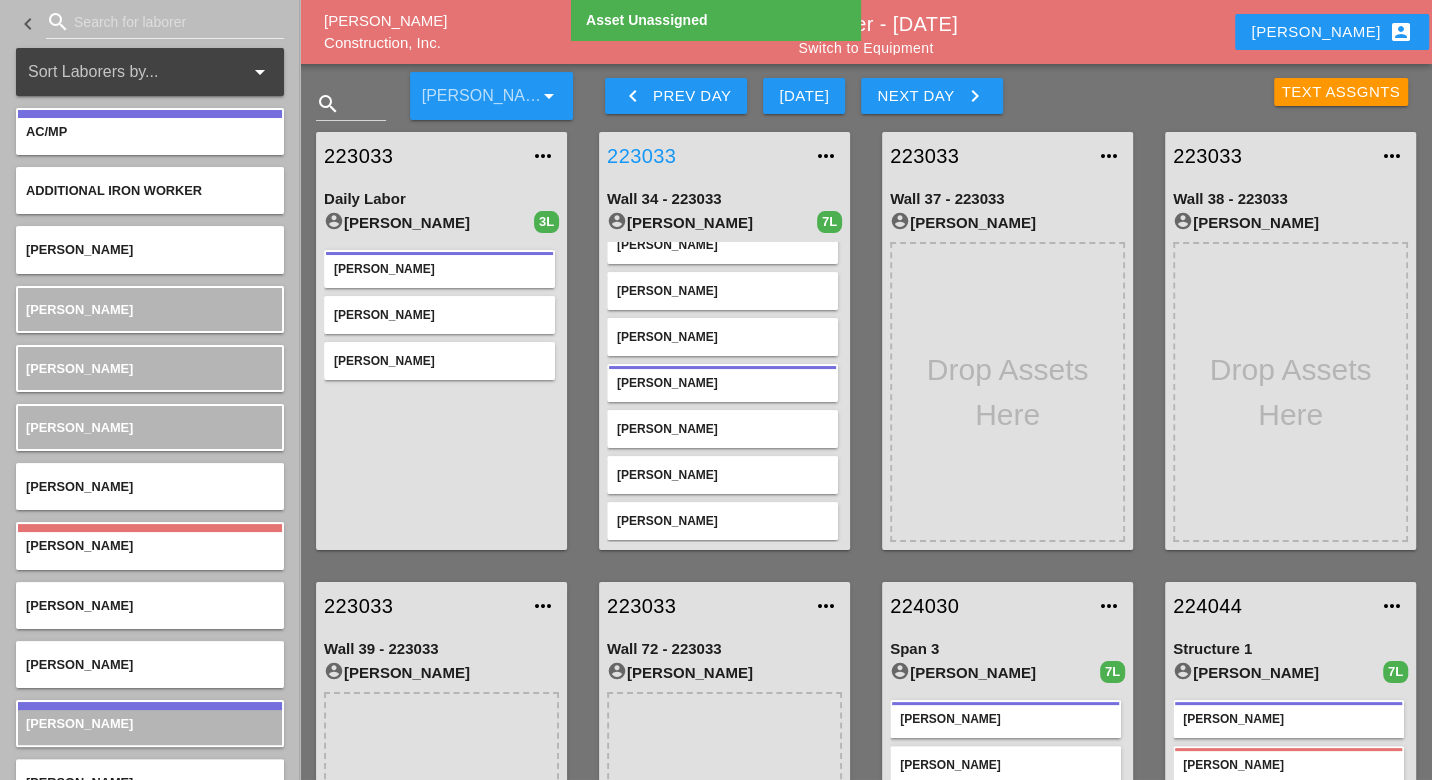 click on "223033" at bounding box center (704, 156) 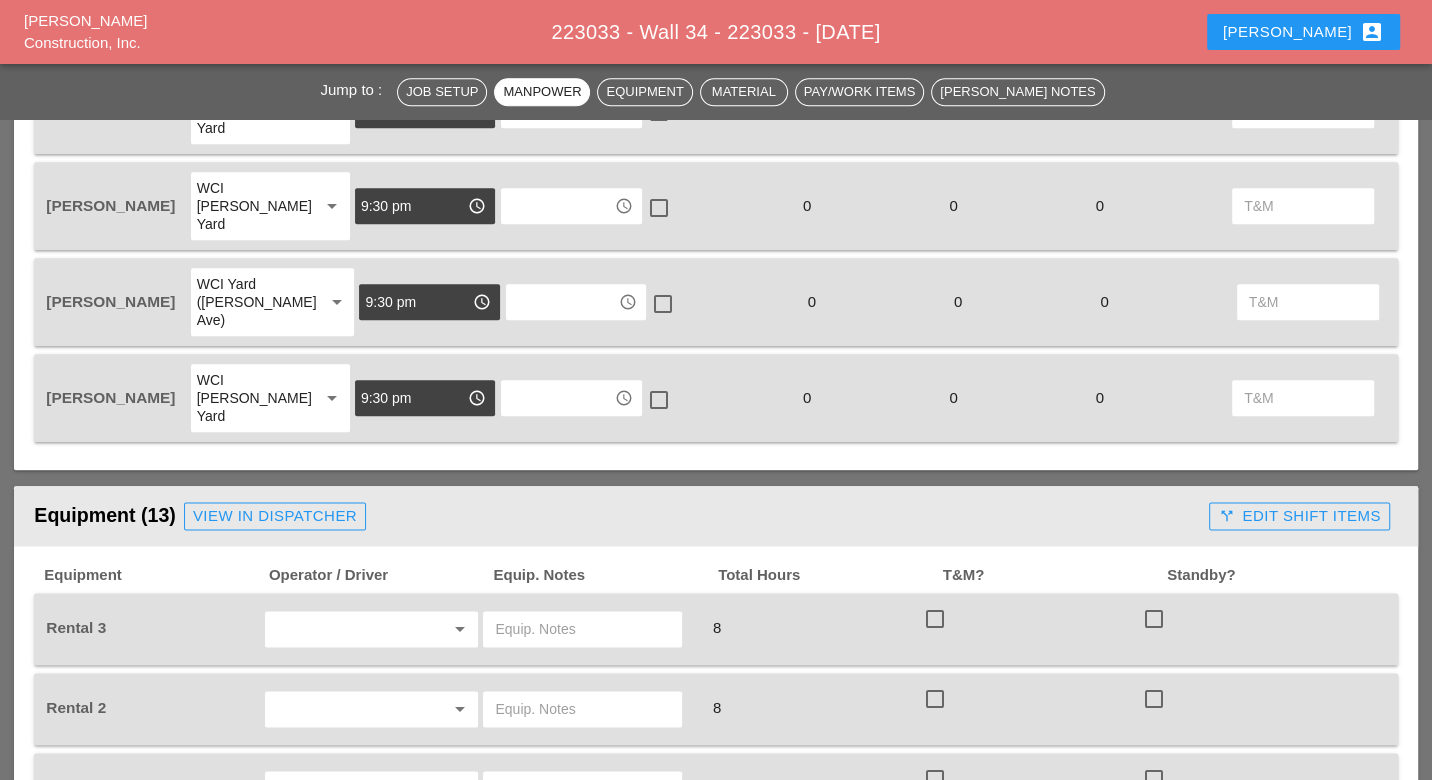 scroll, scrollTop: 1666, scrollLeft: 0, axis: vertical 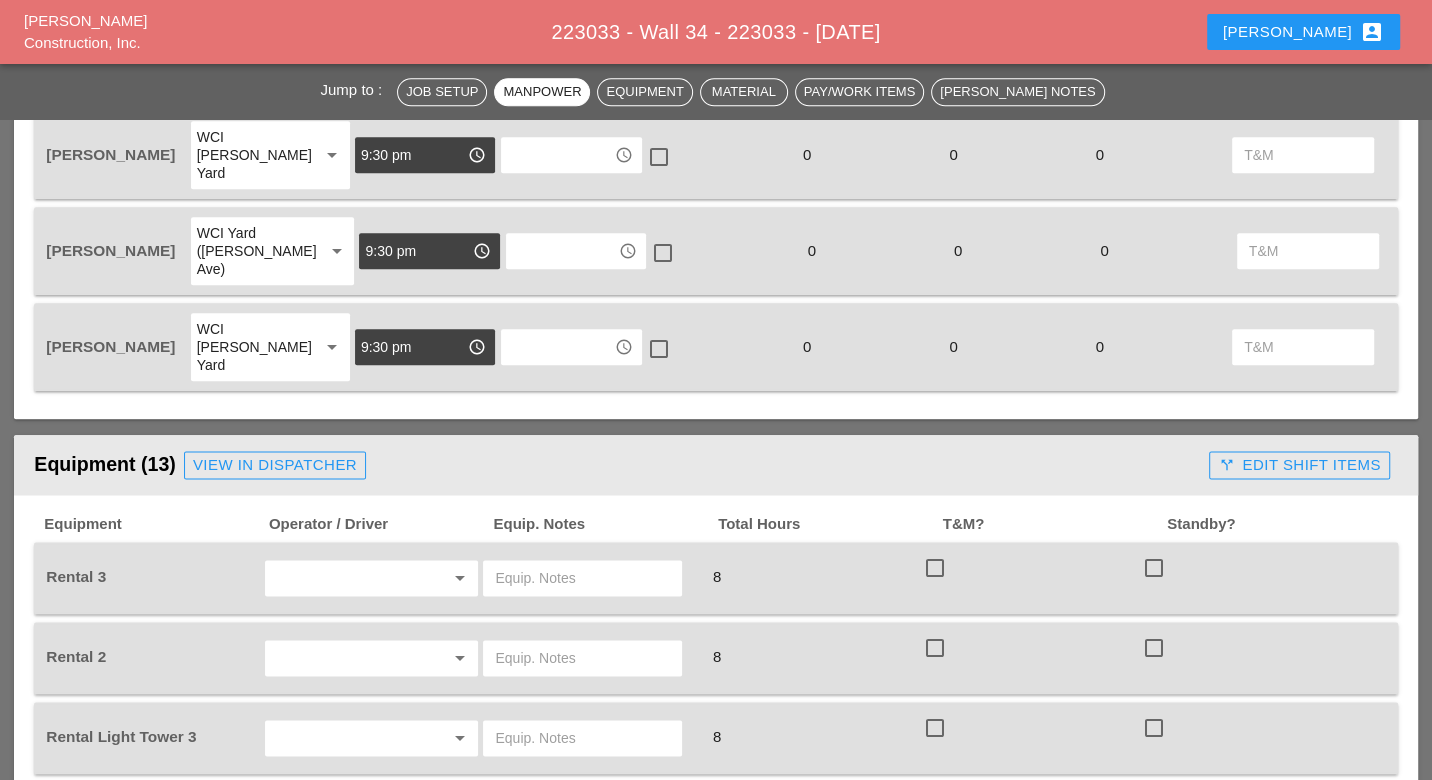 click at bounding box center (582, 578) 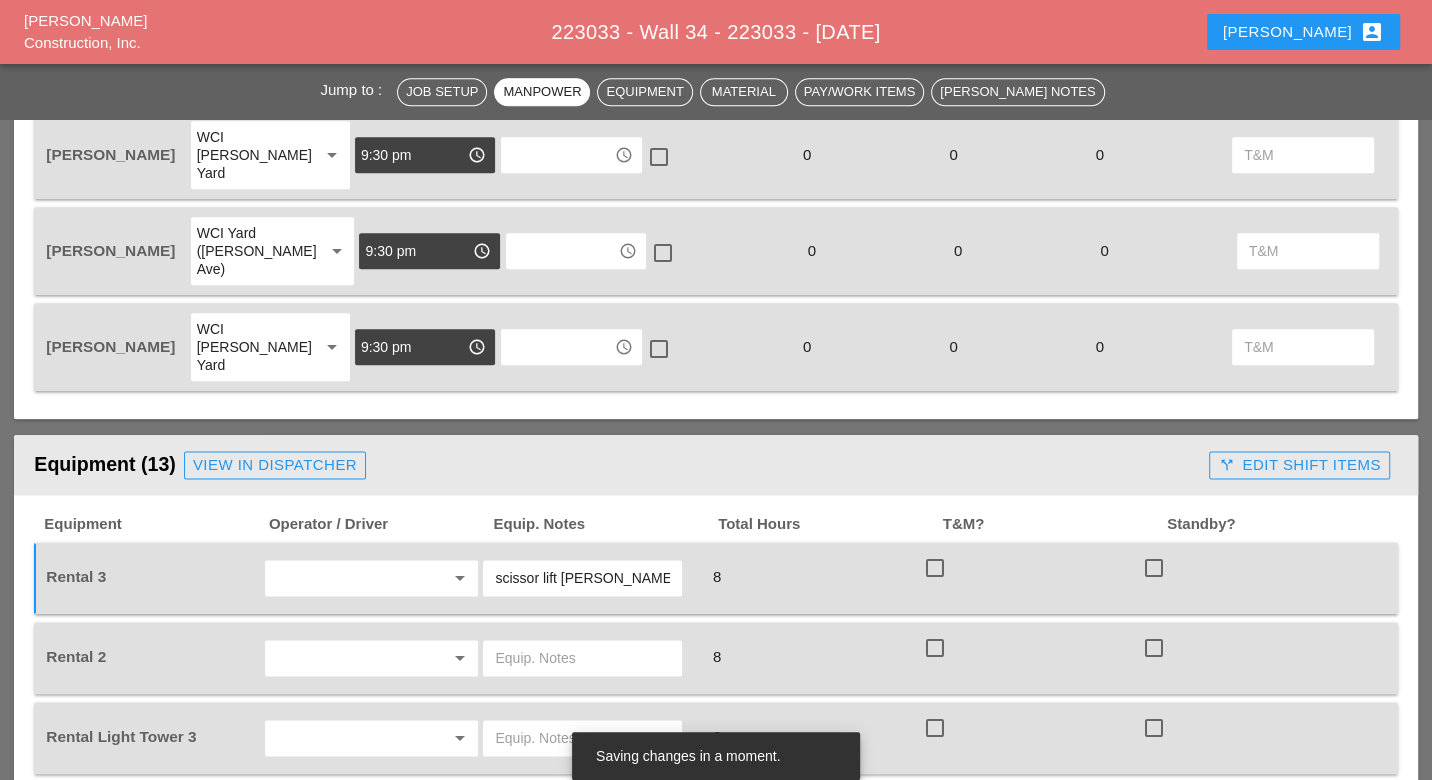 type on "scissor lift Bruckner yard" 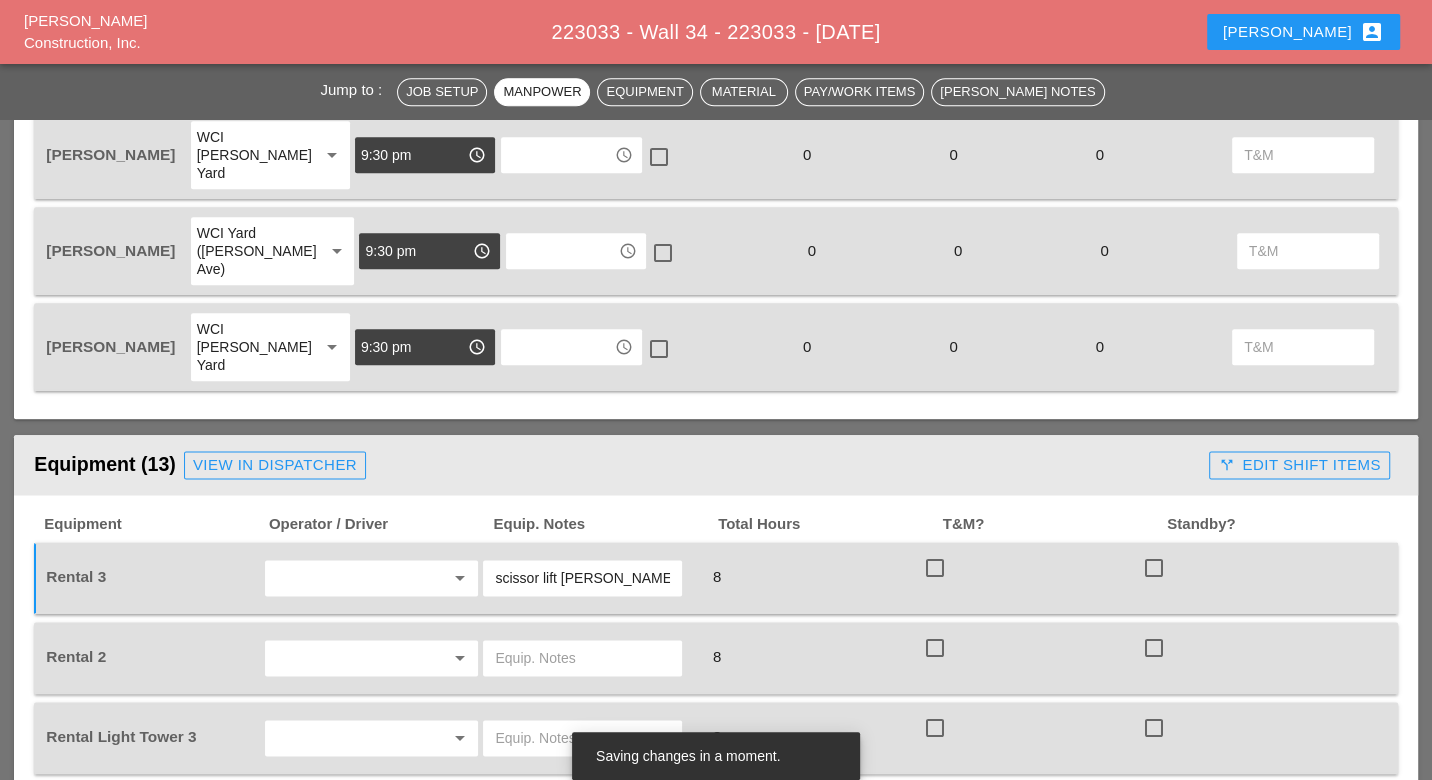 drag, startPoint x: 658, startPoint y: 441, endPoint x: 502, endPoint y: 444, distance: 156.02884 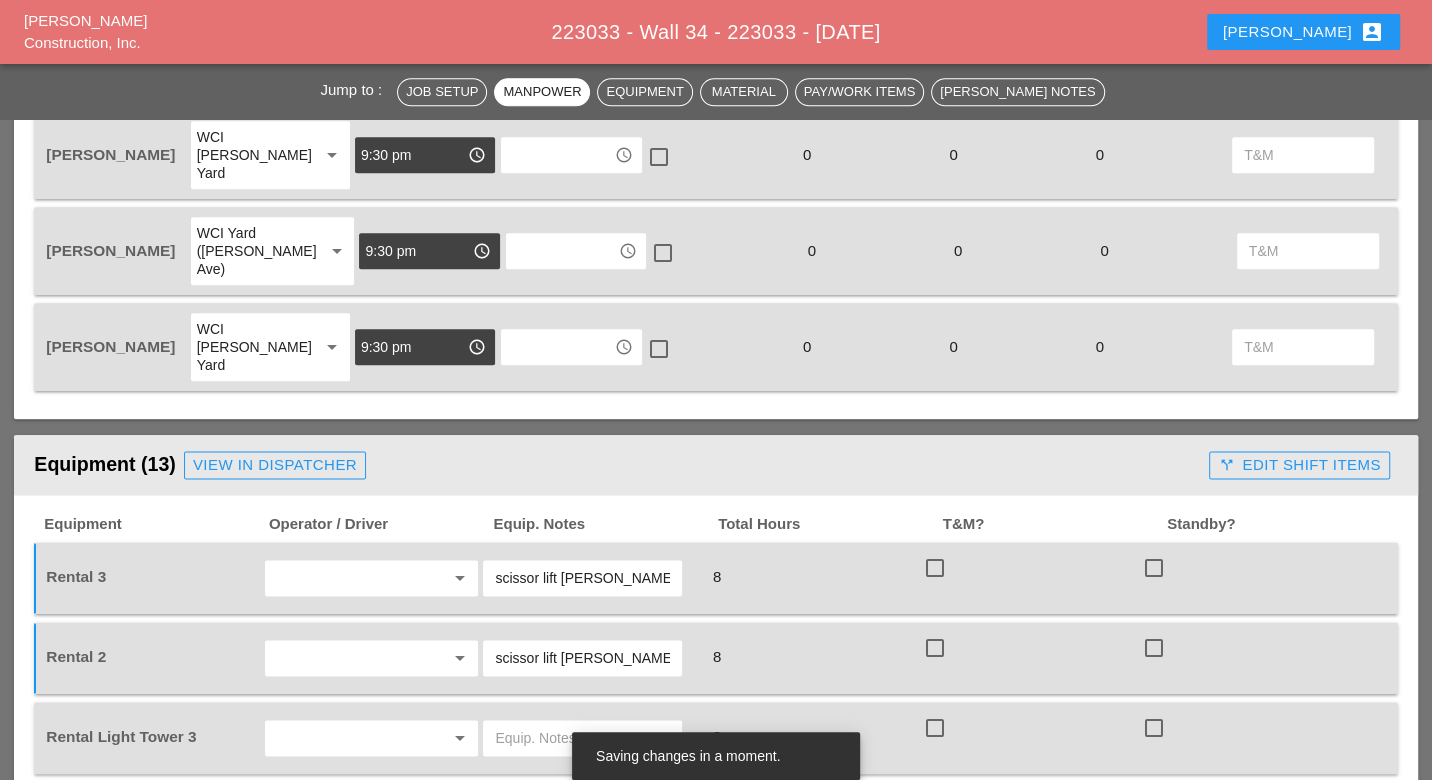 drag, startPoint x: 654, startPoint y: 520, endPoint x: 561, endPoint y: 517, distance: 93.04838 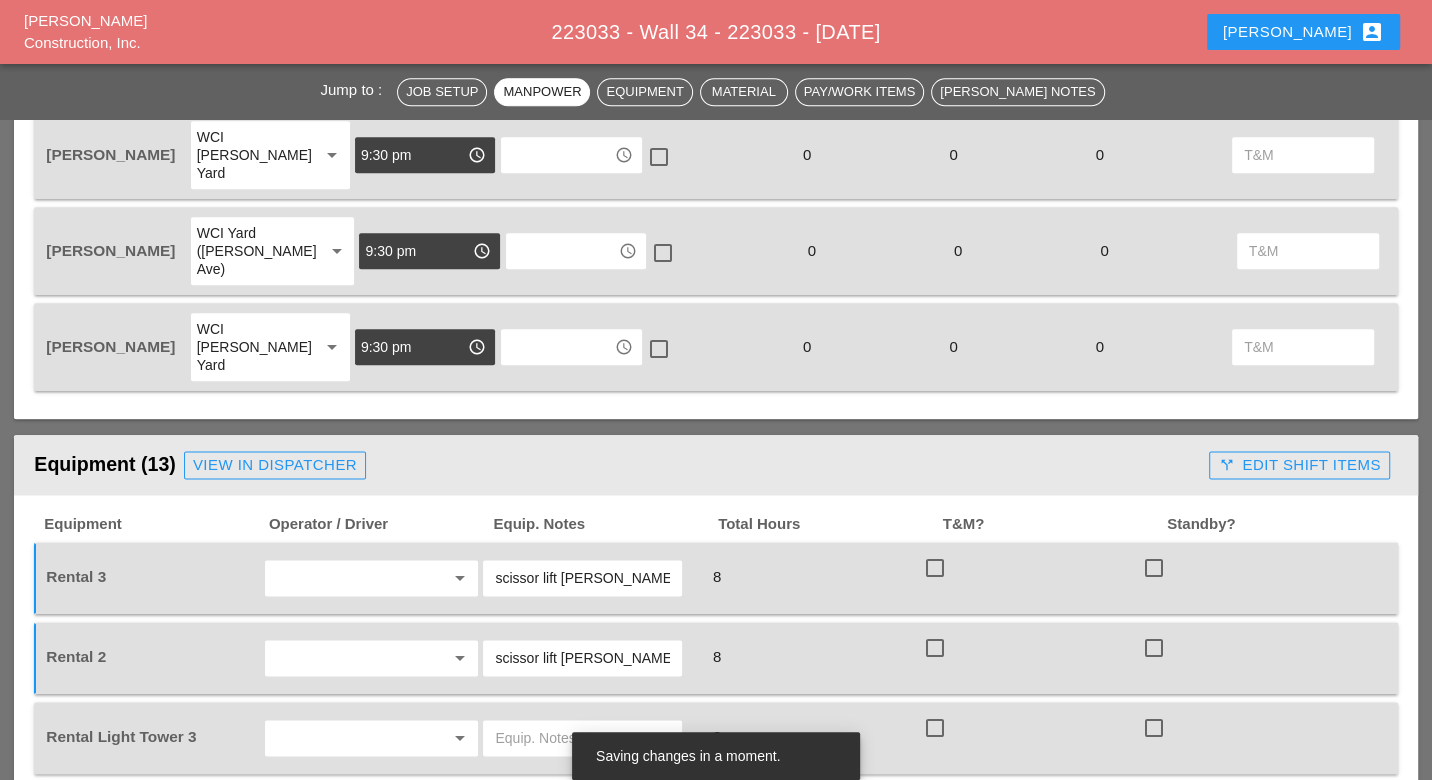scroll, scrollTop: 1777, scrollLeft: 0, axis: vertical 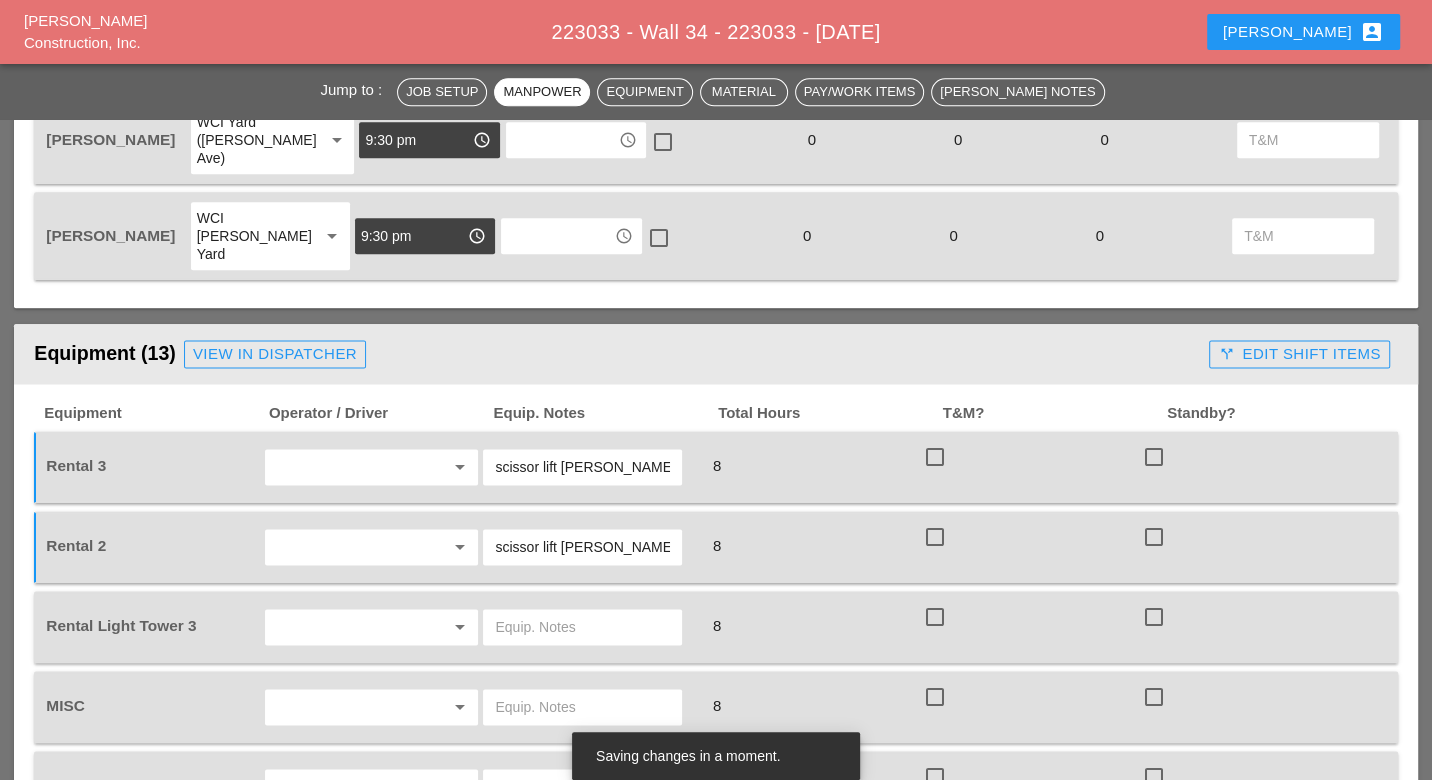 type on "scissor lift Bruckner yard" 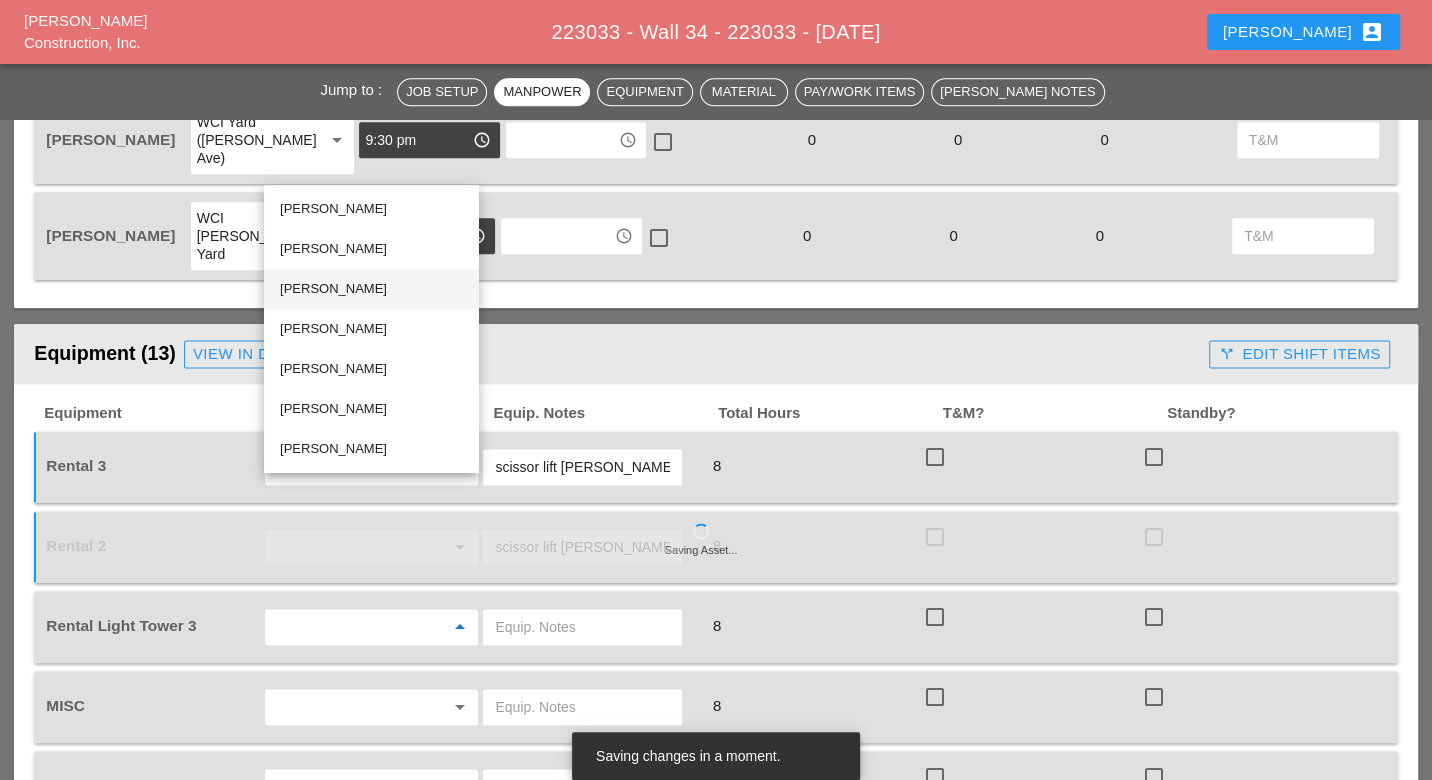 click on "Iwan Belfor" at bounding box center [371, 289] 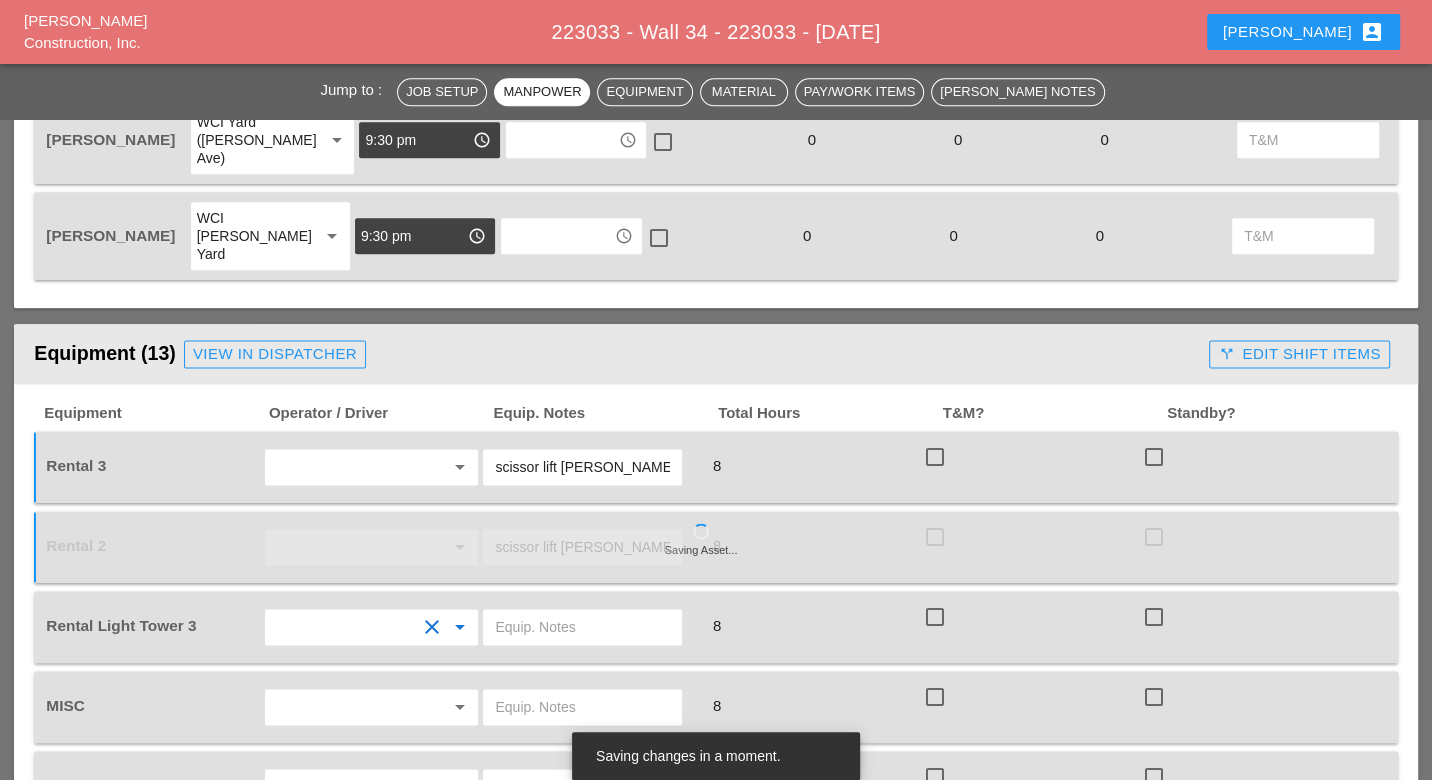 type on "Iwan Belfor" 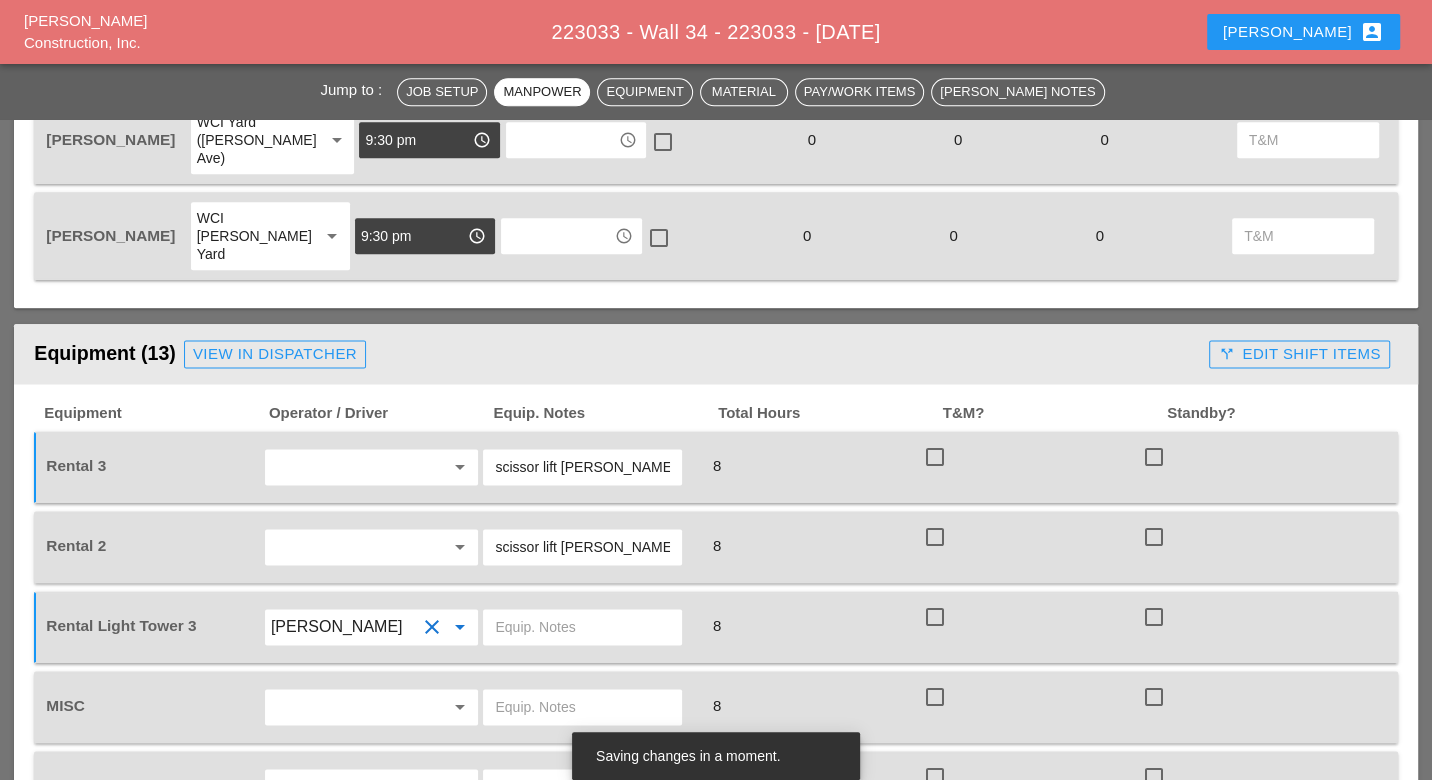 click at bounding box center [344, 707] 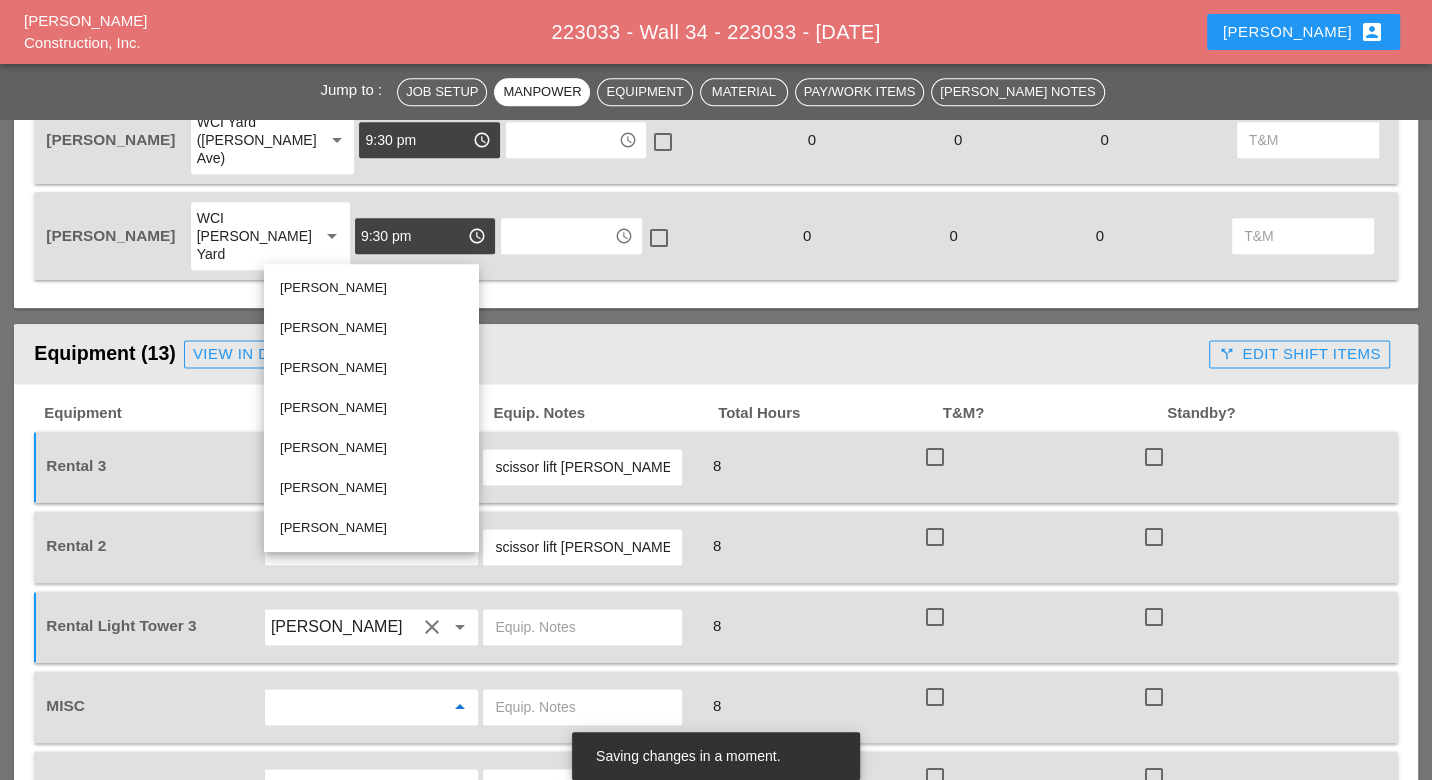 drag, startPoint x: 314, startPoint y: 480, endPoint x: 319, endPoint y: 497, distance: 17.720045 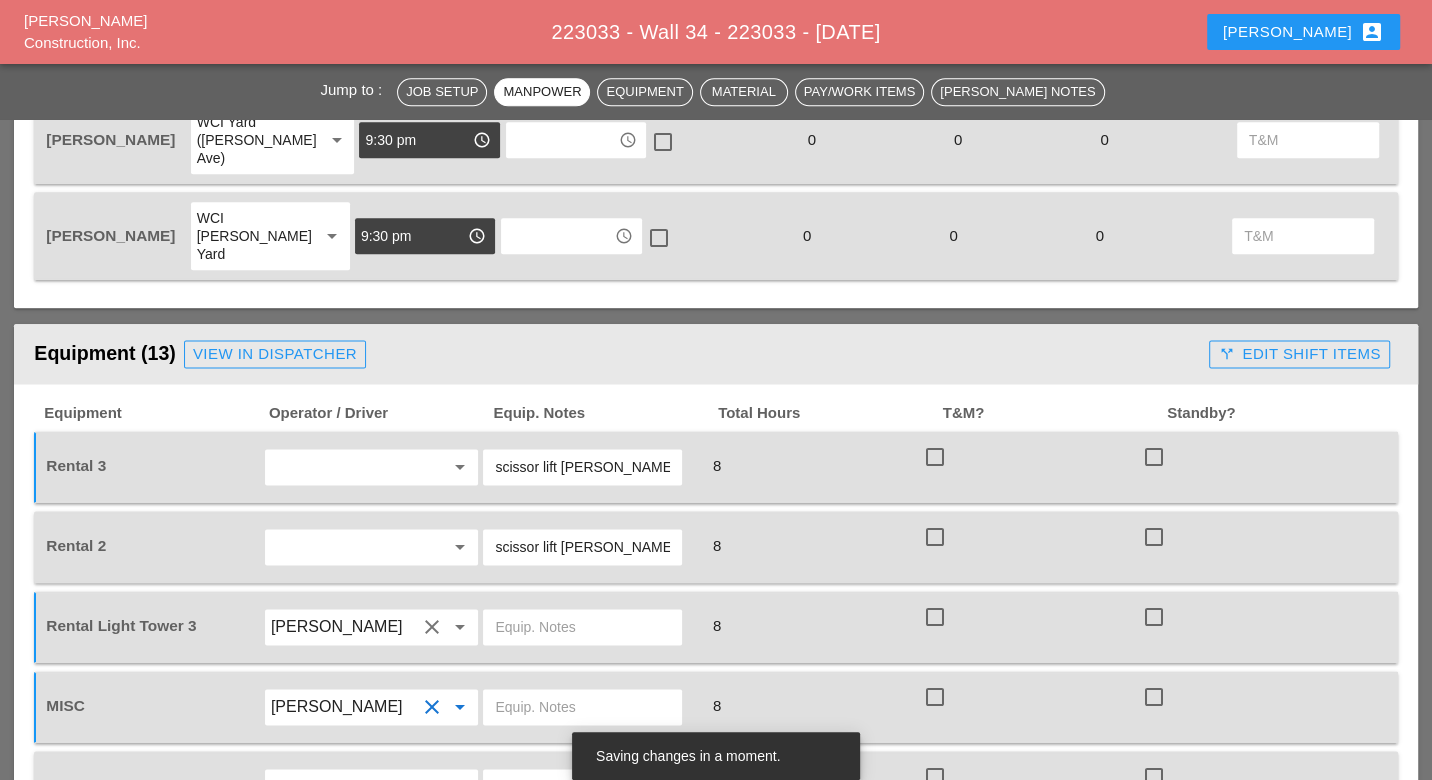 click at bounding box center (582, 707) 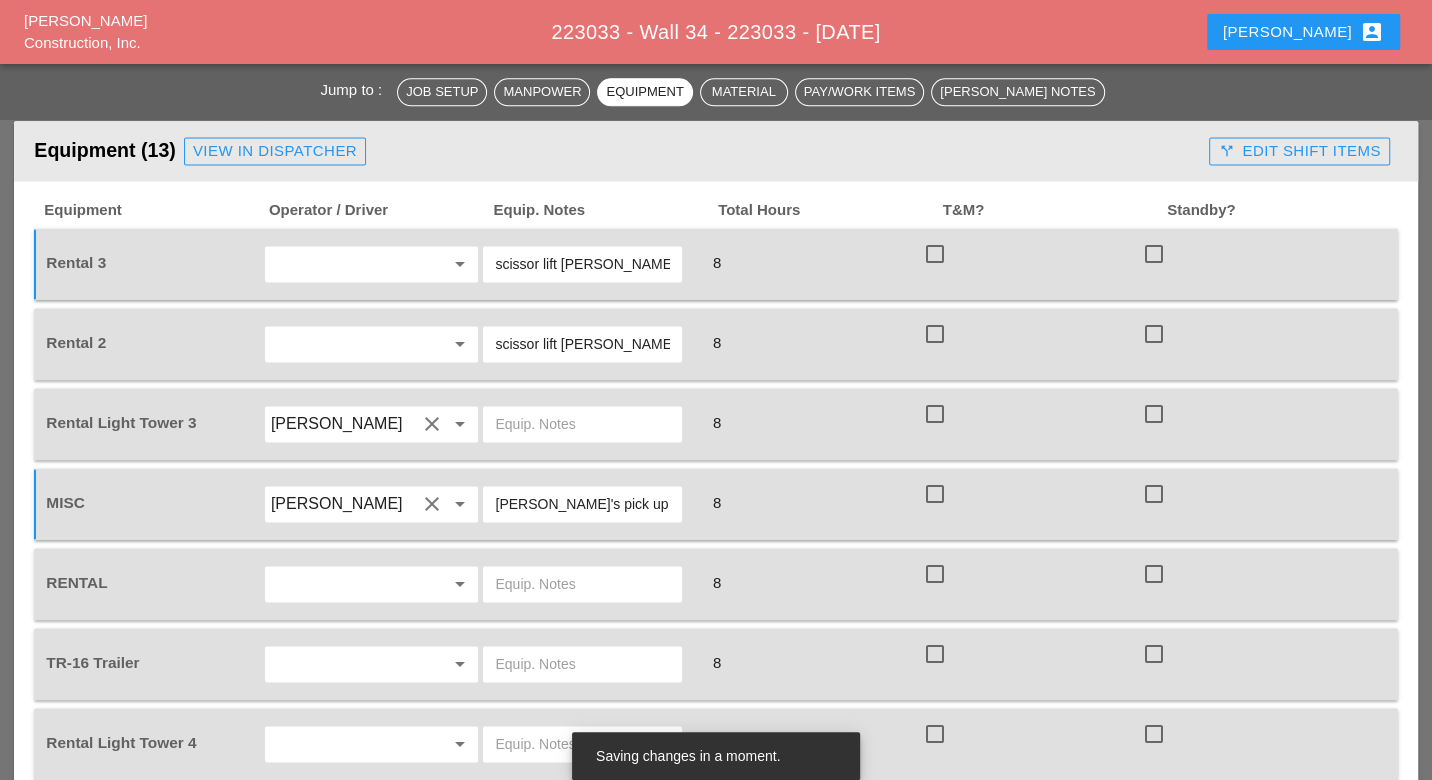 scroll, scrollTop: 2000, scrollLeft: 0, axis: vertical 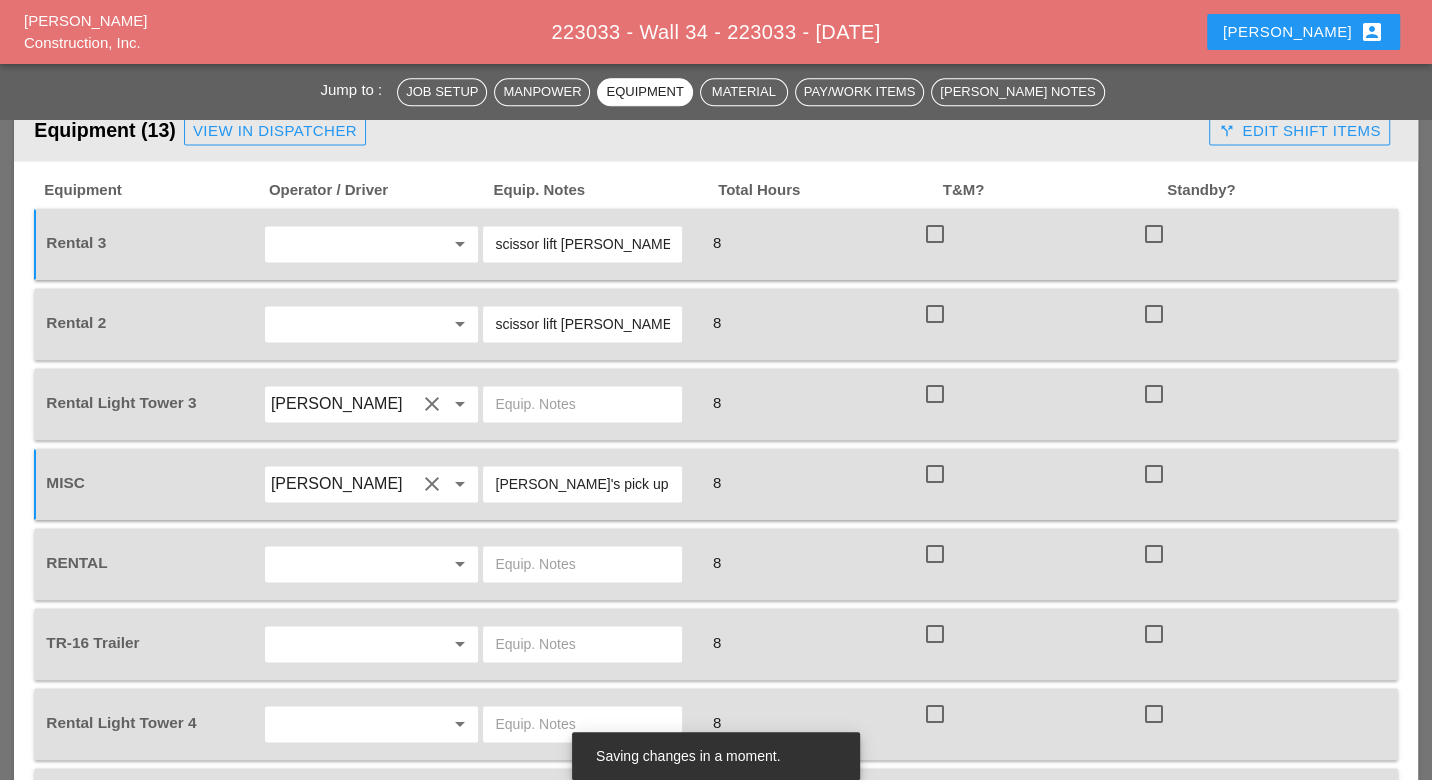 type on "[PERSON_NAME]'s pick up" 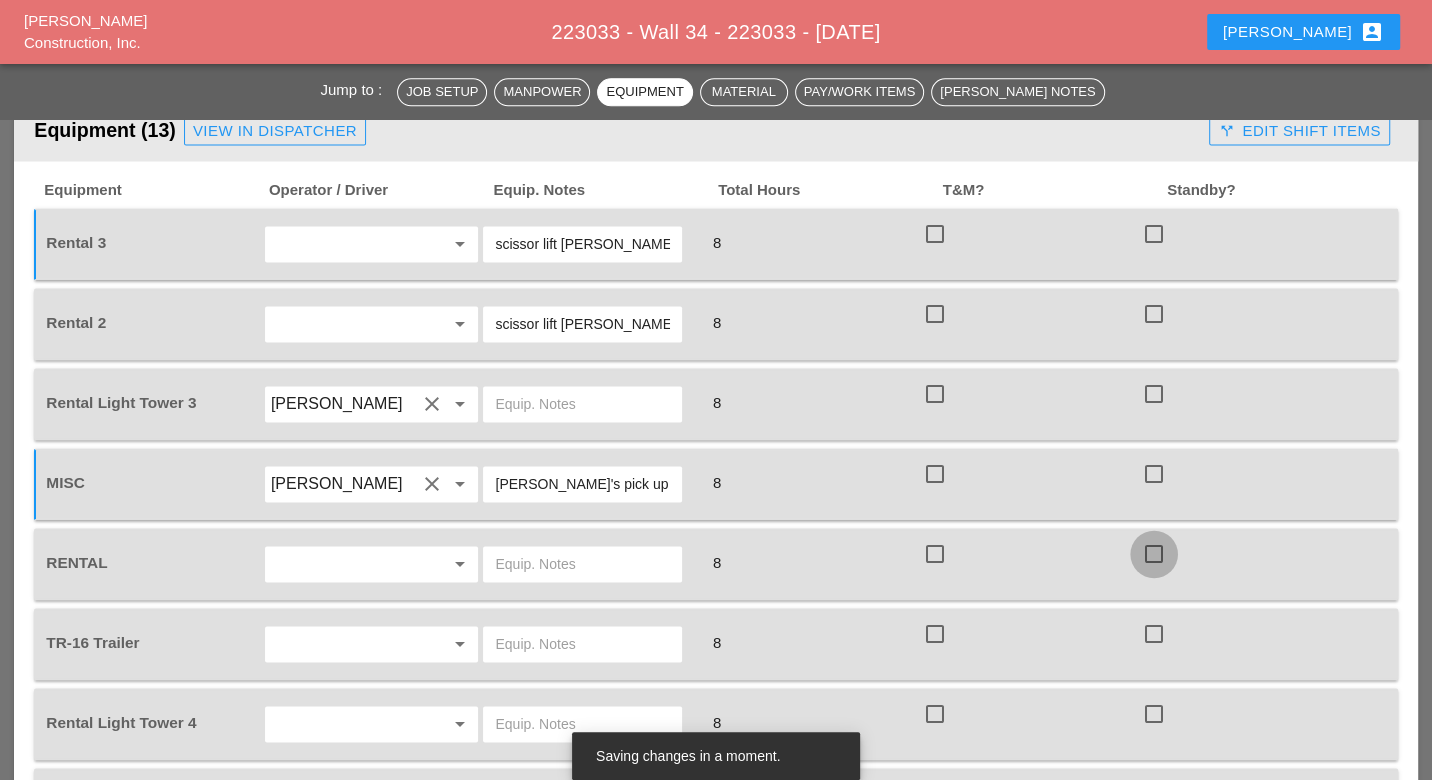 click at bounding box center (1154, 554) 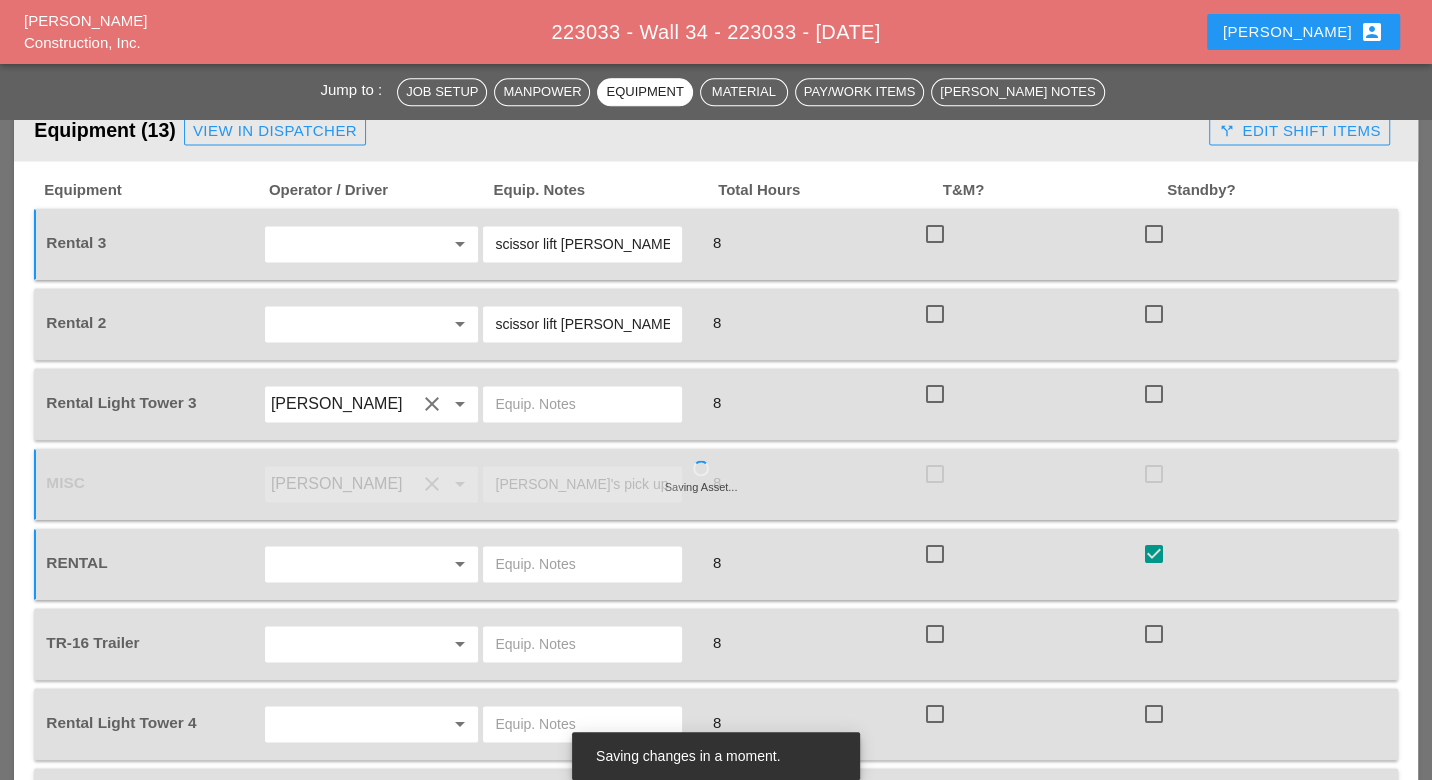 click at bounding box center [344, 644] 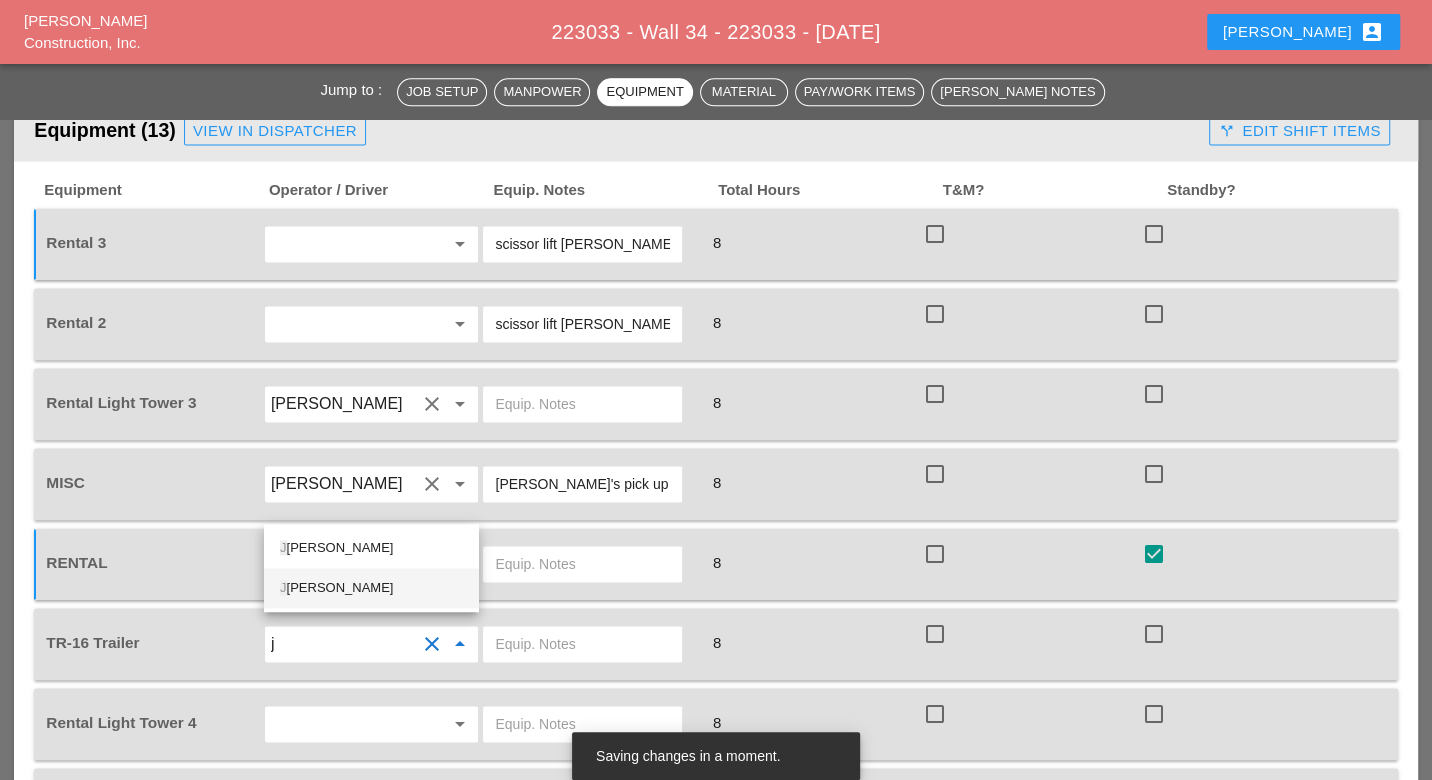 click on "J oshua Baker" at bounding box center (371, 588) 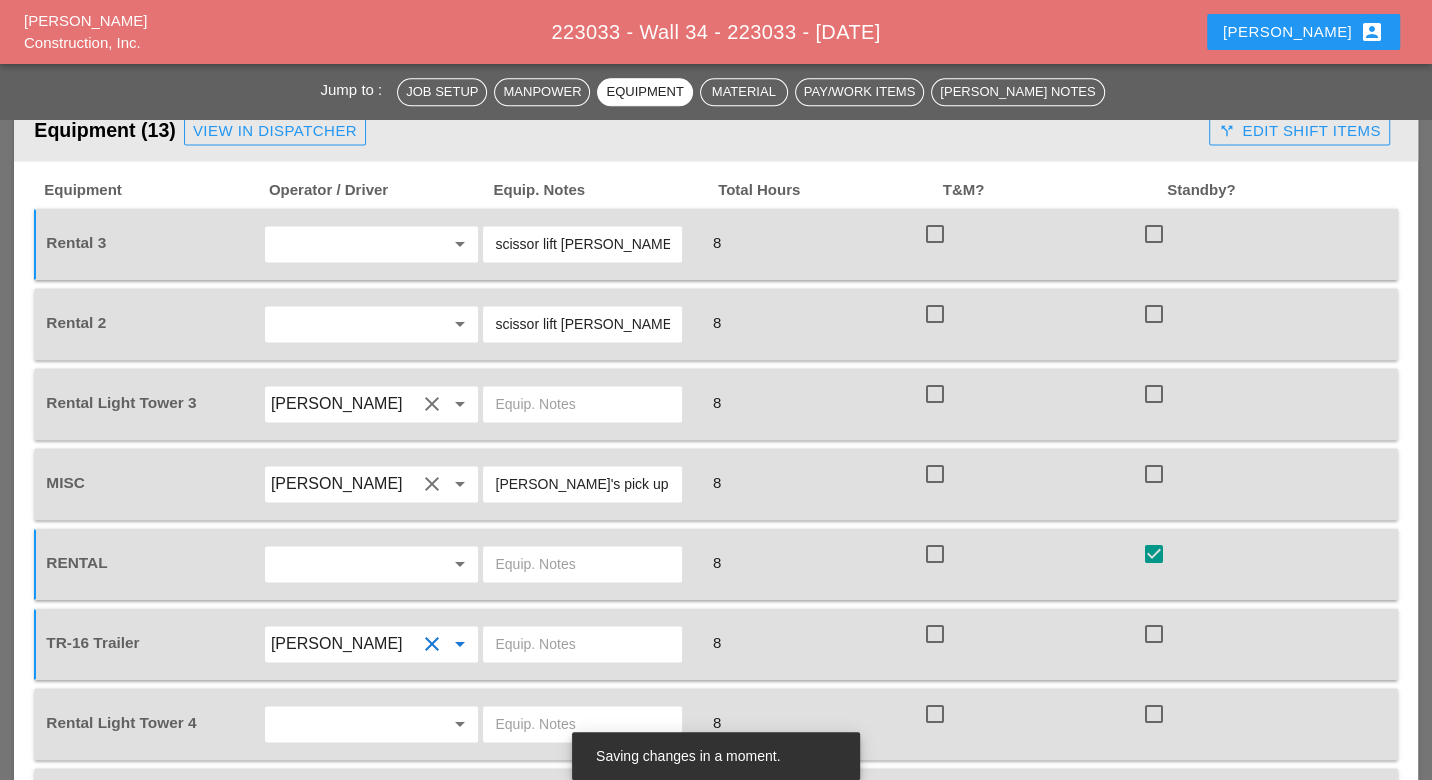 paste on "[PERSON_NAME] yard" 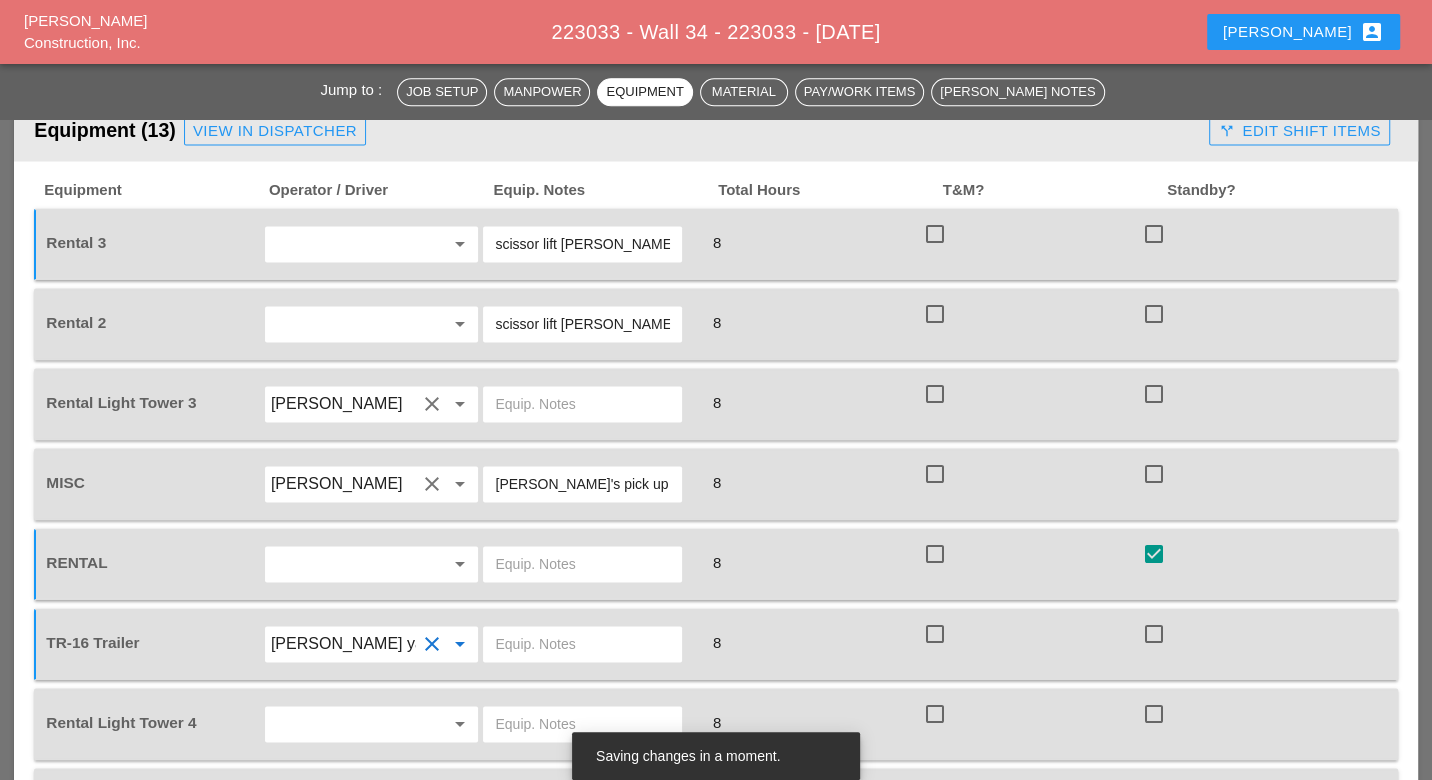 scroll, scrollTop: 0, scrollLeft: 55, axis: horizontal 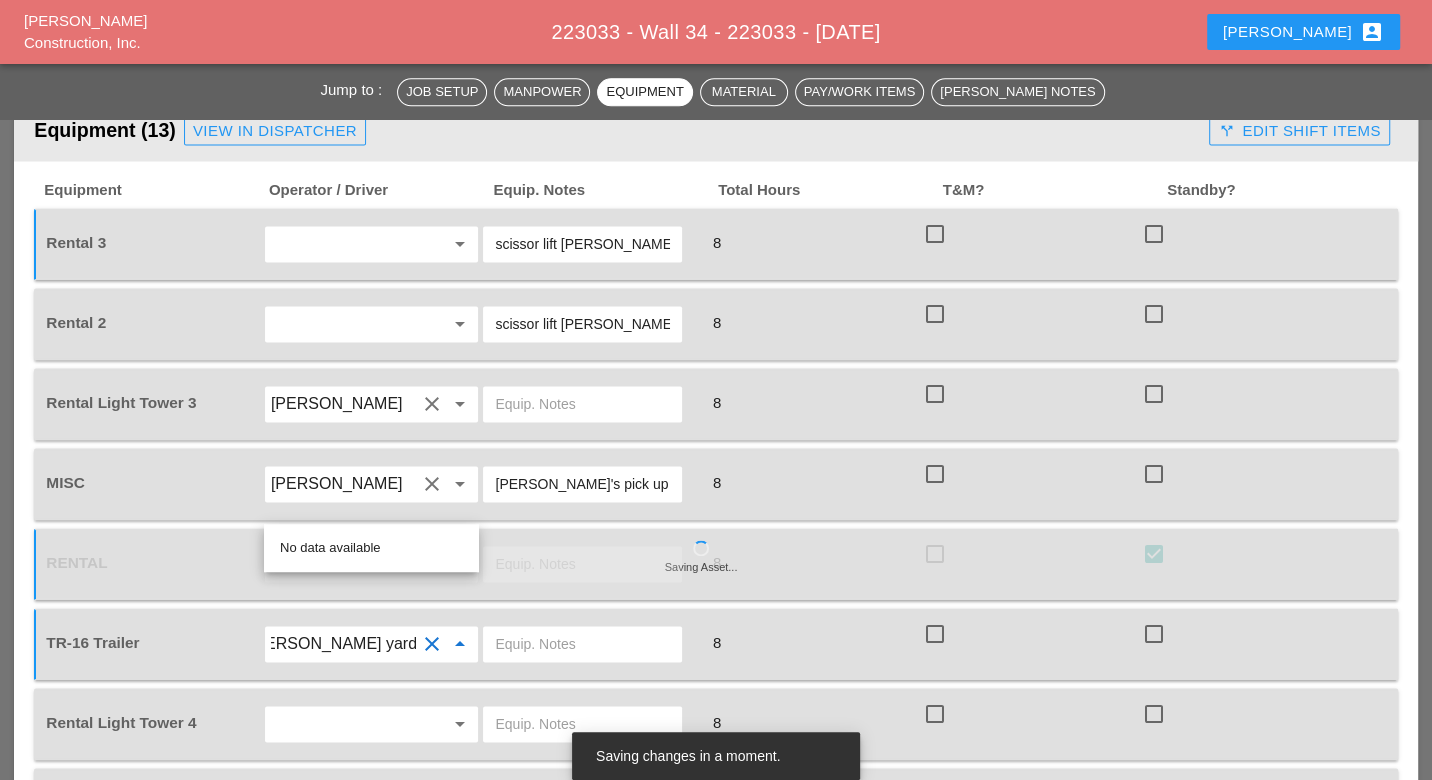 drag, startPoint x: 413, startPoint y: 499, endPoint x: 312, endPoint y: 504, distance: 101.12369 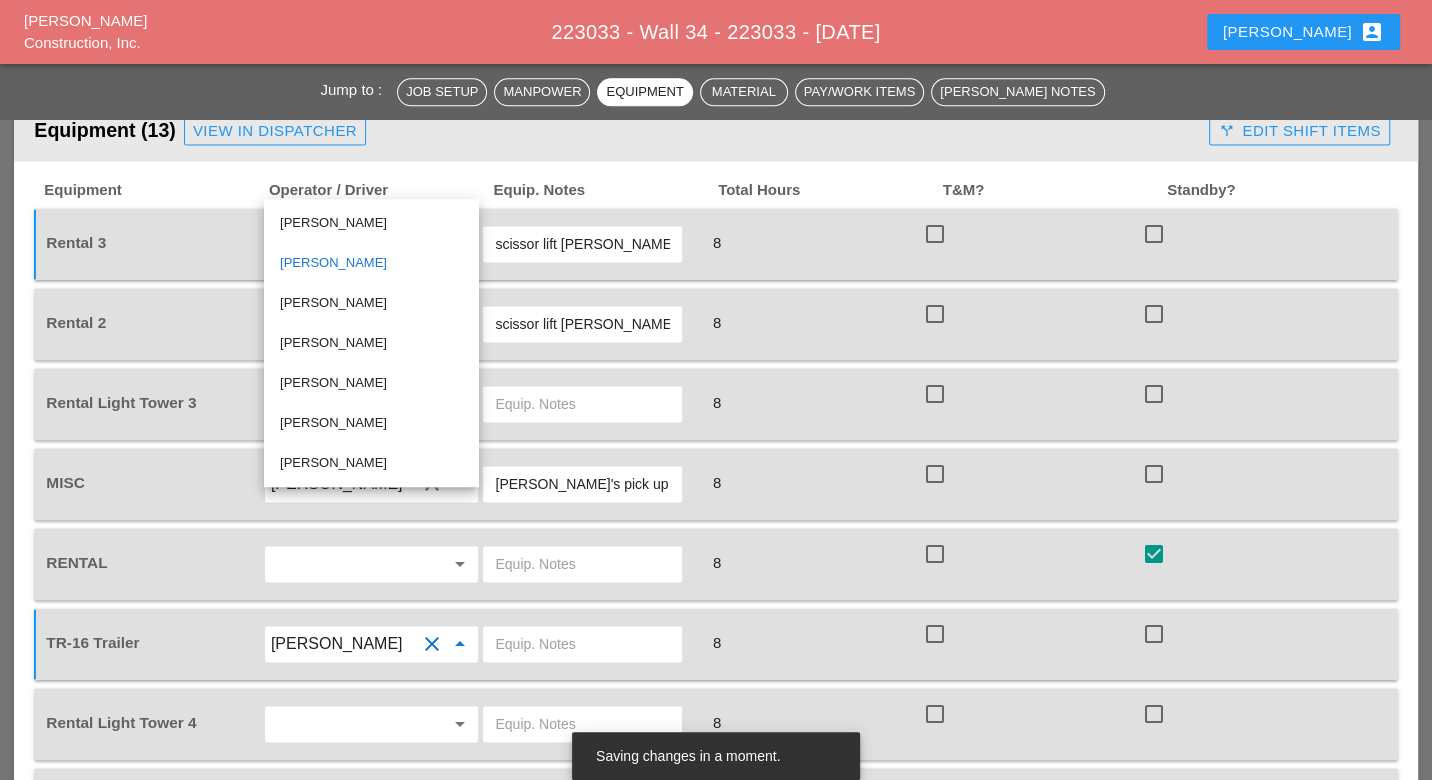 scroll, scrollTop: 0, scrollLeft: 0, axis: both 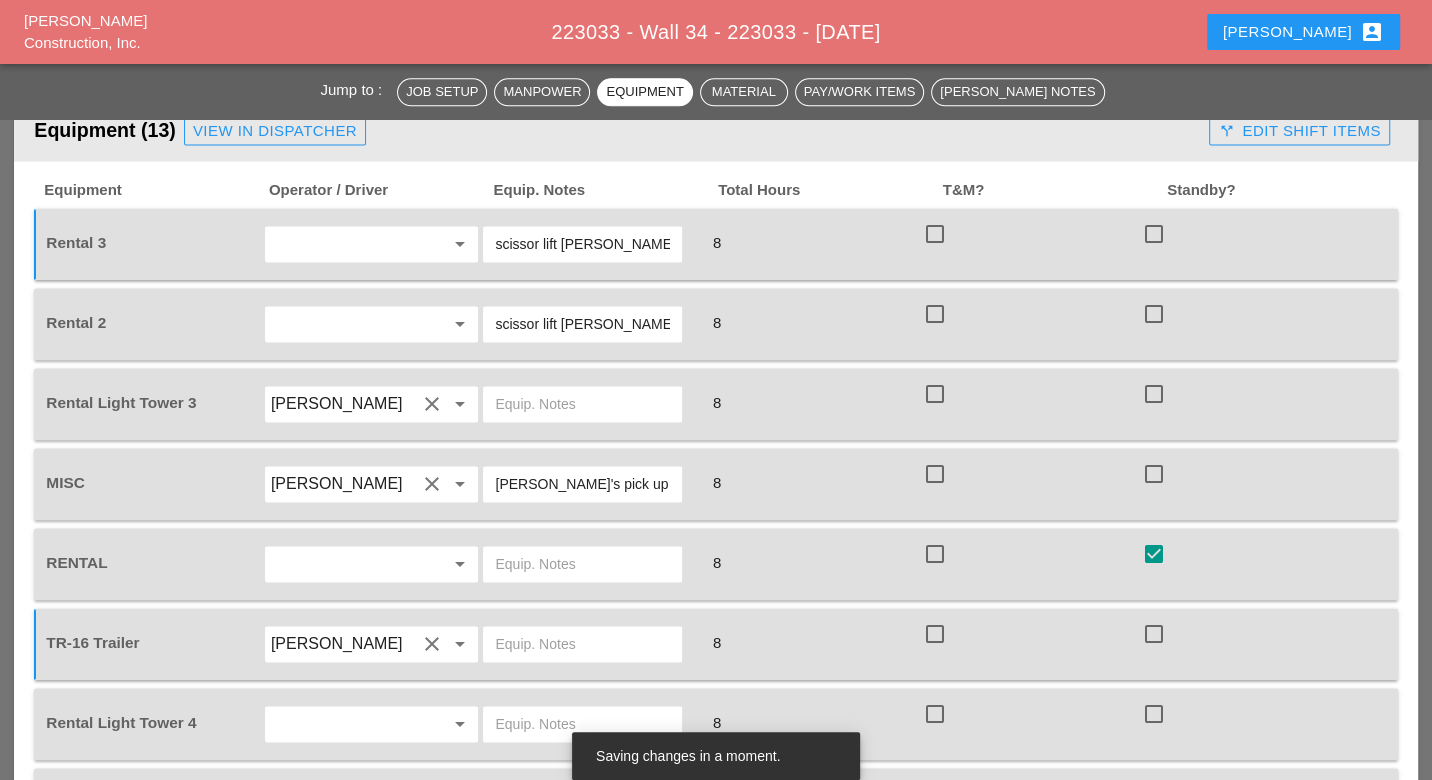 paste on "[PERSON_NAME] yard" 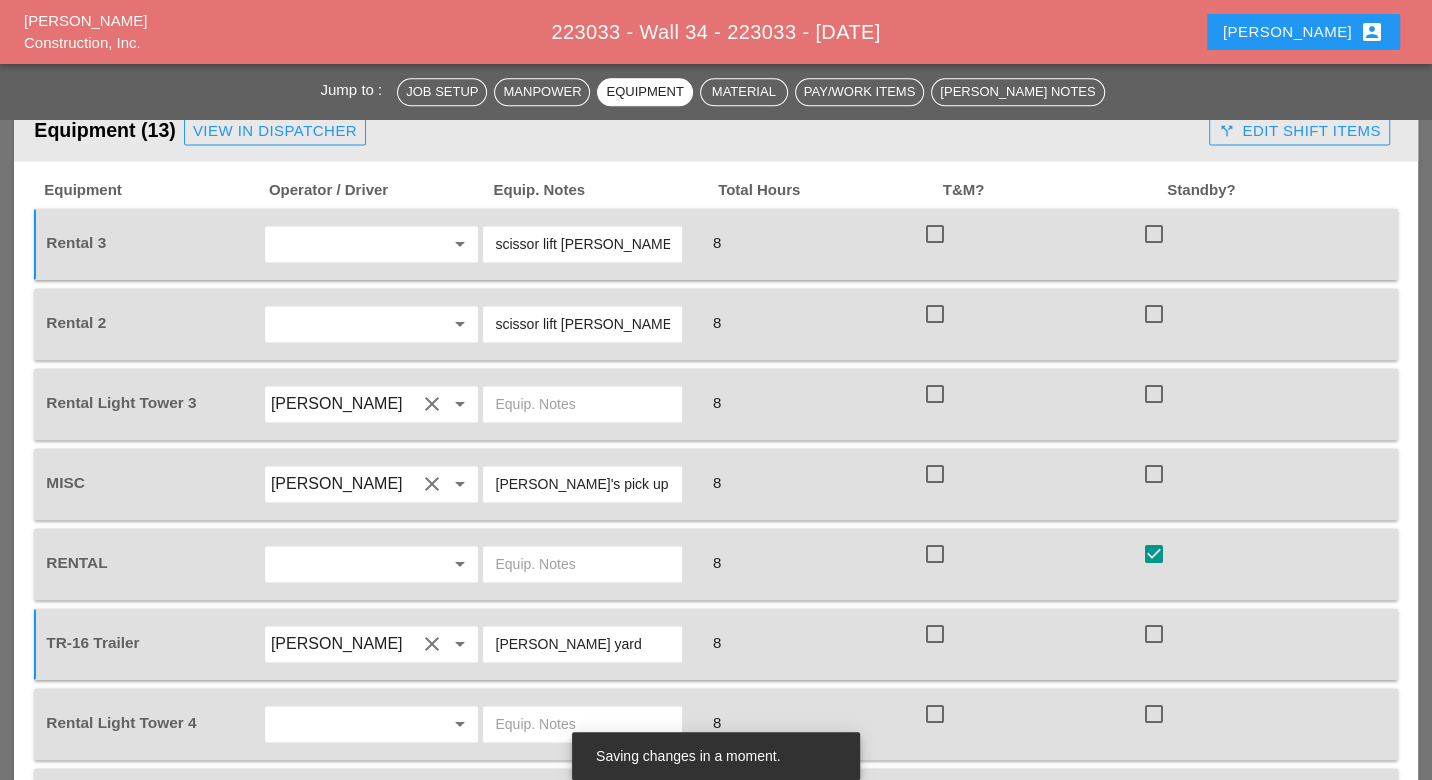 type on "[PERSON_NAME] yard" 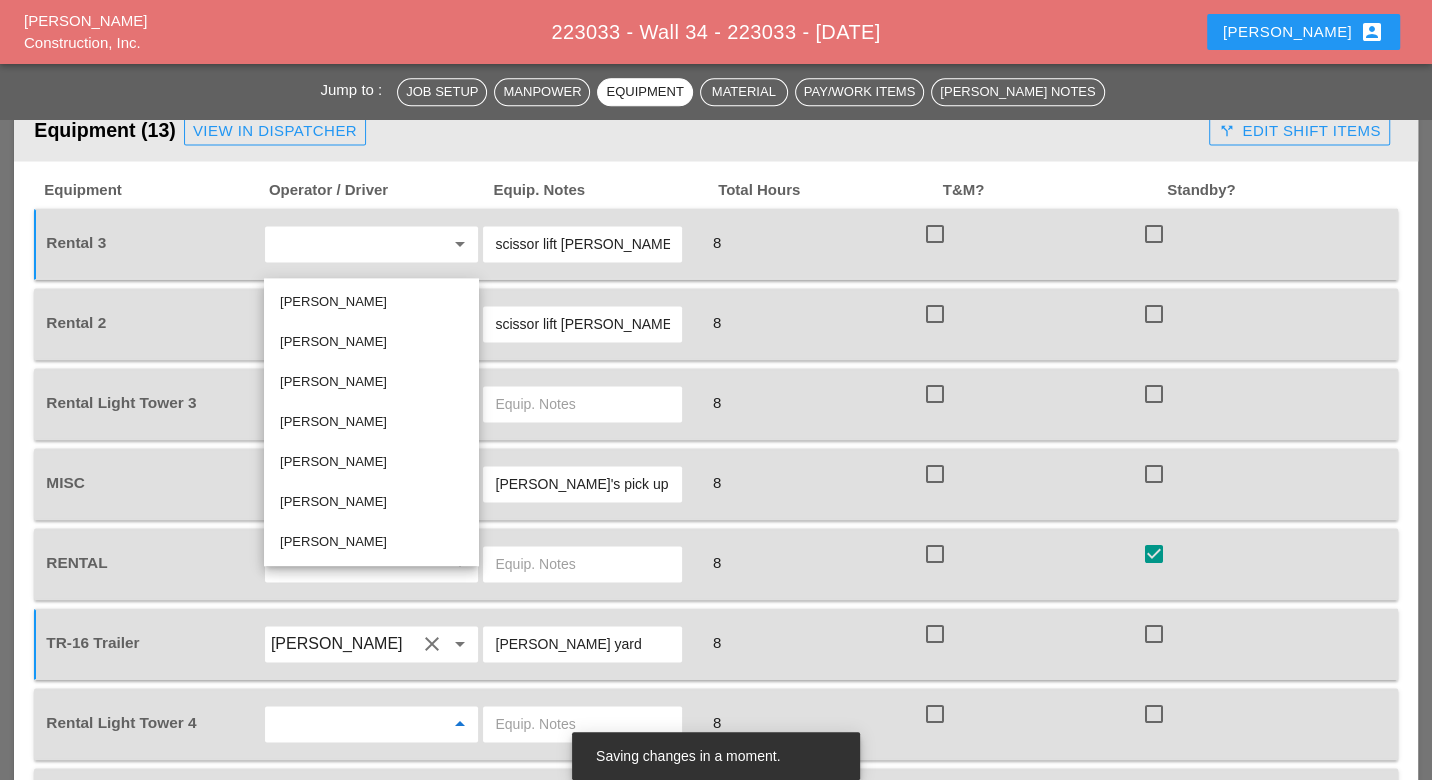 drag, startPoint x: 322, startPoint y: 502, endPoint x: 332, endPoint y: 519, distance: 19.723083 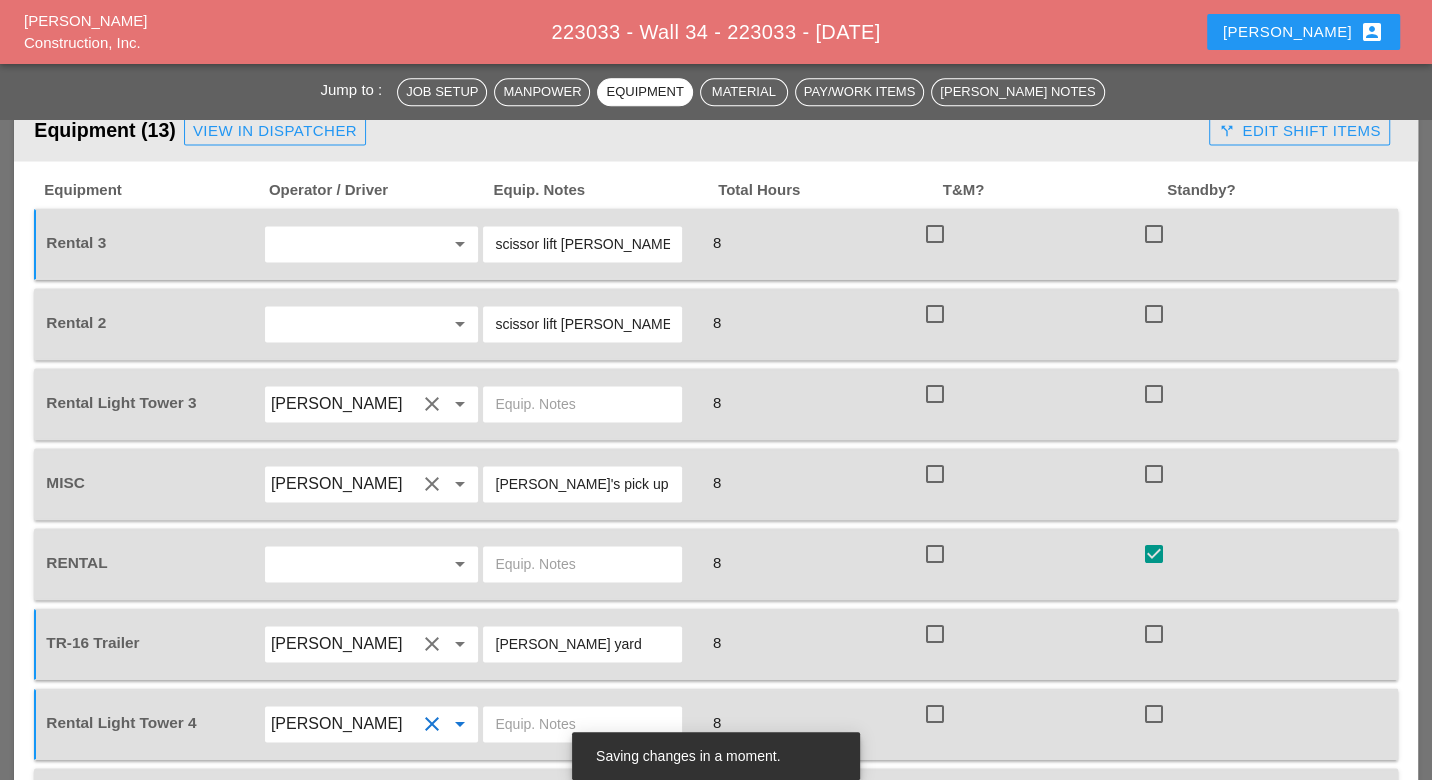 click at bounding box center [582, 724] 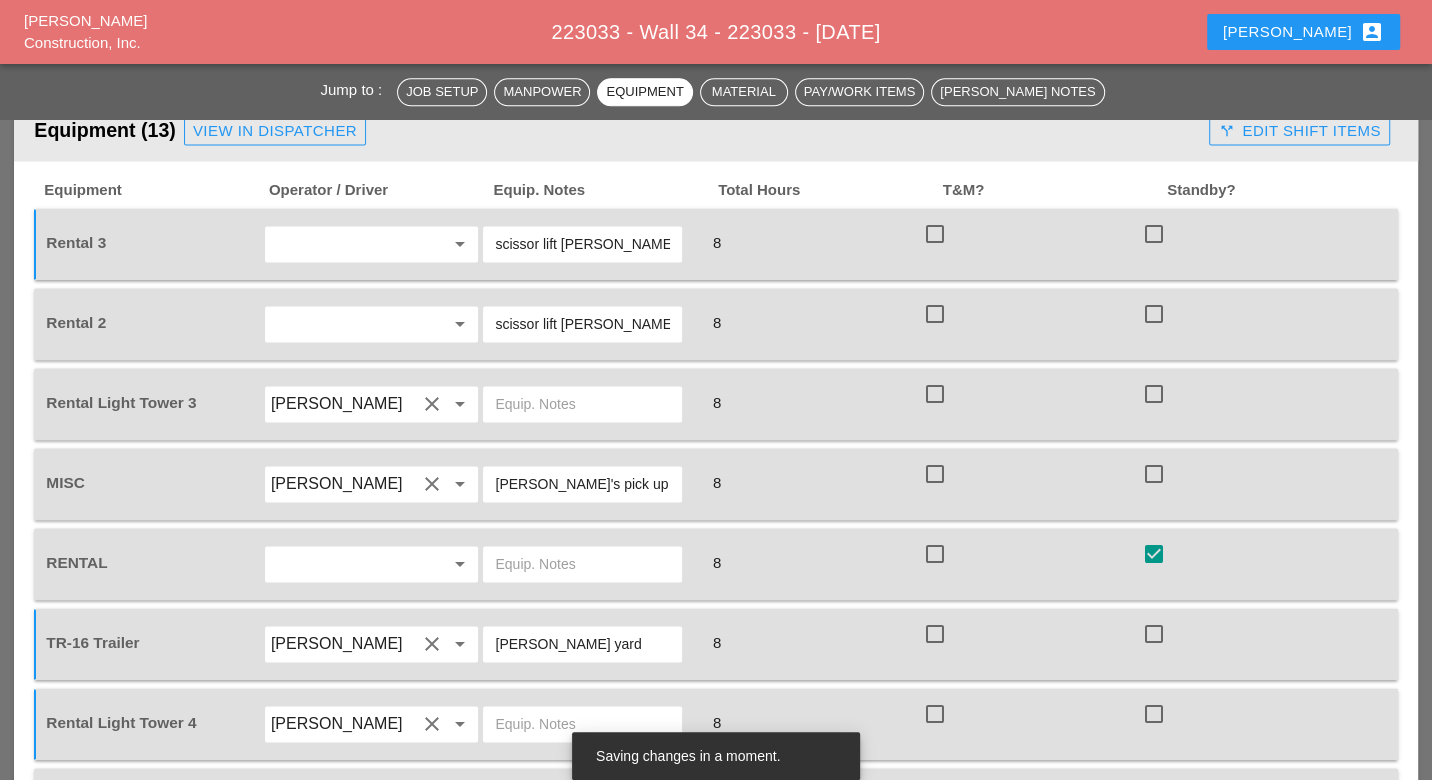 paste on "Bruckner yard" 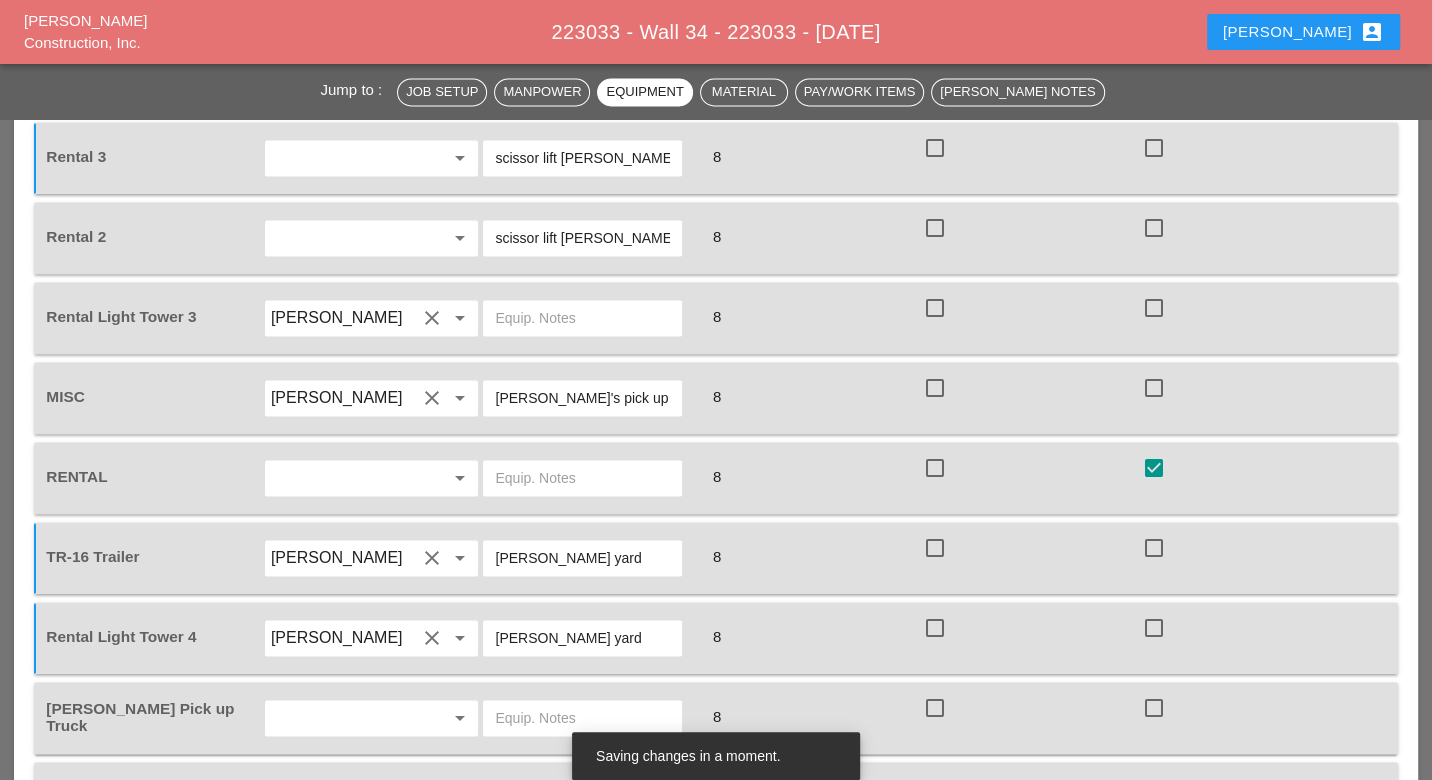 scroll, scrollTop: 2111, scrollLeft: 0, axis: vertical 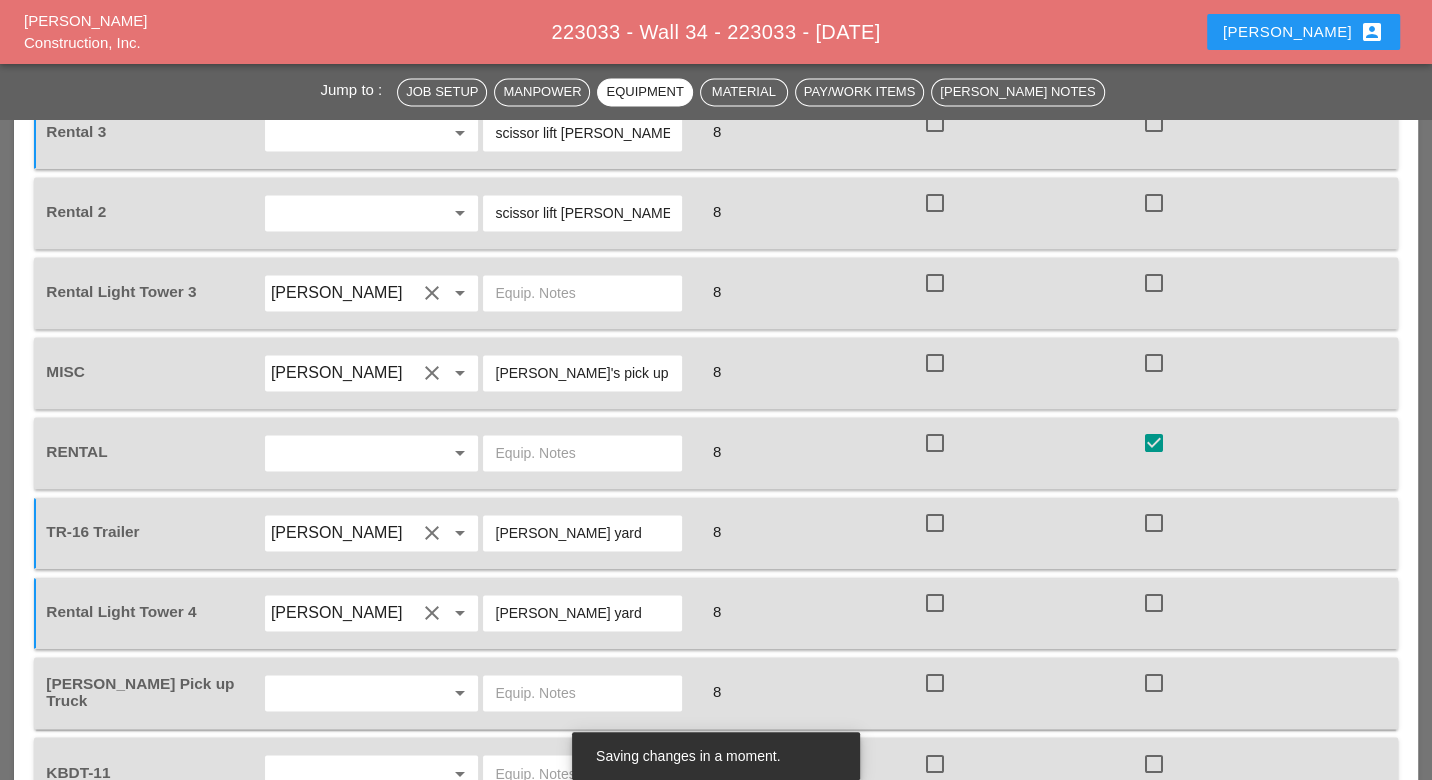 type on "Bruckner yard" 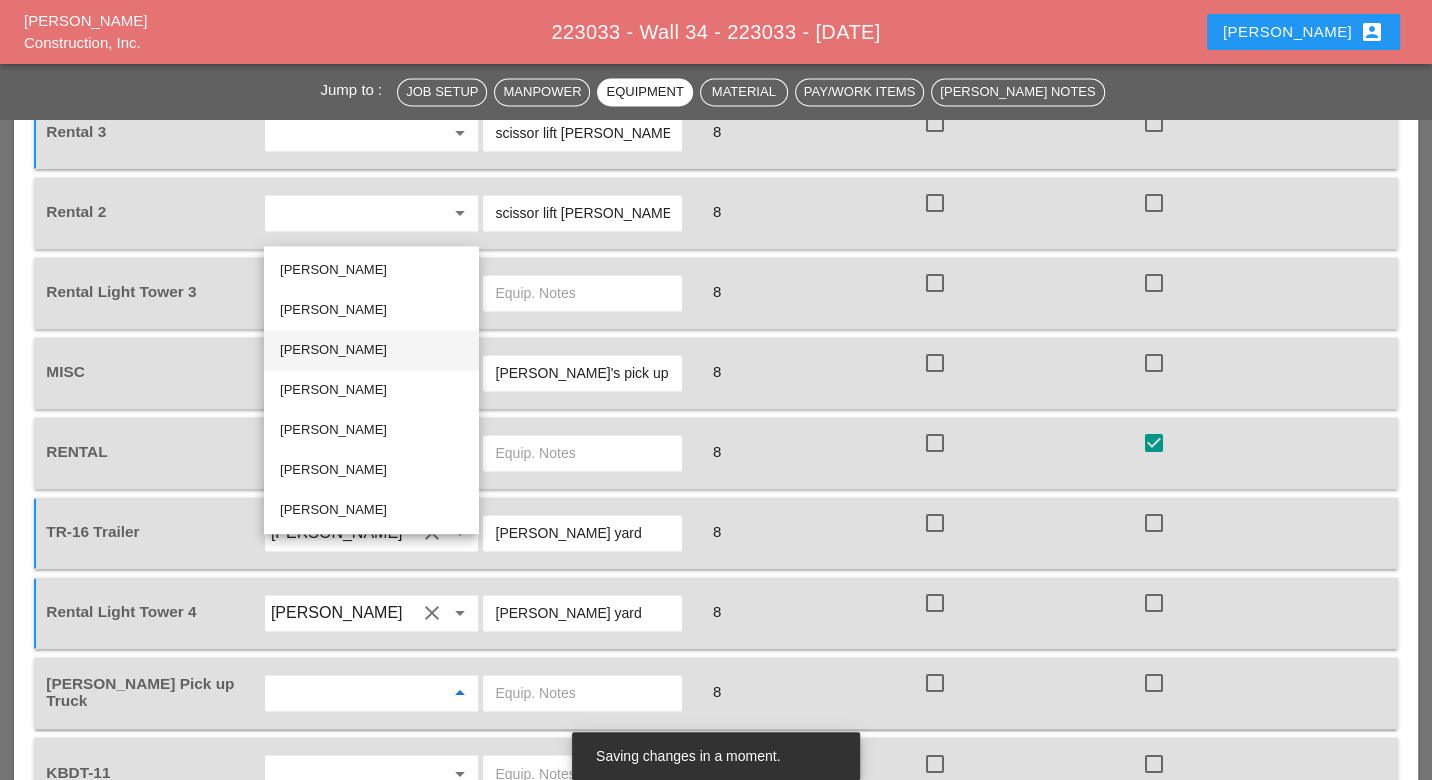 click on "Iwan Belfor" at bounding box center [371, 350] 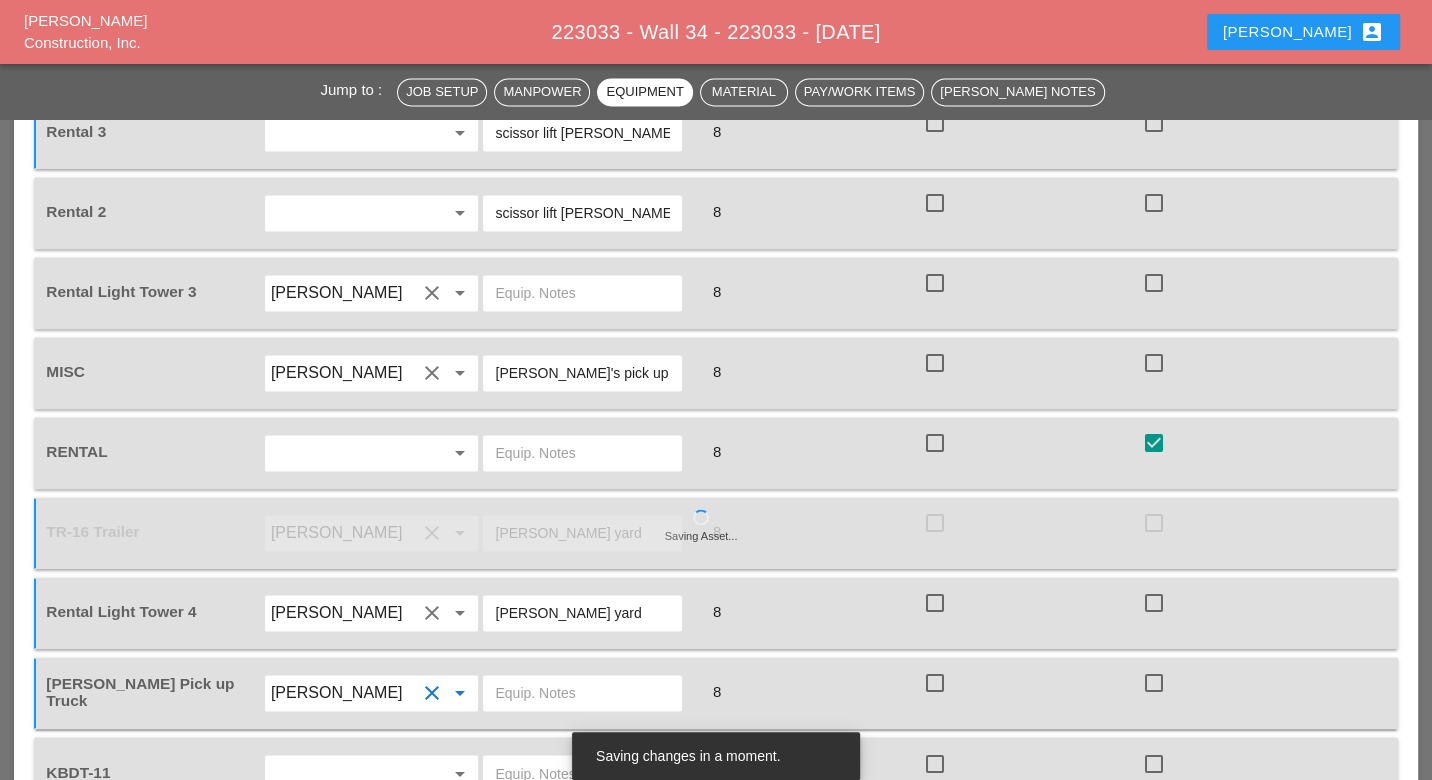 click at bounding box center [344, 773] 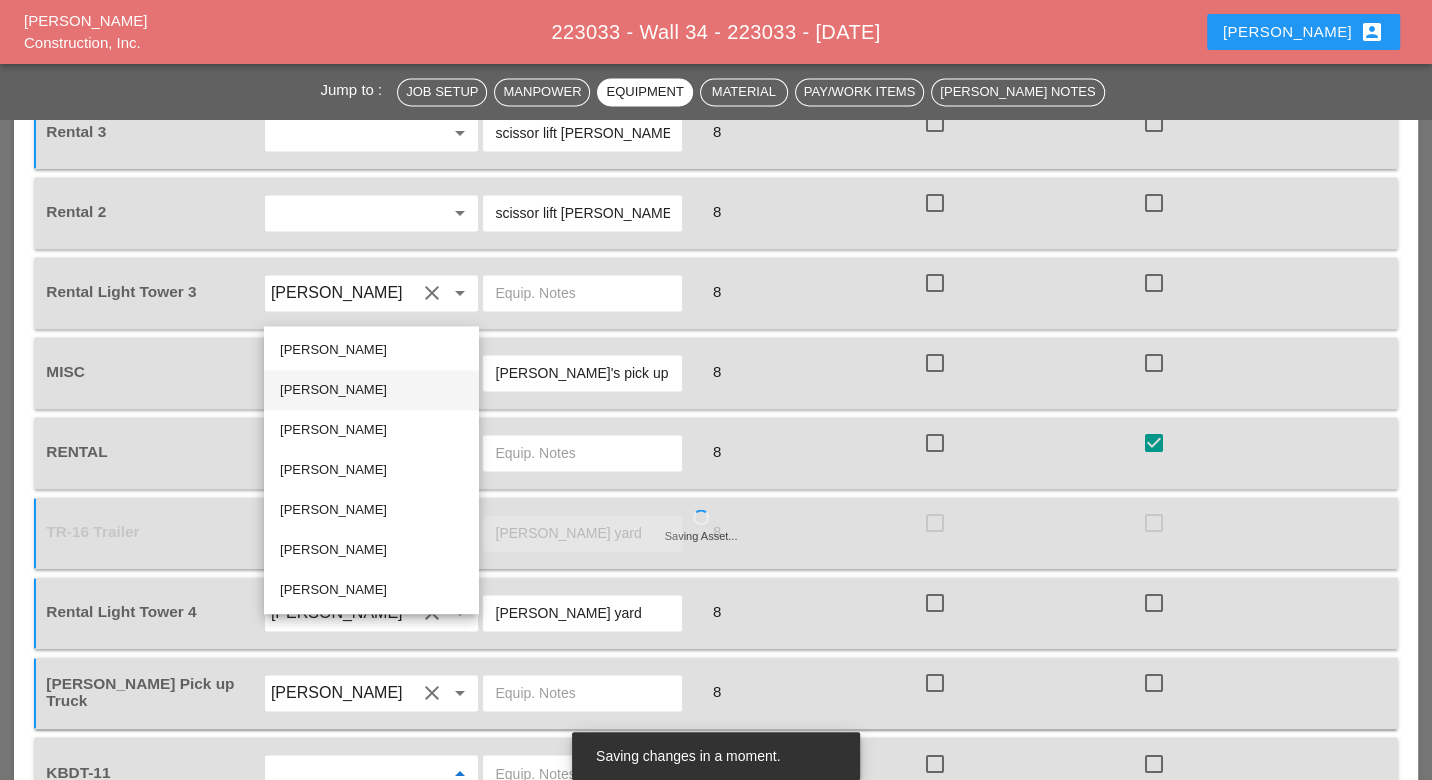 click on "[PERSON_NAME]" at bounding box center [371, 390] 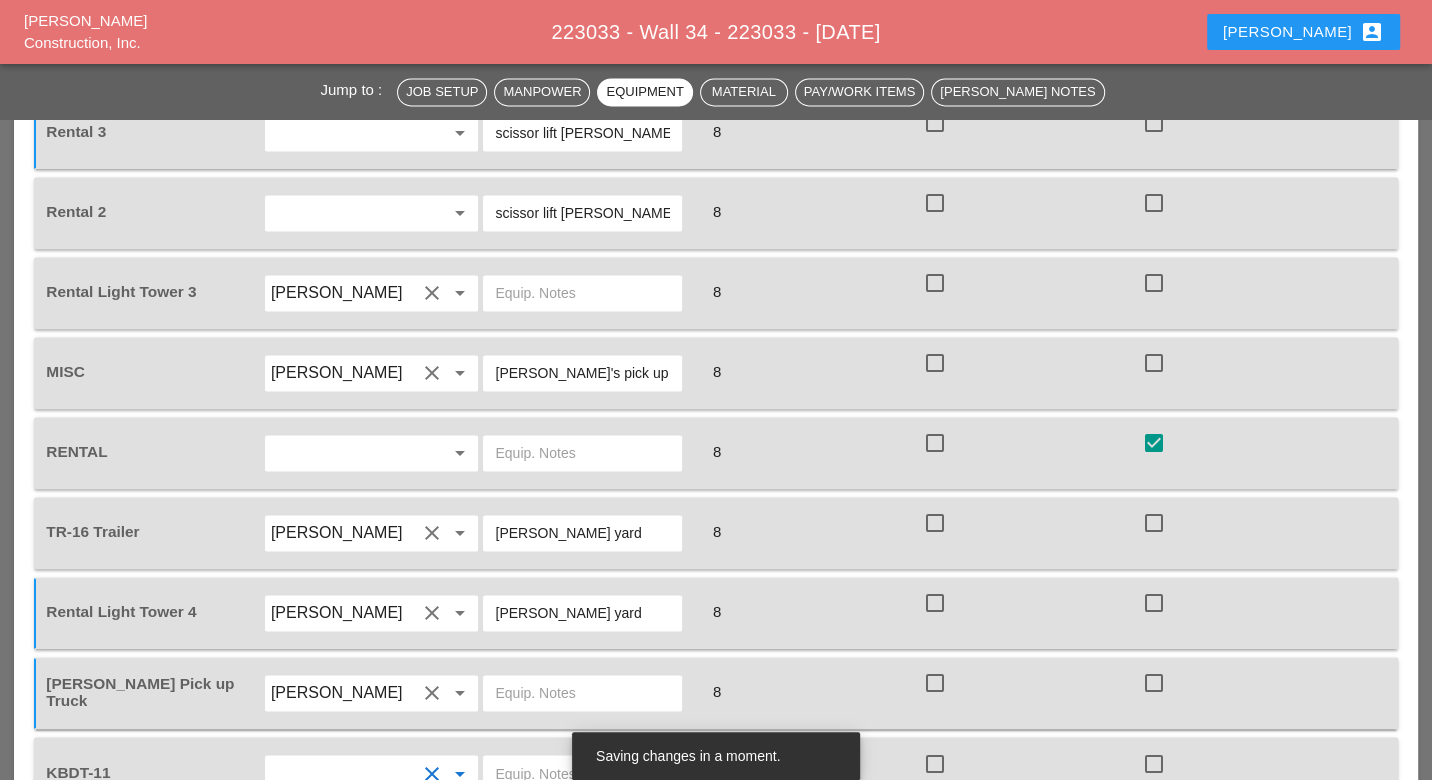 type on "Joshua Baker" 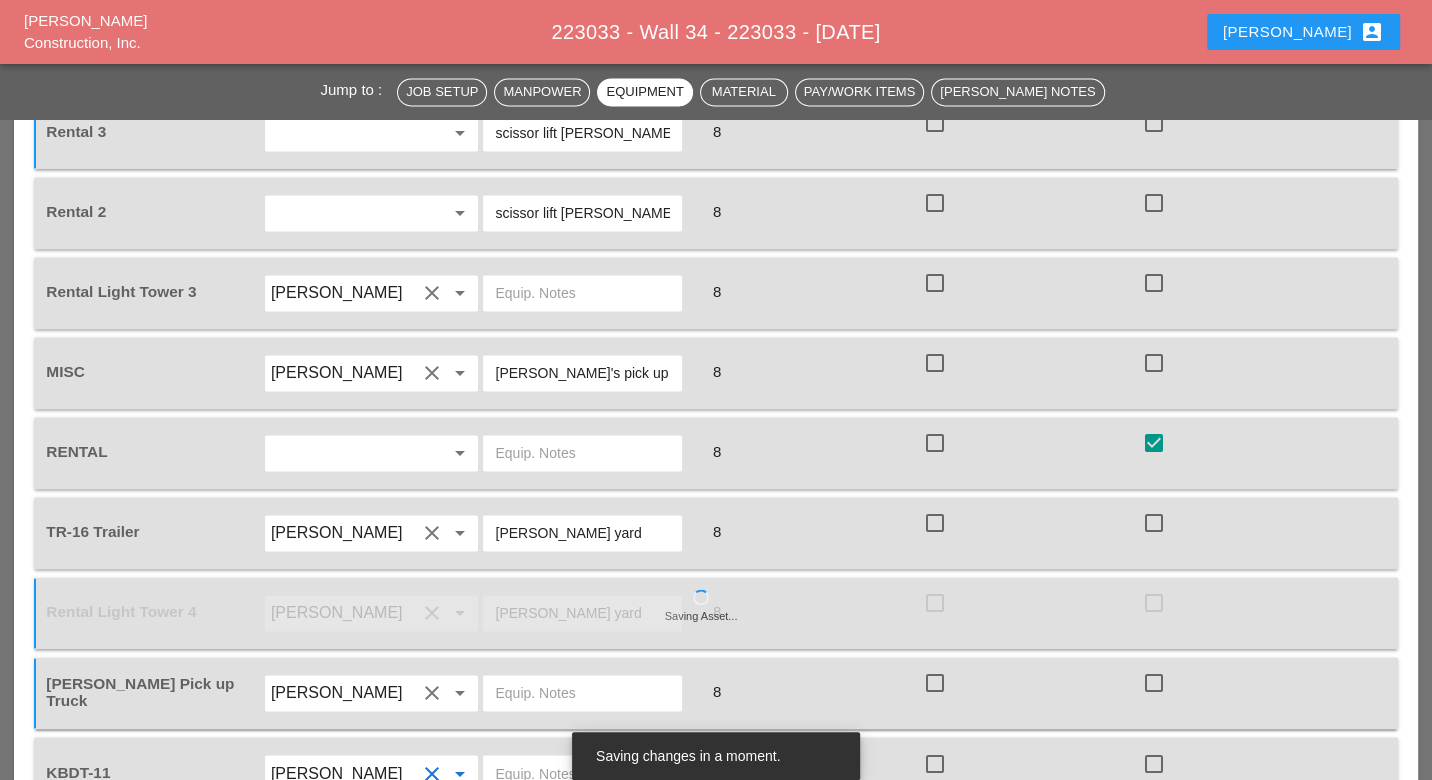 click at bounding box center (582, 773) 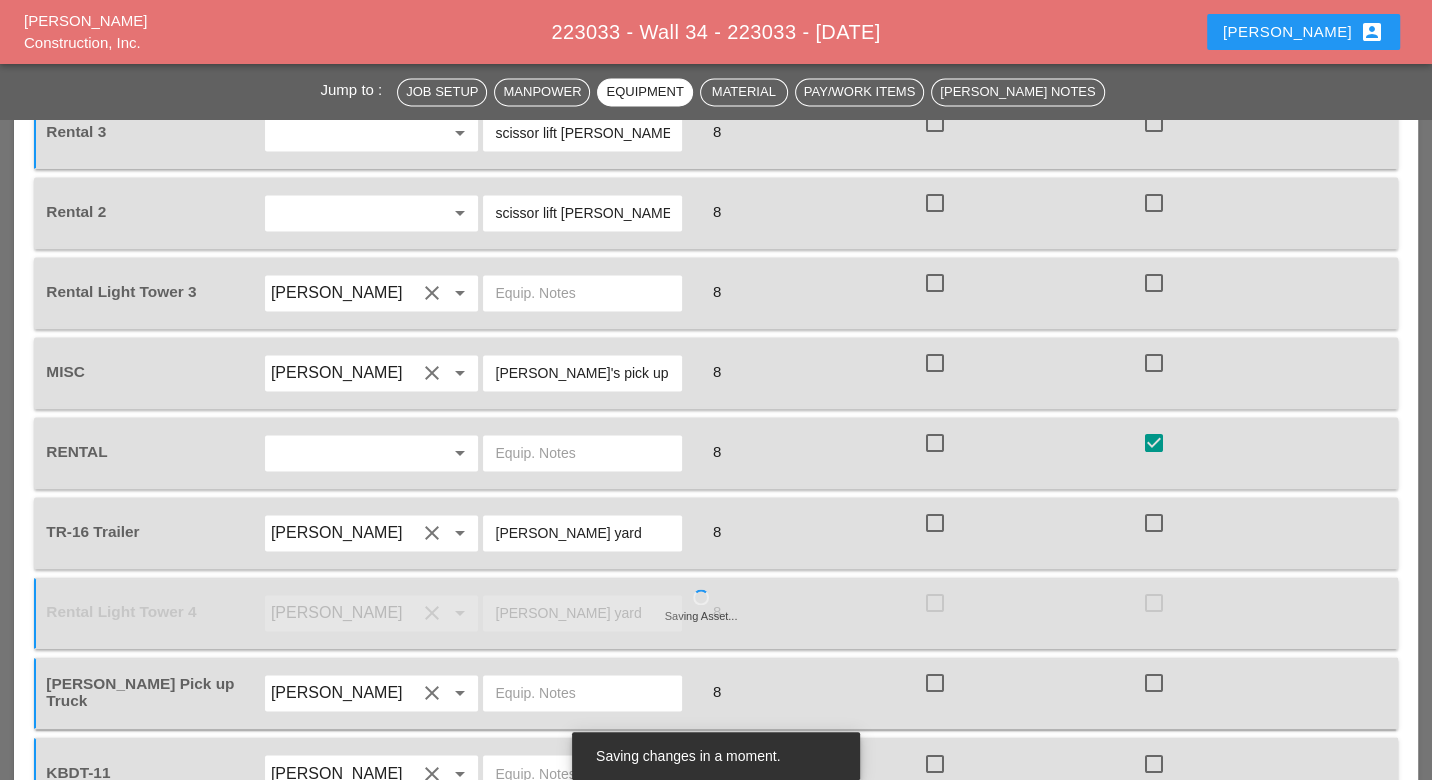 paste on "[PERSON_NAME] yard" 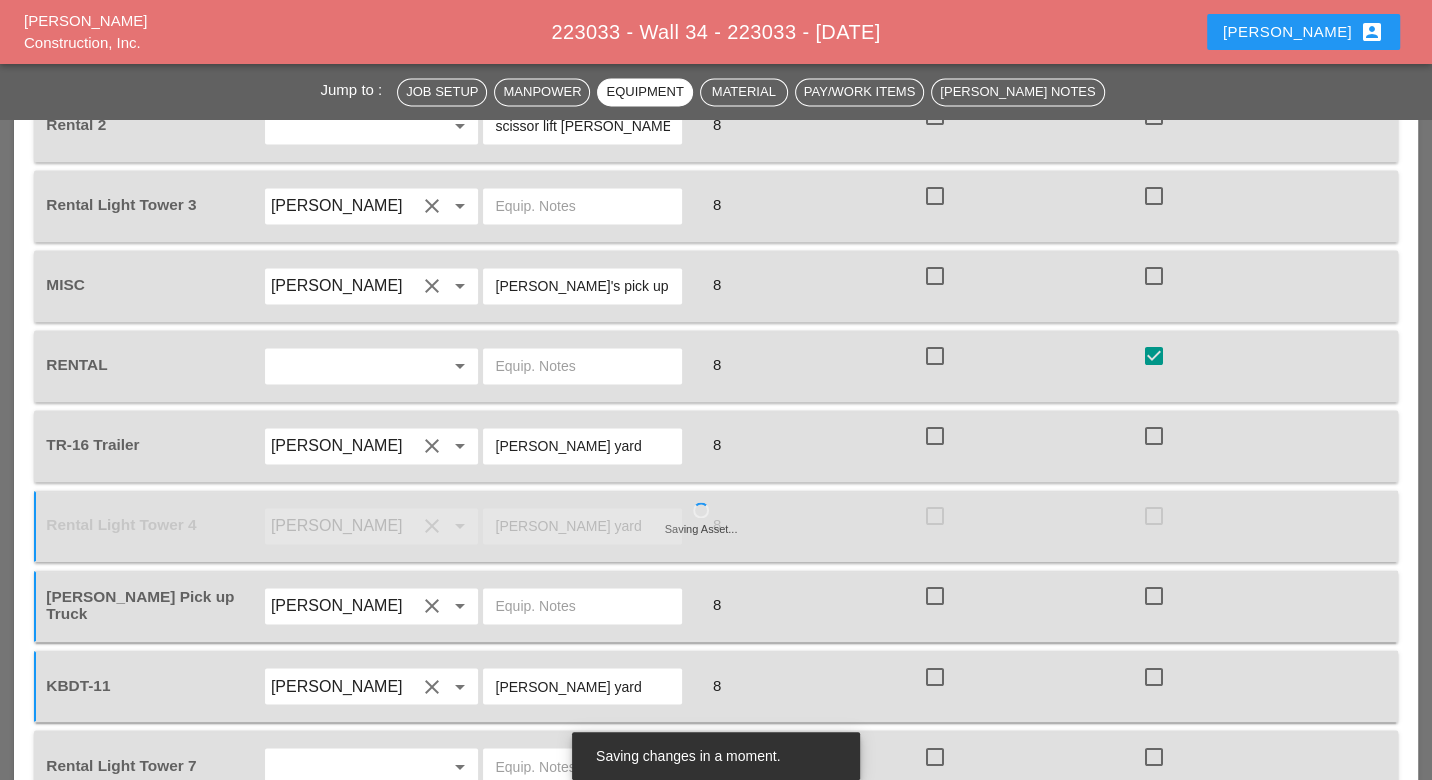 scroll, scrollTop: 2222, scrollLeft: 0, axis: vertical 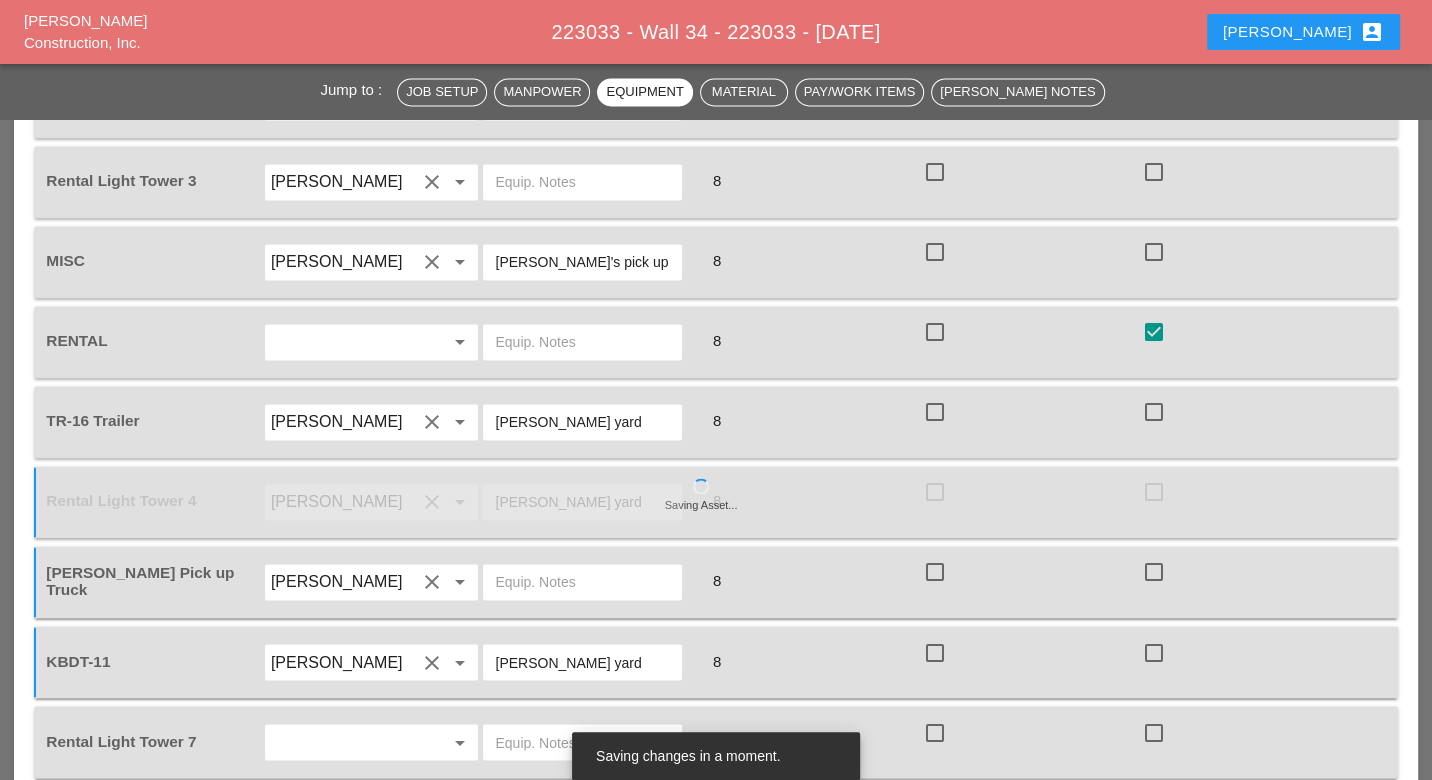 type on "[PERSON_NAME] yard" 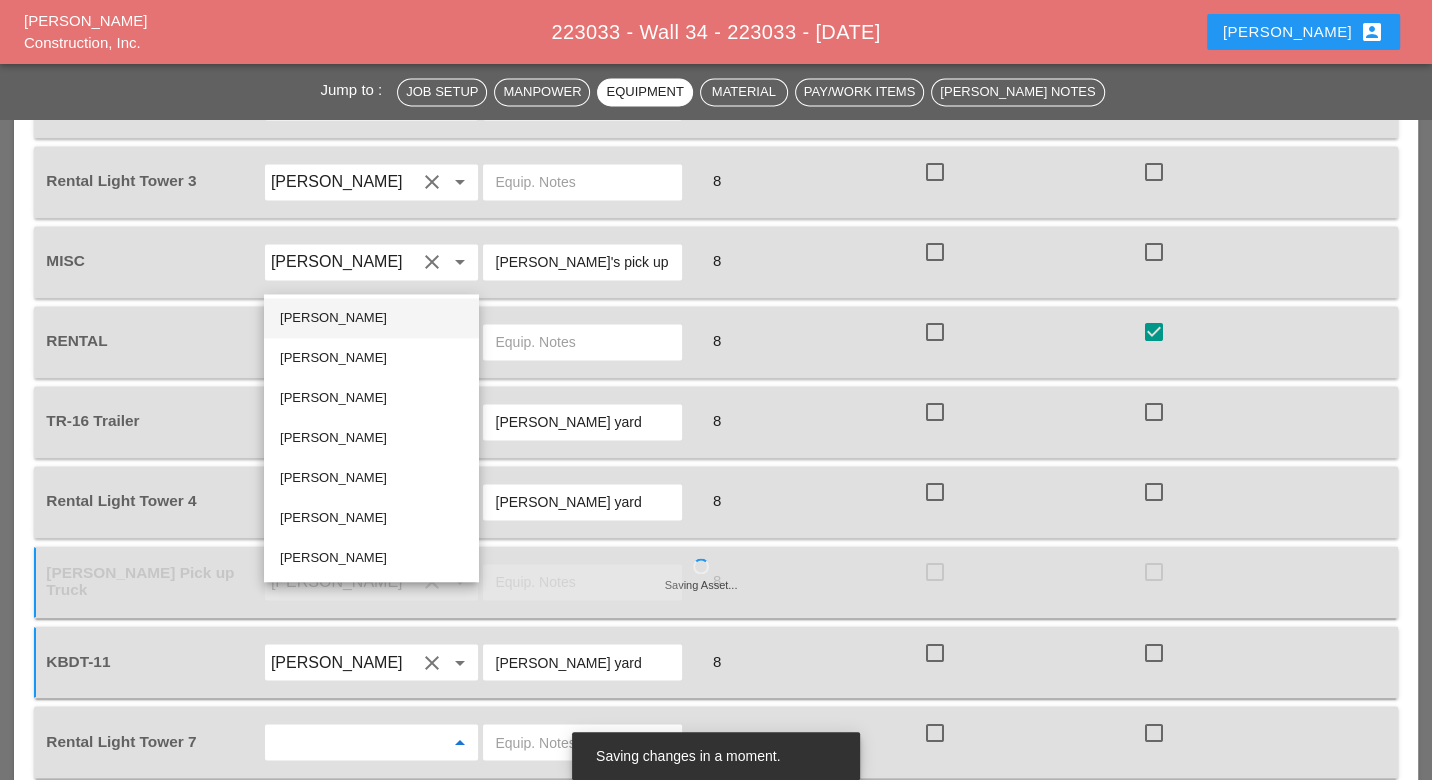 click on "Javier Argueta" at bounding box center [371, 318] 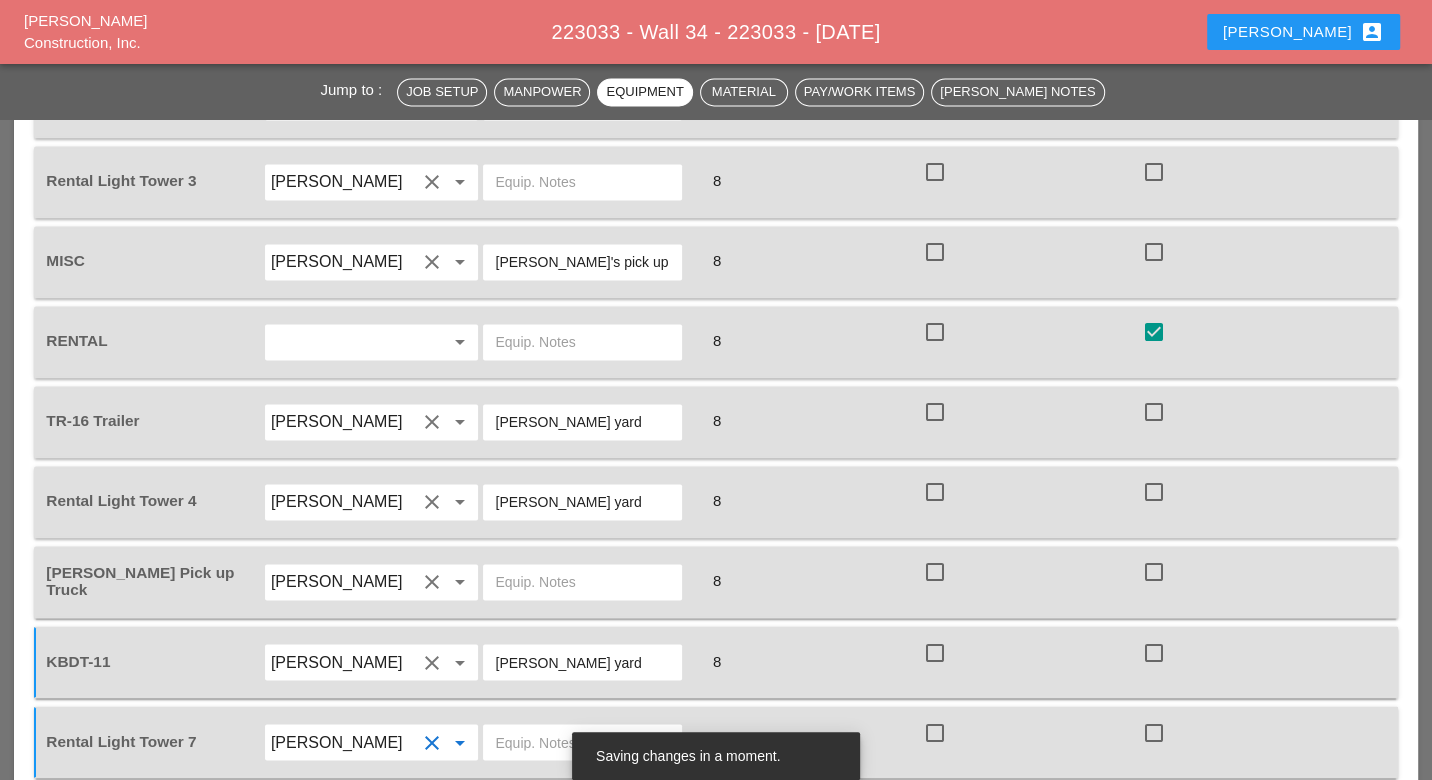 click at bounding box center (582, 742) 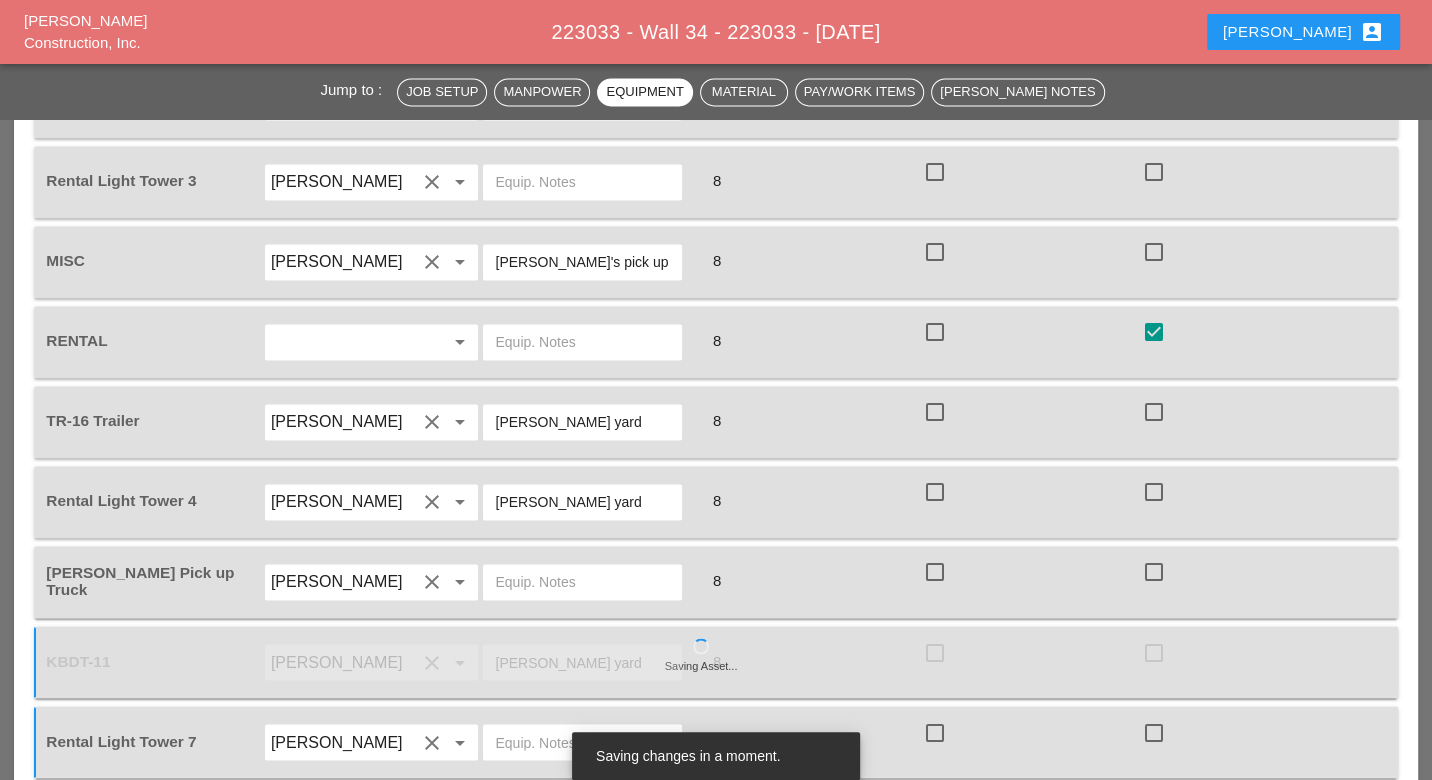 paste on "[PERSON_NAME] yard" 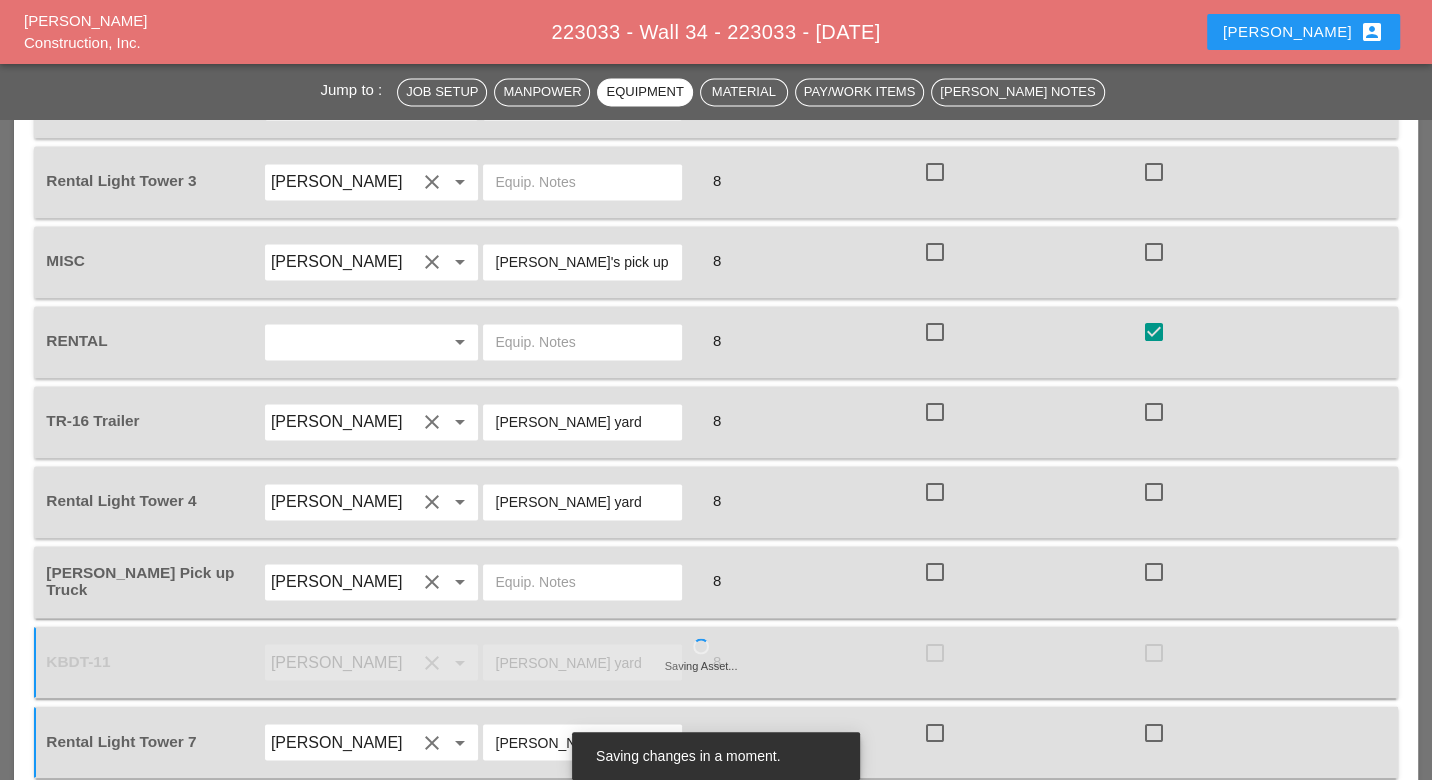 scroll, scrollTop: 2333, scrollLeft: 0, axis: vertical 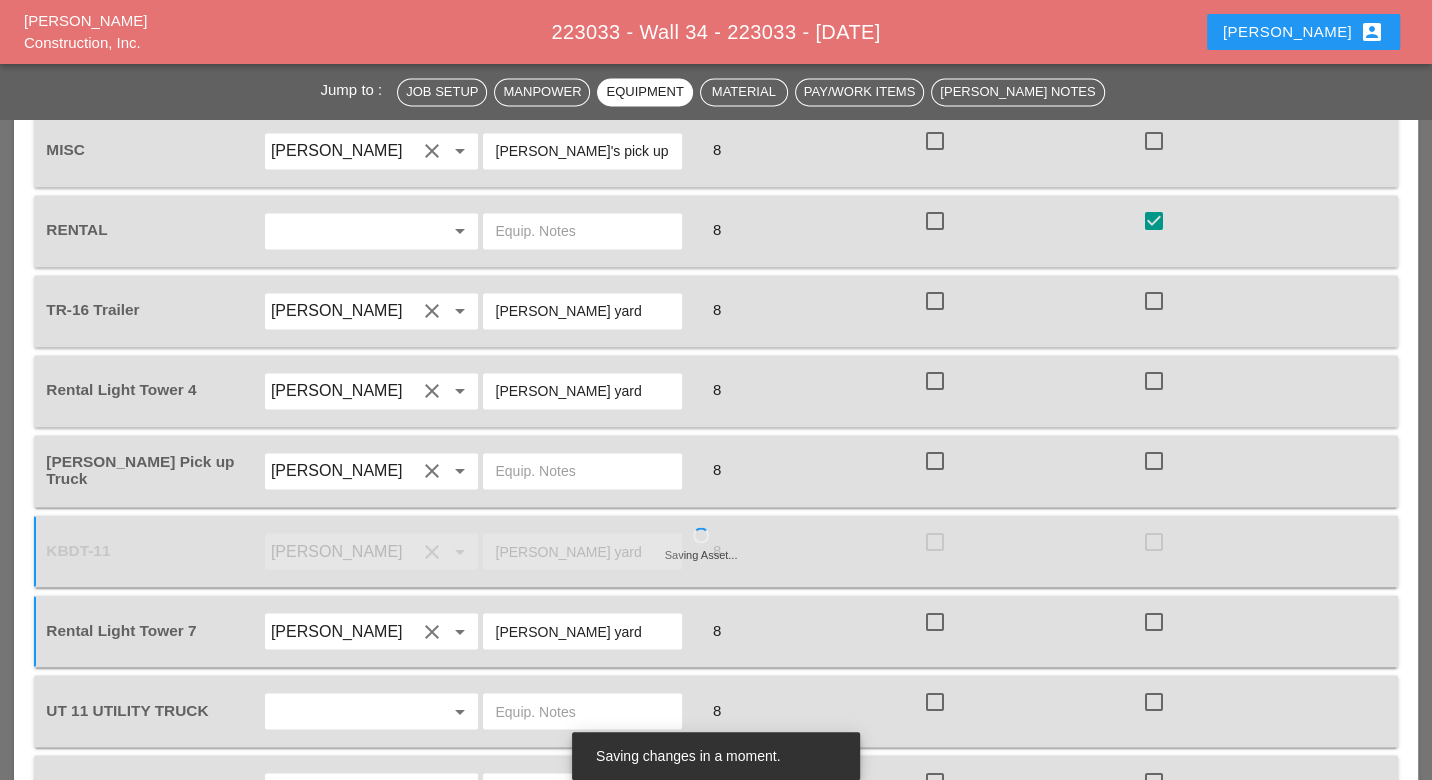 type on "[PERSON_NAME] yard" 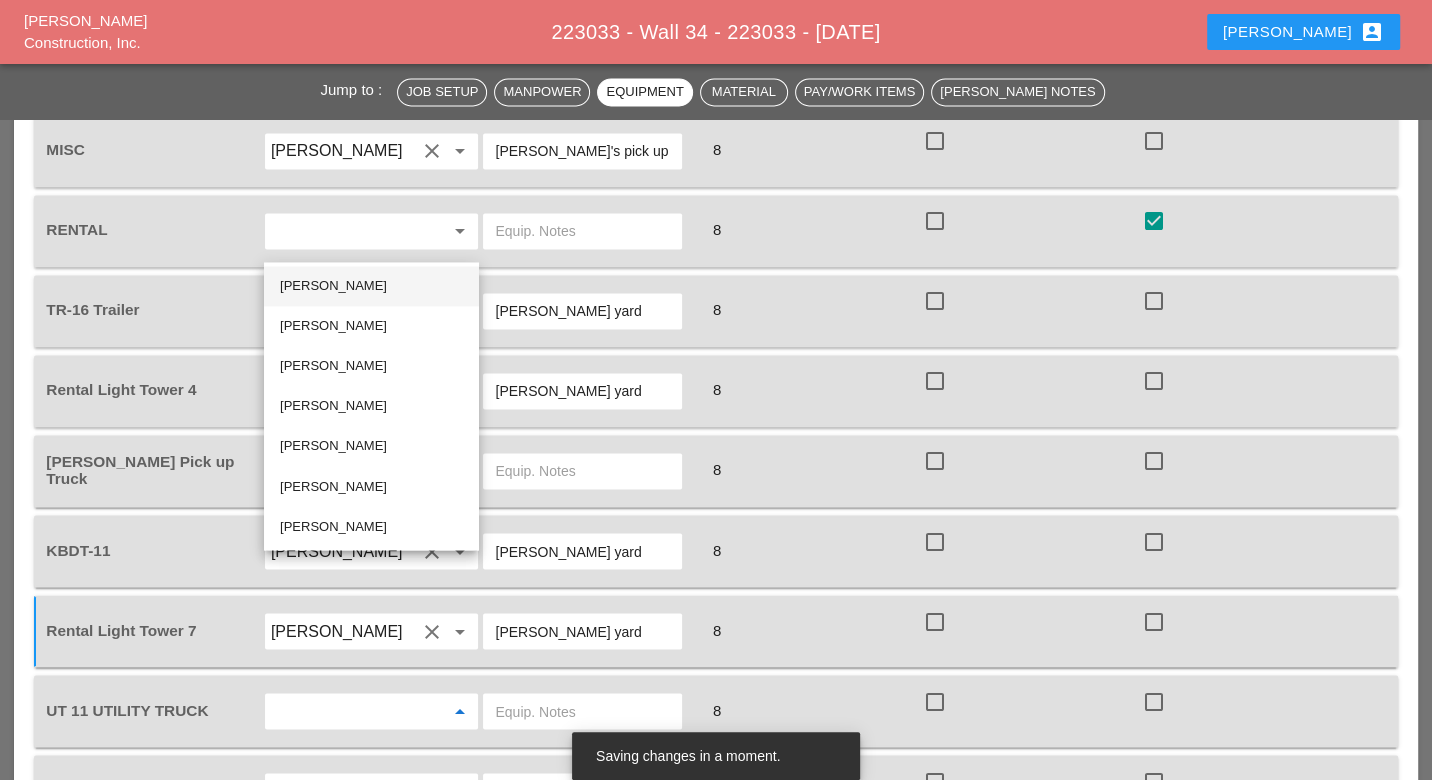 click on "Javier Argueta" at bounding box center (371, 286) 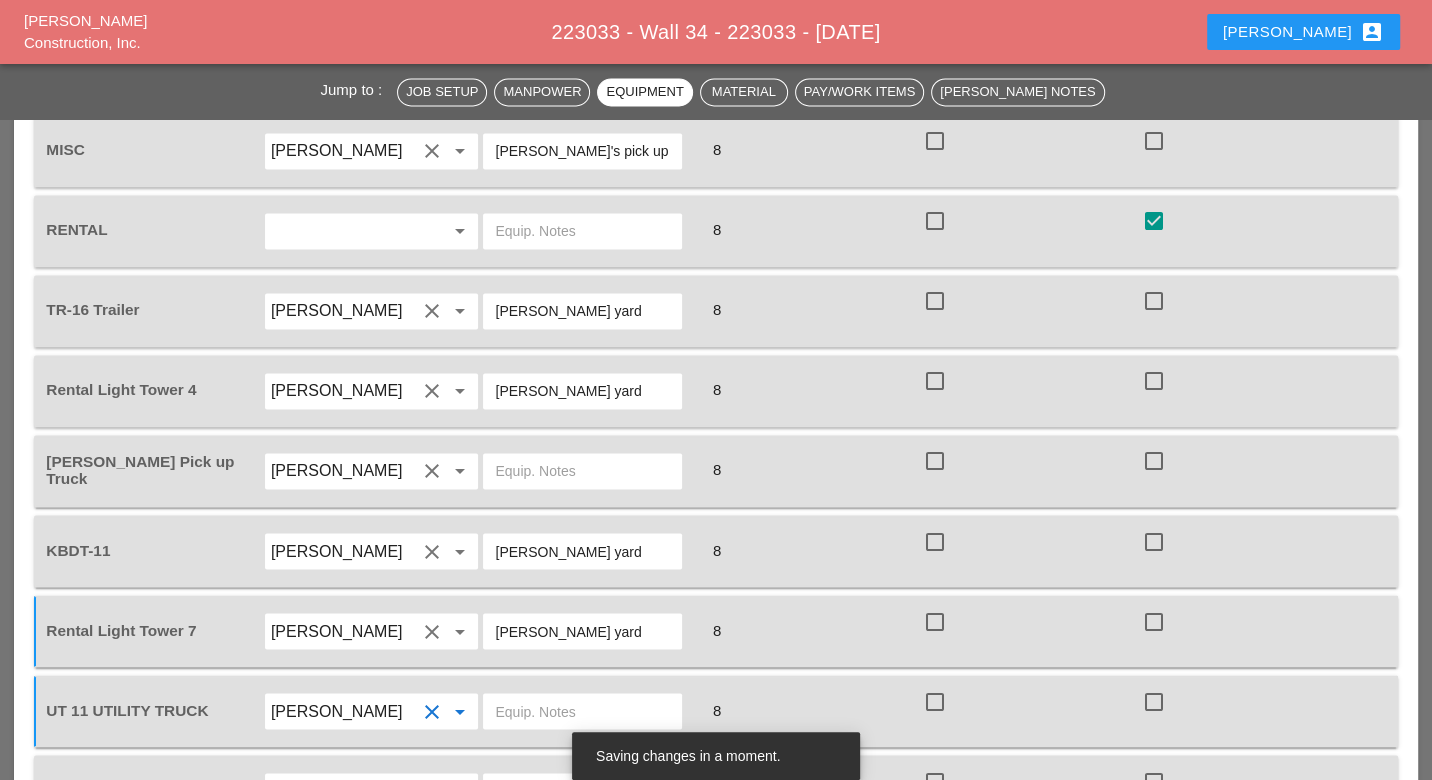 click at bounding box center (344, 791) 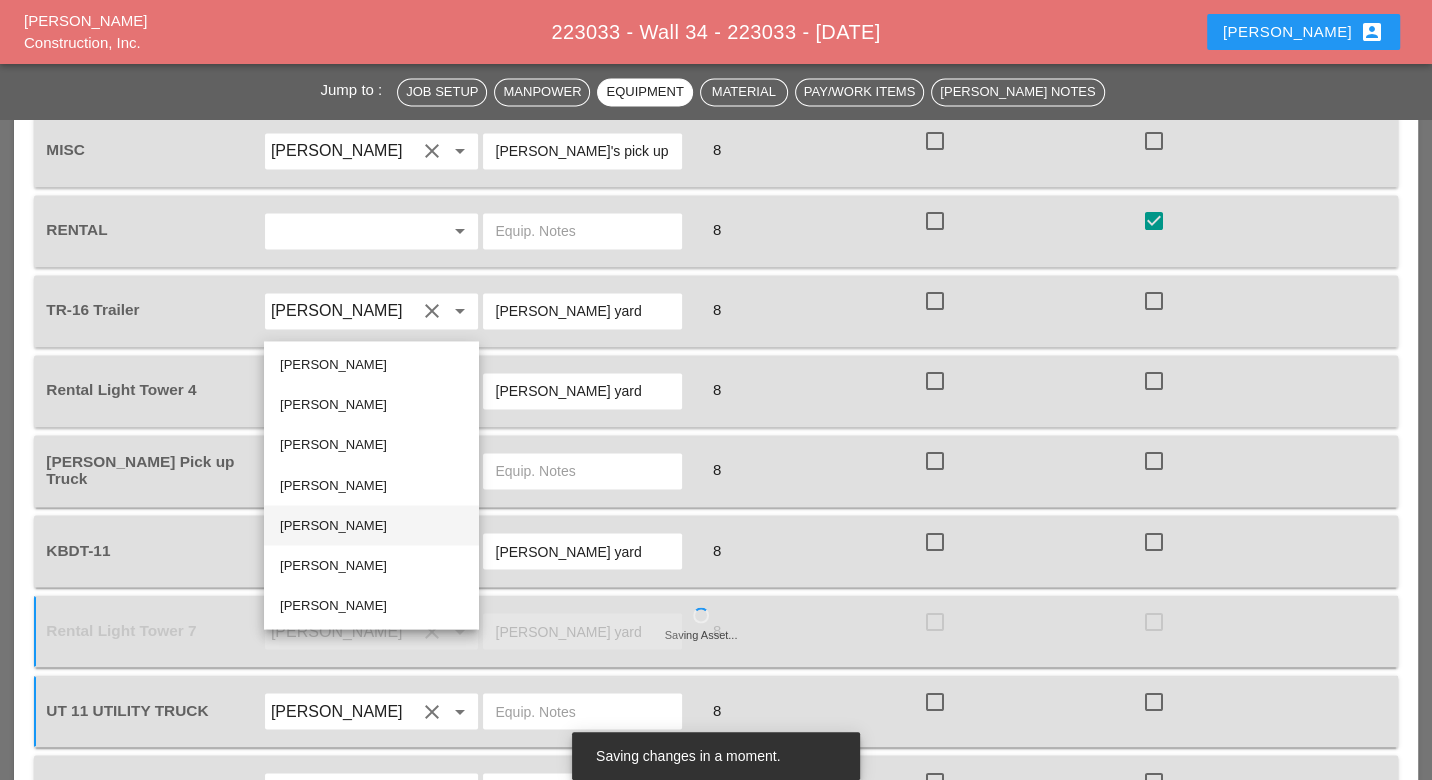 click on "Fernando De Souza" at bounding box center [371, 525] 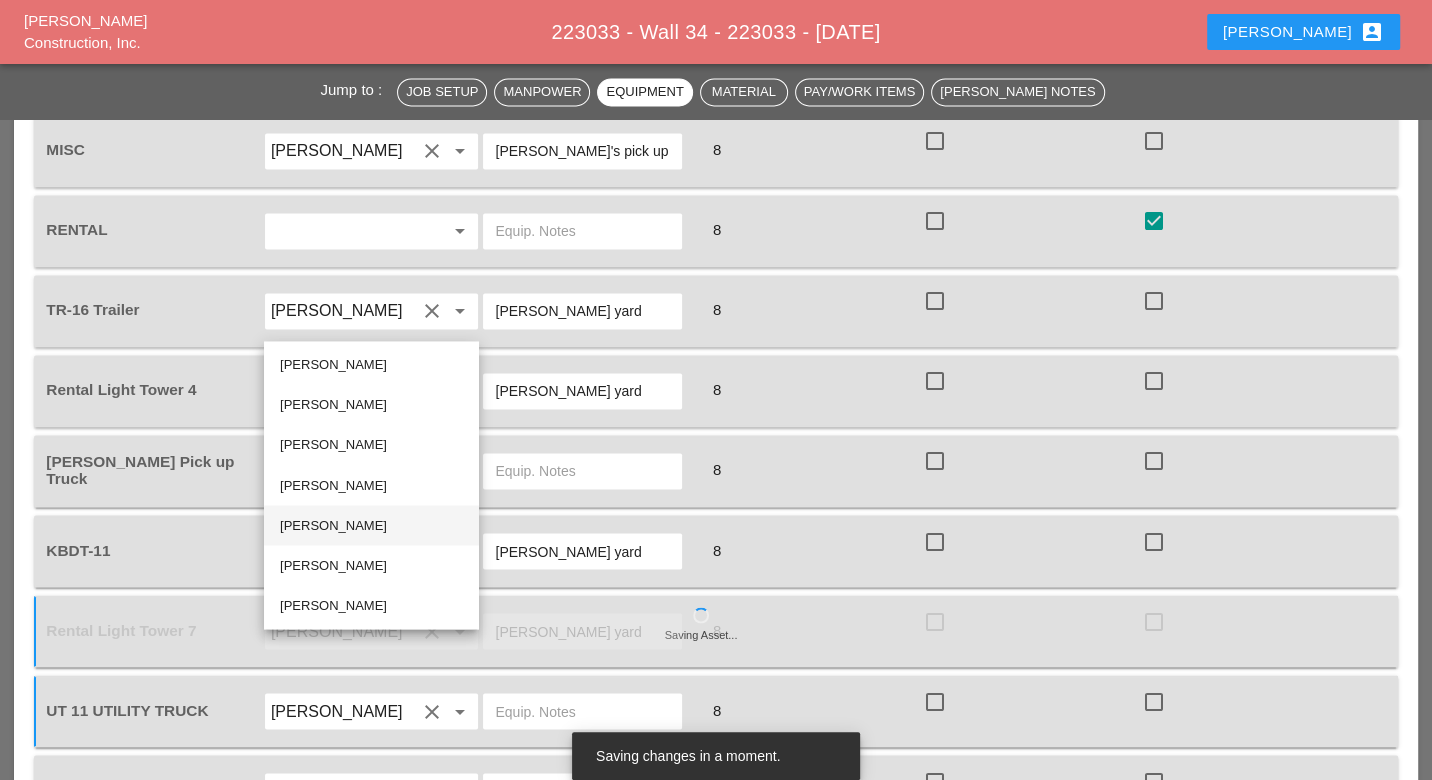 type on "Fernando De Souza" 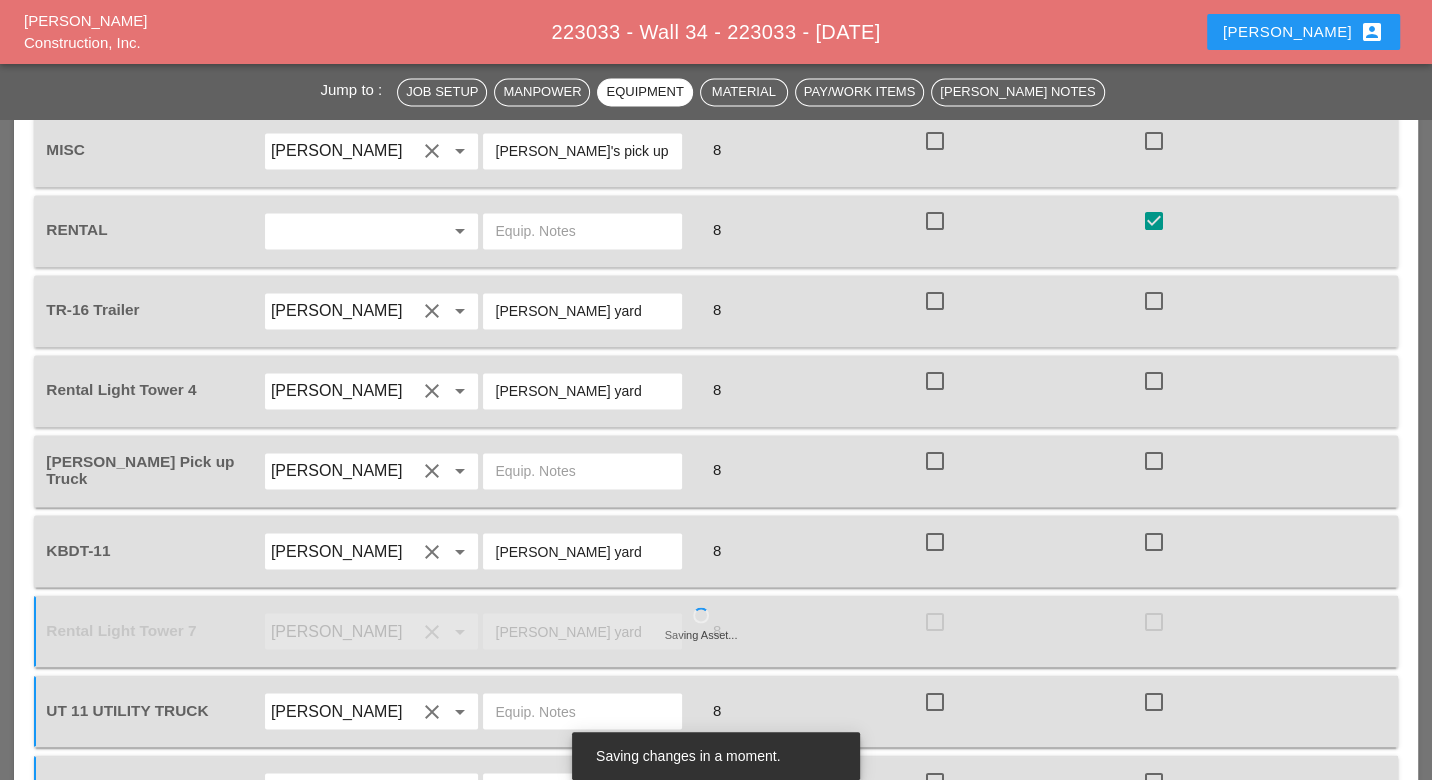 click at bounding box center [582, 791] 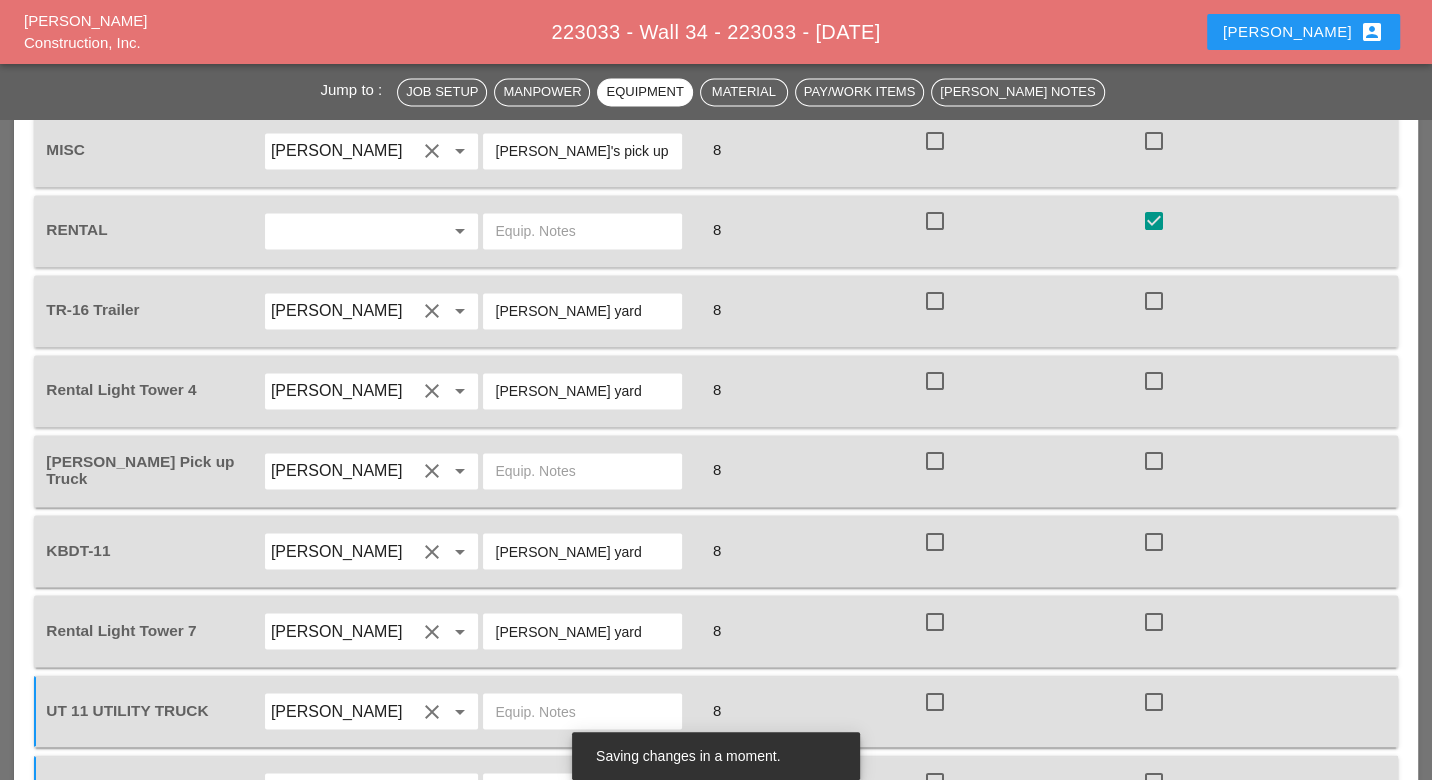 paste on "[PERSON_NAME] yard" 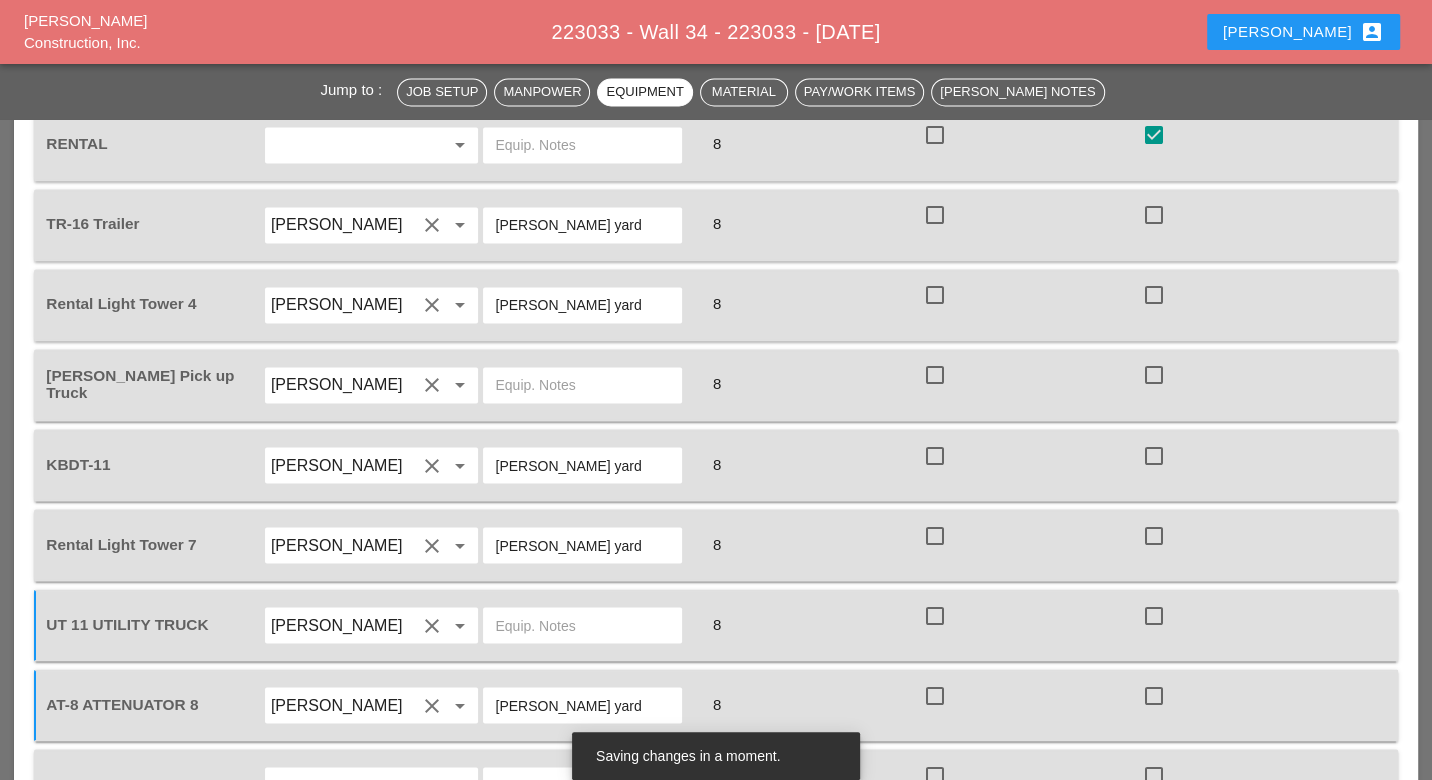 scroll, scrollTop: 2444, scrollLeft: 0, axis: vertical 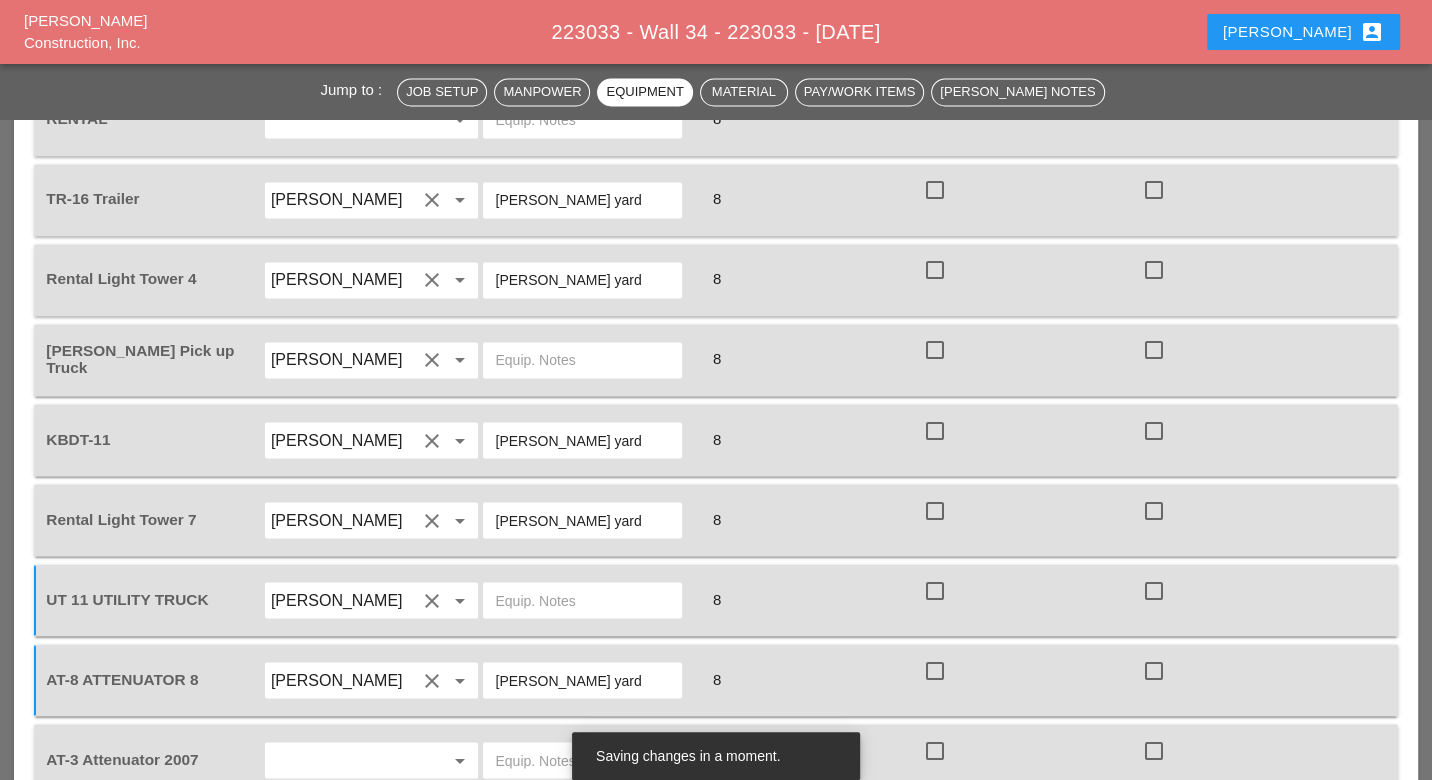 type on "[PERSON_NAME] yard" 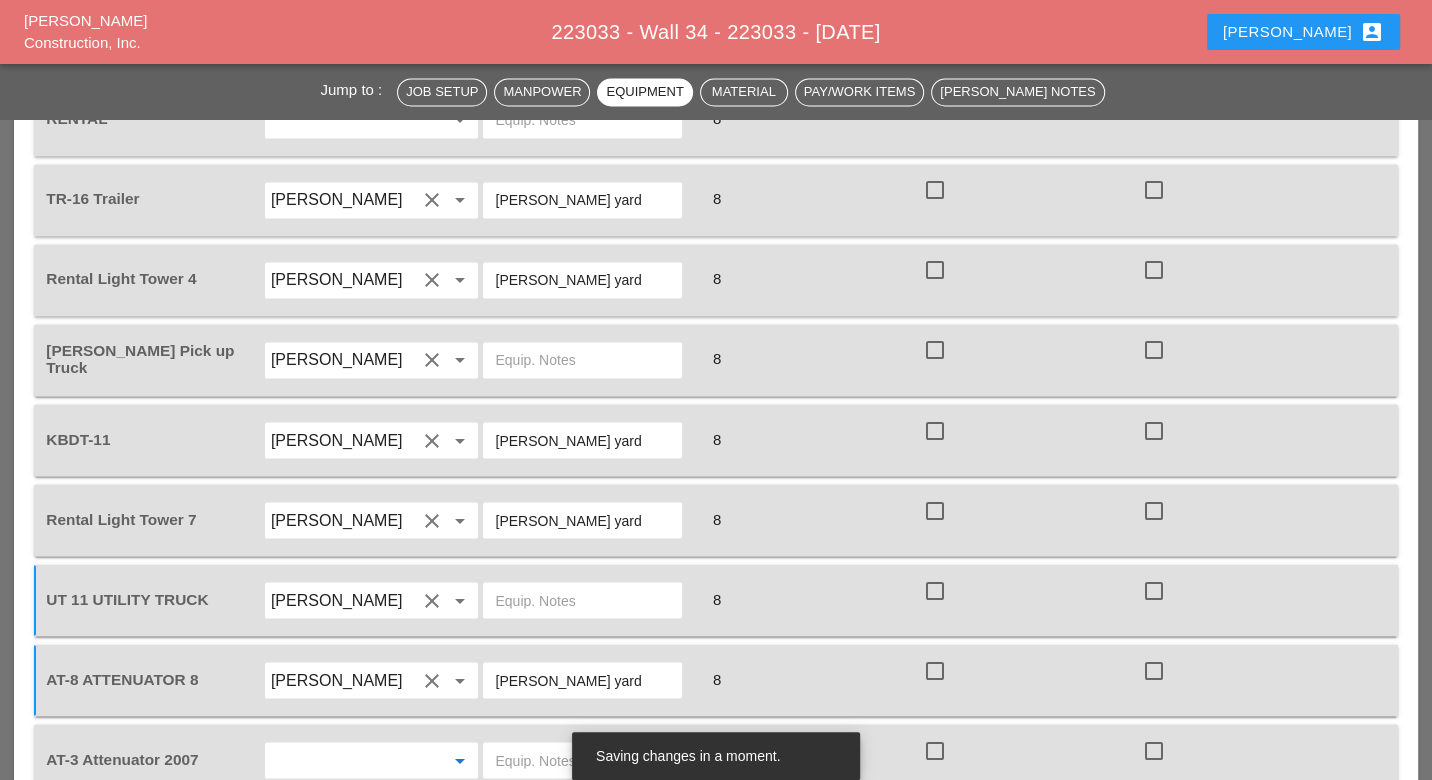 click at bounding box center (344, 760) 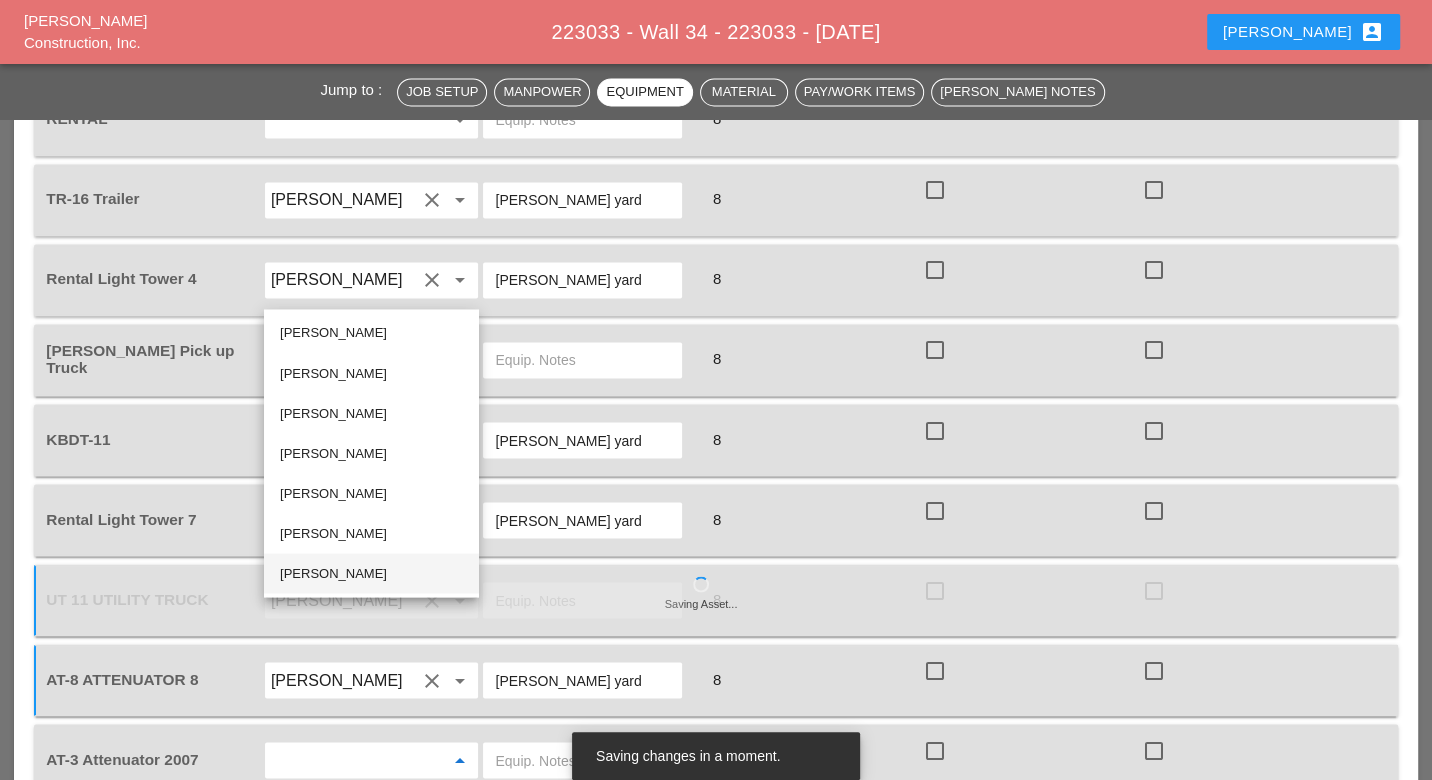 click on "Hugo Zambrano" at bounding box center [371, 573] 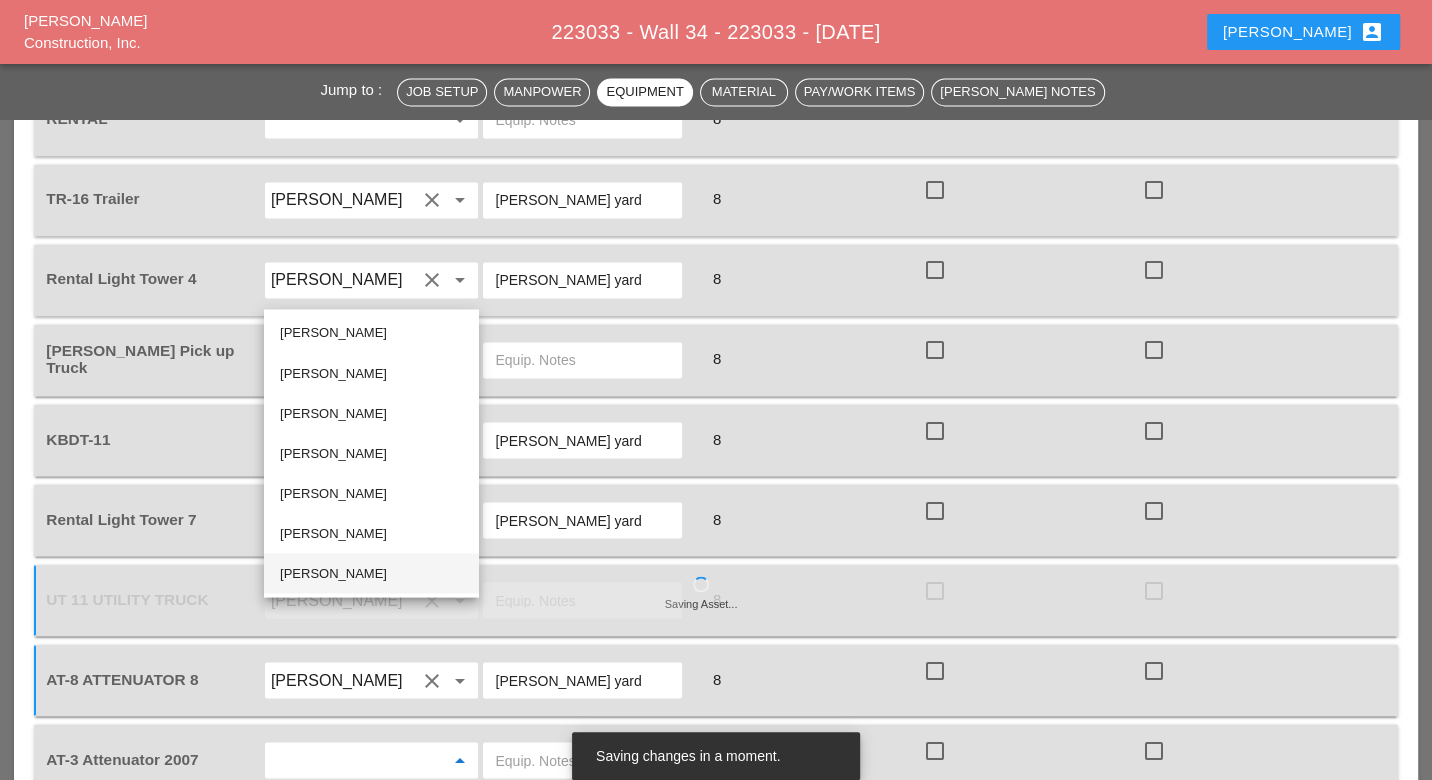 type on "Hugo Zambrano" 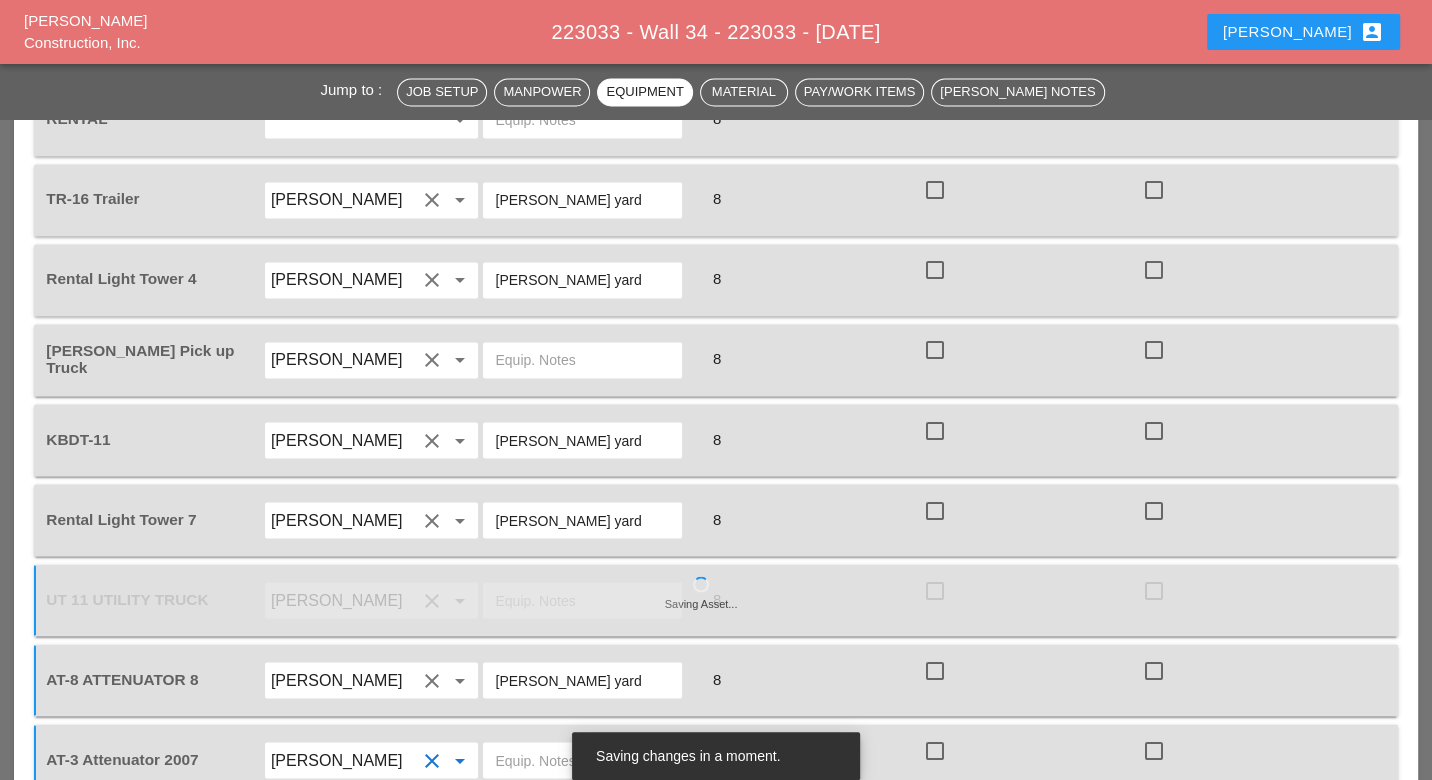 click at bounding box center (582, 760) 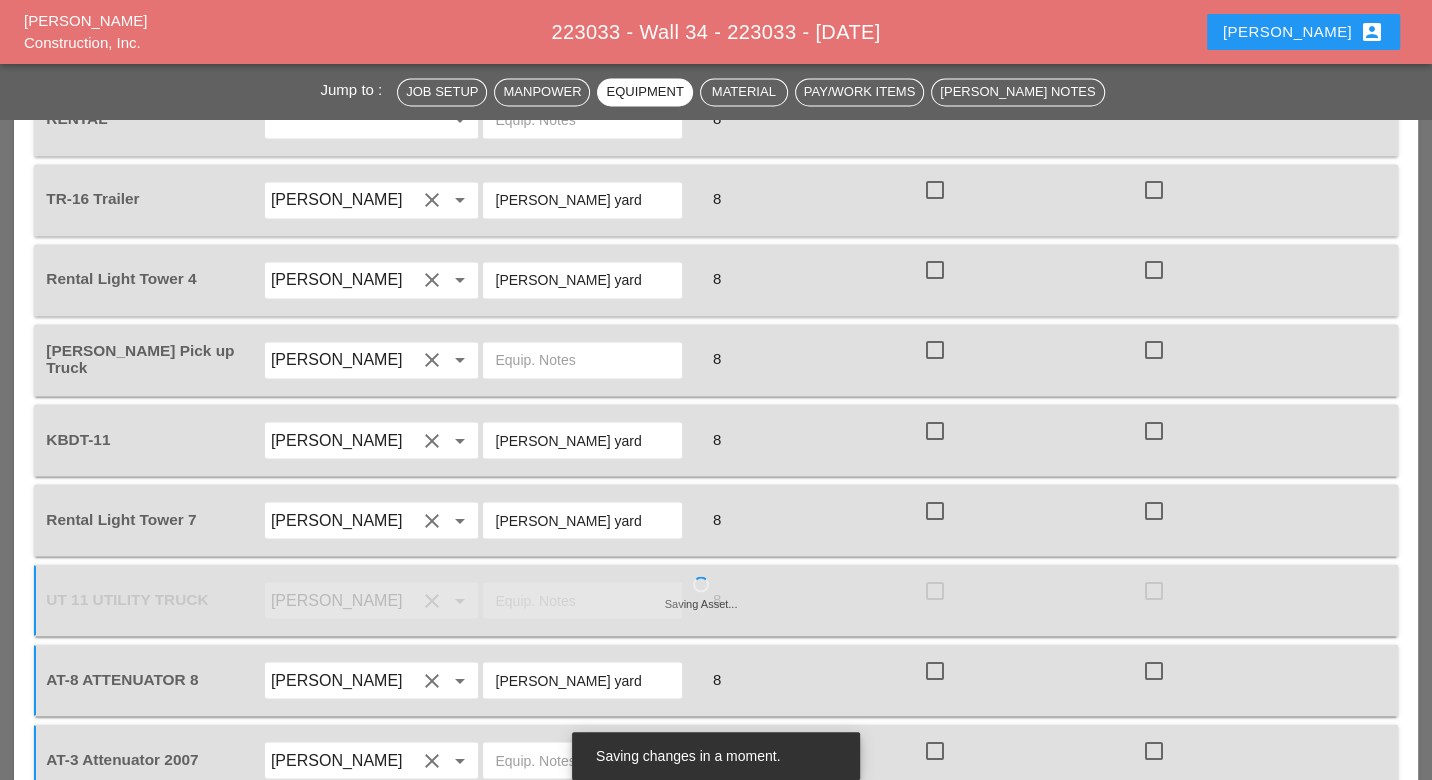 paste on "[PERSON_NAME] yard" 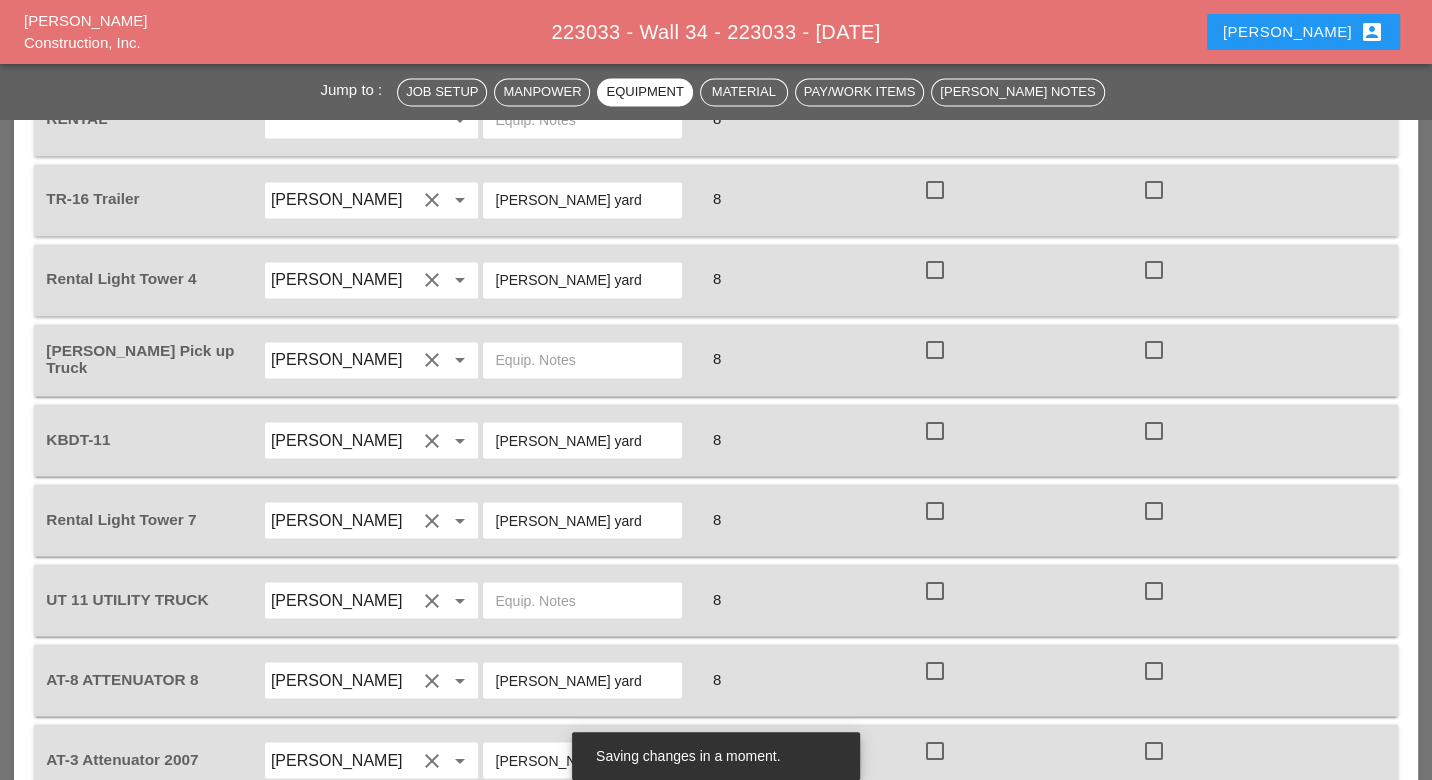 type on "[PERSON_NAME] yard" 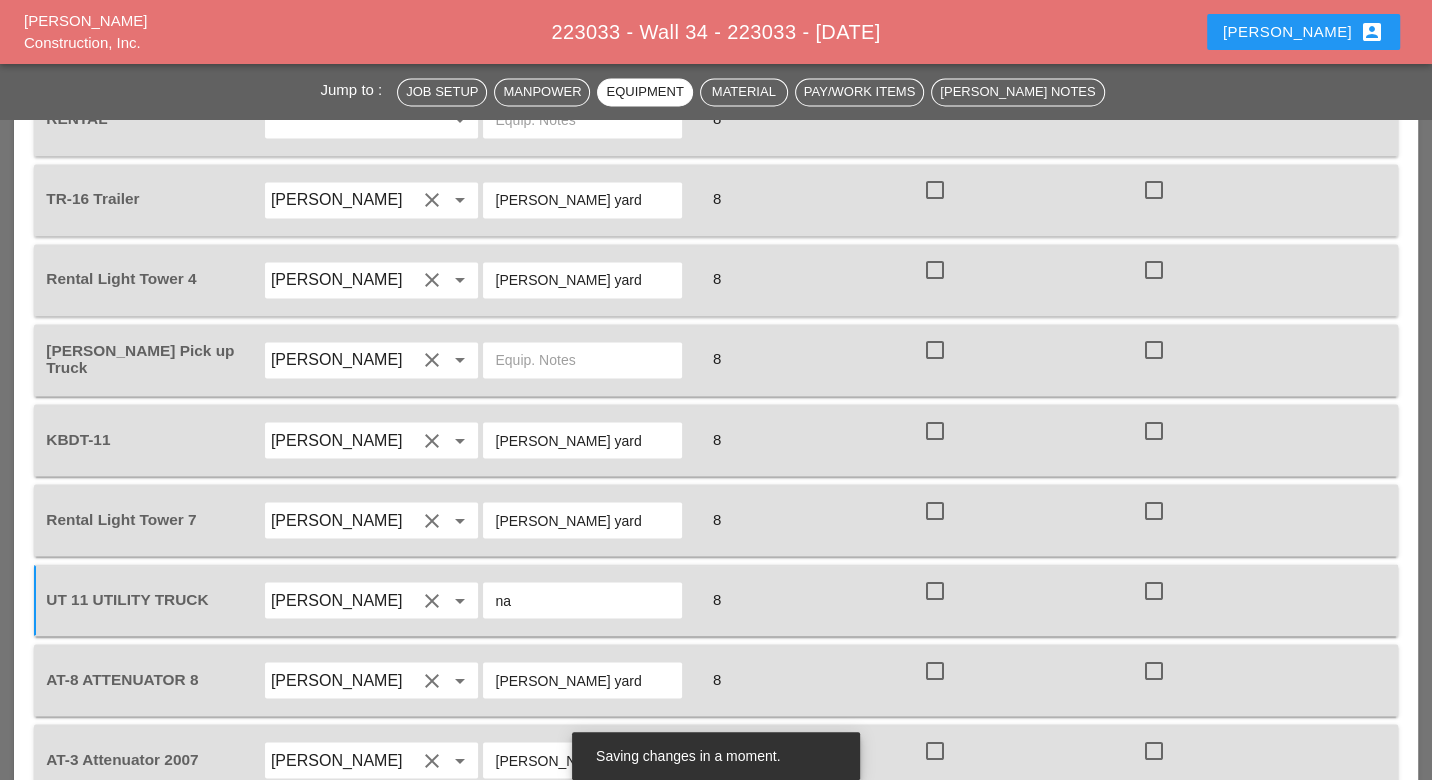 type on "n" 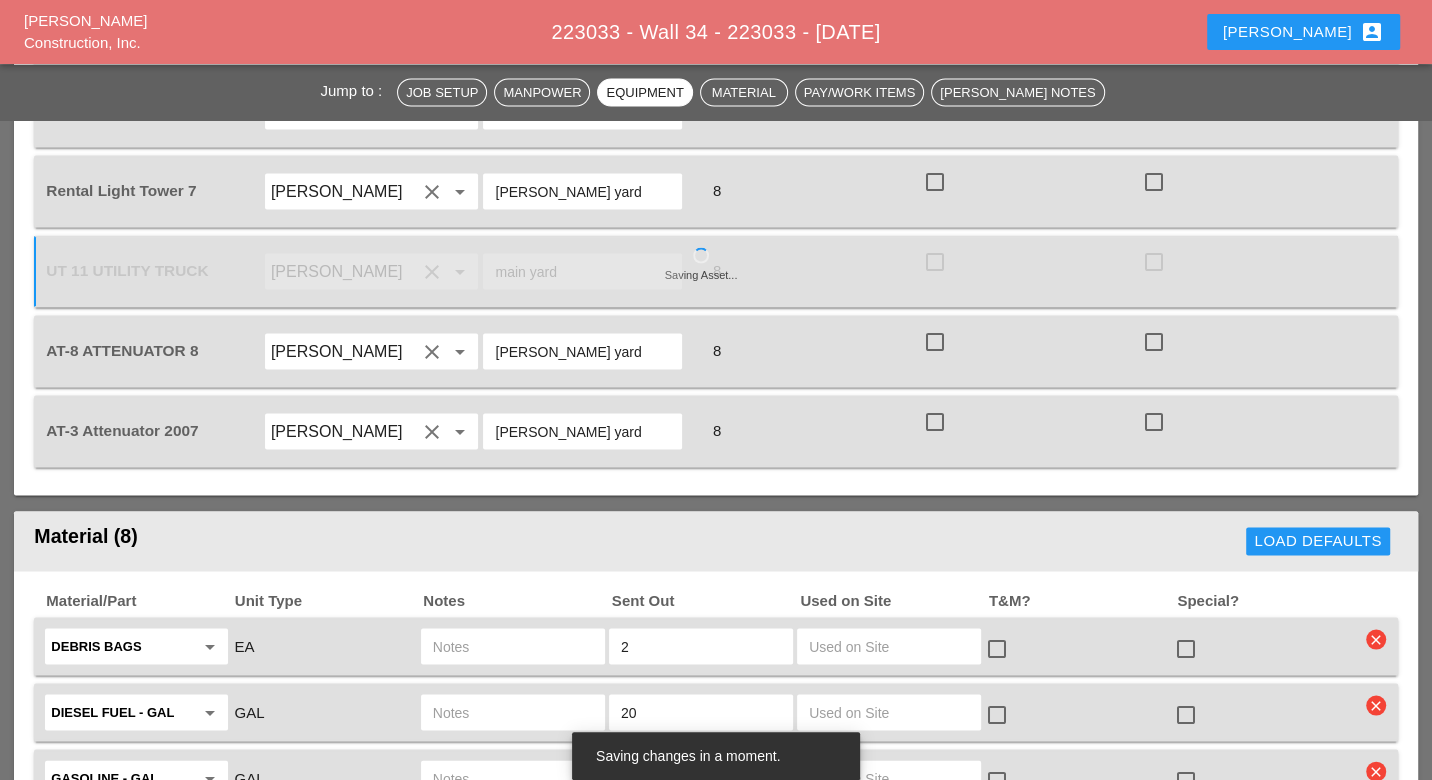 scroll, scrollTop: 2812, scrollLeft: 0, axis: vertical 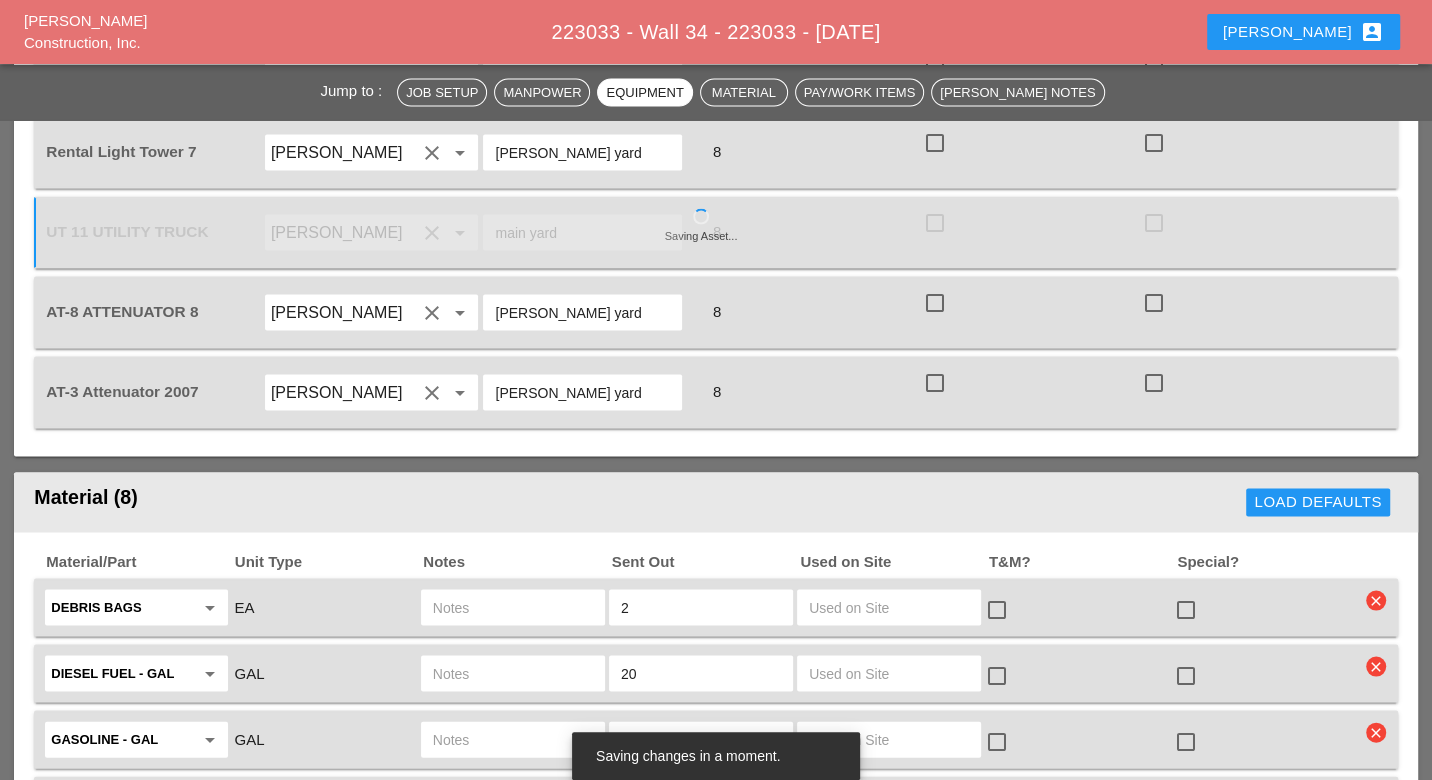 type on "main yard" 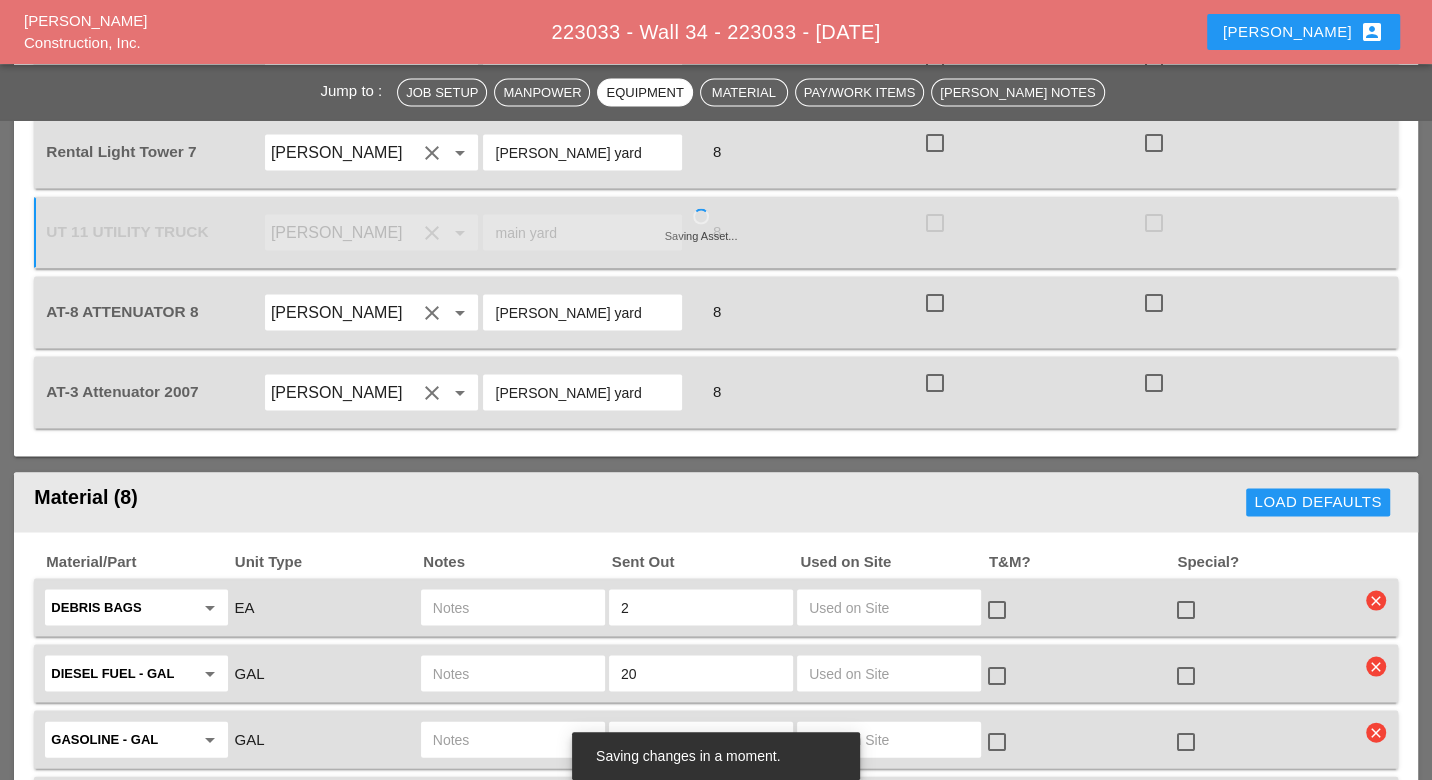 click at bounding box center (513, 607) 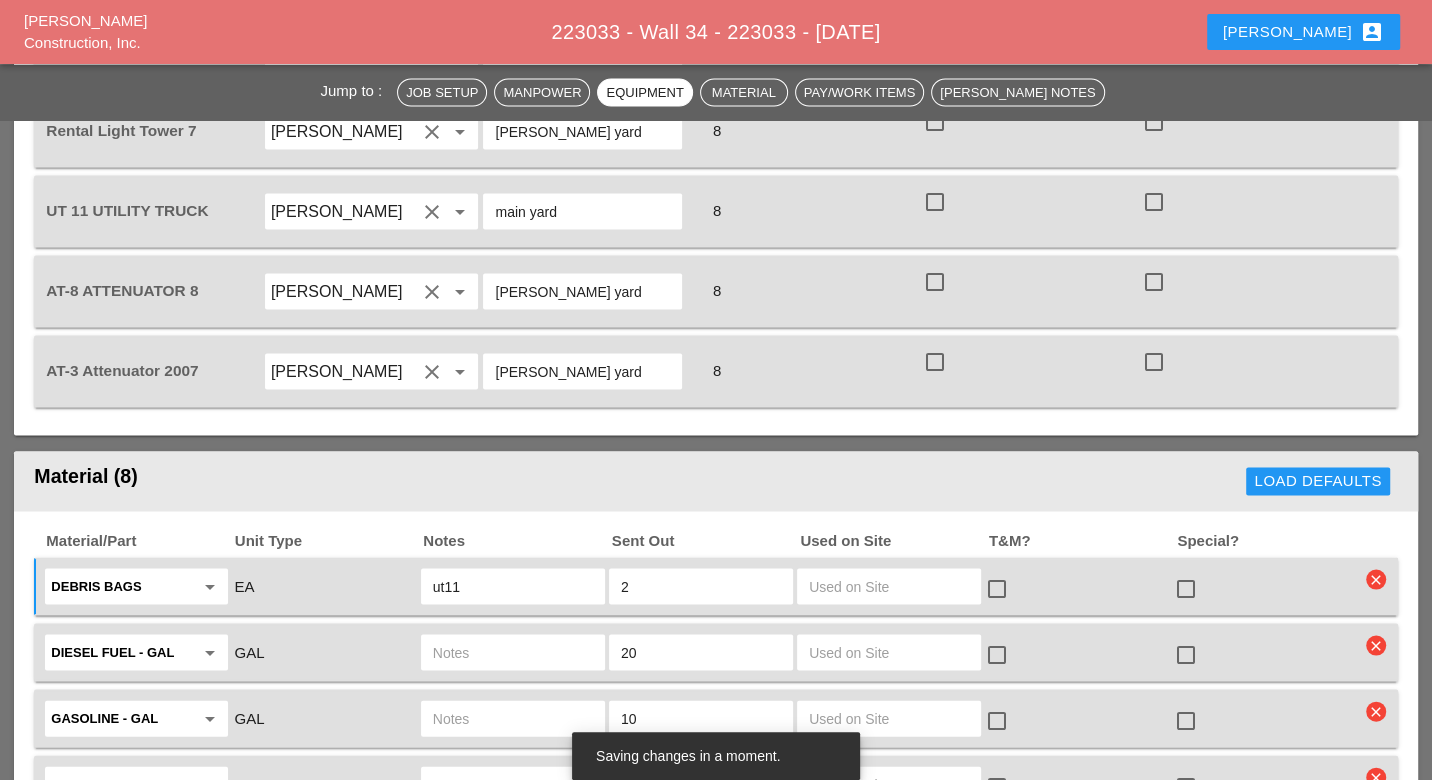 scroll, scrollTop: 2911, scrollLeft: 0, axis: vertical 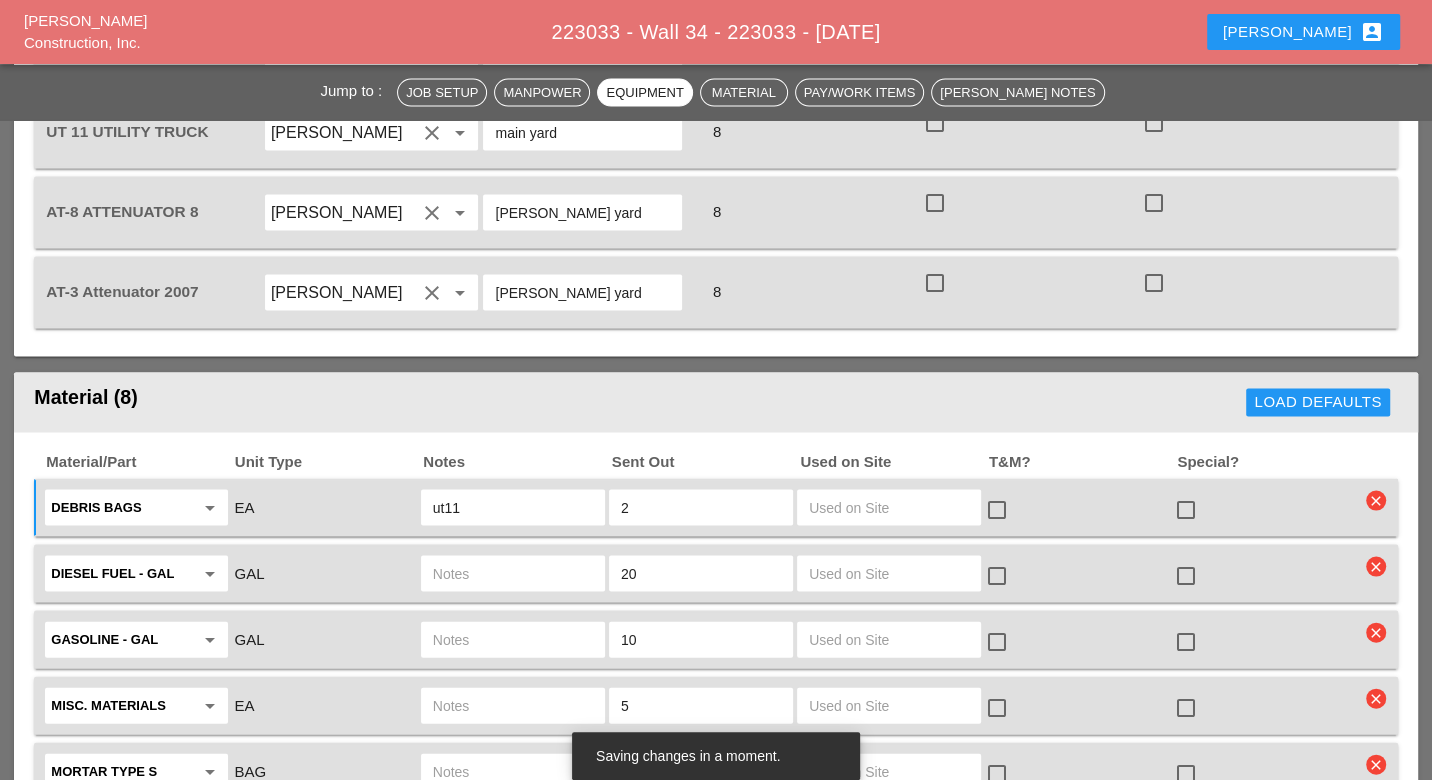 type on "ut11" 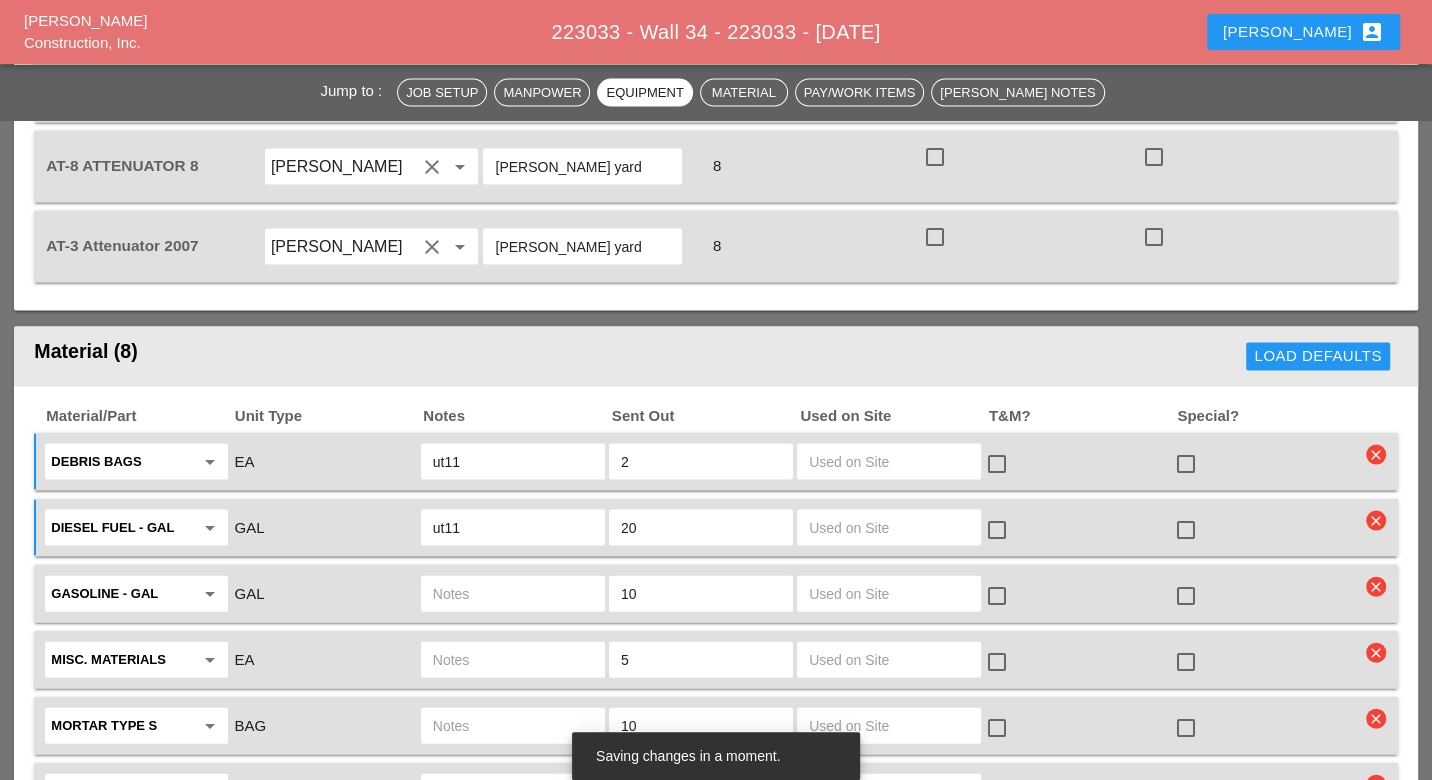 scroll, scrollTop: 2962, scrollLeft: 0, axis: vertical 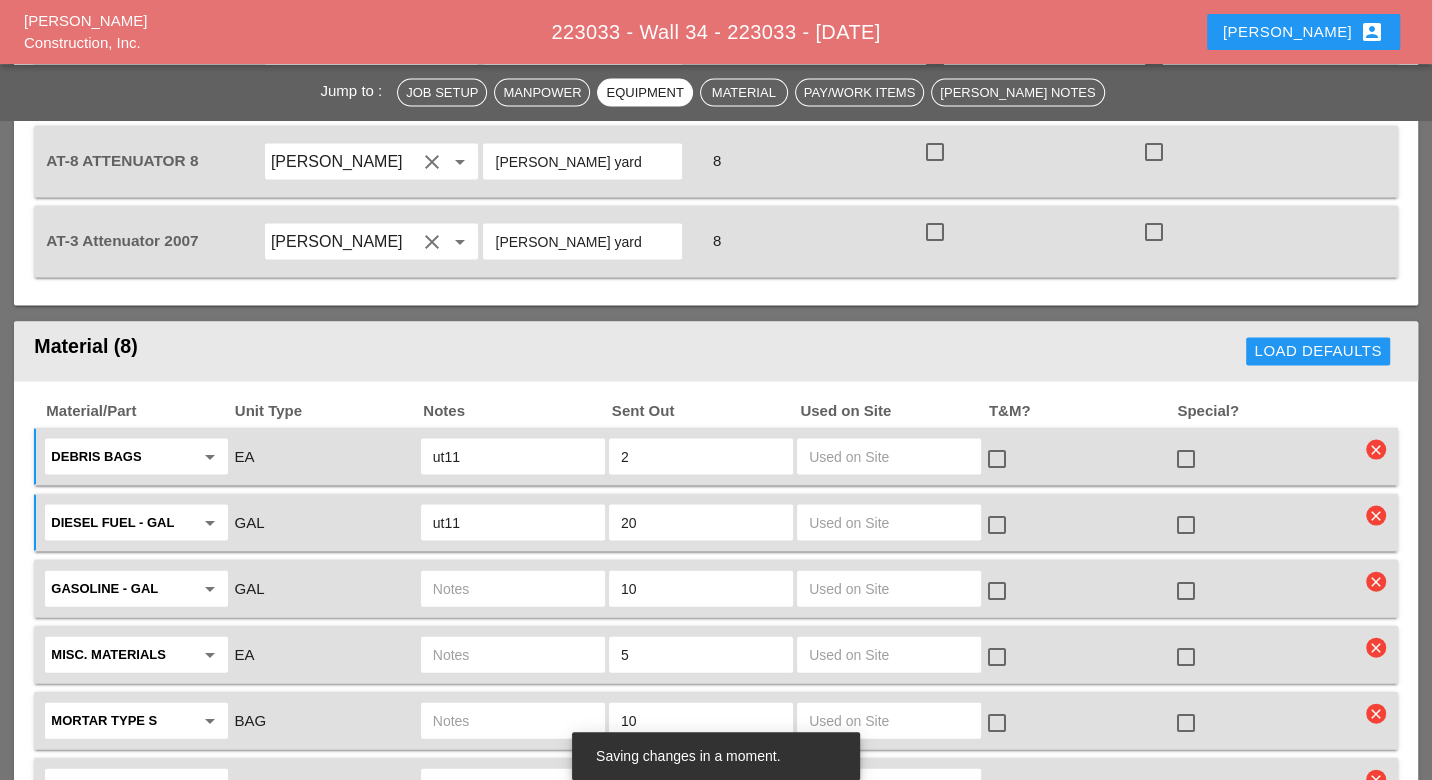 type on "ut11" 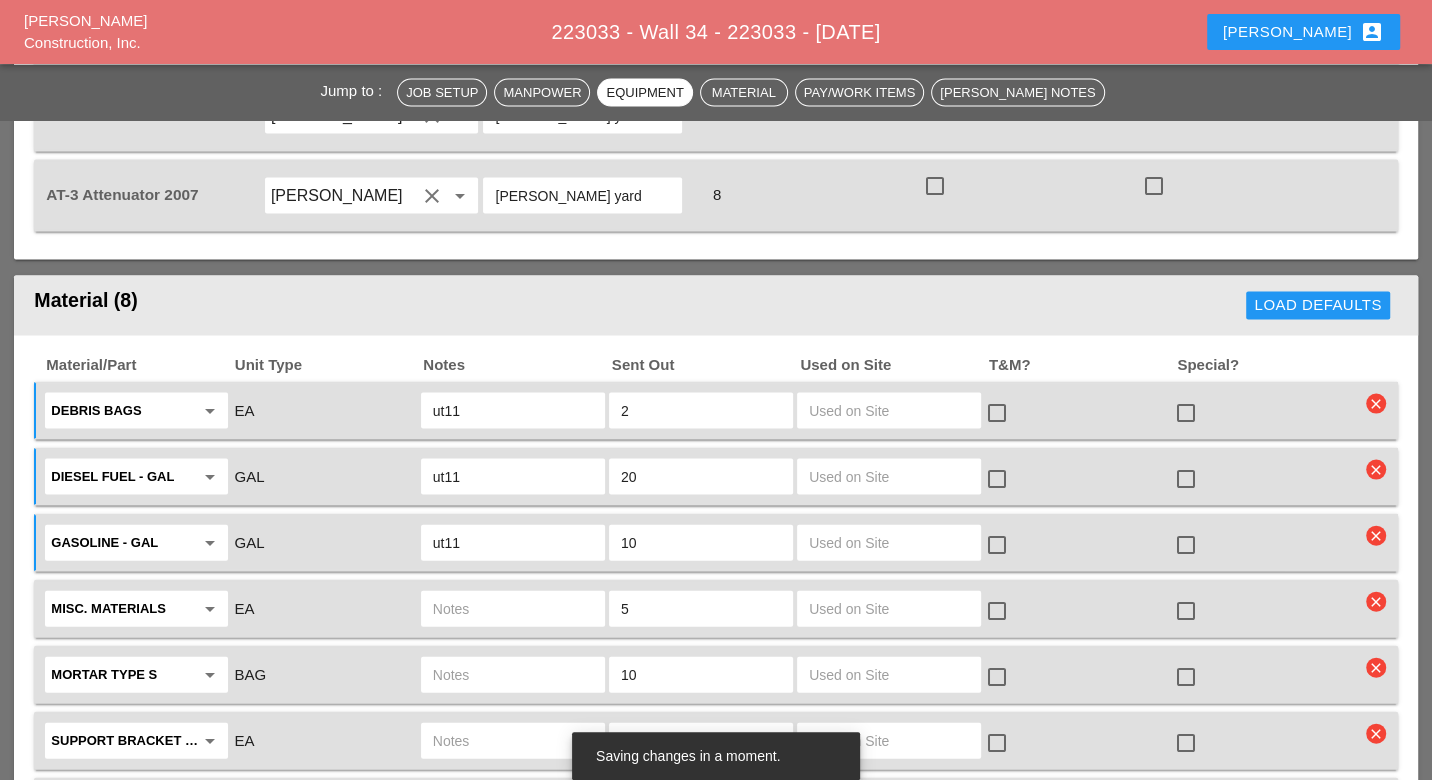 scroll, scrollTop: 3020, scrollLeft: 0, axis: vertical 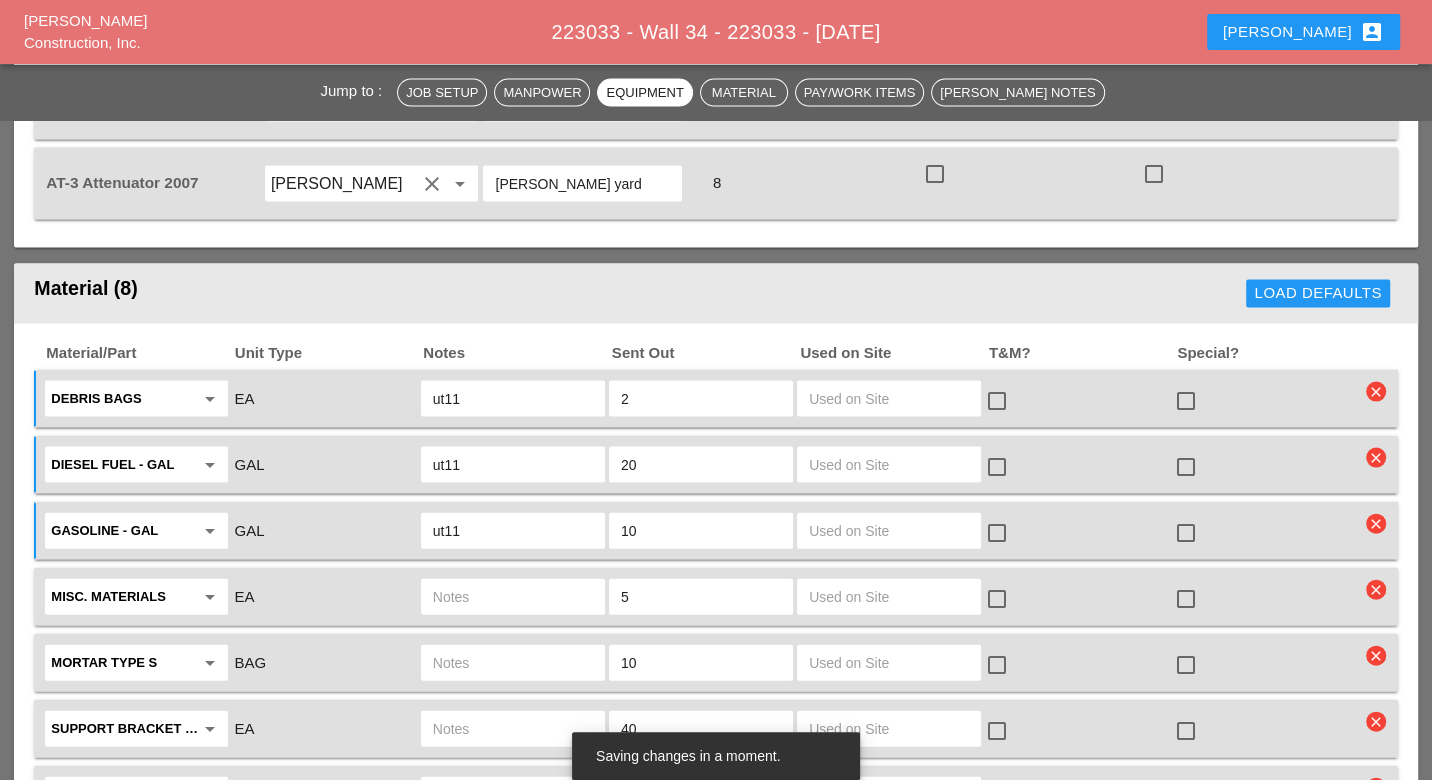type on "ut11" 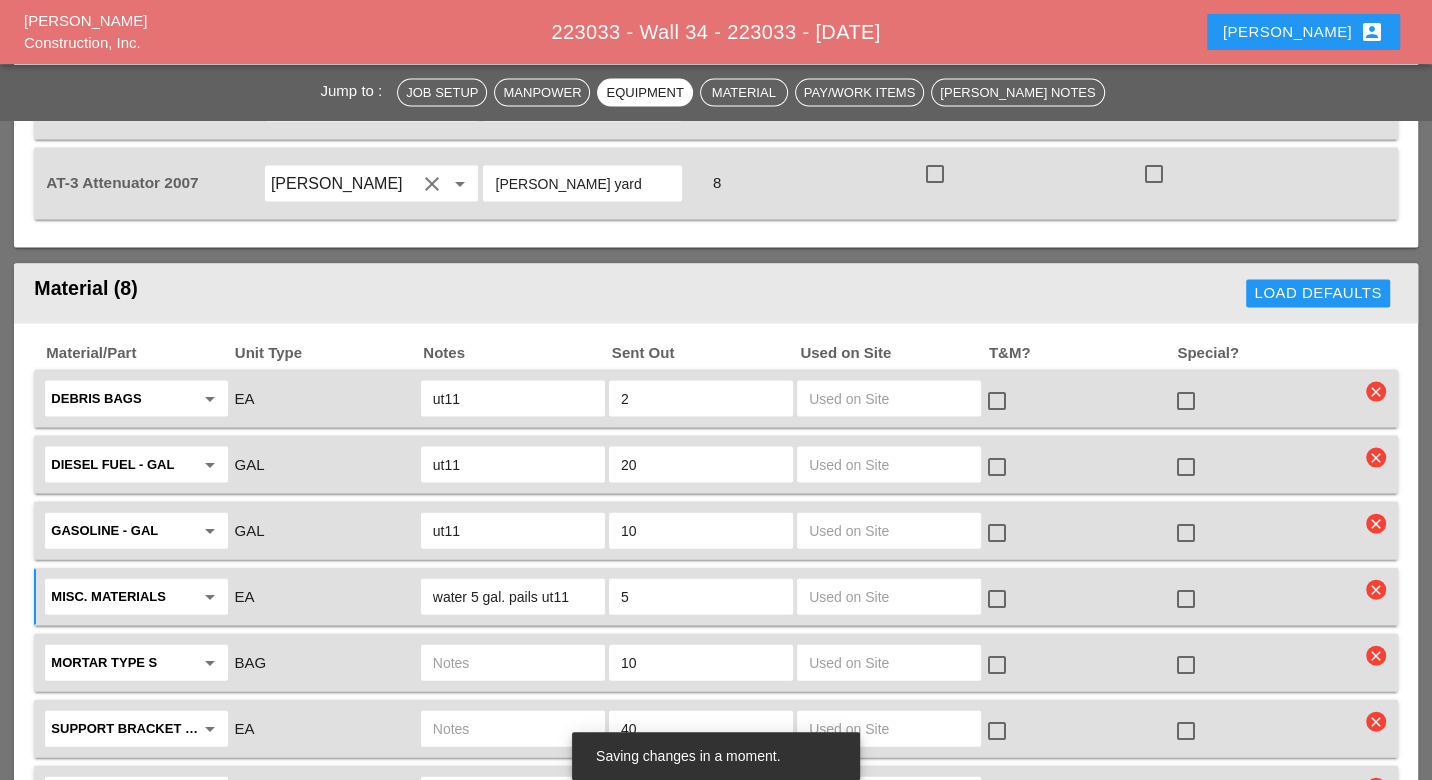 scroll, scrollTop: 3063, scrollLeft: 0, axis: vertical 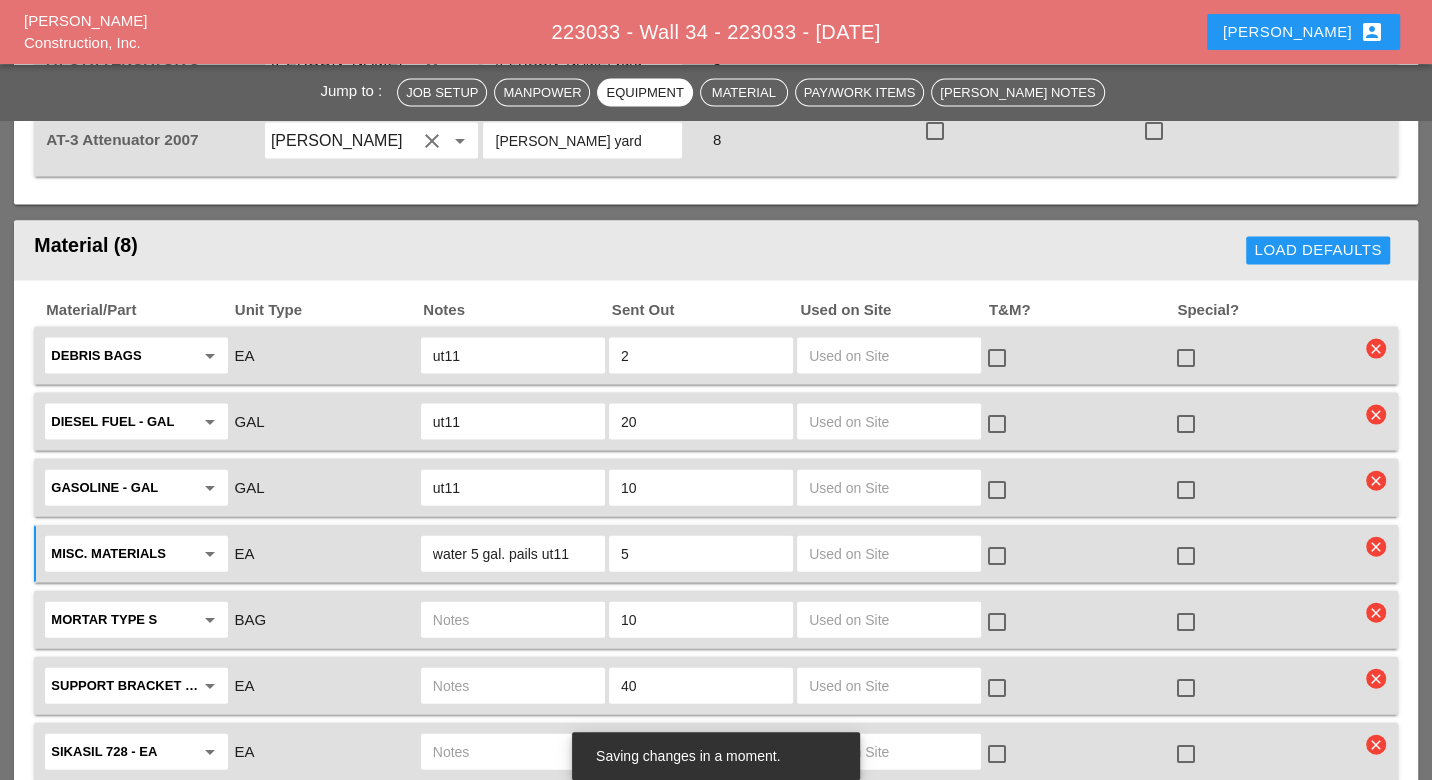 type on "water 5 gal. pails ut11" 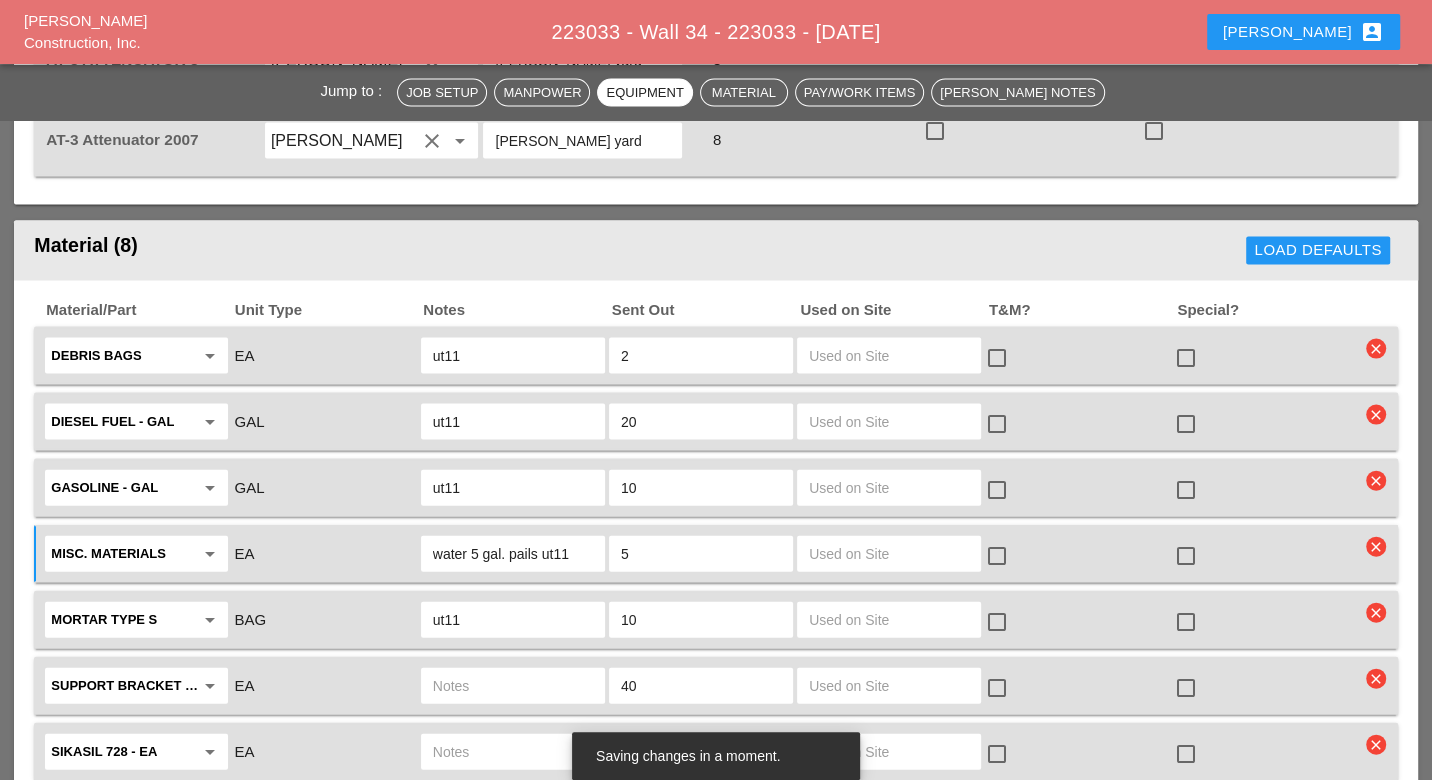type on "ut11" 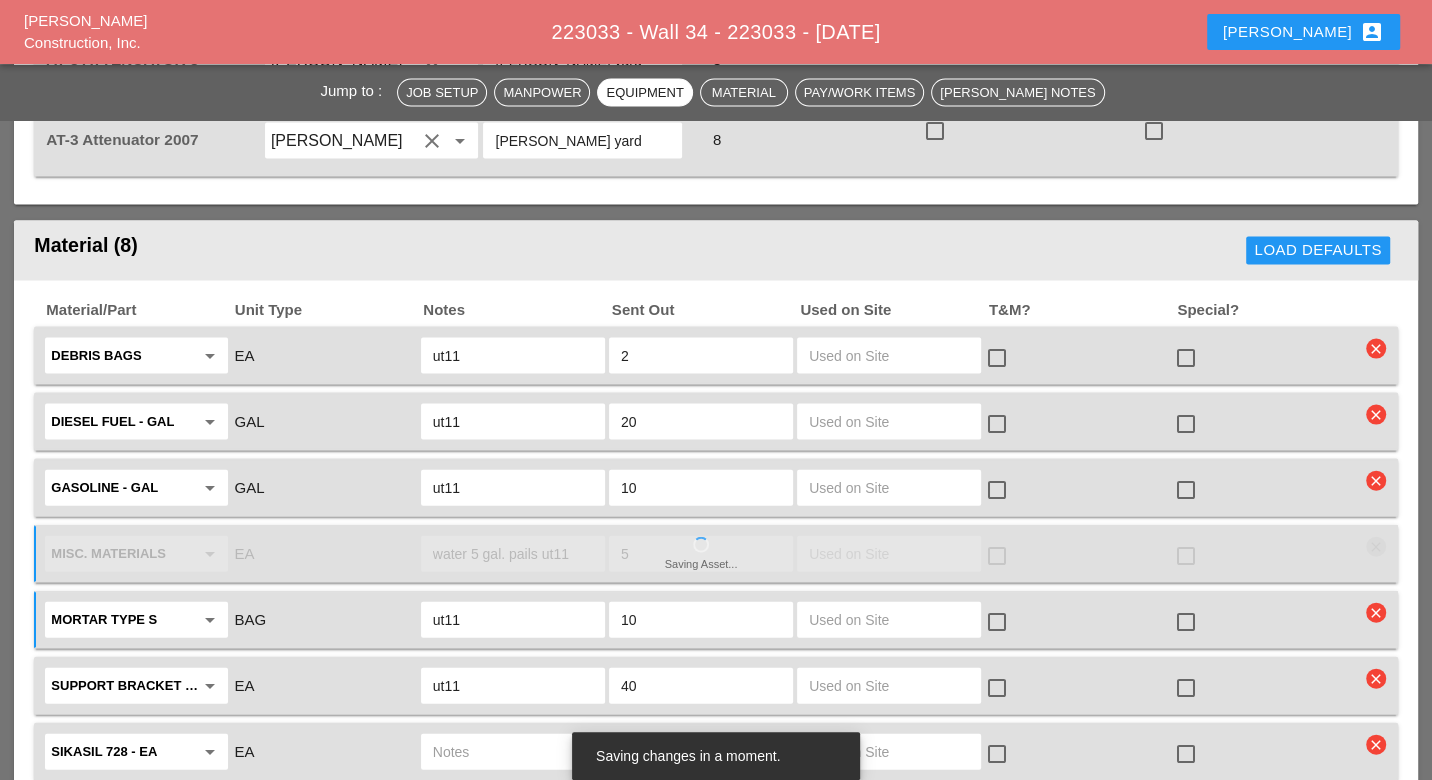 type on "ut11" 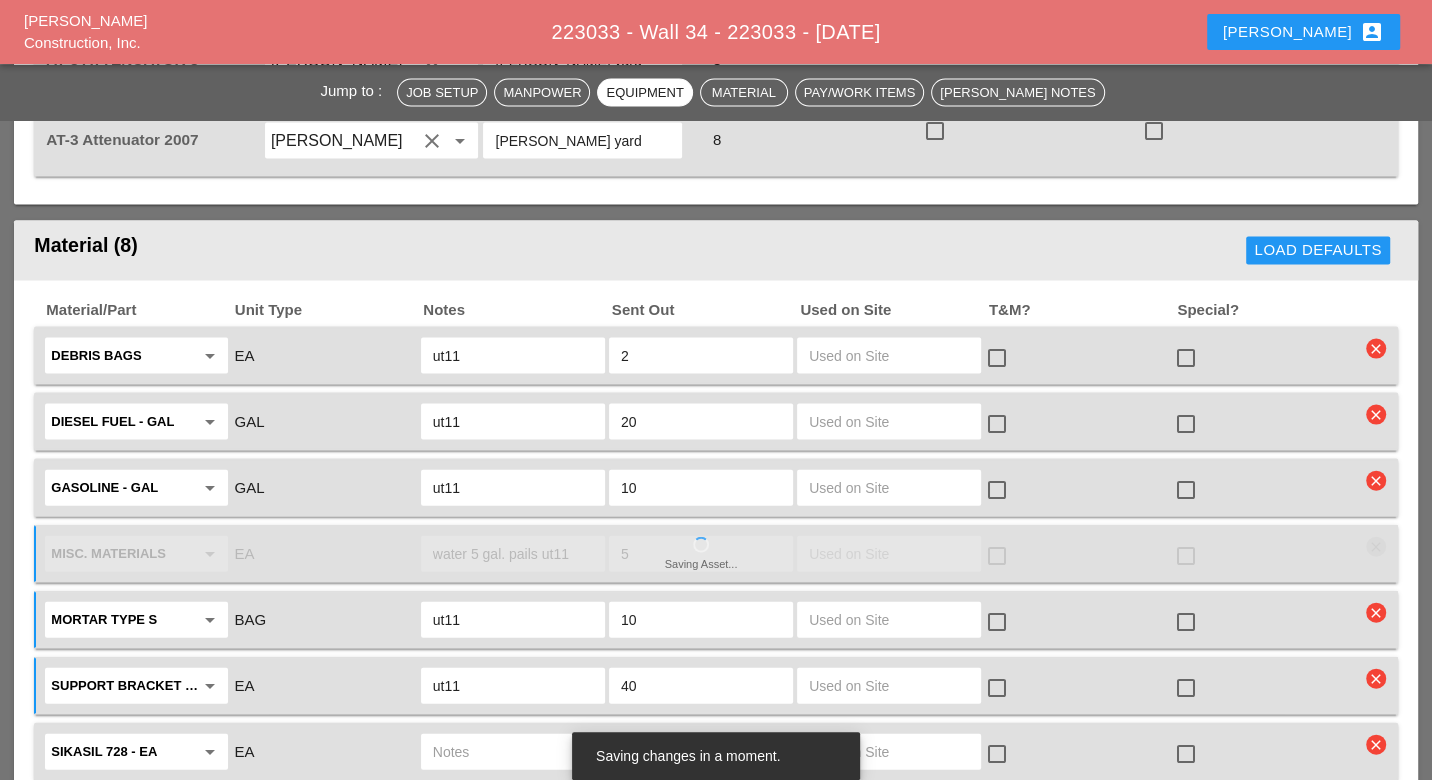 type on "4" 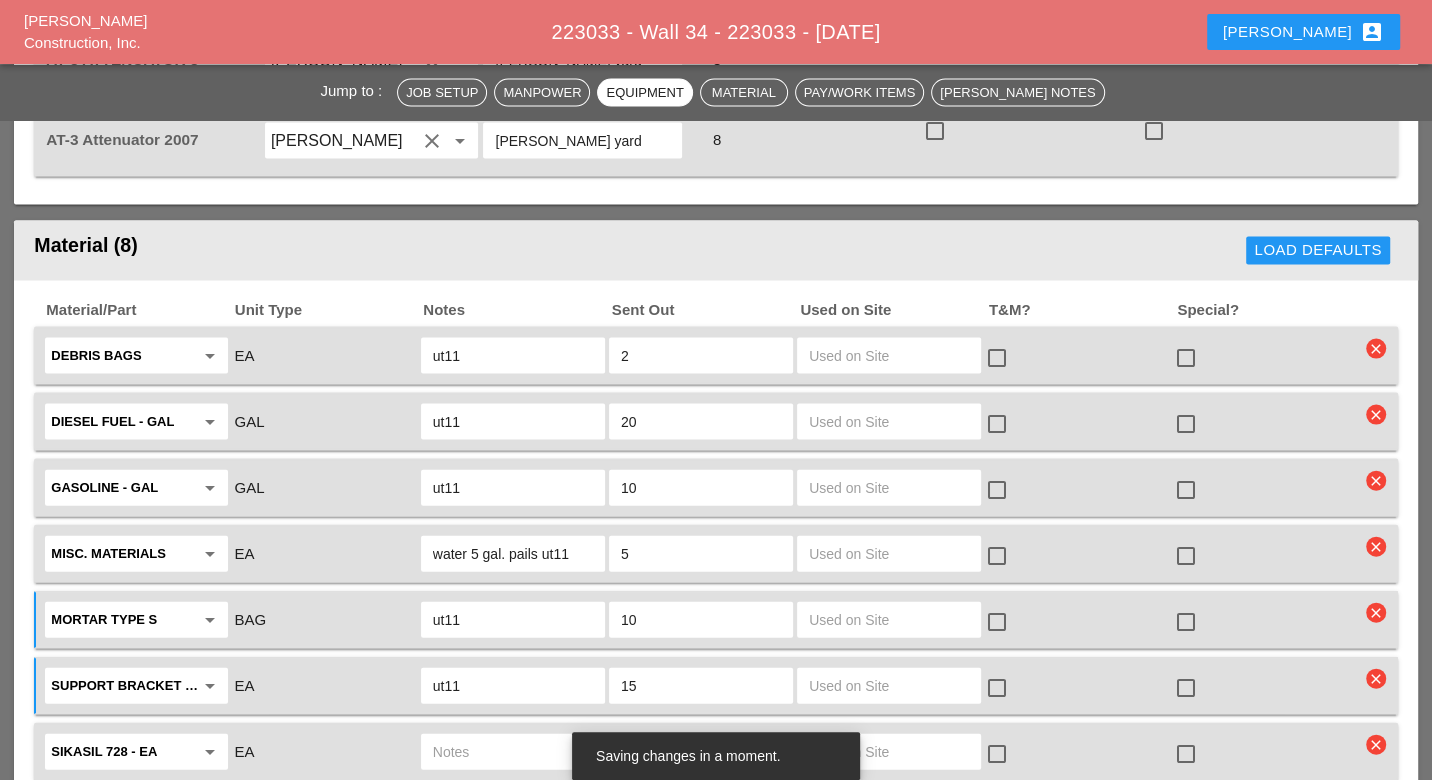 type on "15" 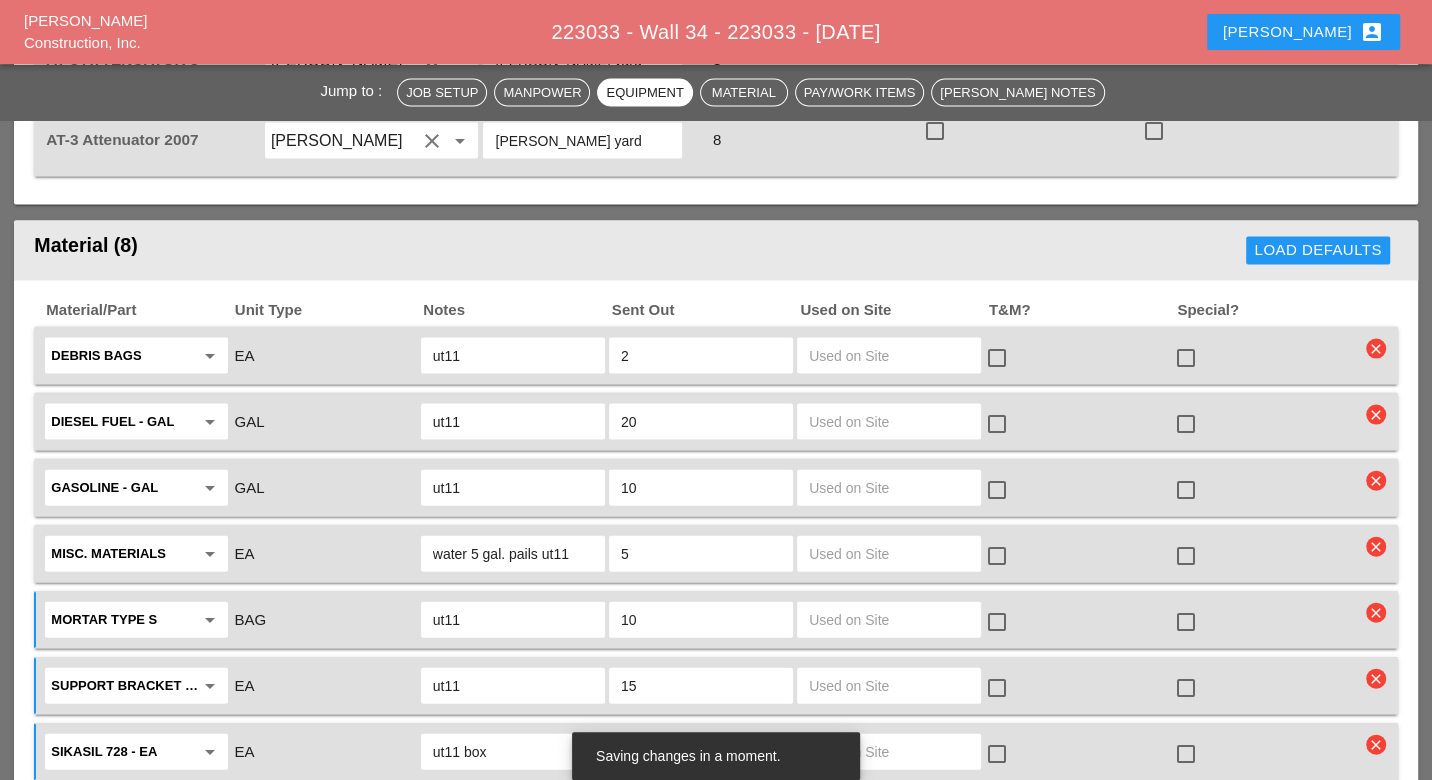 type on "ut11 box" 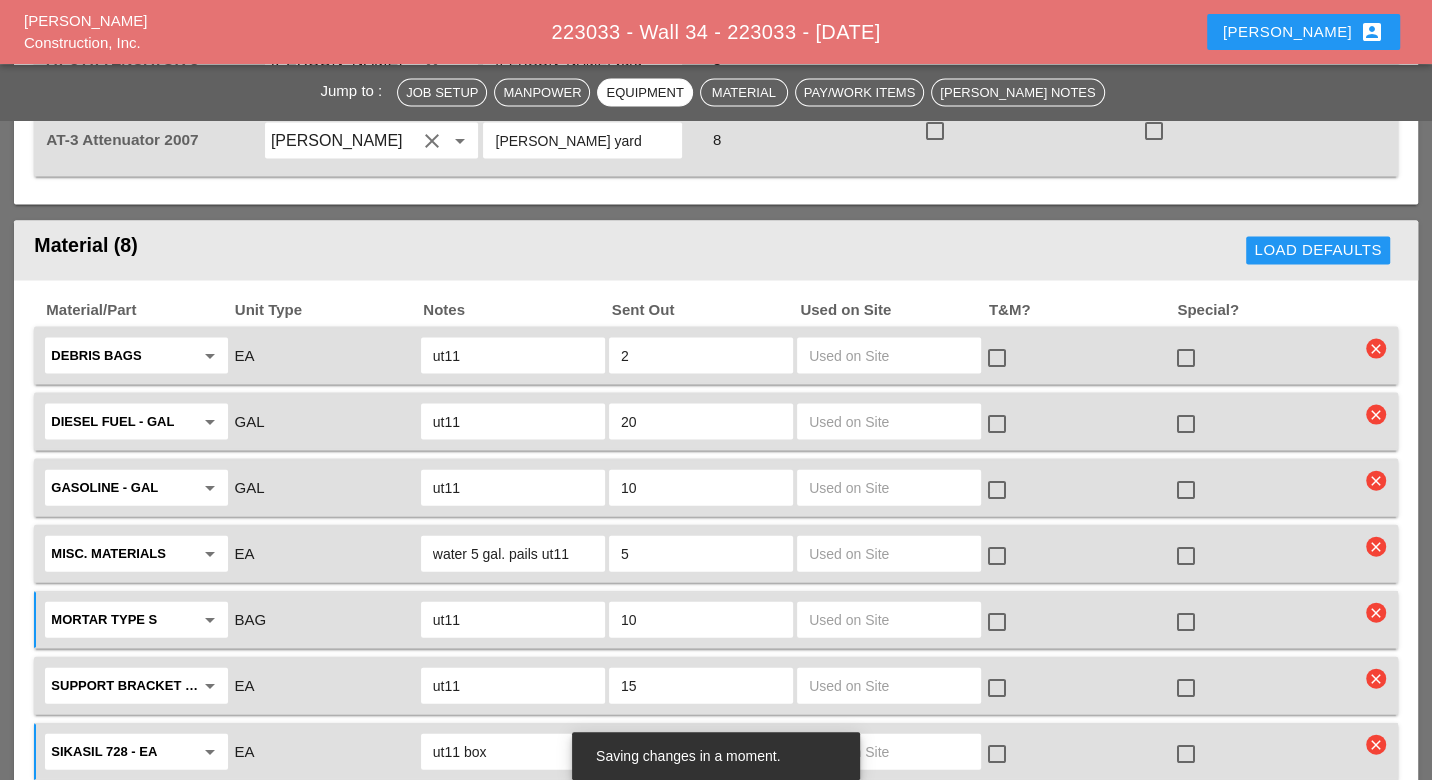 type on "4" 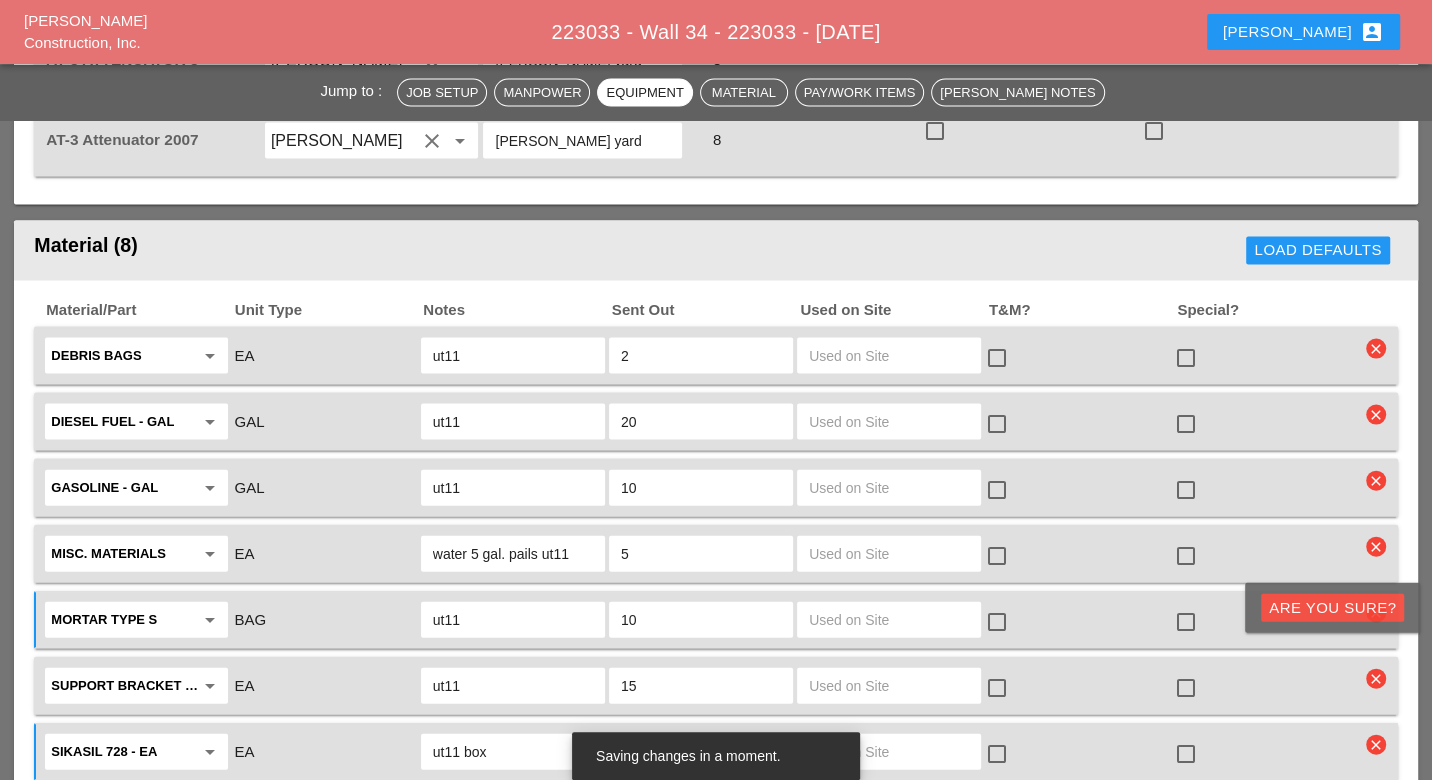 click on "Are you Sure?" at bounding box center [1332, 608] 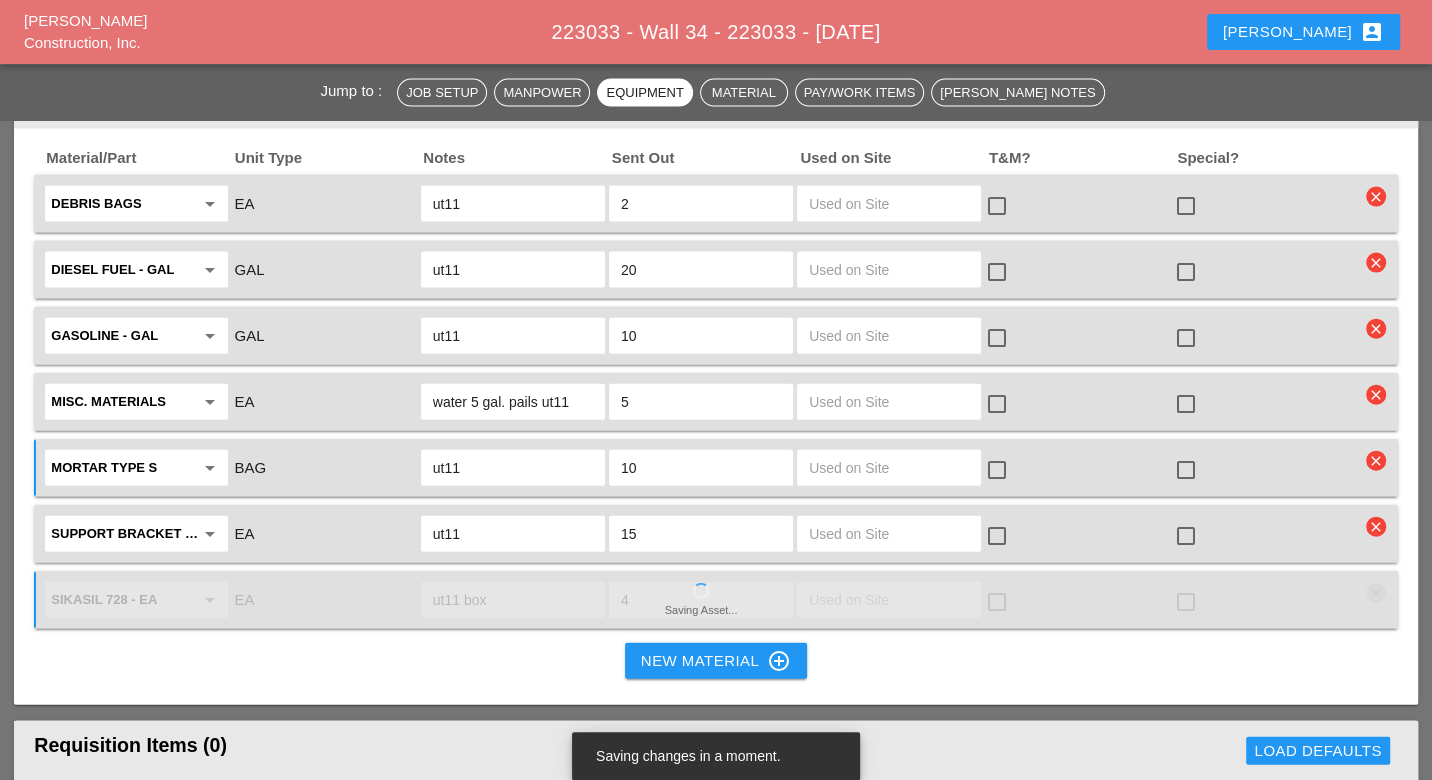 scroll, scrollTop: 3216, scrollLeft: 0, axis: vertical 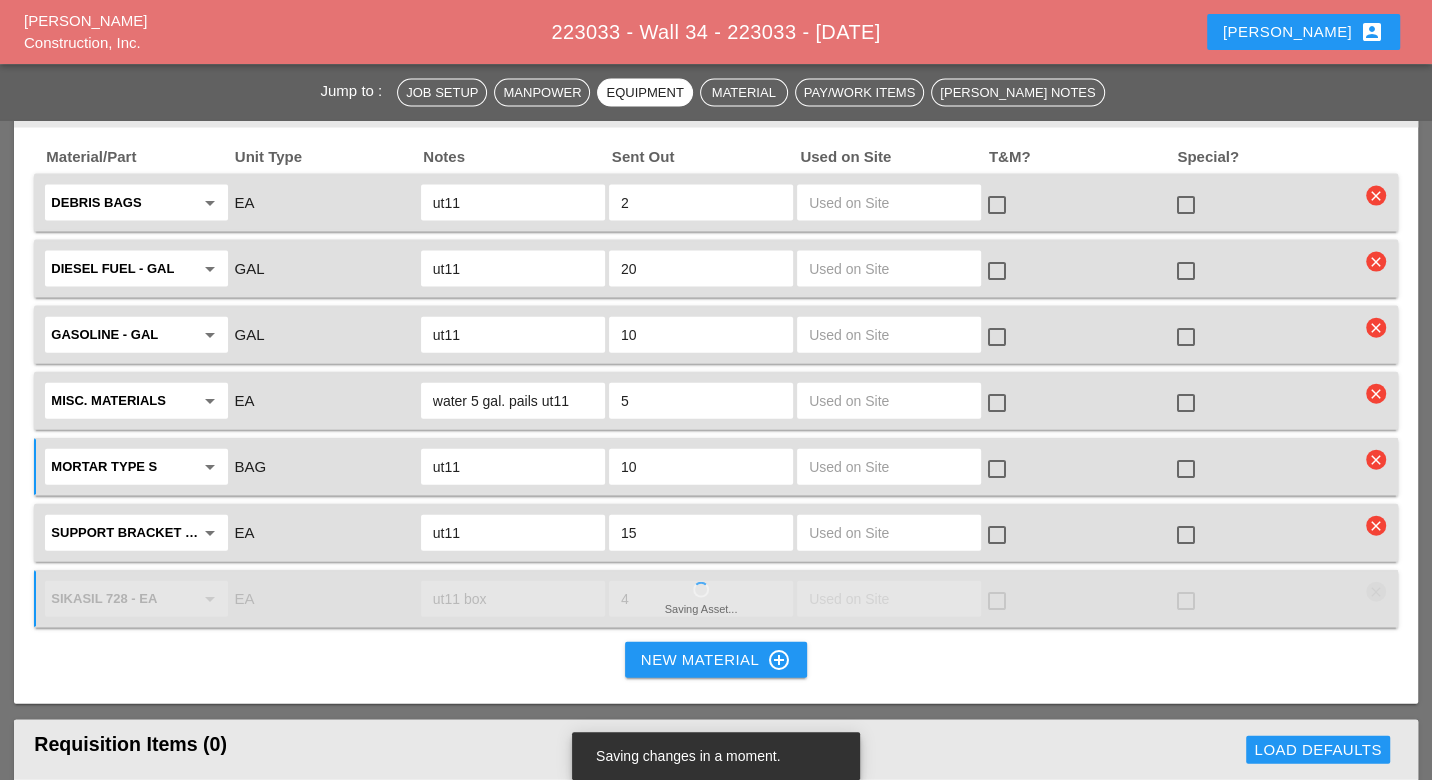 click on "New Material control_point" at bounding box center (716, 660) 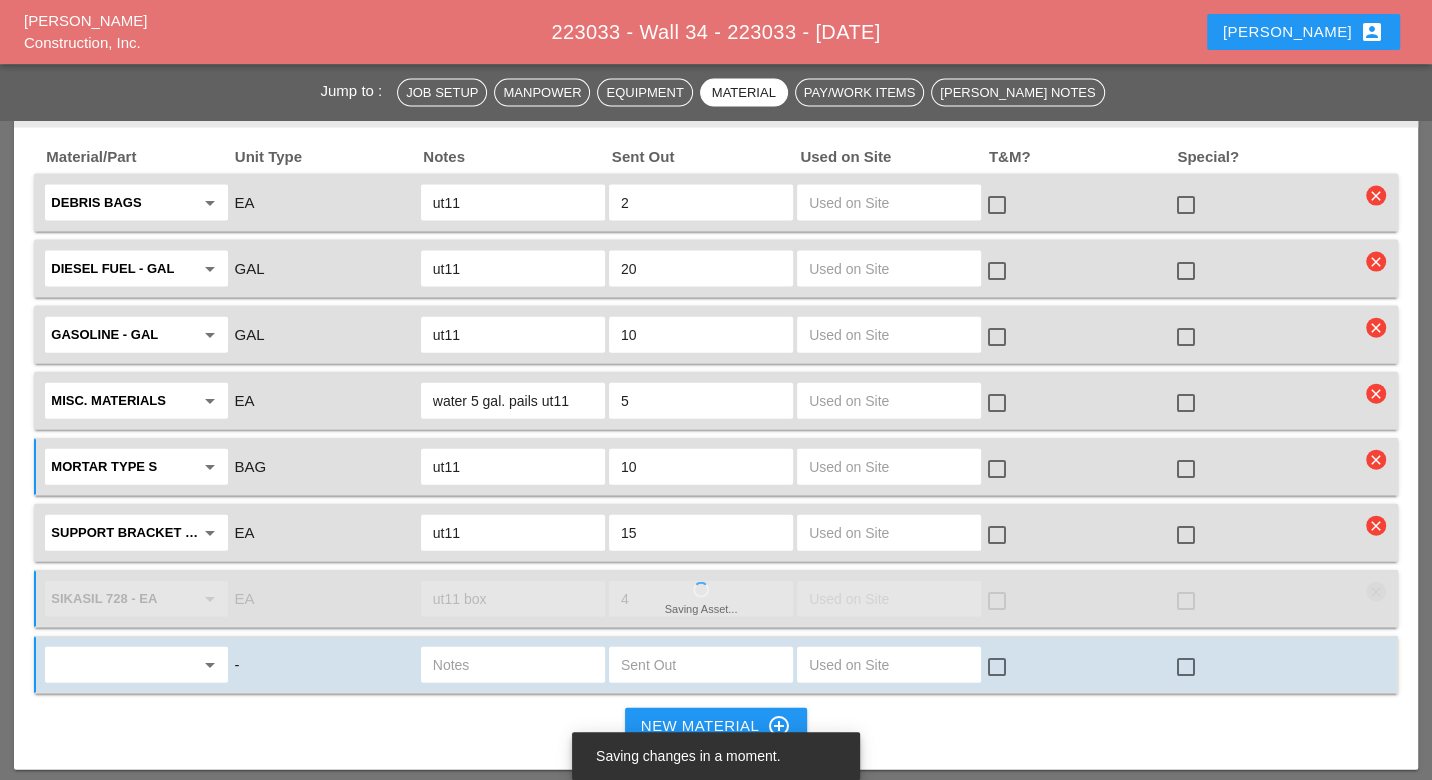 click at bounding box center [122, 665] 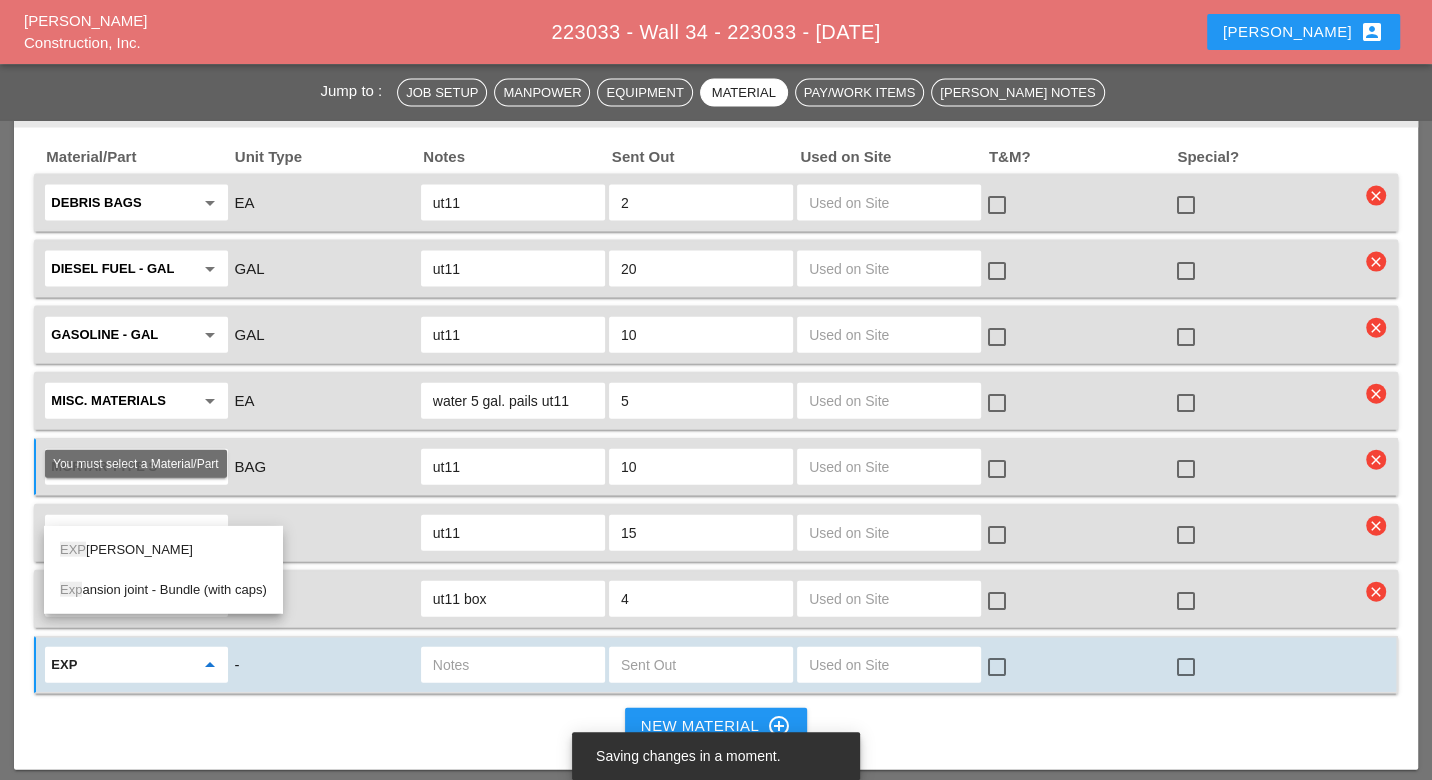 click on "EXP  JT - EA" at bounding box center [163, 550] 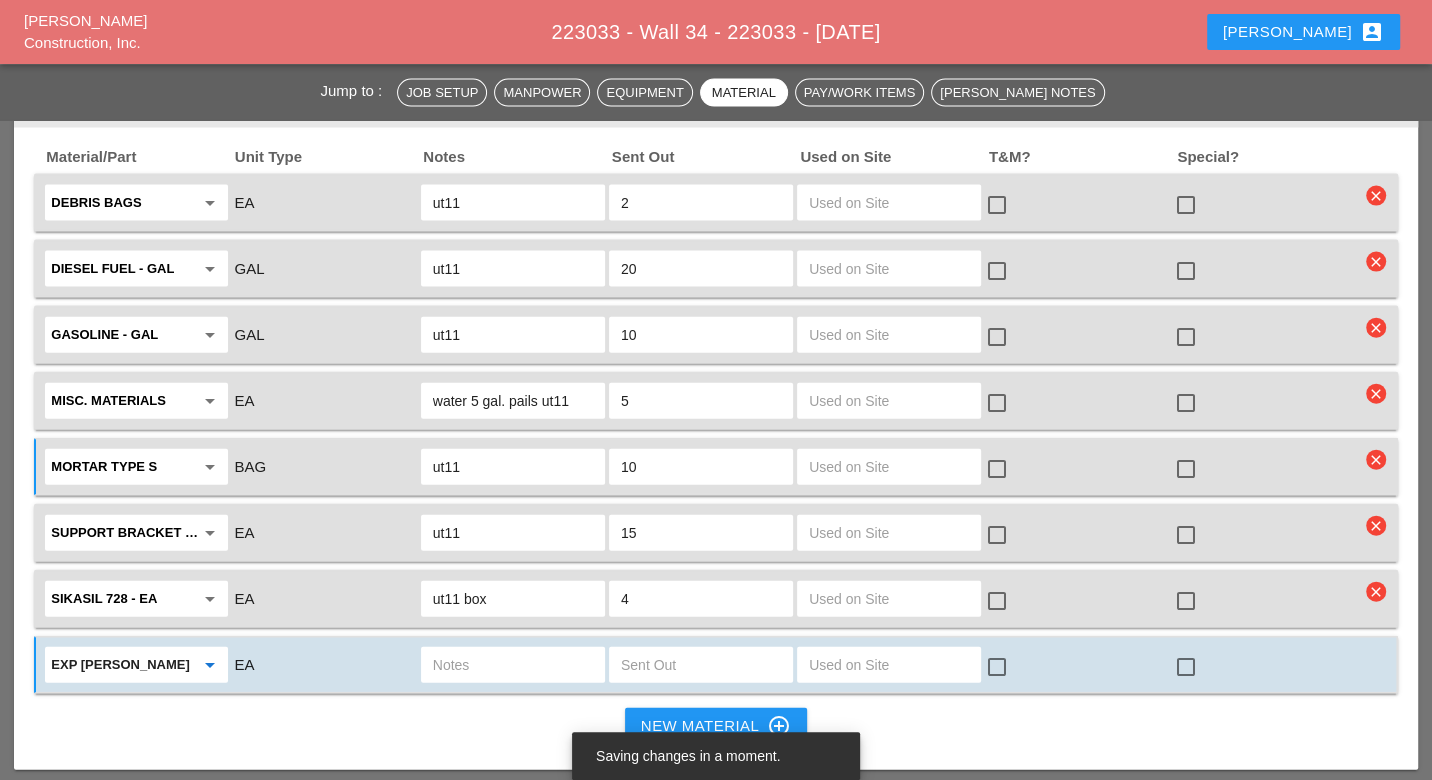 type on "EXP JT - EA" 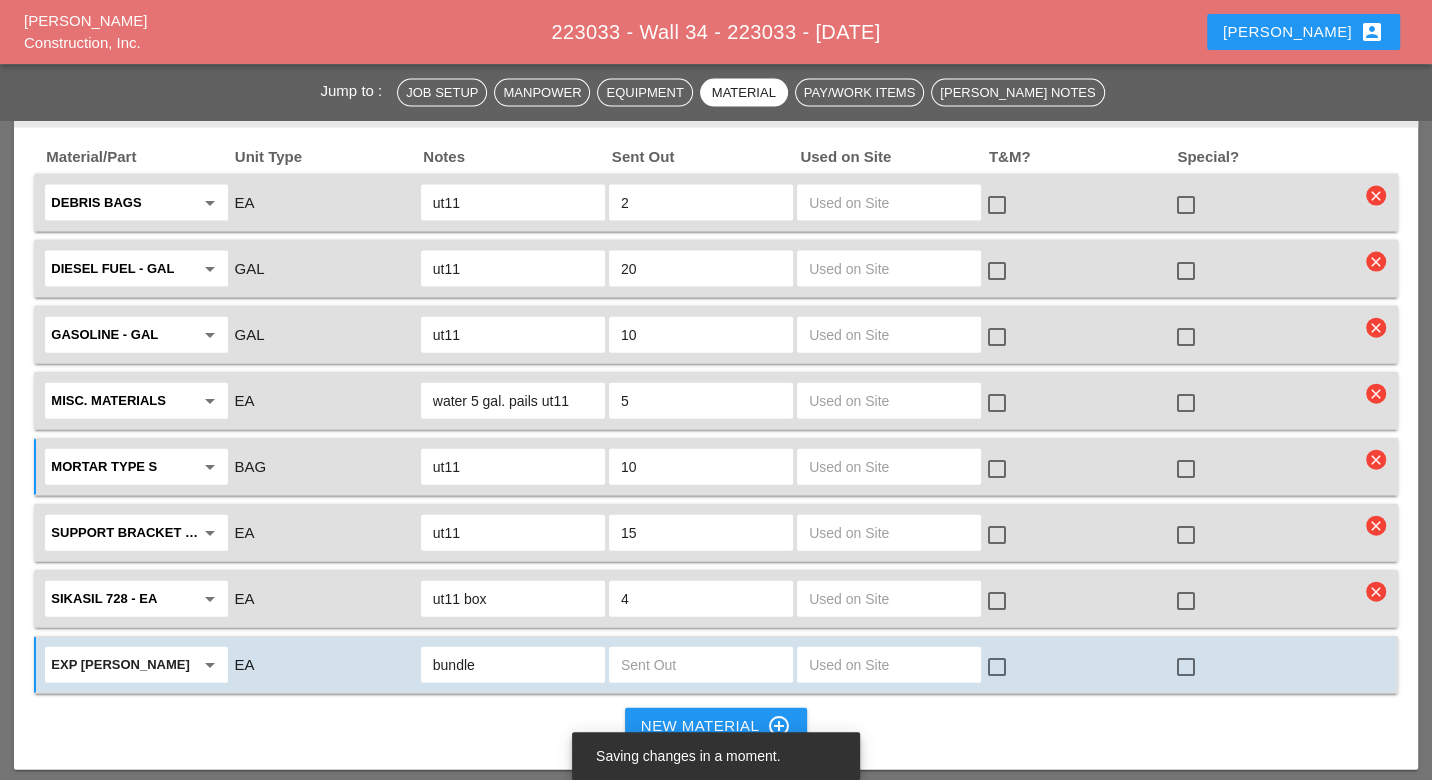 type on "bundle" 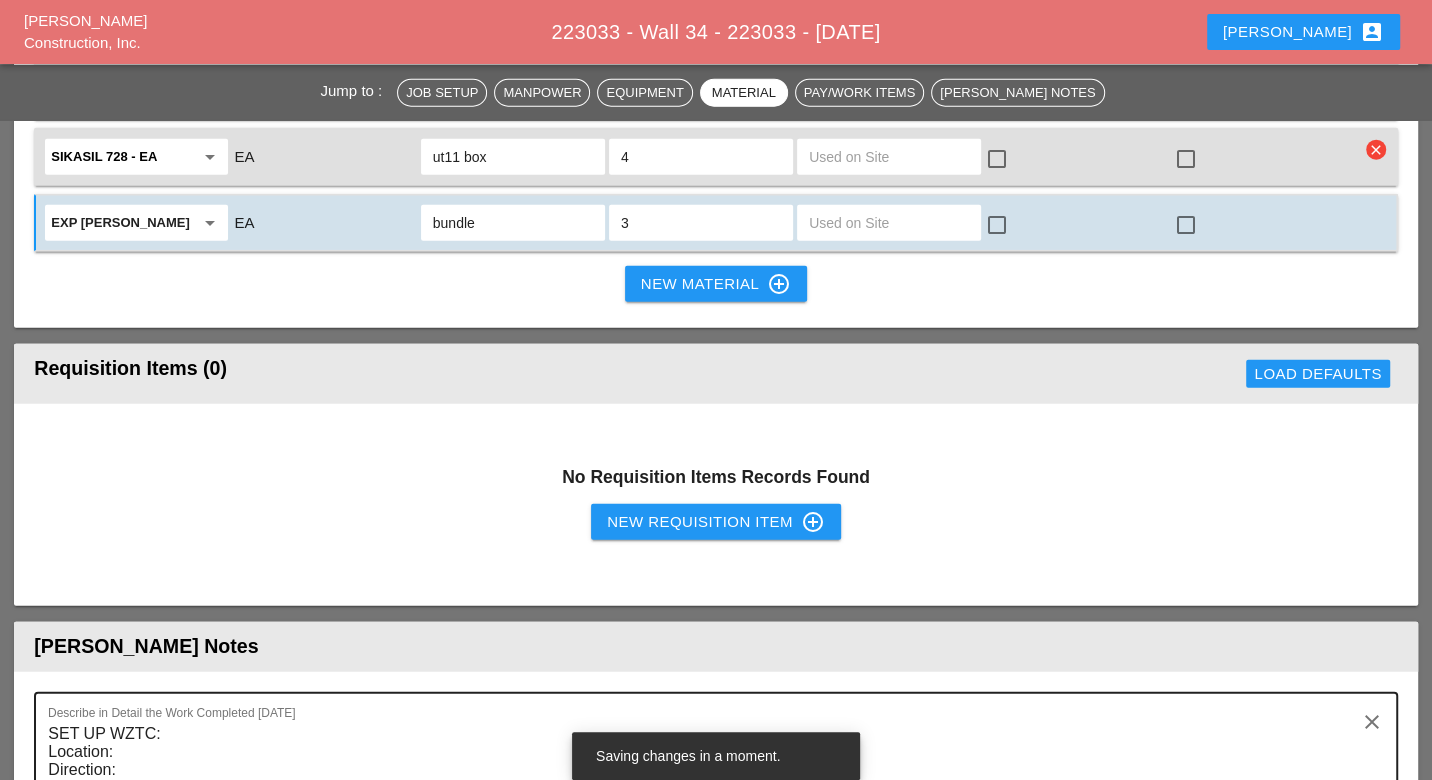 scroll, scrollTop: 3660, scrollLeft: 0, axis: vertical 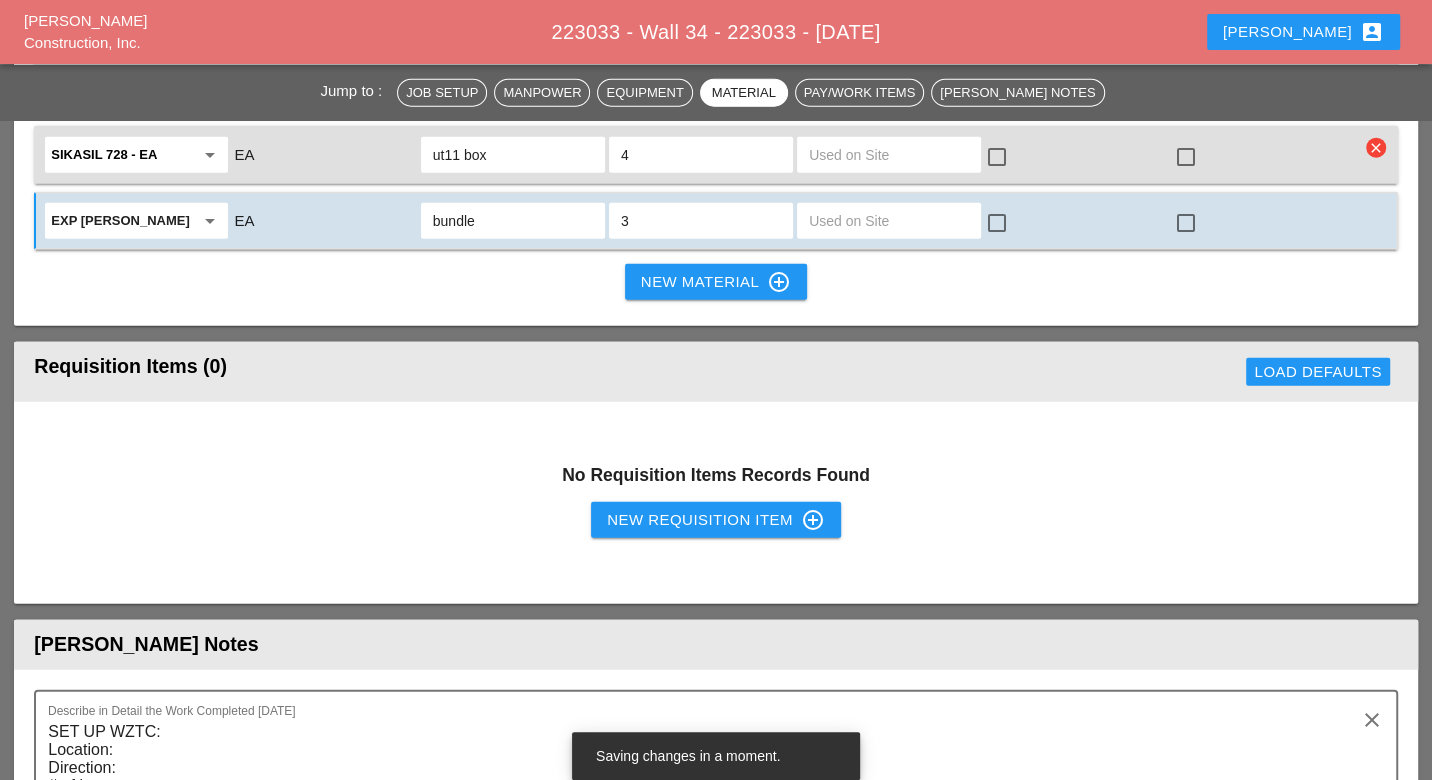 type on "3" 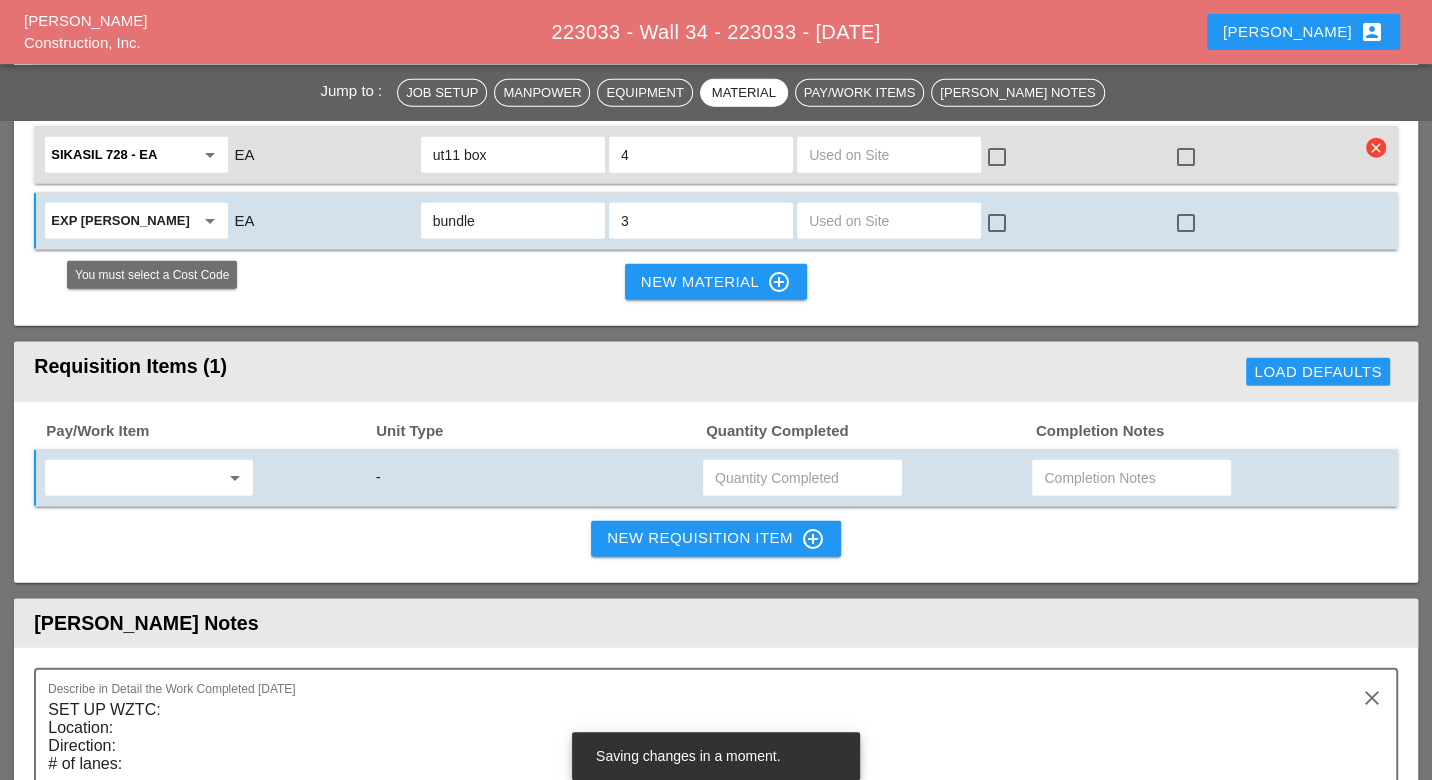 click at bounding box center (135, 478) 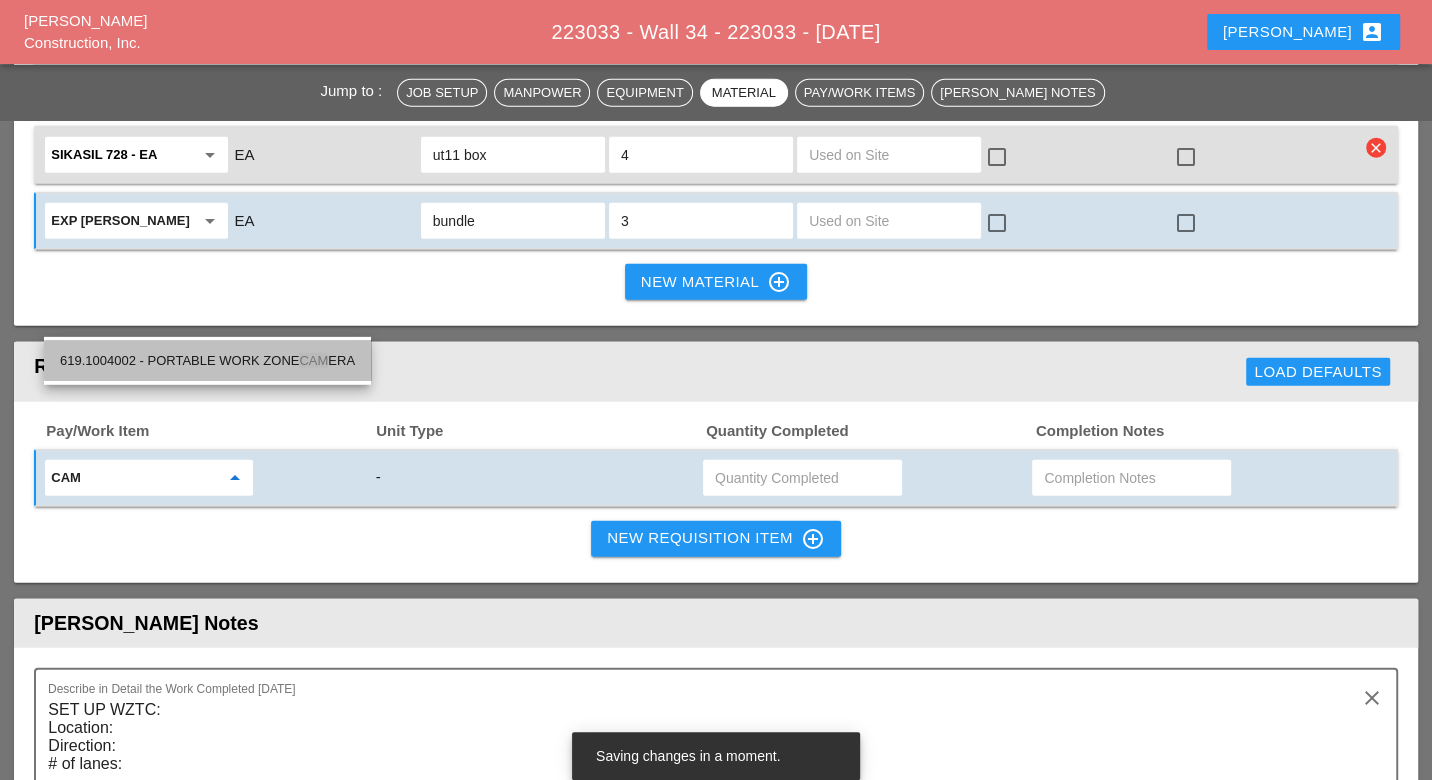 click on "619.1004002 - PORTABLE WORK ZONE  CAM ERA" at bounding box center [207, 361] 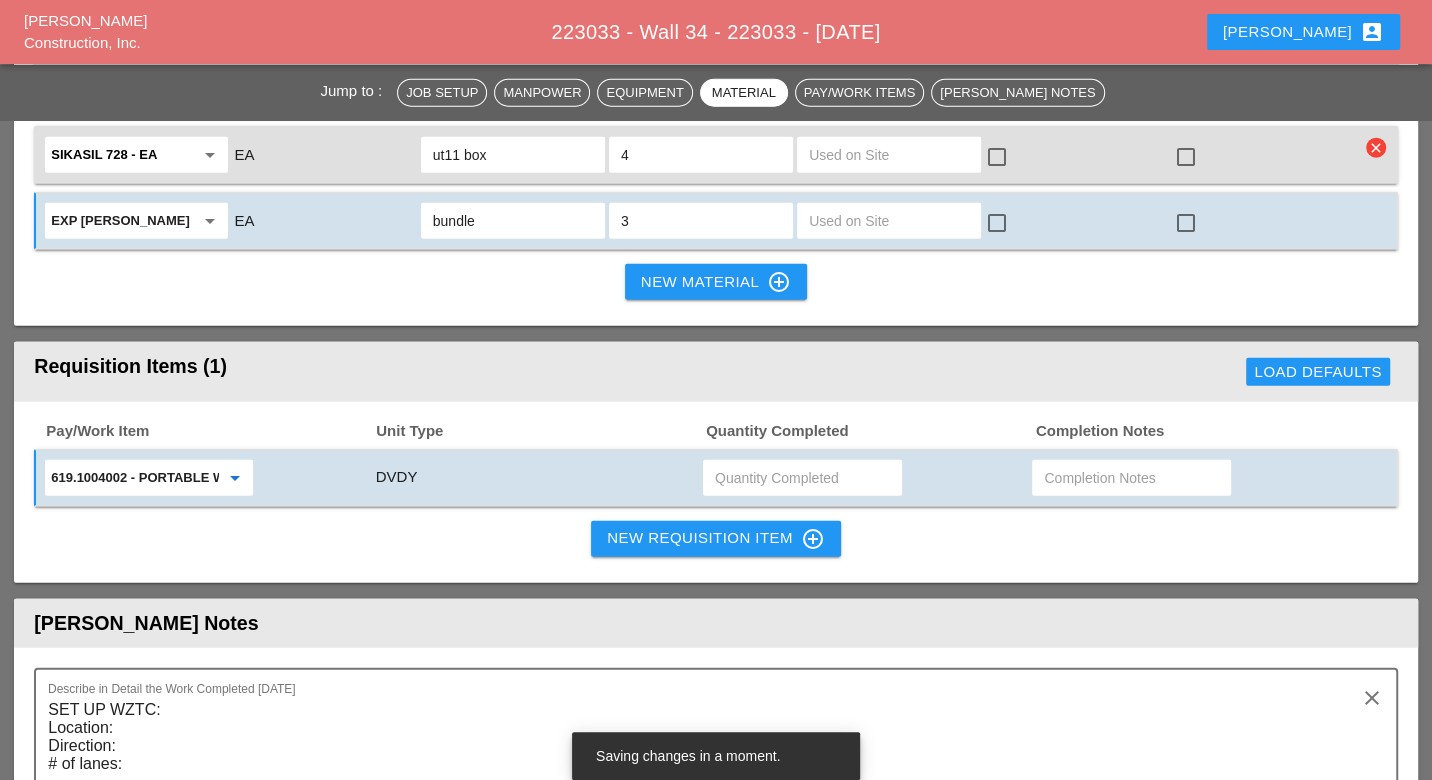 type on "619.1004002 - PORTABLE WORK ZONE CAMERA" 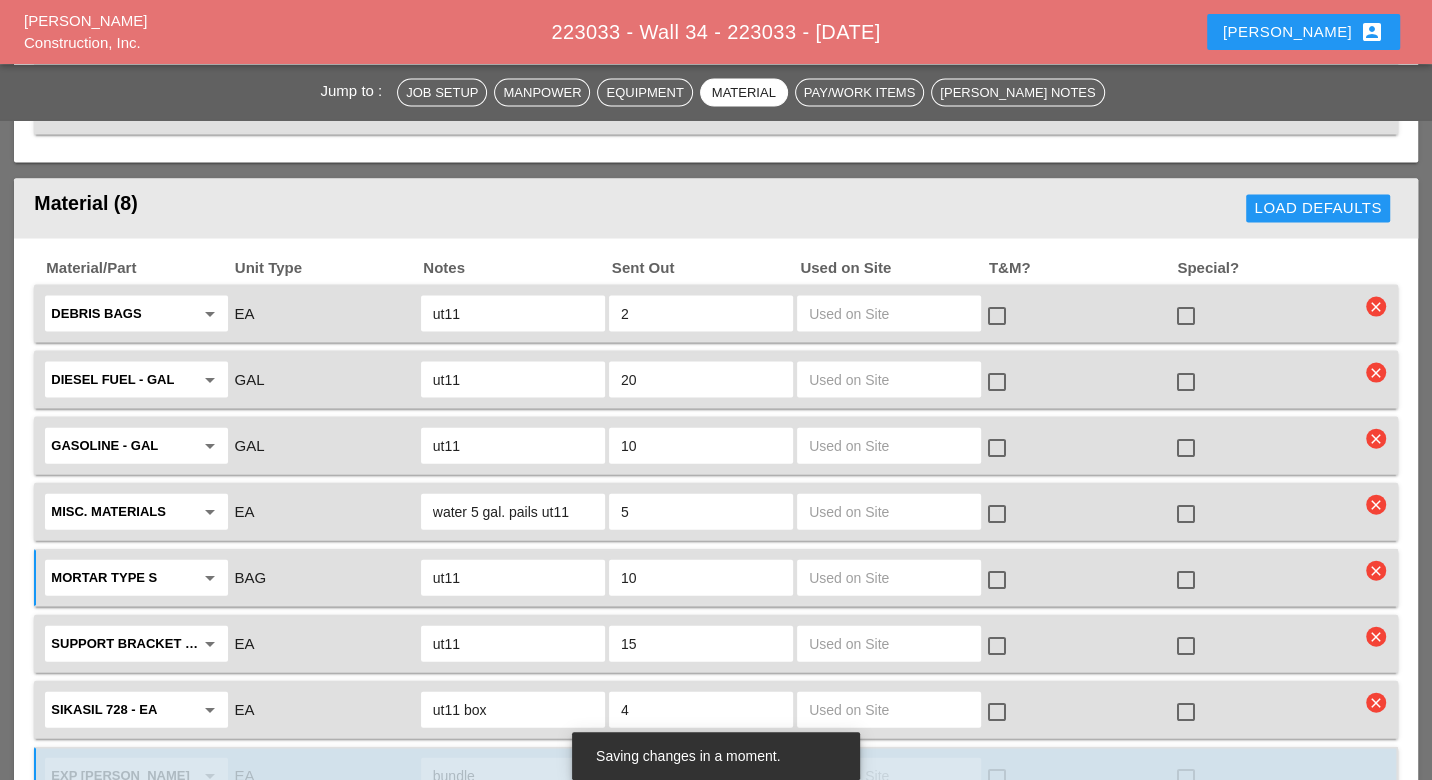 scroll, scrollTop: 3105, scrollLeft: 0, axis: vertical 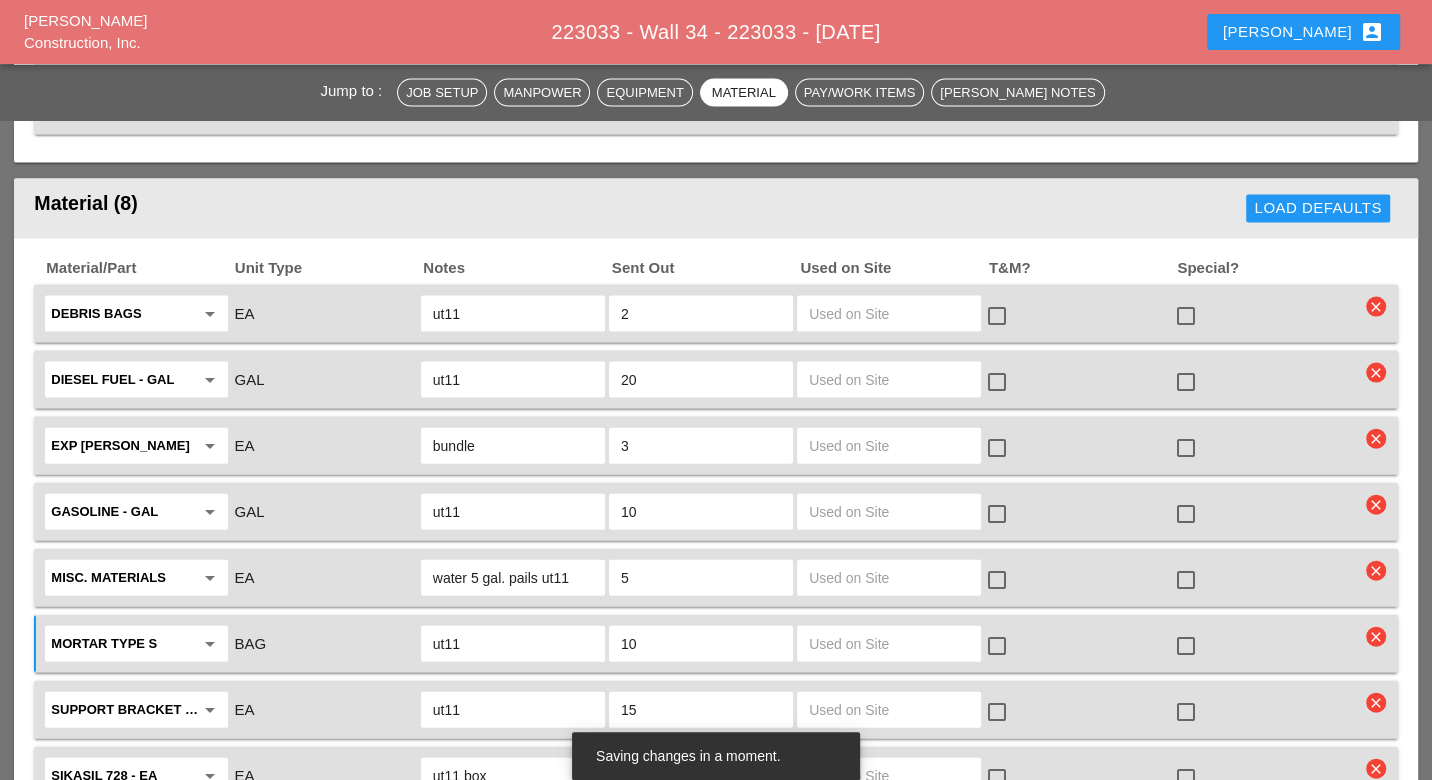type on "2" 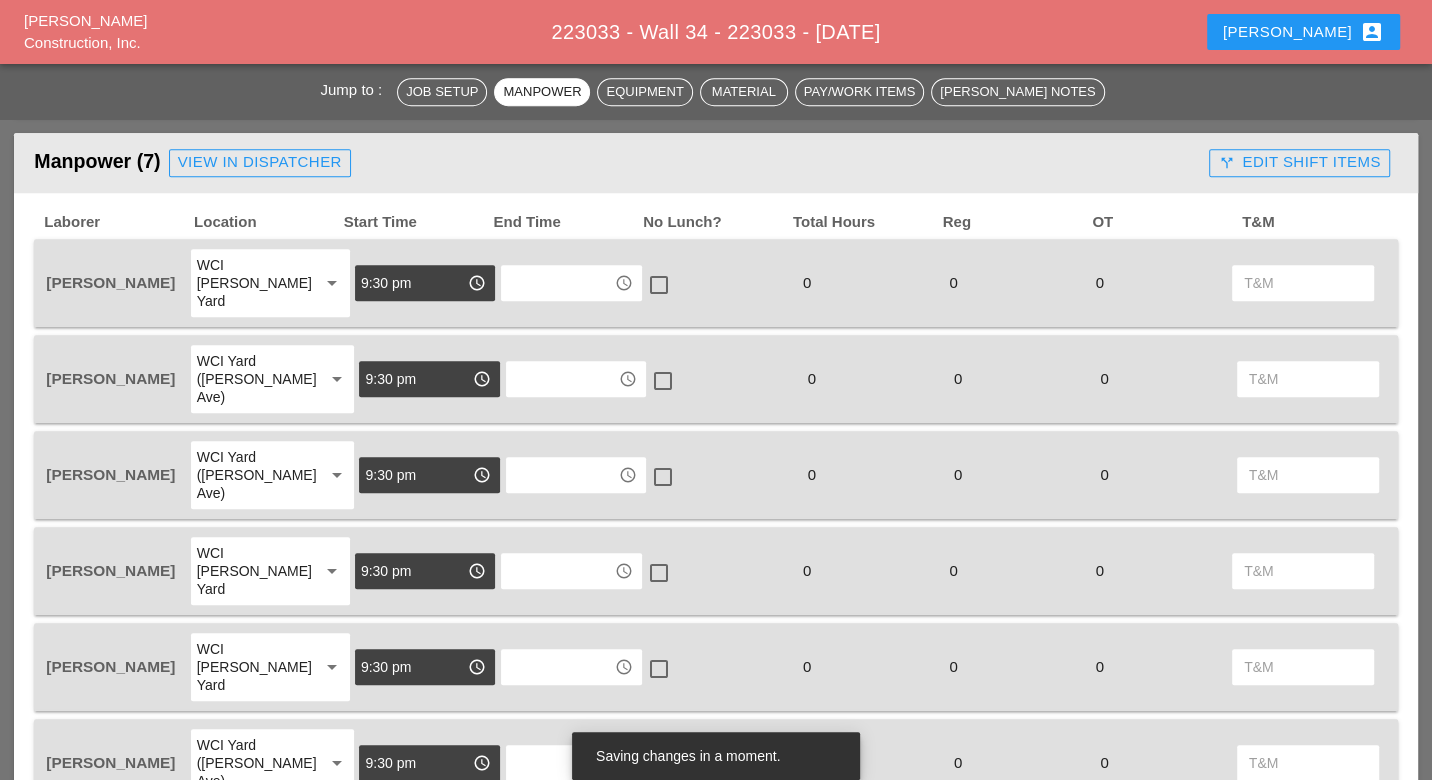 scroll, scrollTop: 1105, scrollLeft: 0, axis: vertical 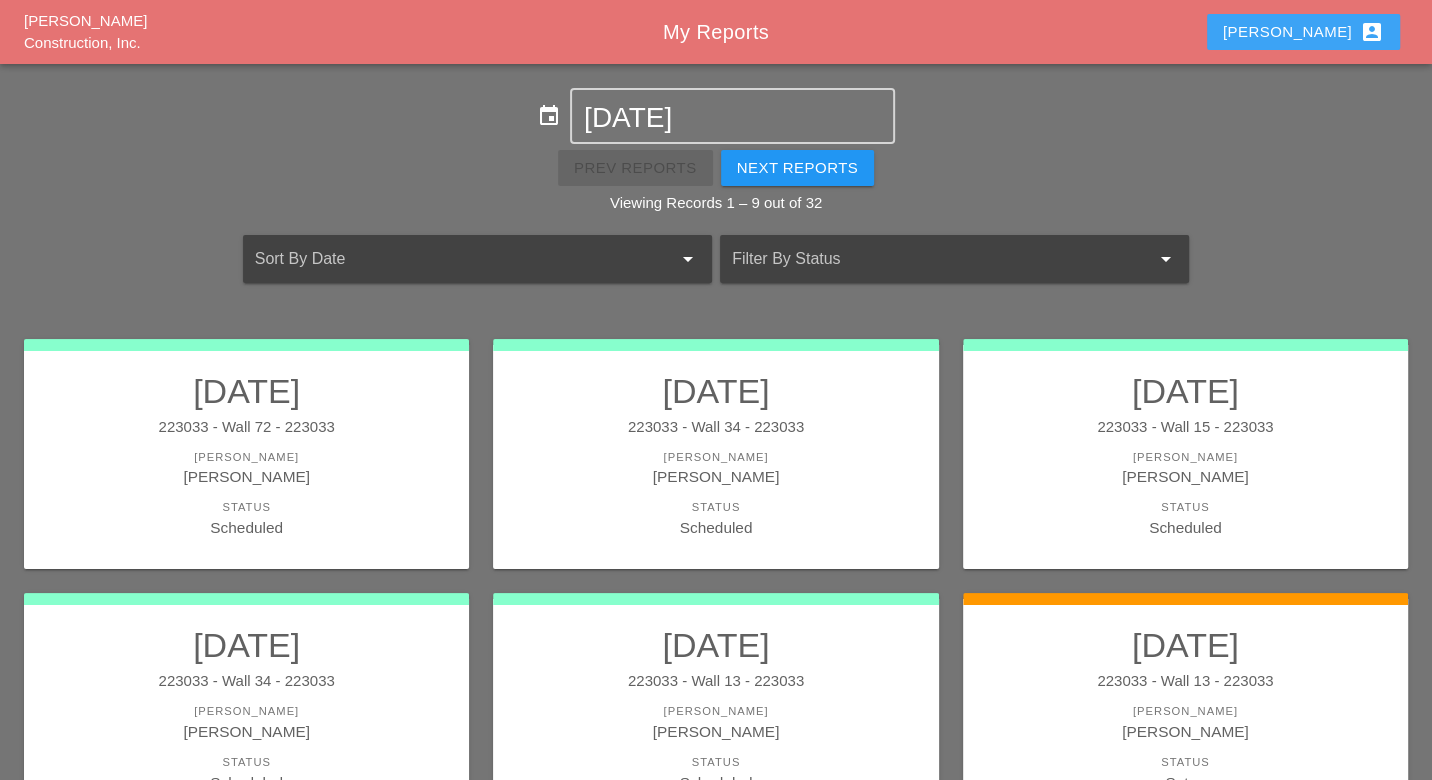 click on "Luca account_box" at bounding box center (1303, 32) 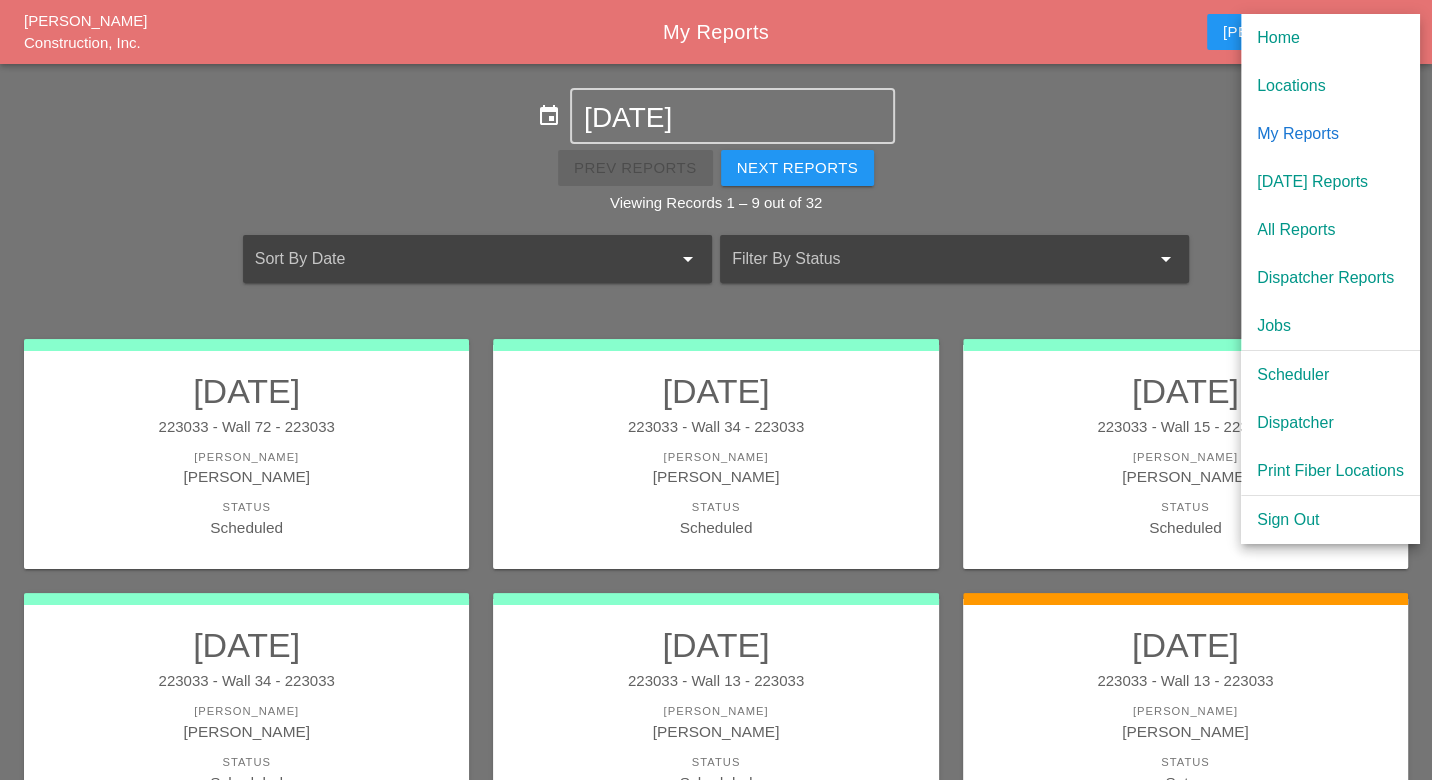 click on "Scheduler" at bounding box center (1330, 375) 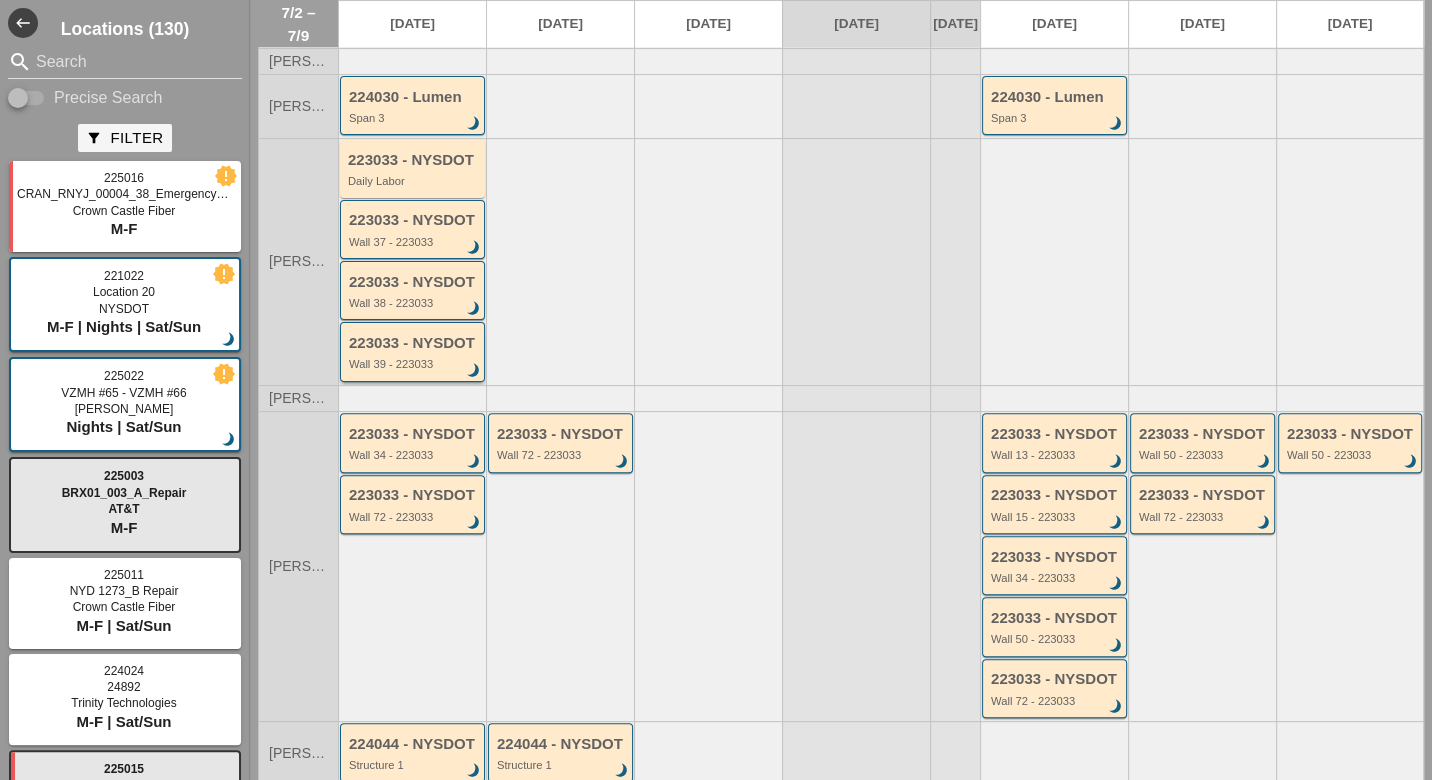 scroll, scrollTop: 212, scrollLeft: 0, axis: vertical 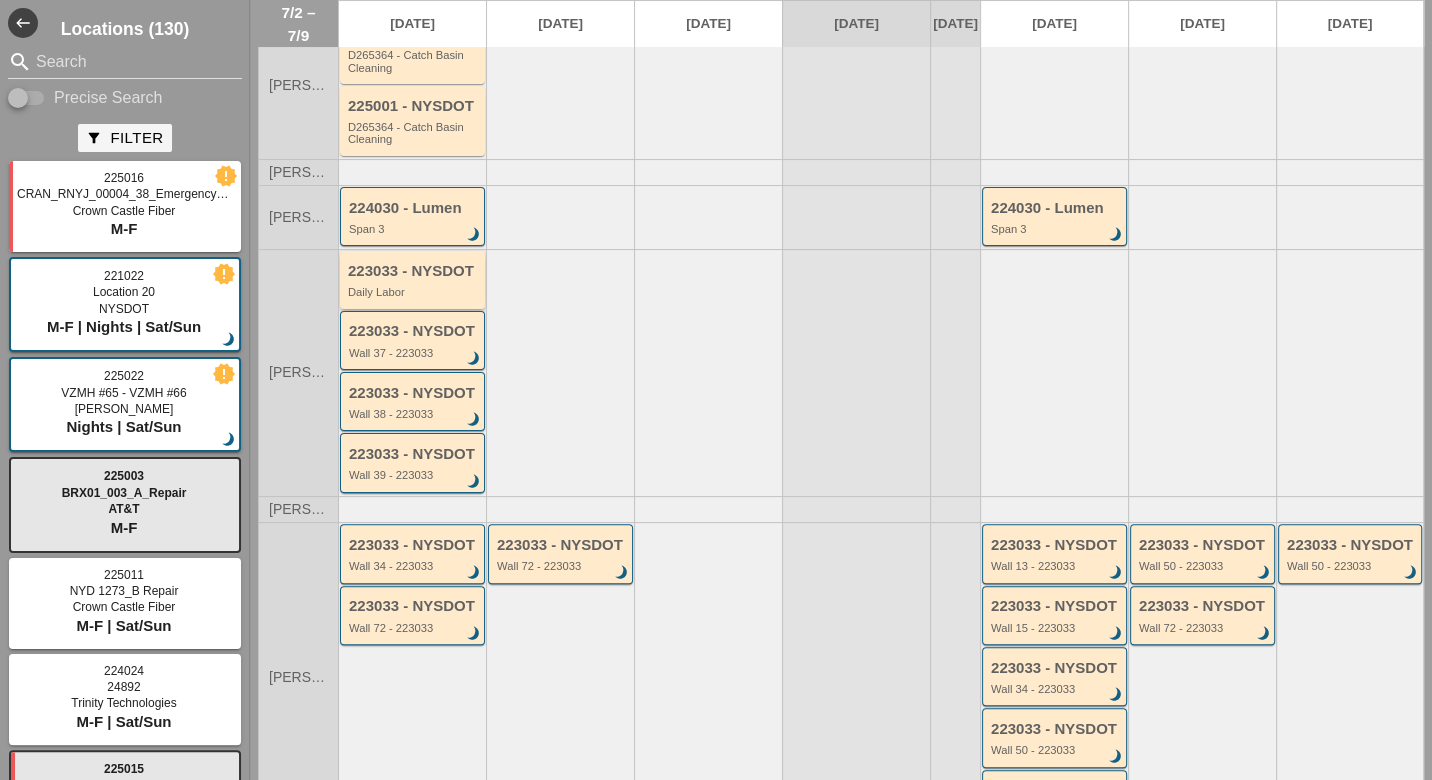 click on "Daily Labor" at bounding box center (414, 292) 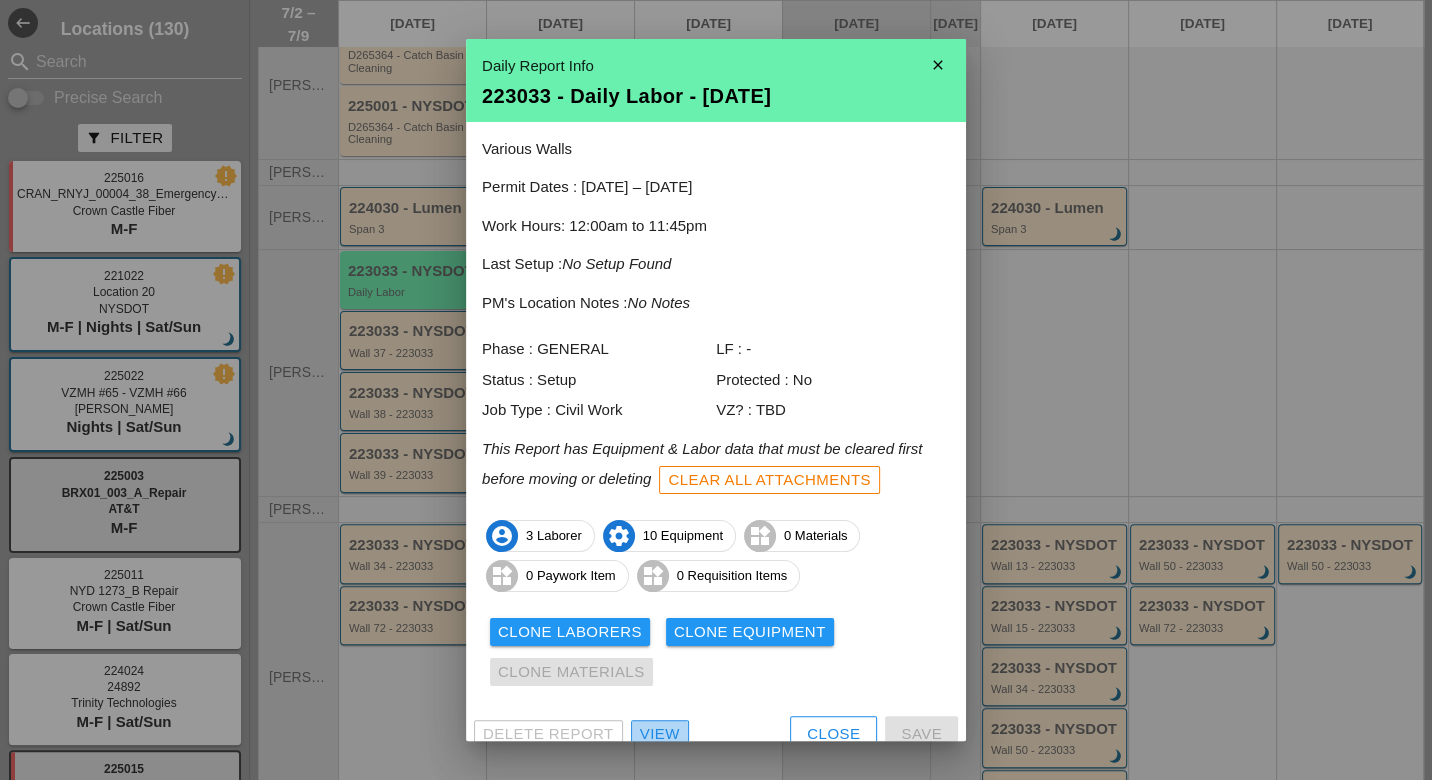 drag, startPoint x: 669, startPoint y: 725, endPoint x: 660, endPoint y: 705, distance: 21.931713 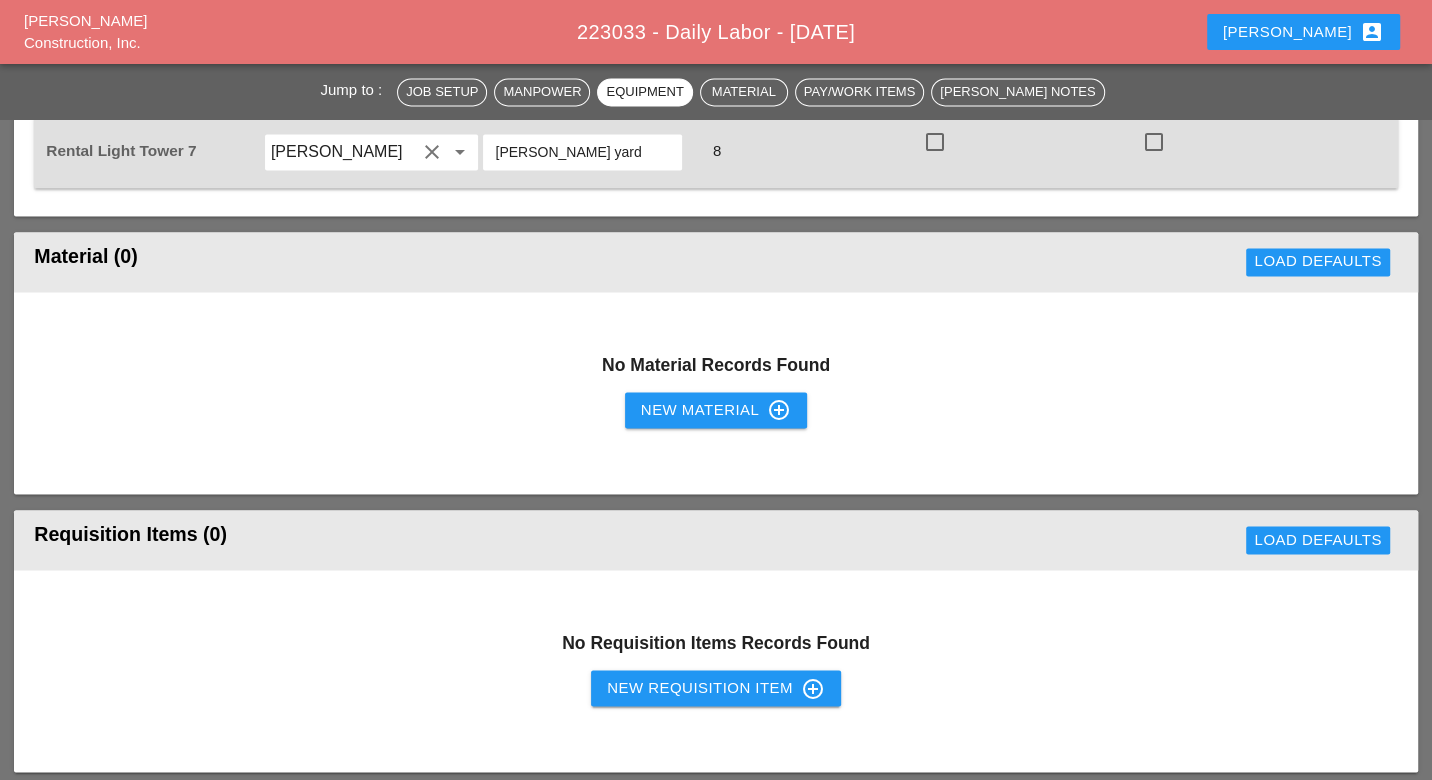 scroll, scrollTop: 2222, scrollLeft: 0, axis: vertical 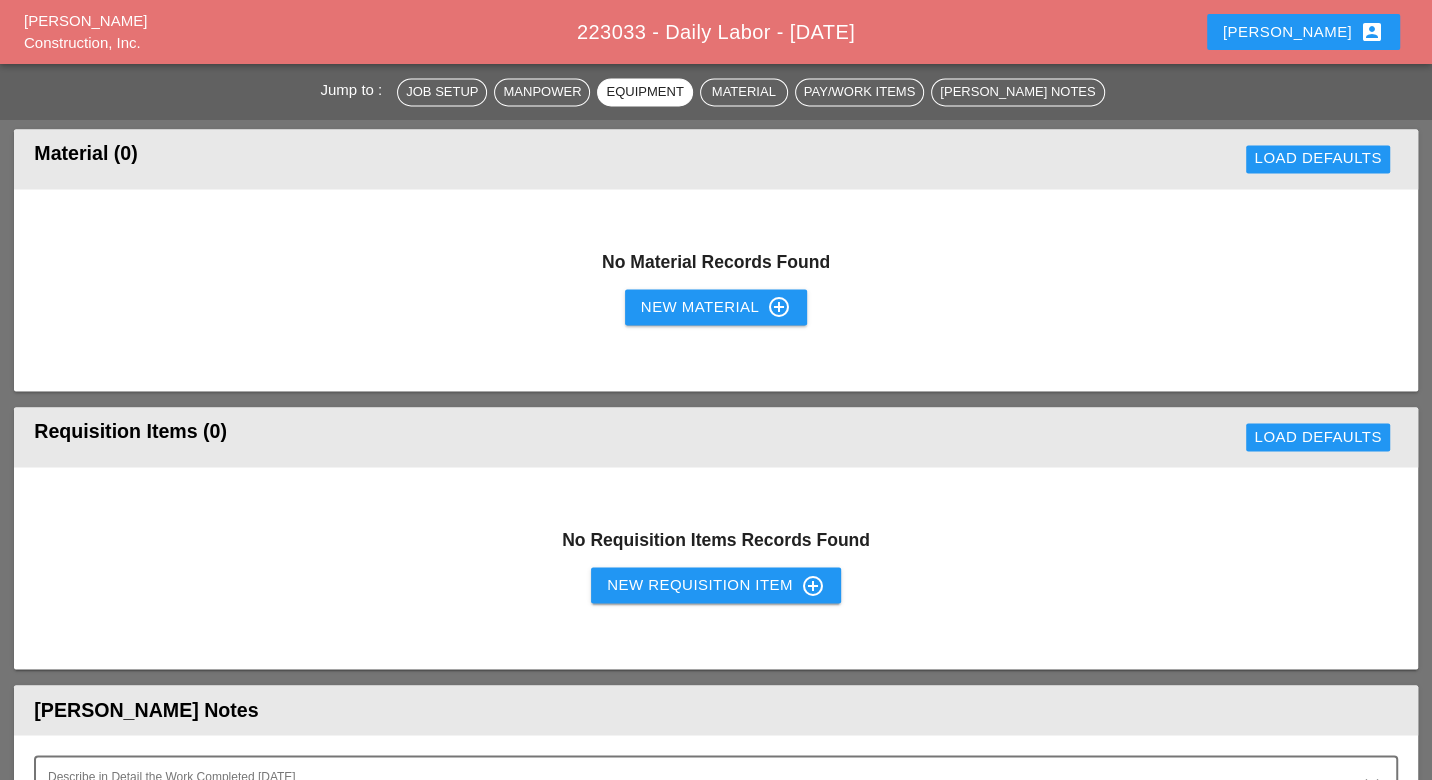 click on "New Requisition Item control_point" at bounding box center [716, 585] 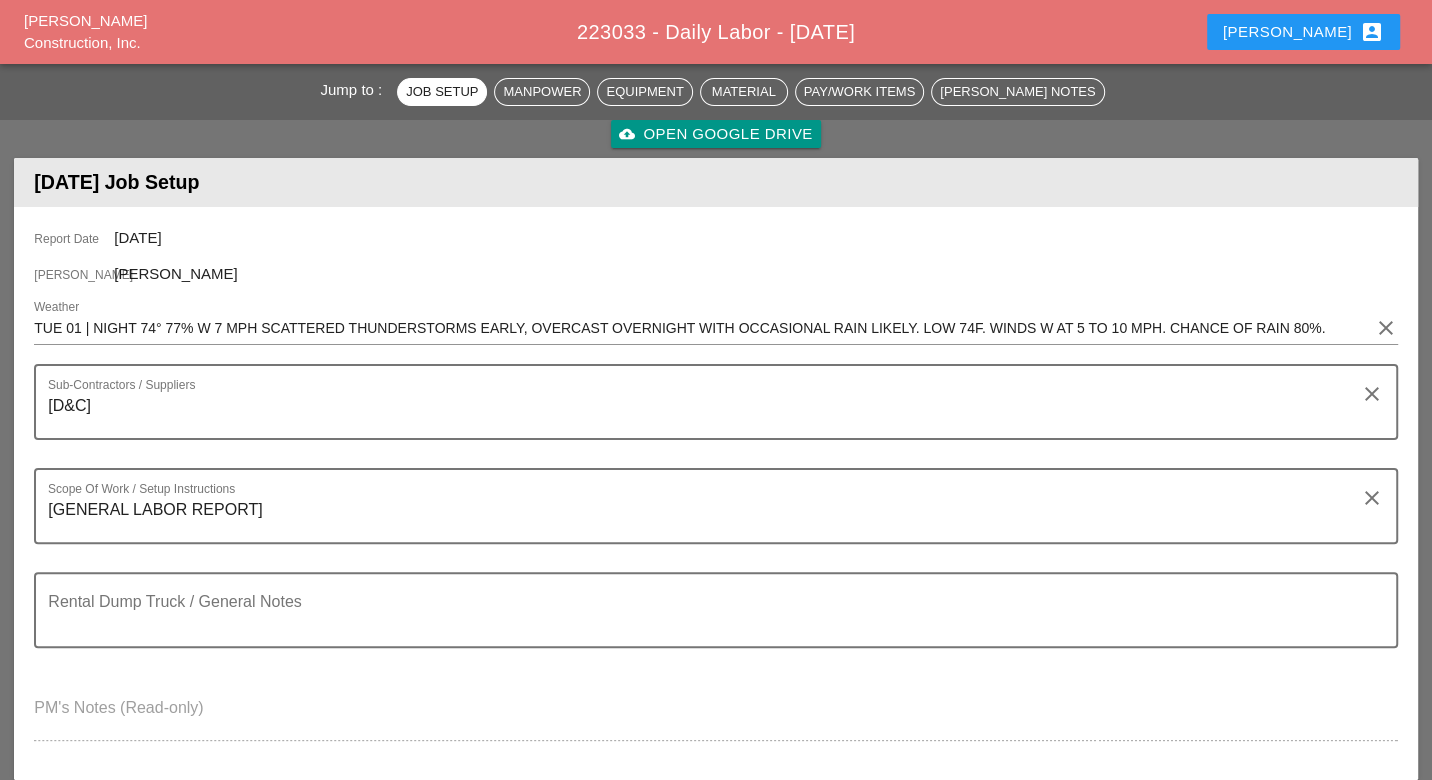 scroll, scrollTop: 222, scrollLeft: 0, axis: vertical 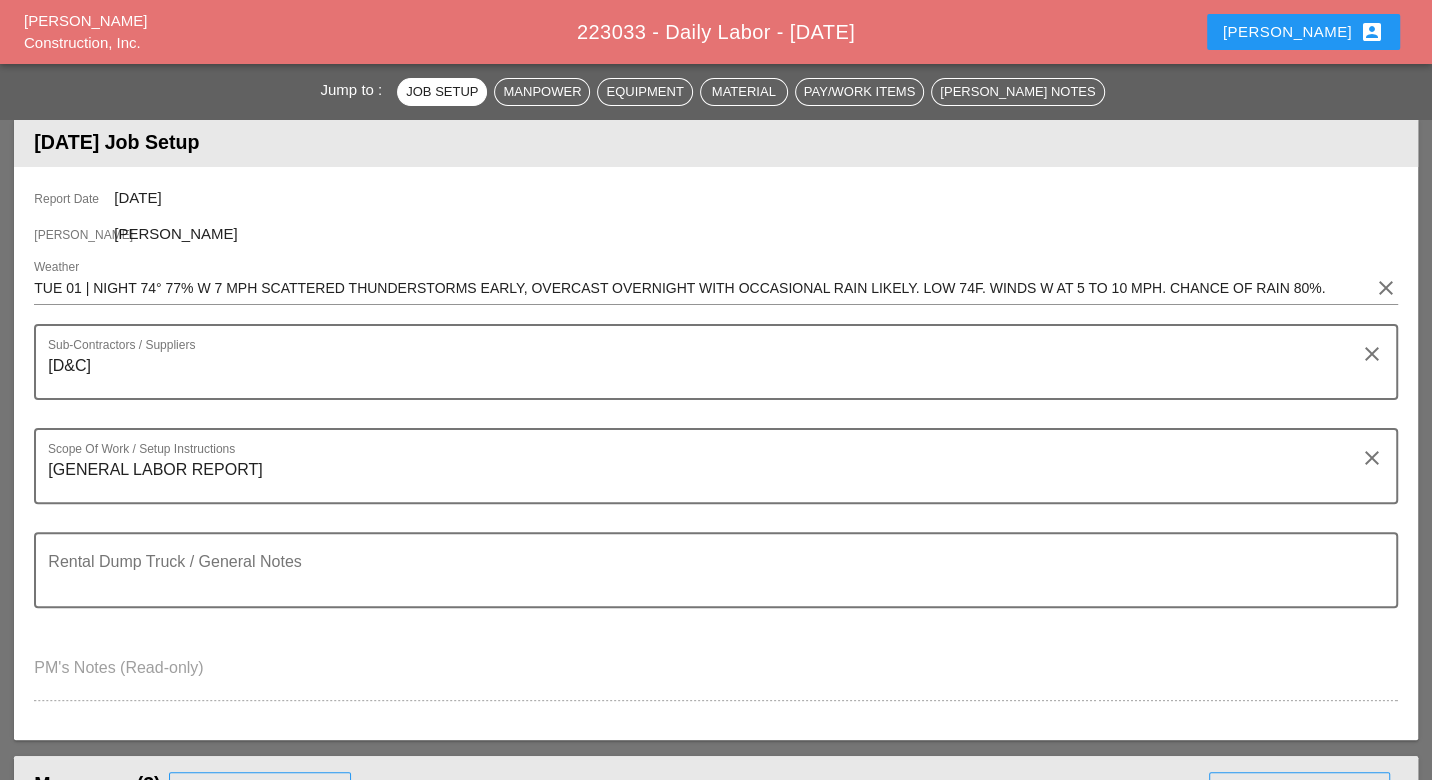 drag, startPoint x: 32, startPoint y: 288, endPoint x: 320, endPoint y: 257, distance: 289.6636 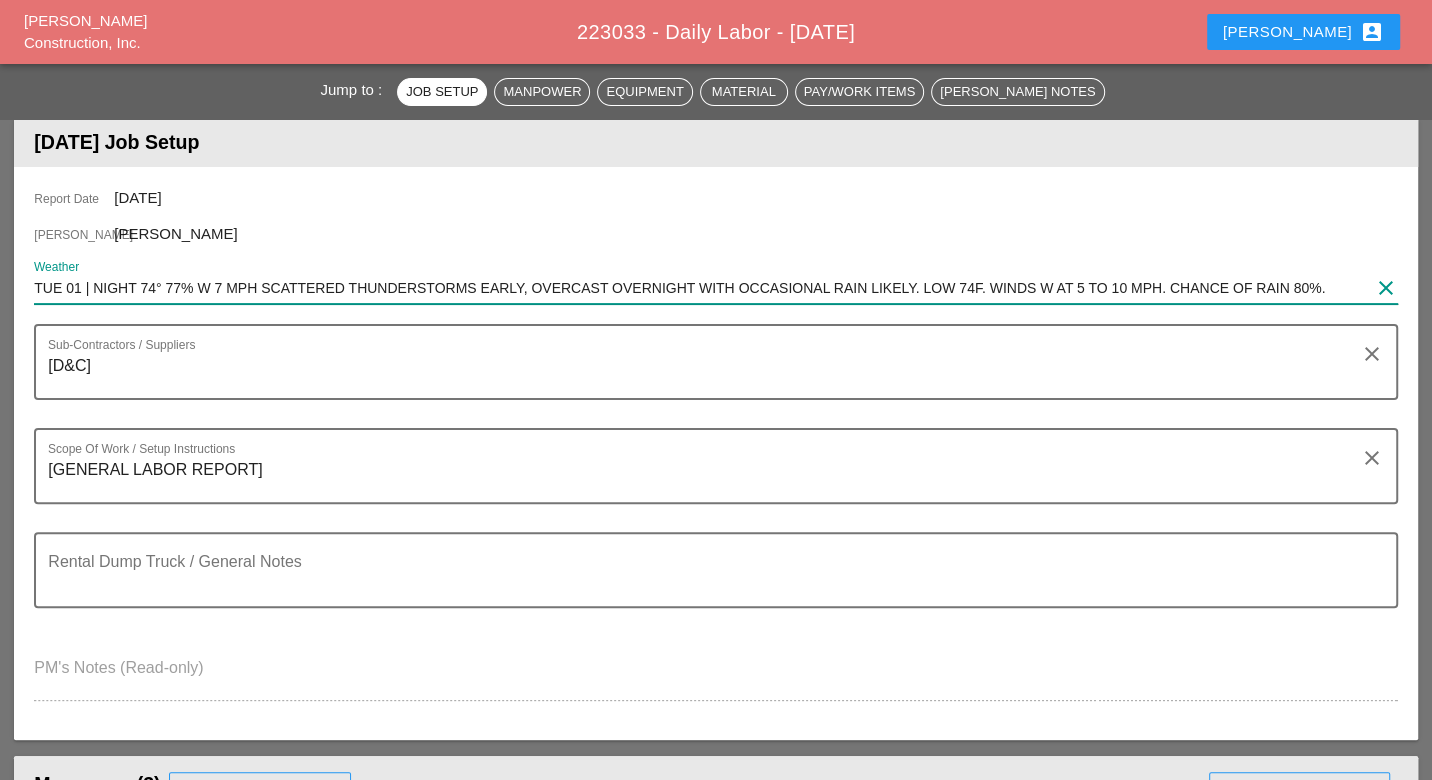 drag, startPoint x: 1325, startPoint y: 284, endPoint x: 57, endPoint y: 295, distance: 1268.0477 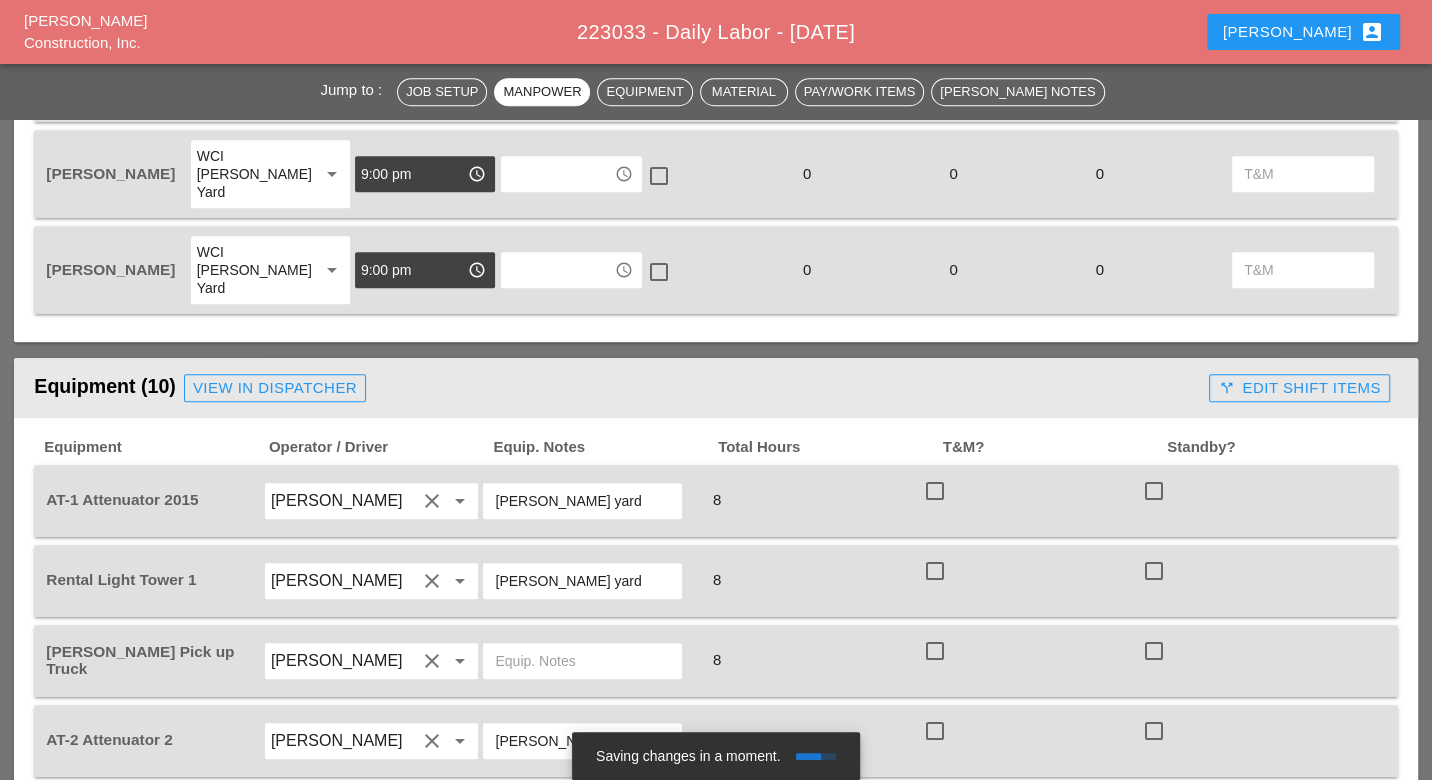 scroll, scrollTop: 1111, scrollLeft: 0, axis: vertical 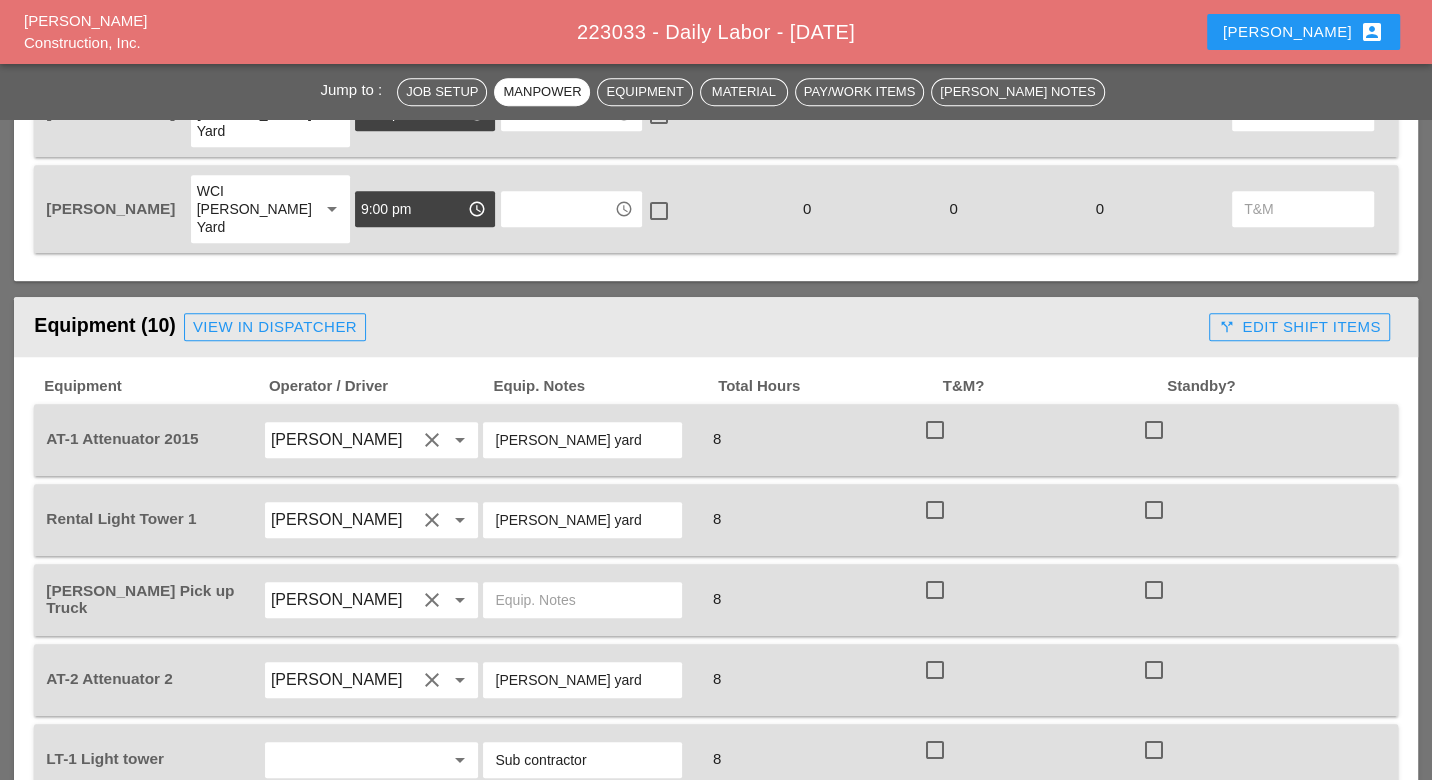 type on "Wed 02 | Night 70° 5% WSW 7 mph Some clouds this evening will give way to mainly clear skies overnight. Low near 70F. Winds WSW at 5 to 10 mph." 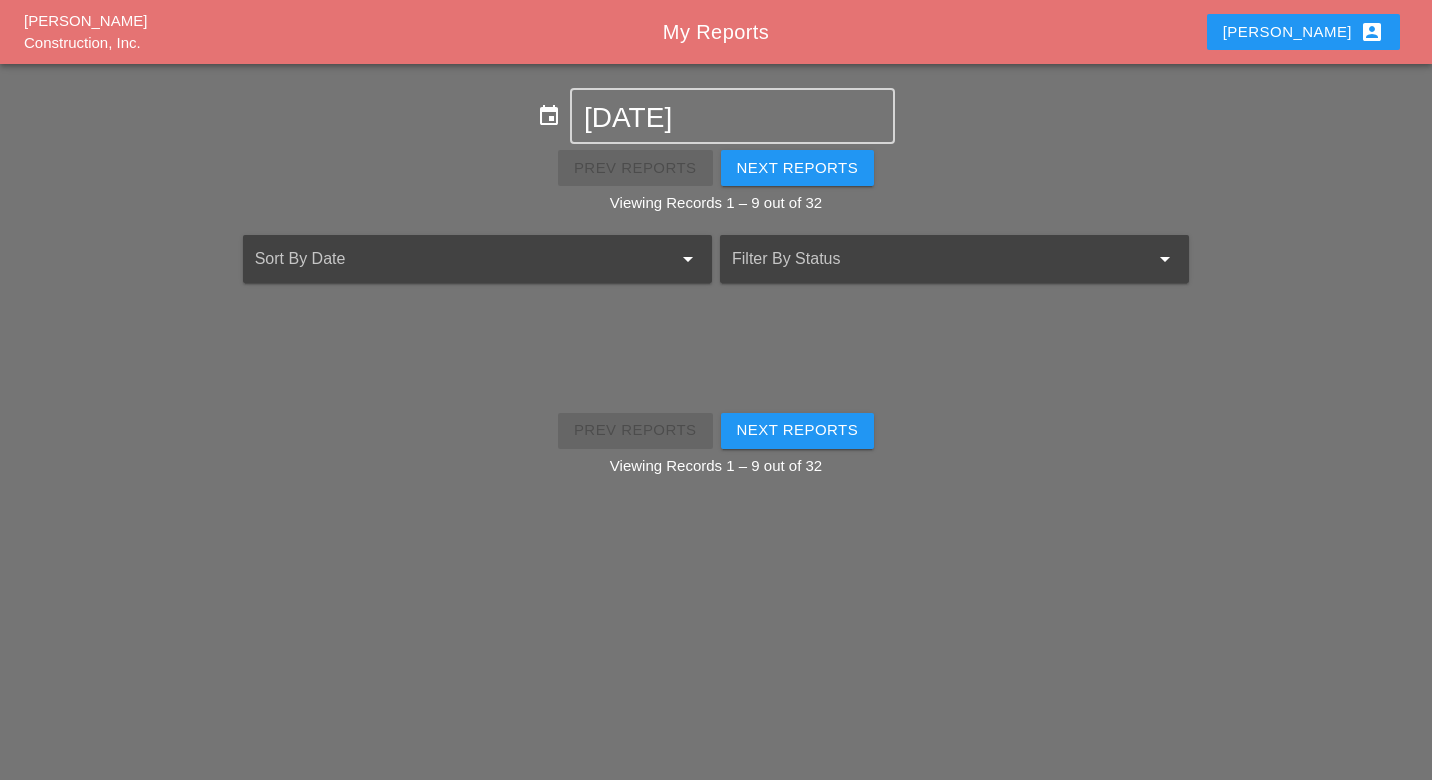 scroll, scrollTop: 0, scrollLeft: 0, axis: both 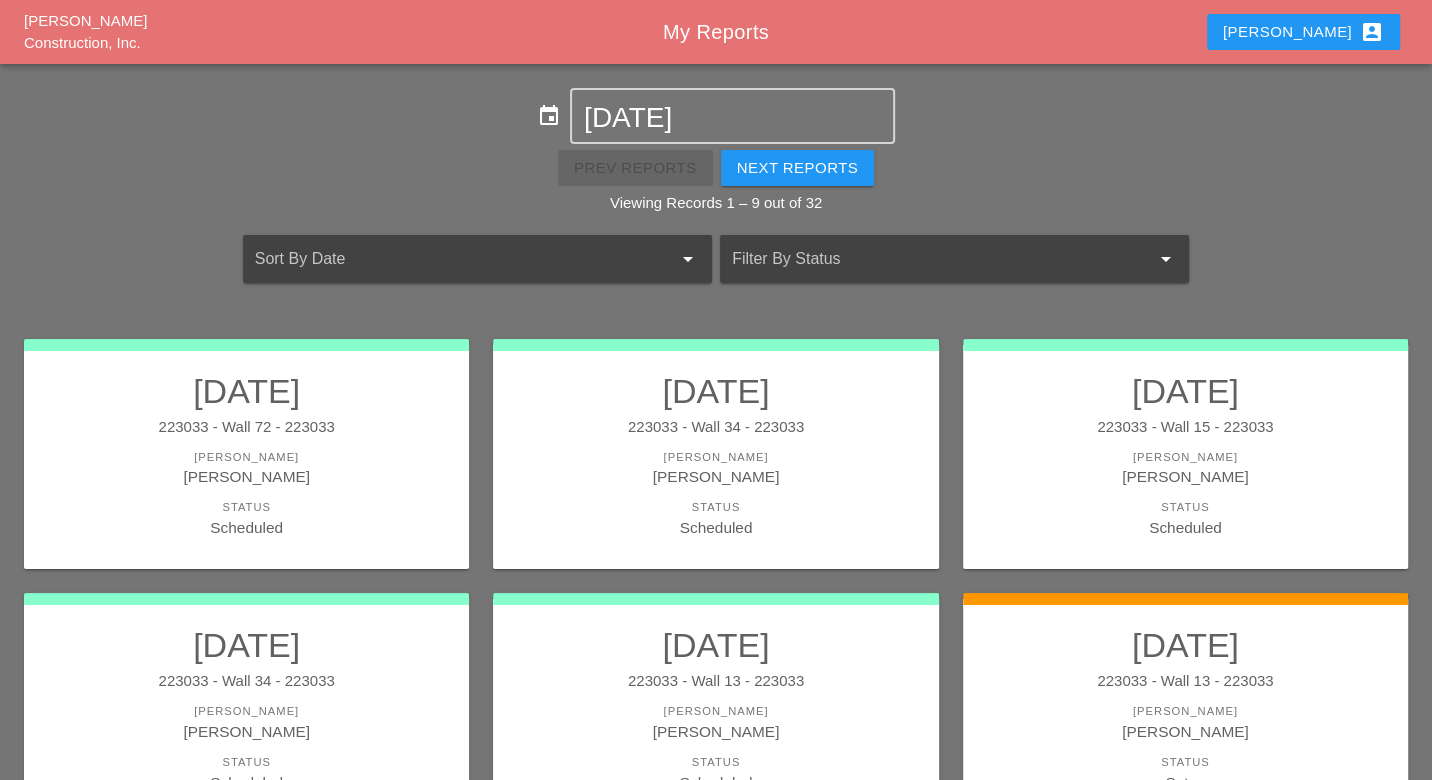 click on "Luca account_box" at bounding box center (1303, 32) 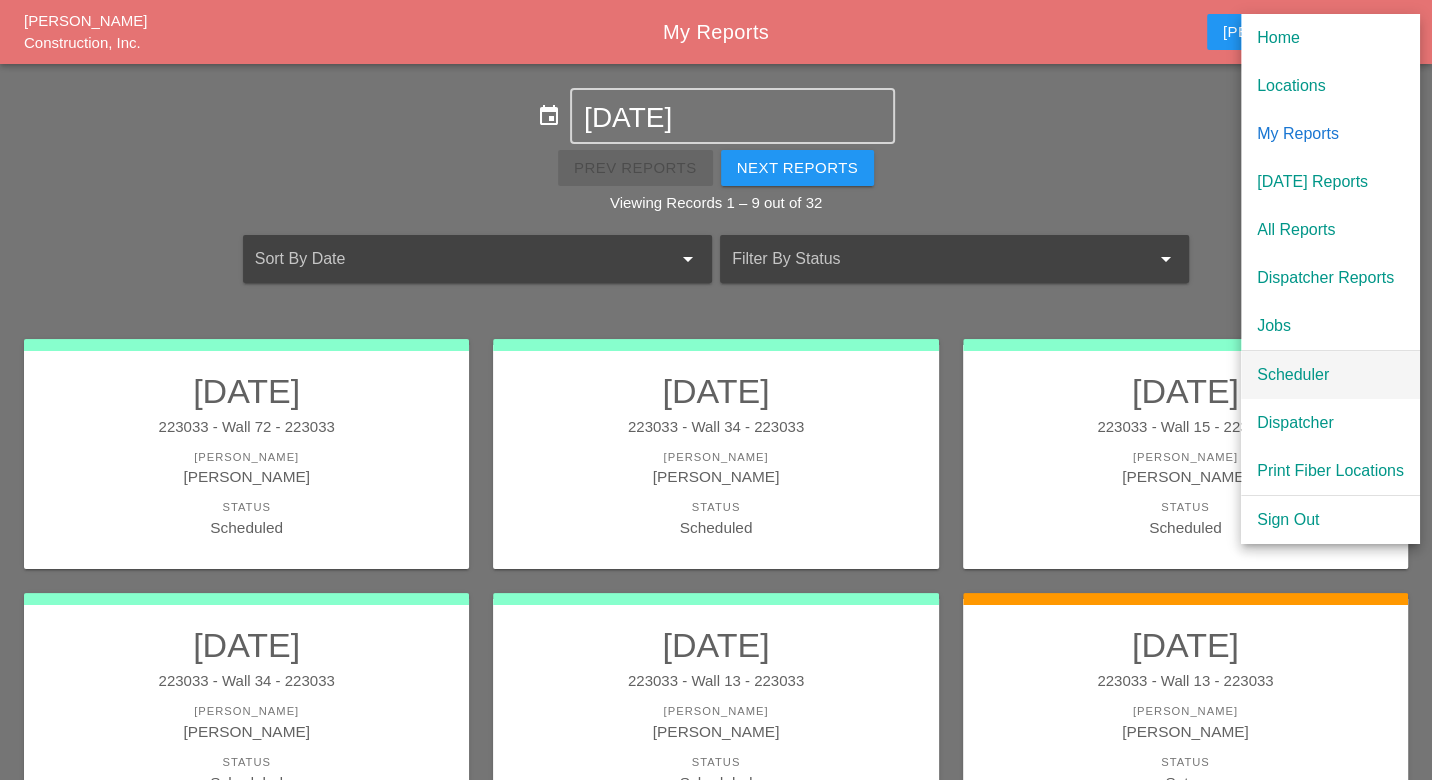click on "Scheduler" at bounding box center [1330, 375] 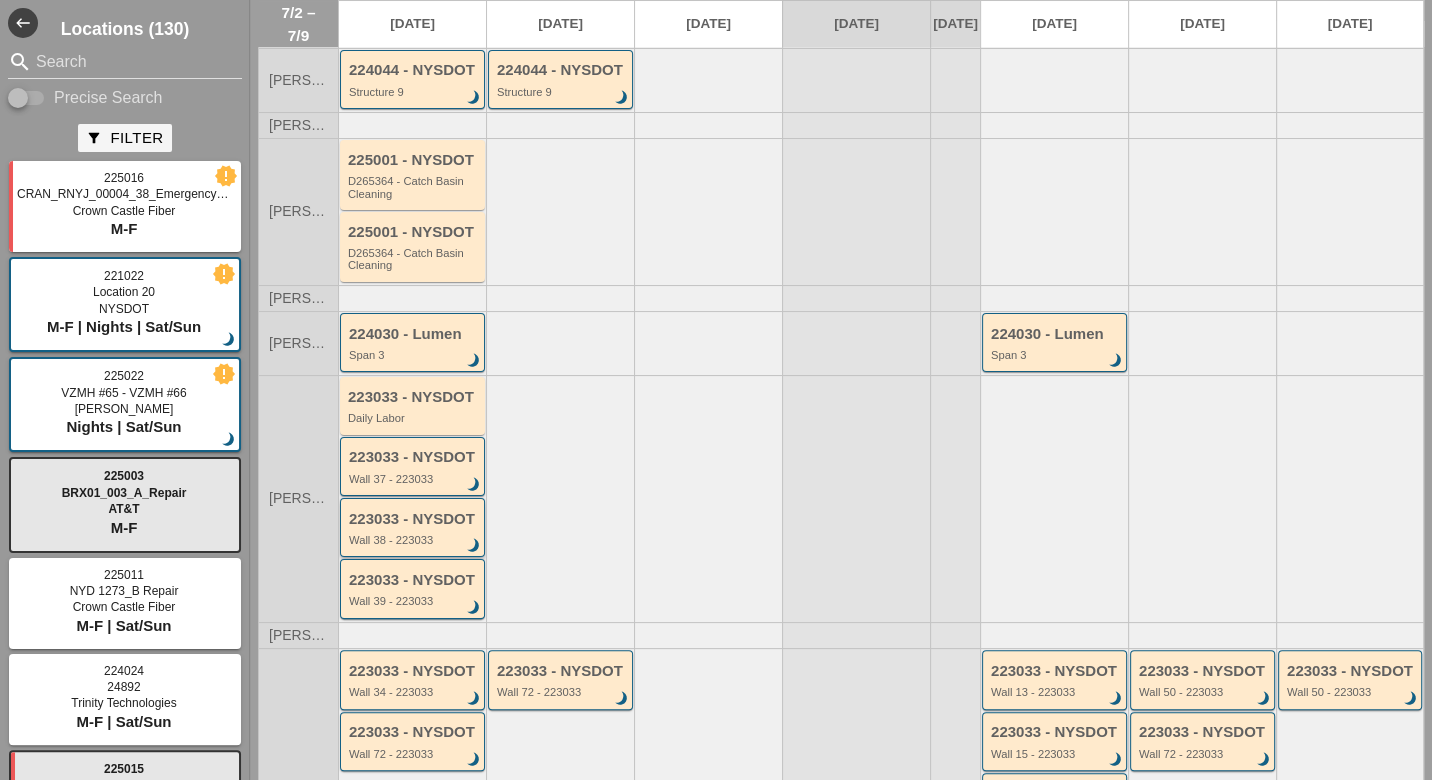 scroll, scrollTop: 111, scrollLeft: 0, axis: vertical 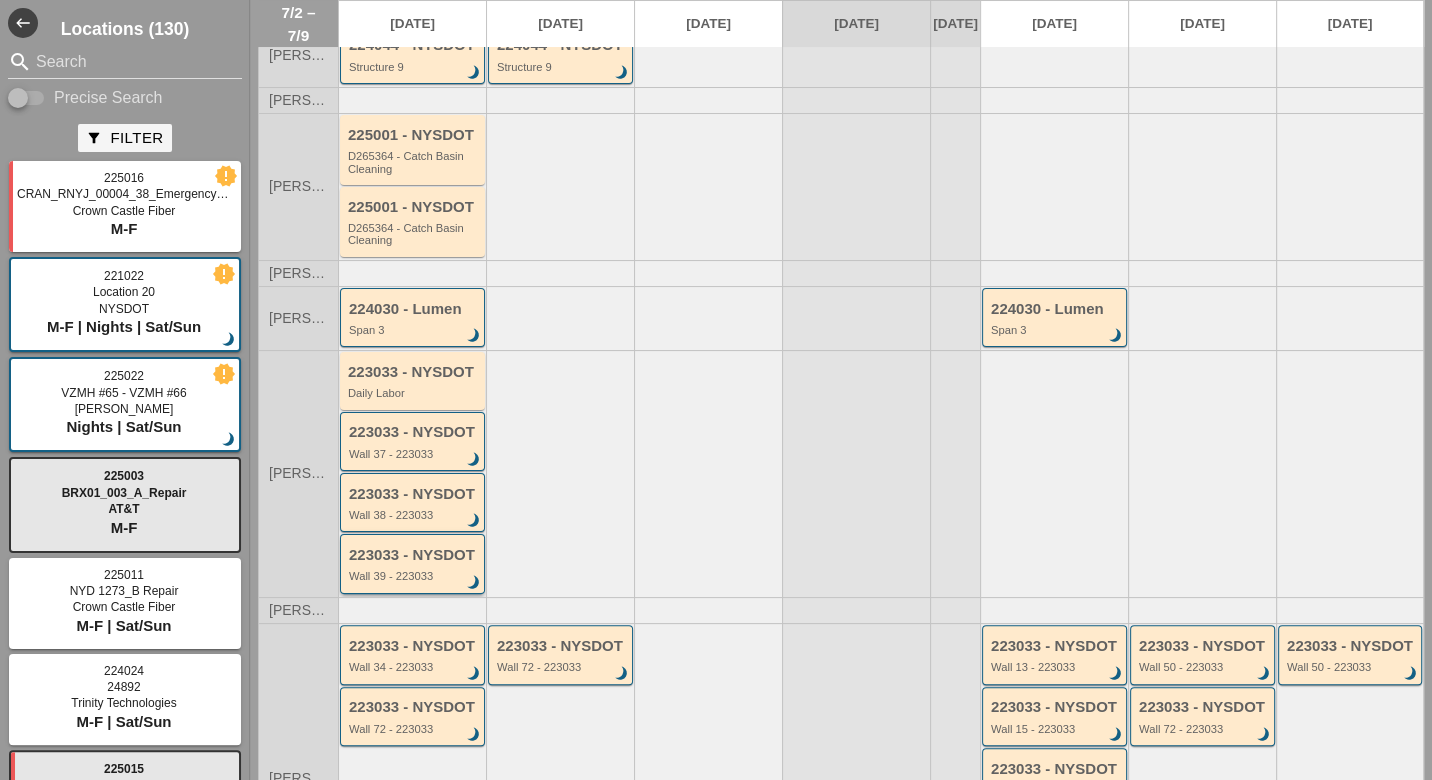 click on "223033 - NYSDOT  Wall 39 - 223033 brightness_3" at bounding box center (414, 565) 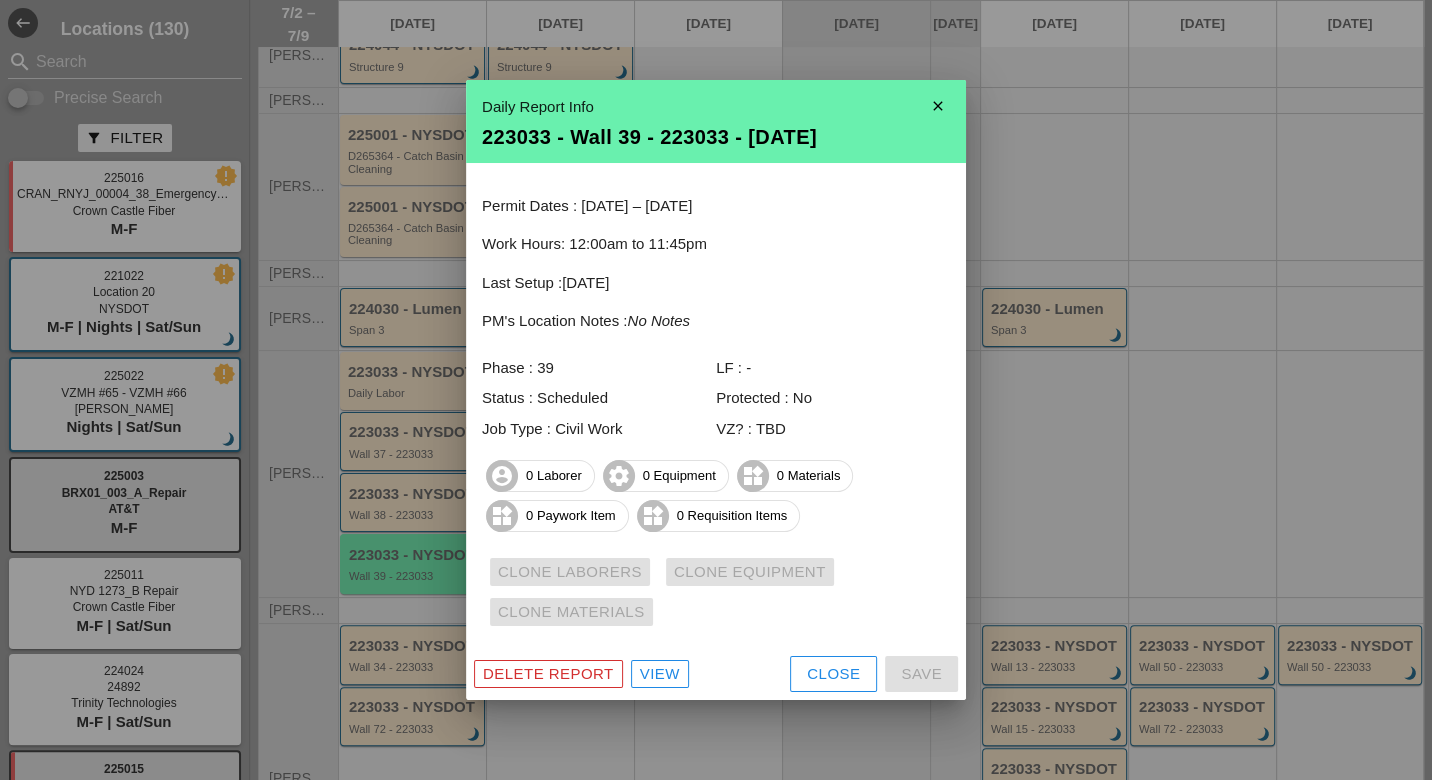 click on "View" at bounding box center [660, 674] 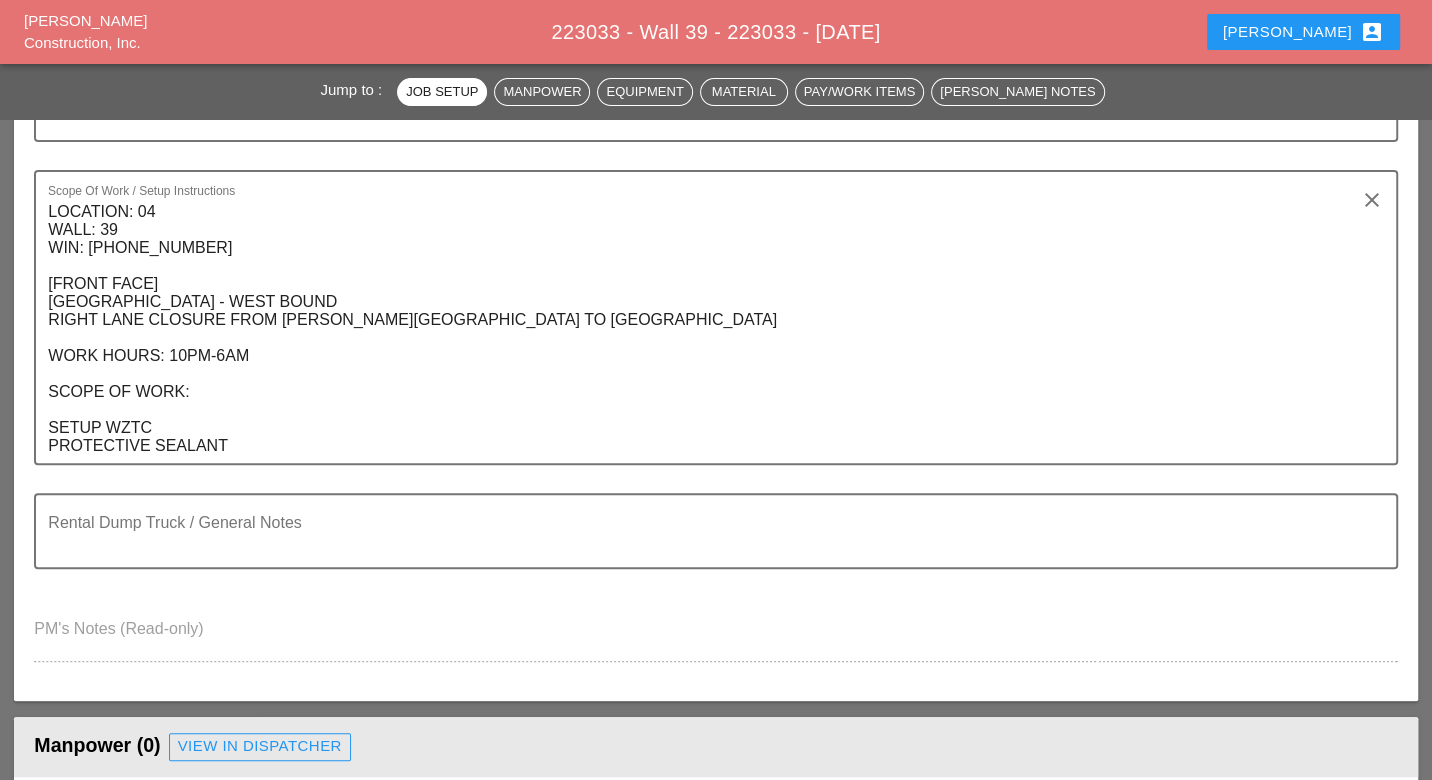 scroll, scrollTop: 444, scrollLeft: 0, axis: vertical 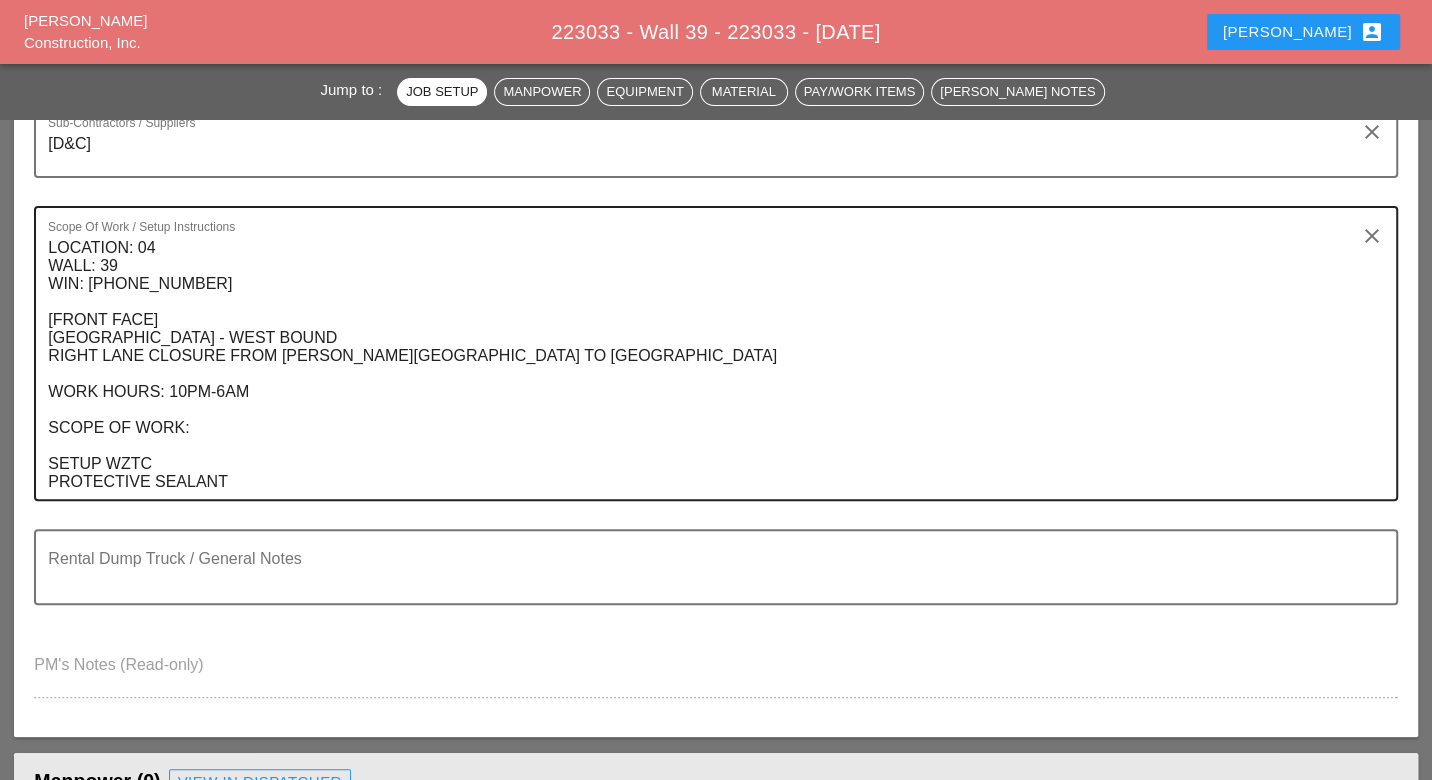 click on "LOCATION: 04
WALL: 39
WIN: [PHONE_NUMBER]
[FRONT FACE]
[GEOGRAPHIC_DATA] - WEST BOUND
RIGHT LANE CLOSURE FROM [PERSON_NAME][GEOGRAPHIC_DATA] TO [GEOGRAPHIC_DATA]
WORK HOURS: 10PM-6AM
SCOPE OF WORK:
SETUP WZTC
PROTECTIVE SEALANT" at bounding box center (707, 365) 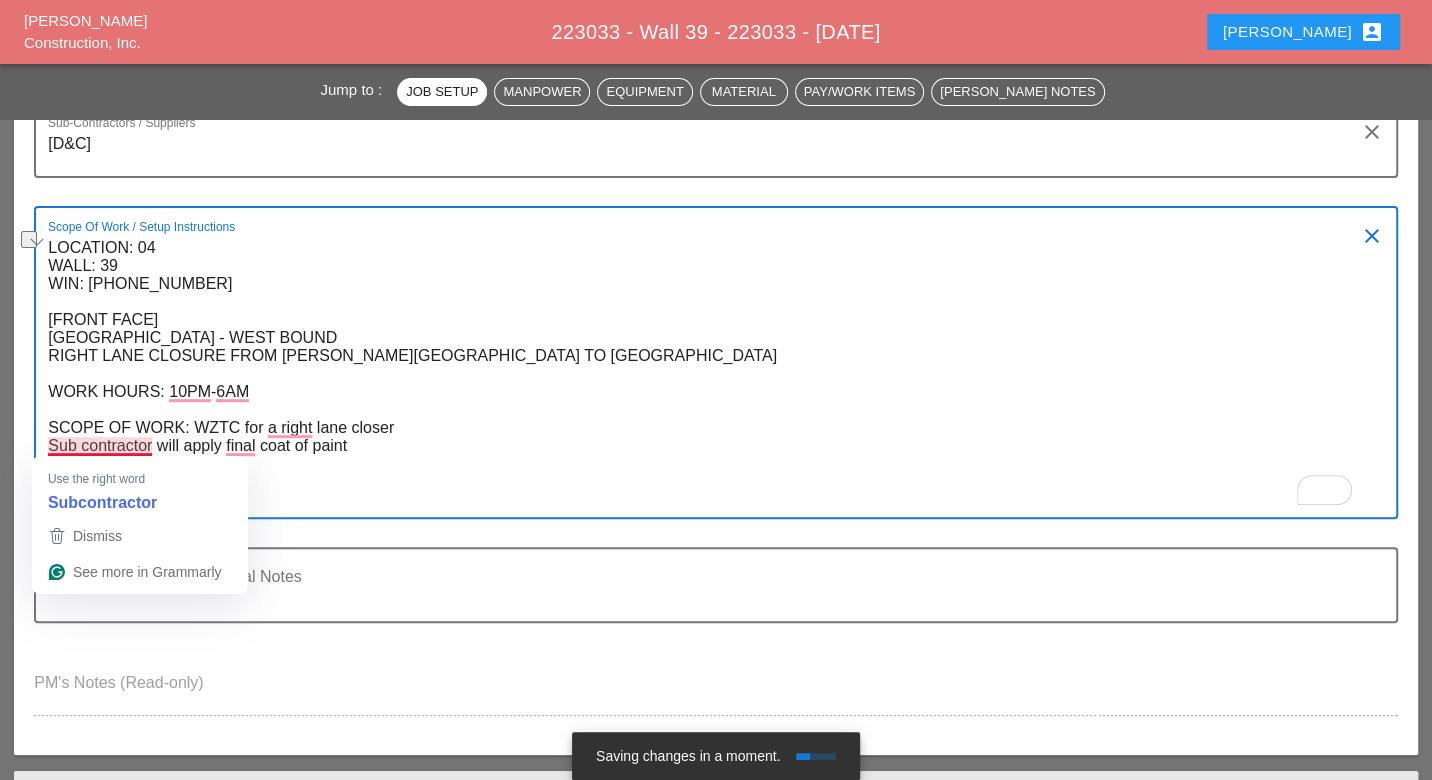 drag, startPoint x: 351, startPoint y: 441, endPoint x: 57, endPoint y: 446, distance: 294.0425 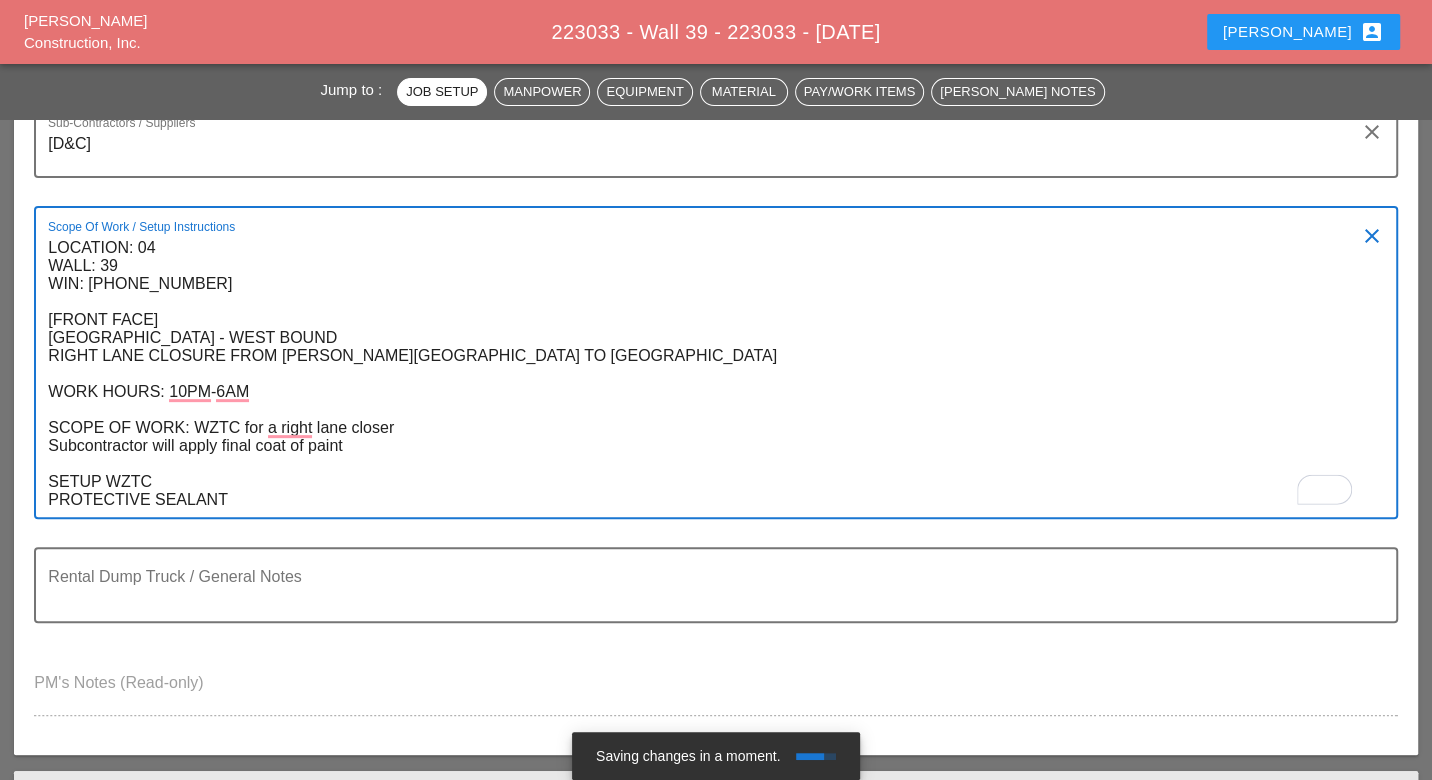 click on "LOCATION: 04
WALL: 39
WIN: 1-095-029
[FRONT FACE]
CROSS BRONX EXPRESSWAY - WEST BOUND
RIGHT LANE CLOSURE FROM NELSON AVE TO UNIVERSITY AVE
WORK HOURS: 10PM-6AM
SCOPE OF WORK: WZTC for a right lane closer
Subcontractor will apply final coat of paint
SETUP WZTC
PROTECTIVE SEALANT" at bounding box center [707, 374] 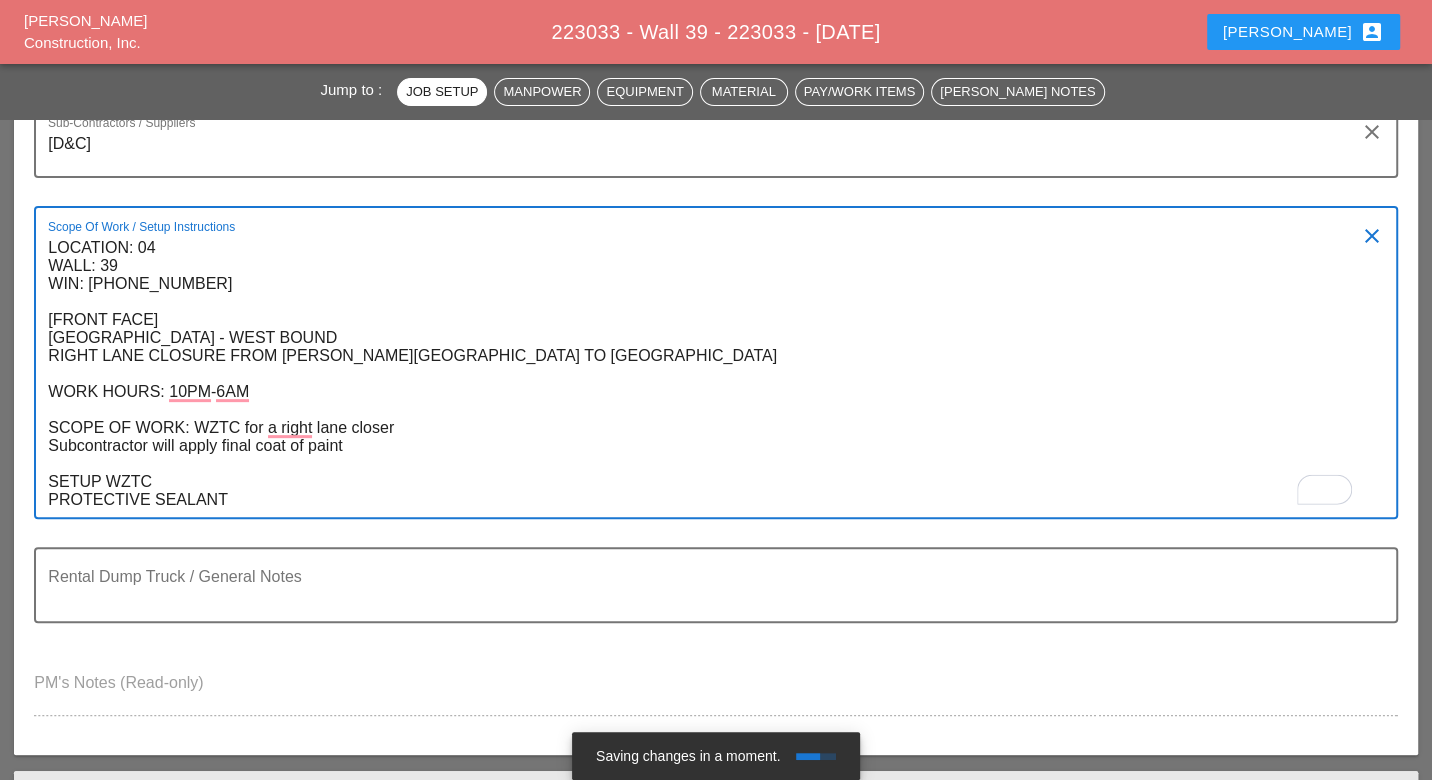 click on "LOCATION: 04
WALL: 39
WIN: [PHONE_NUMBER]
[FRONT FACE]
[GEOGRAPHIC_DATA] - WEST BOUND
RIGHT LANE CLOSURE FROM [PERSON_NAME][GEOGRAPHIC_DATA] TO [GEOGRAPHIC_DATA]
WORK HOURS: 10PM-6AM
SCOPE OF WORK: WZTC for a right lane closer
Subcontractor will apply final coat of paint
SETUP WZTC
PROTECTIVE SEALANT" at bounding box center (707, 374) 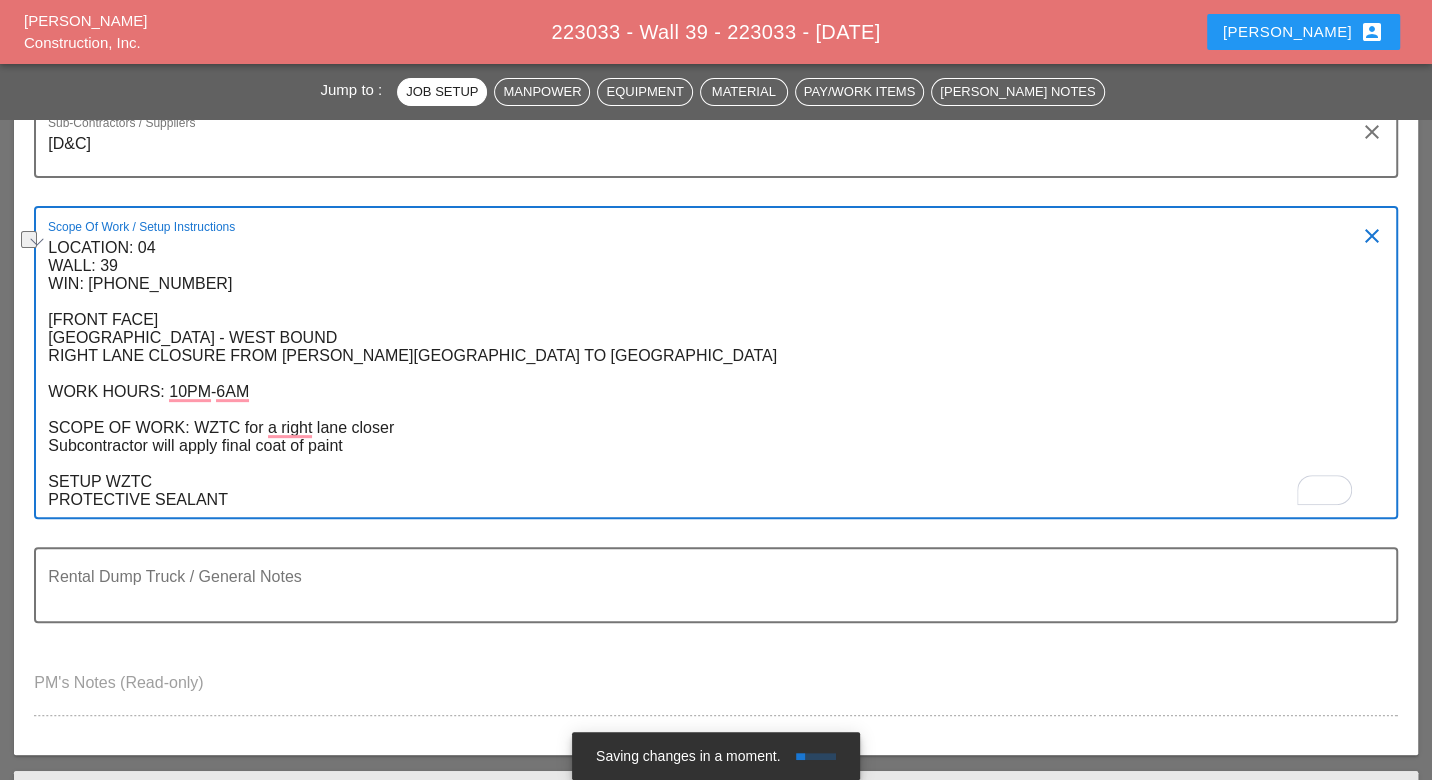 drag, startPoint x: 319, startPoint y: 448, endPoint x: 48, endPoint y: 445, distance: 271.0166 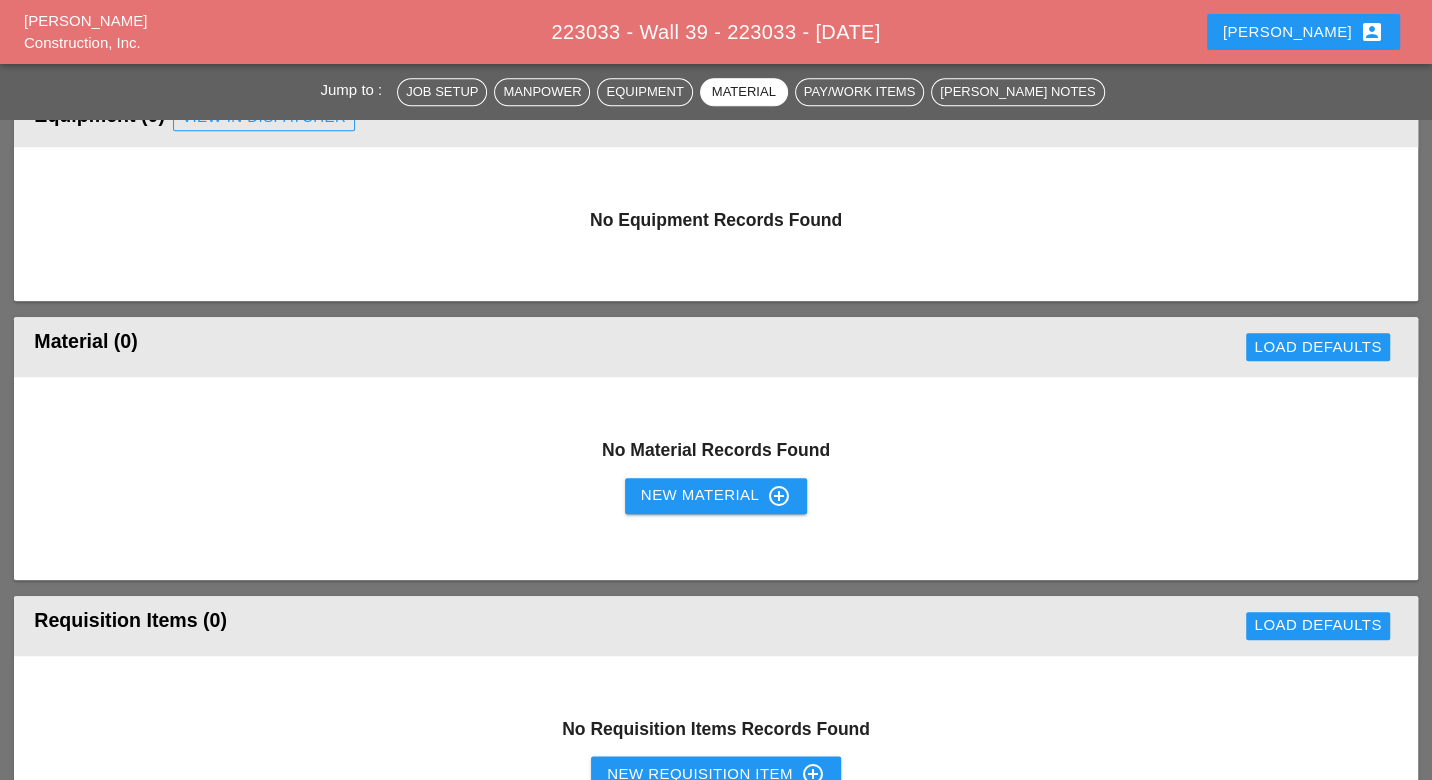scroll, scrollTop: 1111, scrollLeft: 0, axis: vertical 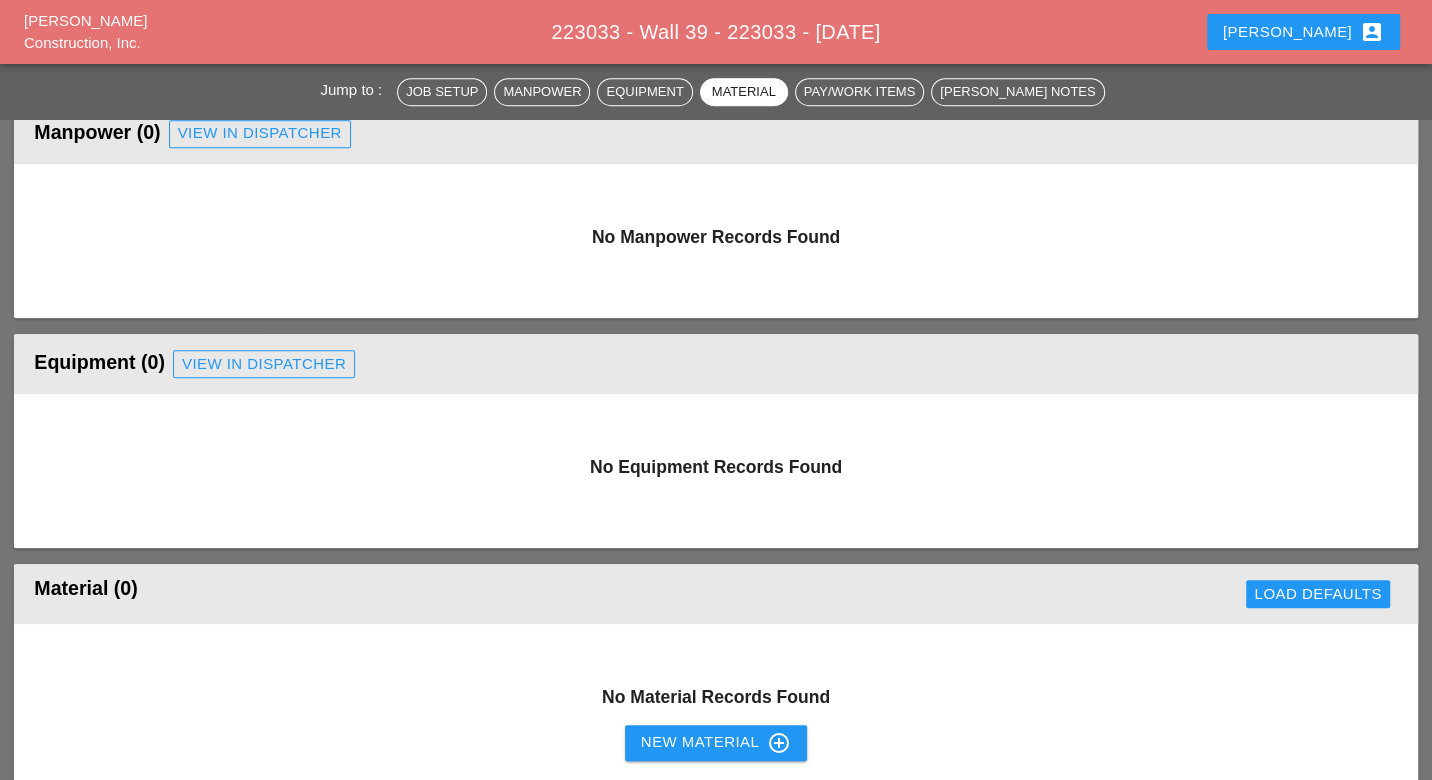 type on "LOCATION: 04
WALL: 39
WIN: 1-095-029
[FRONT FACE]
CROSS BRONX EXPRESSWAY - WEST BOUND
RIGHT LANE CLOSURE FROM NELSON AVE TO UNIVERSITY AVE
WORK HOURS: 10PM-6AM
SCOPE OF WORK: WZTC for a right lane closer
Subcontractor will apply final coat of paint
SETUP WZTC
PROTECTIVE SEALANT" 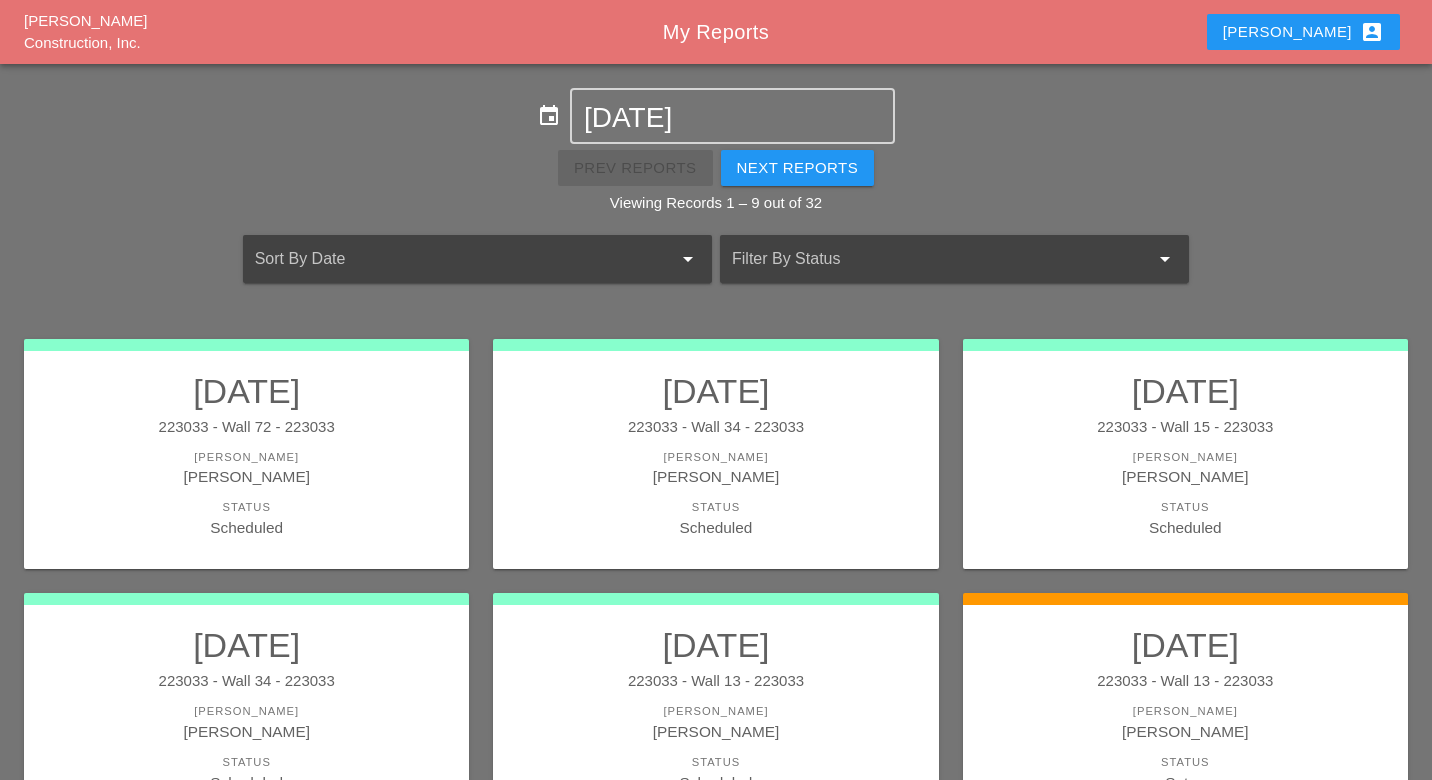 scroll, scrollTop: 0, scrollLeft: 0, axis: both 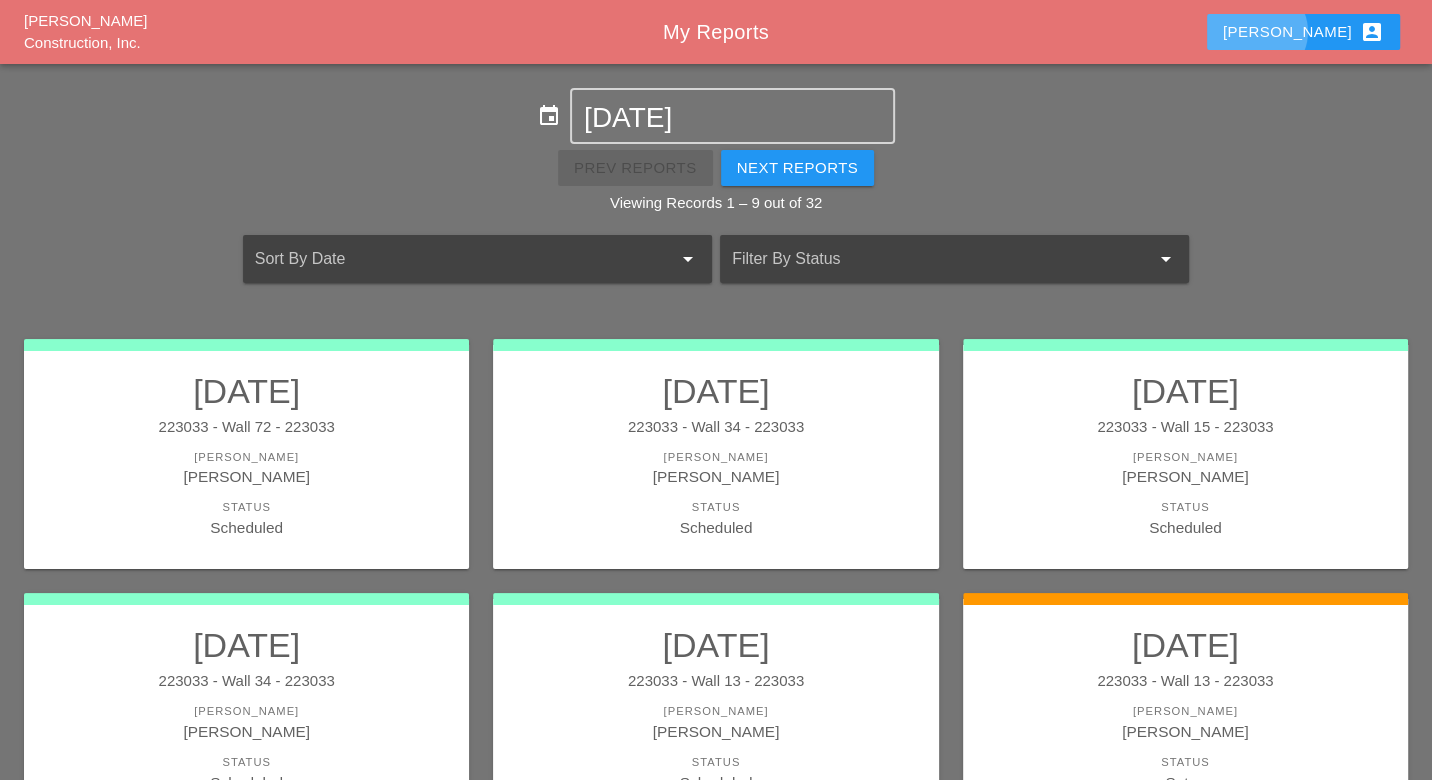 click on "Luca account_box" at bounding box center [1303, 32] 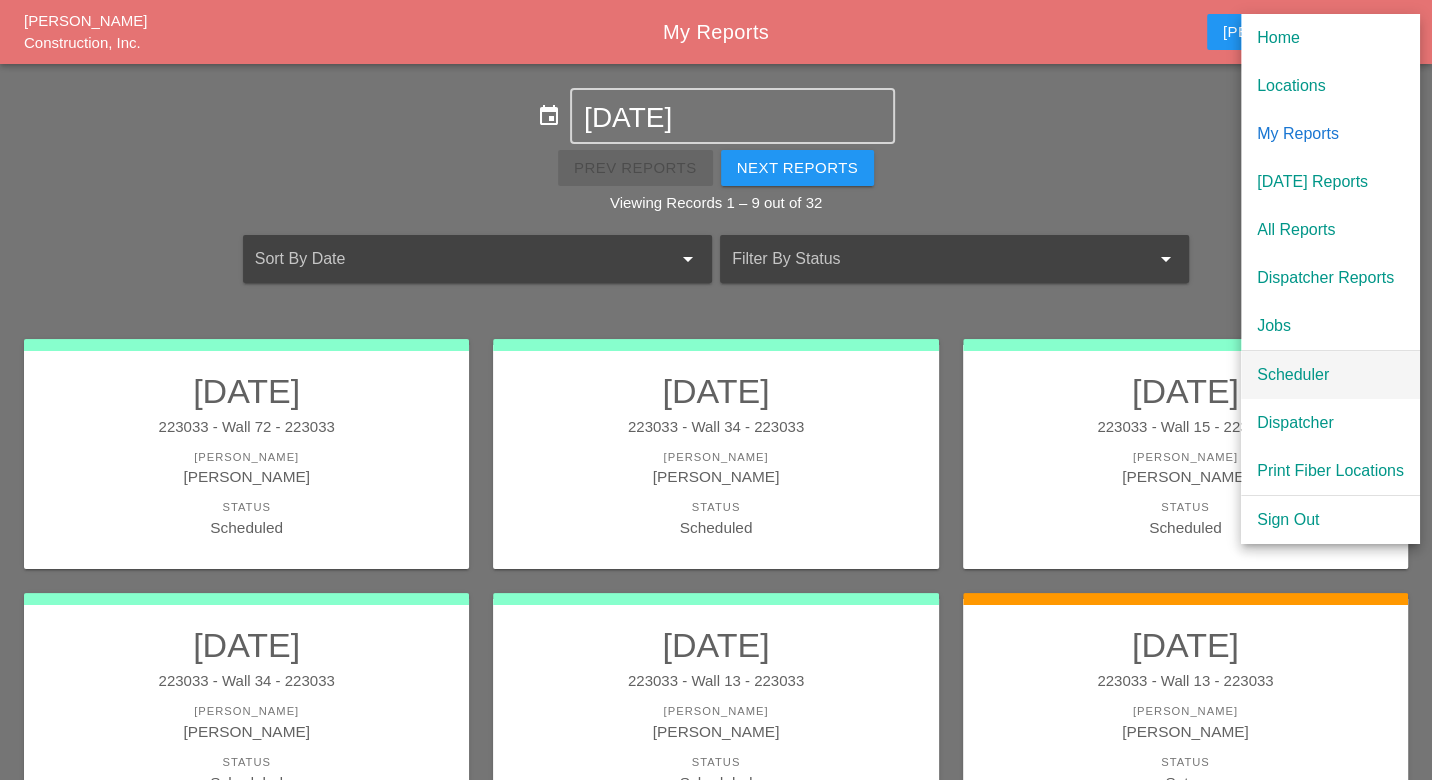 click on "Scheduler" at bounding box center (1330, 375) 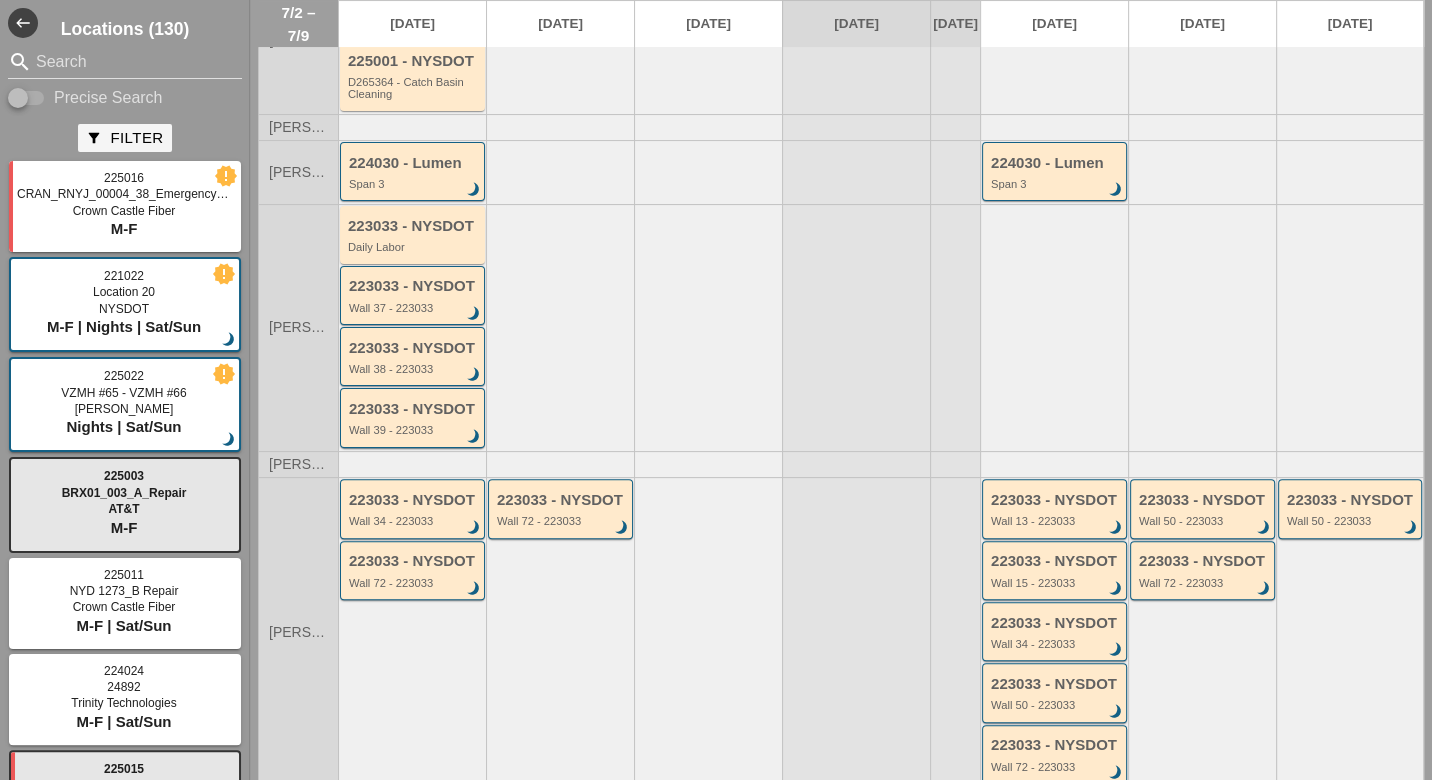 scroll, scrollTop: 333, scrollLeft: 0, axis: vertical 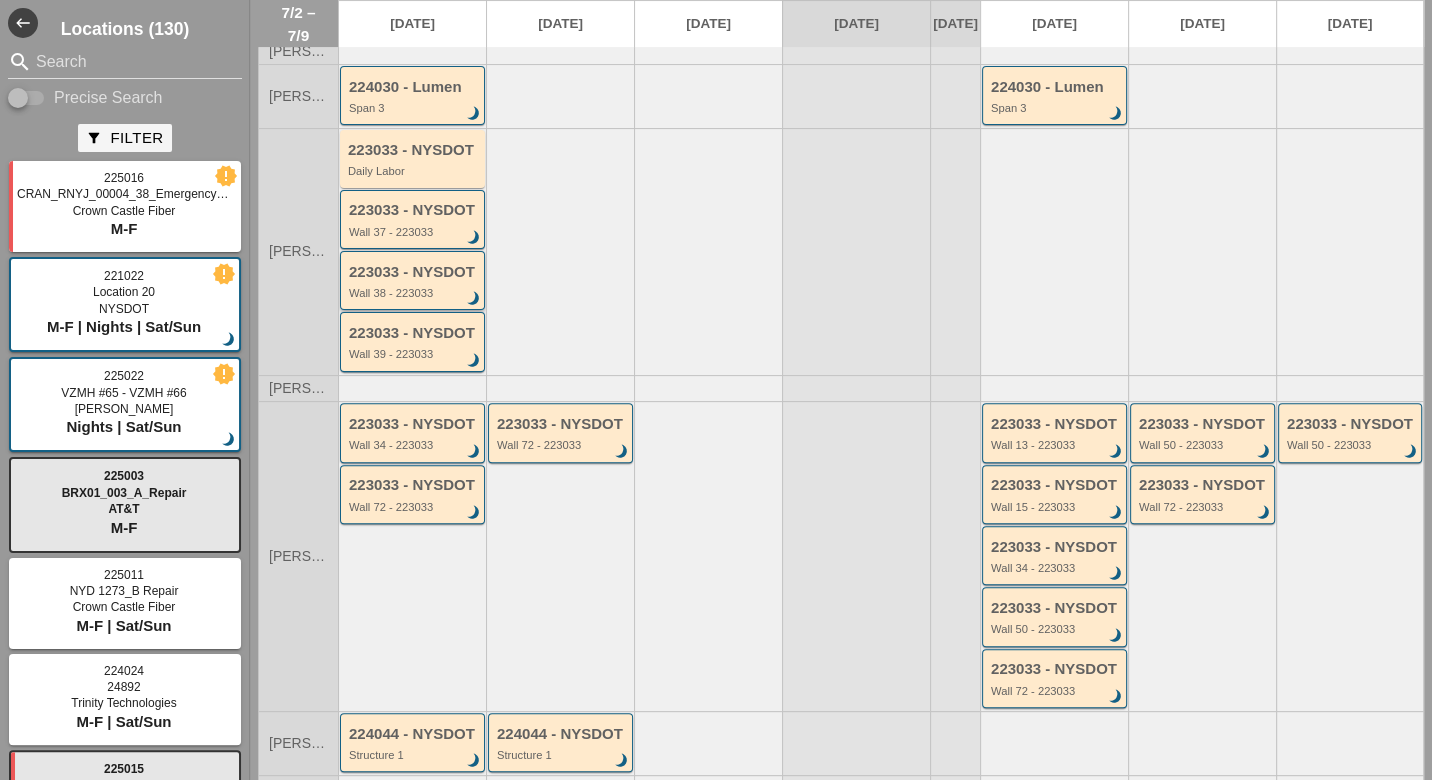 click on "Wall 38 - 223033" at bounding box center (414, 293) 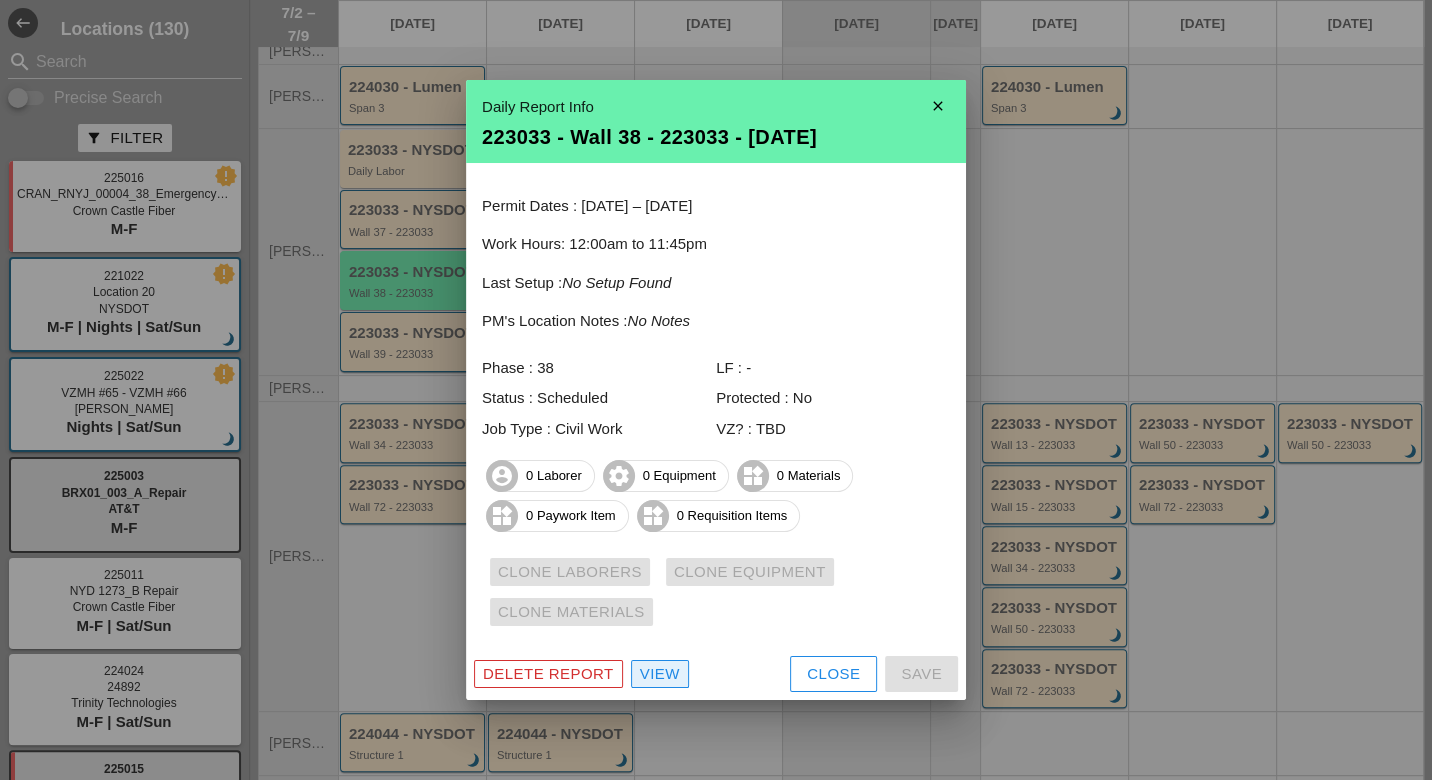 click on "View" at bounding box center [660, 674] 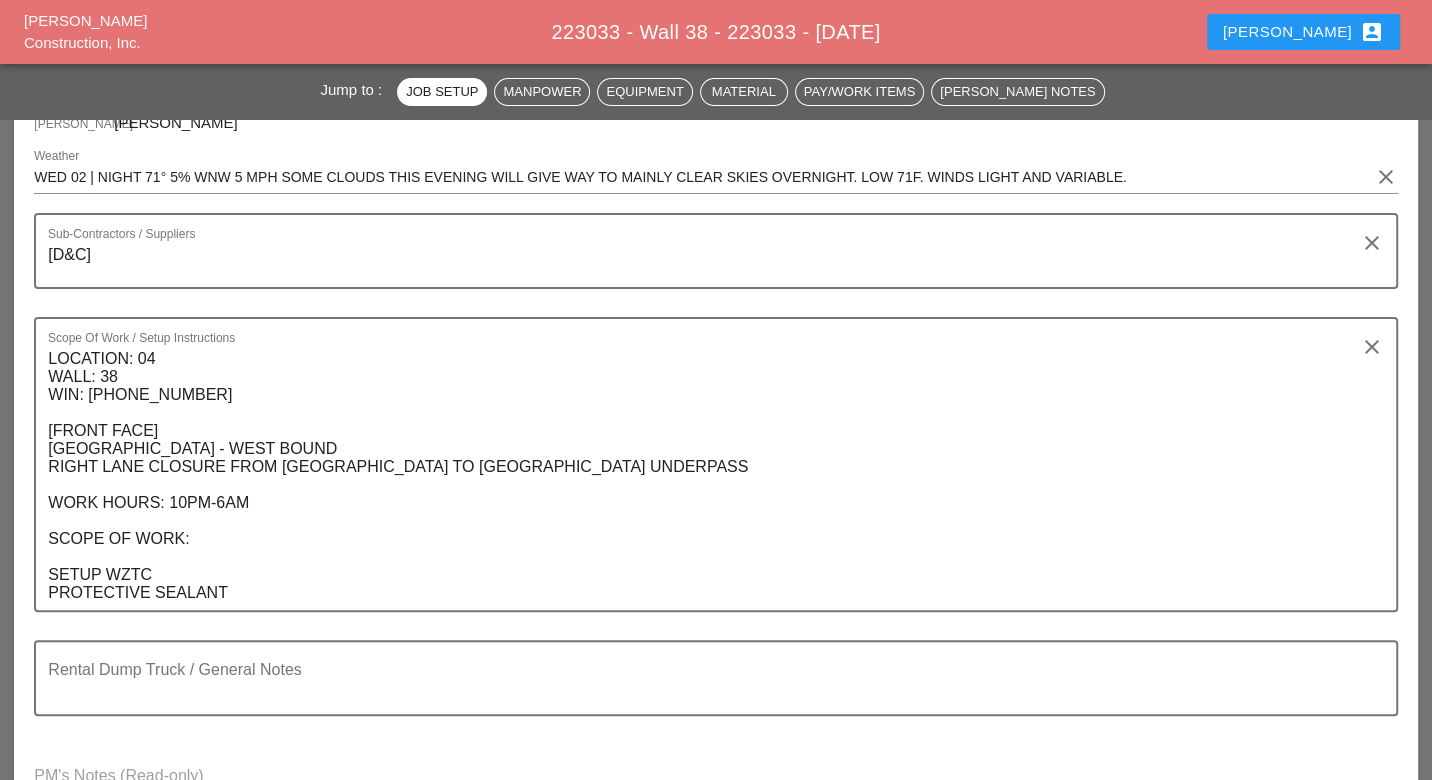 scroll, scrollTop: 444, scrollLeft: 0, axis: vertical 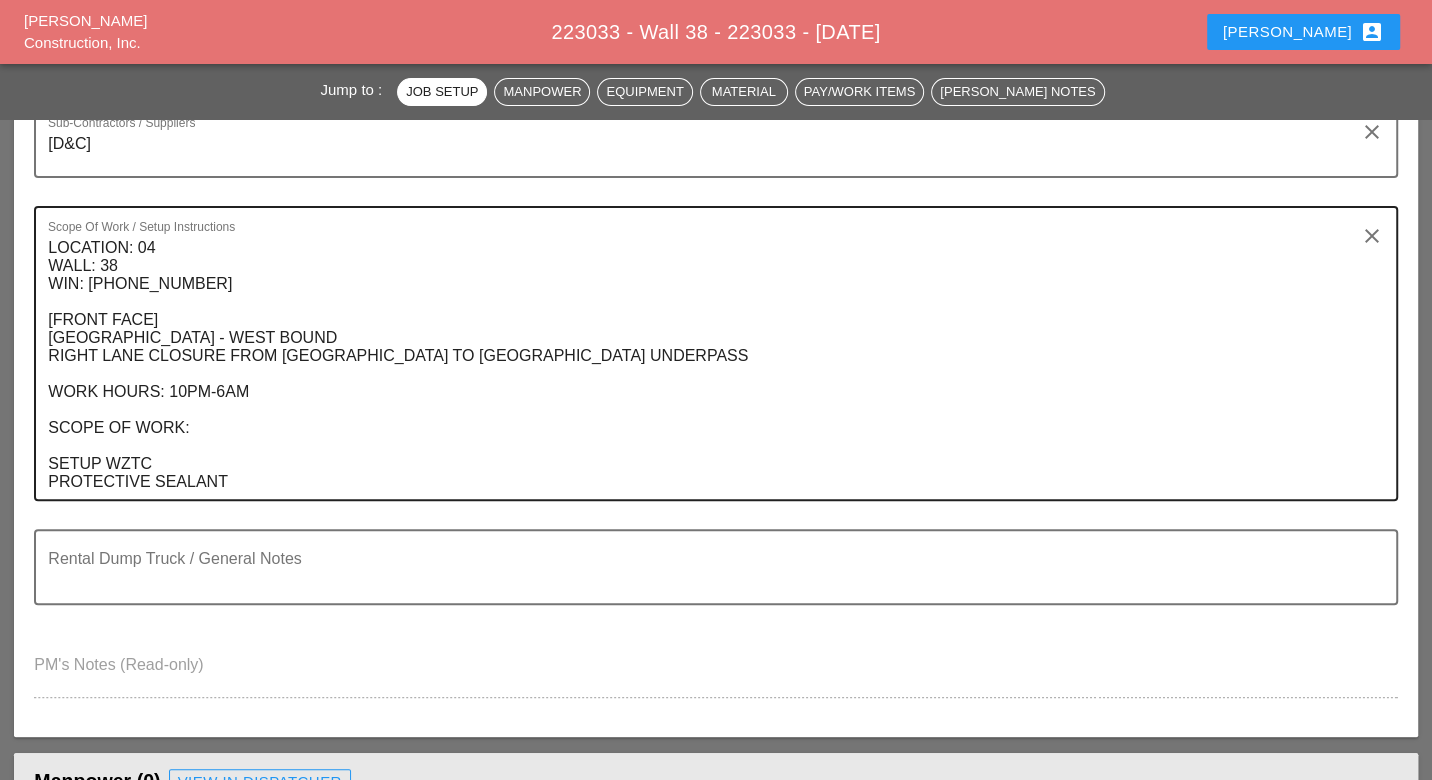 click on "LOCATION: 04
WALL: 38
WIN: [PHONE_NUMBER]
[FRONT FACE]
[GEOGRAPHIC_DATA] - WEST BOUND
RIGHT LANE CLOSURE FROM [GEOGRAPHIC_DATA] TO [GEOGRAPHIC_DATA] UNDERPASS
WORK HOURS: 10PM-6AM
SCOPE OF WORK:
SETUP WZTC
PROTECTIVE SEALANT" at bounding box center [707, 365] 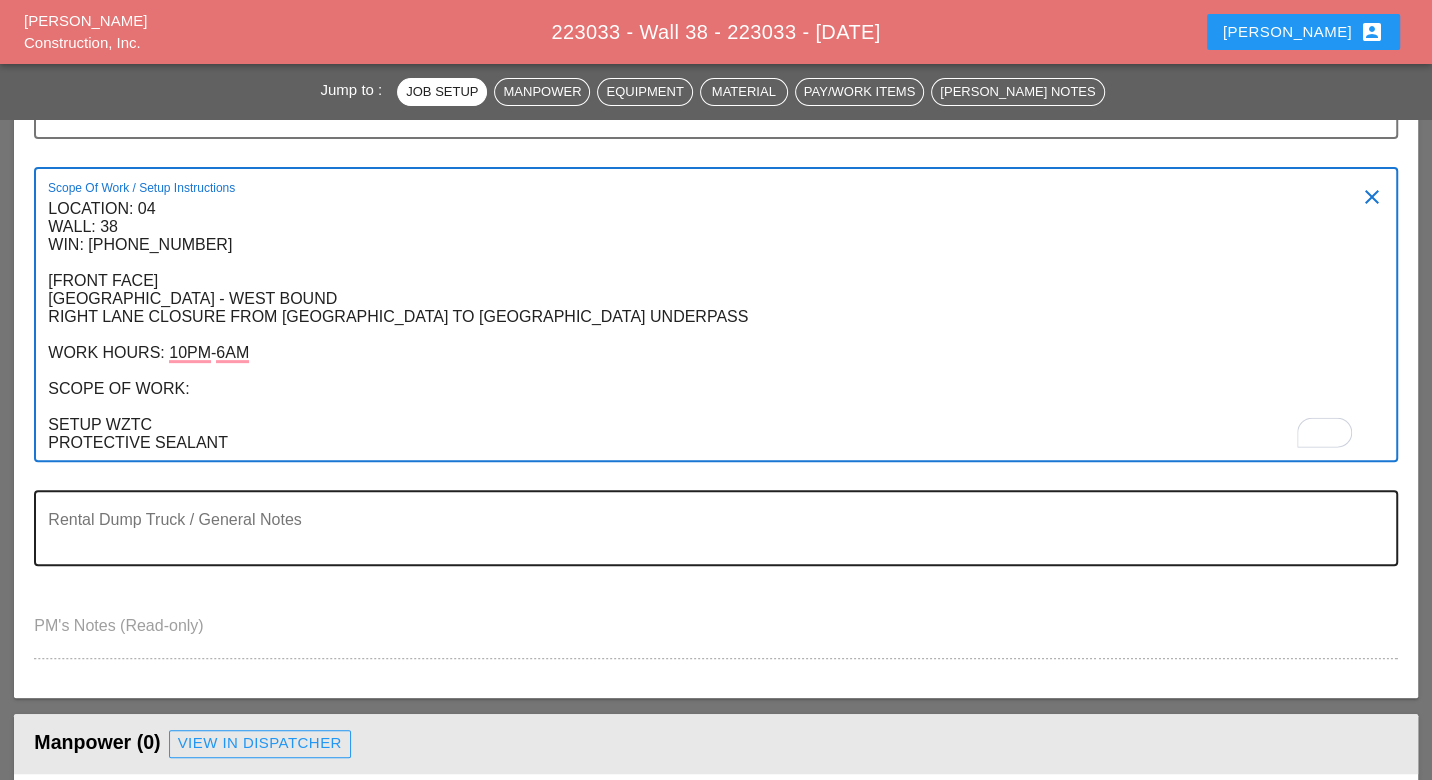 scroll, scrollTop: 555, scrollLeft: 0, axis: vertical 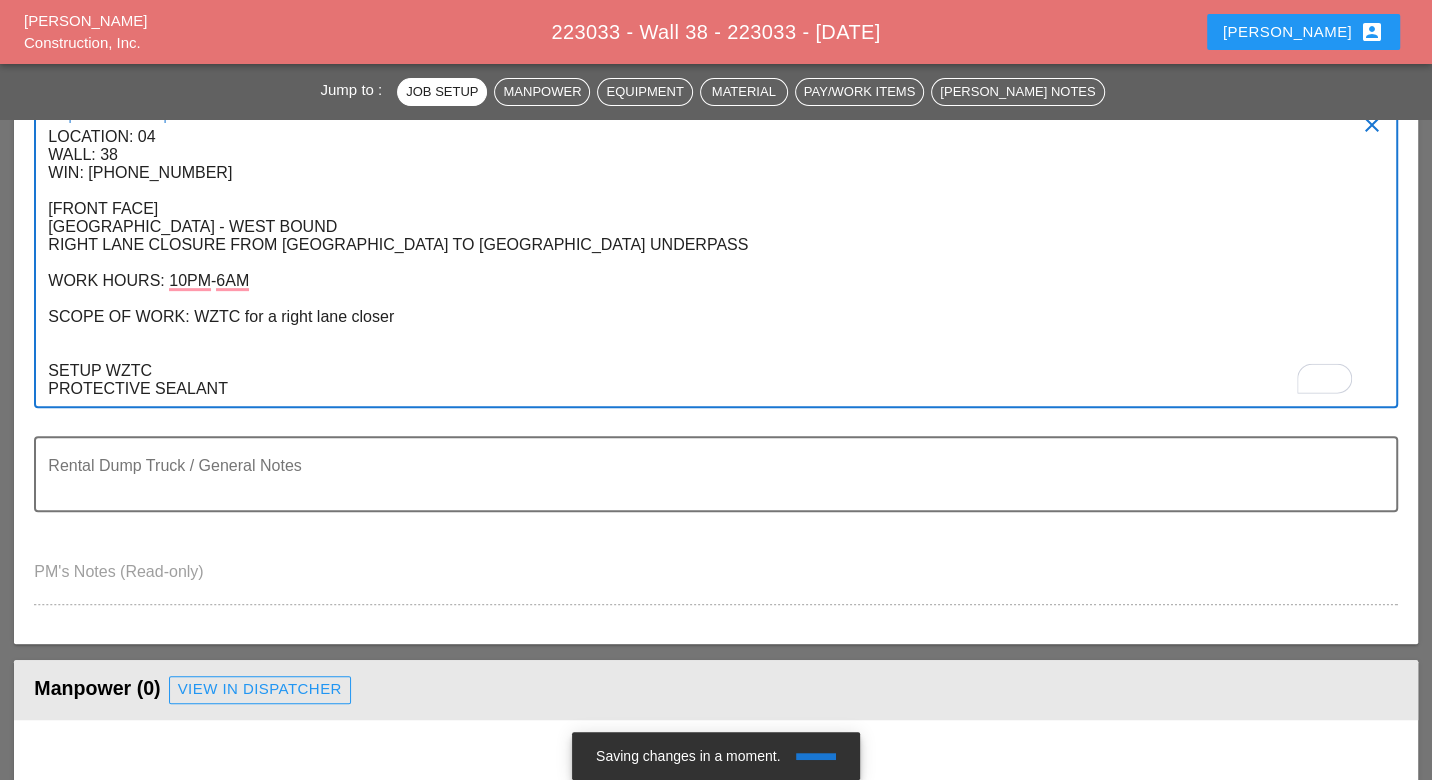 paste on "Subcontractor will apply final coat of paint" 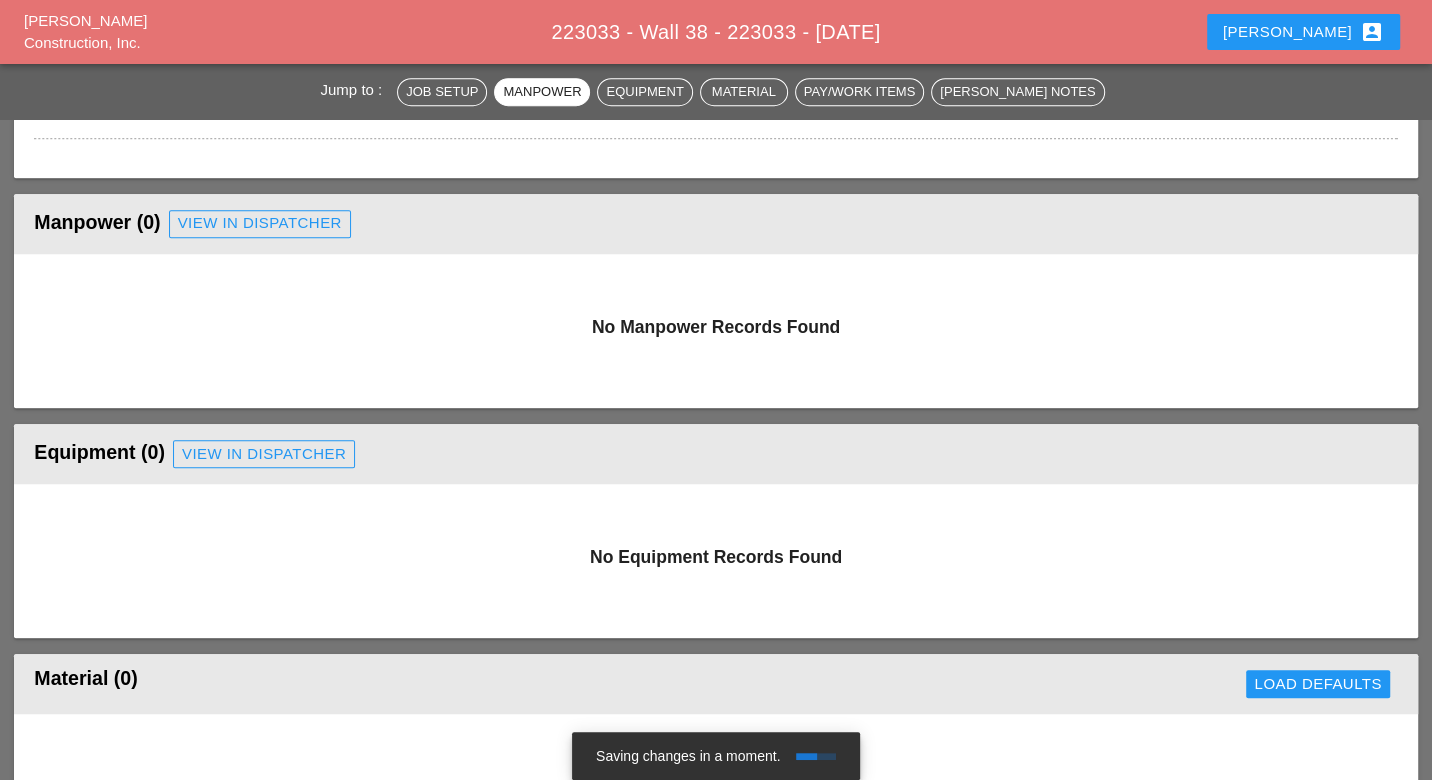 scroll, scrollTop: 888, scrollLeft: 0, axis: vertical 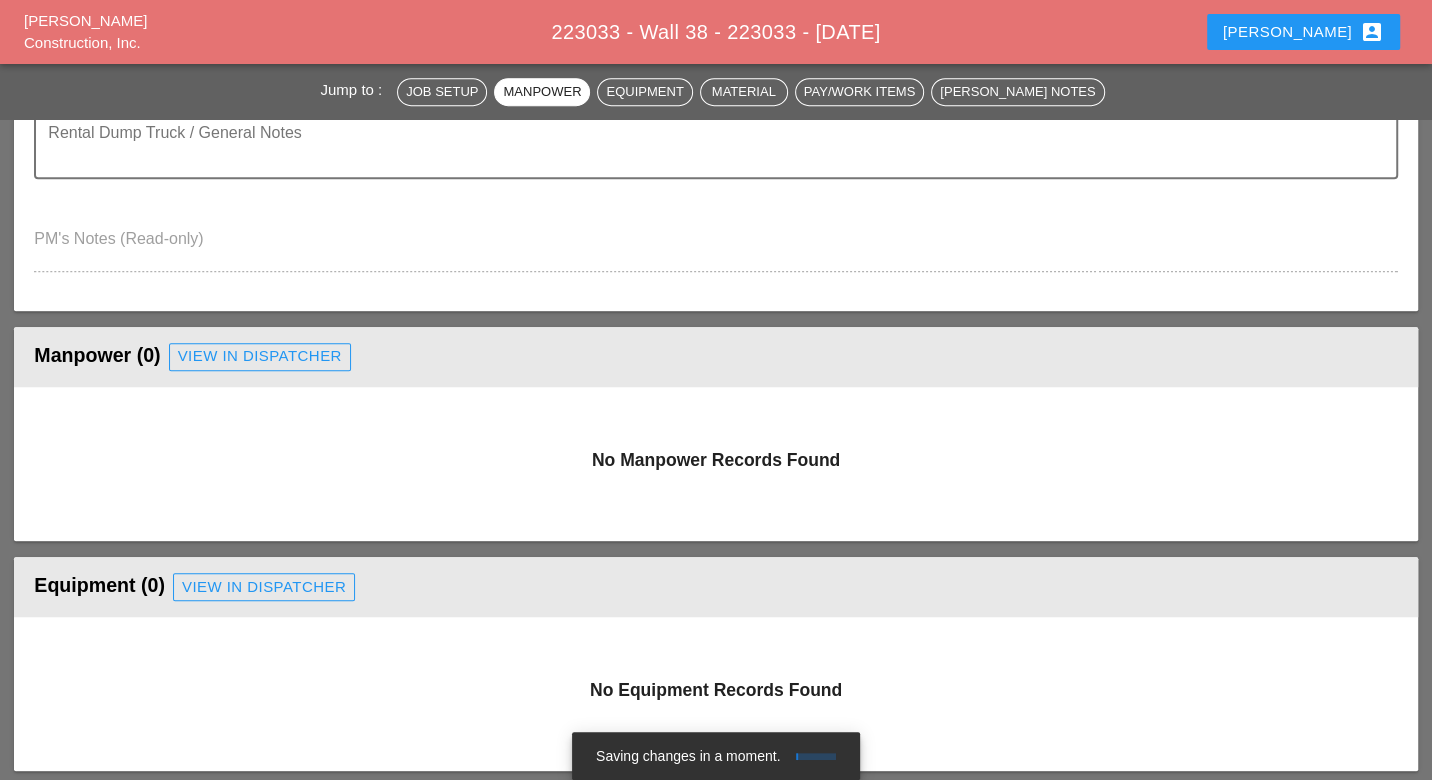 type on "LOCATION: 04
WALL: 38
WIN: [PHONE_NUMBER]
[FRONT FACE]
[GEOGRAPHIC_DATA] - WEST BOUND
RIGHT LANE CLOSURE FROM [GEOGRAPHIC_DATA] TO [GEOGRAPHIC_DATA] UNDERPASS
WORK HOURS: 10PM-6AM
SCOPE OF WORK: WZTC for a right lane closer
Subcontractor will apply final coat of paint
SETUP WZTC
PROTECTIVE SEALANT" 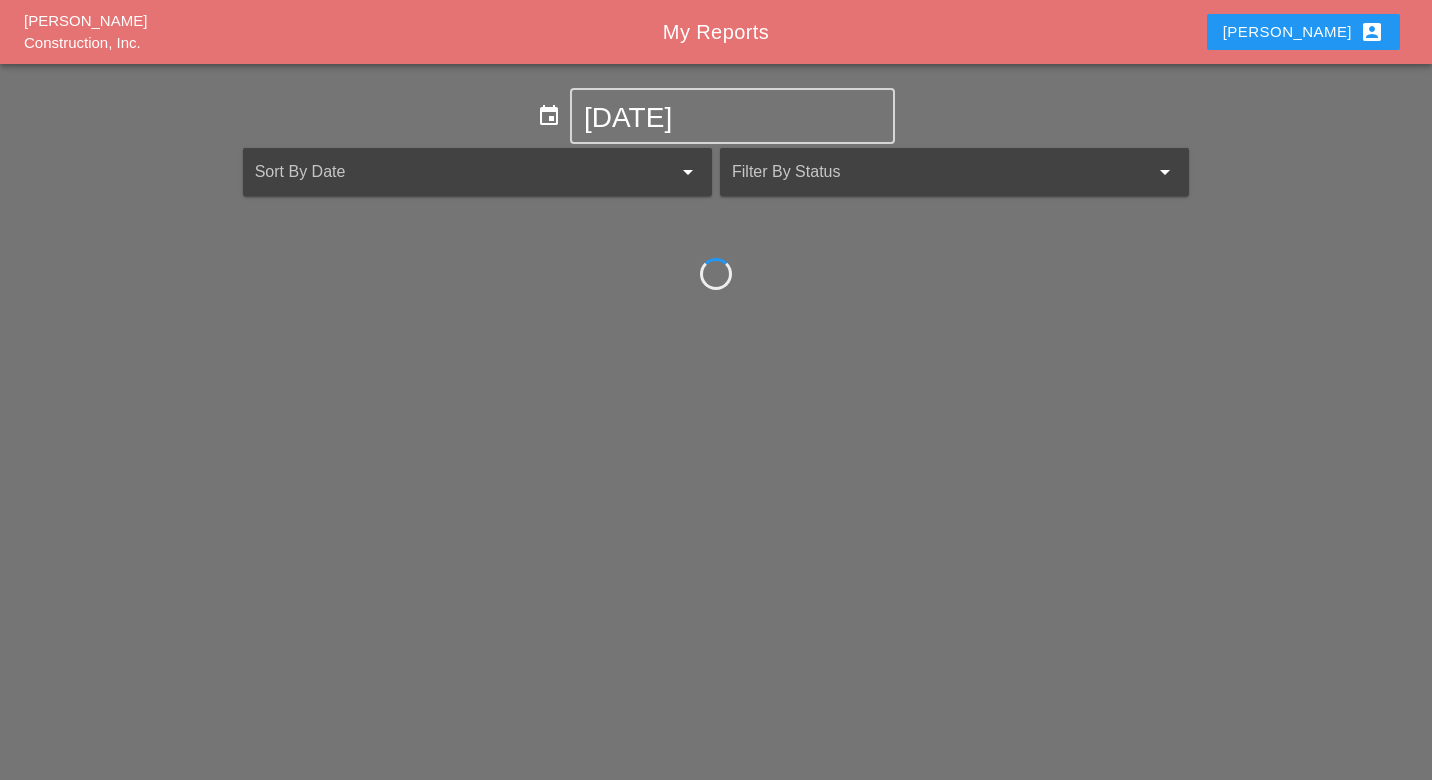 scroll, scrollTop: 0, scrollLeft: 0, axis: both 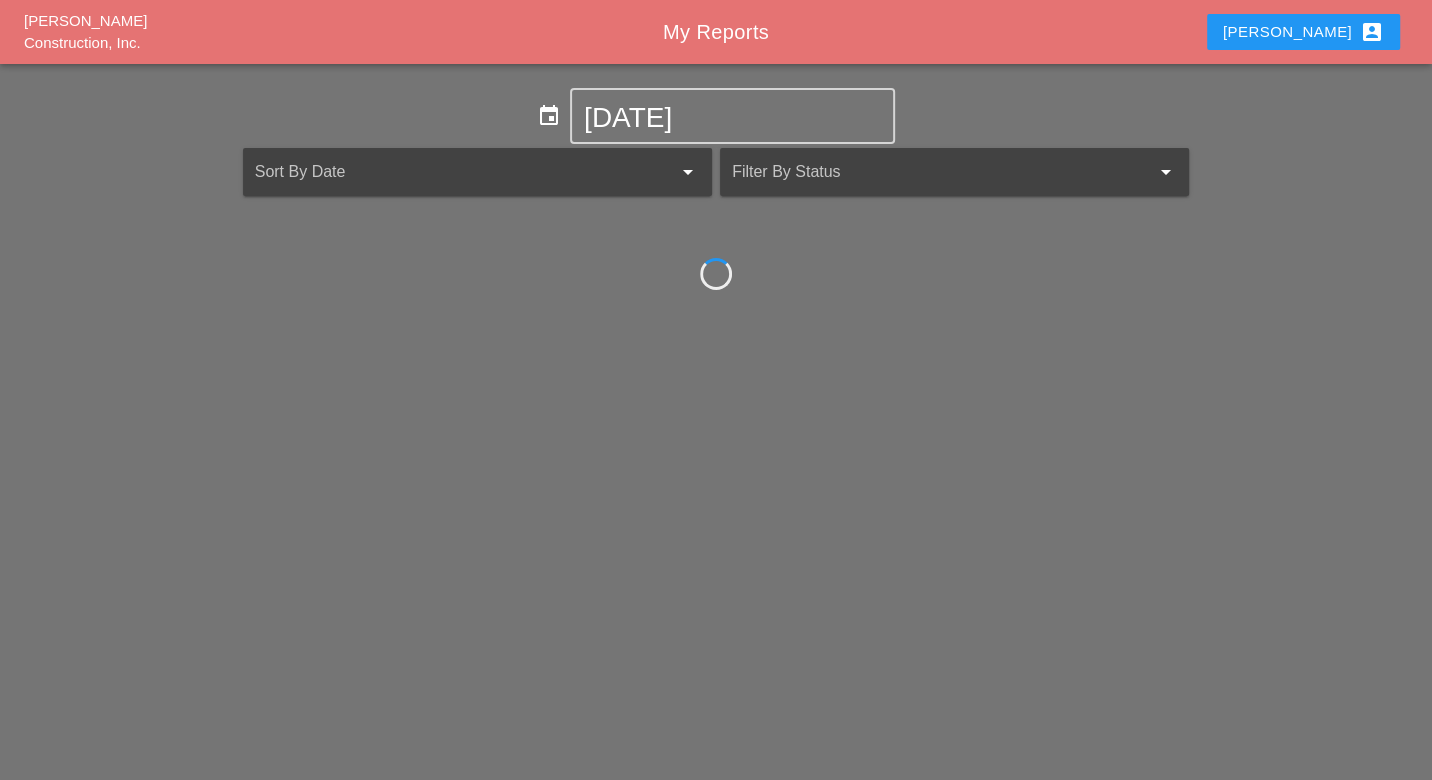 click on "Luca account_box" at bounding box center (1303, 32) 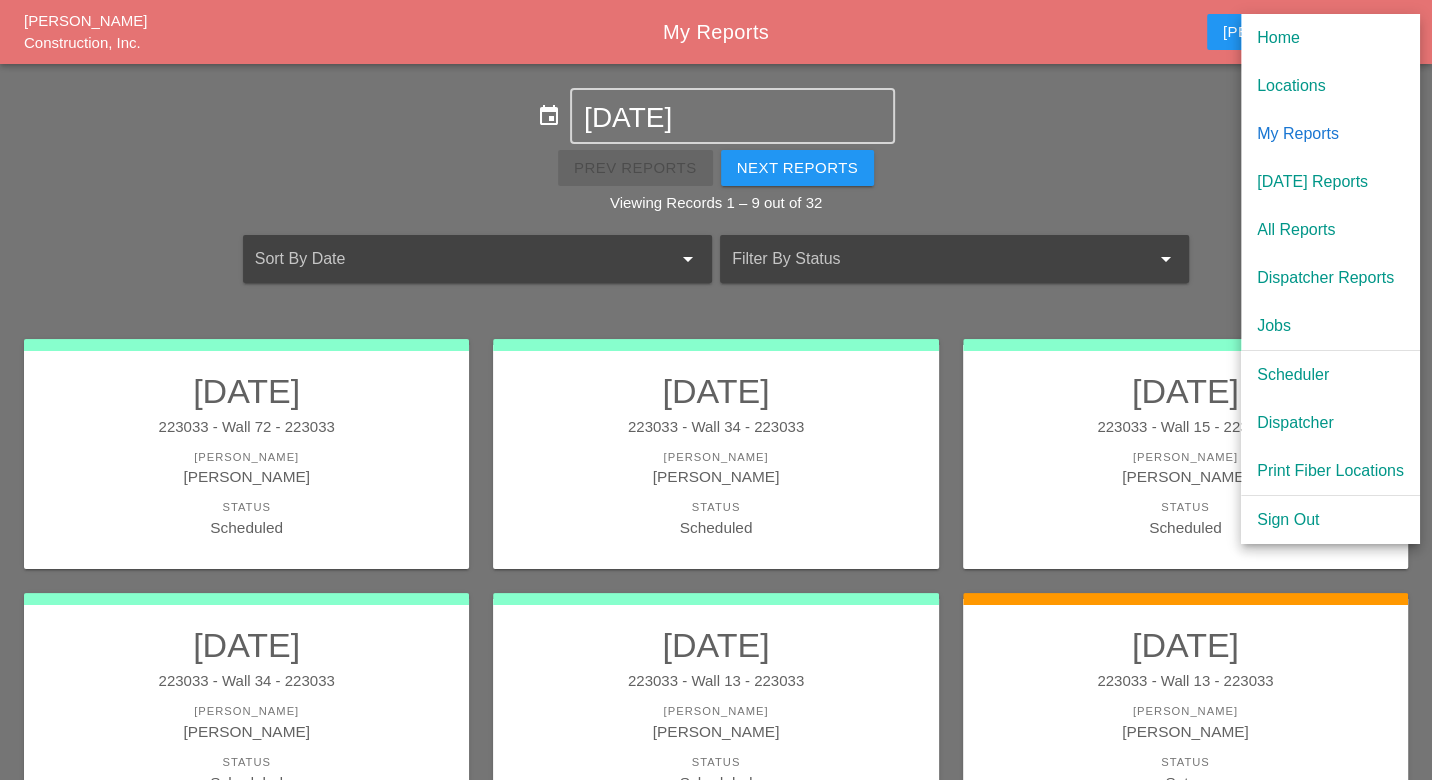 click on "Scheduler" at bounding box center [1330, 375] 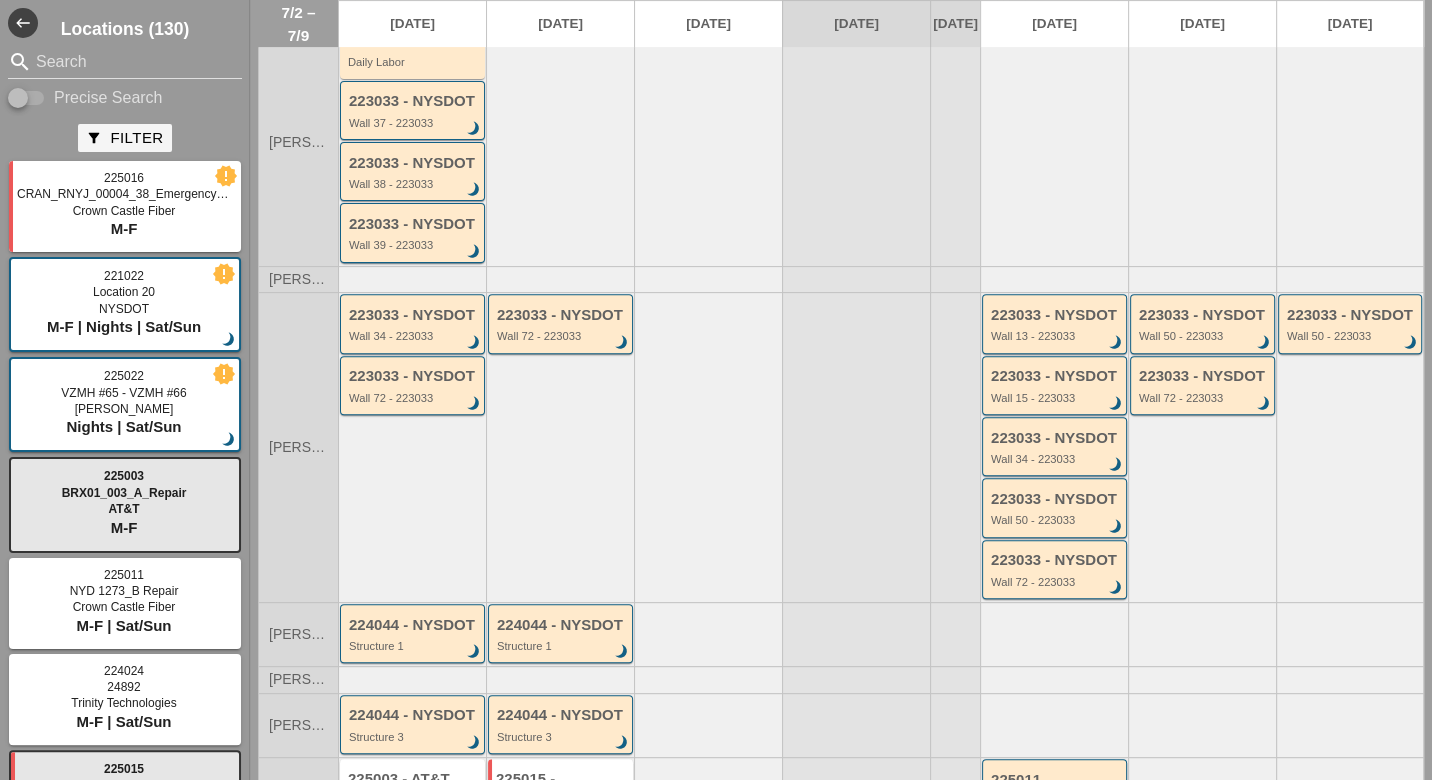 scroll, scrollTop: 444, scrollLeft: 0, axis: vertical 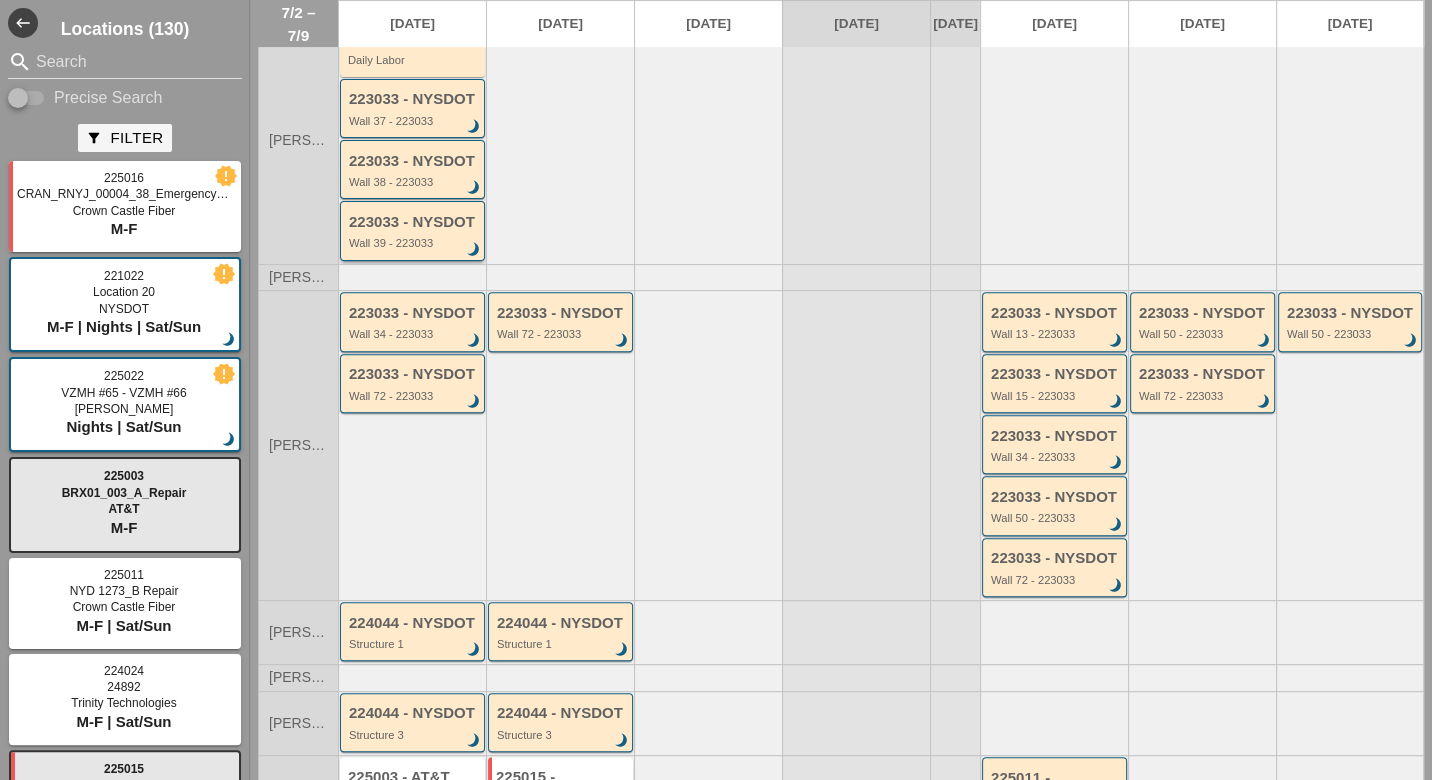 click on "Wall 39 - 223033" at bounding box center (414, 243) 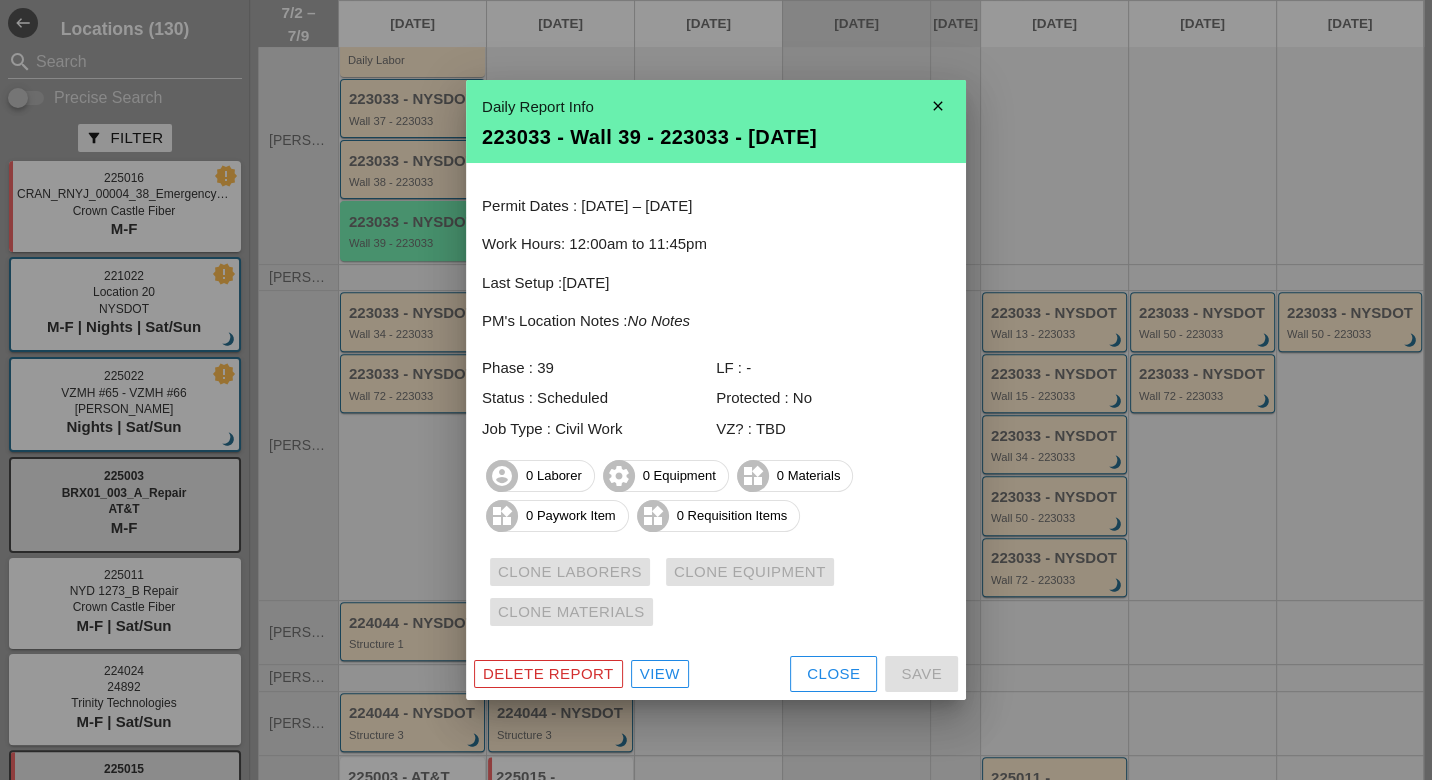 click on "View" at bounding box center [660, 674] 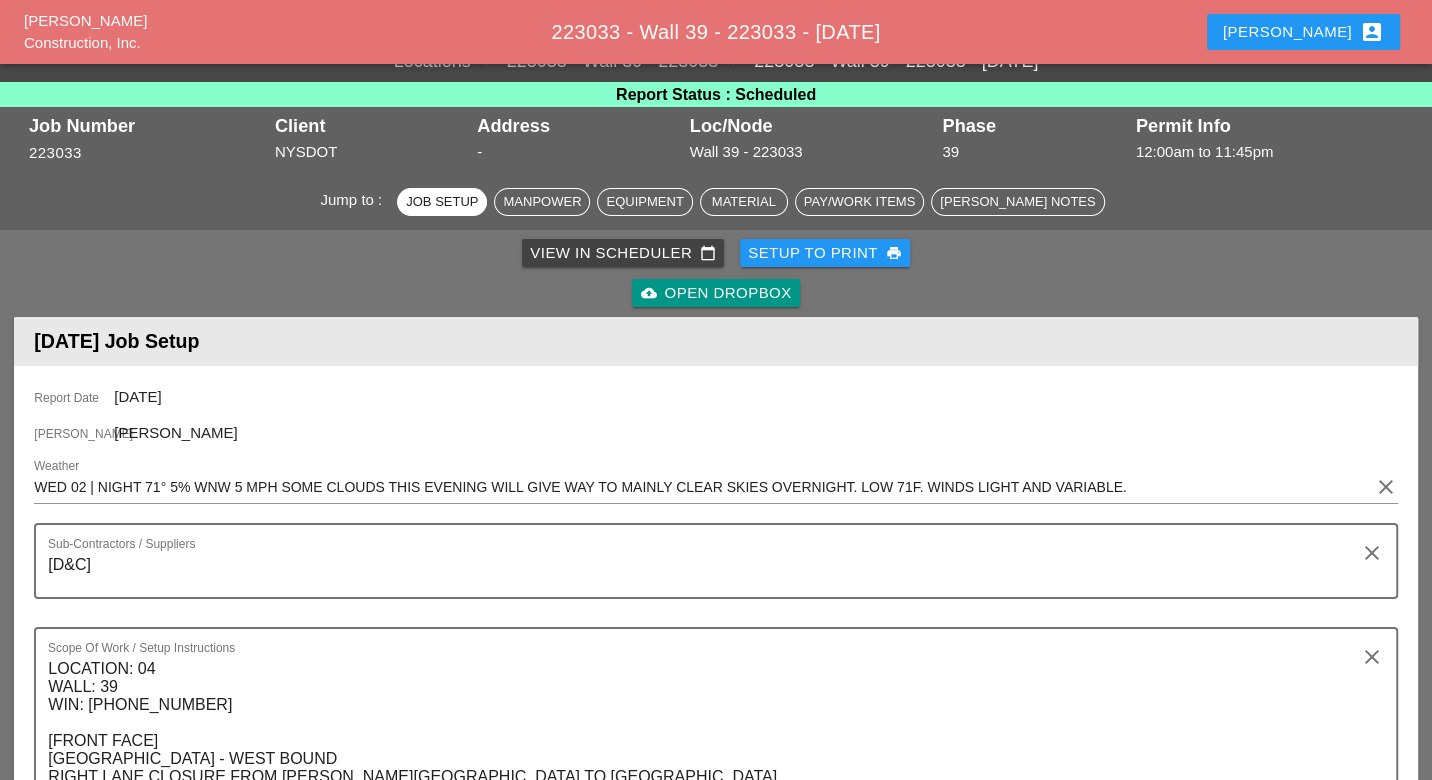scroll, scrollTop: 0, scrollLeft: 0, axis: both 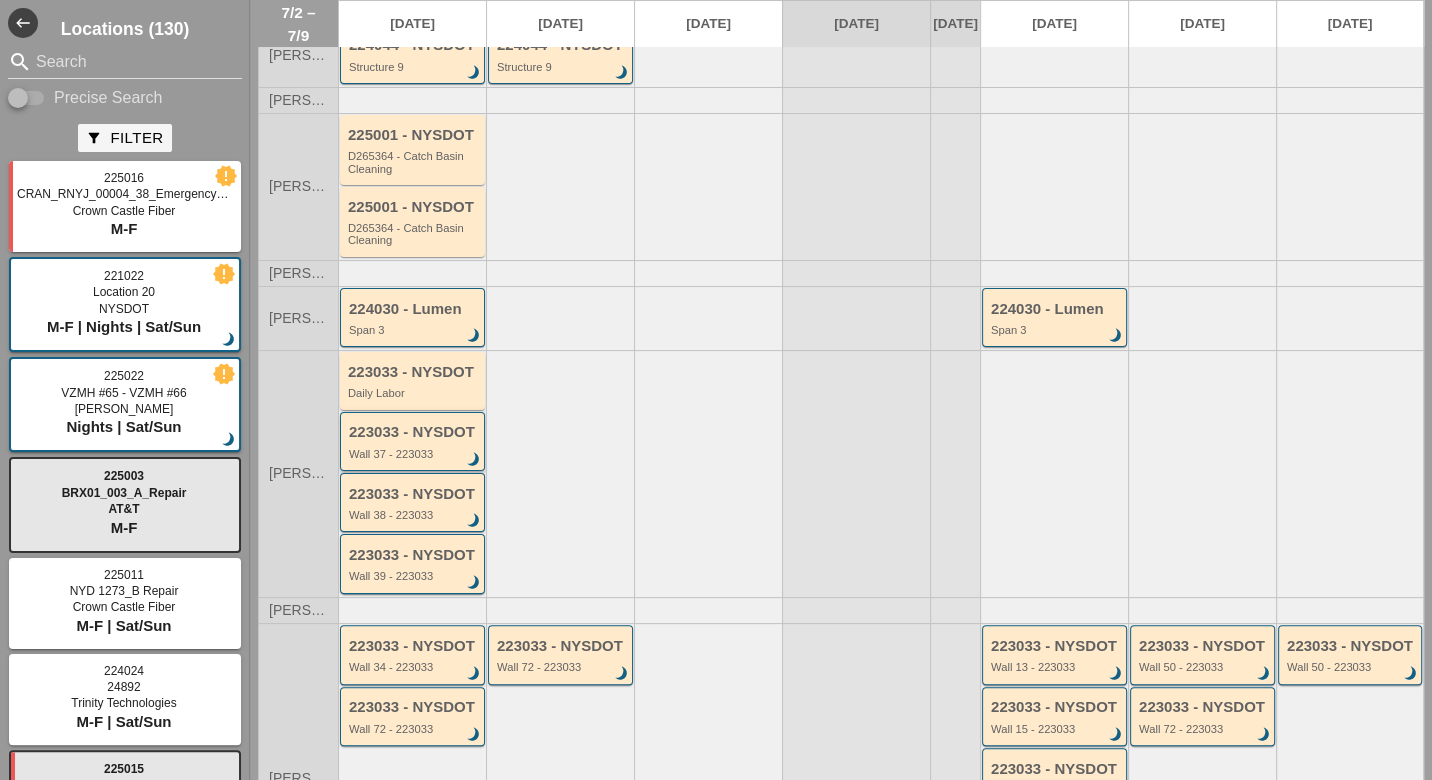 click on "Wall 37 - 223033" at bounding box center (414, 454) 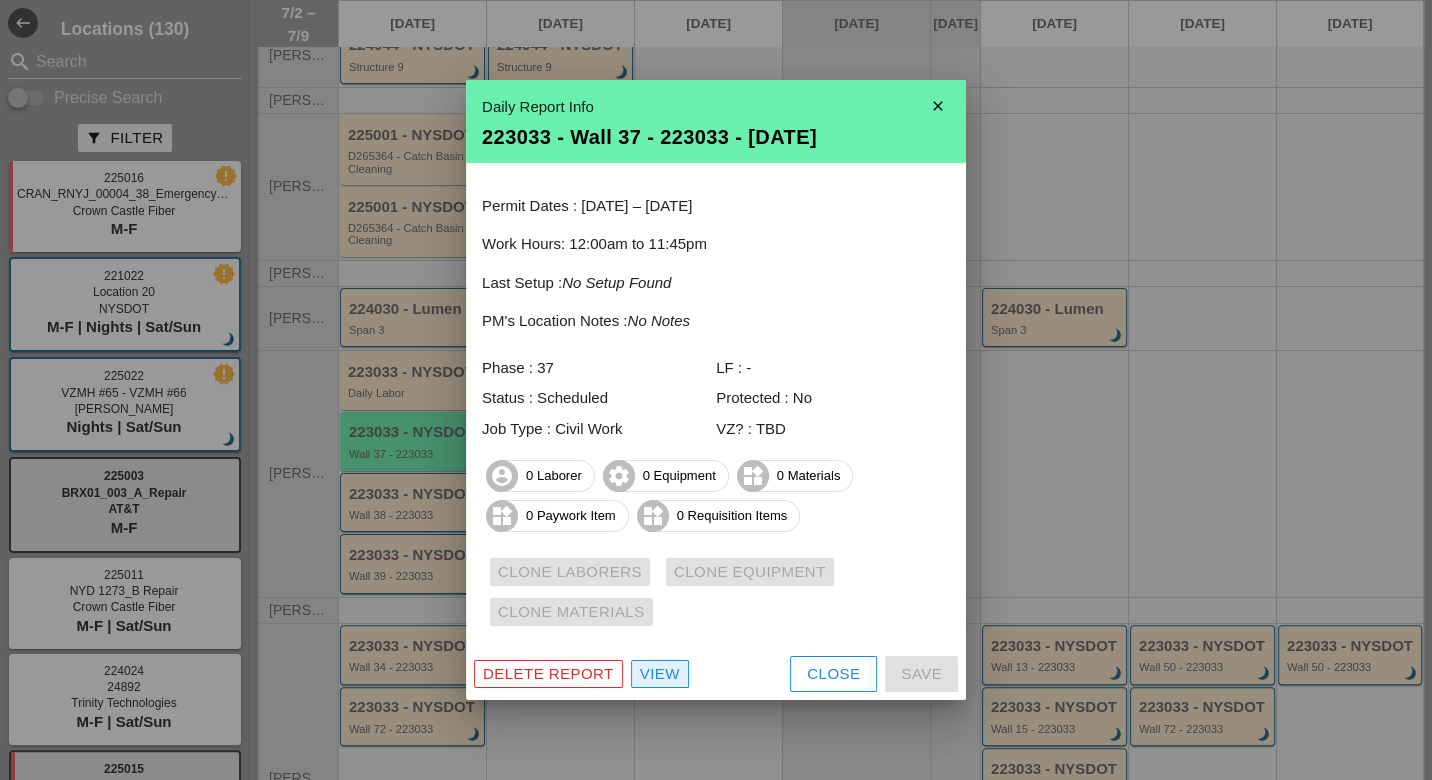 drag, startPoint x: 661, startPoint y: 668, endPoint x: 656, endPoint y: 658, distance: 11.18034 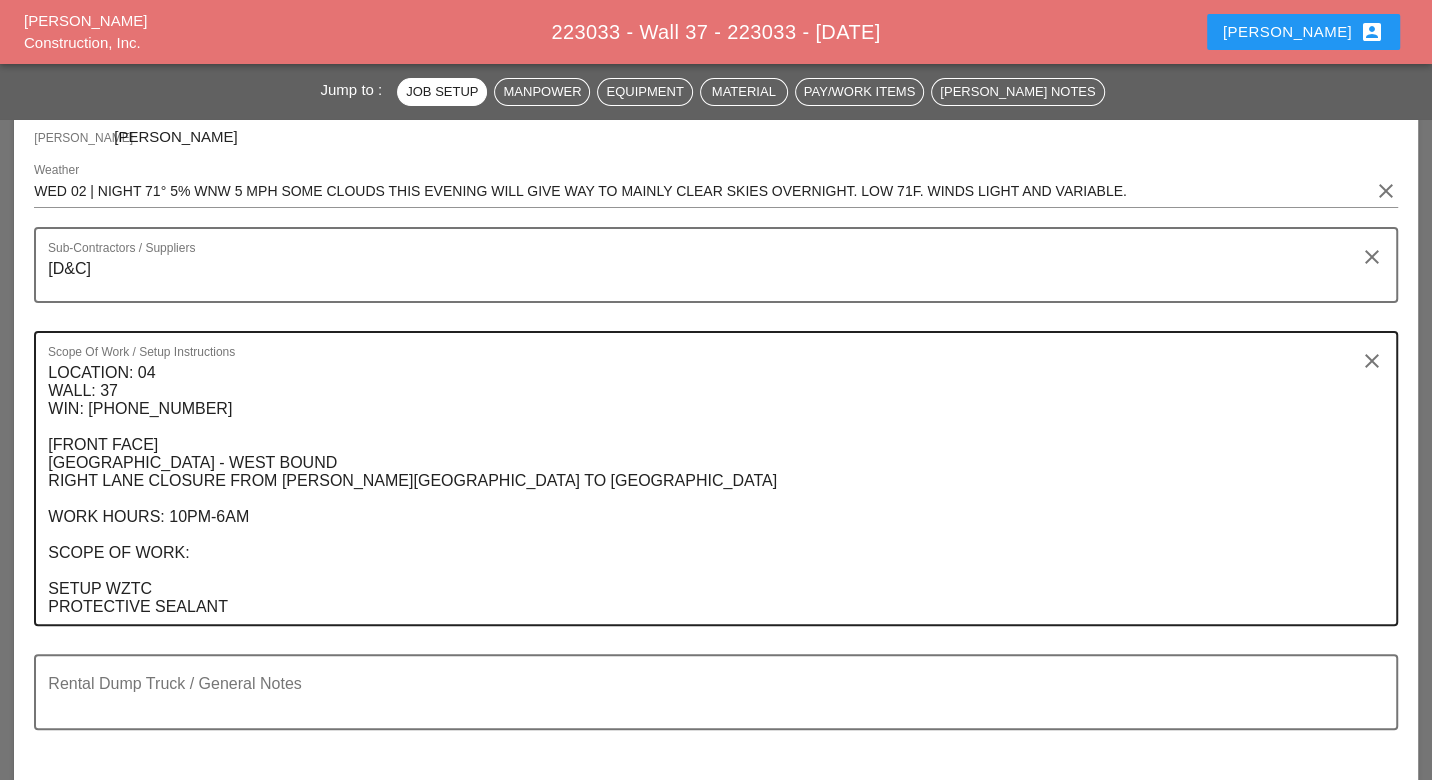 scroll, scrollTop: 333, scrollLeft: 0, axis: vertical 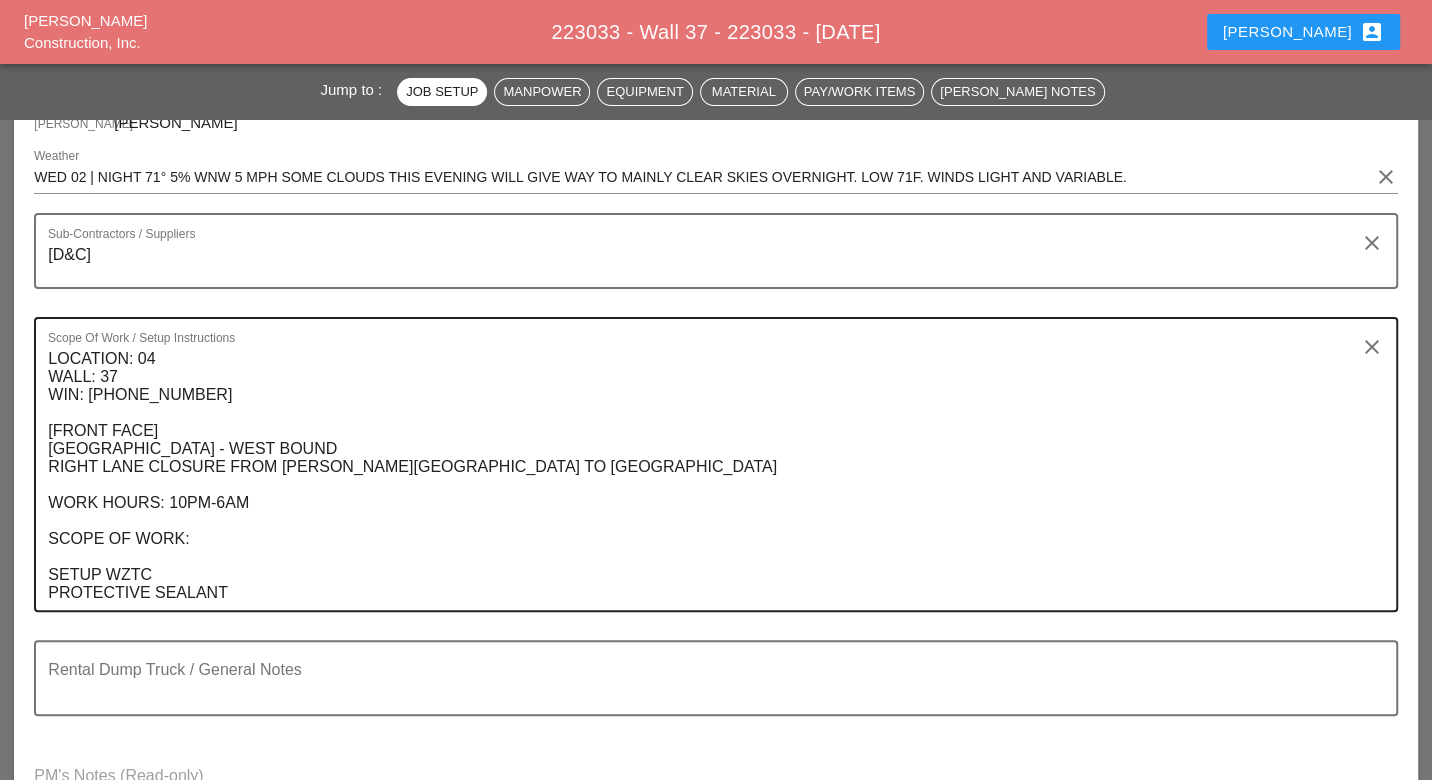 click on "LOCATION: 04
WALL: 37
WIN: 1-095-026
[FRONT FACE]
CROSS BRONX EXPRESSWAY - WEST BOUND
RIGHT LANE CLOSURE FROM NELSON AVE TO UNIVERSITY AVE
WORK HOURS: 10PM-6AM
SCOPE OF WORK:
SETUP WZTC
PROTECTIVE SEALANT" at bounding box center (707, 476) 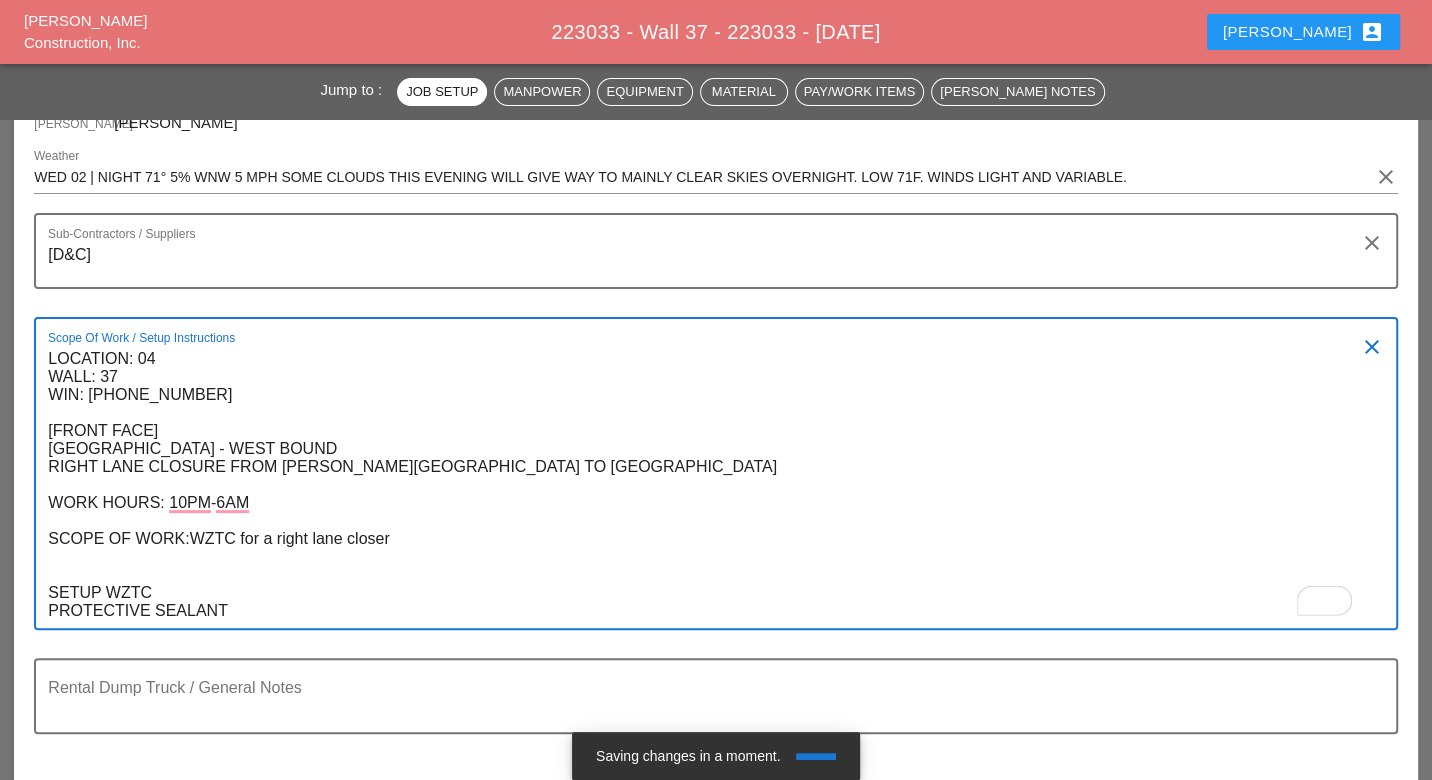 paste on "Subcontractor will apply final coat of paint" 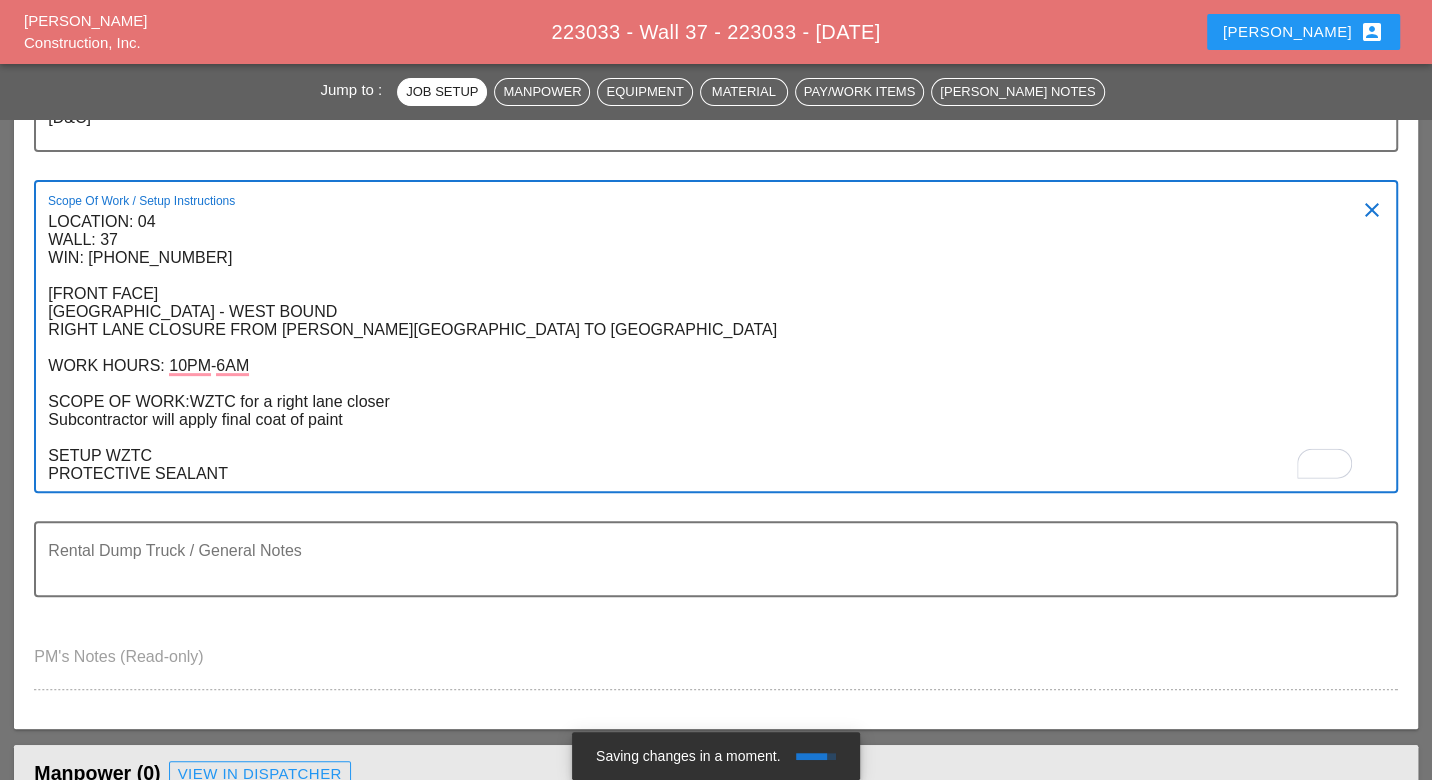 scroll, scrollTop: 333, scrollLeft: 0, axis: vertical 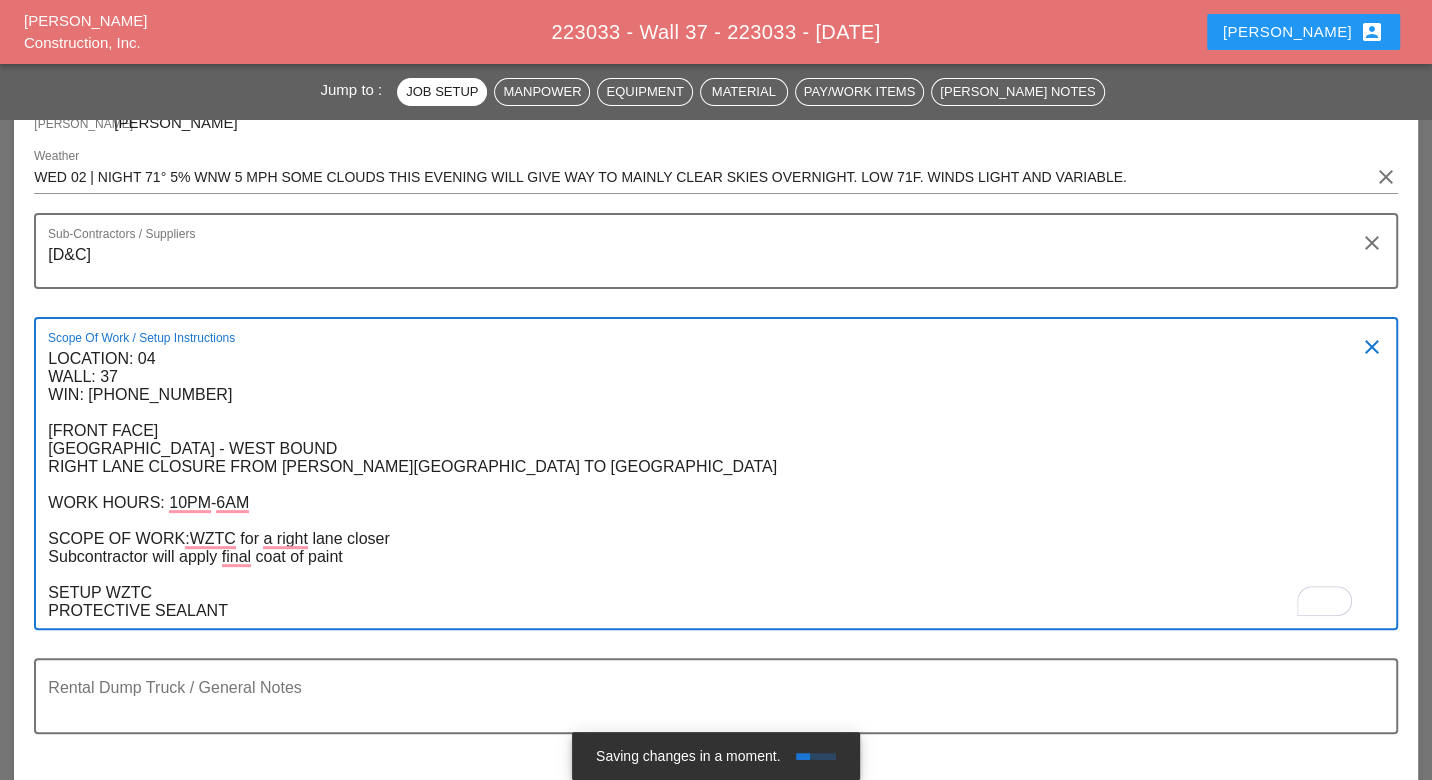 type on "LOCATION: 04
WALL: 37
WIN: 1-095-026
[FRONT FACE]
CROSS BRONX EXPRESSWAY - WEST BOUND
RIGHT LANE CLOSURE FROM NELSON AVE TO UNIVERSITY AVE
WORK HOURS: 10PM-6AM
SCOPE OF WORK:WZTC for a right lane closer
Subcontractor will apply final coat of paint
SETUP WZTC
PROTECTIVE SEALANT" 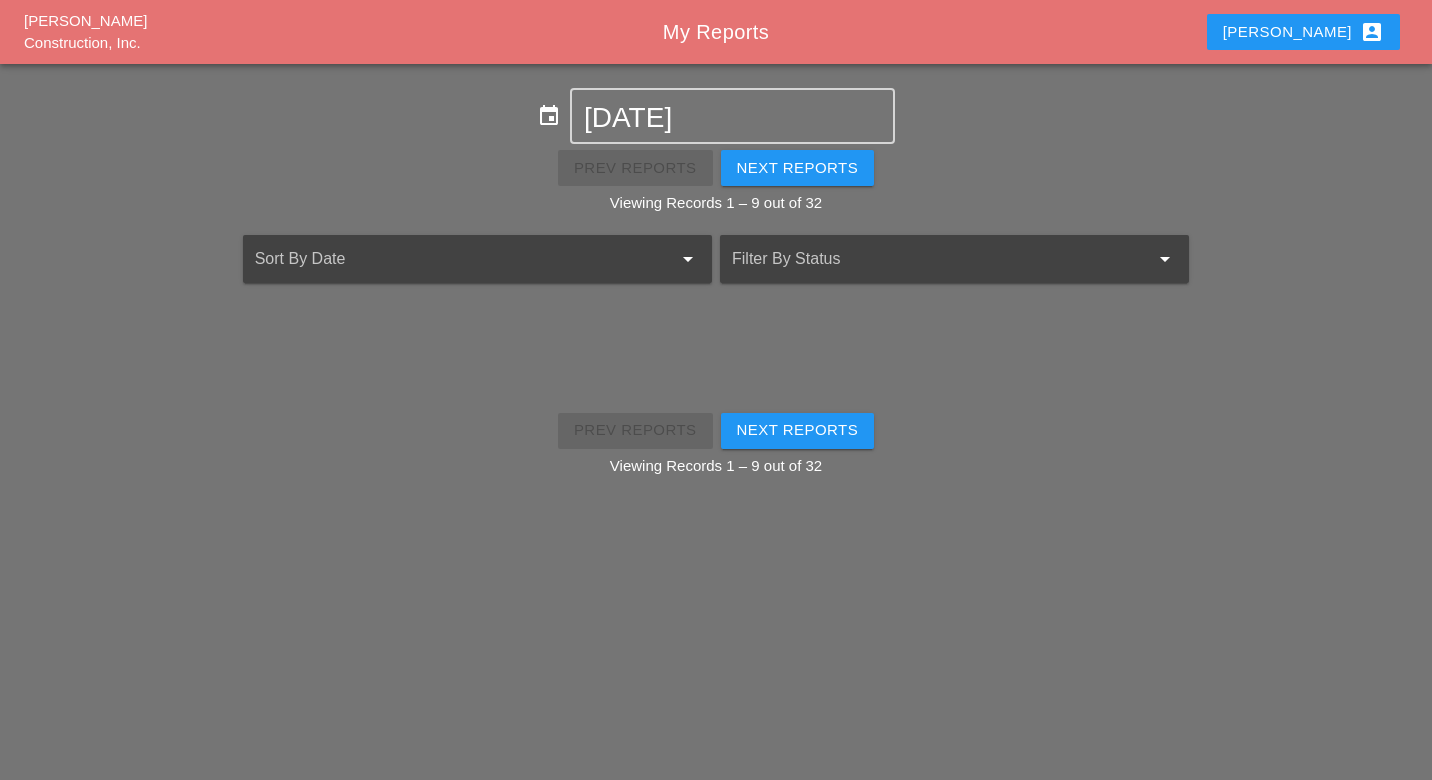 scroll, scrollTop: 0, scrollLeft: 0, axis: both 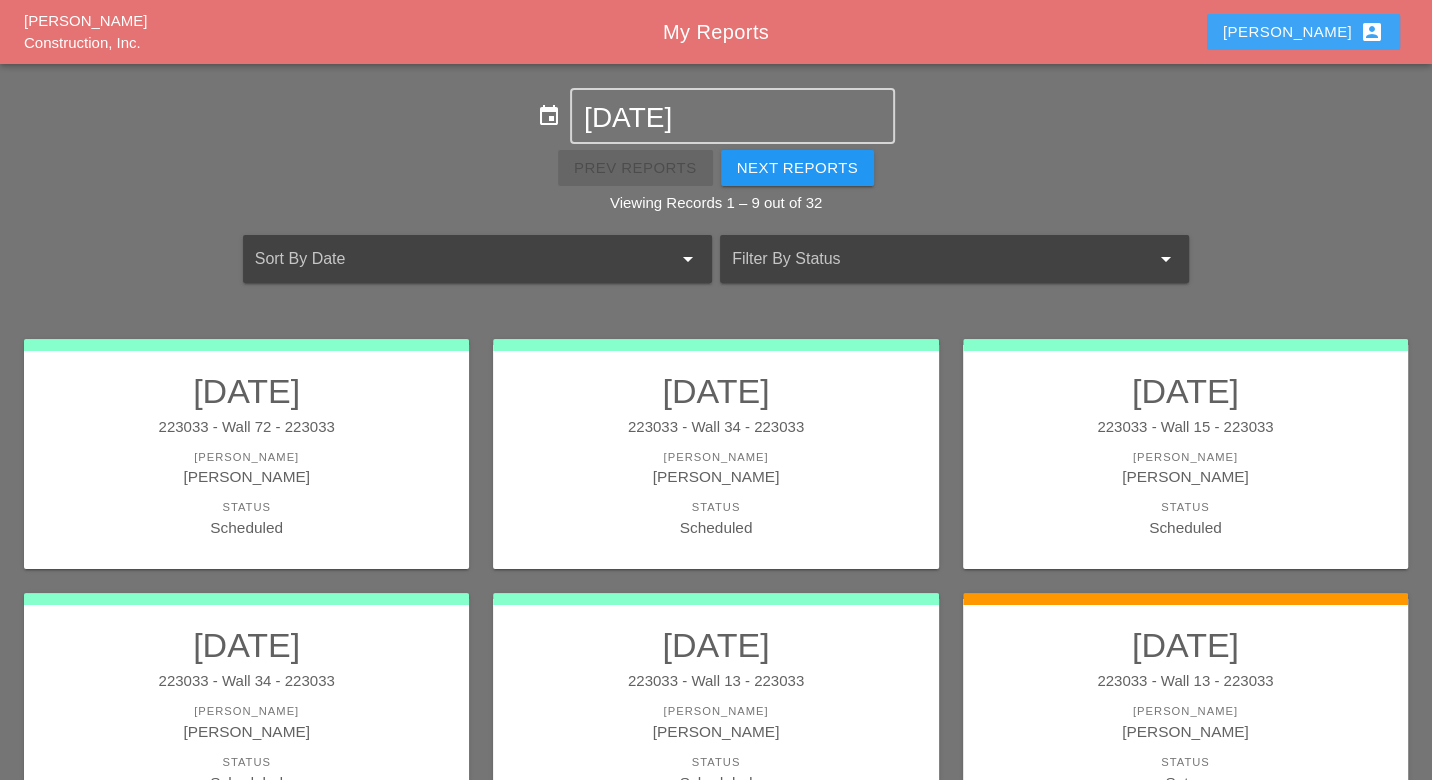 click on "Luca account_box" at bounding box center (1303, 32) 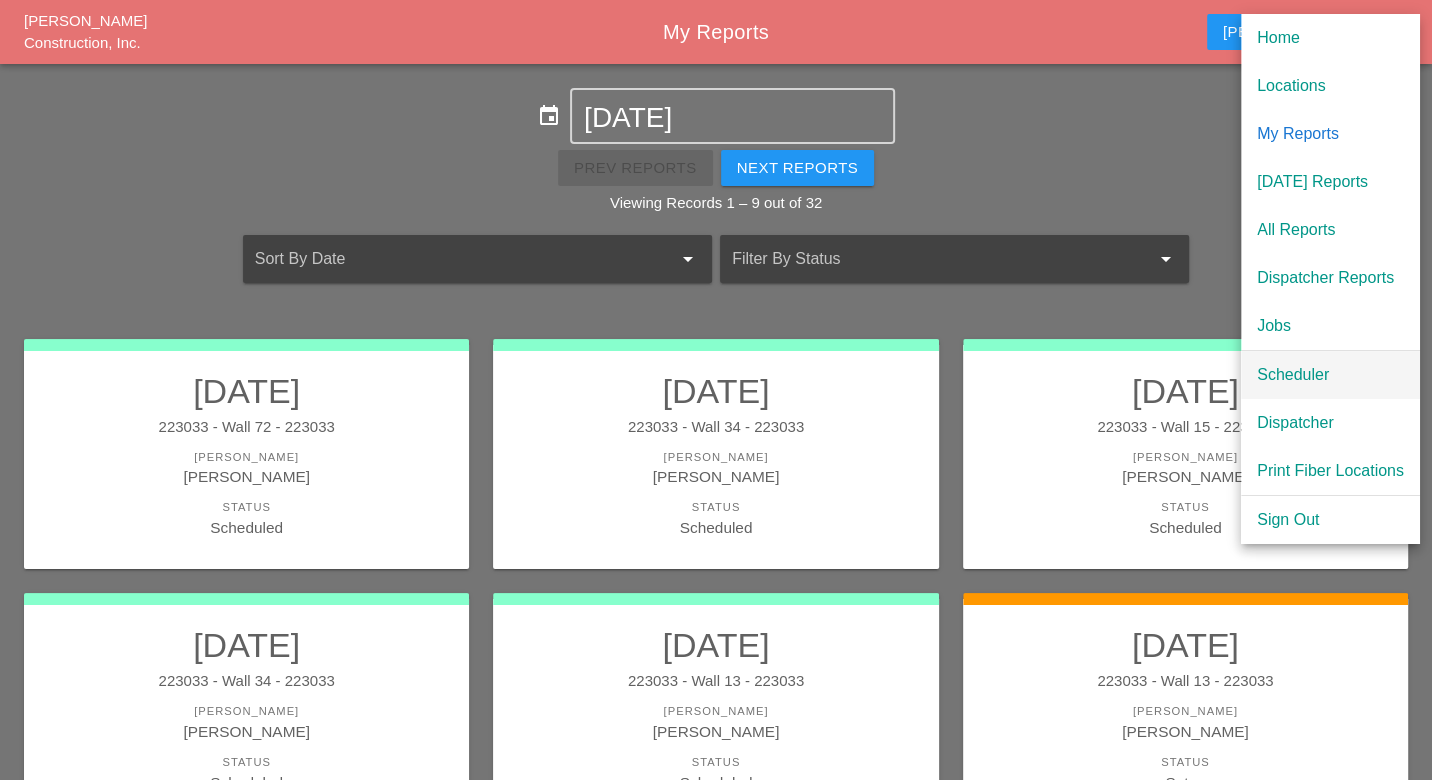 click on "Scheduler" at bounding box center (1330, 375) 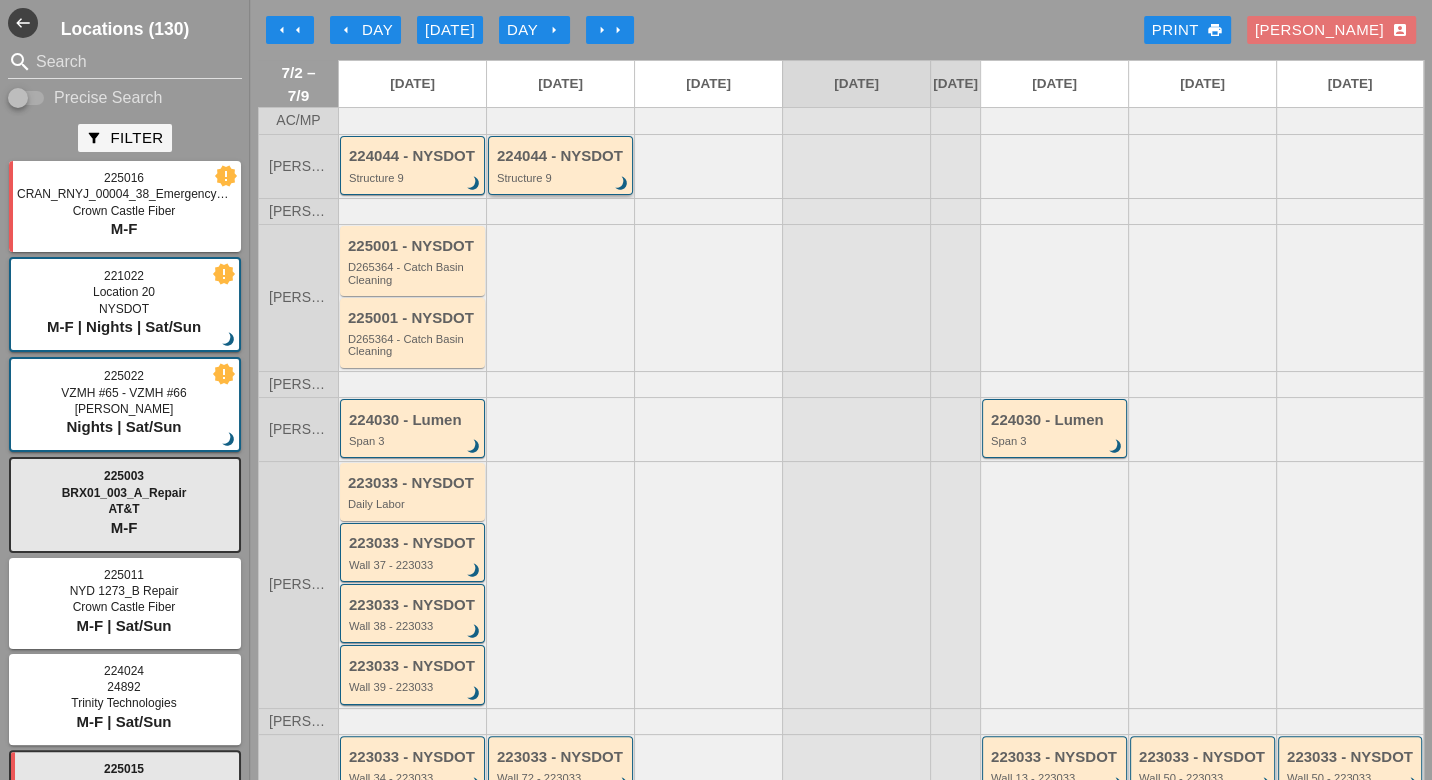 click on "224044 - NYSDOT" at bounding box center [562, 156] 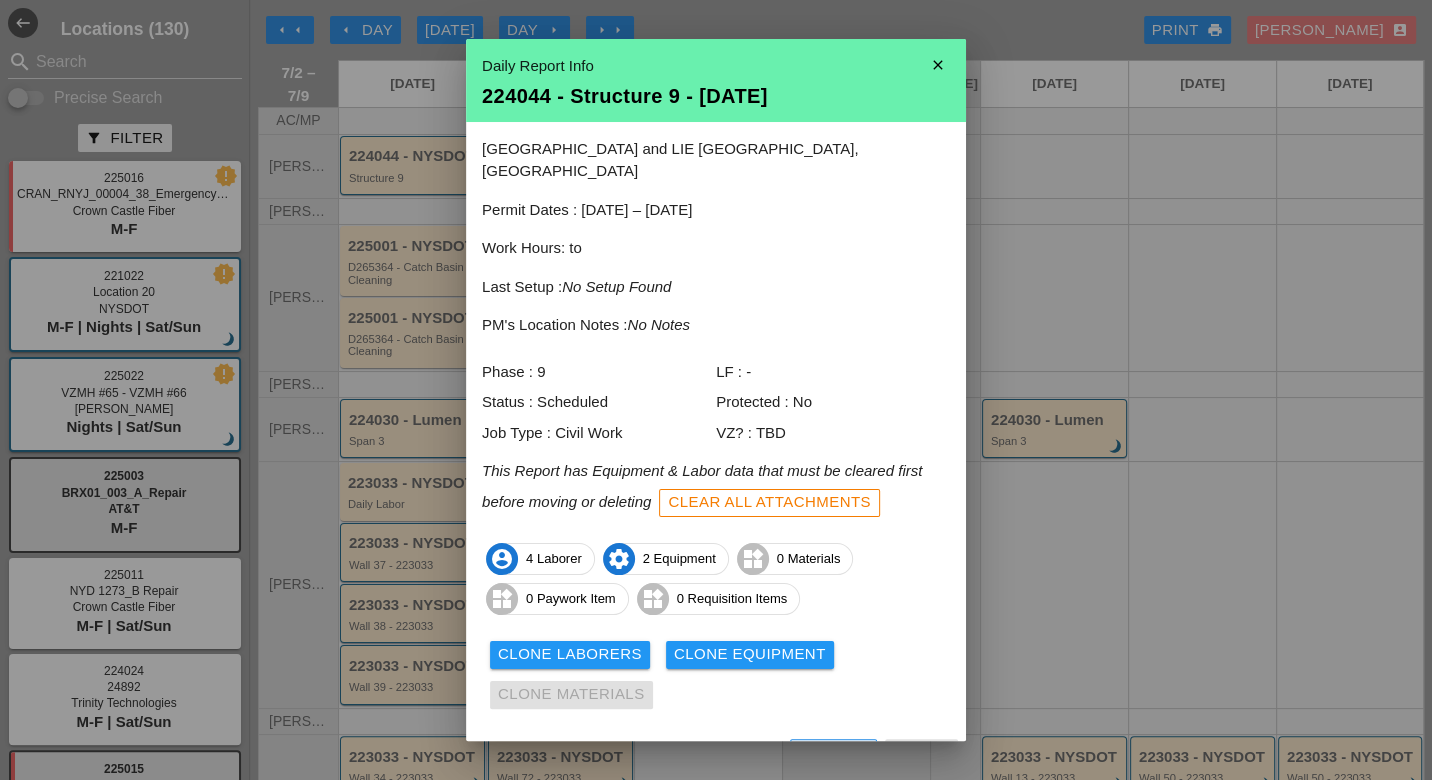 click on "View" at bounding box center (660, 756) 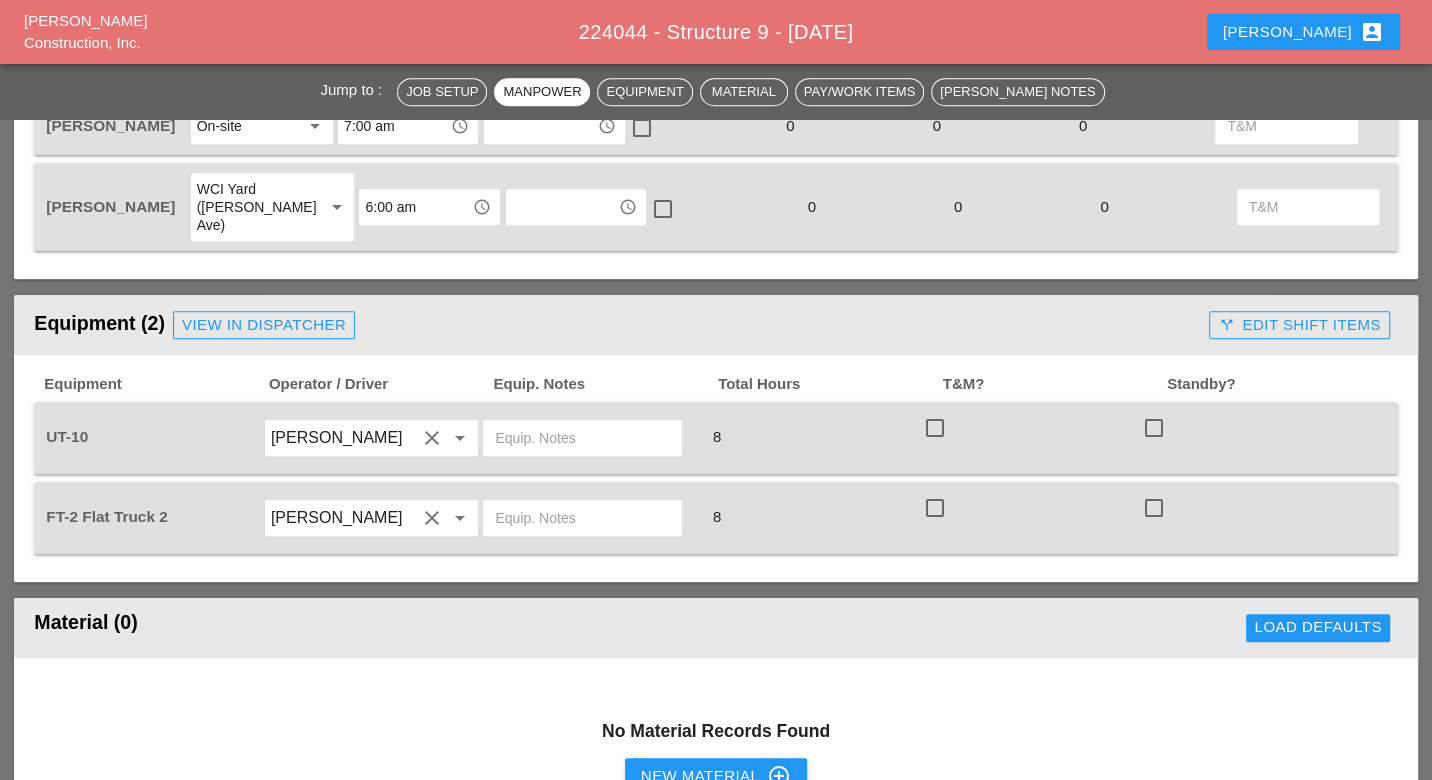 scroll, scrollTop: 1222, scrollLeft: 0, axis: vertical 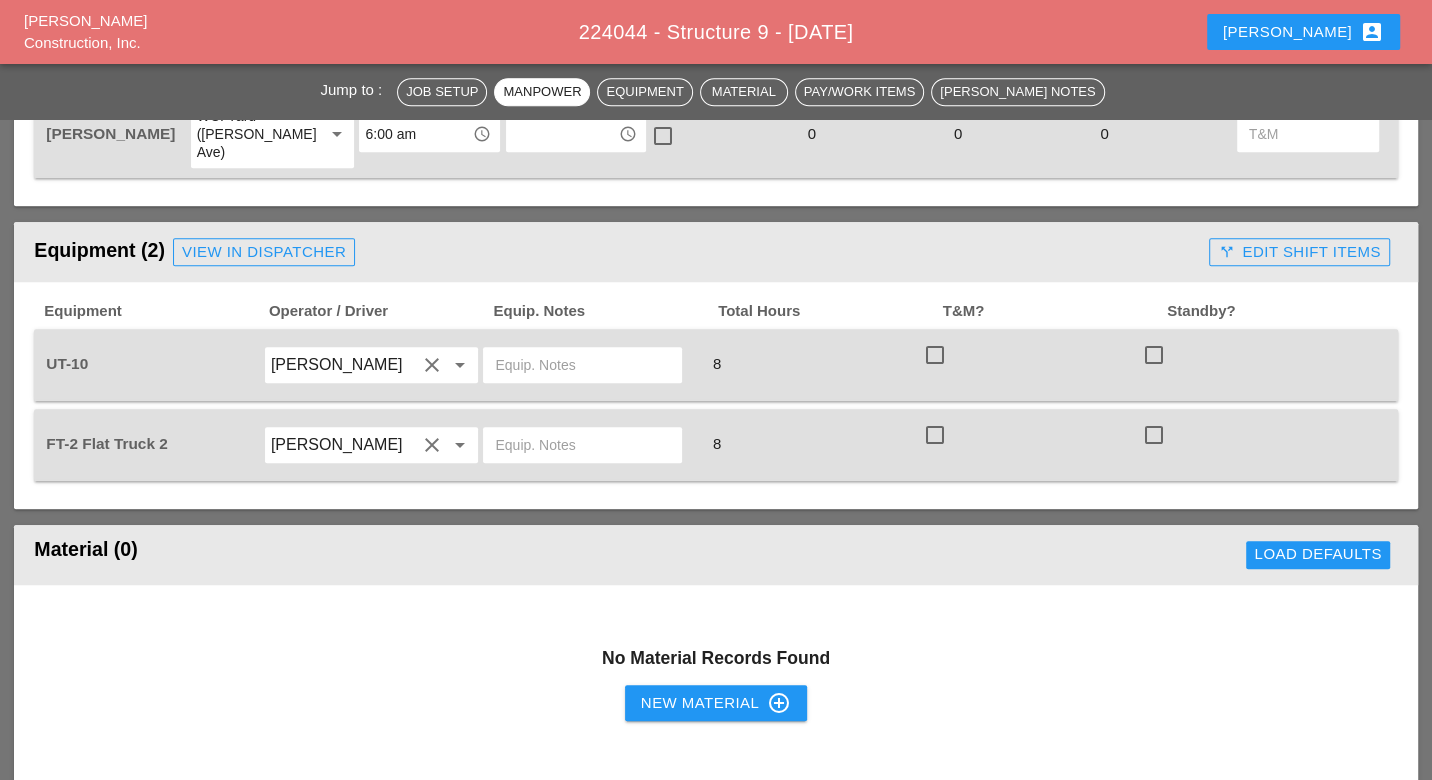 click at bounding box center [582, 365] 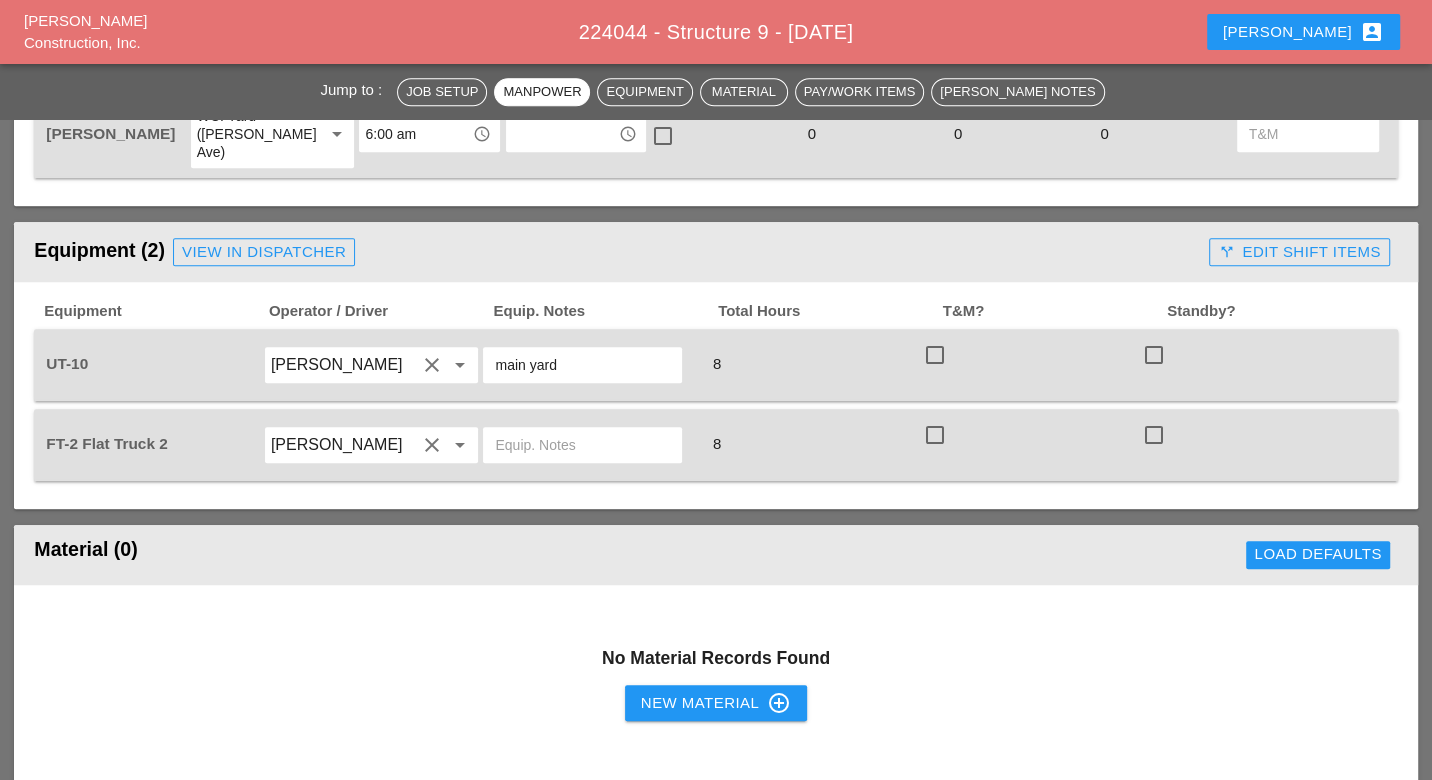 type on "main yard" 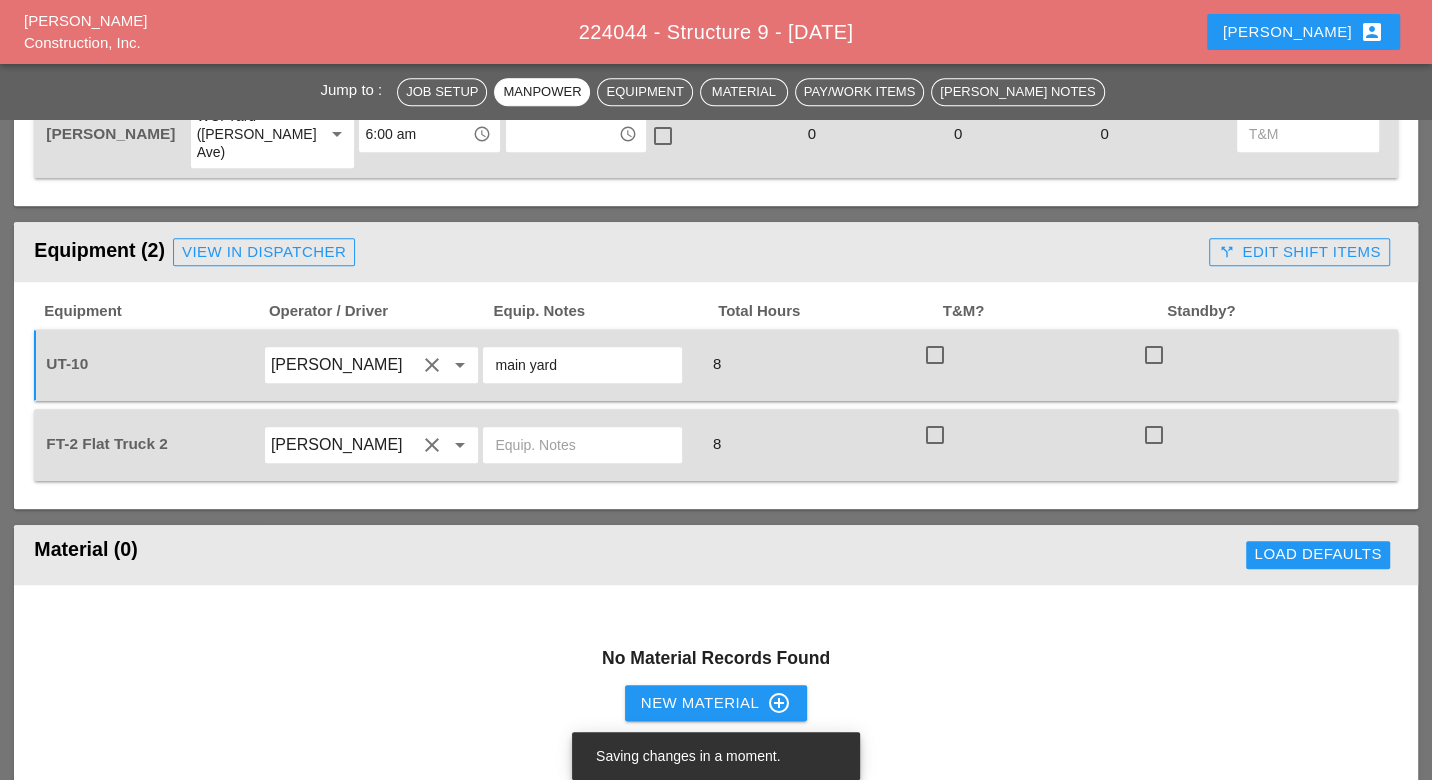 click at bounding box center [582, 445] 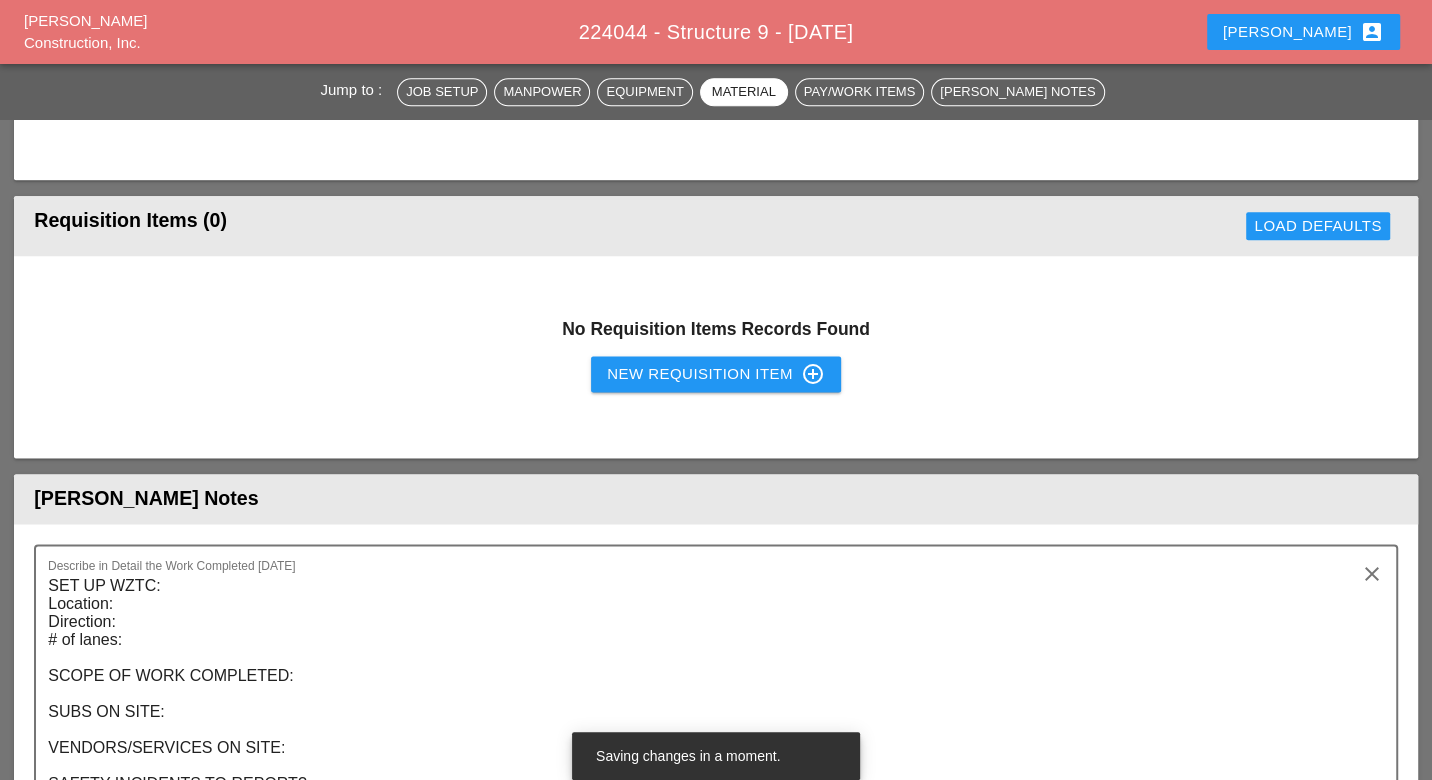 scroll, scrollTop: 1826, scrollLeft: 0, axis: vertical 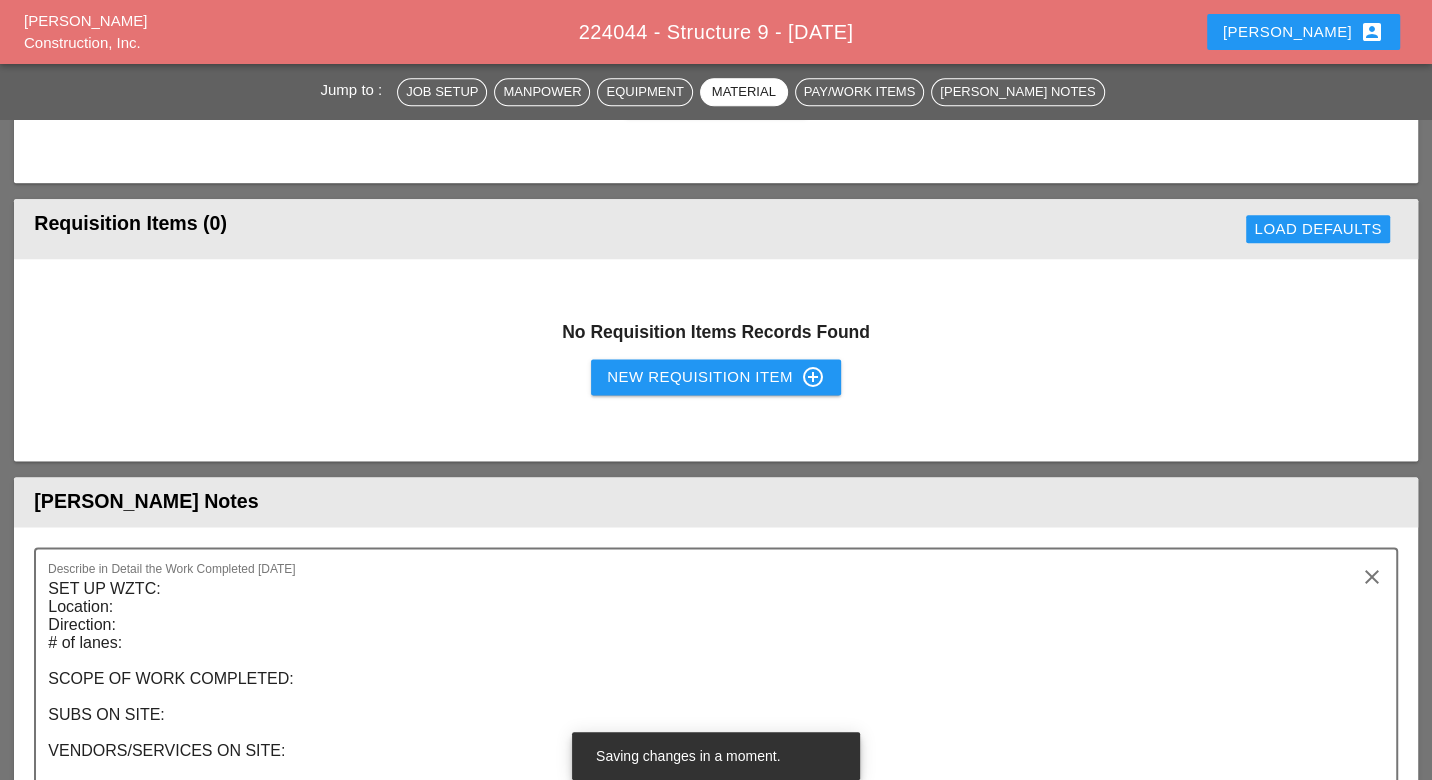 type on "main yard" 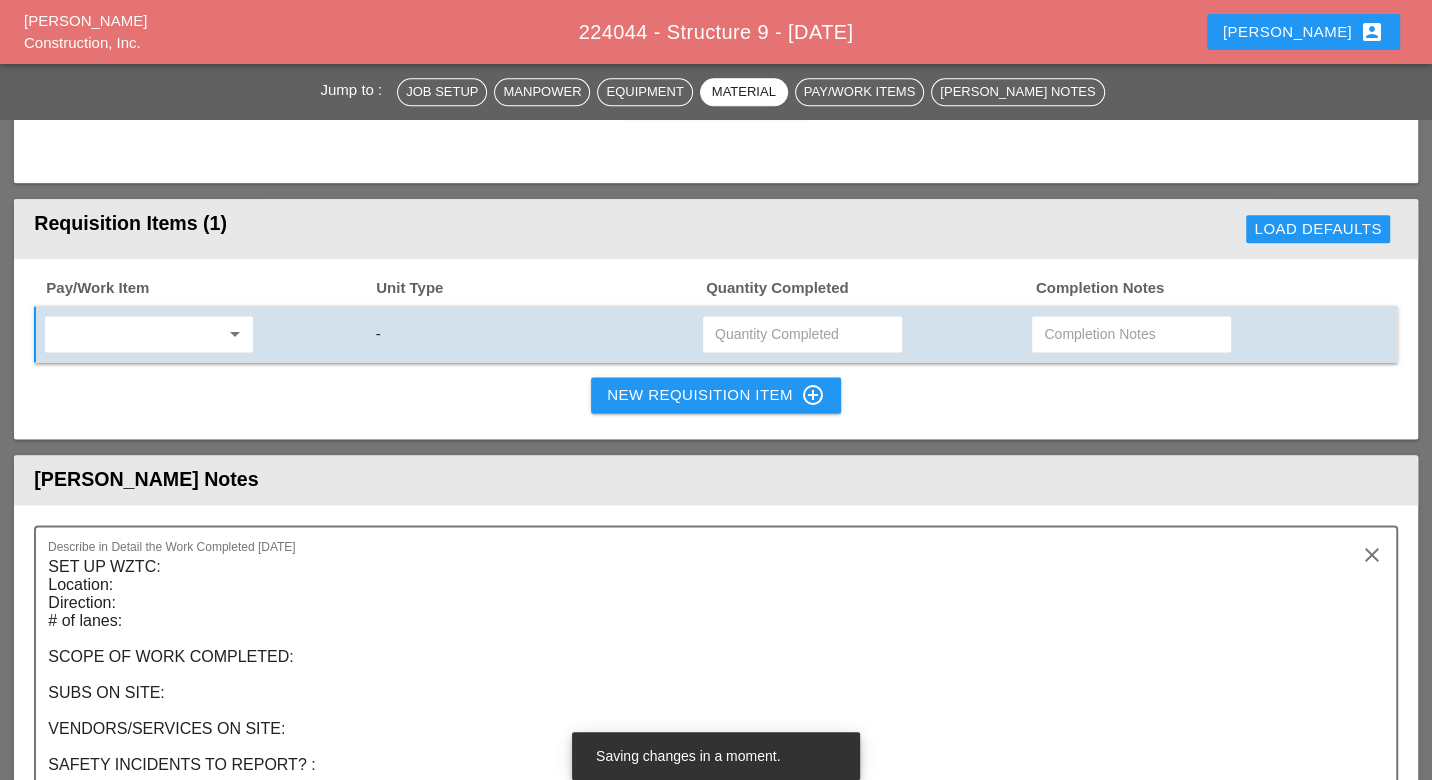 click at bounding box center [135, 334] 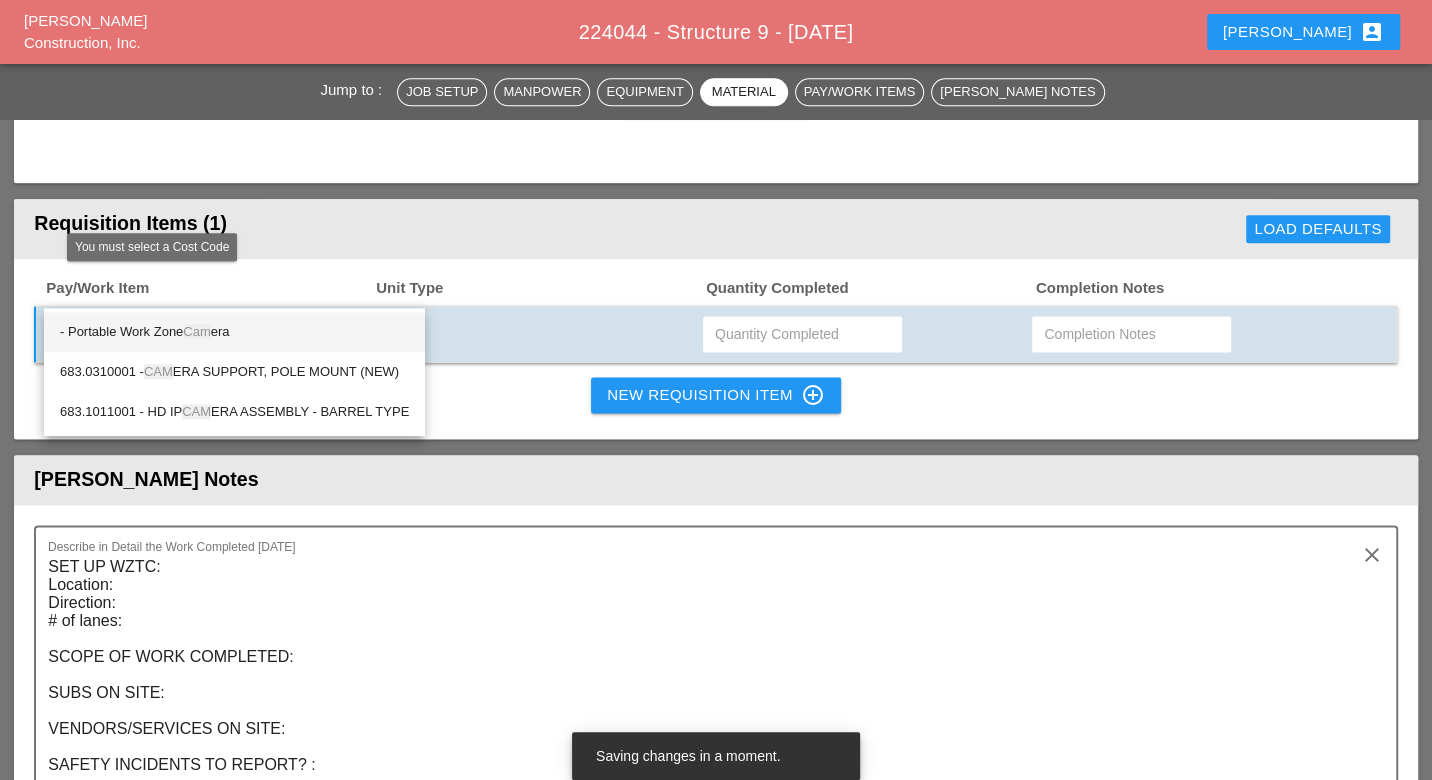 click on "- Portable Work Zone  Cam era" at bounding box center (234, 332) 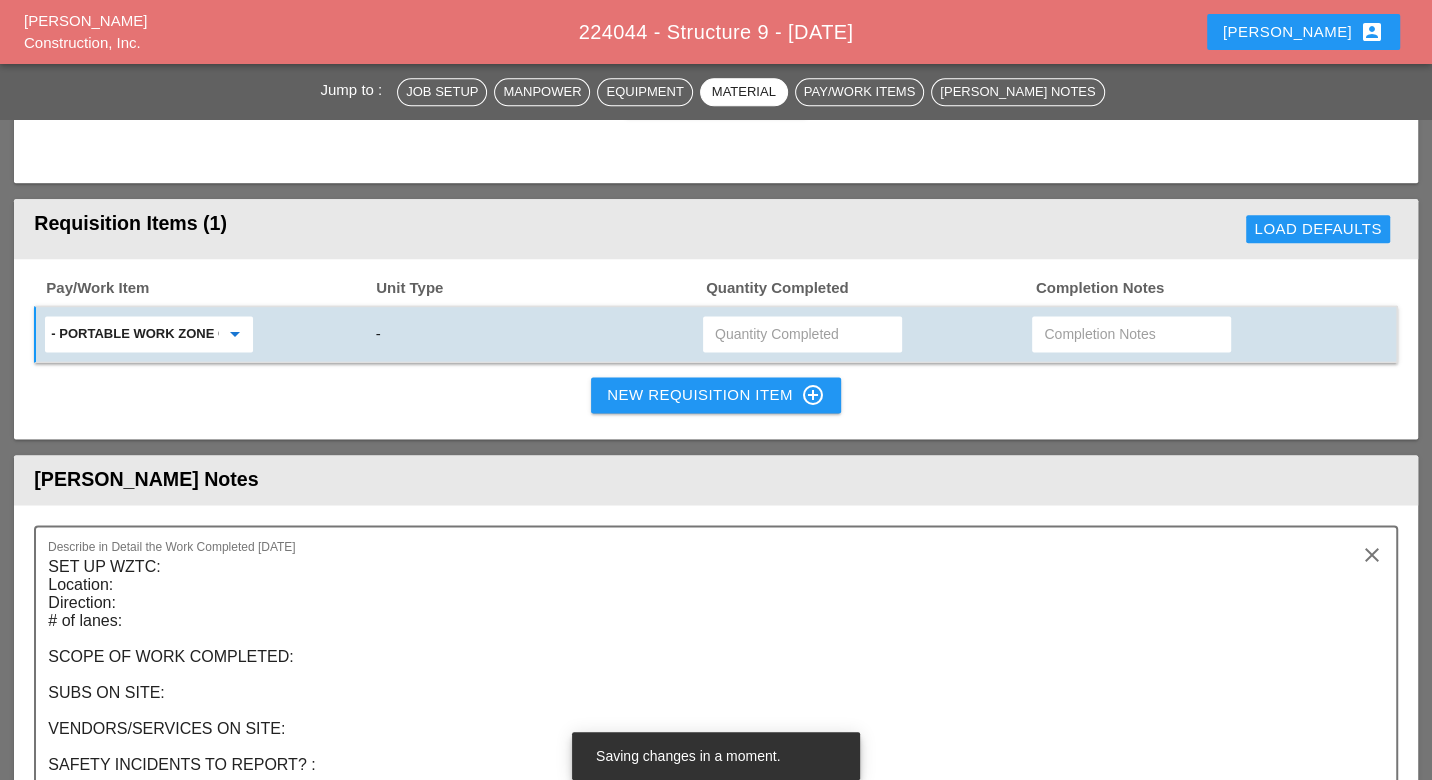 type on "- Portable Work Zone Camera" 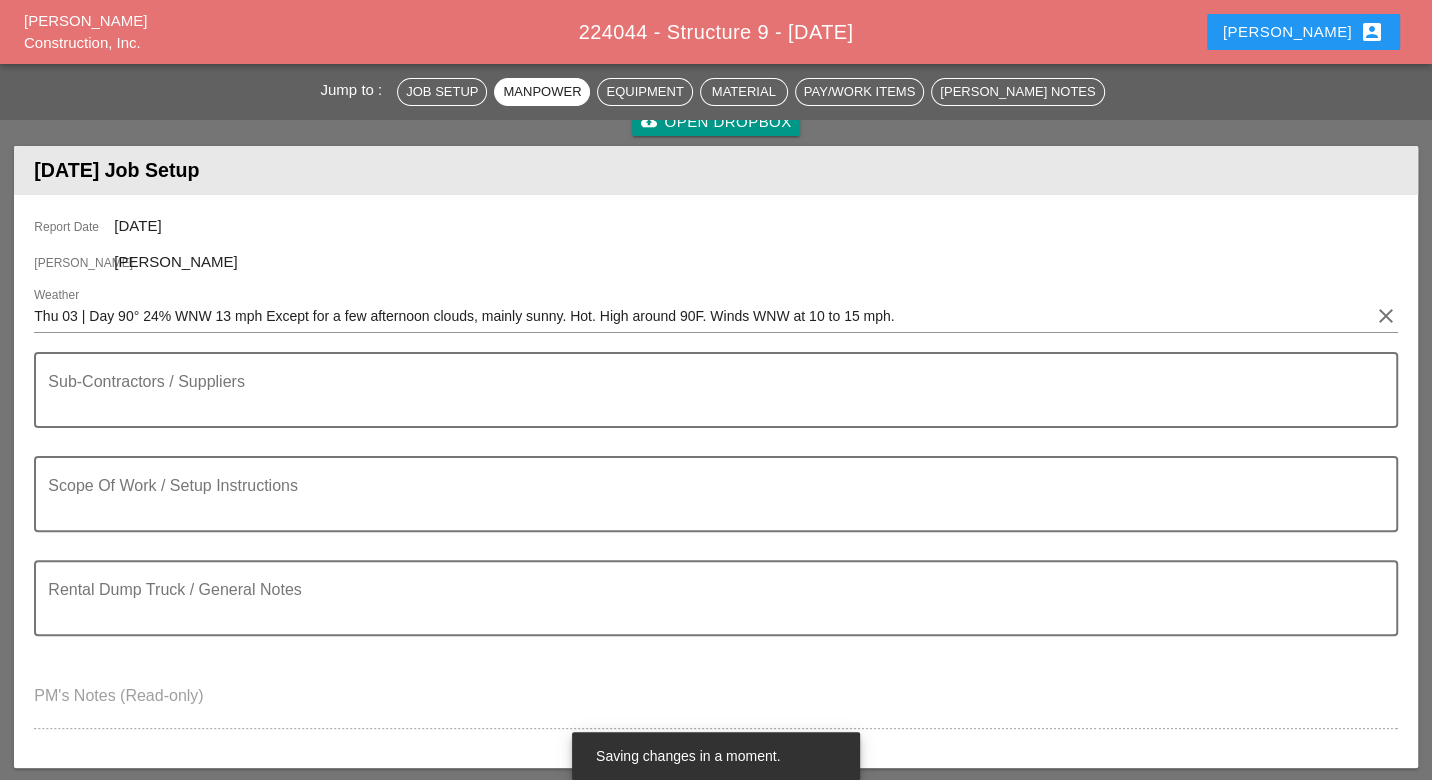 scroll, scrollTop: 193, scrollLeft: 0, axis: vertical 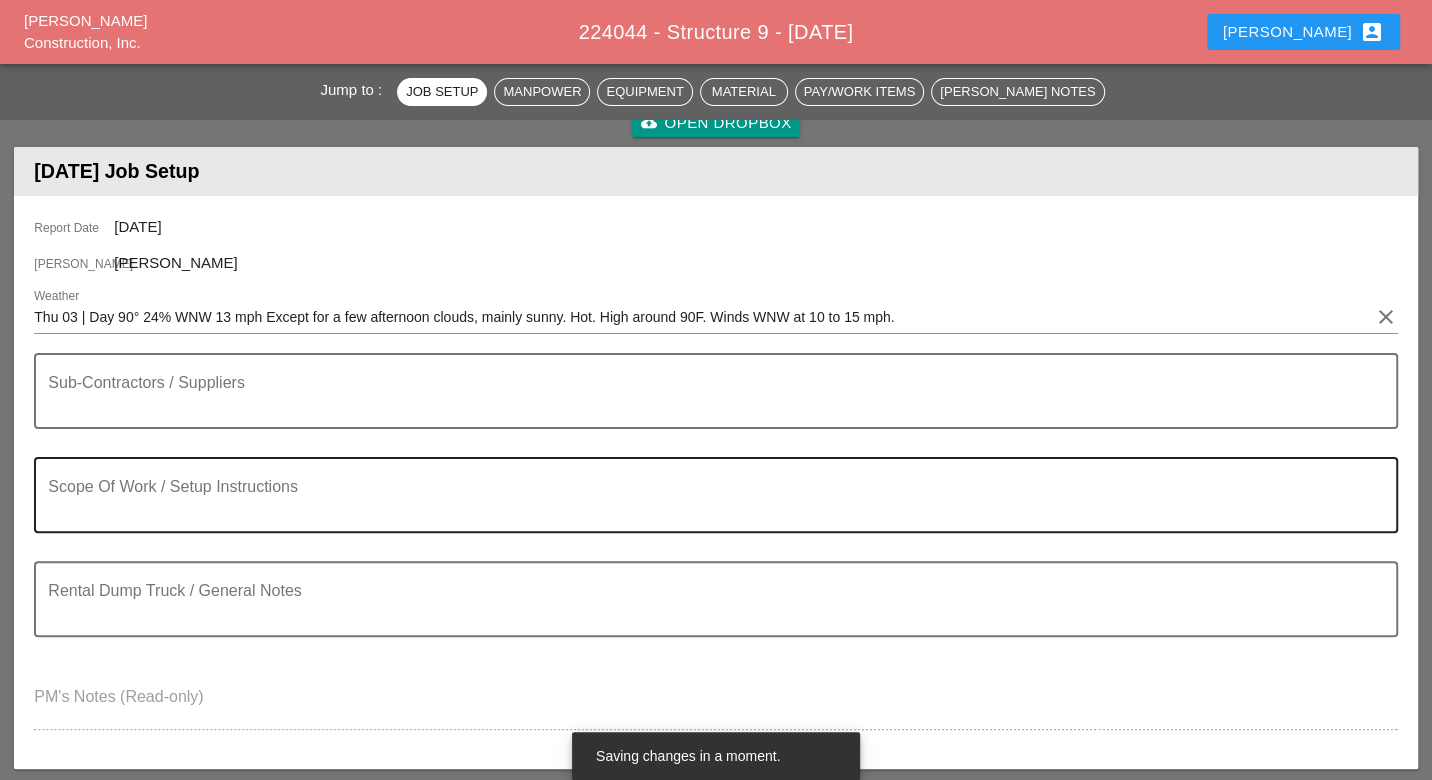 type on "2" 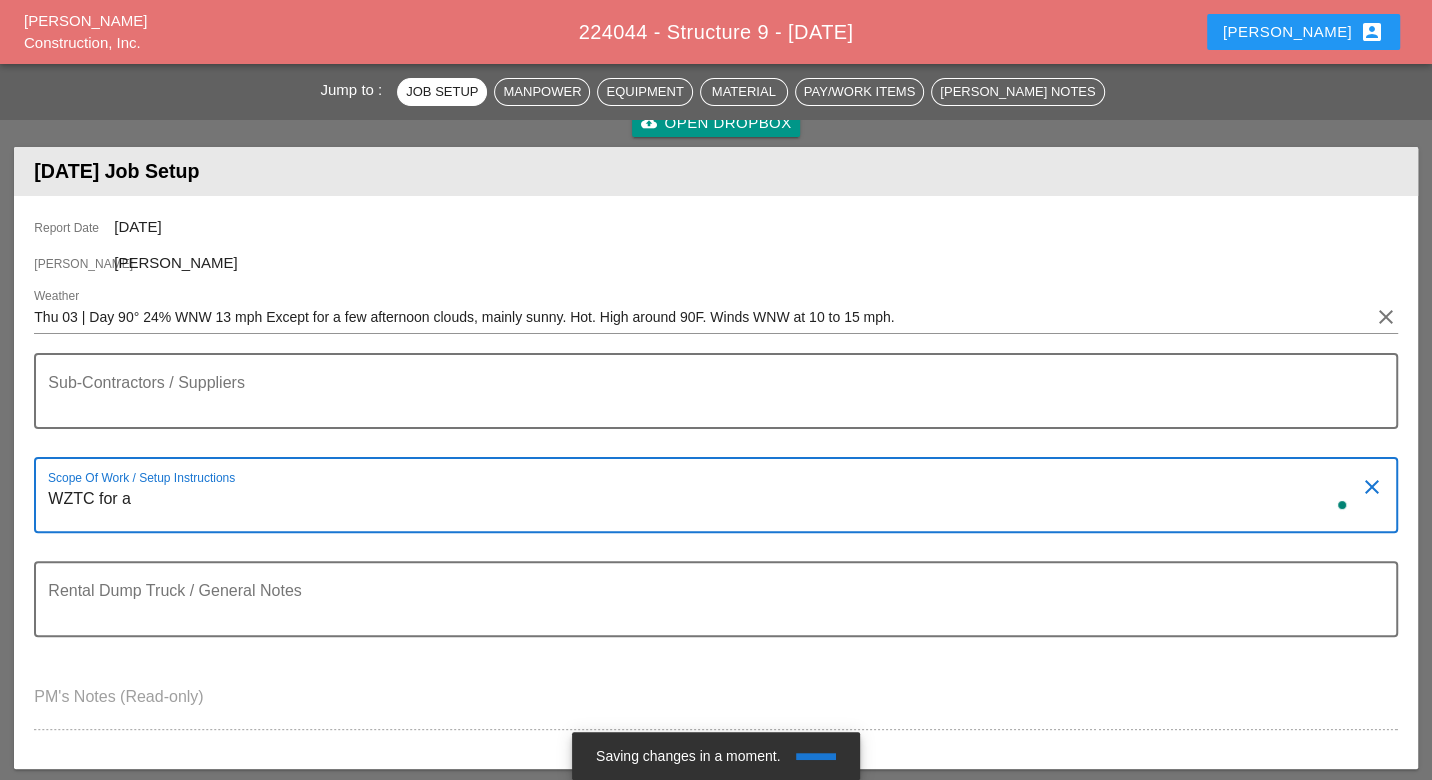 type on "WZTC for a s" 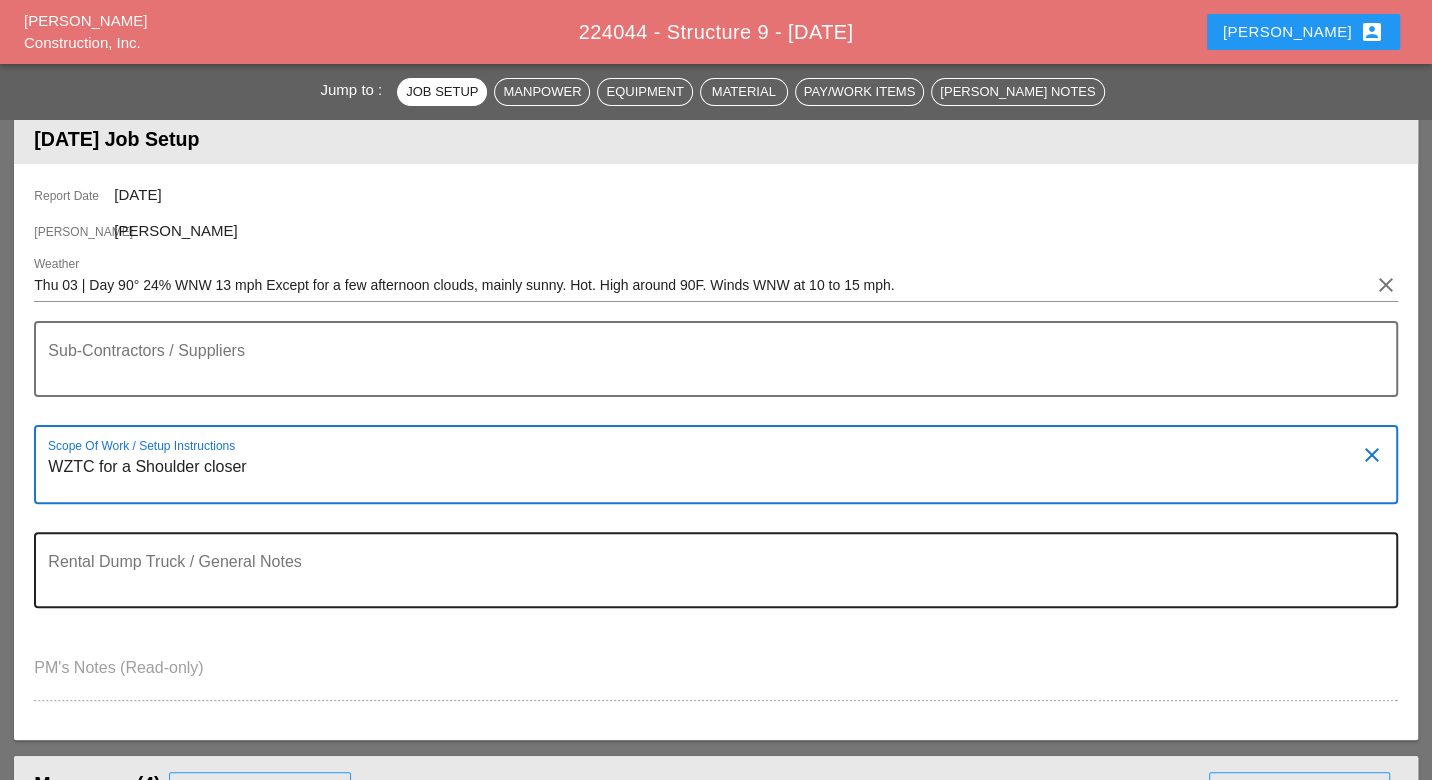 scroll, scrollTop: 444, scrollLeft: 0, axis: vertical 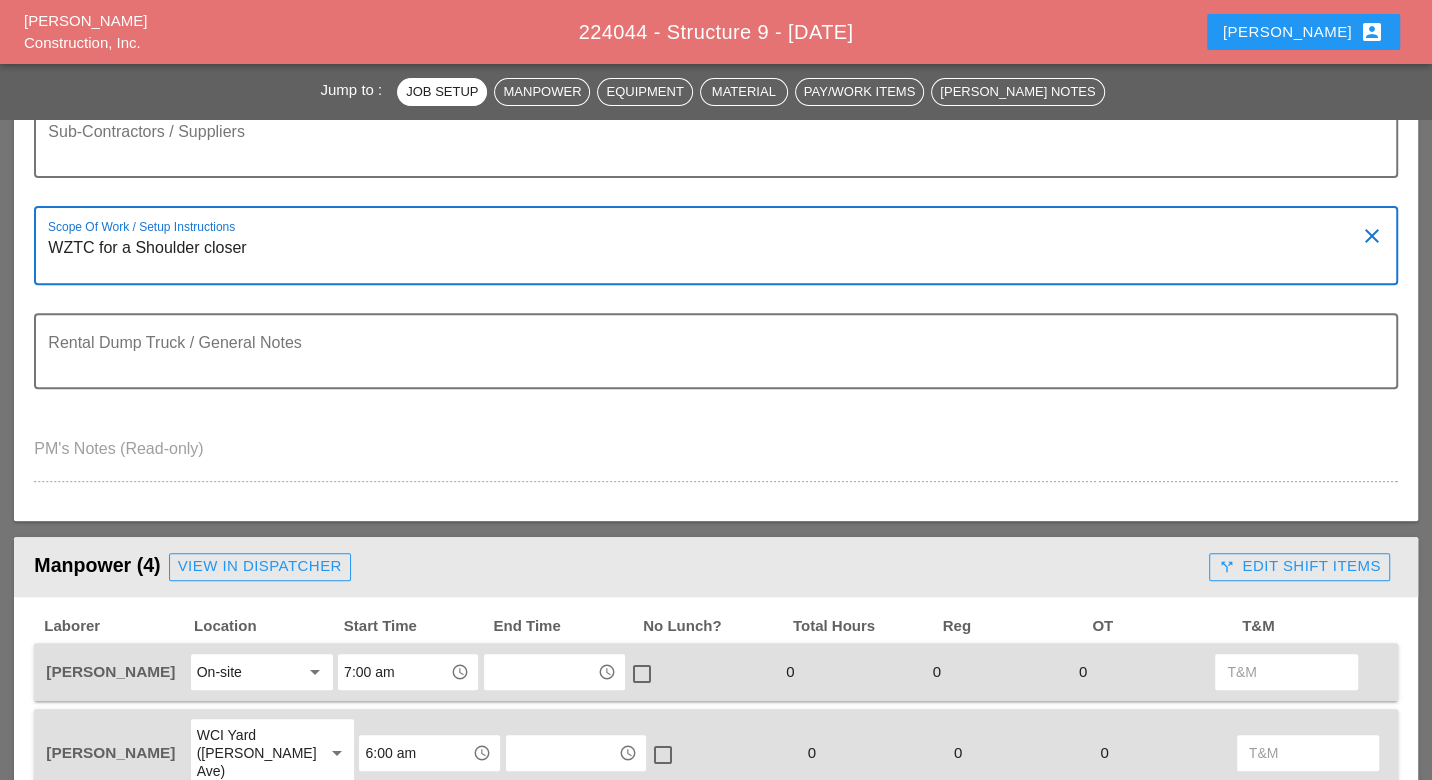 click on "WZTC for a Shoulder closer" at bounding box center (707, 257) 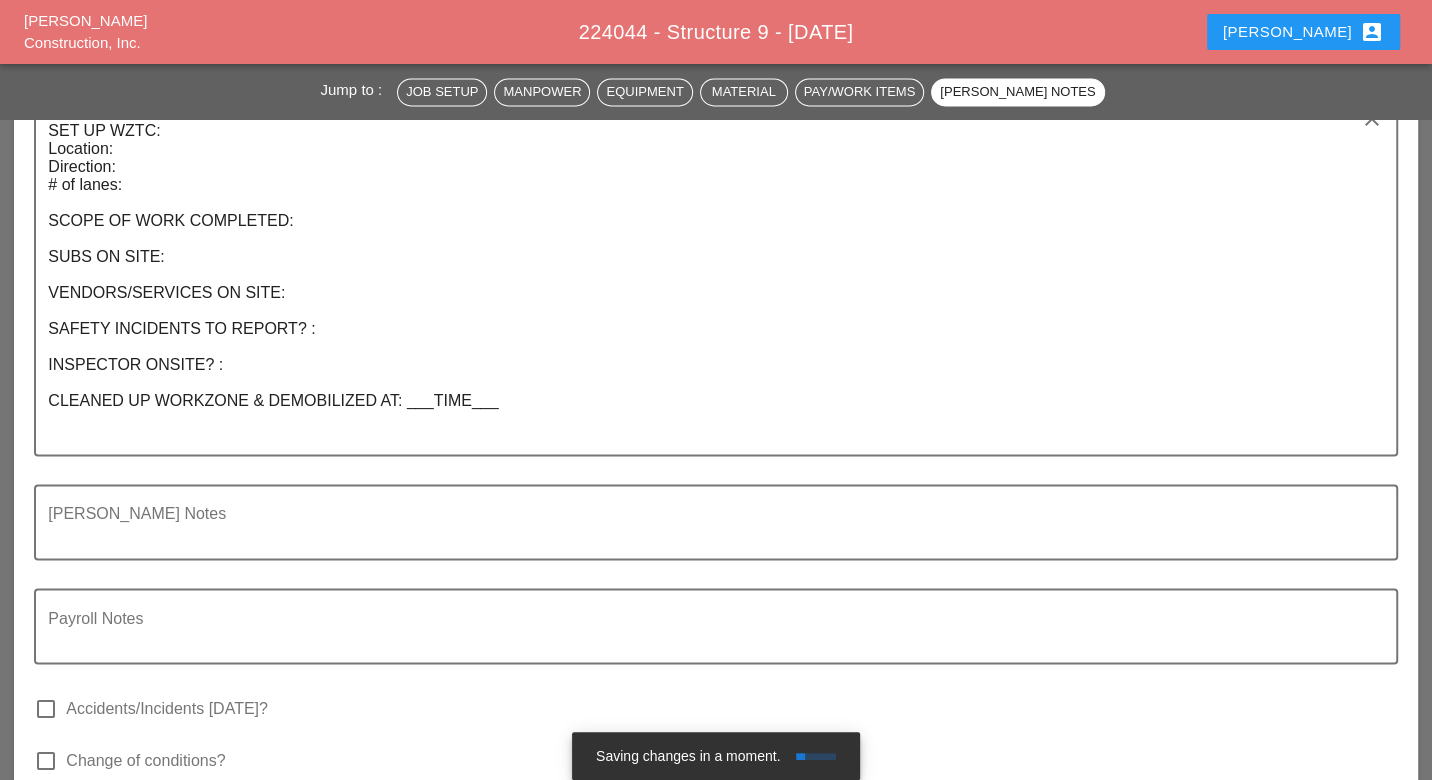 scroll, scrollTop: 2333, scrollLeft: 0, axis: vertical 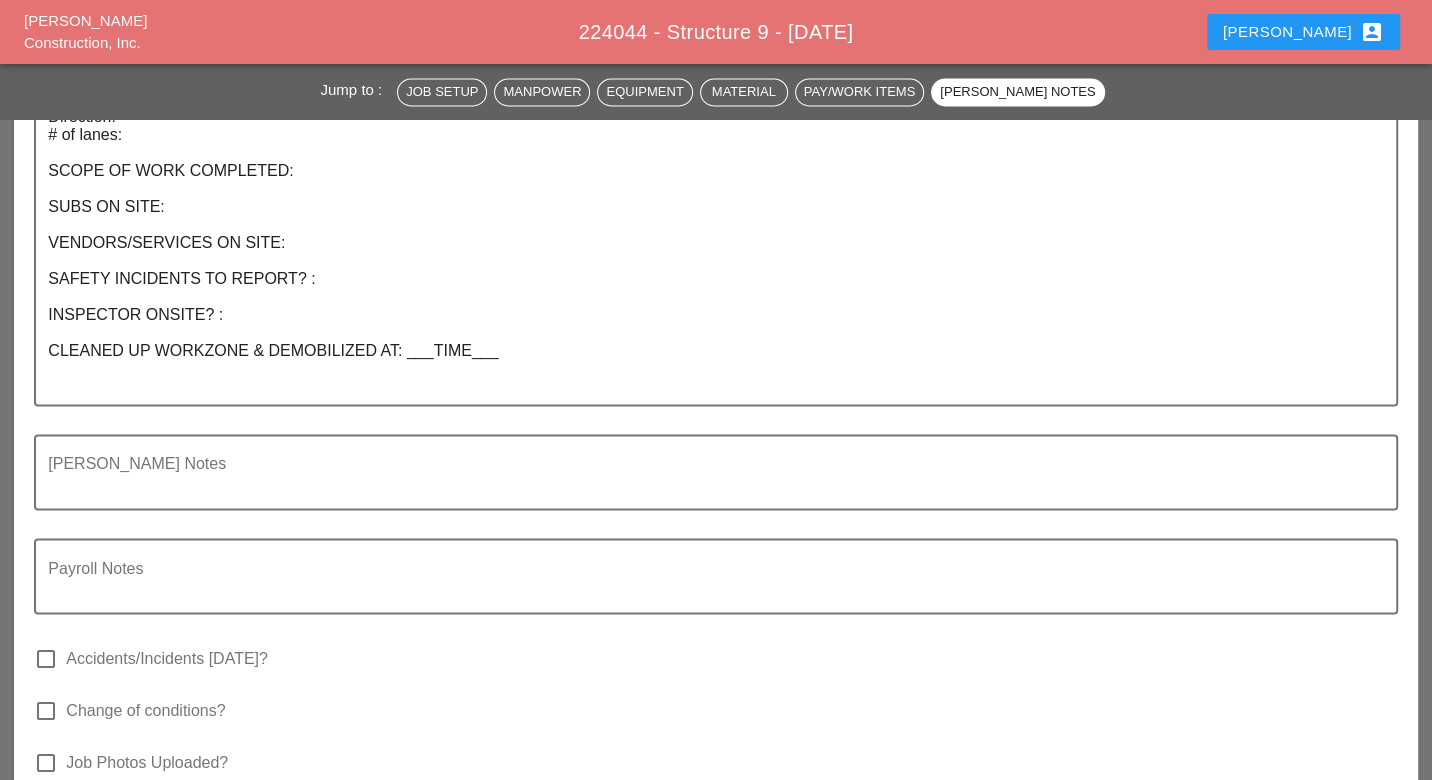 type on "WZTC for a Shoulder closer
Continue prep. work for future concrete work" 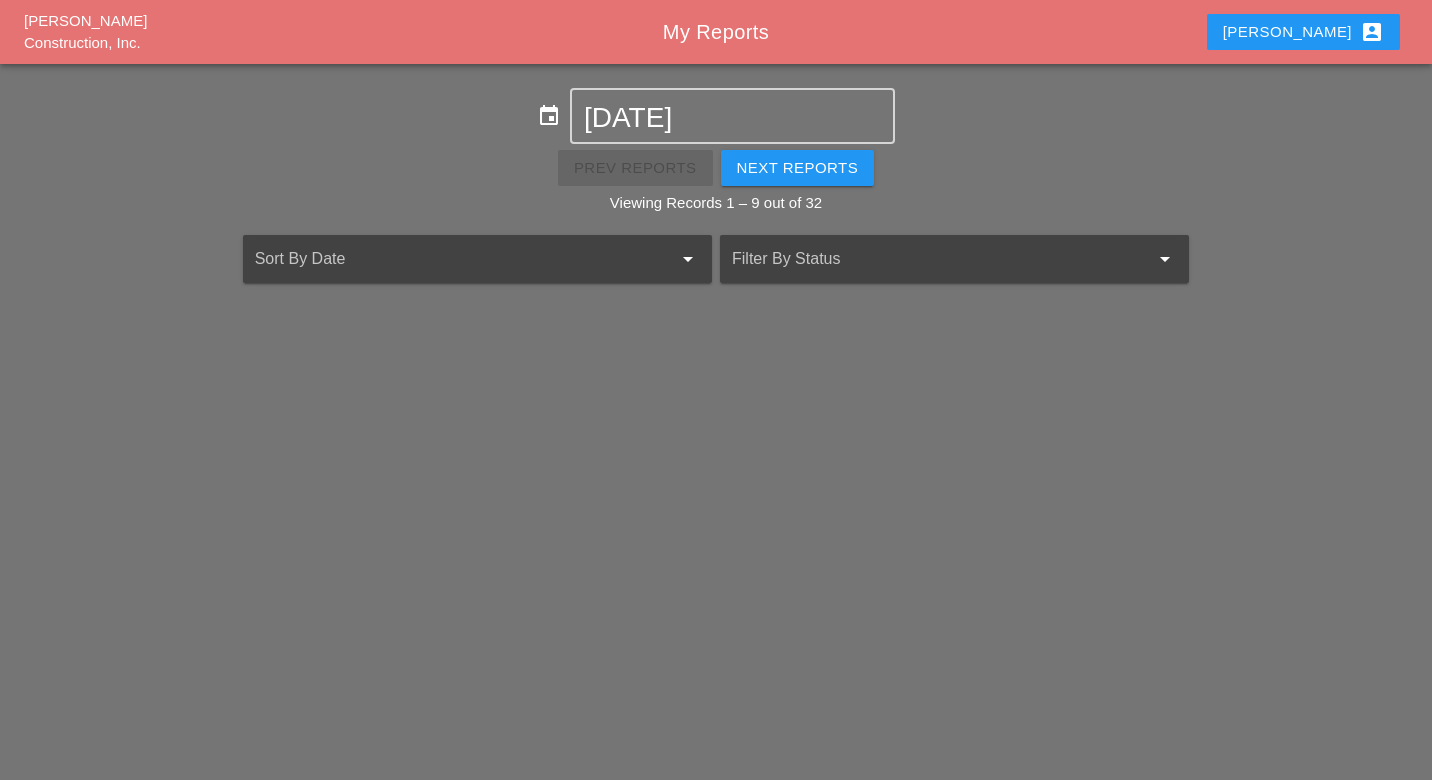 scroll, scrollTop: 0, scrollLeft: 0, axis: both 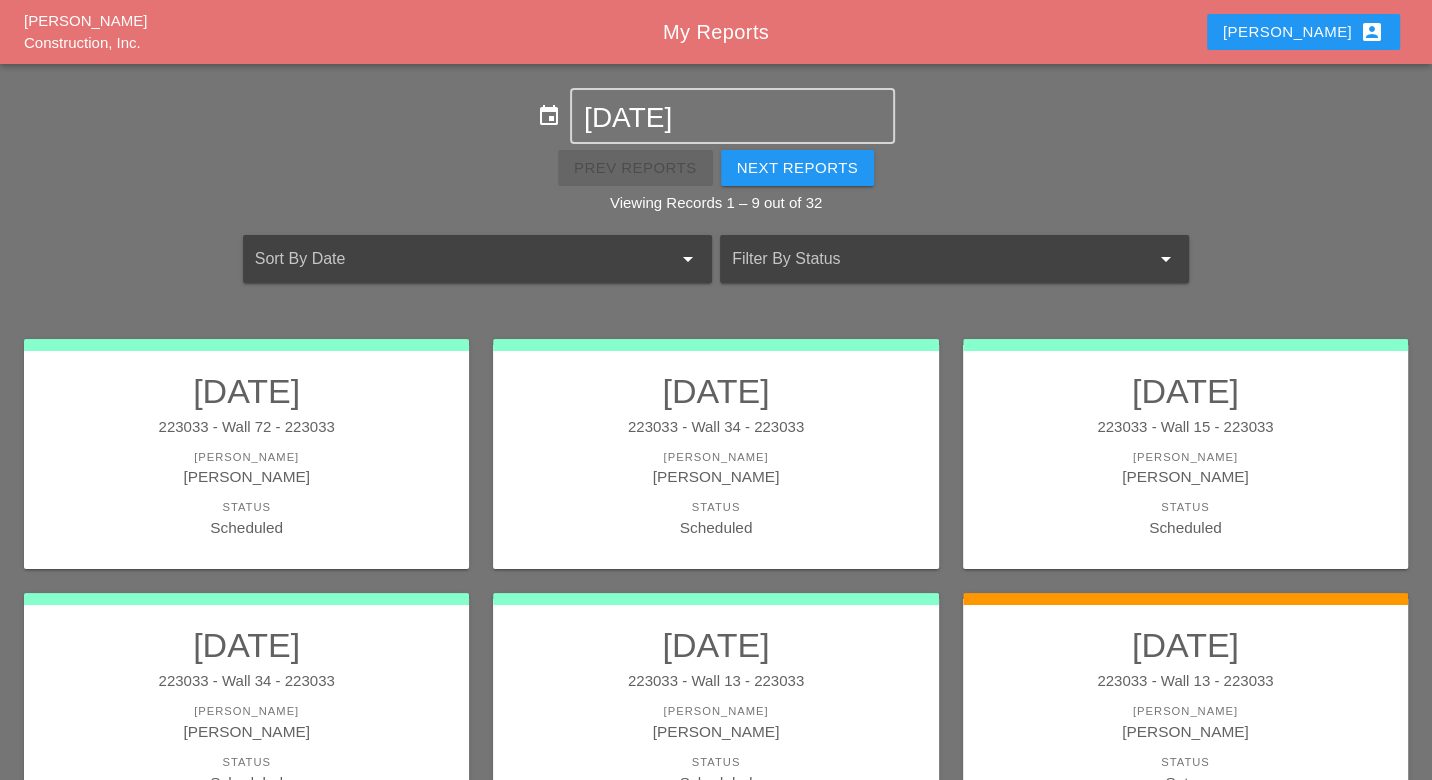 click on "Luca account_box" at bounding box center (1303, 32) 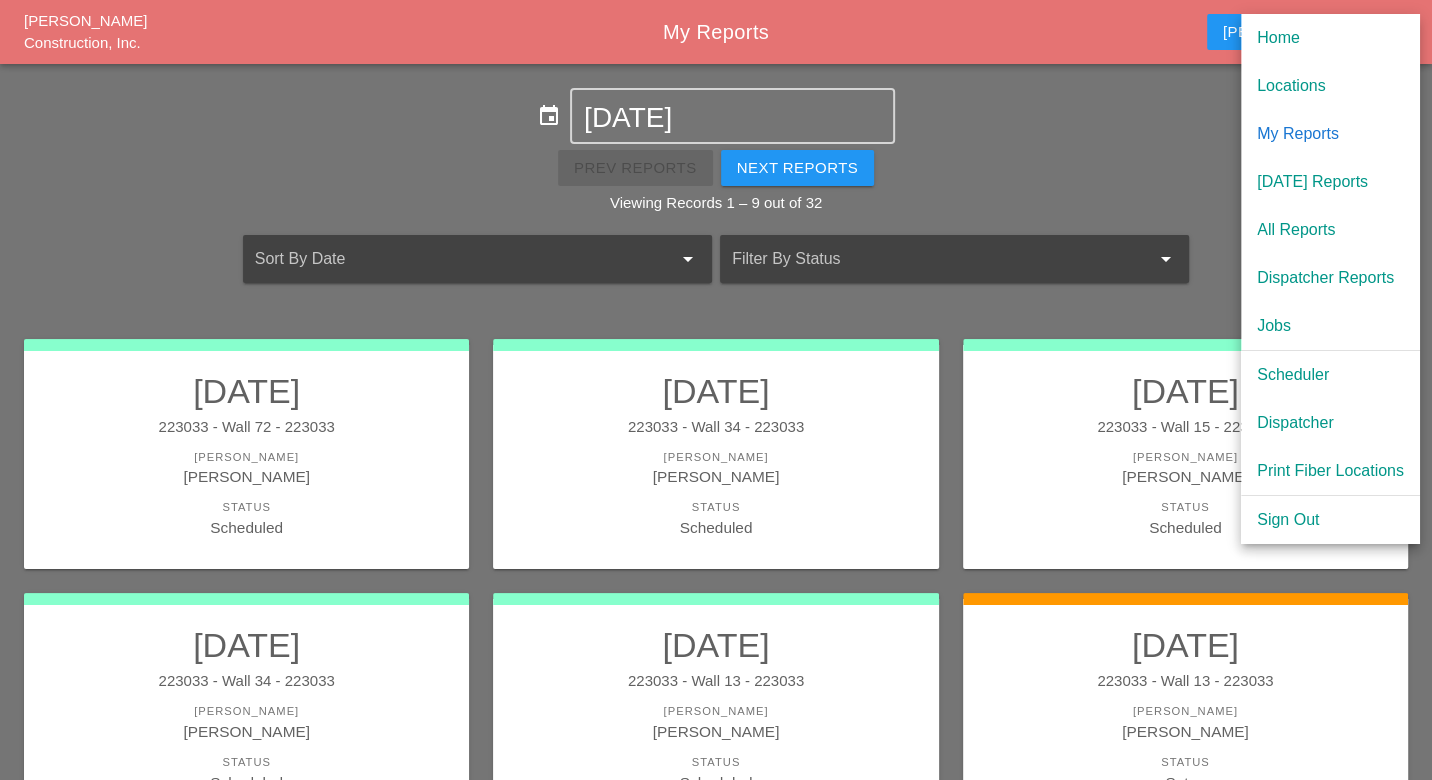 click on "Scheduler" at bounding box center [1330, 375] 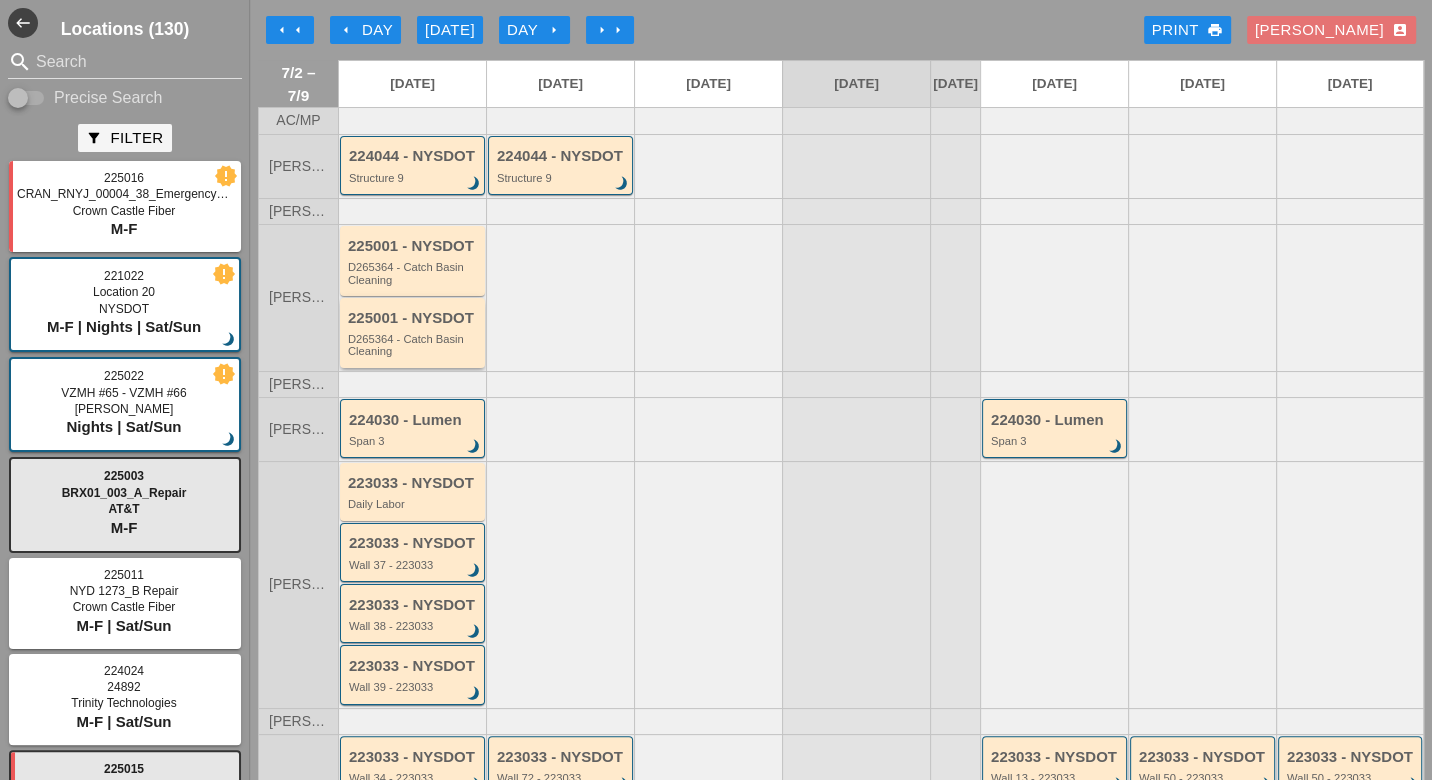 click on "D265364 - Catch Basin Cleaning" at bounding box center (414, 345) 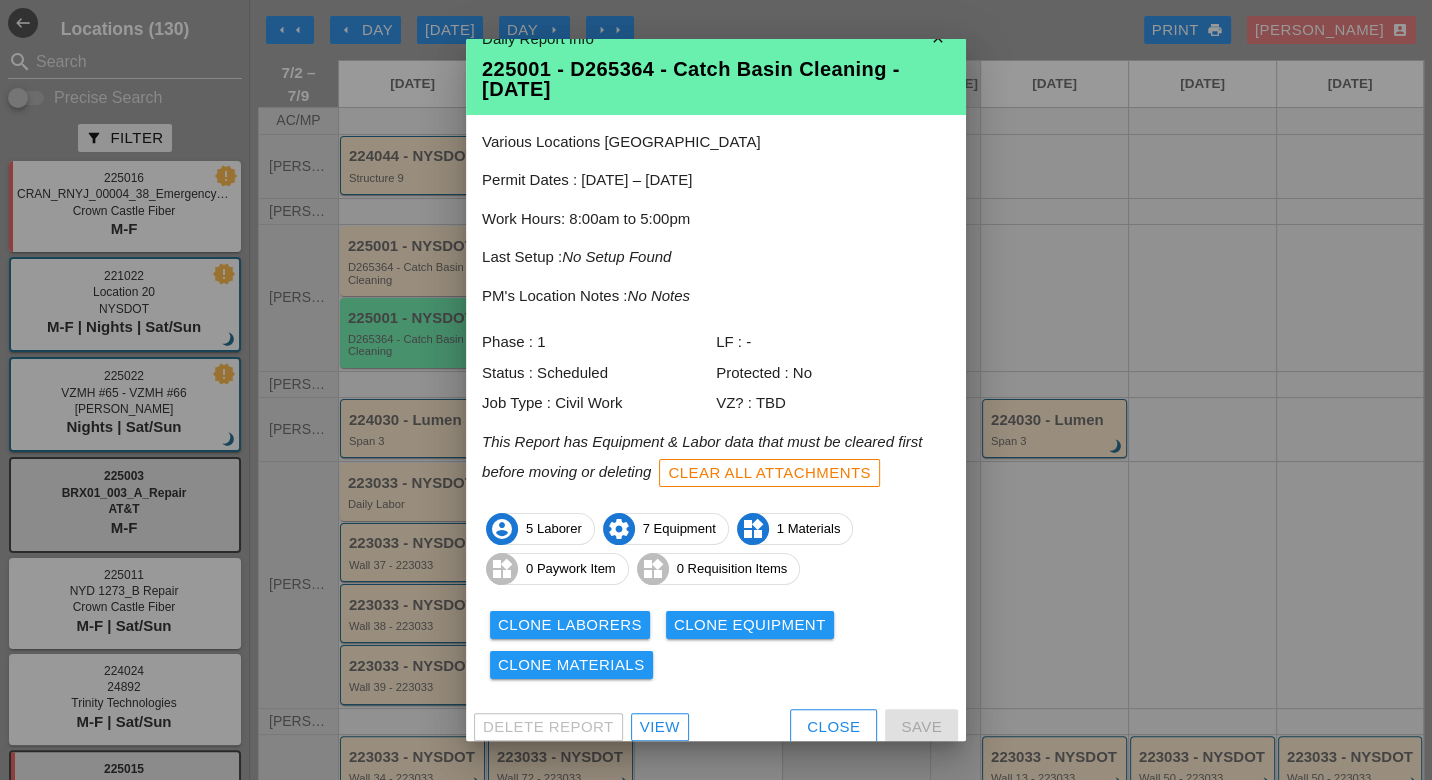 scroll, scrollTop: 38, scrollLeft: 0, axis: vertical 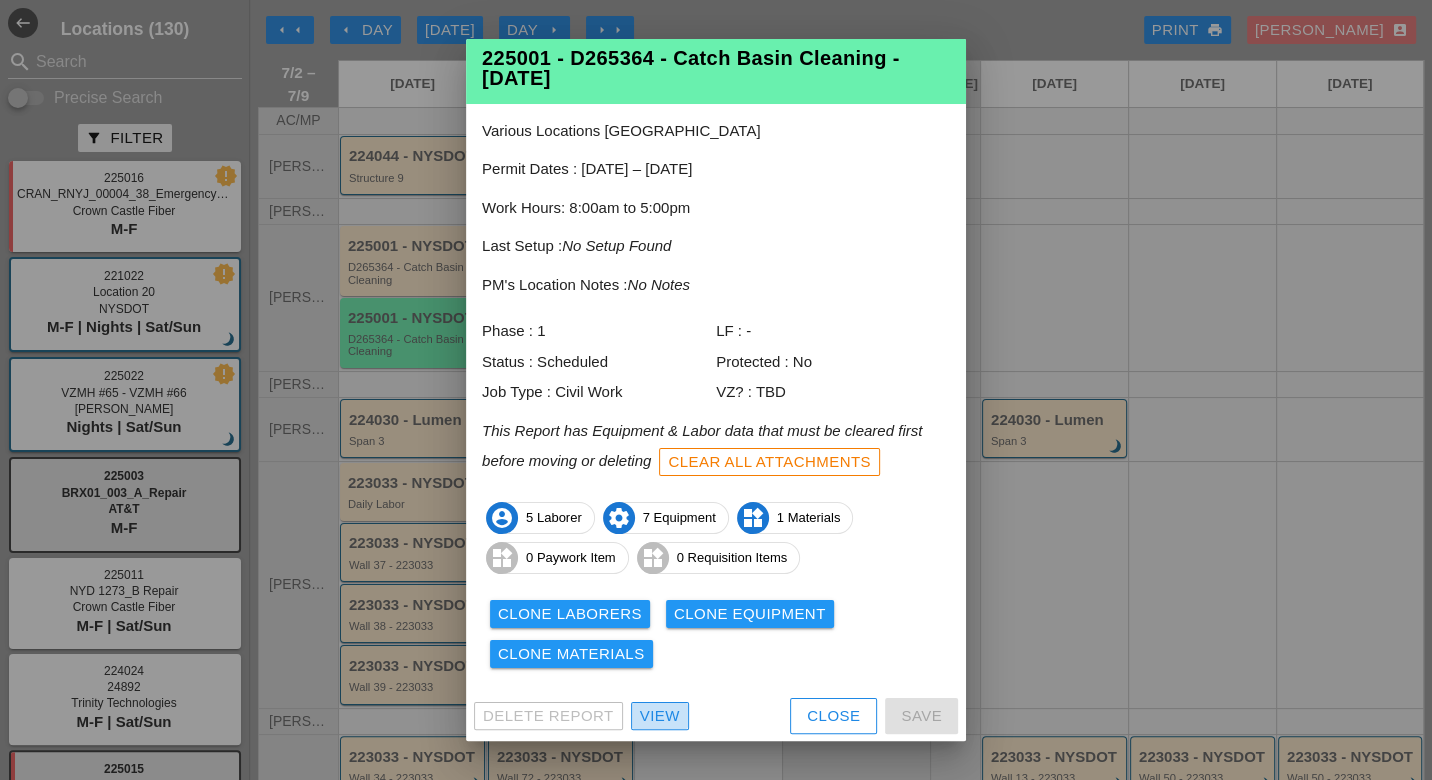 click on "View" at bounding box center [660, 716] 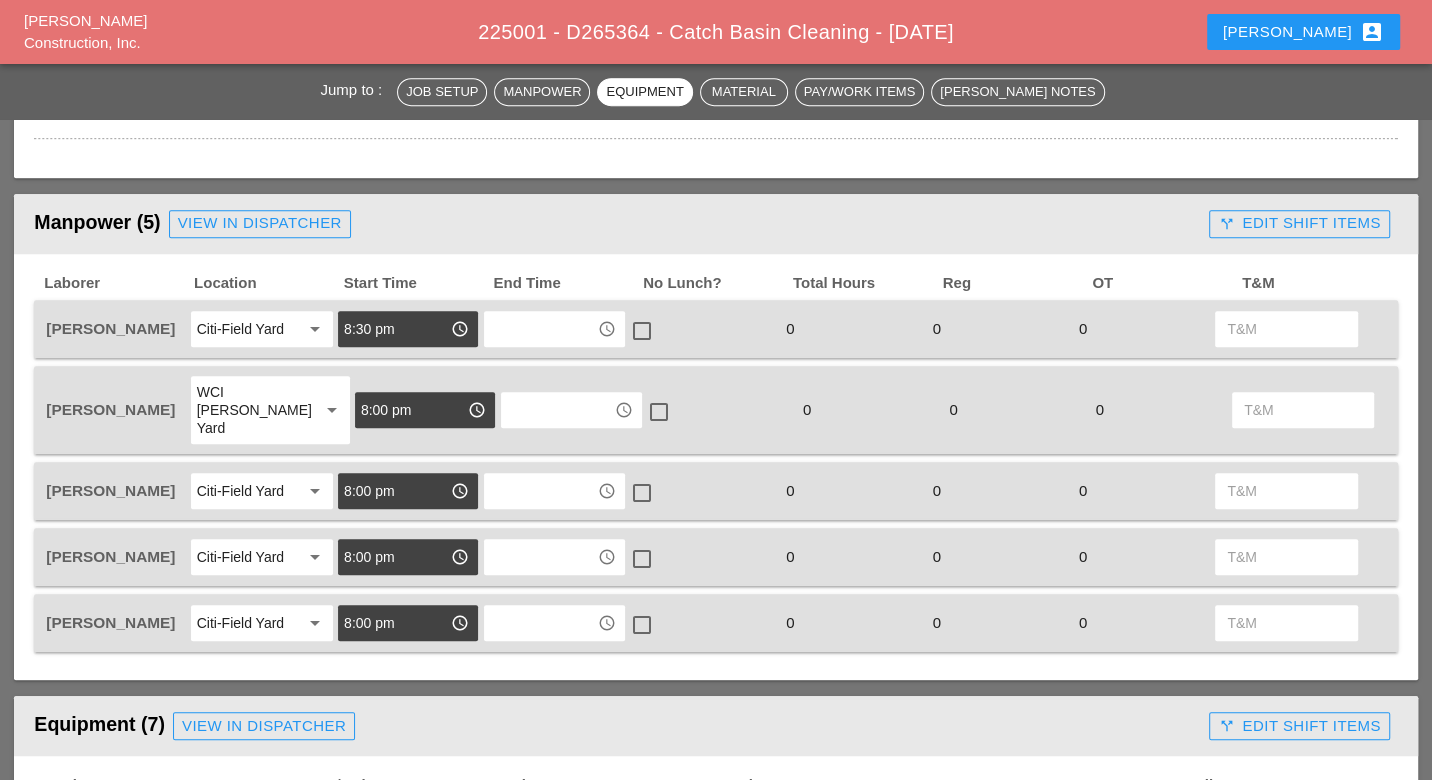 scroll, scrollTop: 777, scrollLeft: 0, axis: vertical 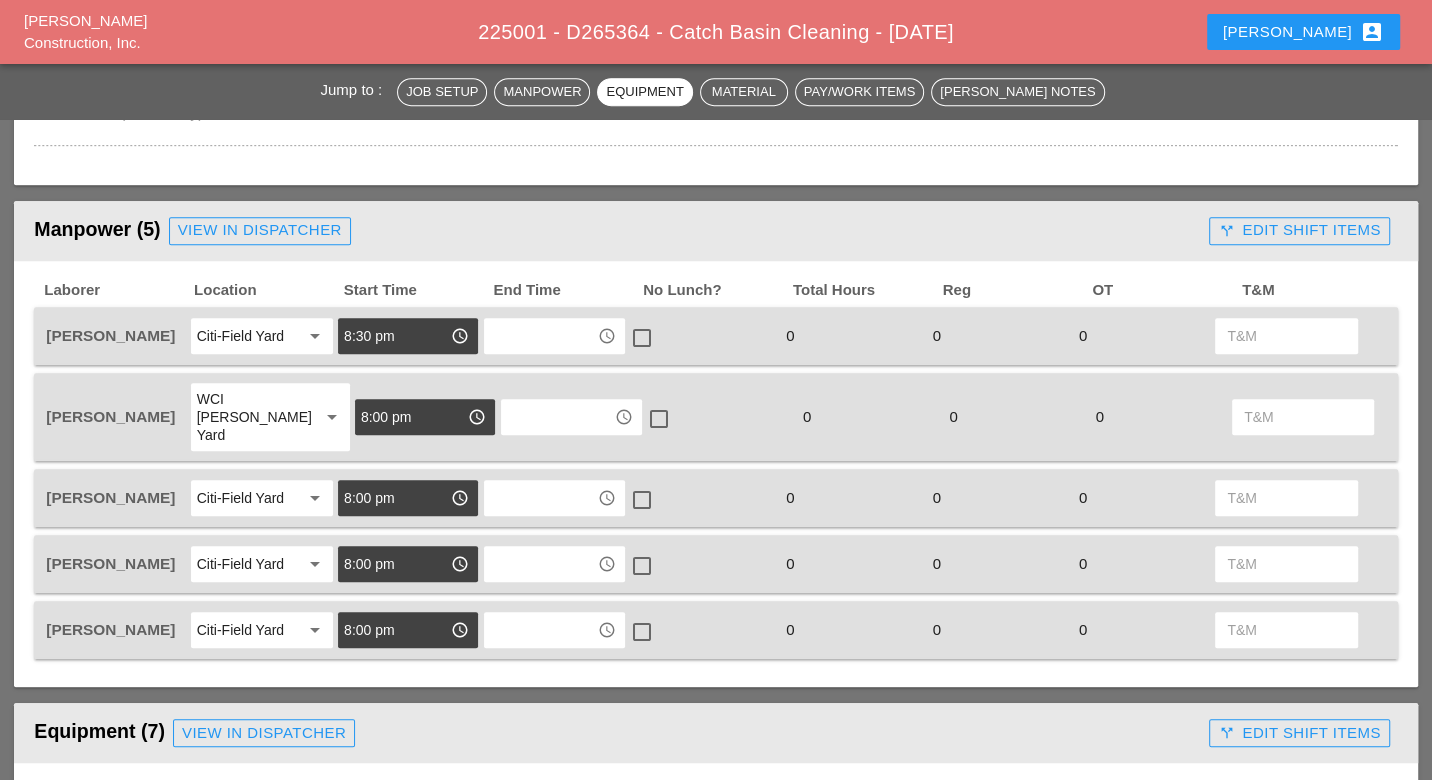 click on "View in Dispatcher" at bounding box center (260, 230) 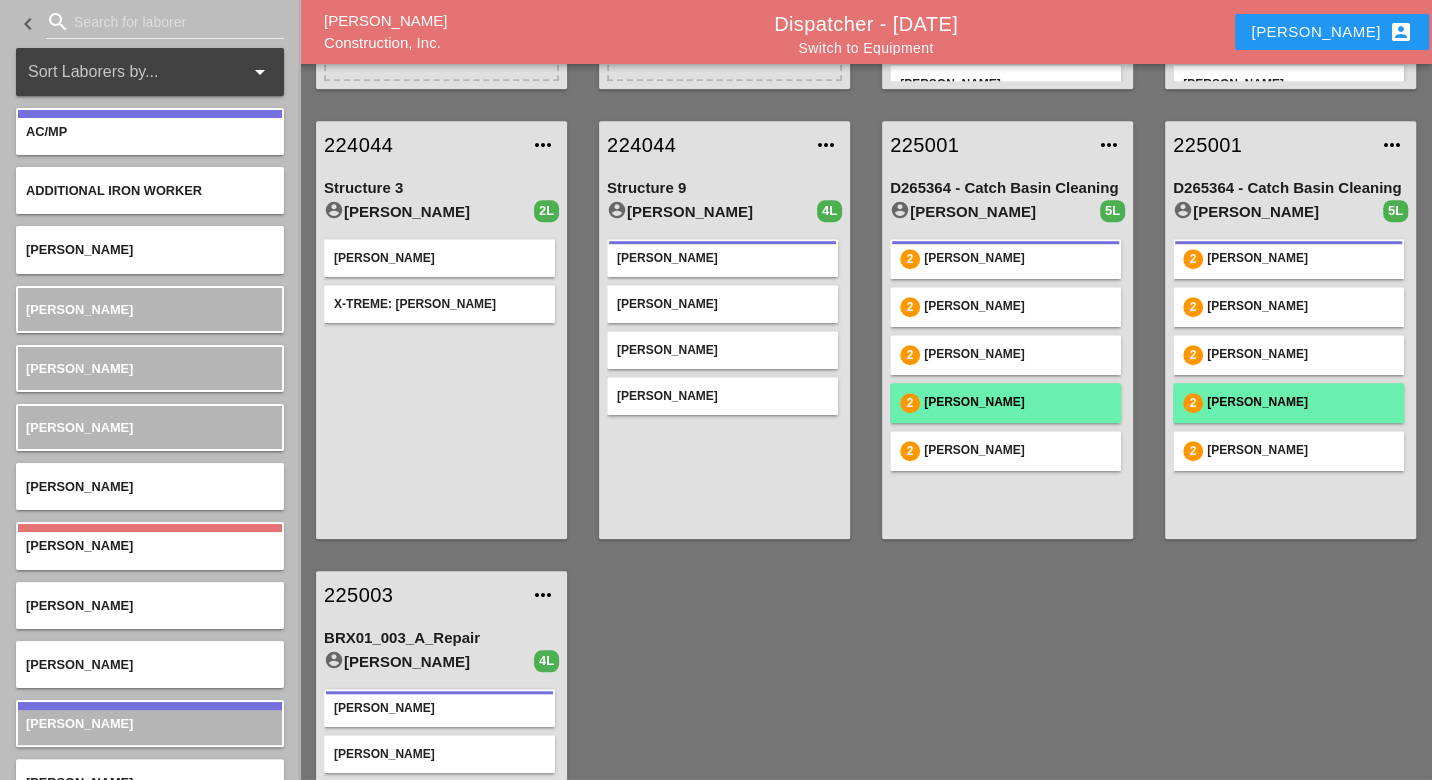 scroll, scrollTop: 466, scrollLeft: 0, axis: vertical 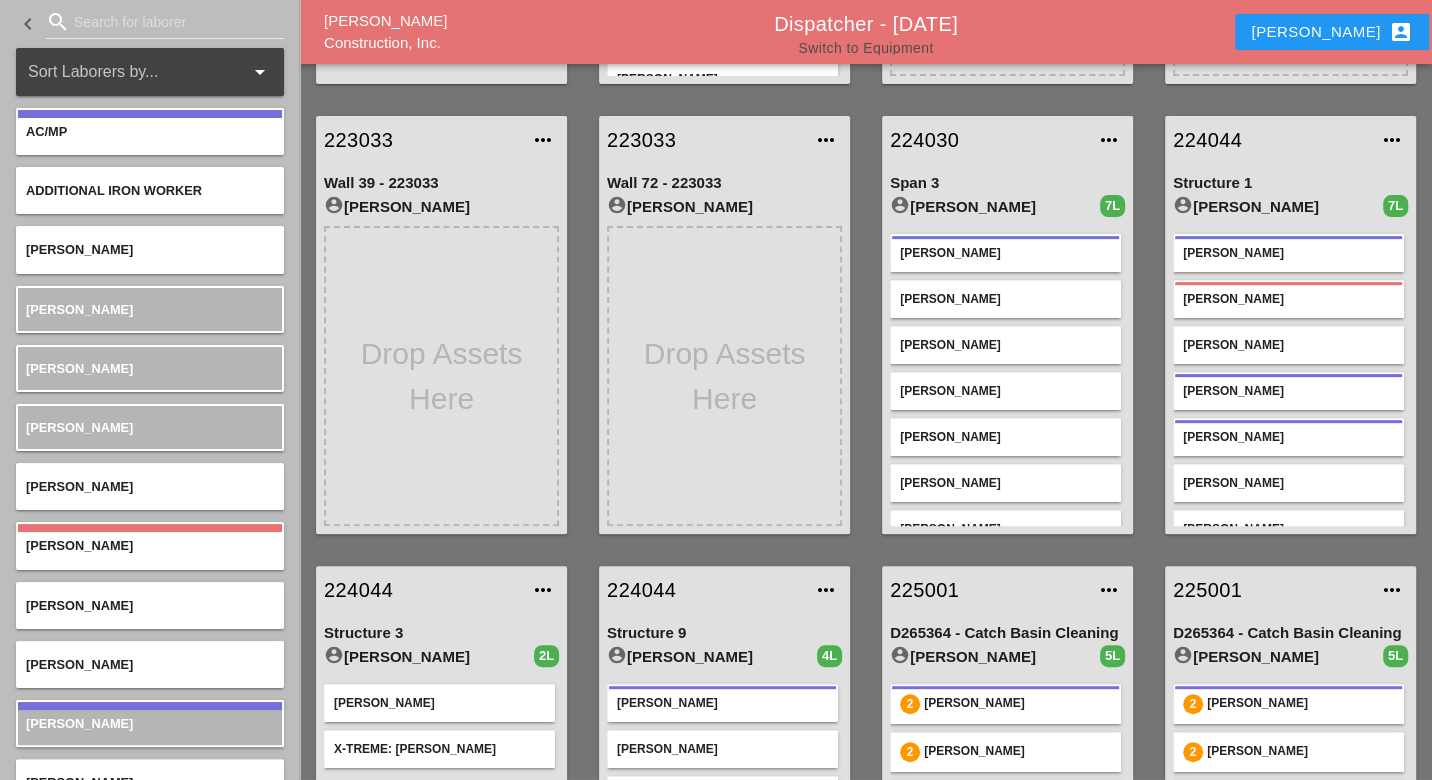 click on "Switch to Equipment" at bounding box center [865, 48] 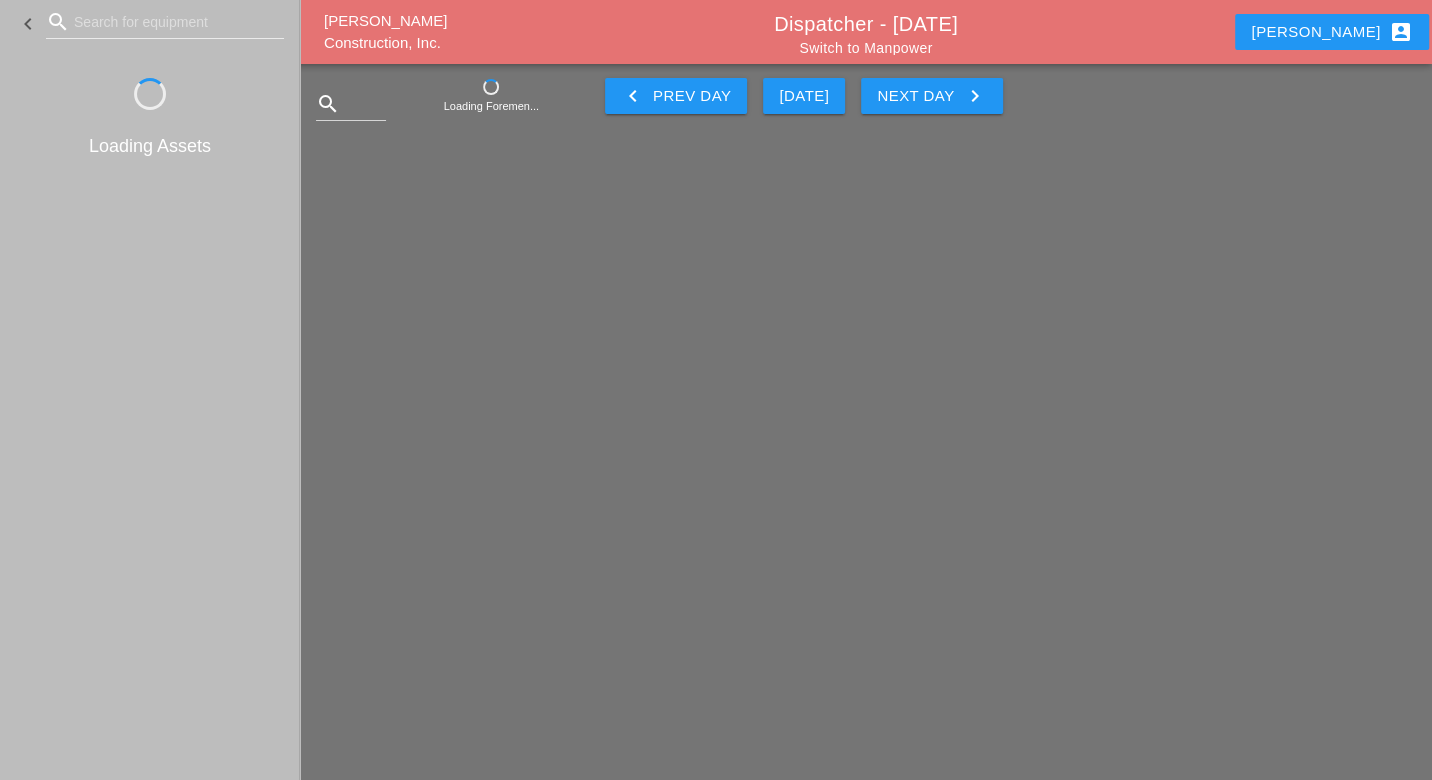 scroll, scrollTop: 0, scrollLeft: 0, axis: both 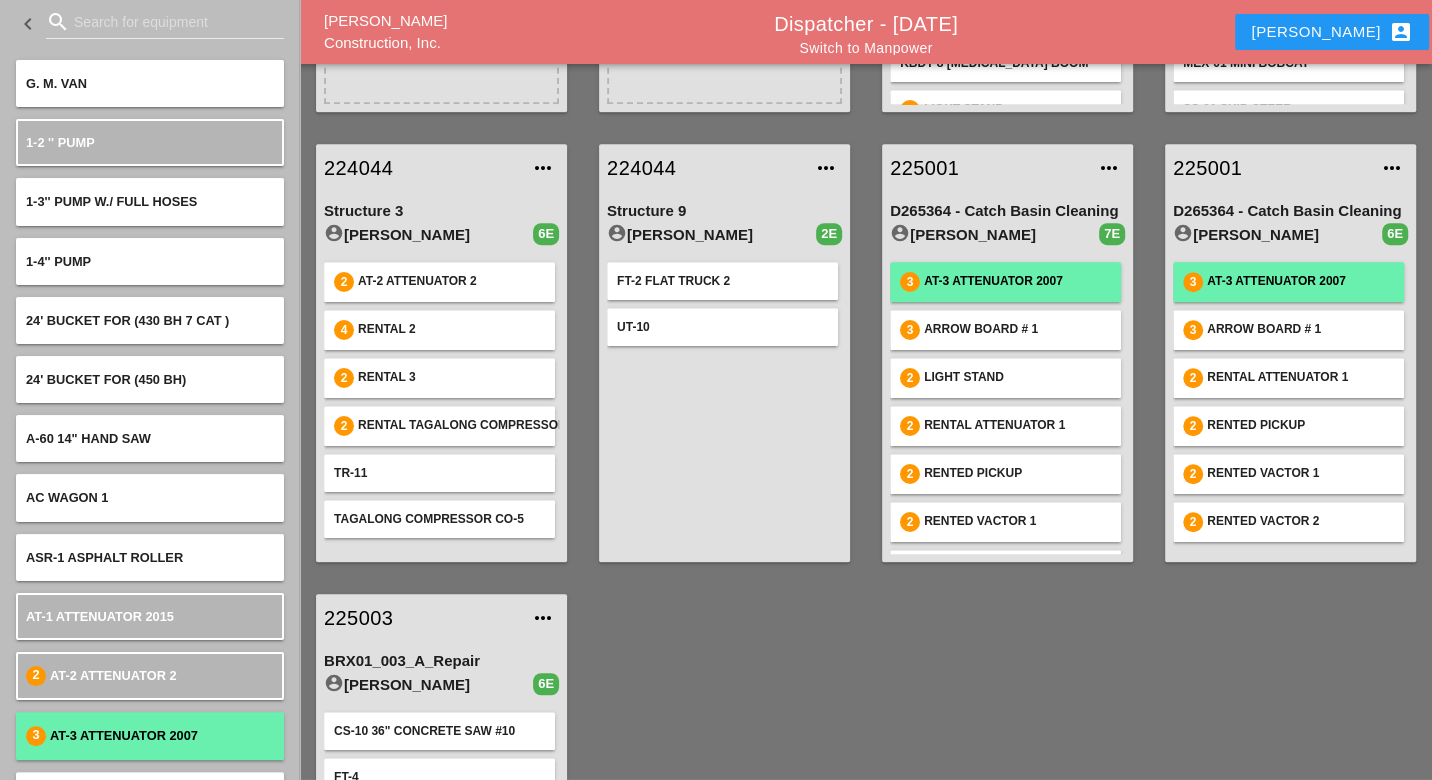 type 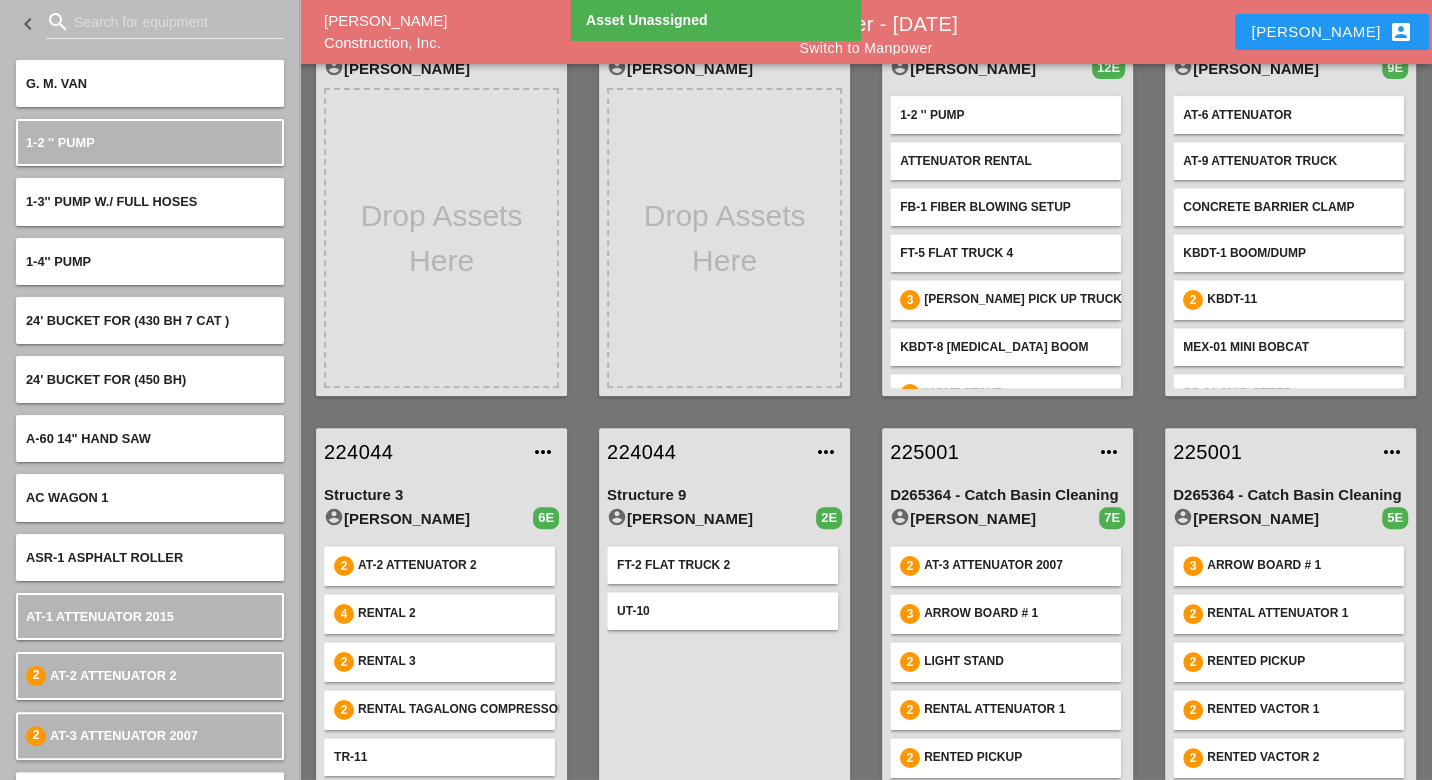 scroll, scrollTop: 444, scrollLeft: 0, axis: vertical 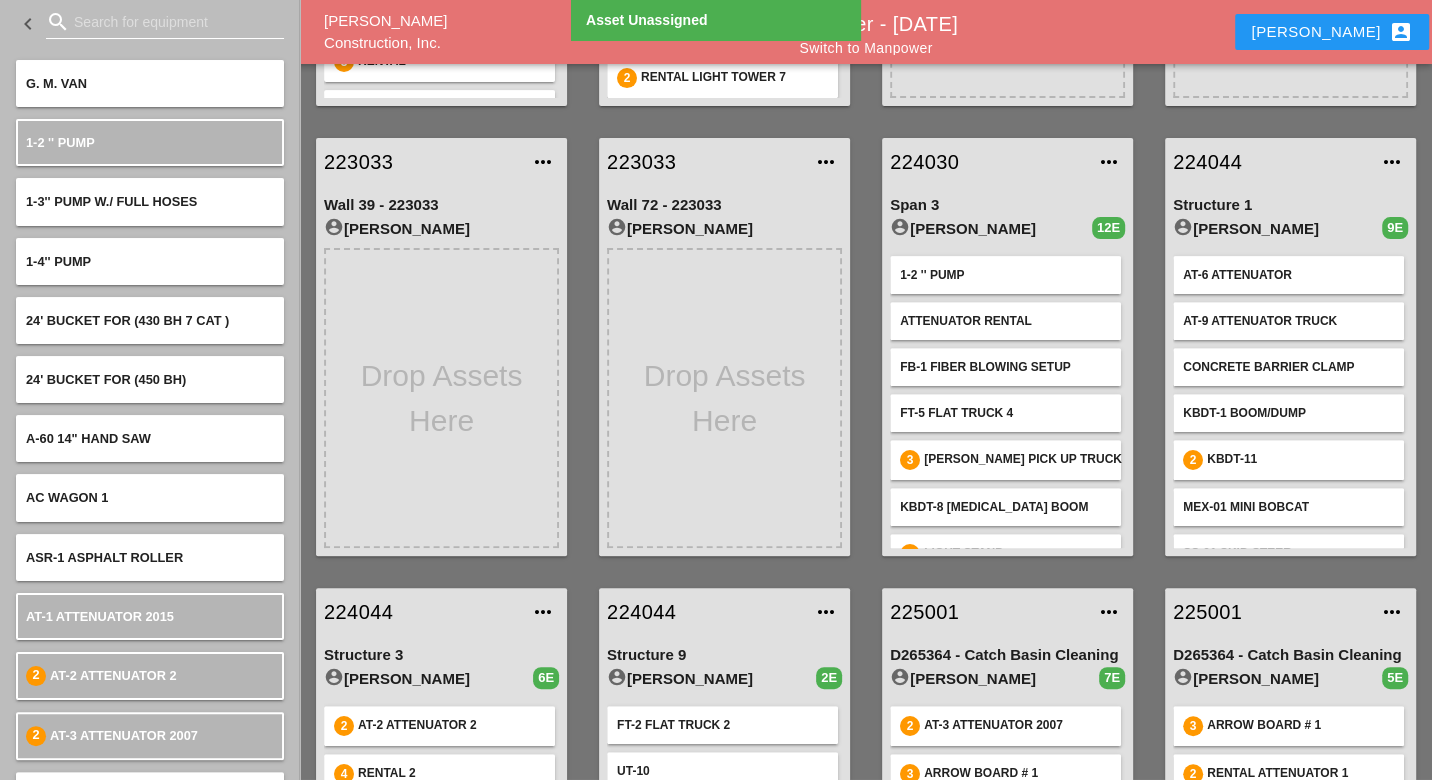 click at bounding box center (165, 22) 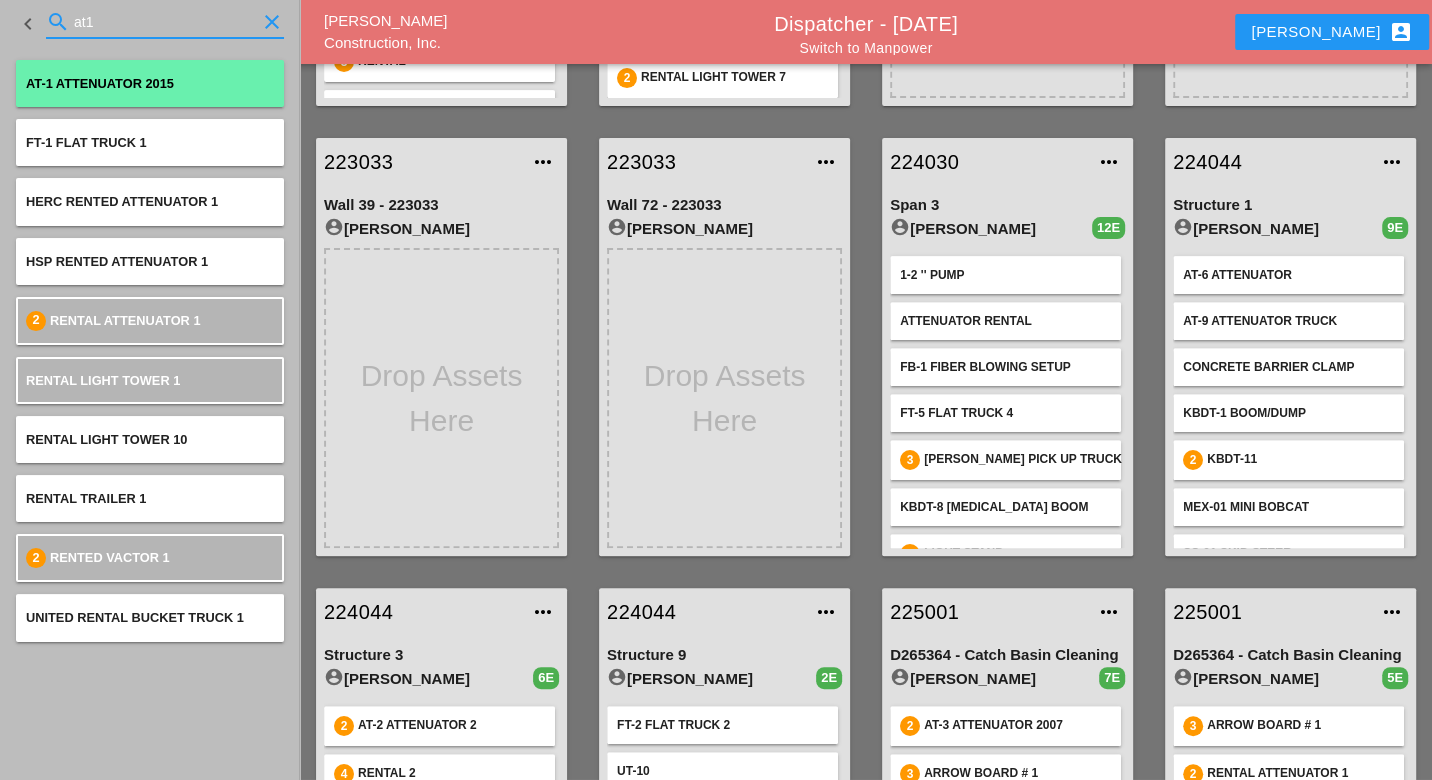 type on "at1" 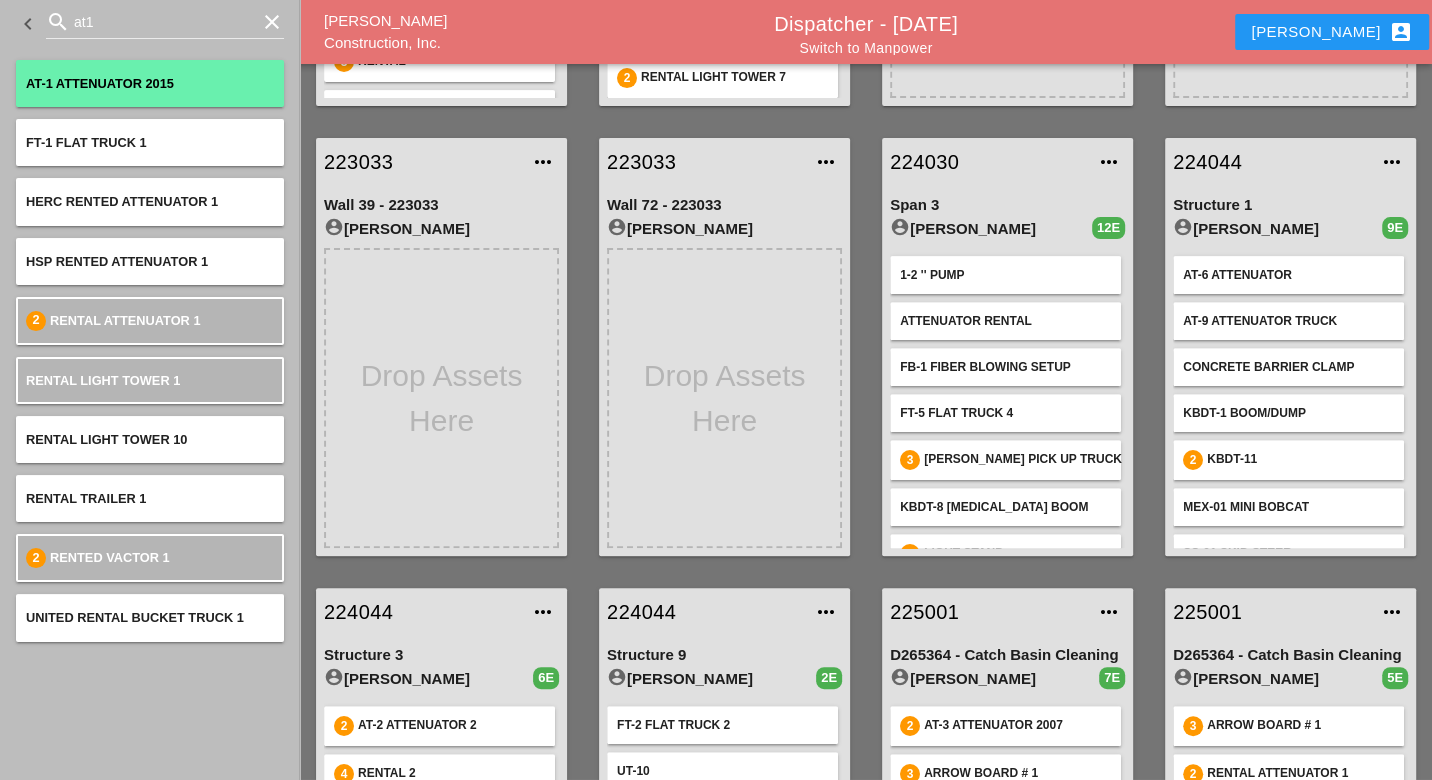 type 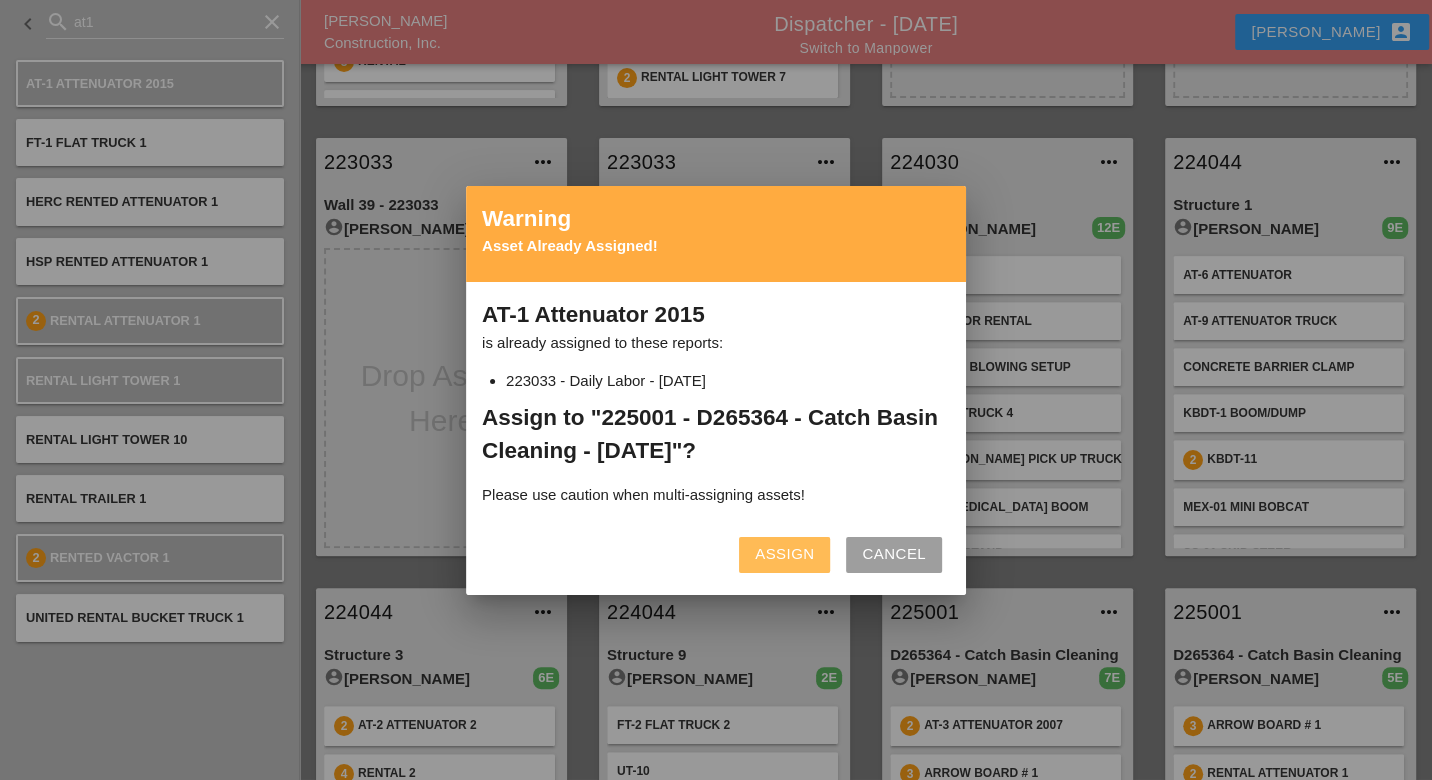 click on "Assign" at bounding box center (784, 554) 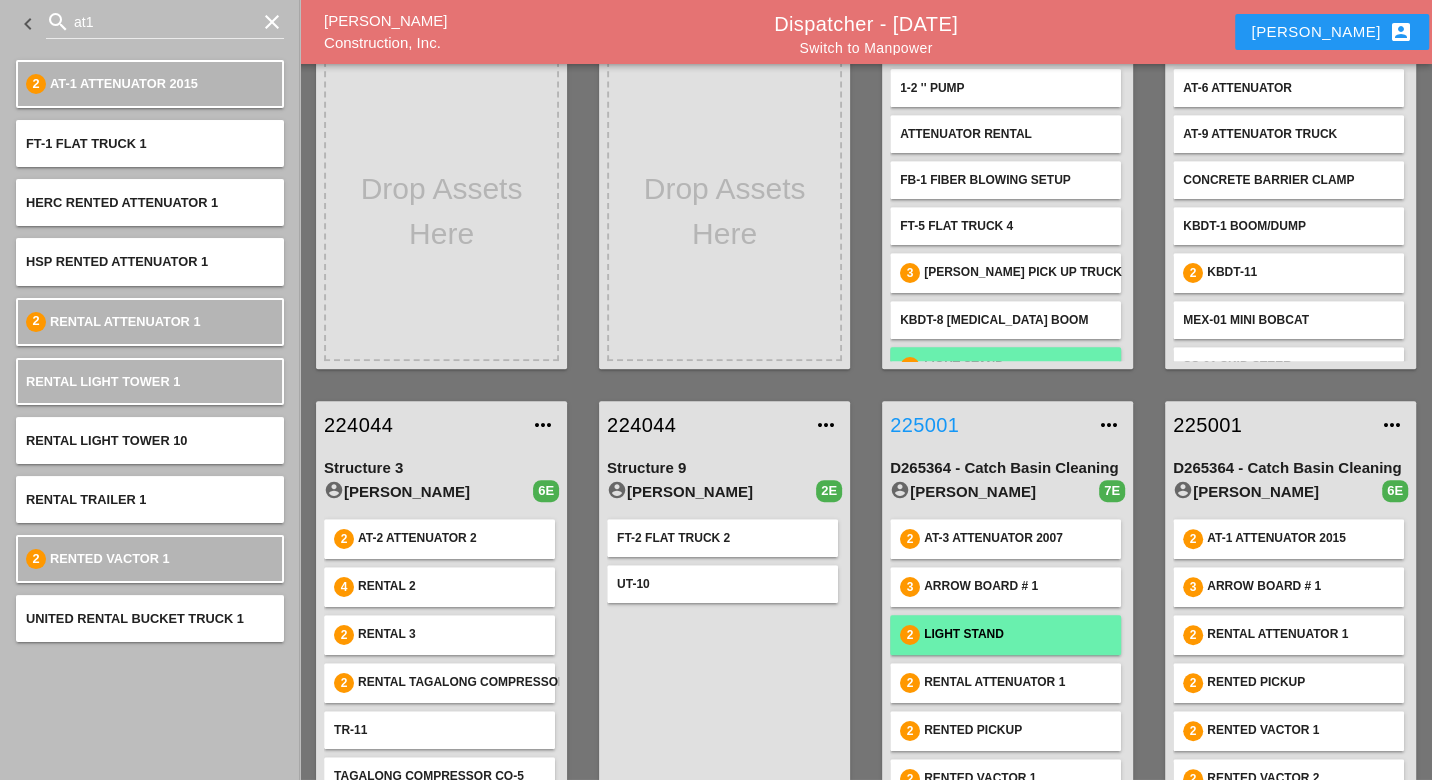 scroll, scrollTop: 666, scrollLeft: 0, axis: vertical 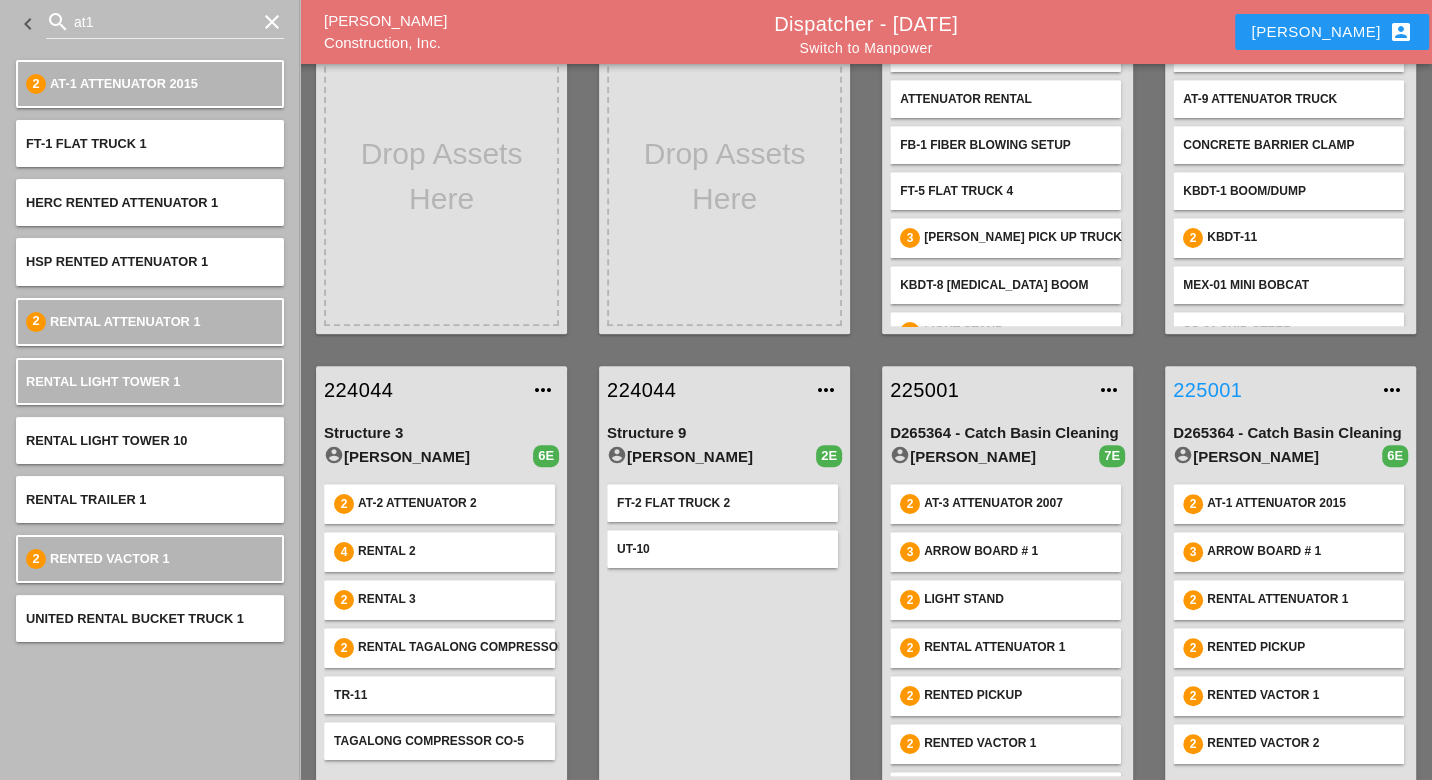 click on "225001" at bounding box center (1270, 390) 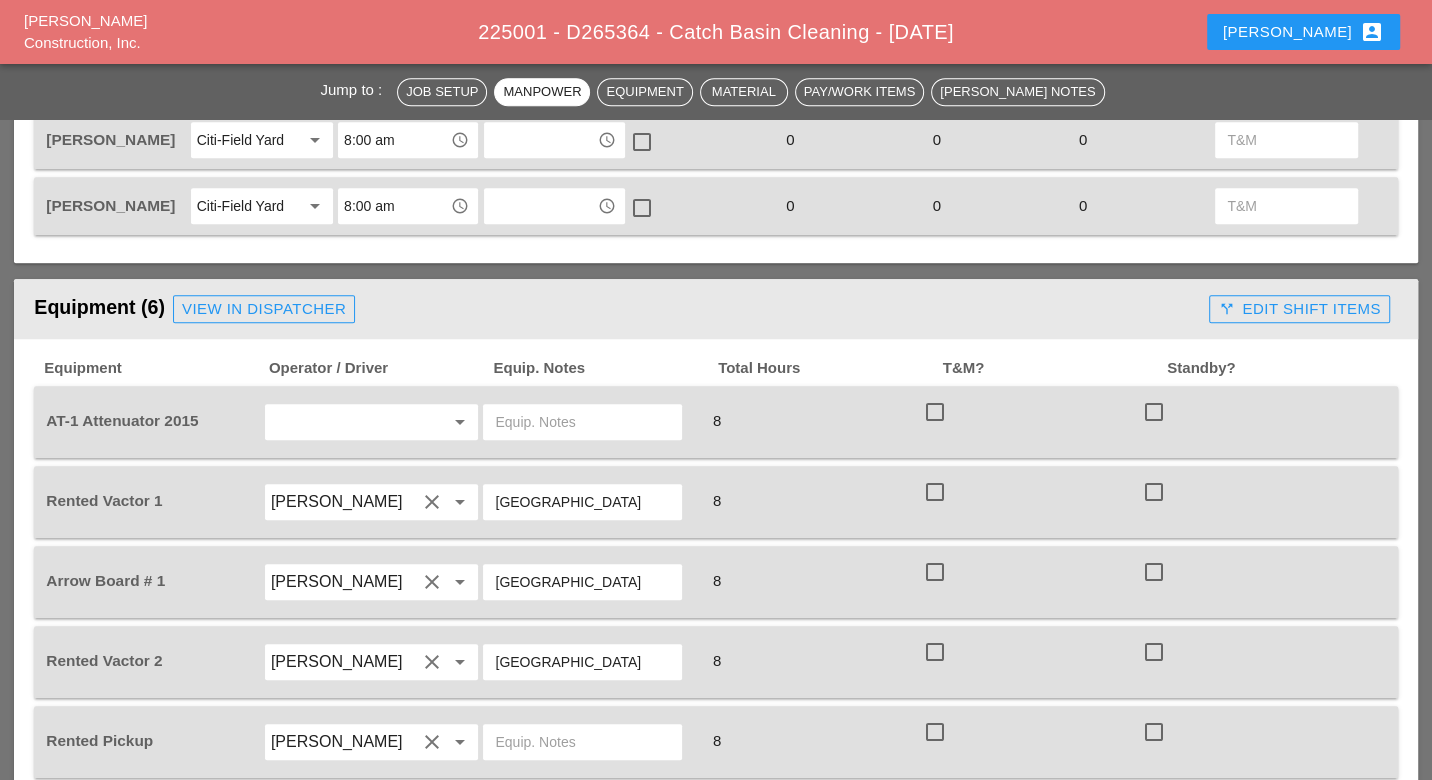 scroll, scrollTop: 1222, scrollLeft: 0, axis: vertical 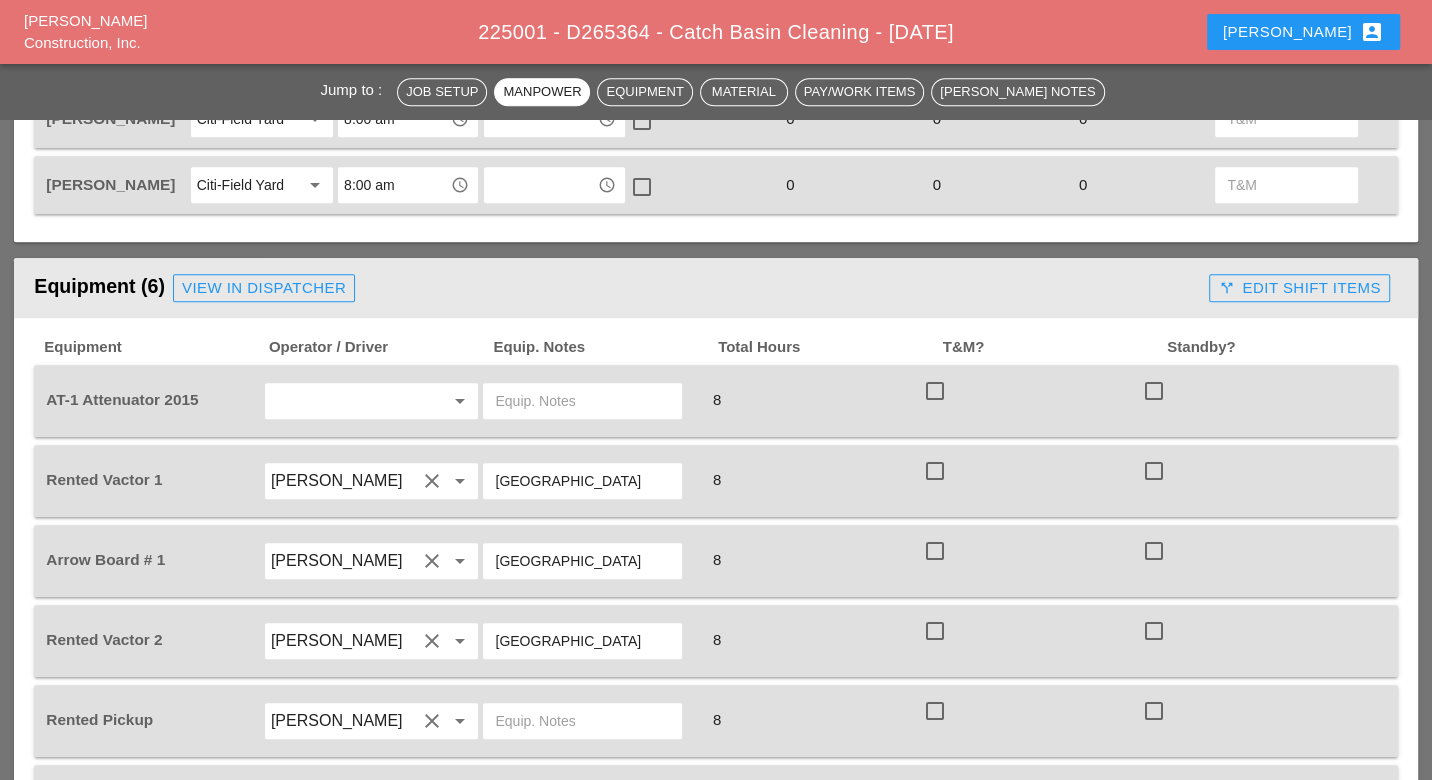 click on "View in Dispatcher" at bounding box center (264, 288) 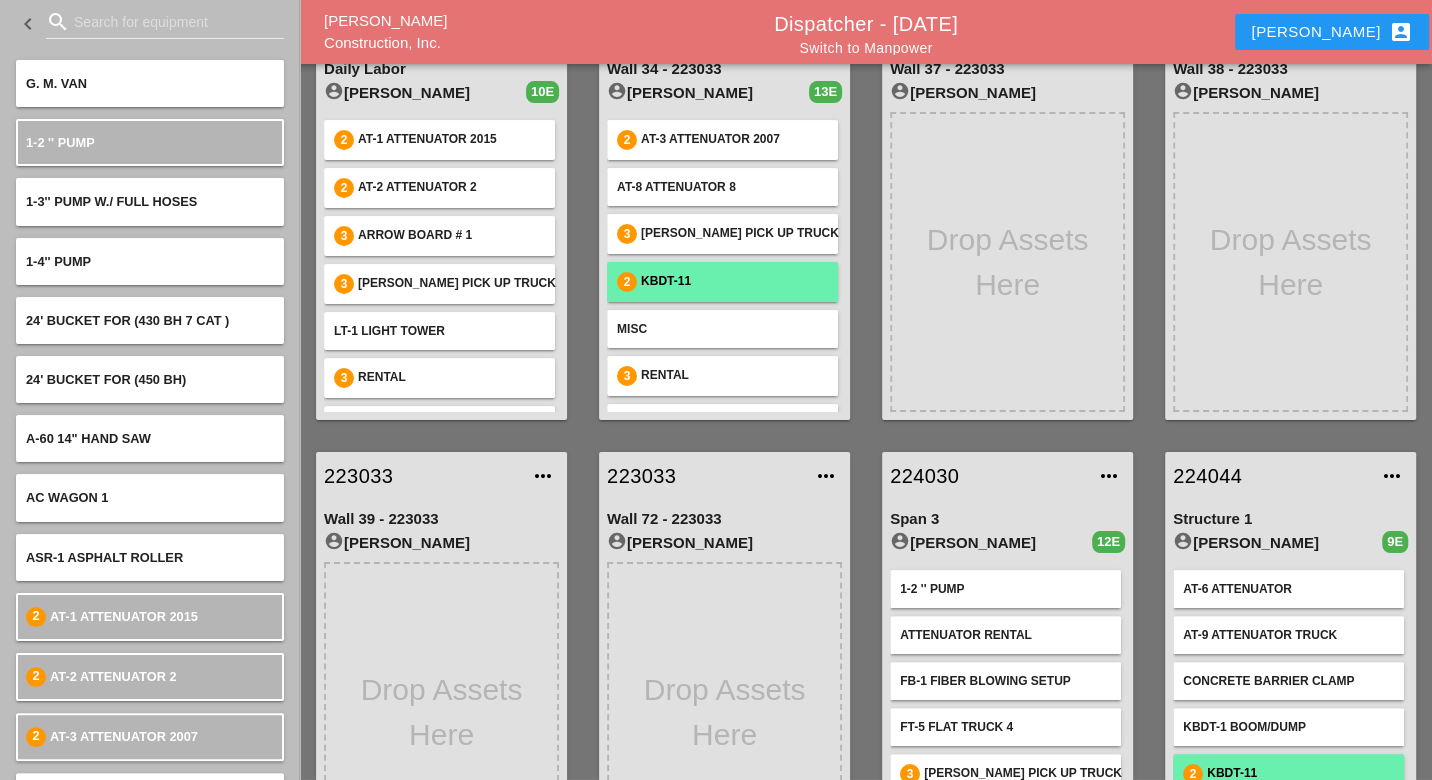 scroll, scrollTop: 333, scrollLeft: 0, axis: vertical 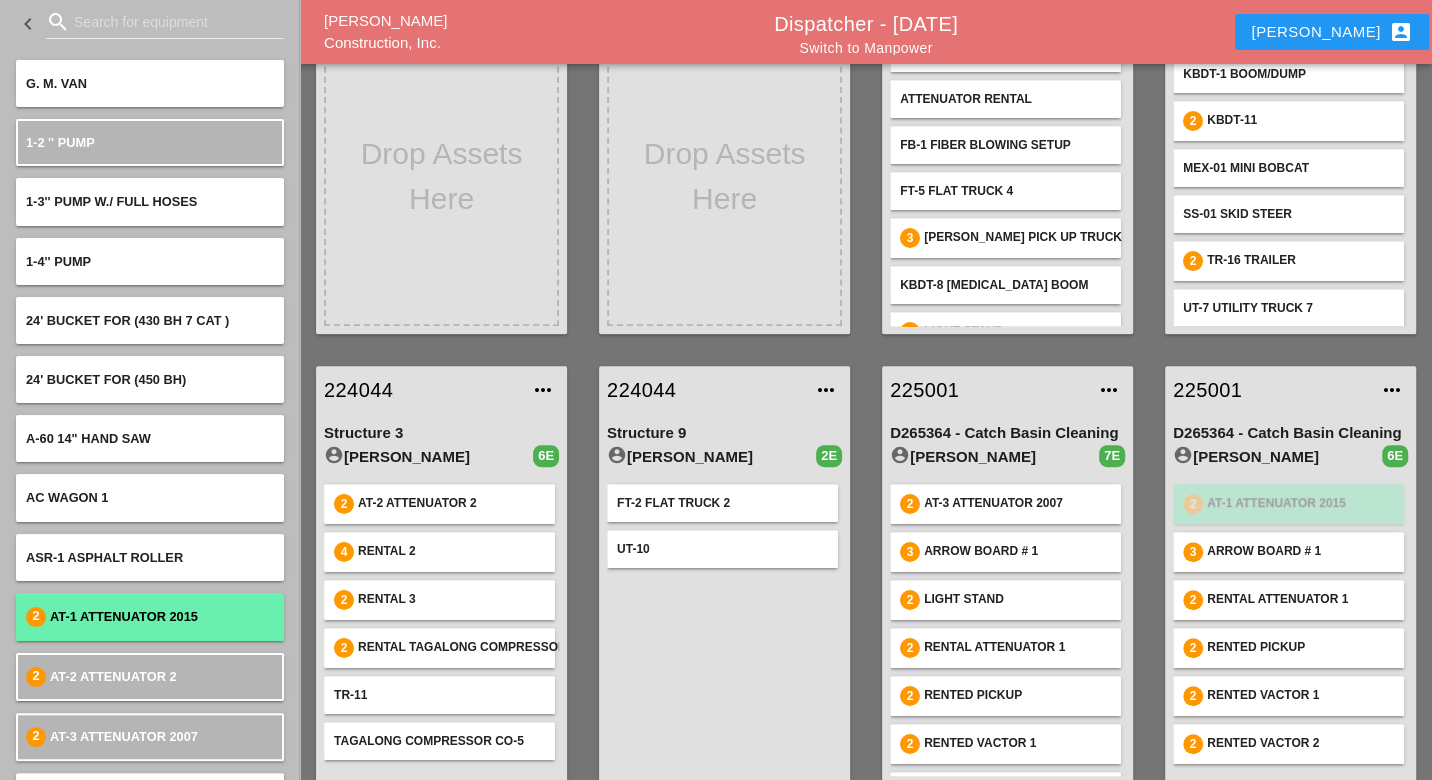 type 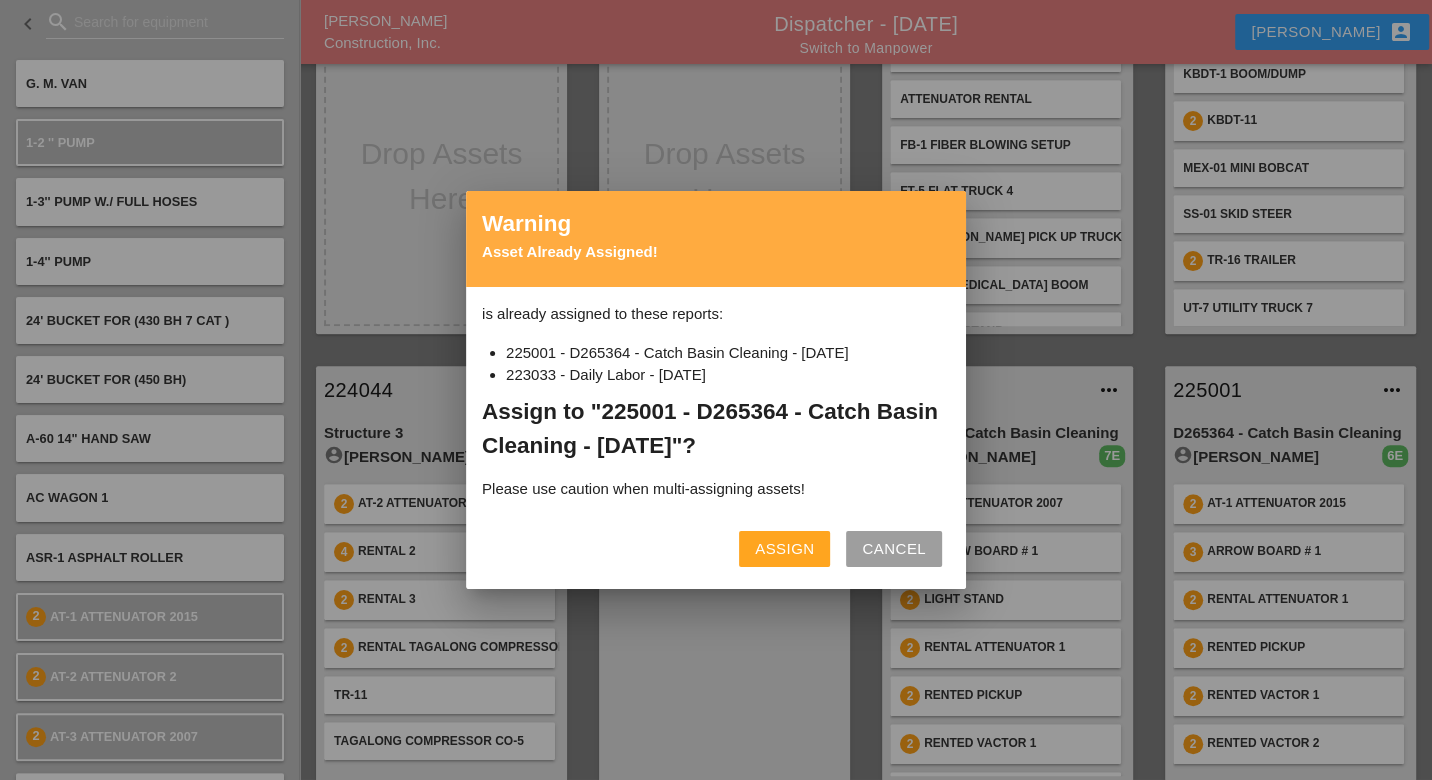 drag, startPoint x: 801, startPoint y: 545, endPoint x: 995, endPoint y: 493, distance: 200.8482 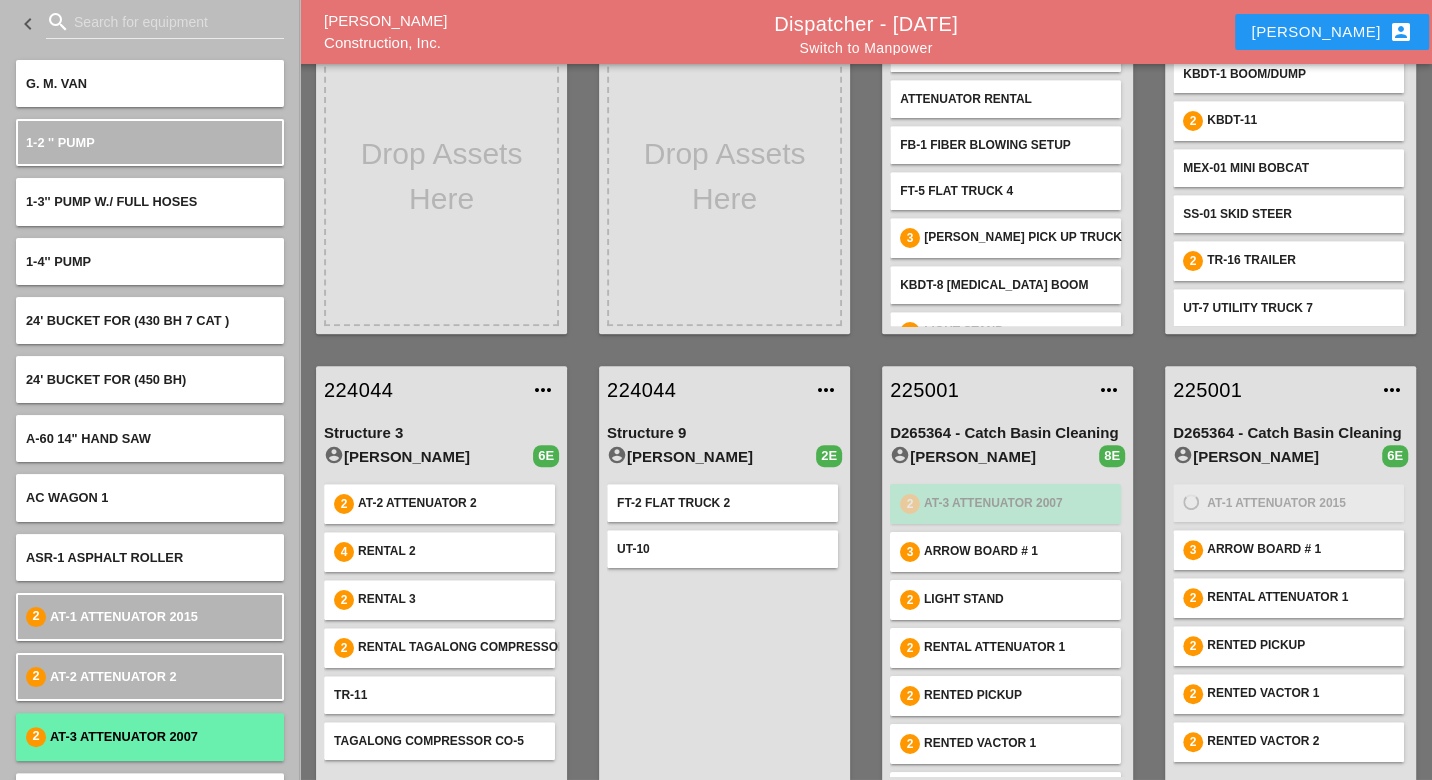 type 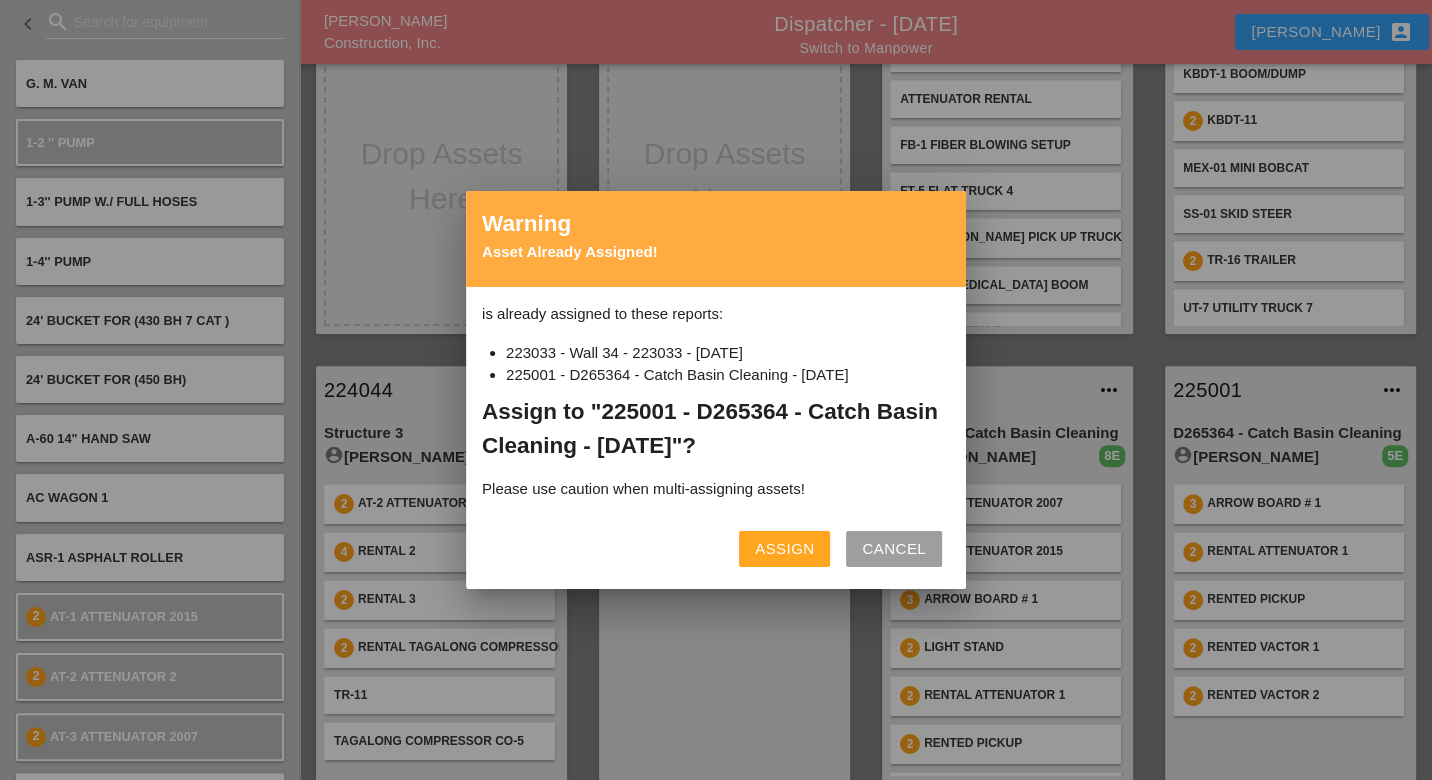 click on "Assign" at bounding box center [784, 549] 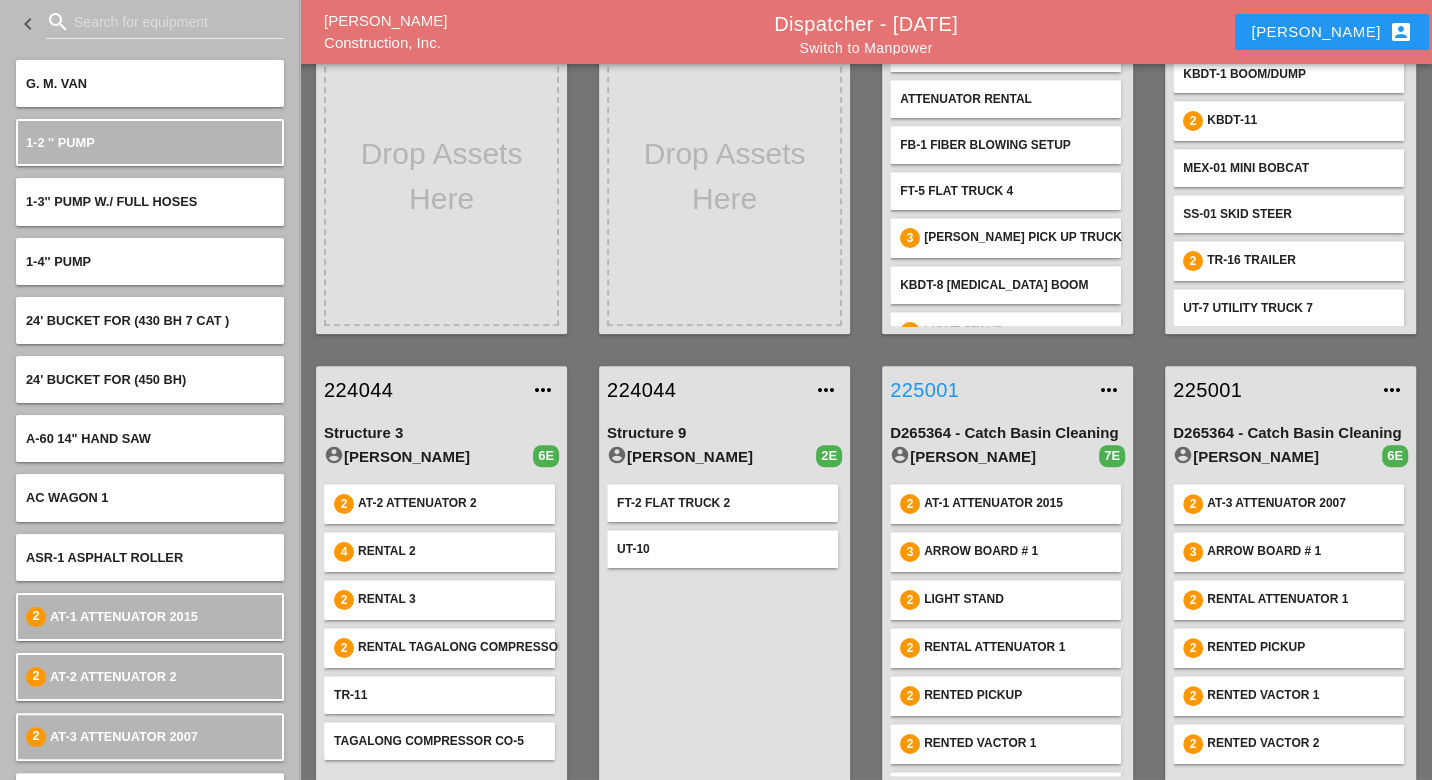 click on "225001" at bounding box center [987, 390] 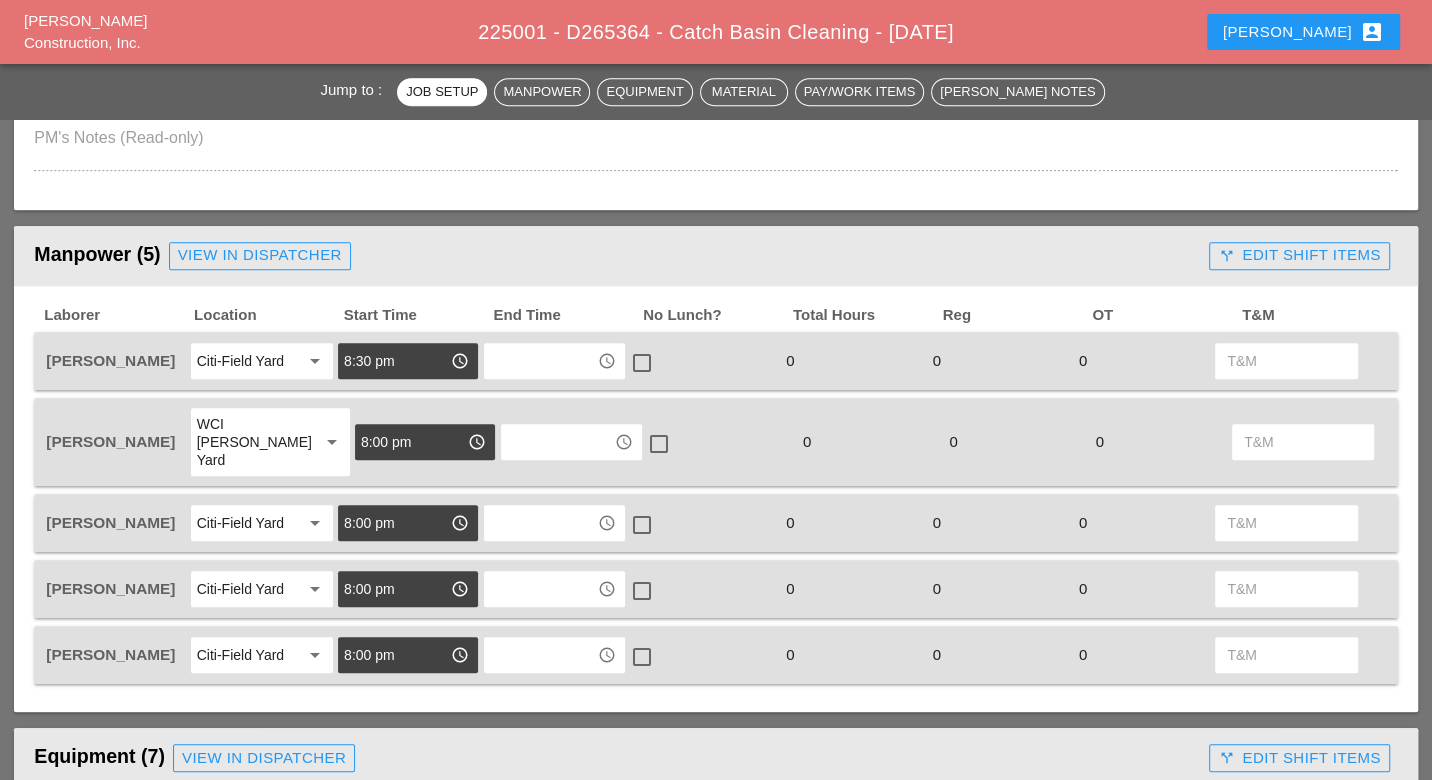 scroll, scrollTop: 777, scrollLeft: 0, axis: vertical 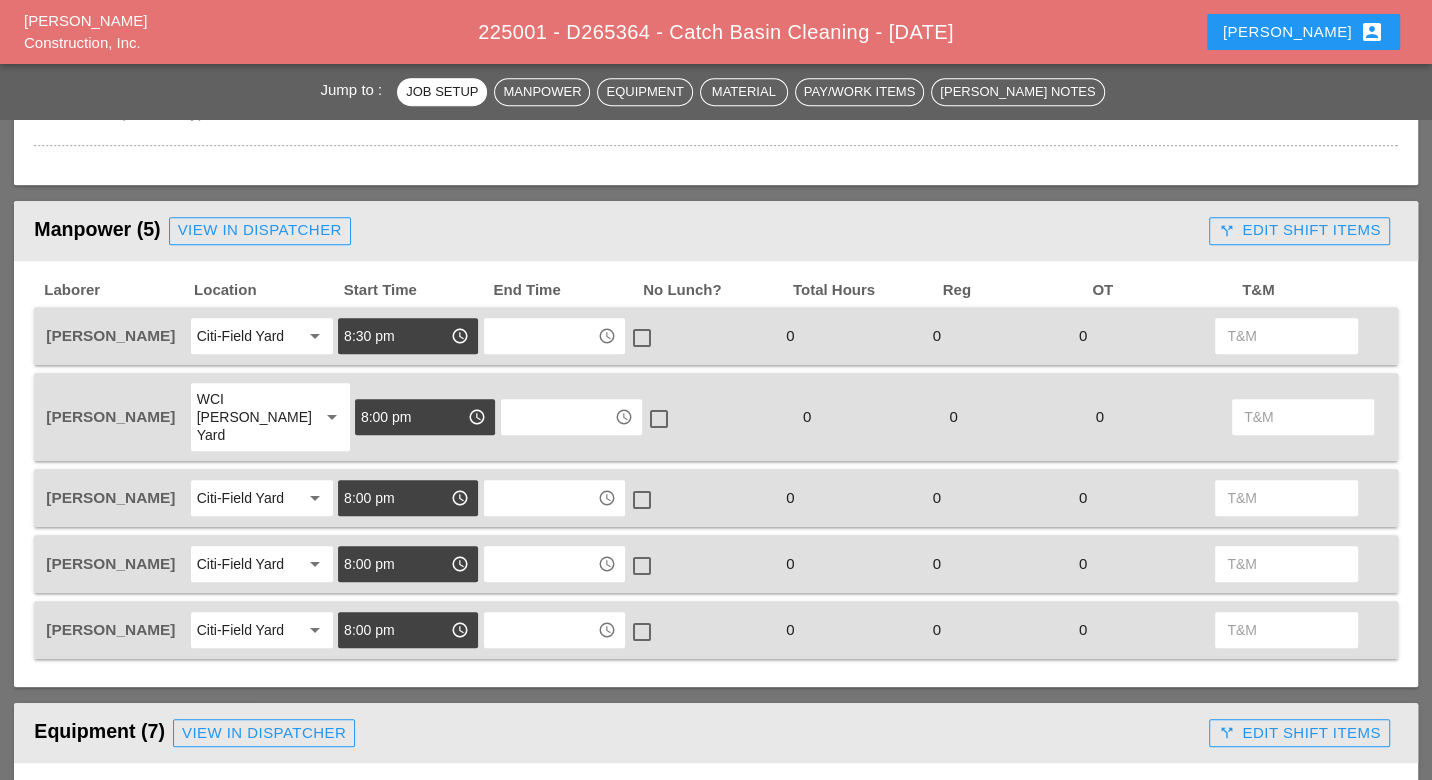 click on "WCI [PERSON_NAME] Yard" at bounding box center (250, 417) 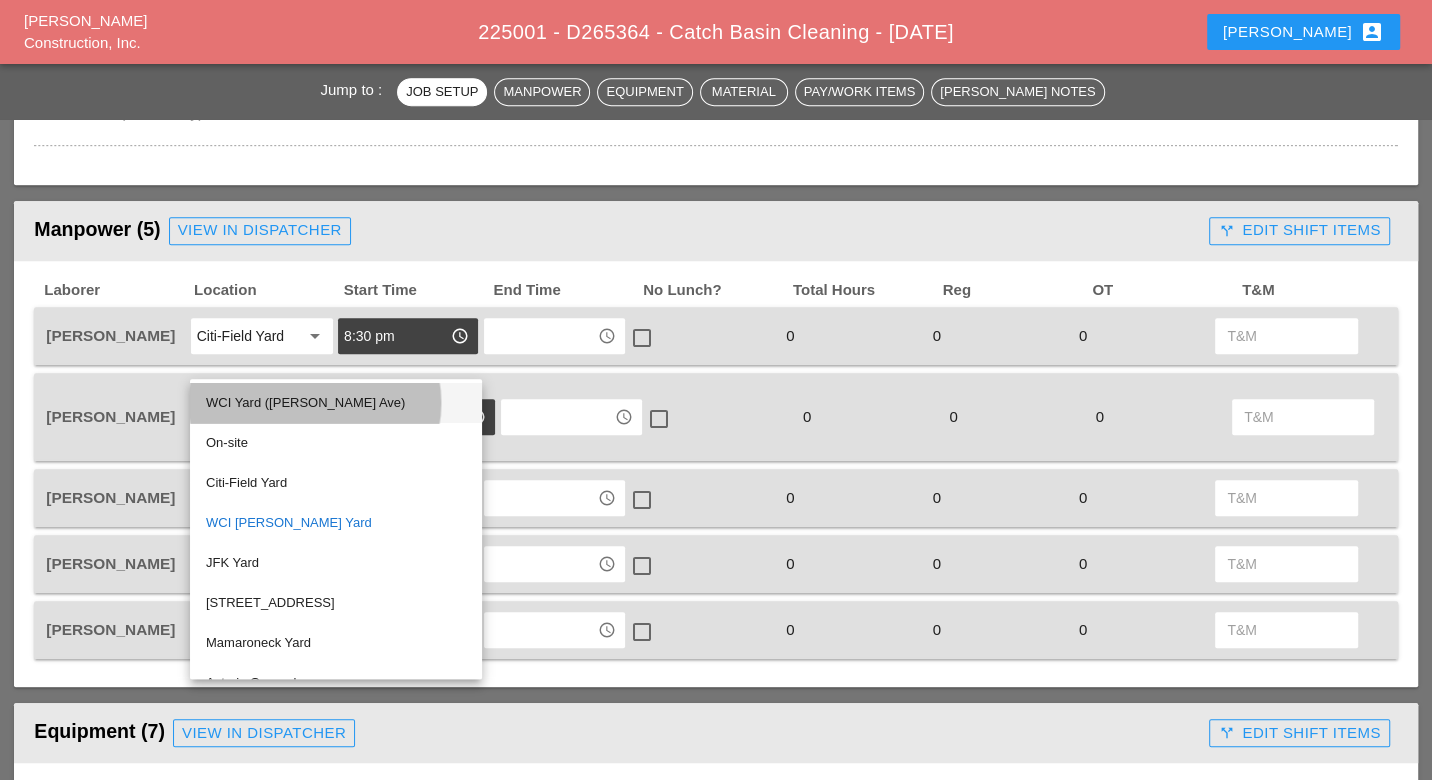 click on "WCI Yard ([PERSON_NAME] Ave)" at bounding box center [336, 403] 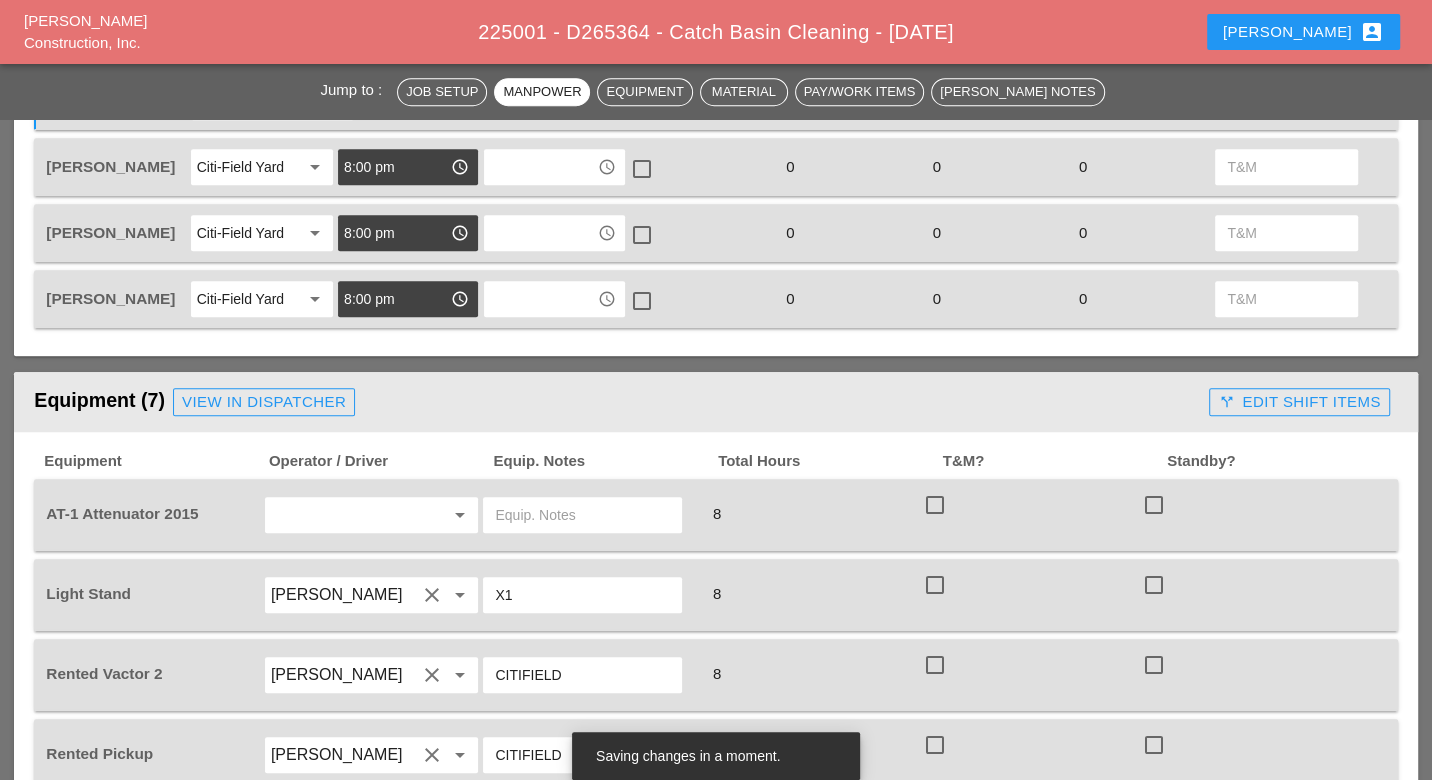 scroll, scrollTop: 1111, scrollLeft: 0, axis: vertical 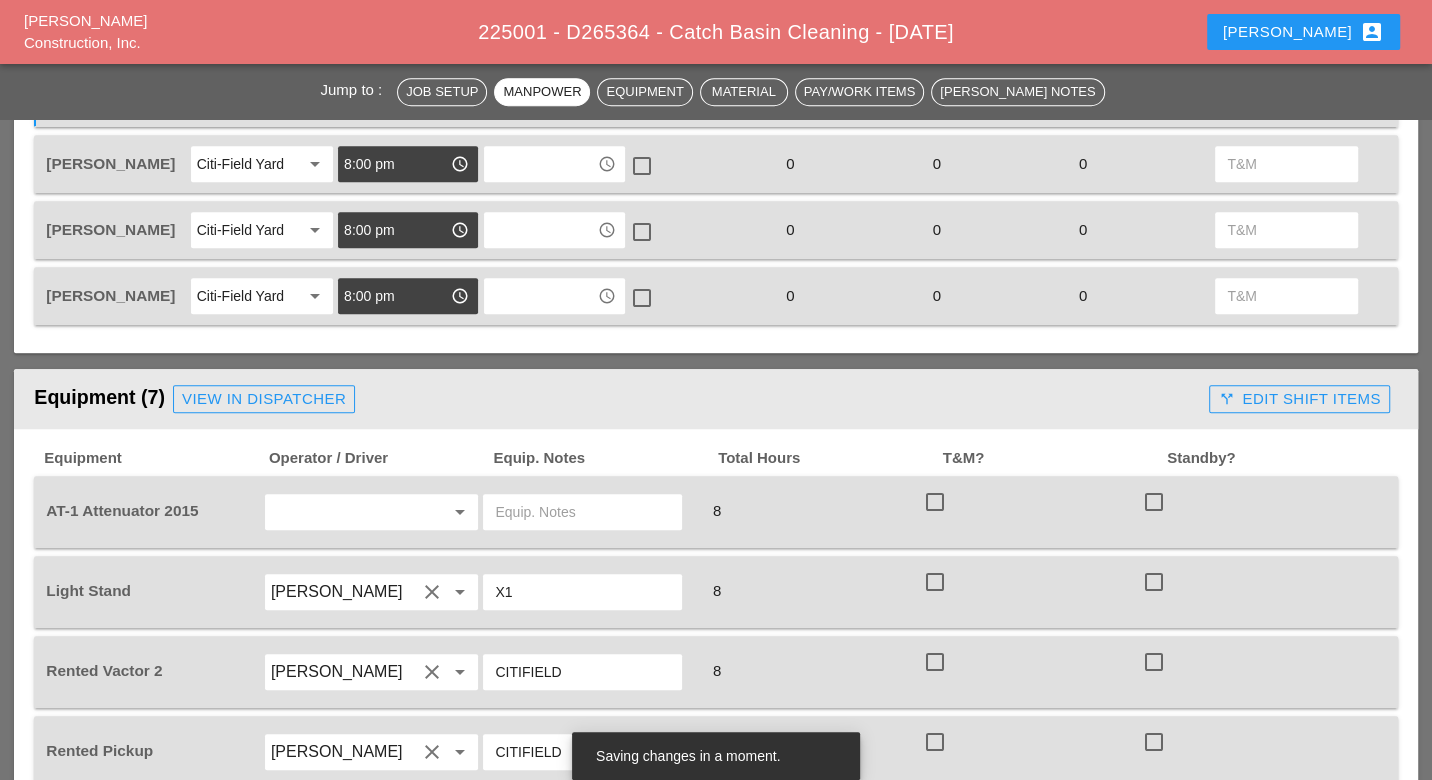 click at bounding box center (344, 512) 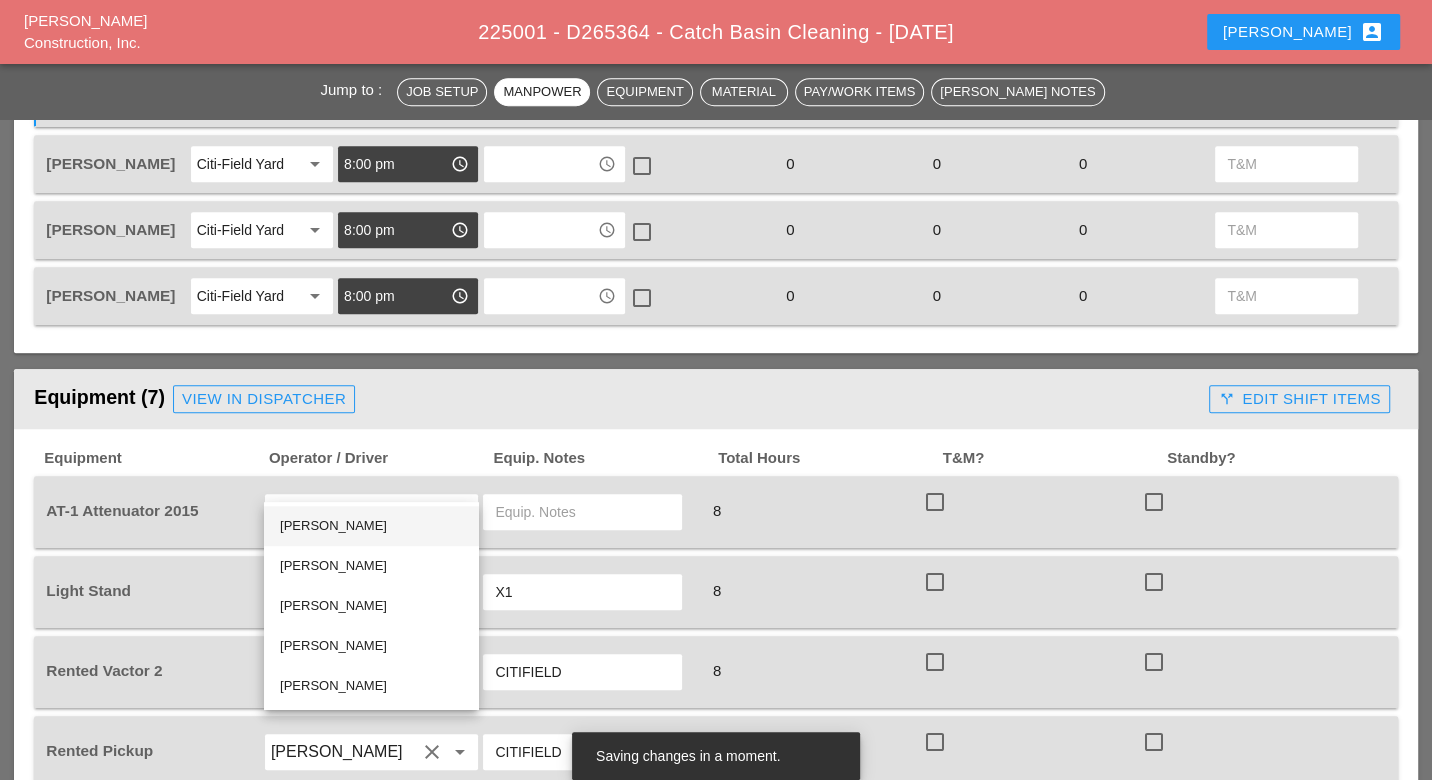 click on "Brian Ferguson" at bounding box center [371, 526] 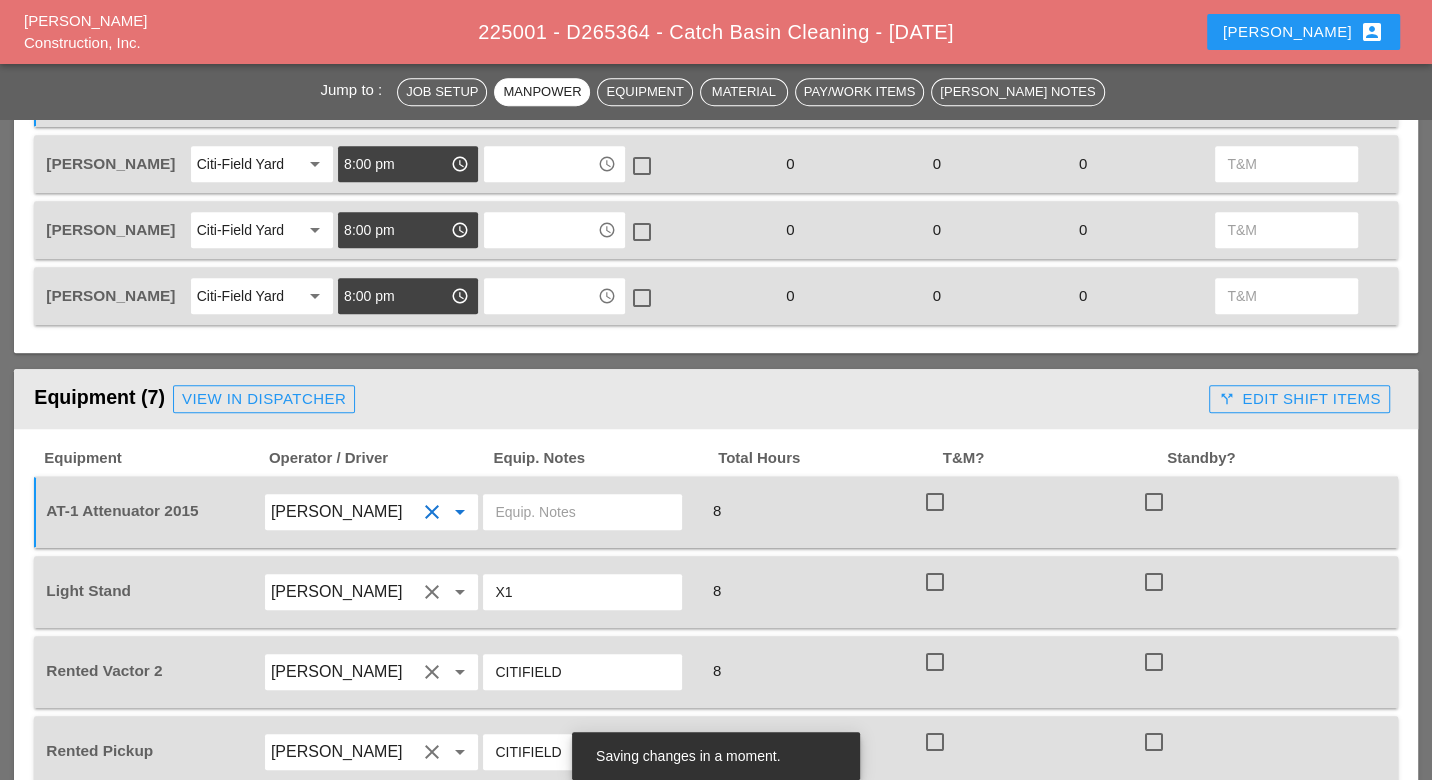 click at bounding box center [582, 512] 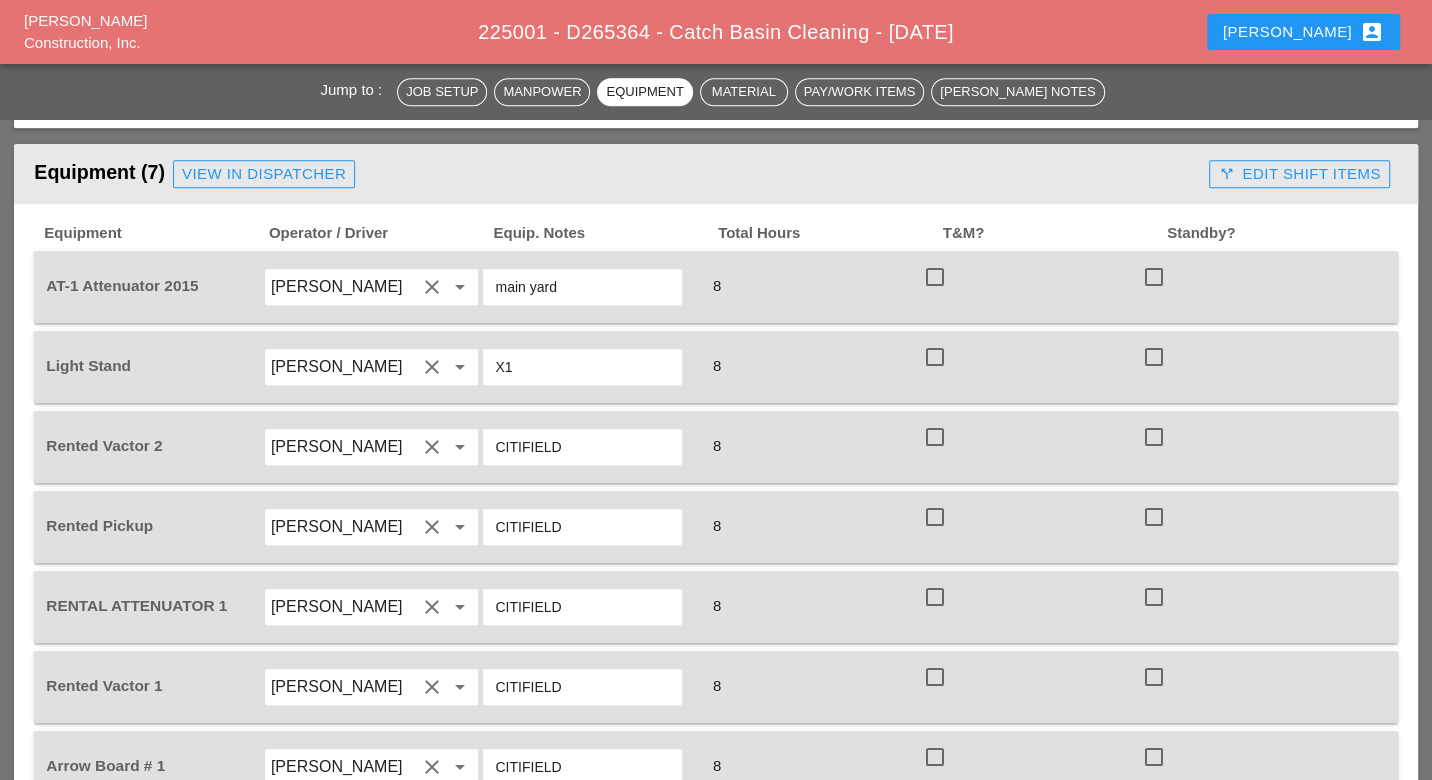 scroll, scrollTop: 1222, scrollLeft: 0, axis: vertical 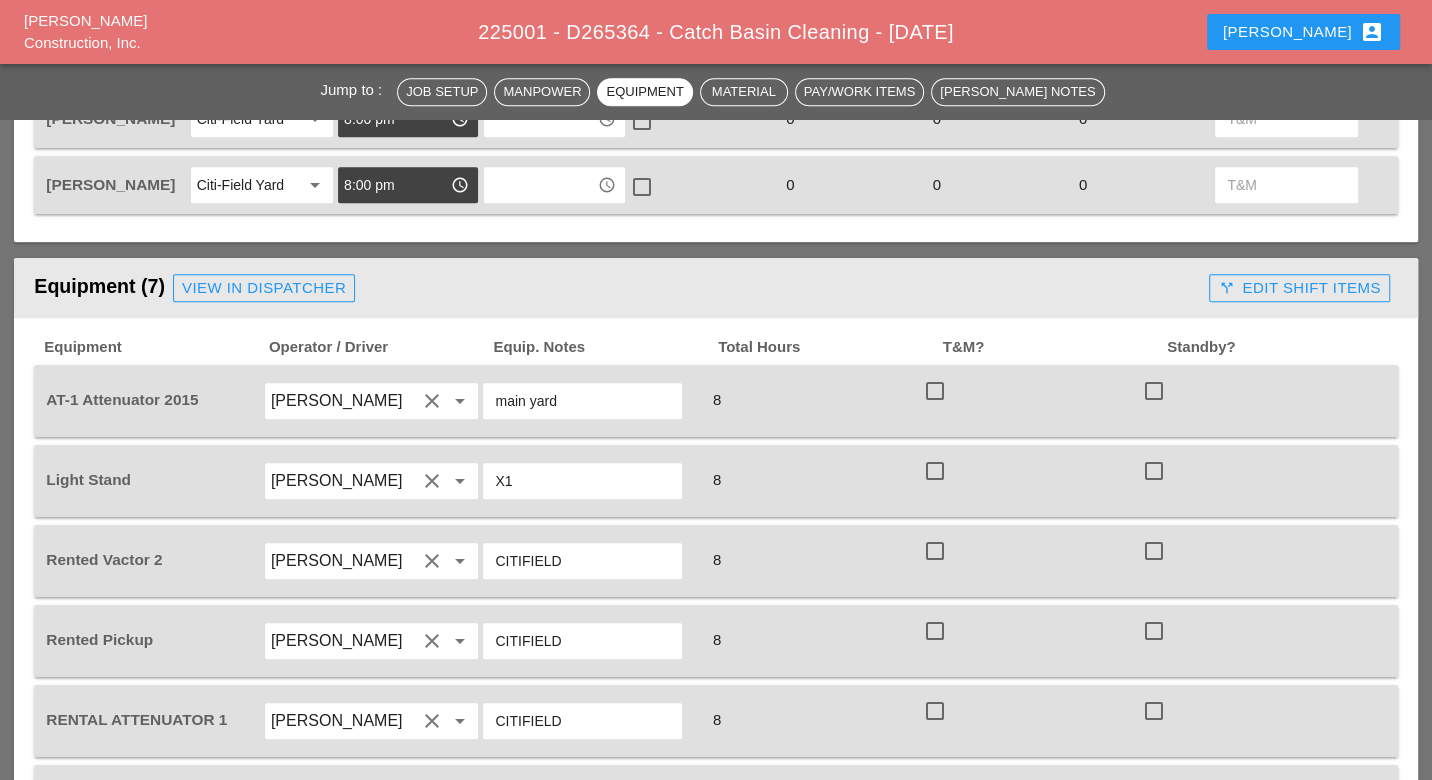 type on "main yard" 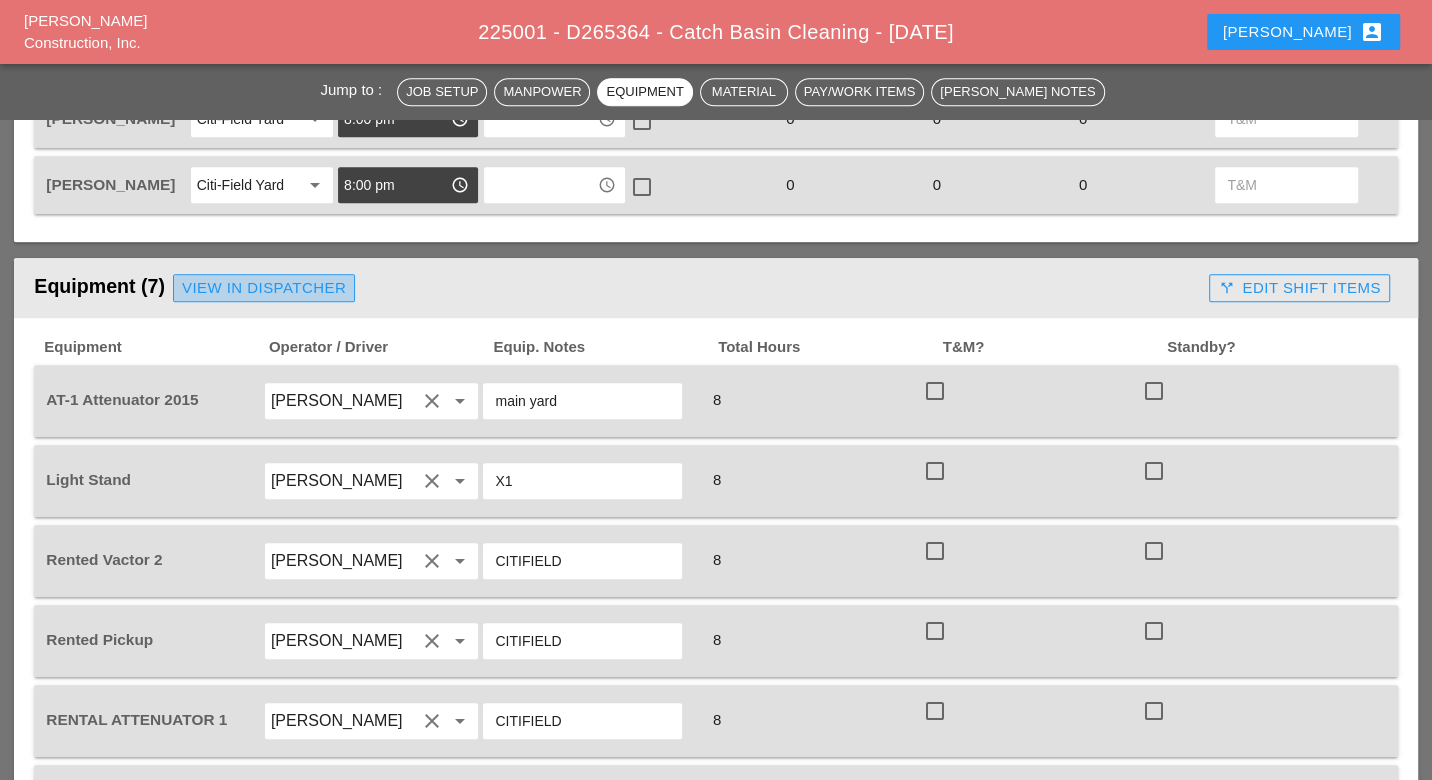 scroll, scrollTop: 0, scrollLeft: 0, axis: both 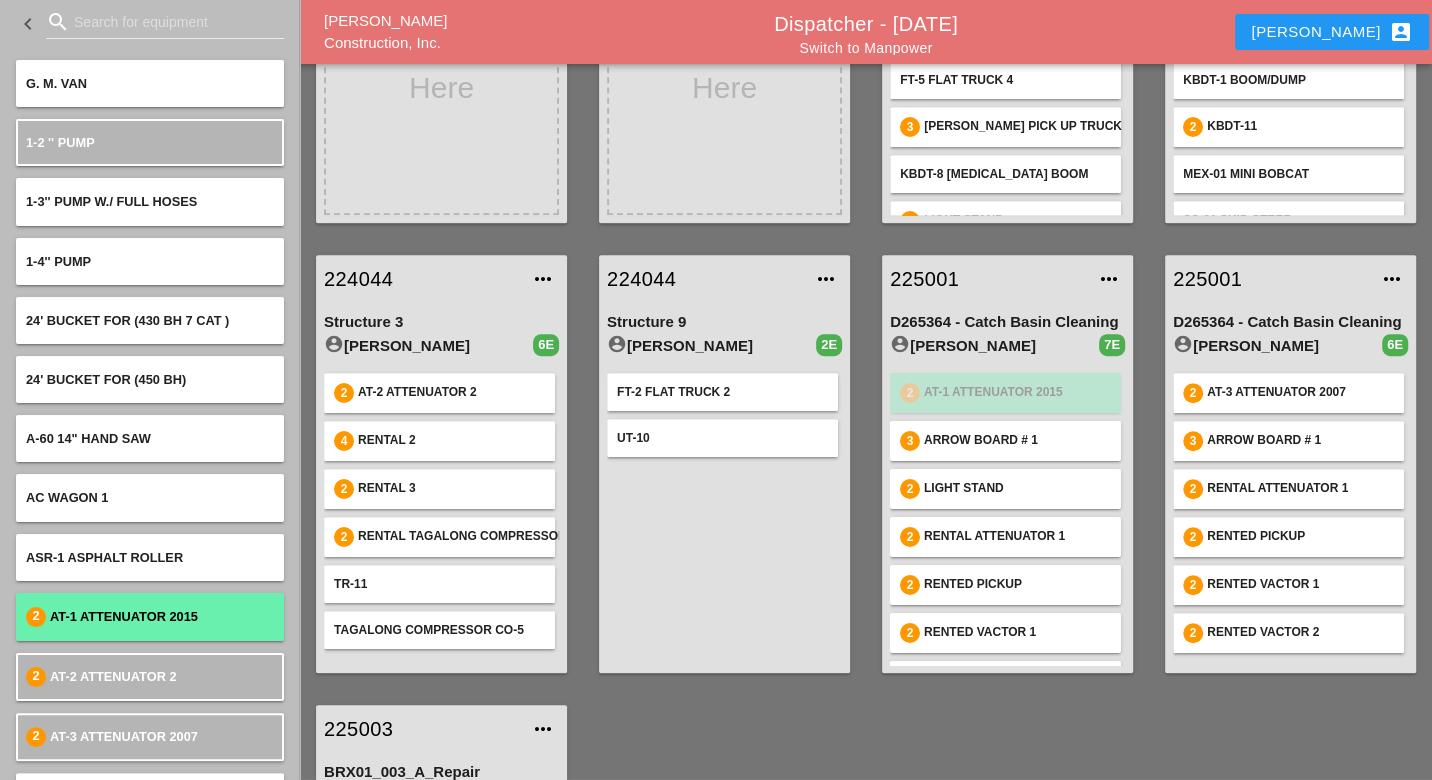 type 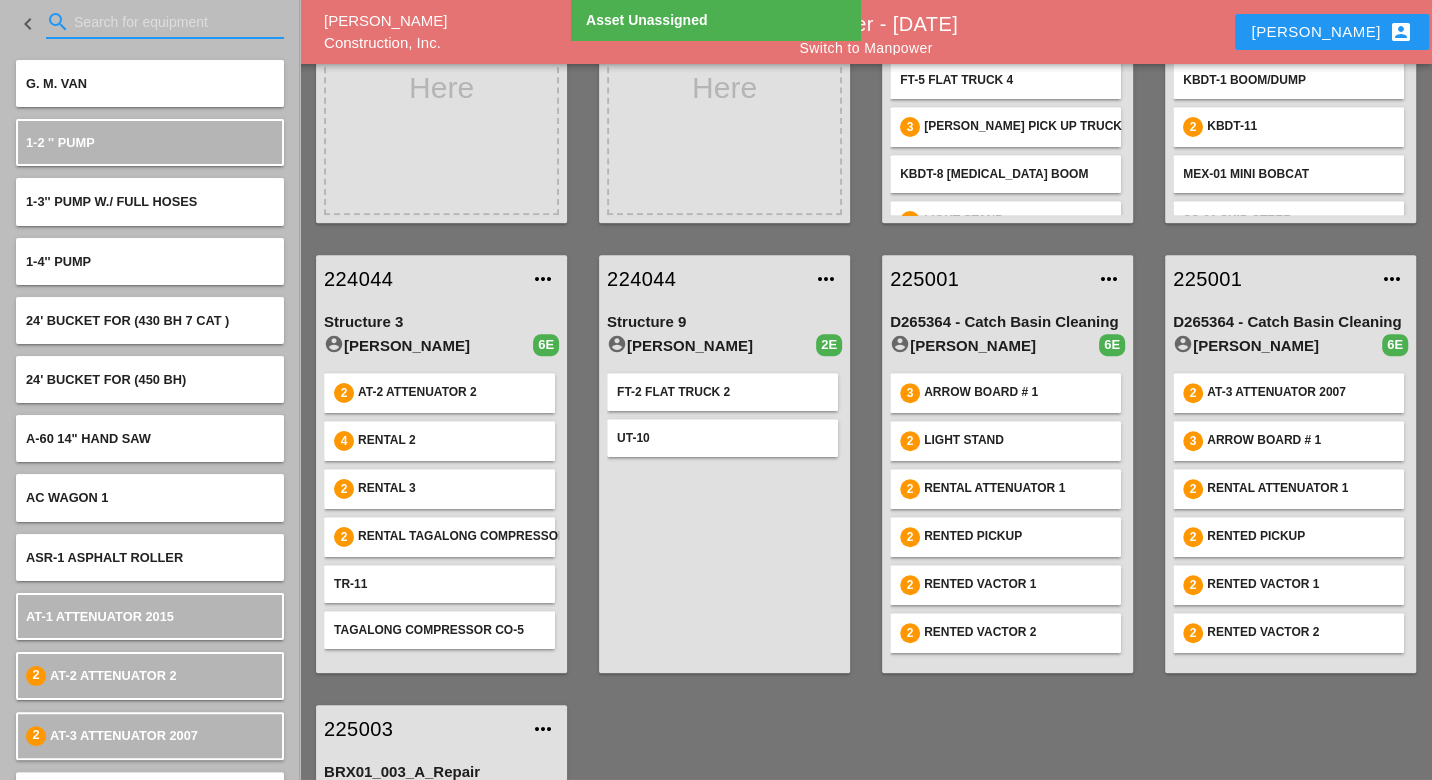 click at bounding box center [165, 22] 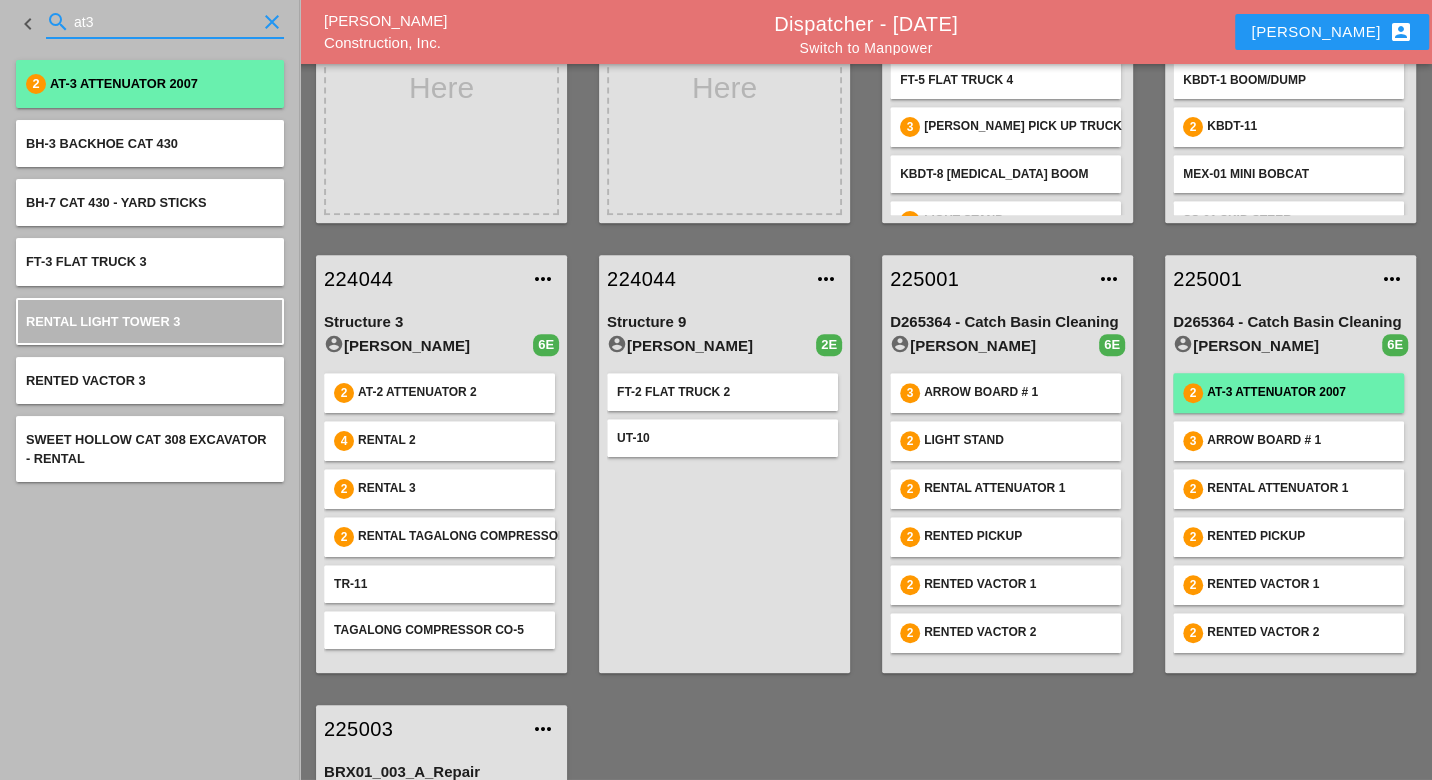 type on "at3" 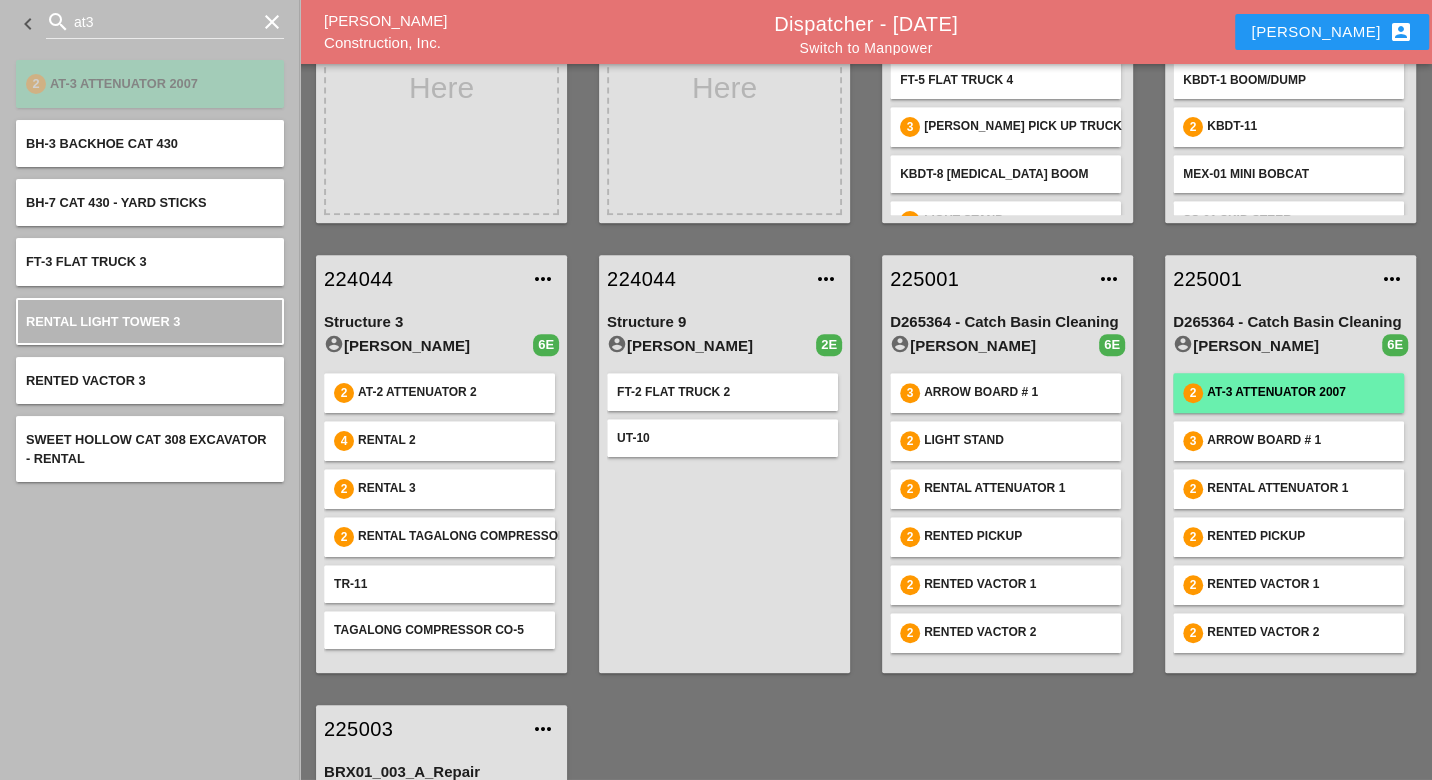 type 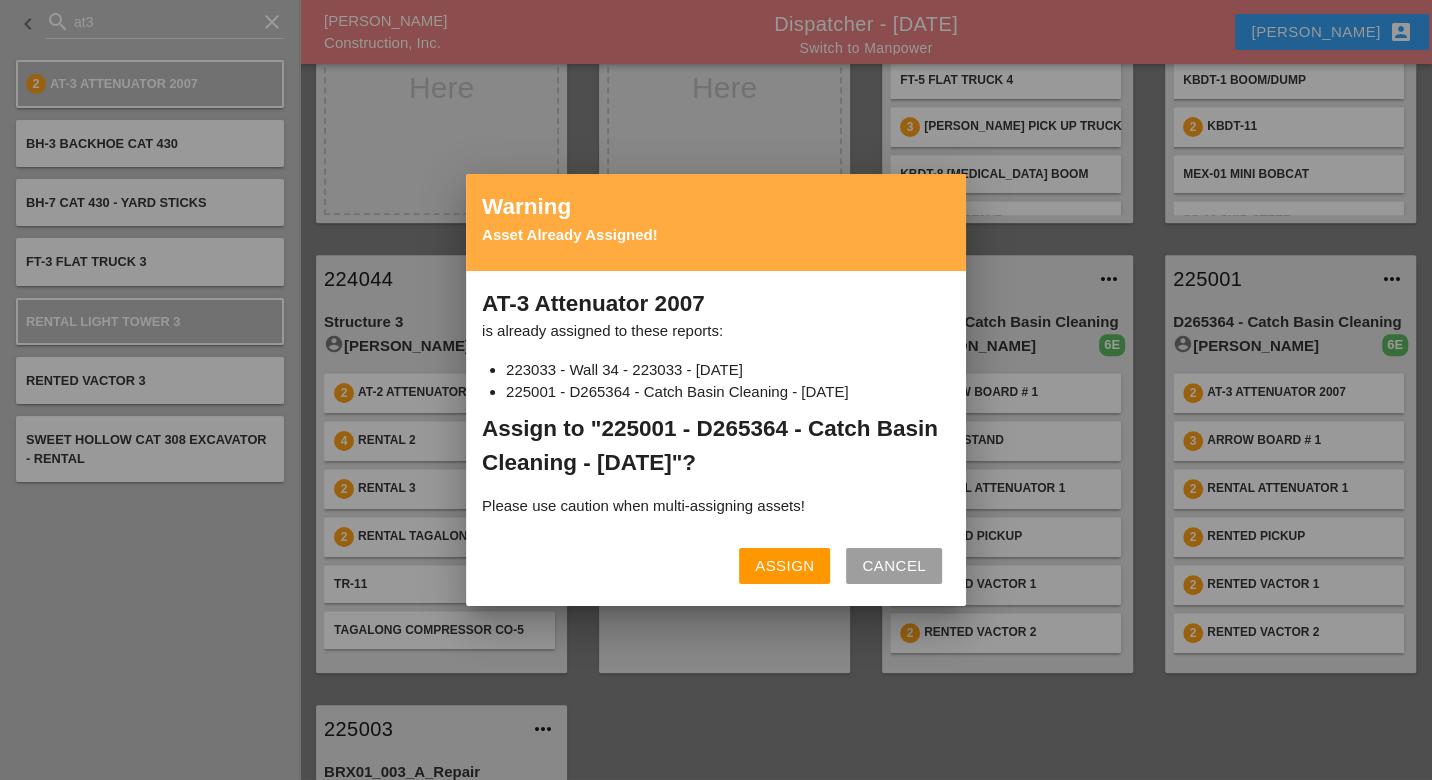 click on "Assign" at bounding box center [784, 566] 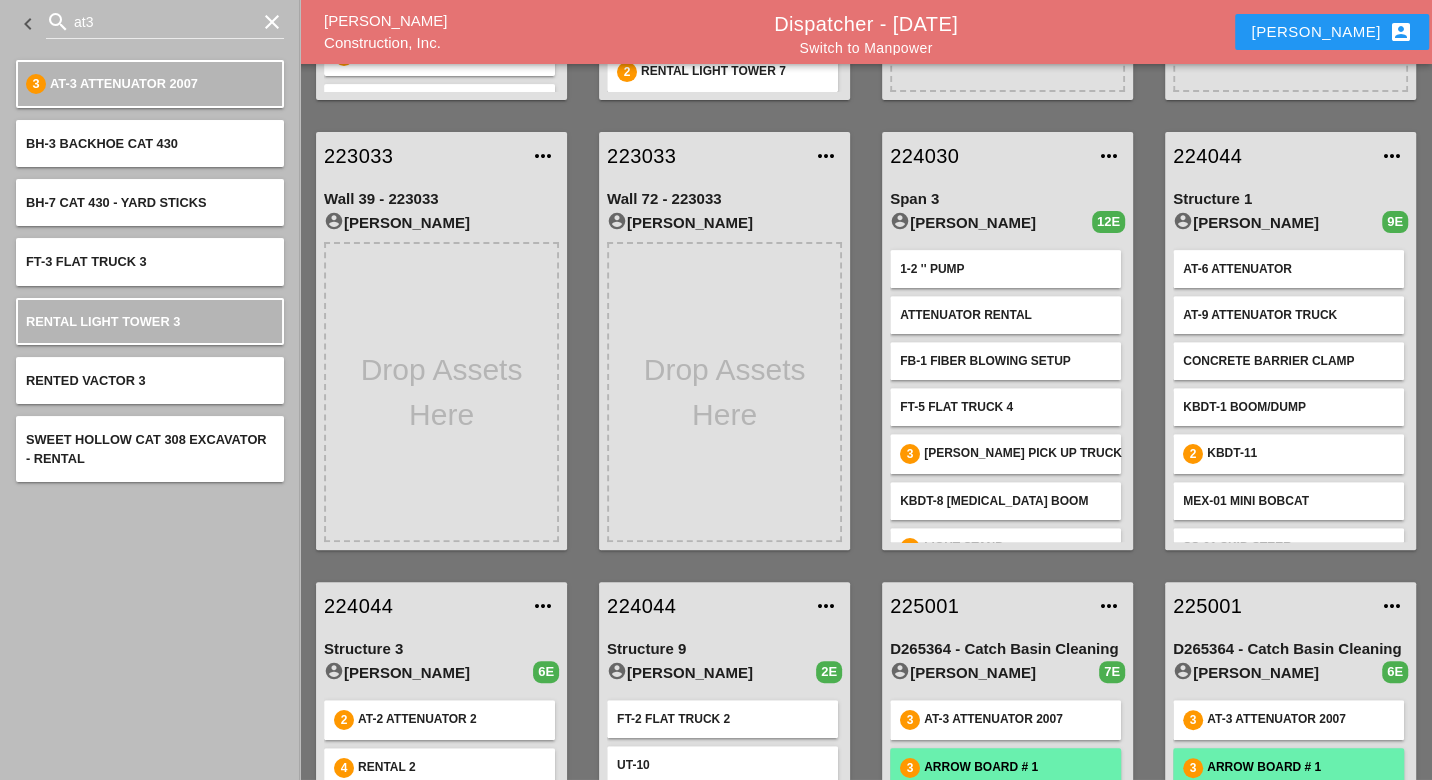 scroll, scrollTop: 444, scrollLeft: 0, axis: vertical 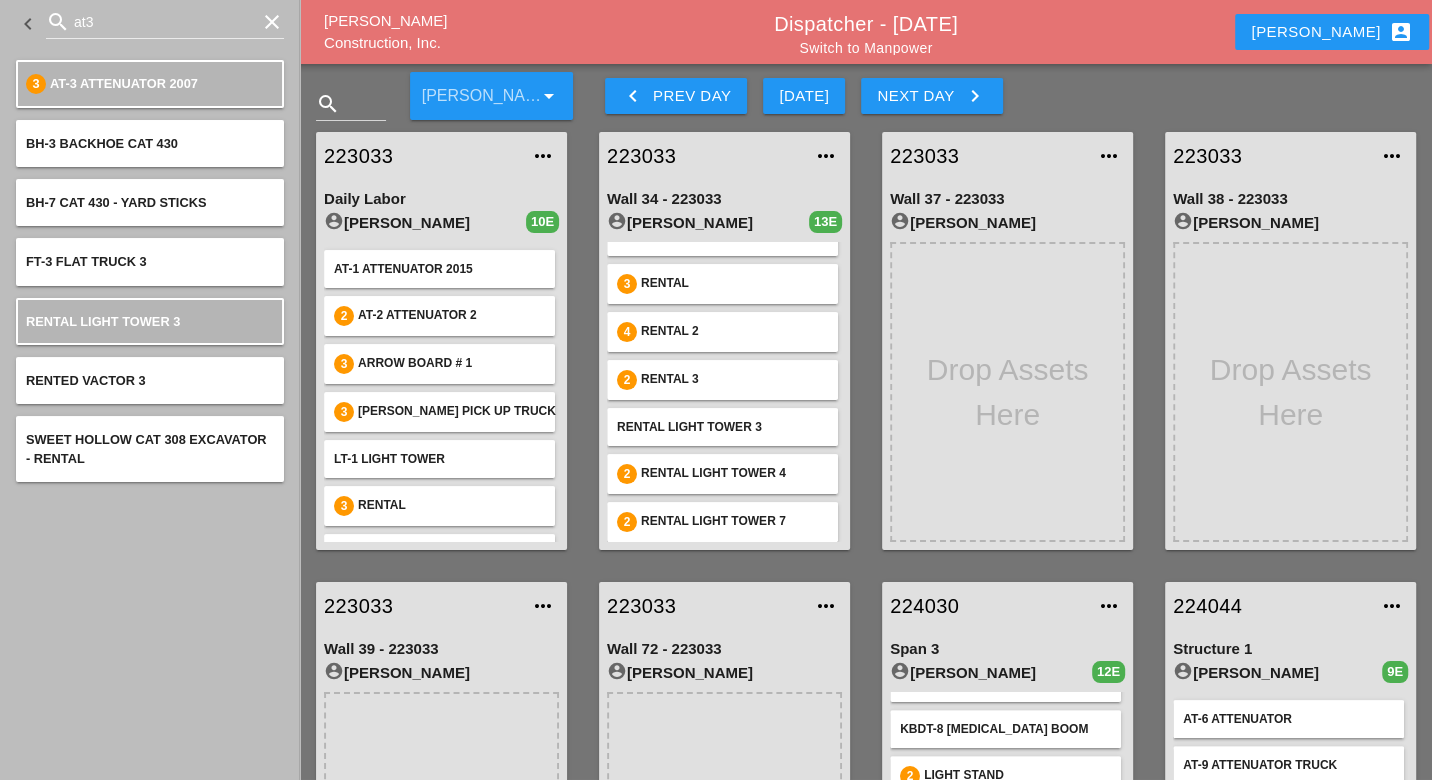 type 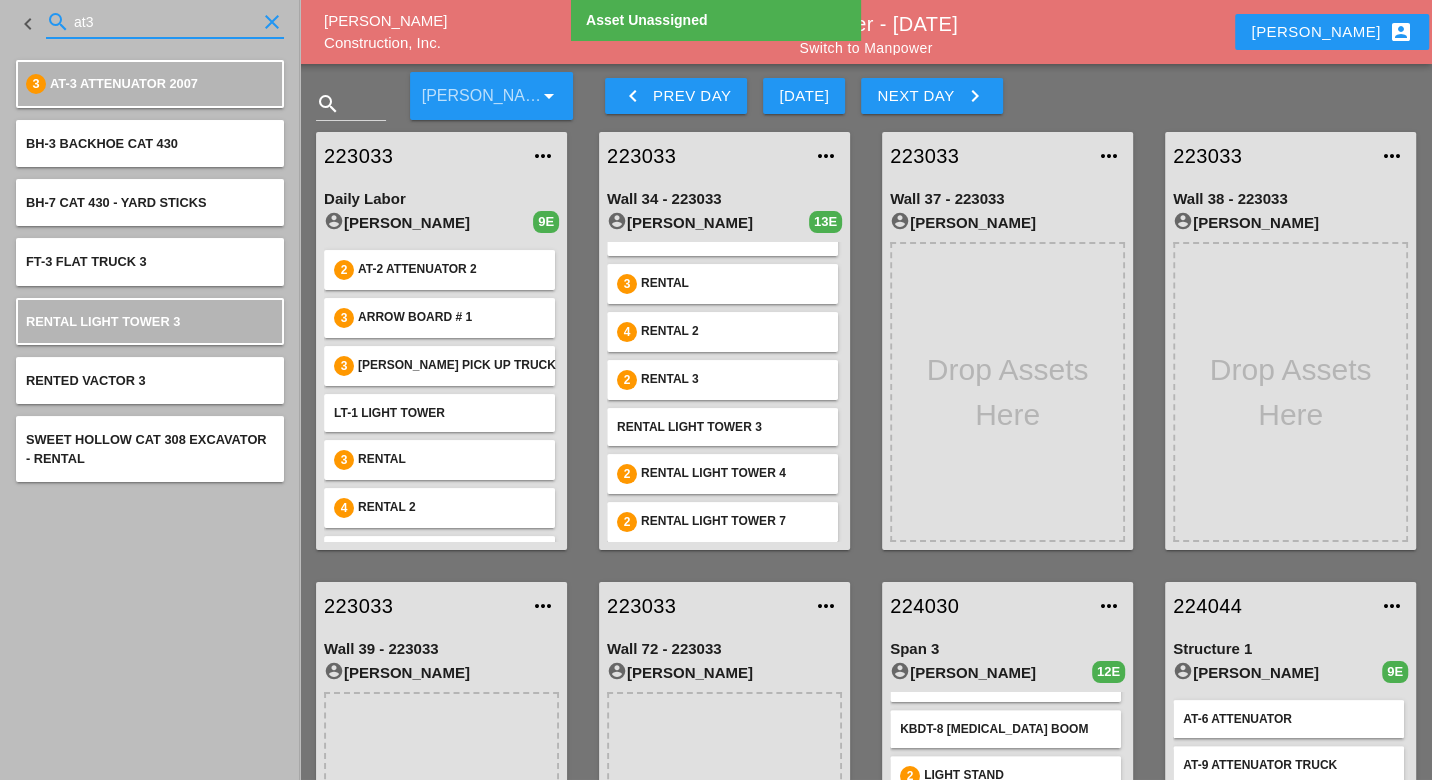 drag, startPoint x: 107, startPoint y: 12, endPoint x: 87, endPoint y: 10, distance: 20.09975 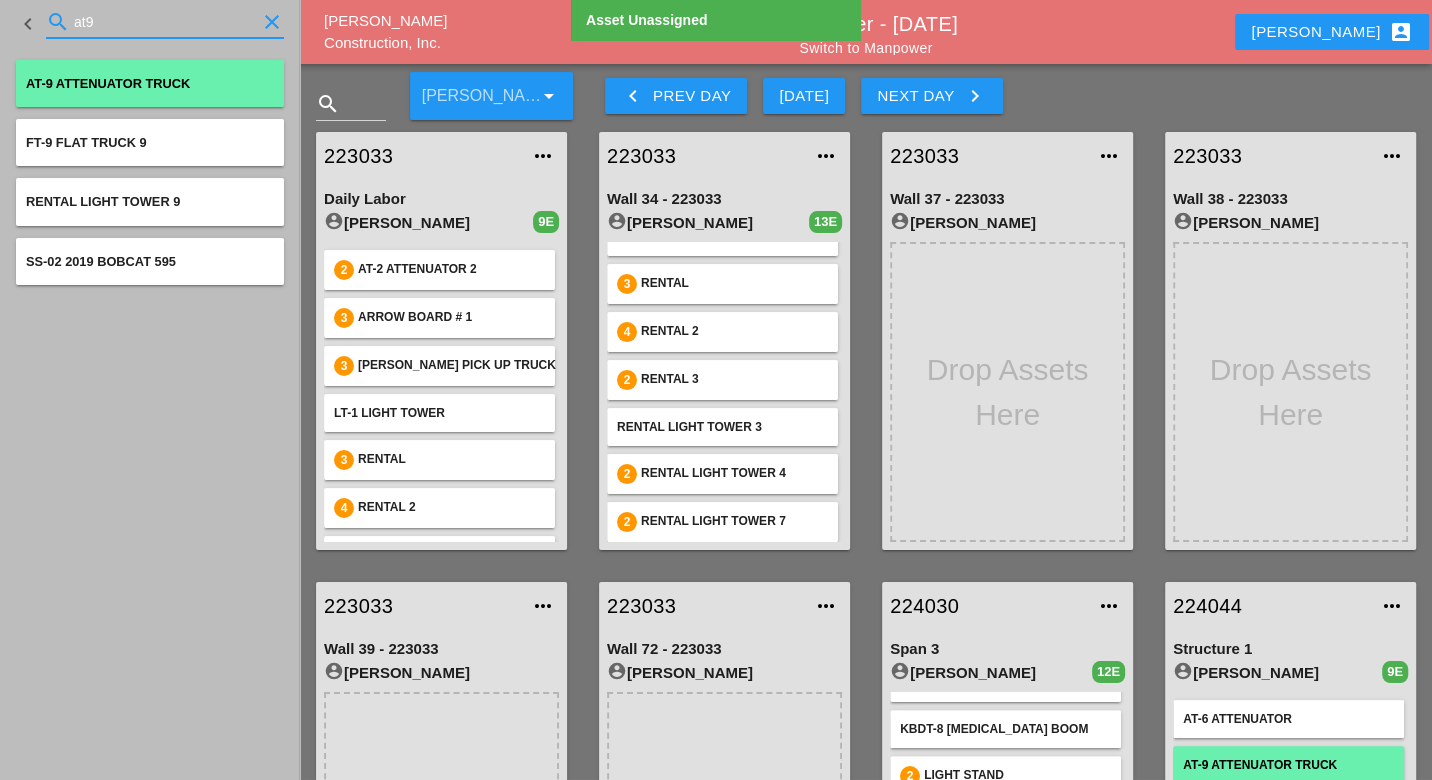 type on "at9" 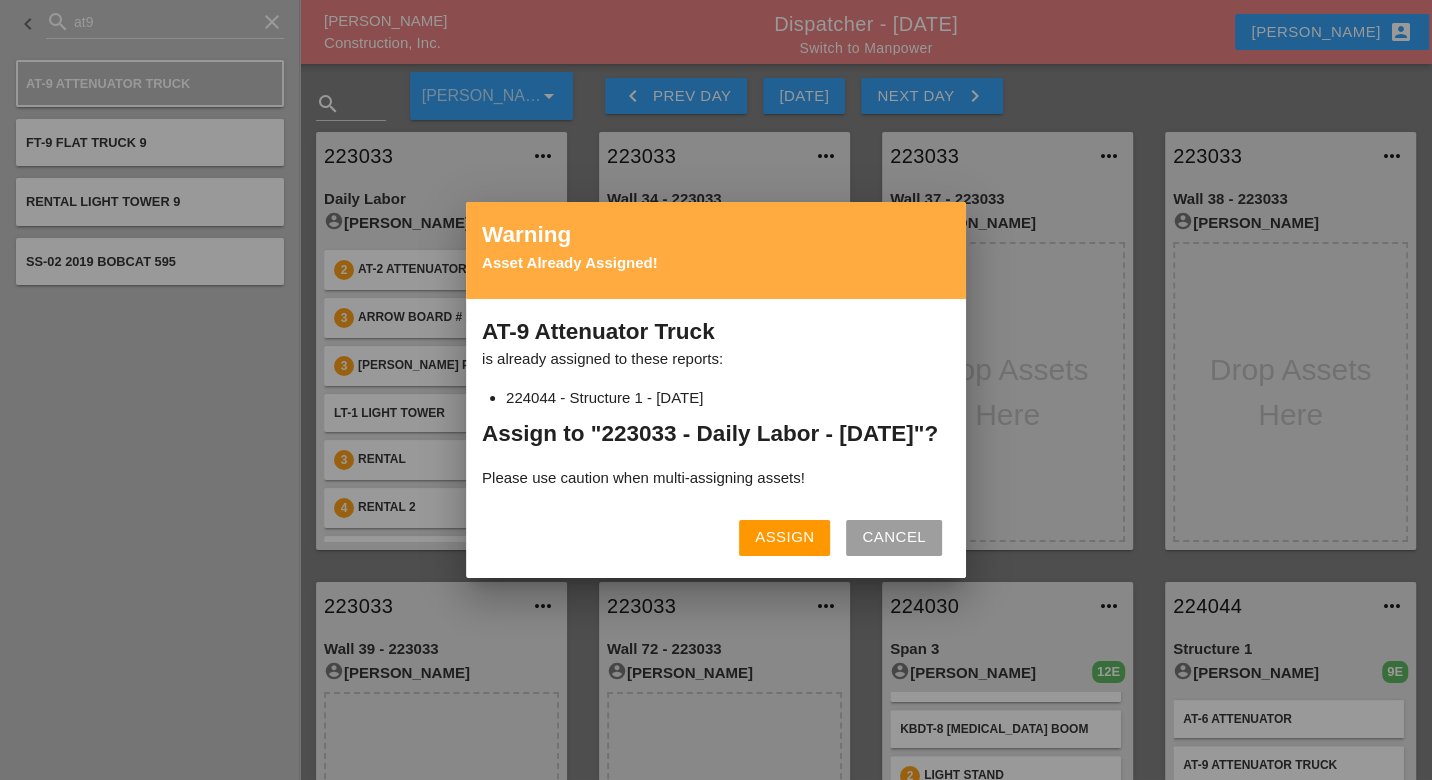 click on "Assign" at bounding box center (784, 537) 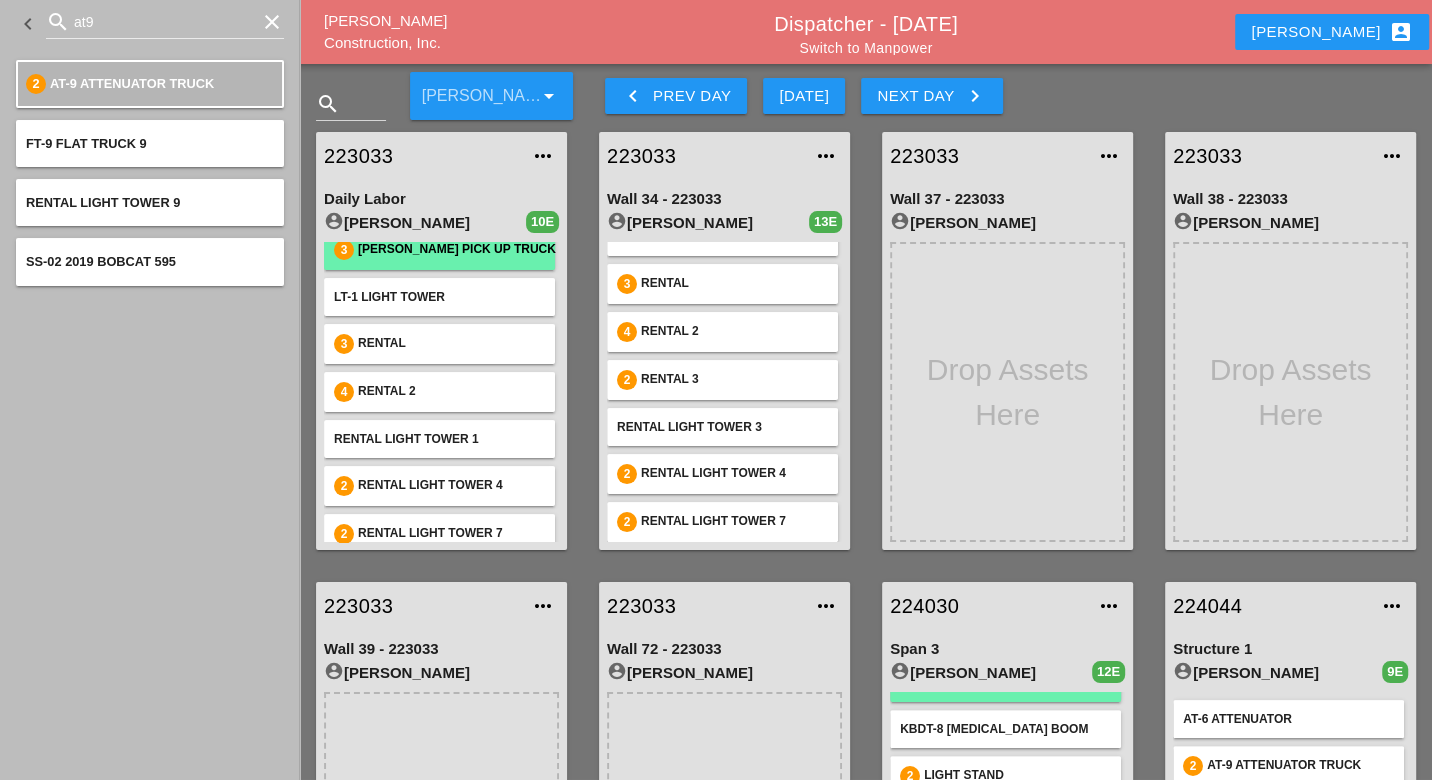 scroll, scrollTop: 175, scrollLeft: 0, axis: vertical 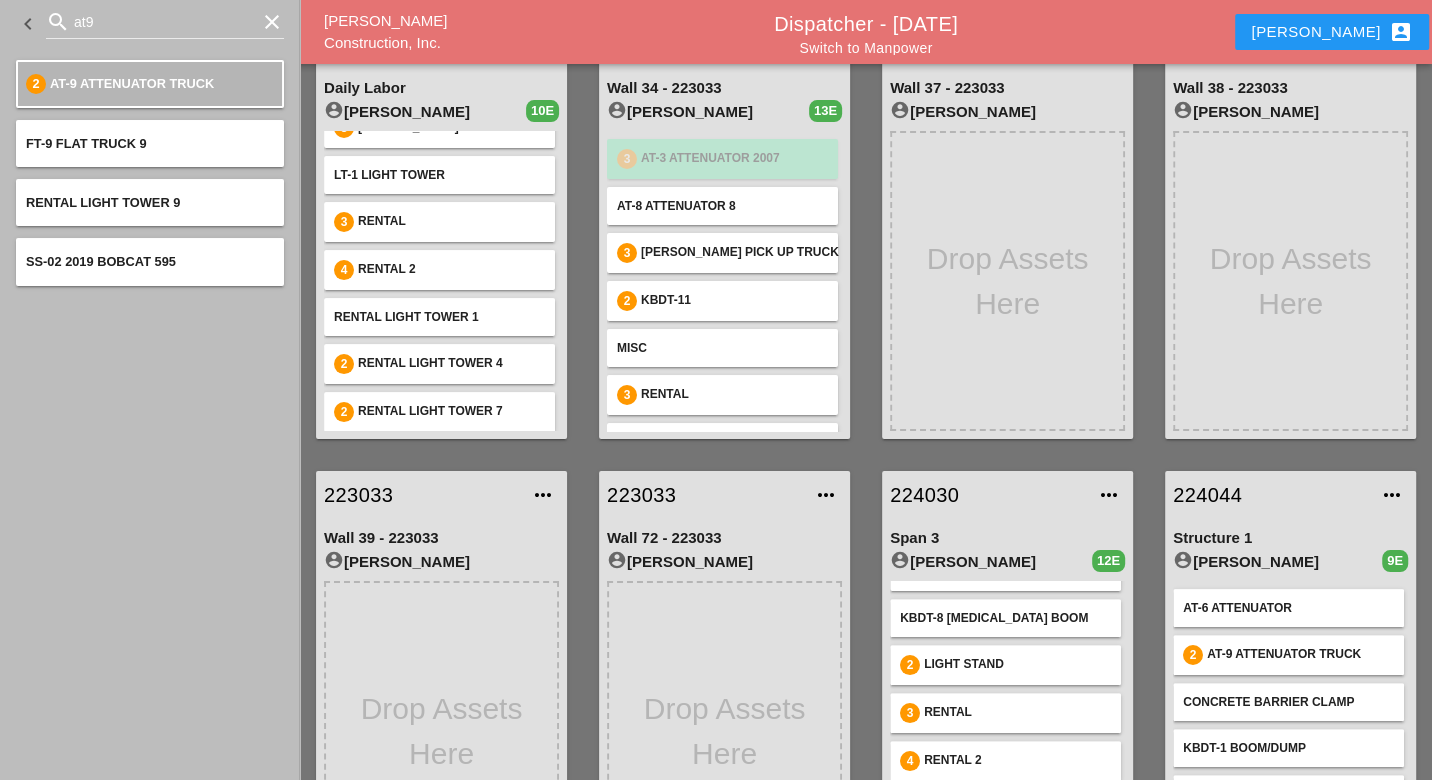 type 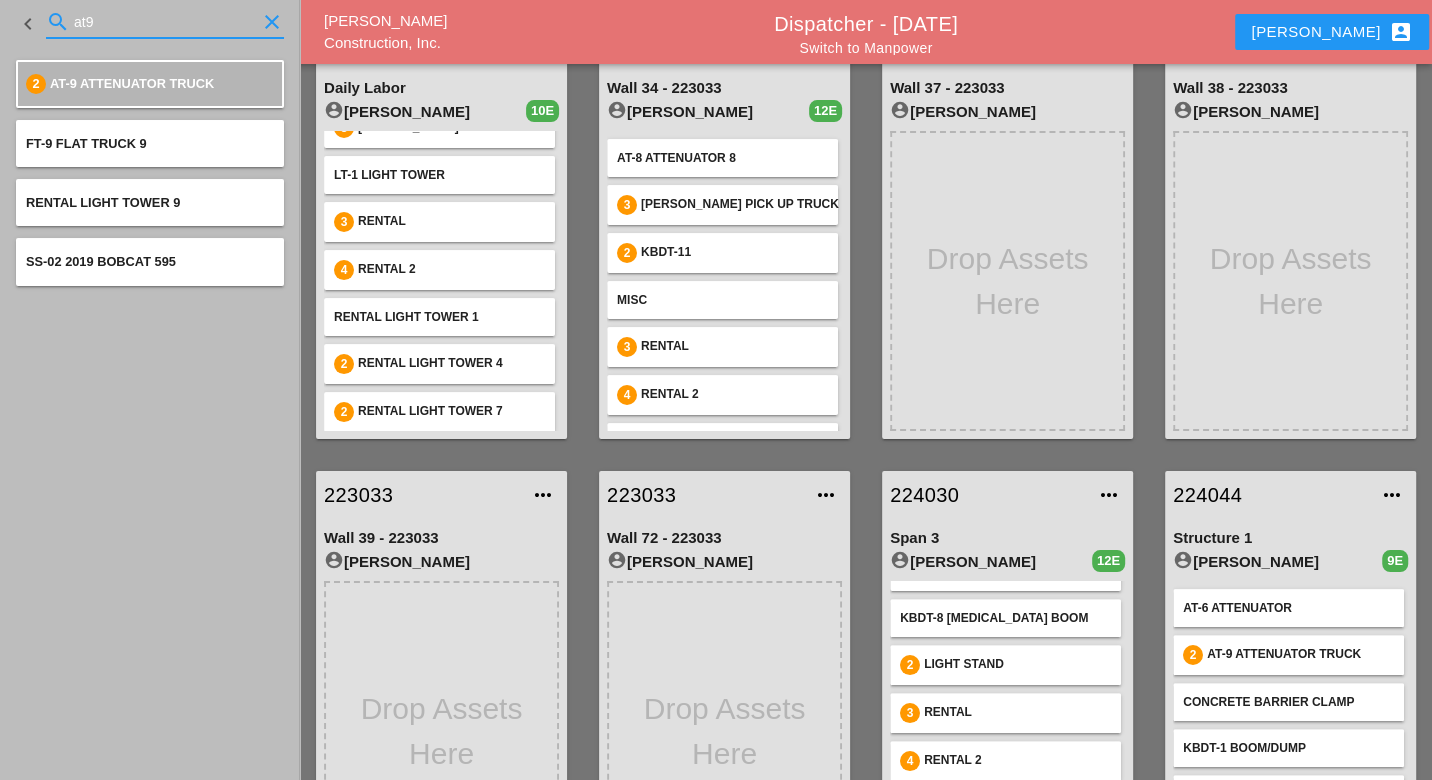 drag, startPoint x: 112, startPoint y: 14, endPoint x: 86, endPoint y: 10, distance: 26.305893 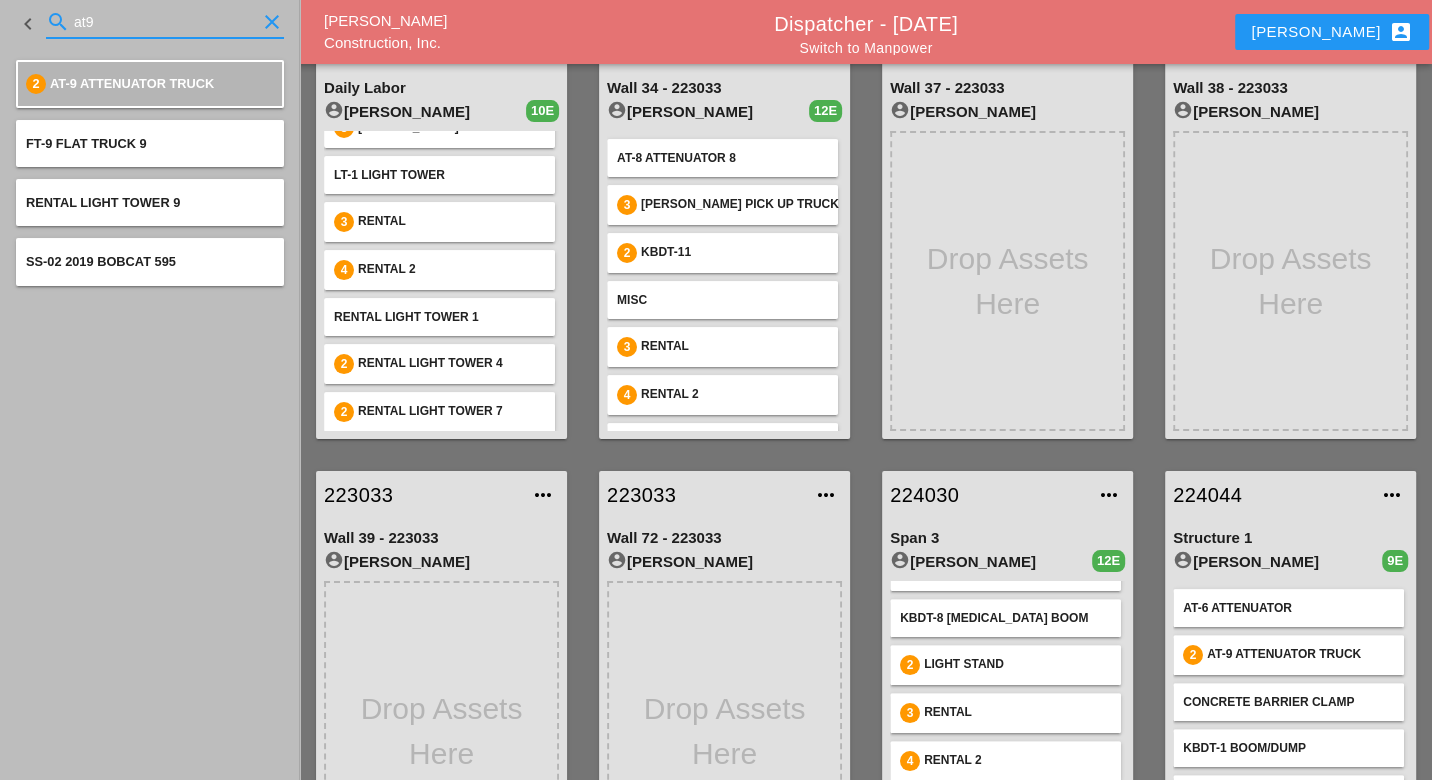 click on "at9" at bounding box center (165, 22) 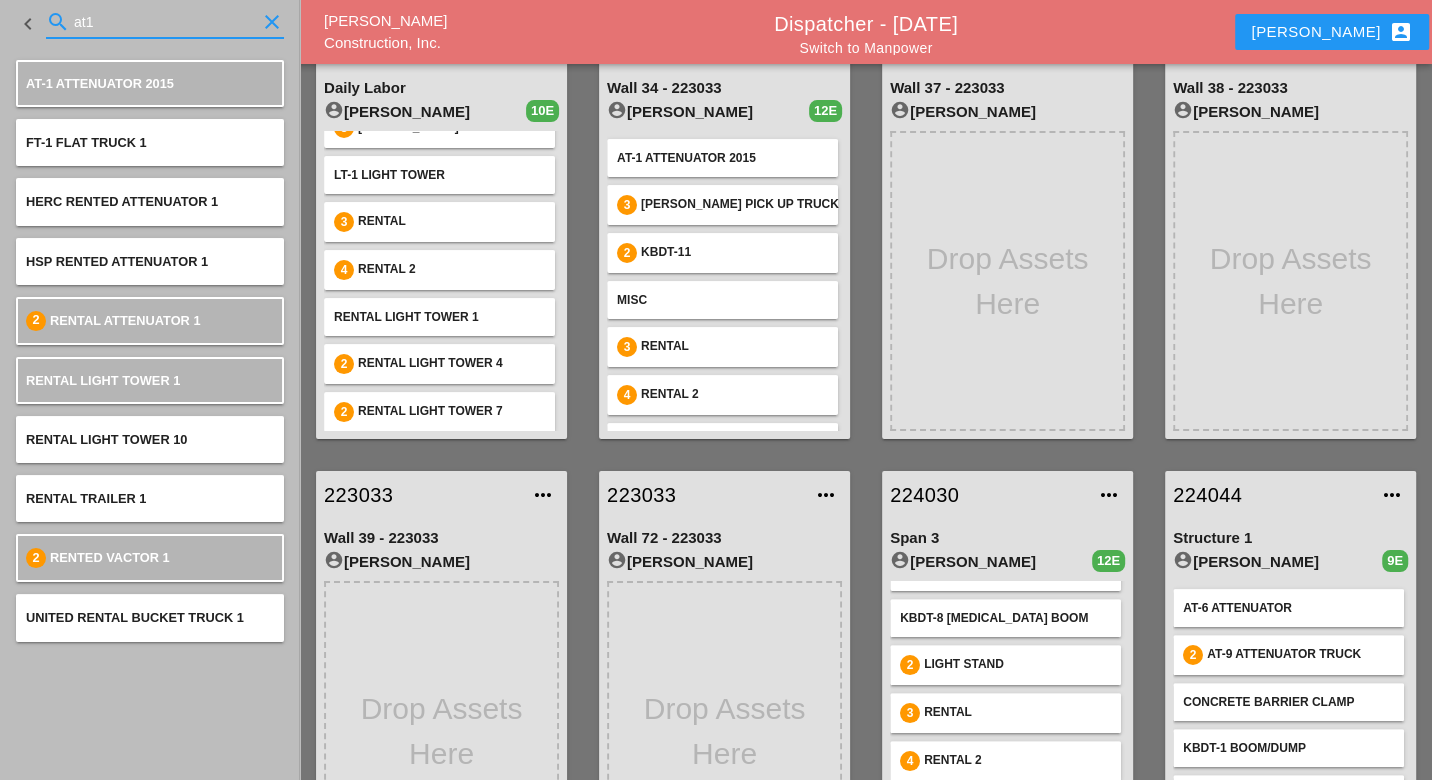 click on "at1" at bounding box center [165, 22] 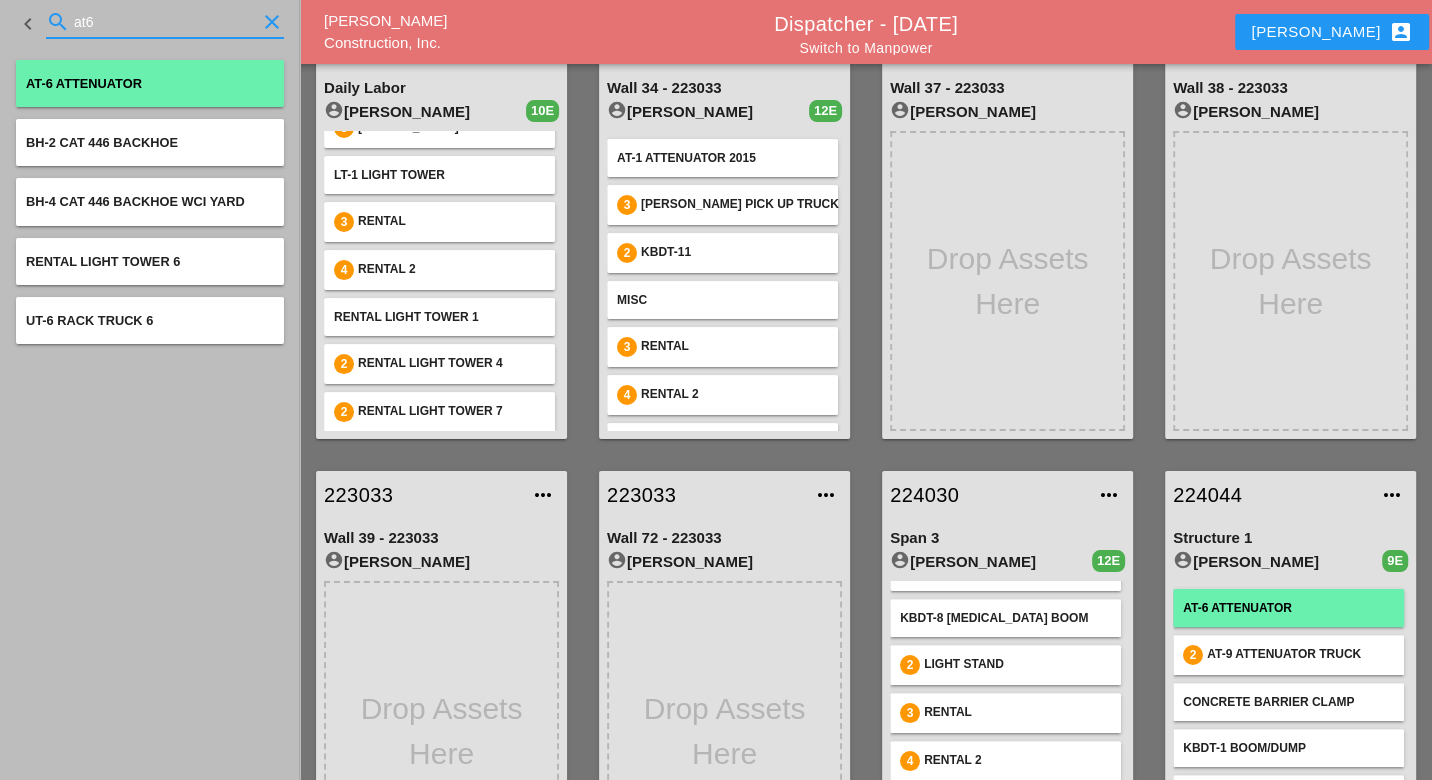 type on "at6" 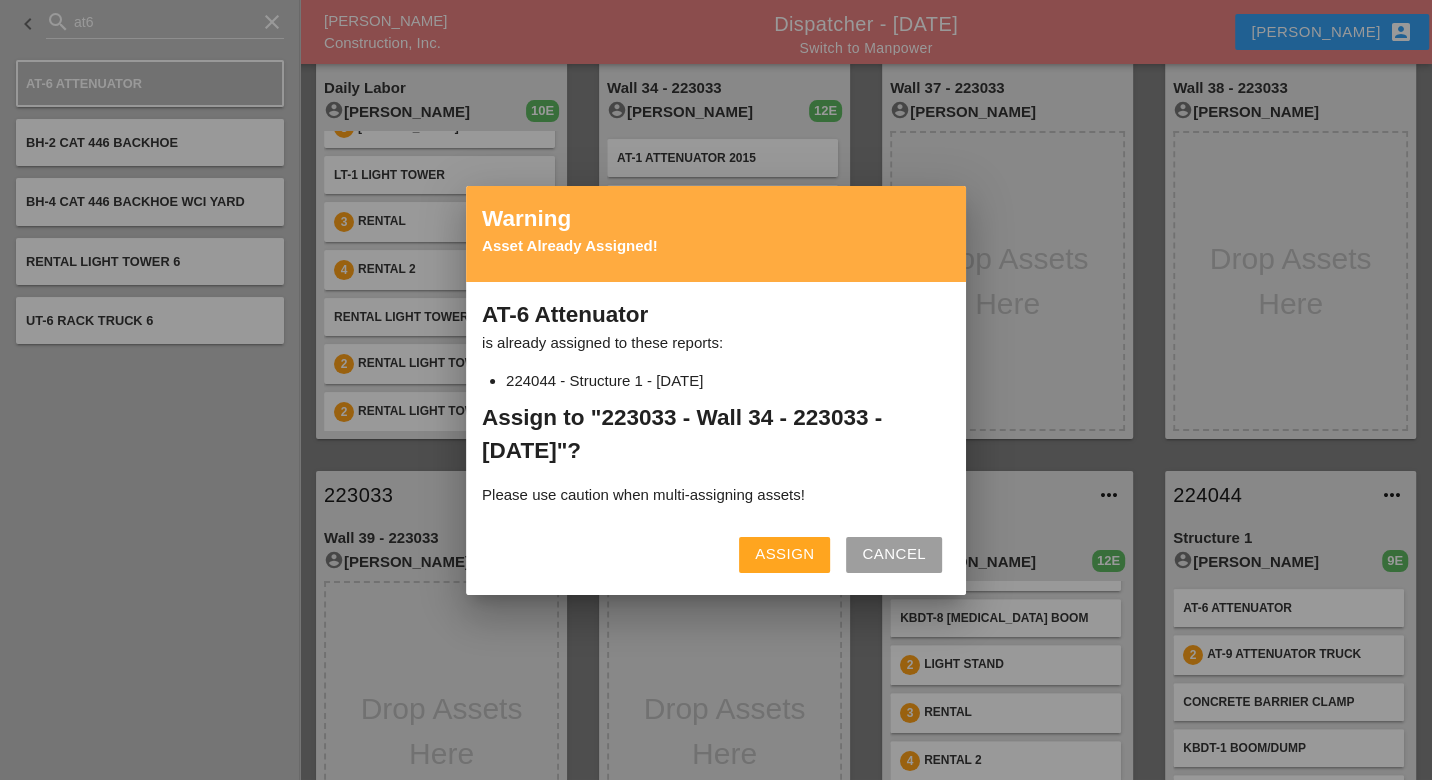 click on "Assign" at bounding box center (784, 554) 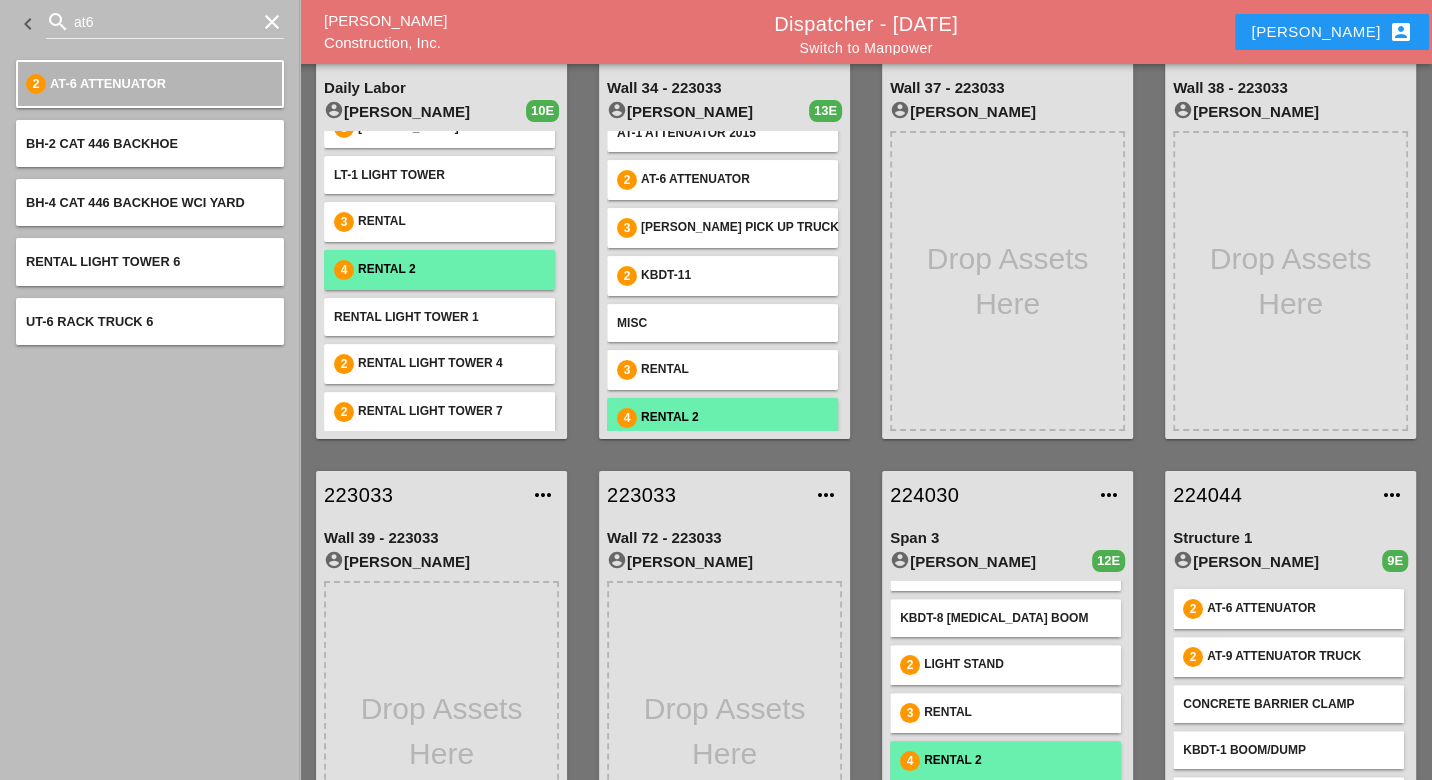 scroll, scrollTop: 0, scrollLeft: 0, axis: both 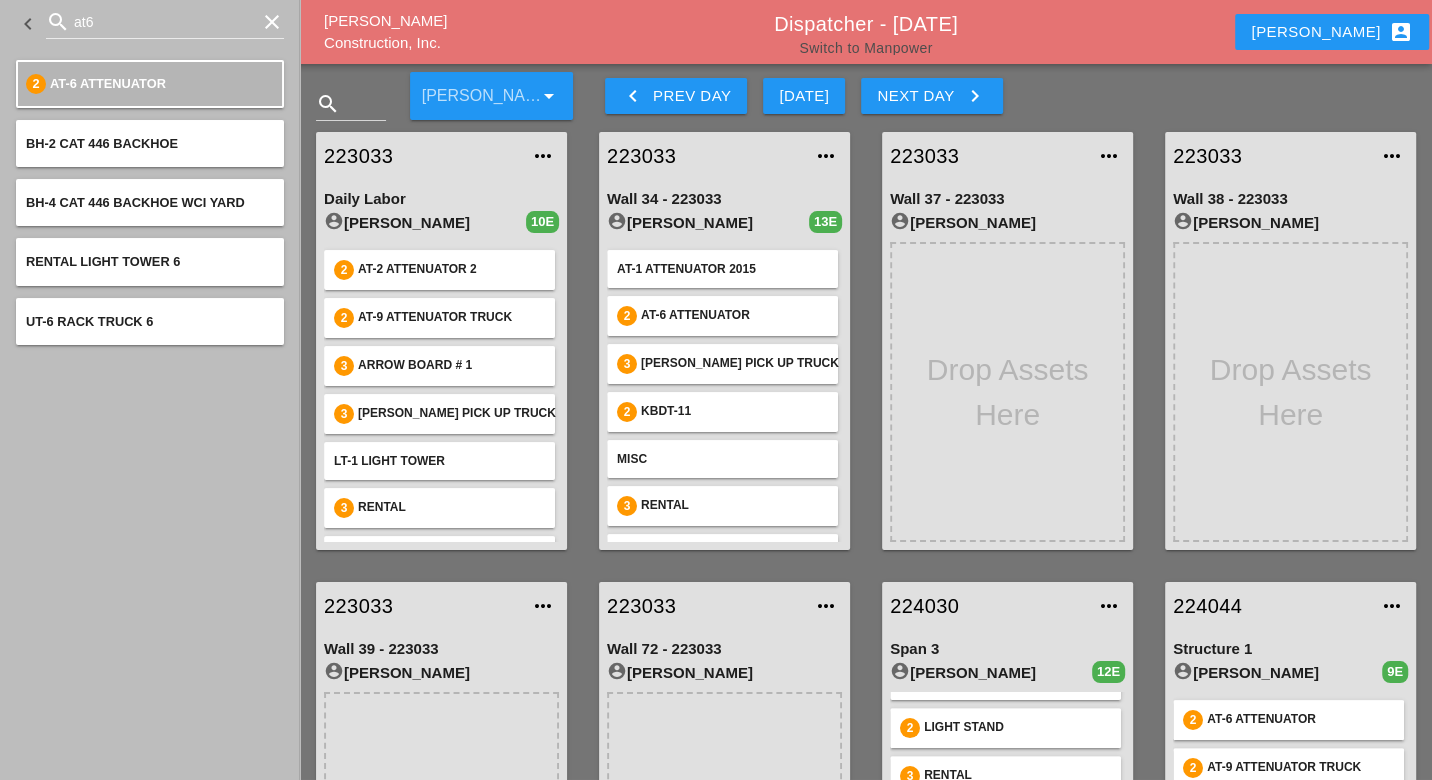 click on "Switch to Manpower" at bounding box center (865, 48) 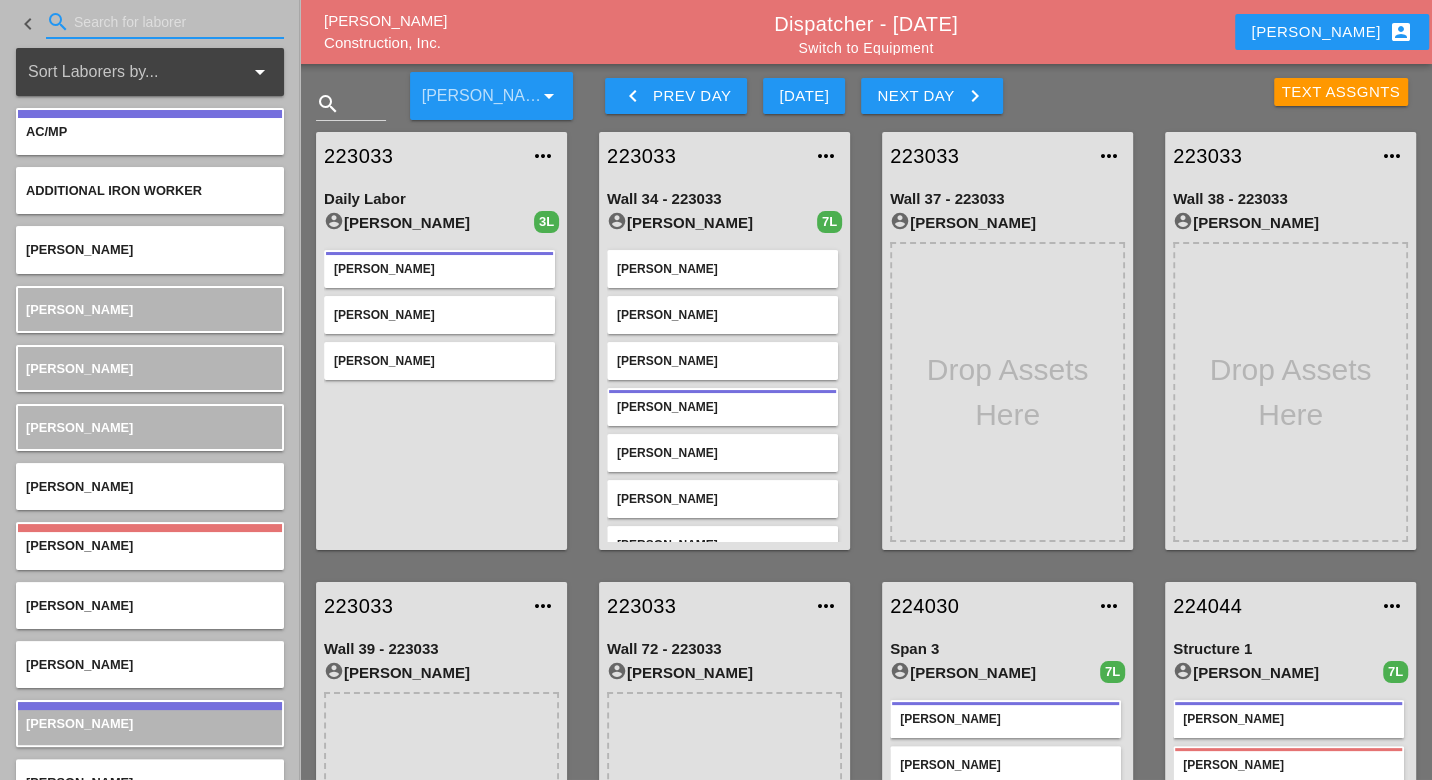 click at bounding box center [165, 22] 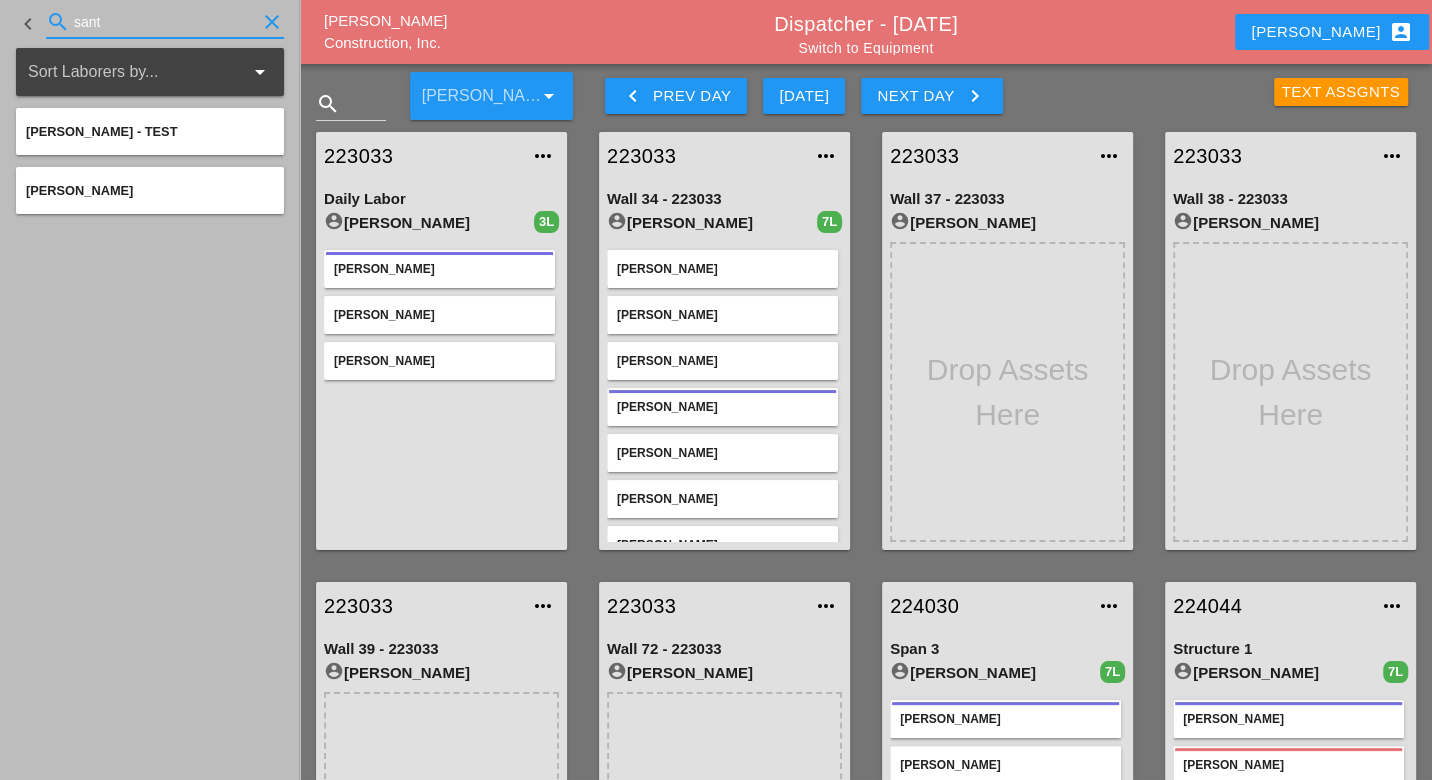 type on "sant" 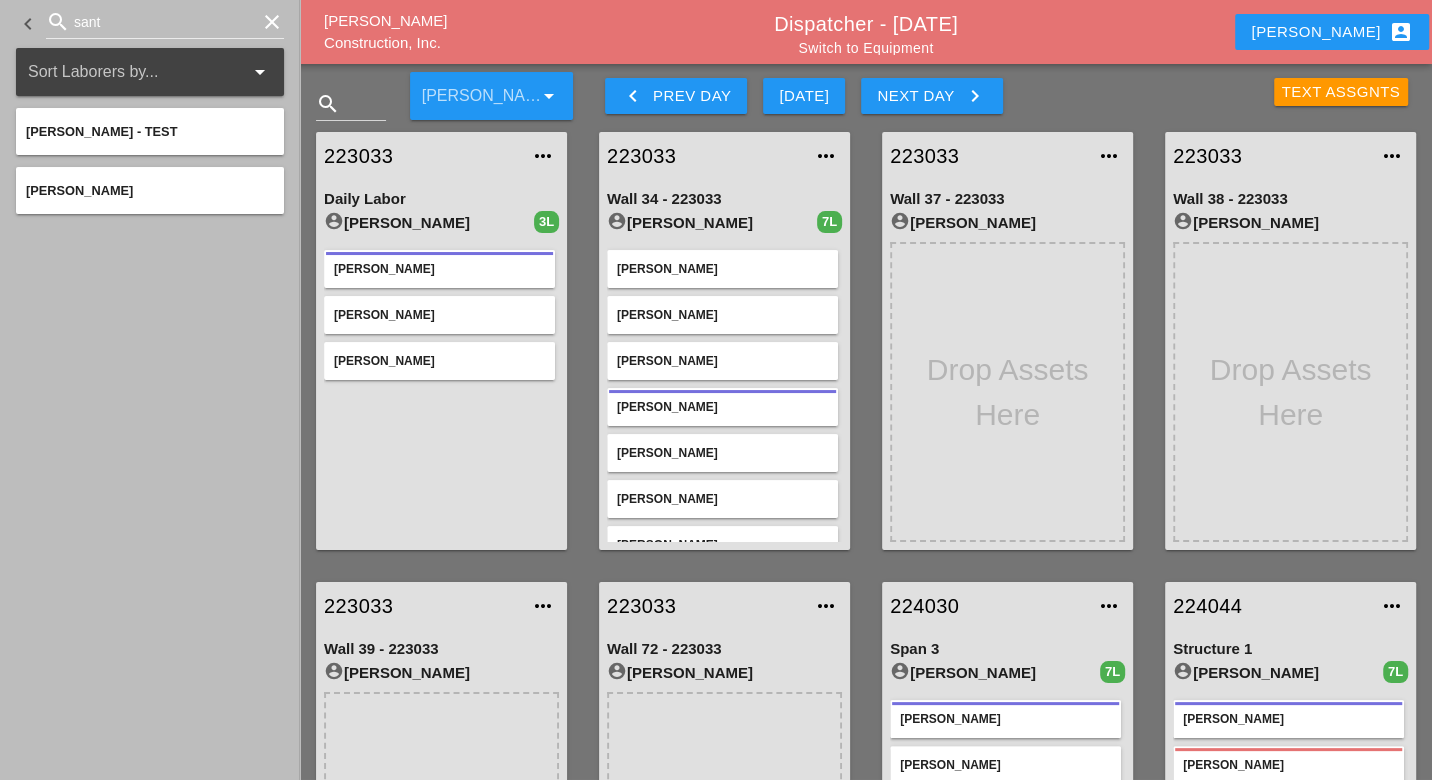 type 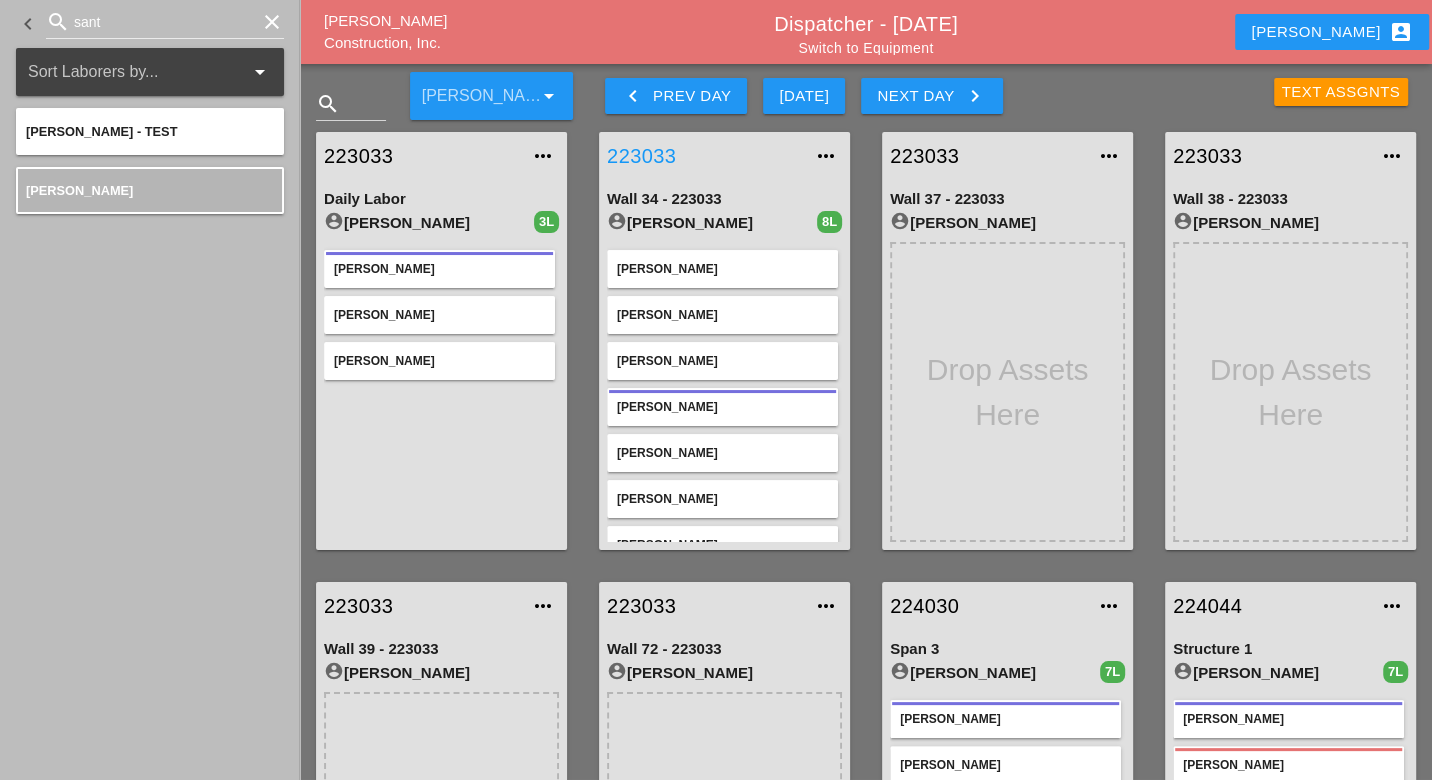 click on "223033" at bounding box center [704, 156] 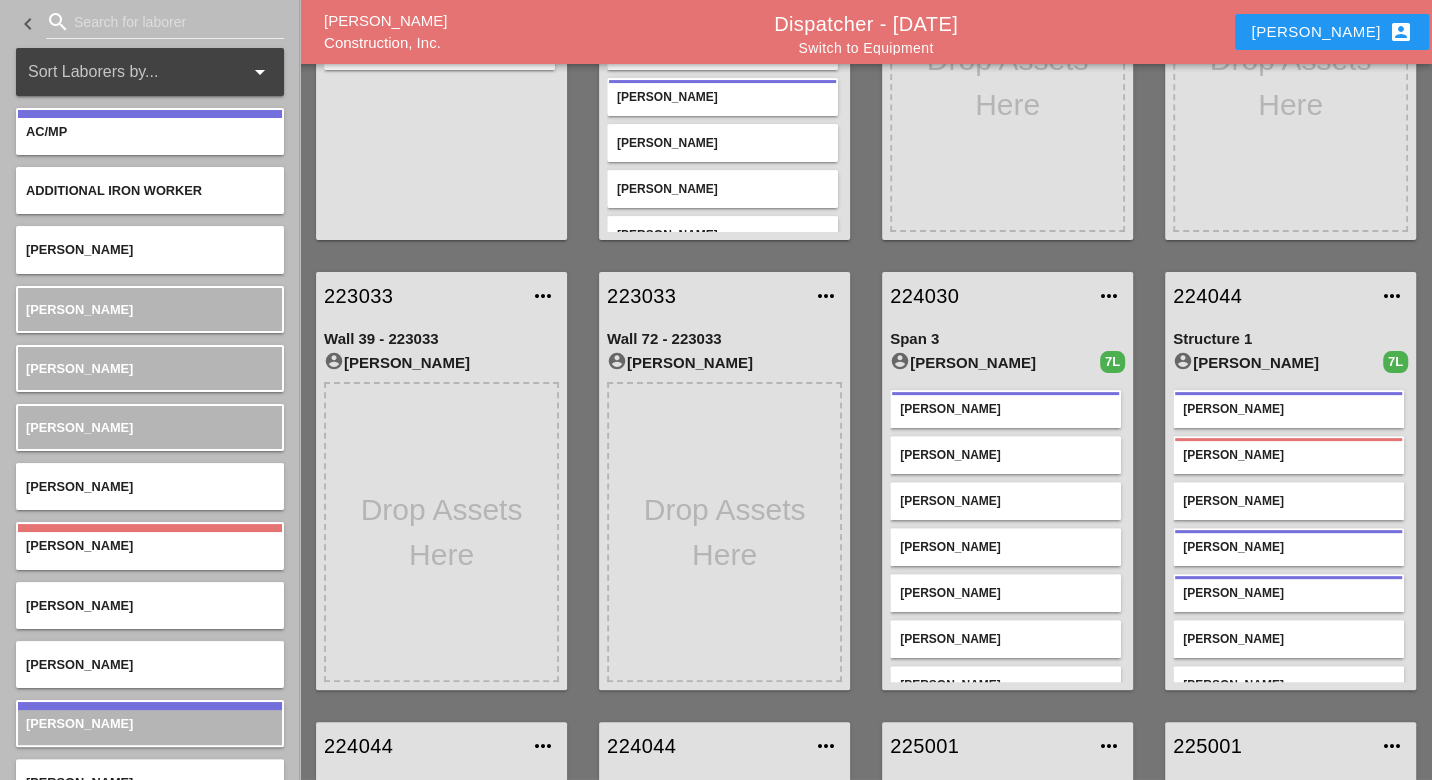 scroll, scrollTop: 333, scrollLeft: 0, axis: vertical 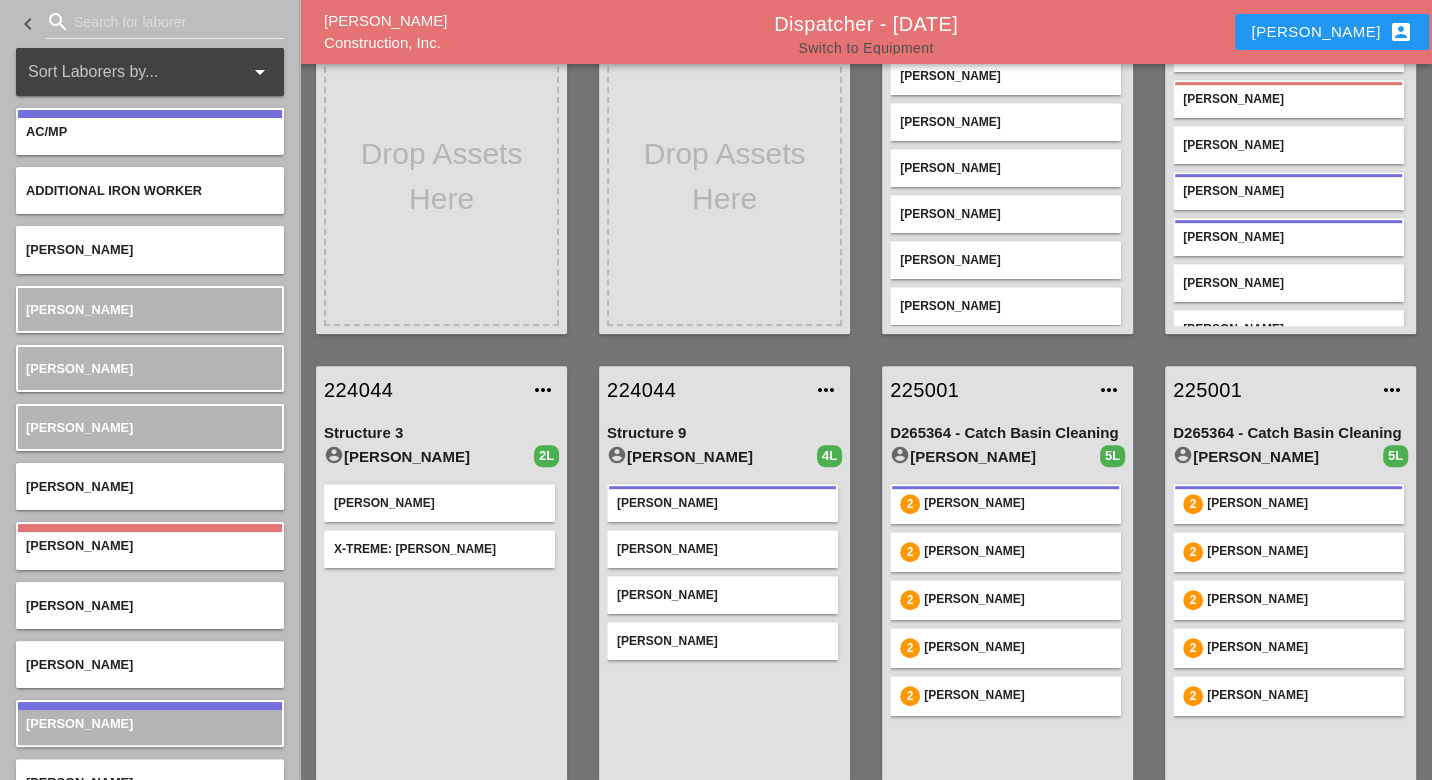 click on "Switch to Equipment" at bounding box center [865, 48] 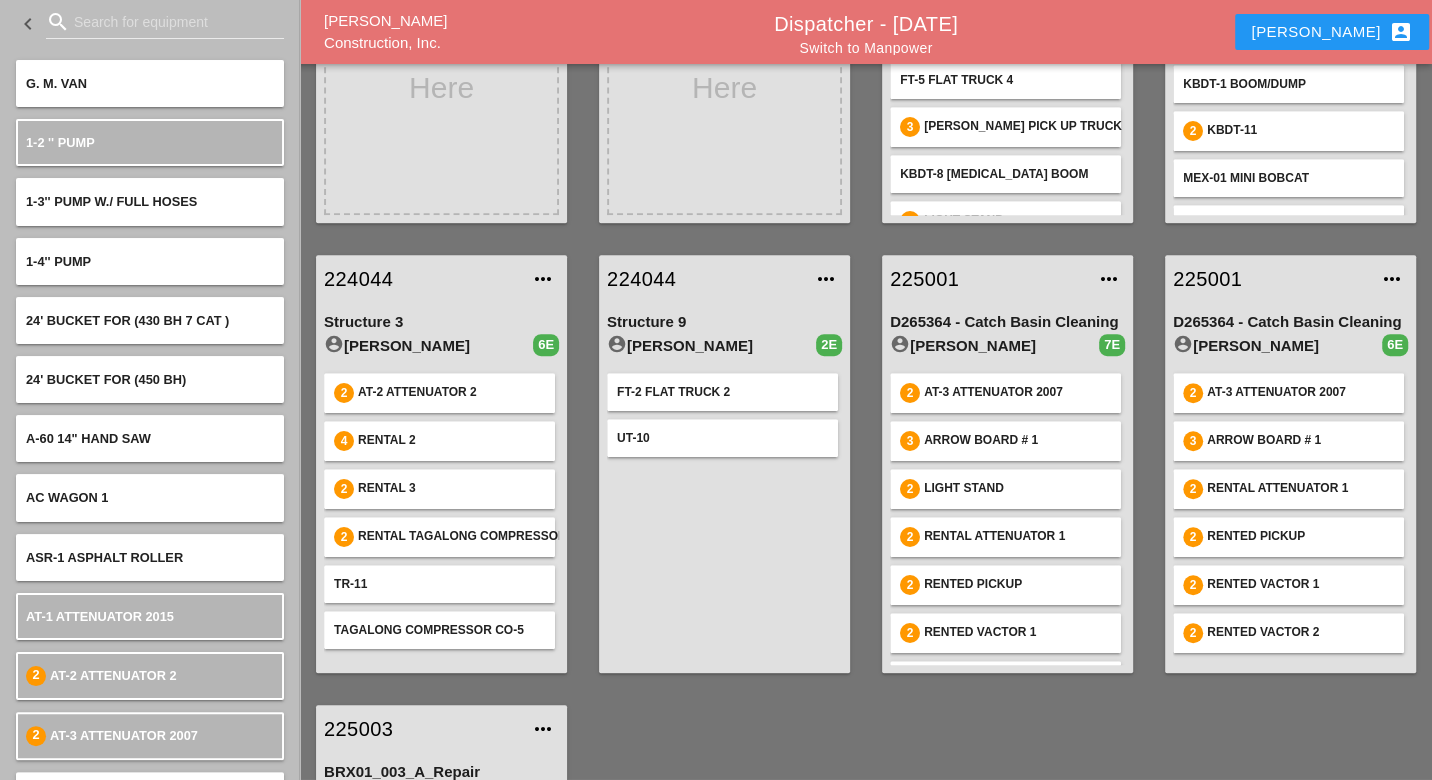 scroll, scrollTop: 777, scrollLeft: 0, axis: vertical 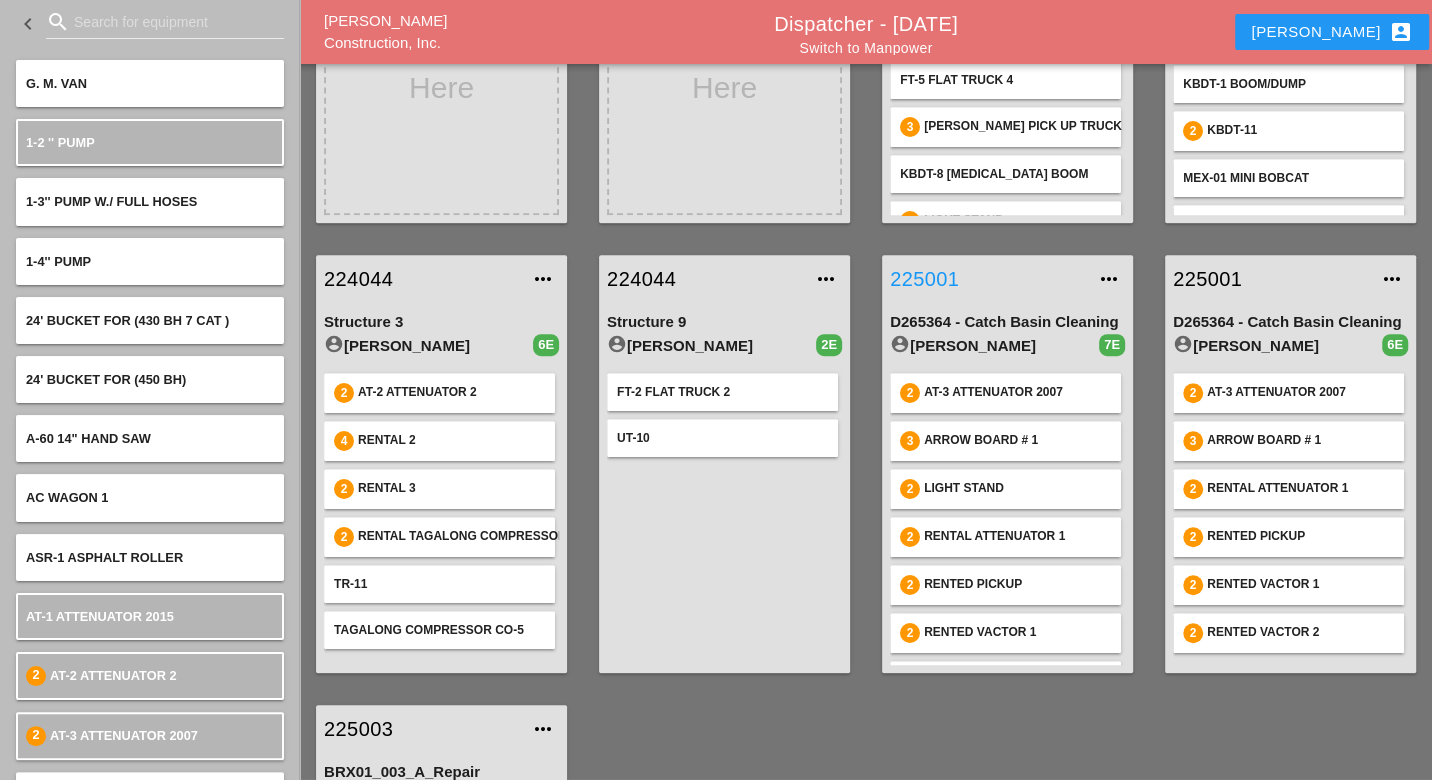 click on "225001" at bounding box center (987, 279) 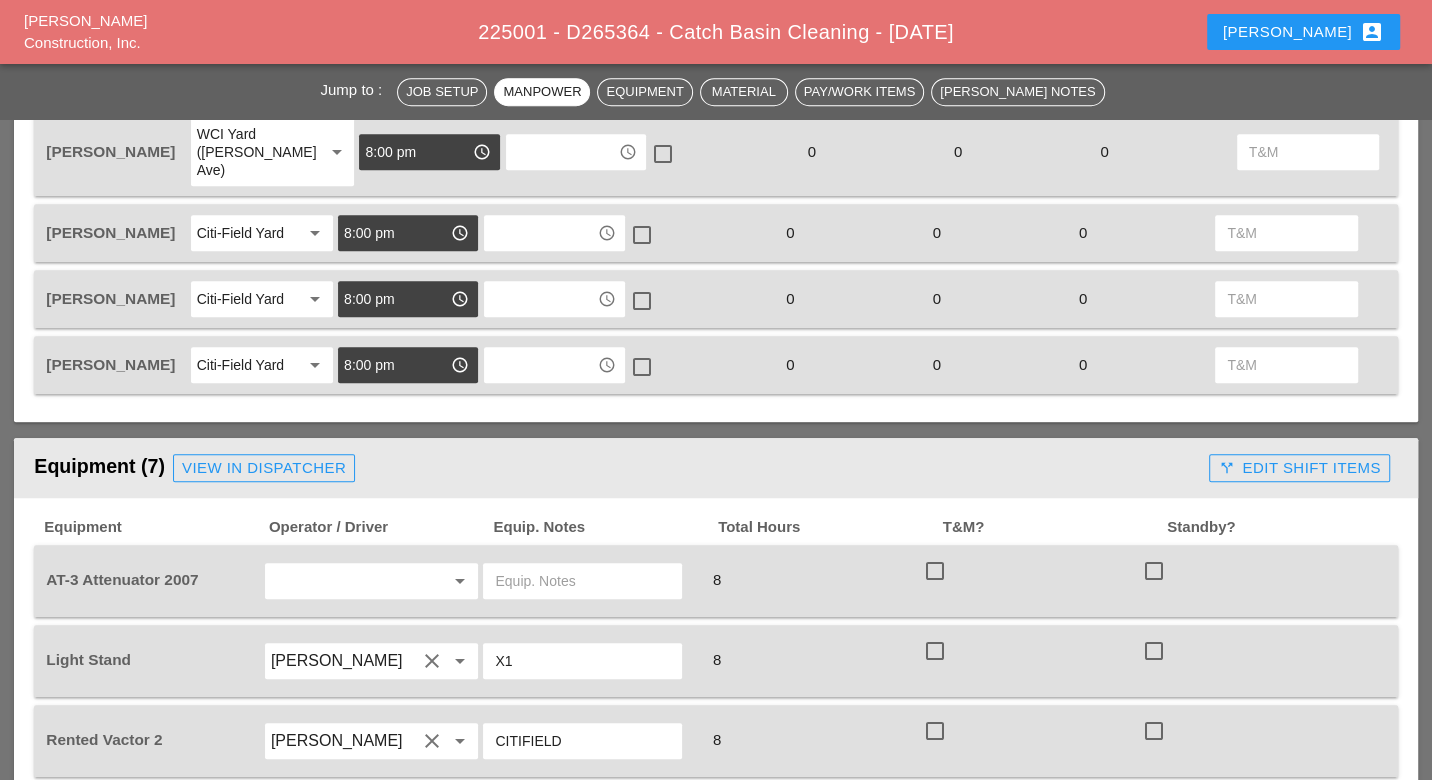 scroll, scrollTop: 1111, scrollLeft: 0, axis: vertical 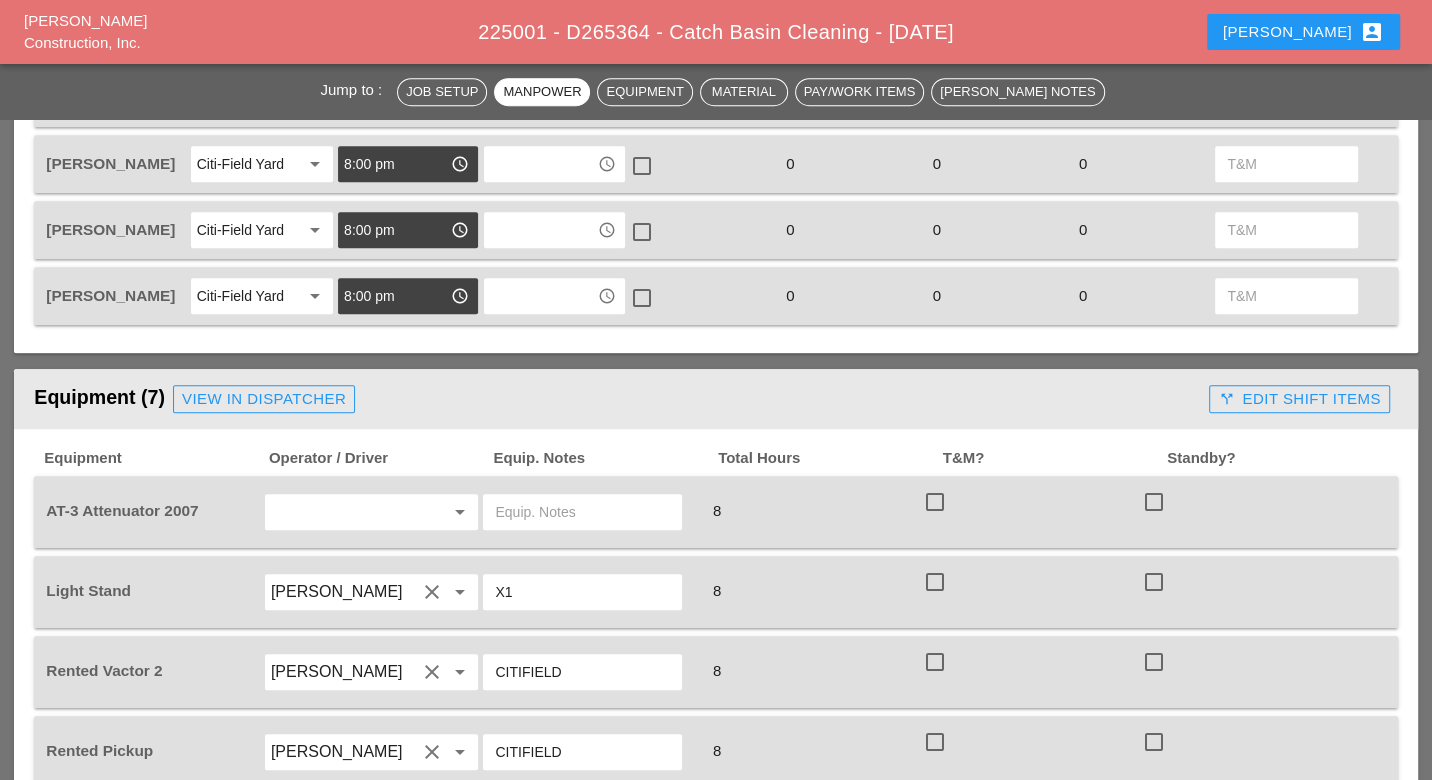 click at bounding box center (344, 512) 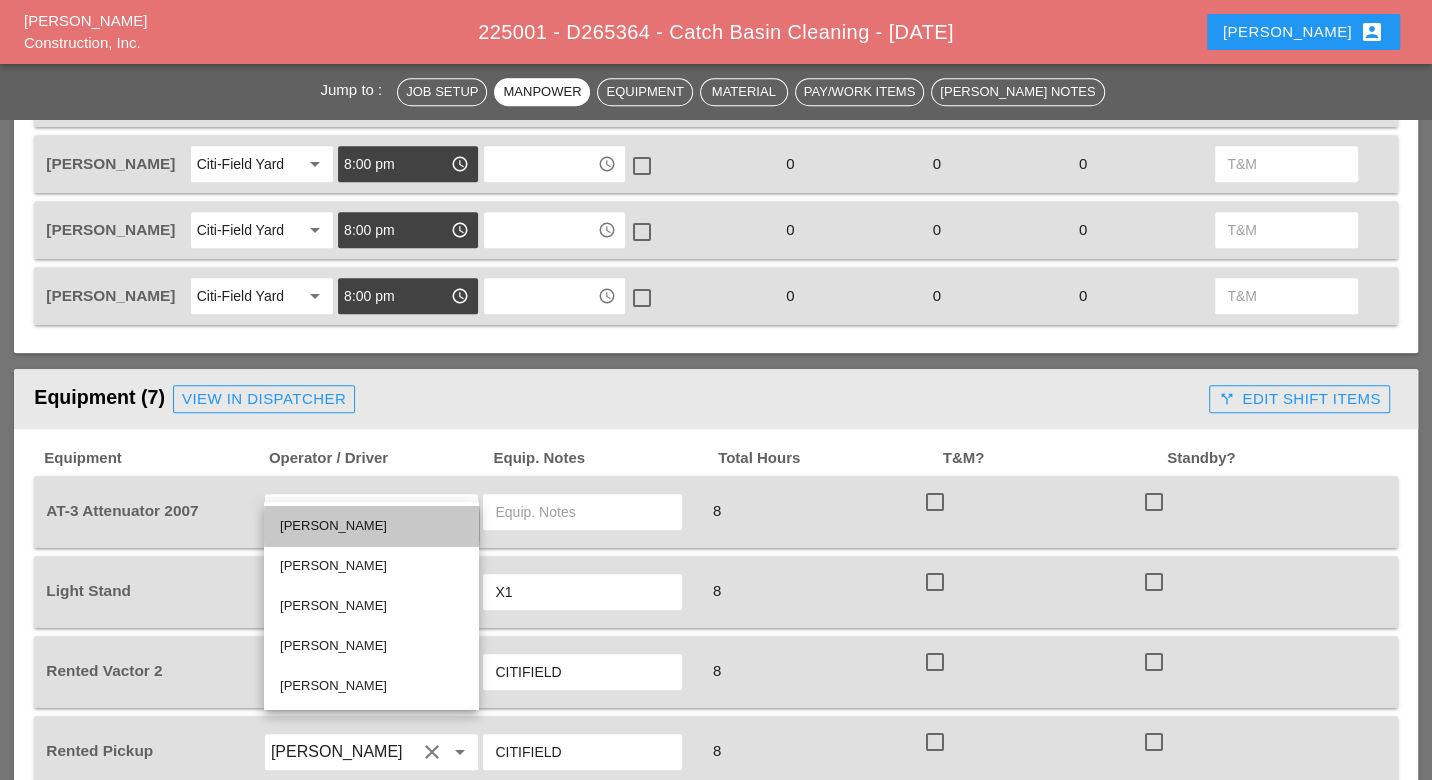 click on "Brian Ferguson" at bounding box center [371, 526] 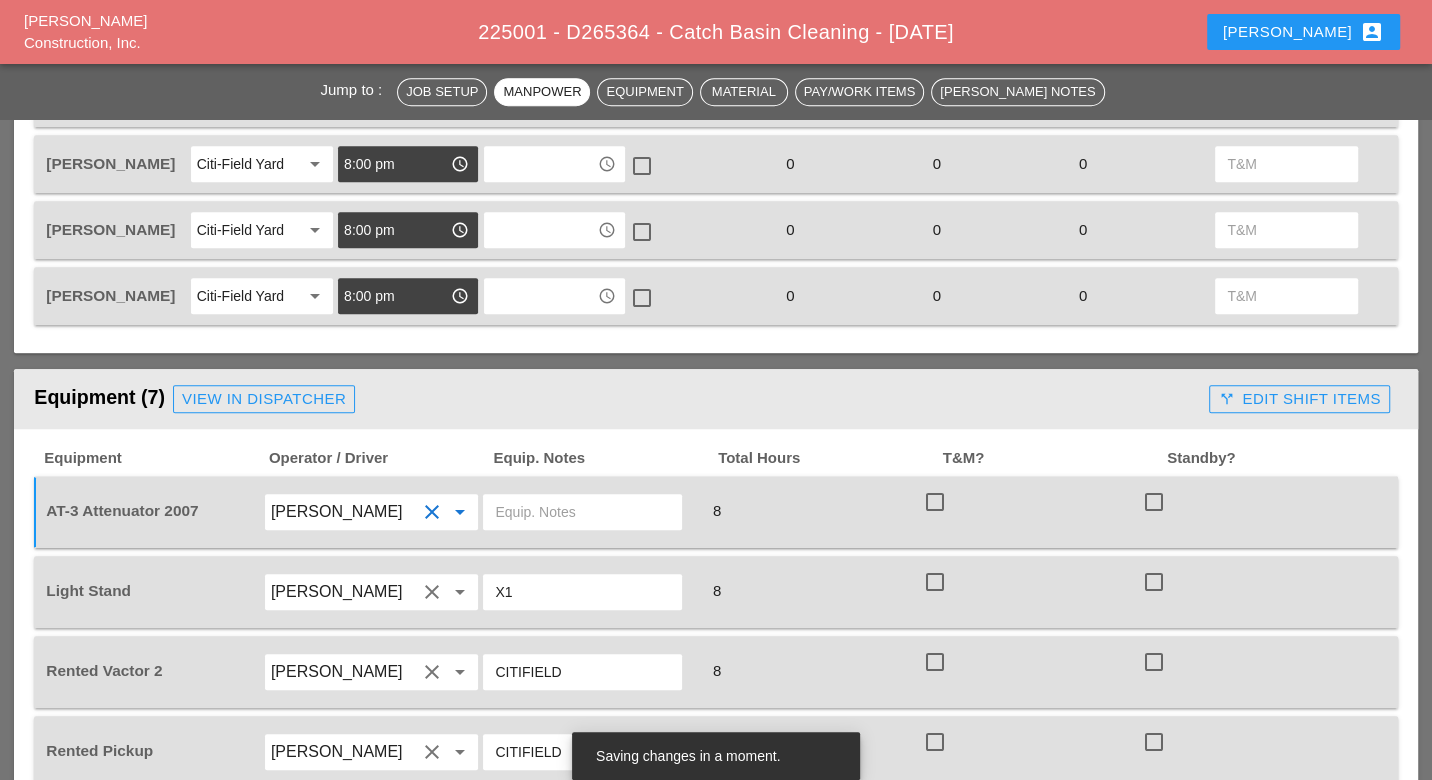 click at bounding box center (582, 512) 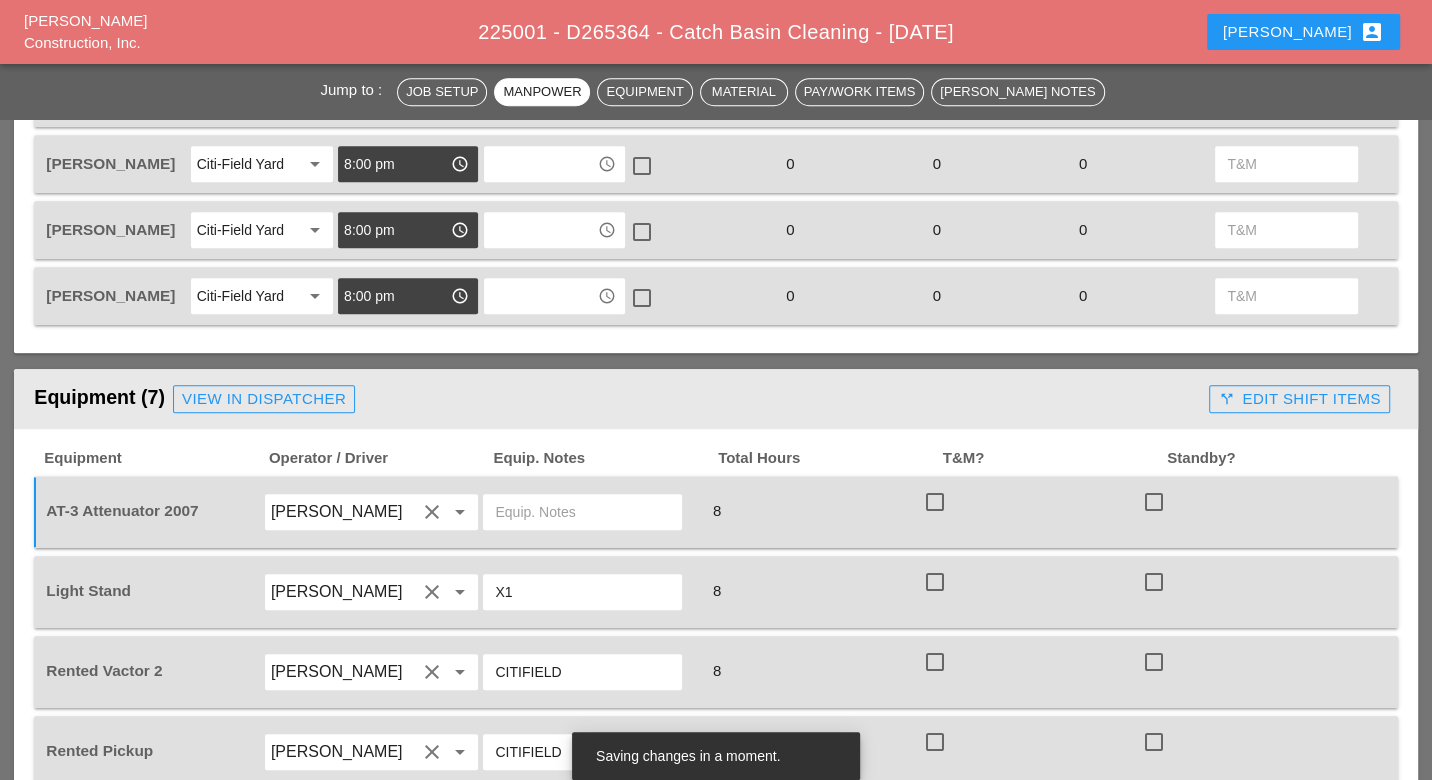 paste on "[PERSON_NAME] yard" 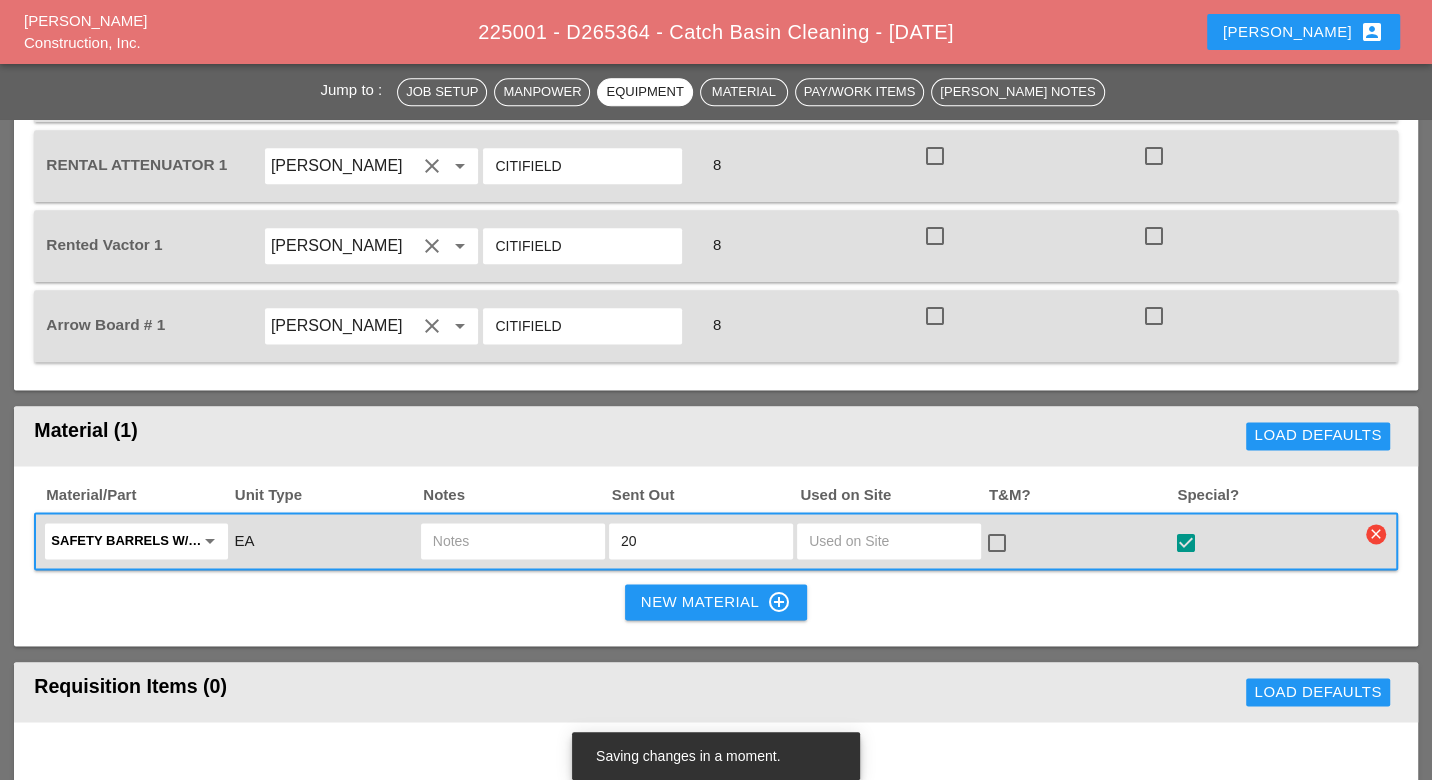 scroll, scrollTop: 1888, scrollLeft: 0, axis: vertical 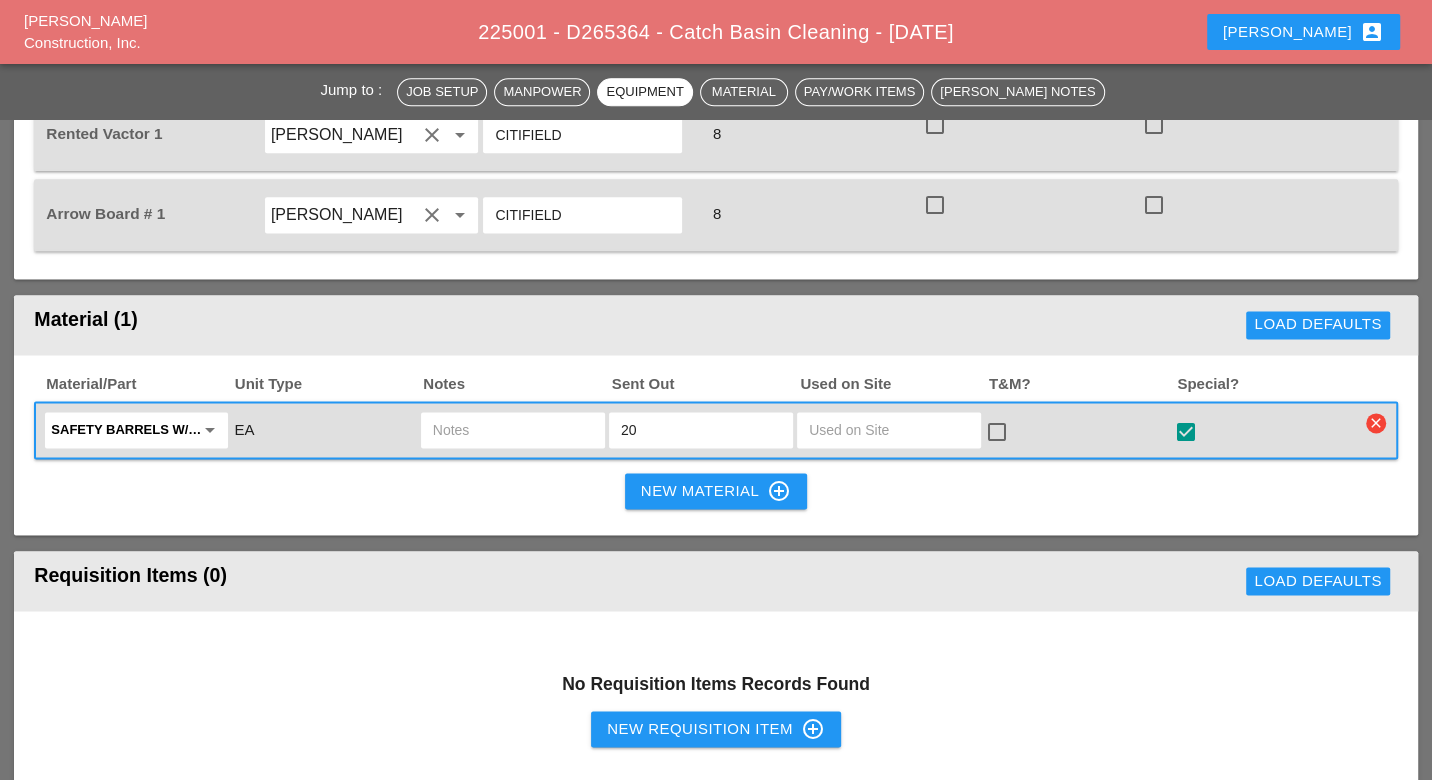 type on "[PERSON_NAME] yard" 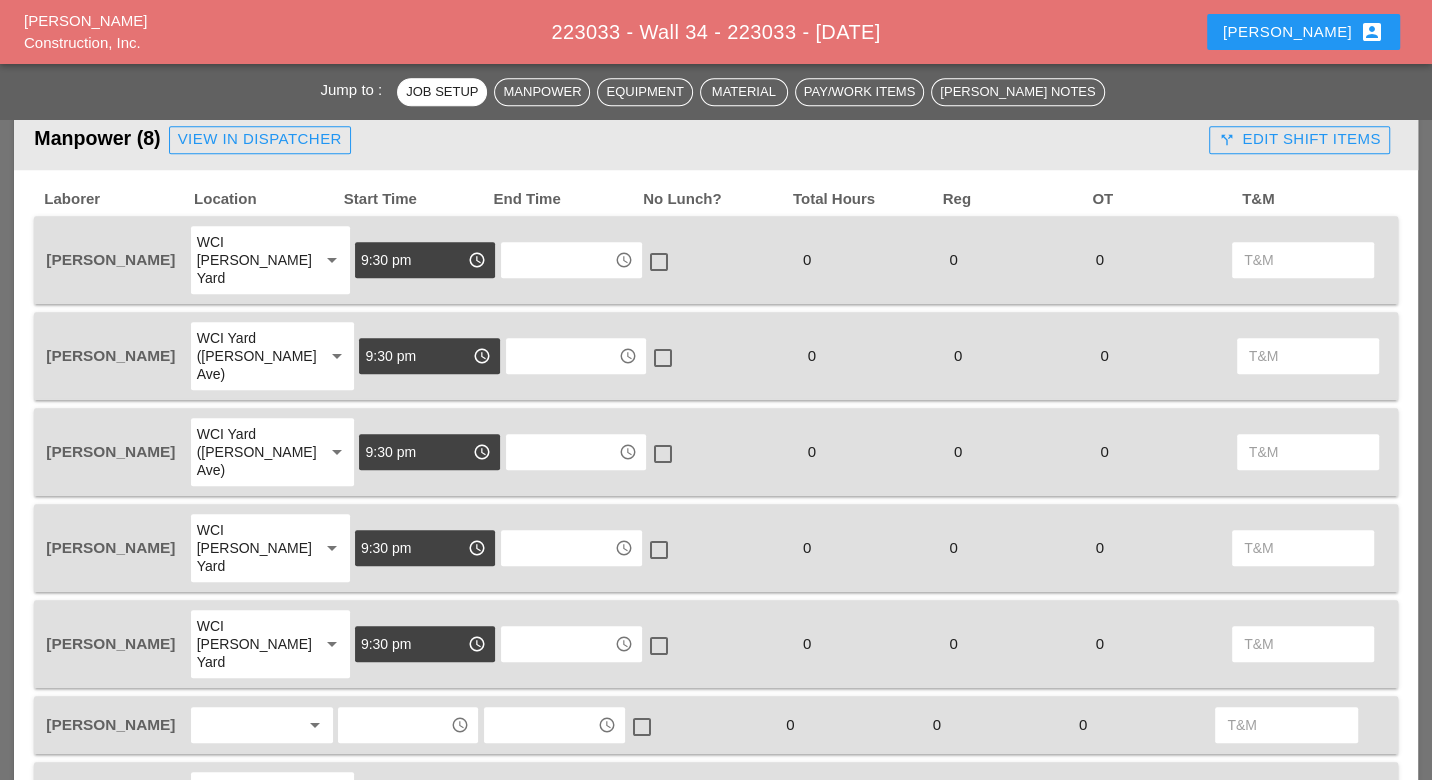 scroll, scrollTop: 1333, scrollLeft: 0, axis: vertical 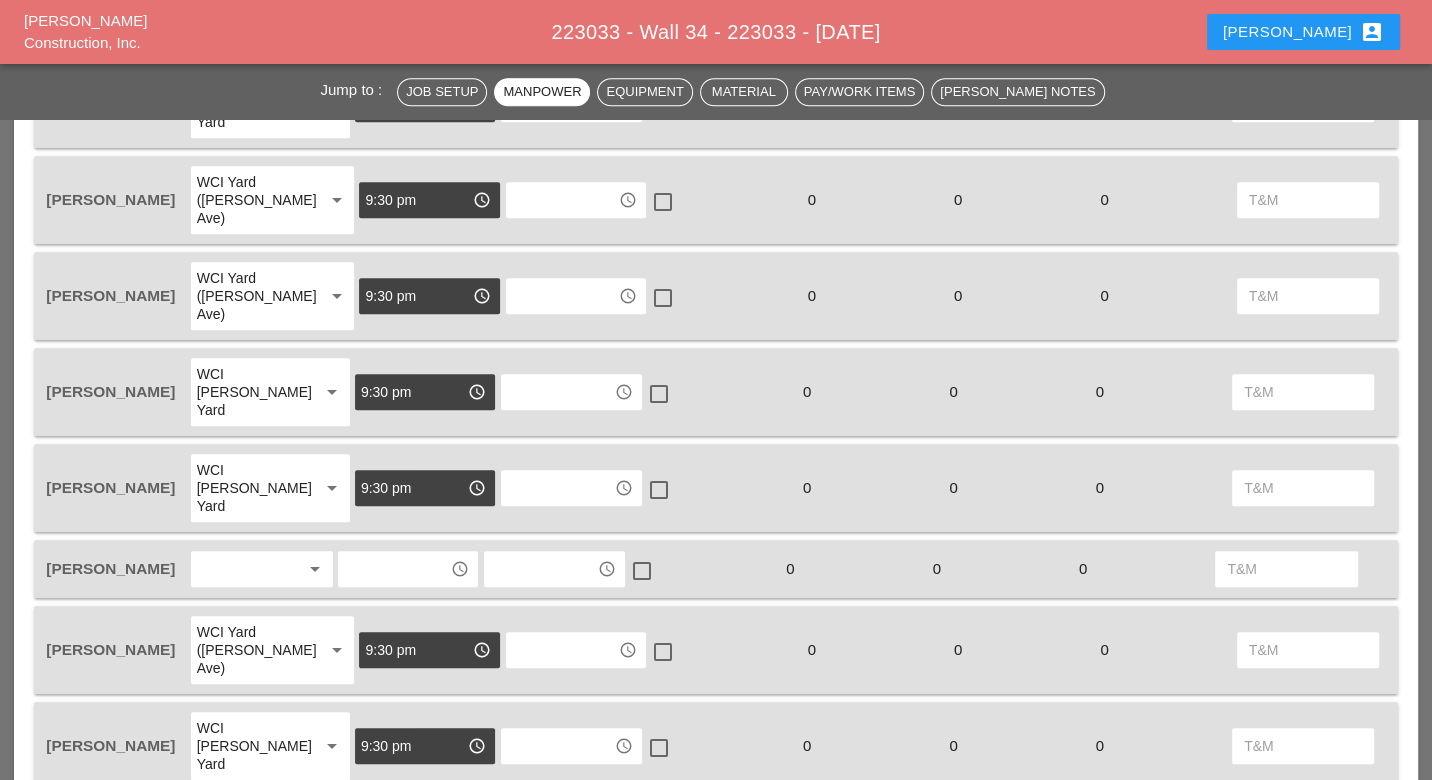 click on "[PERSON_NAME] arrow_drop_down access_time access_time check_box_outline_blank 0  0  0" at bounding box center (715, 569) 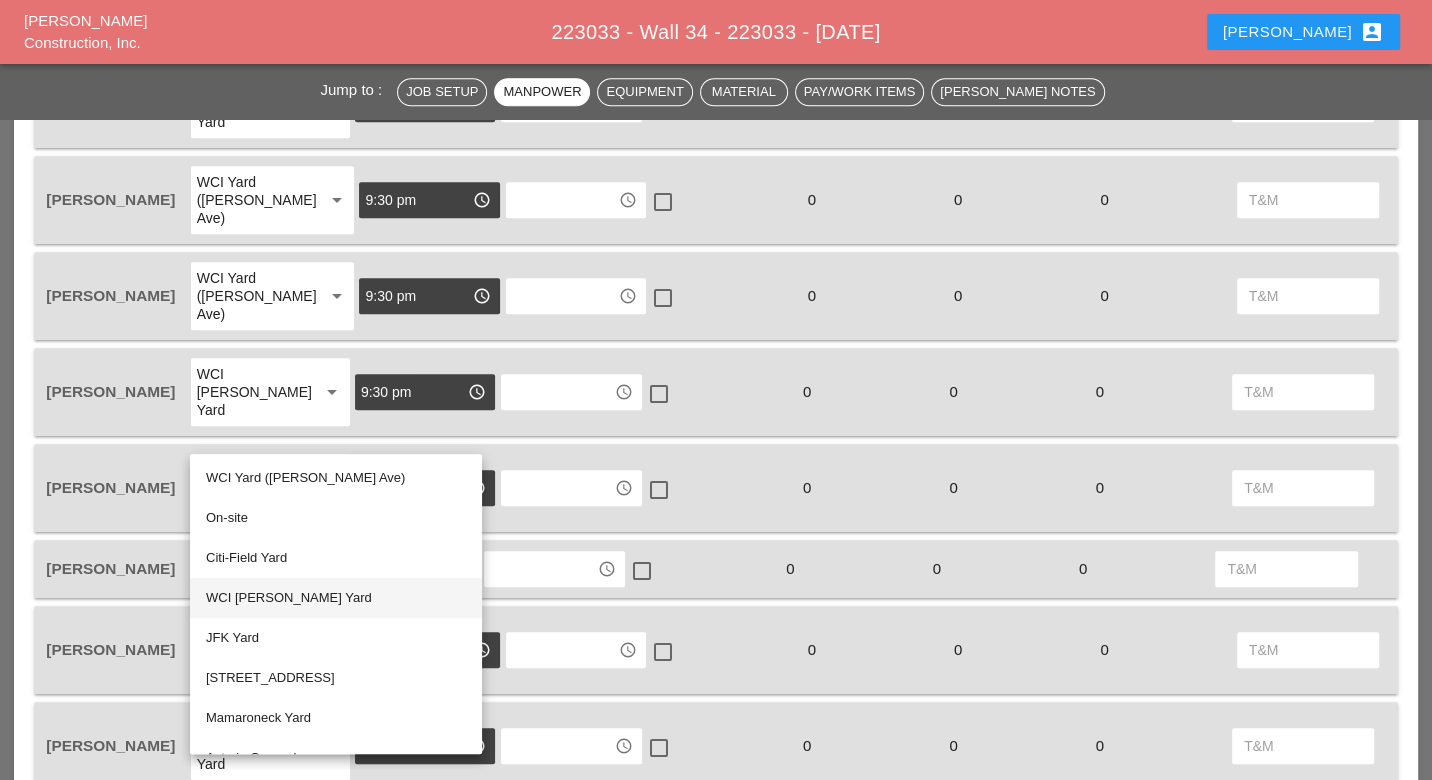click on "WCI [PERSON_NAME] Yard" at bounding box center [336, 598] 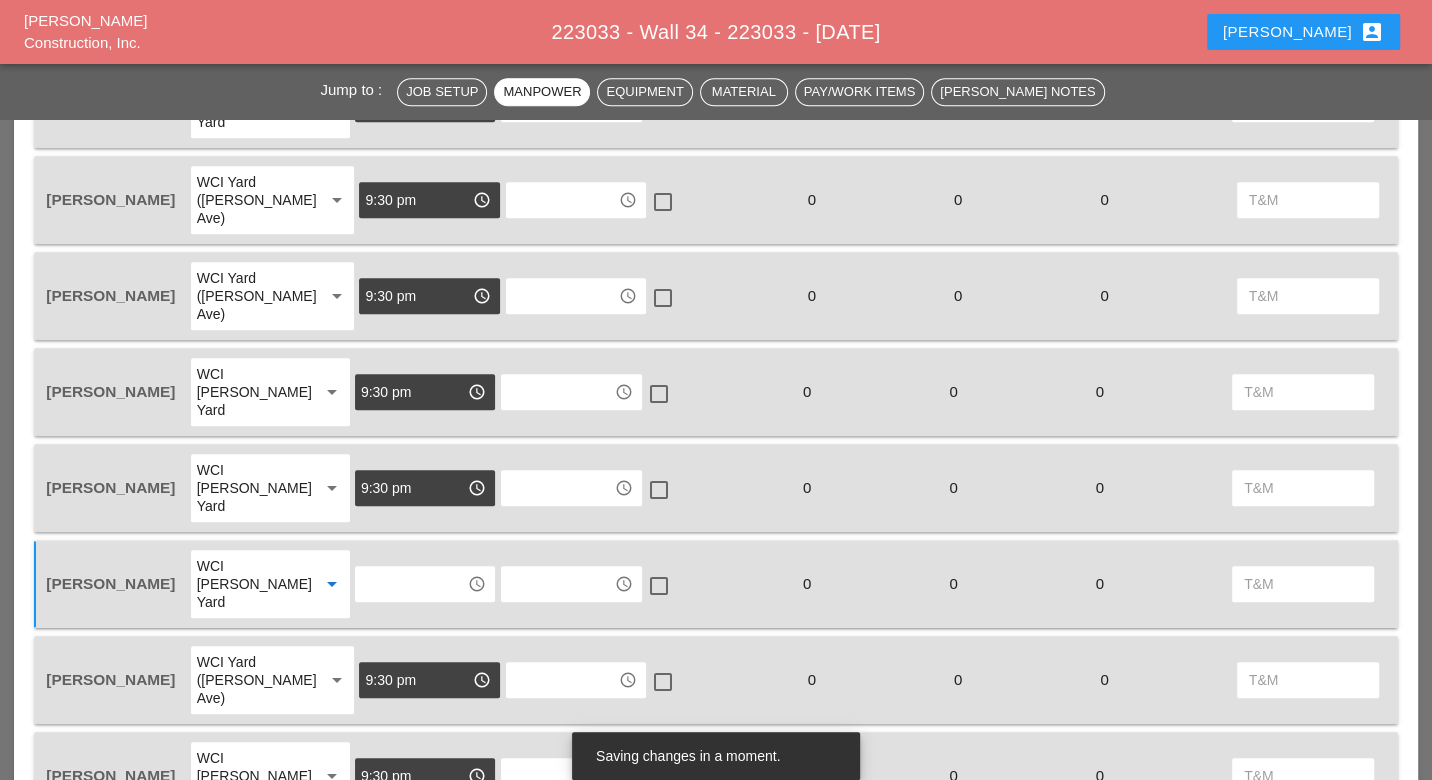 click at bounding box center [411, 584] 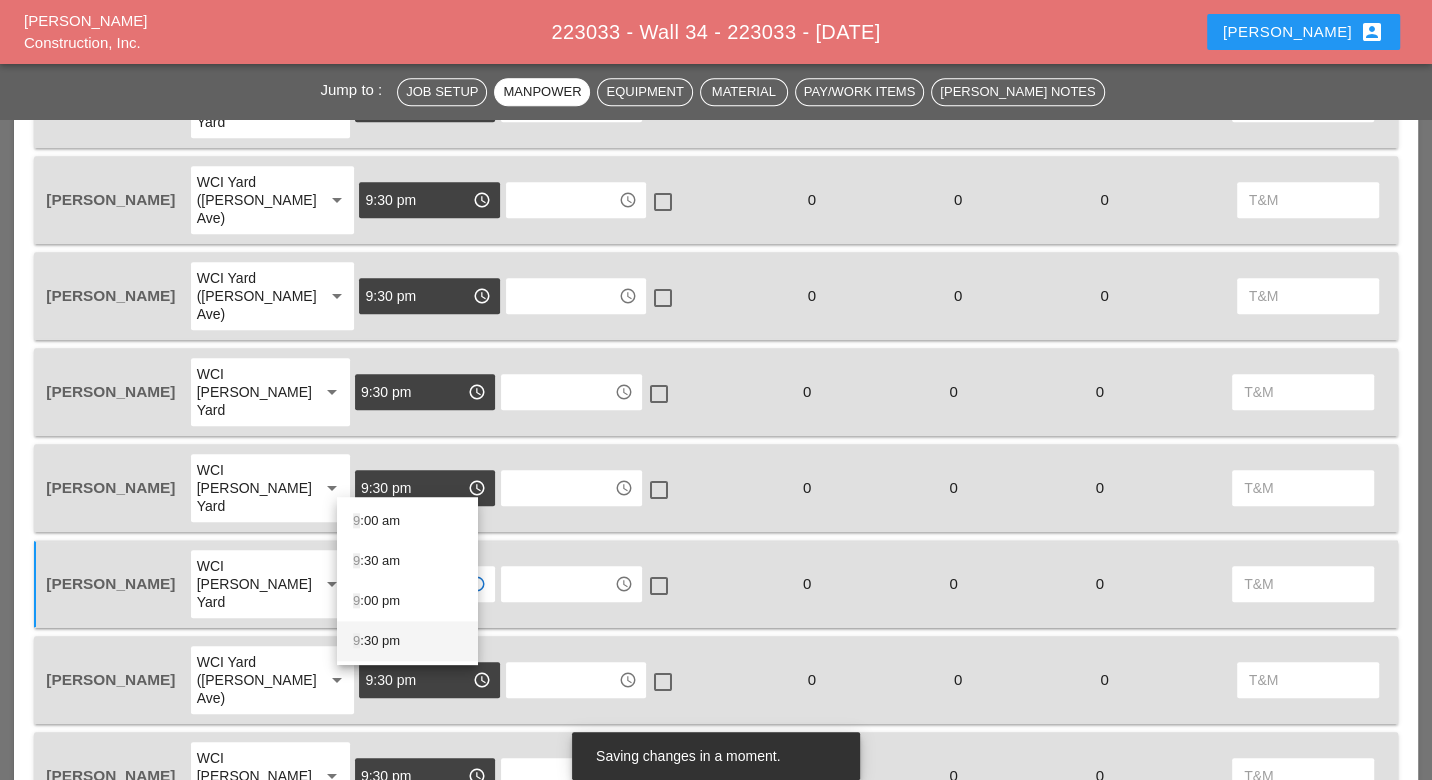 click on "9 :30 pm" at bounding box center (407, 641) 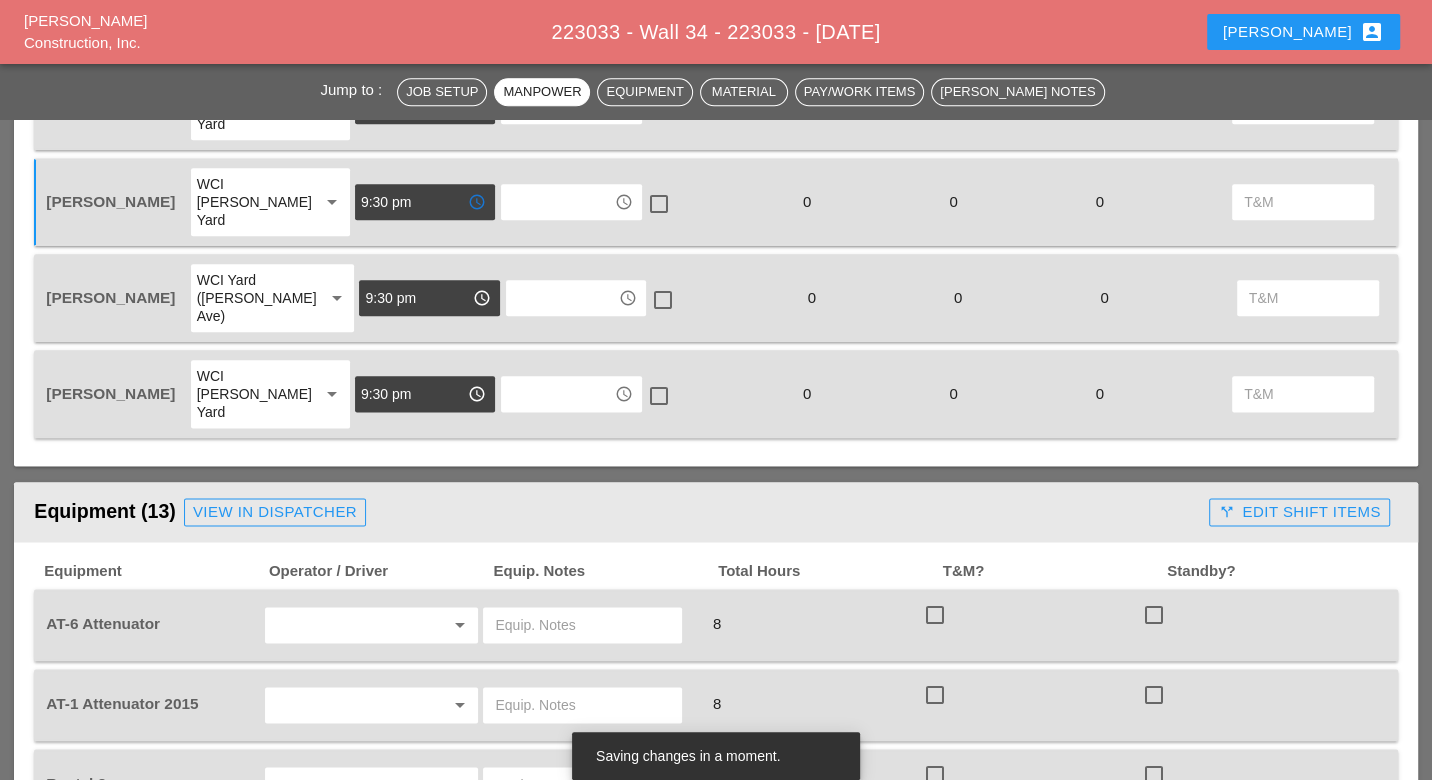 scroll, scrollTop: 1777, scrollLeft: 0, axis: vertical 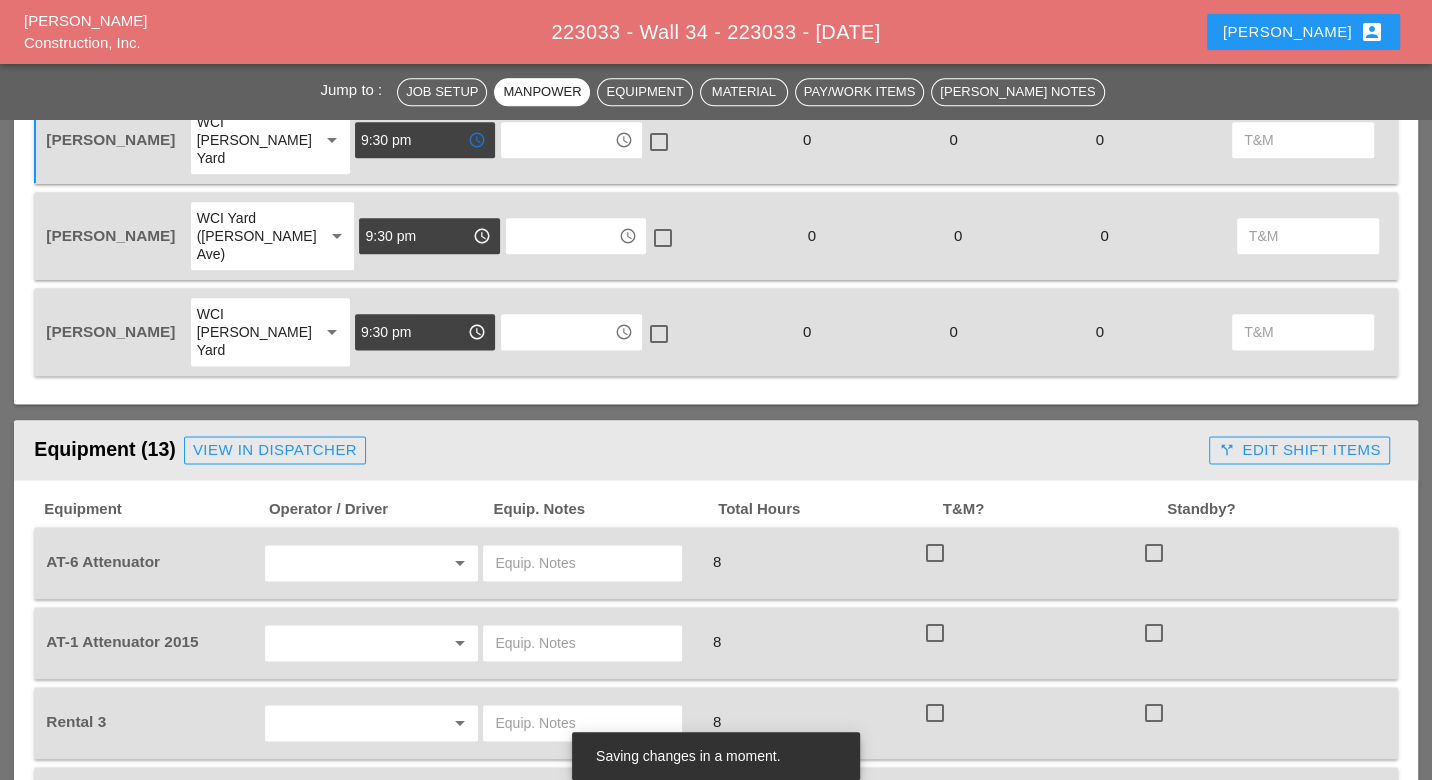 type on "9:30 pm" 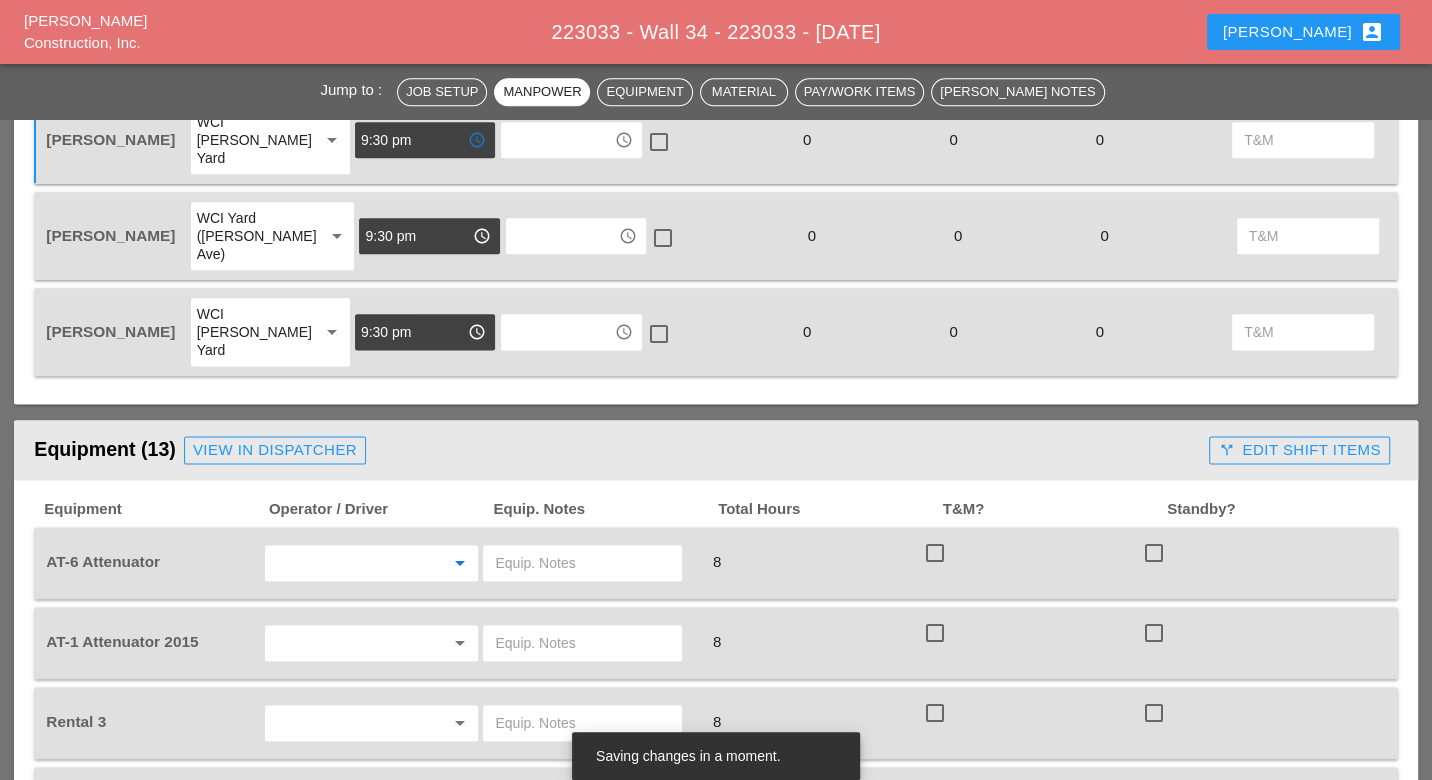 click at bounding box center [344, 563] 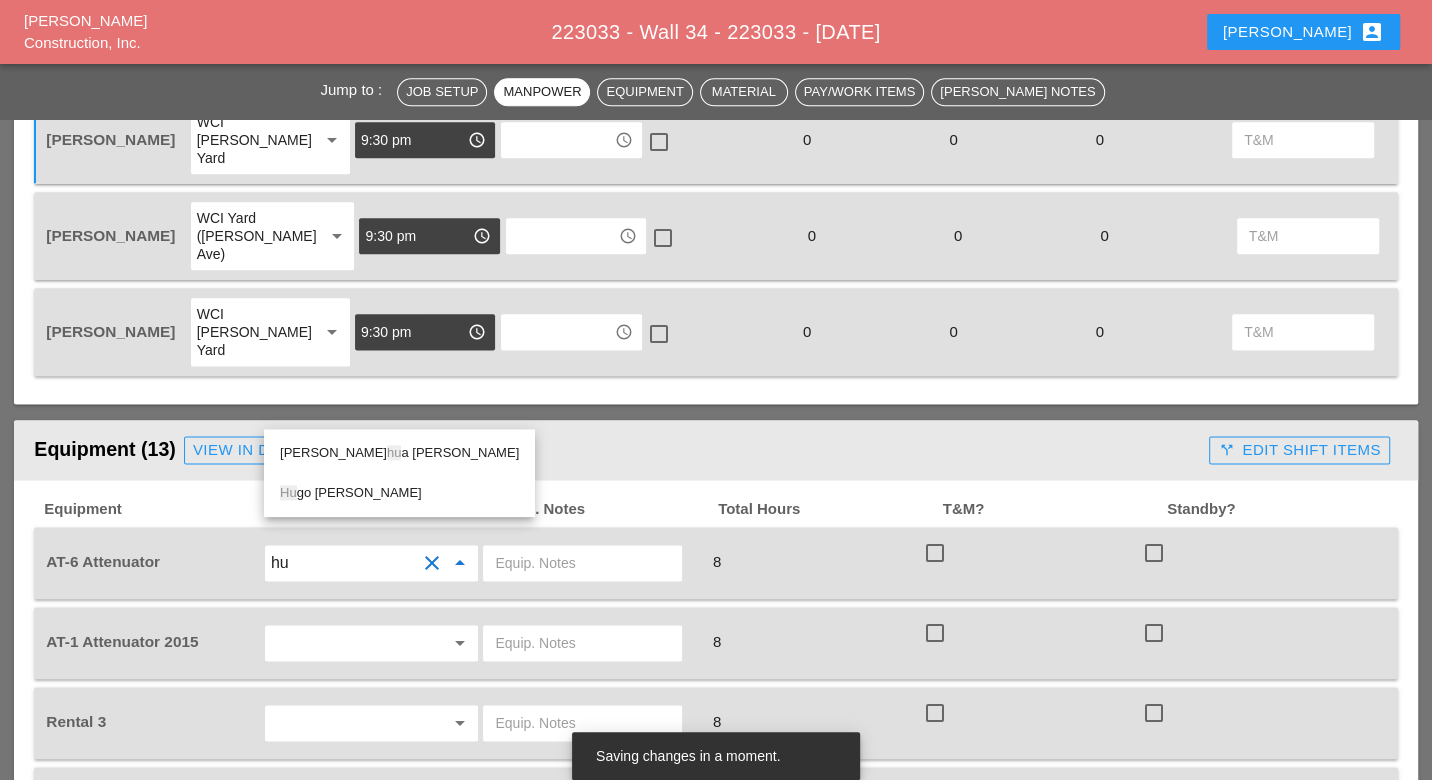 drag, startPoint x: 326, startPoint y: 488, endPoint x: 365, endPoint y: 461, distance: 47.434166 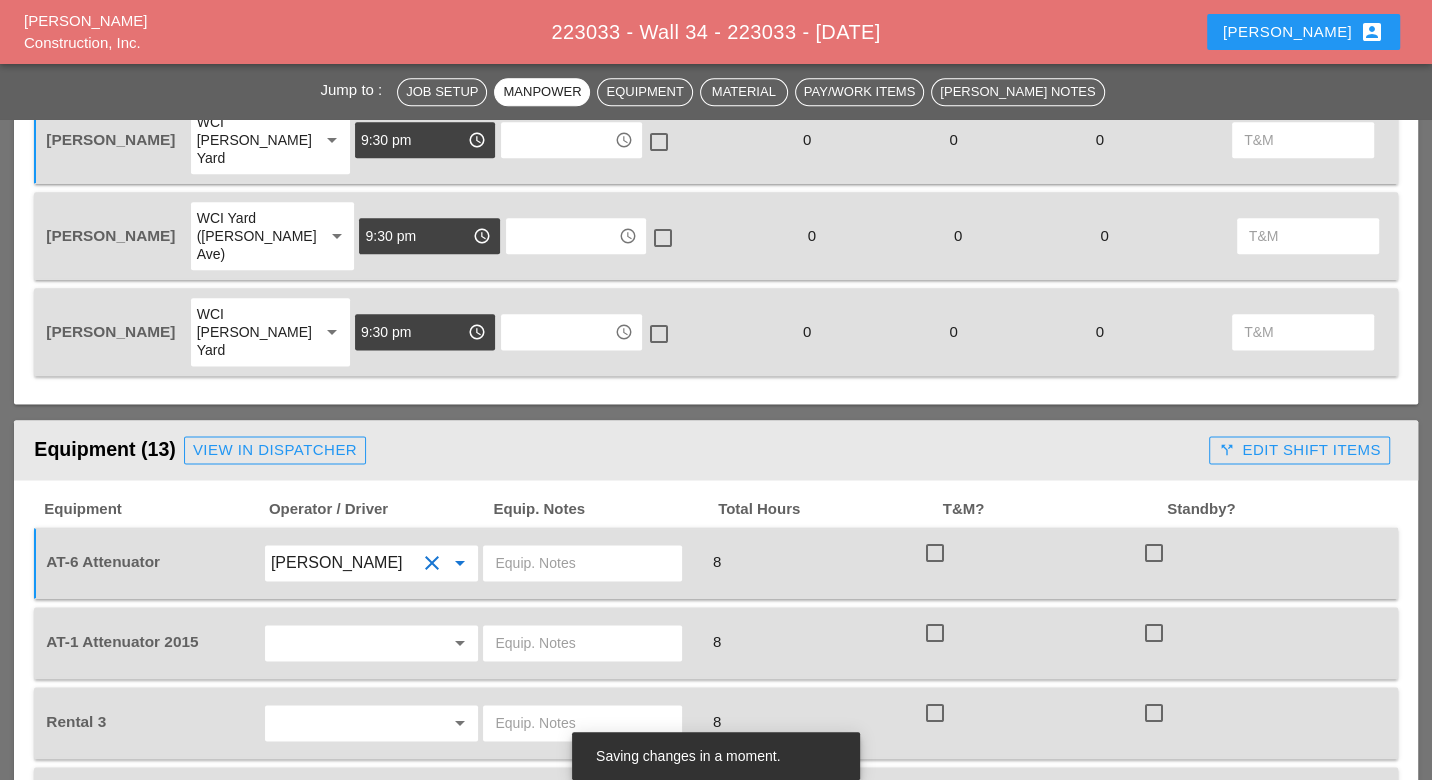 type on "[PERSON_NAME]" 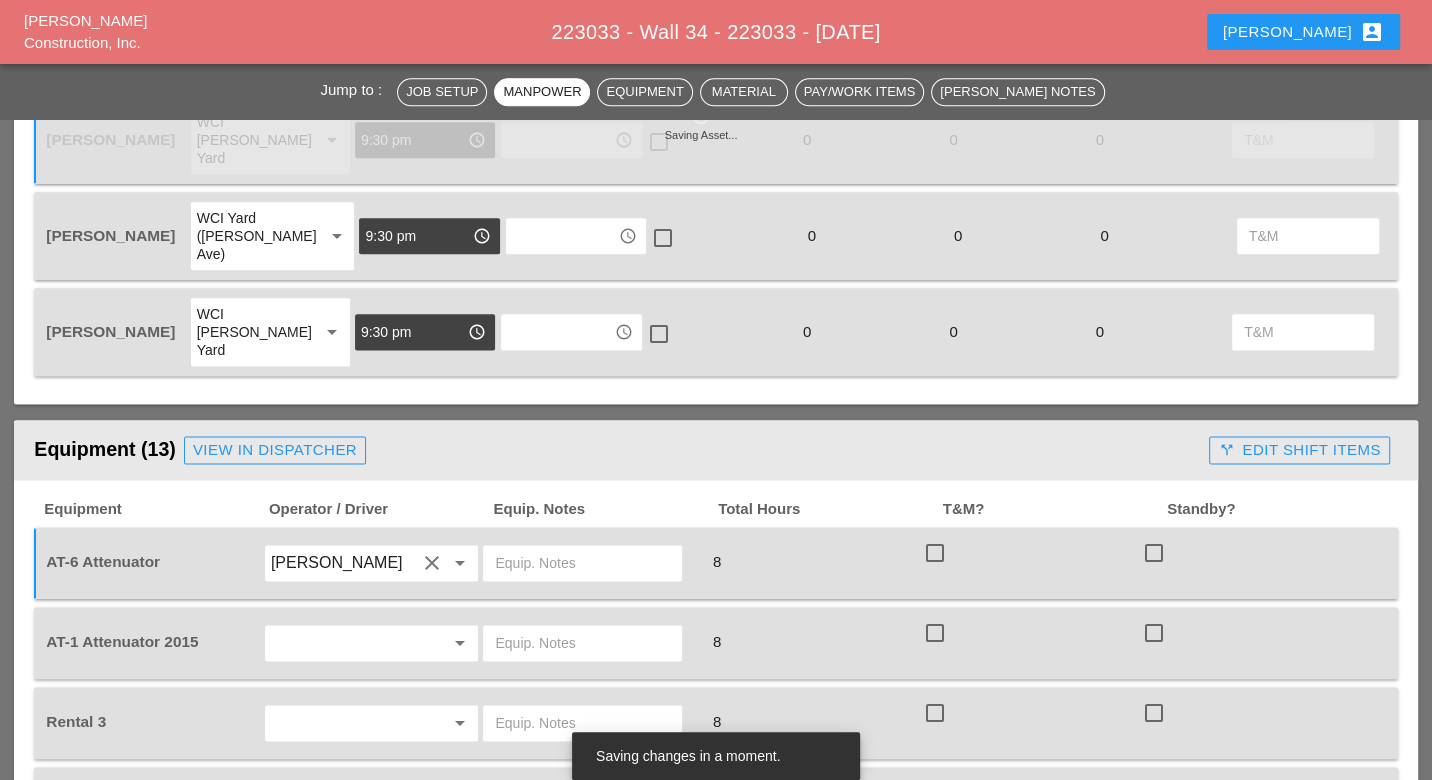 drag, startPoint x: 534, startPoint y: 411, endPoint x: 519, endPoint y: 411, distance: 15 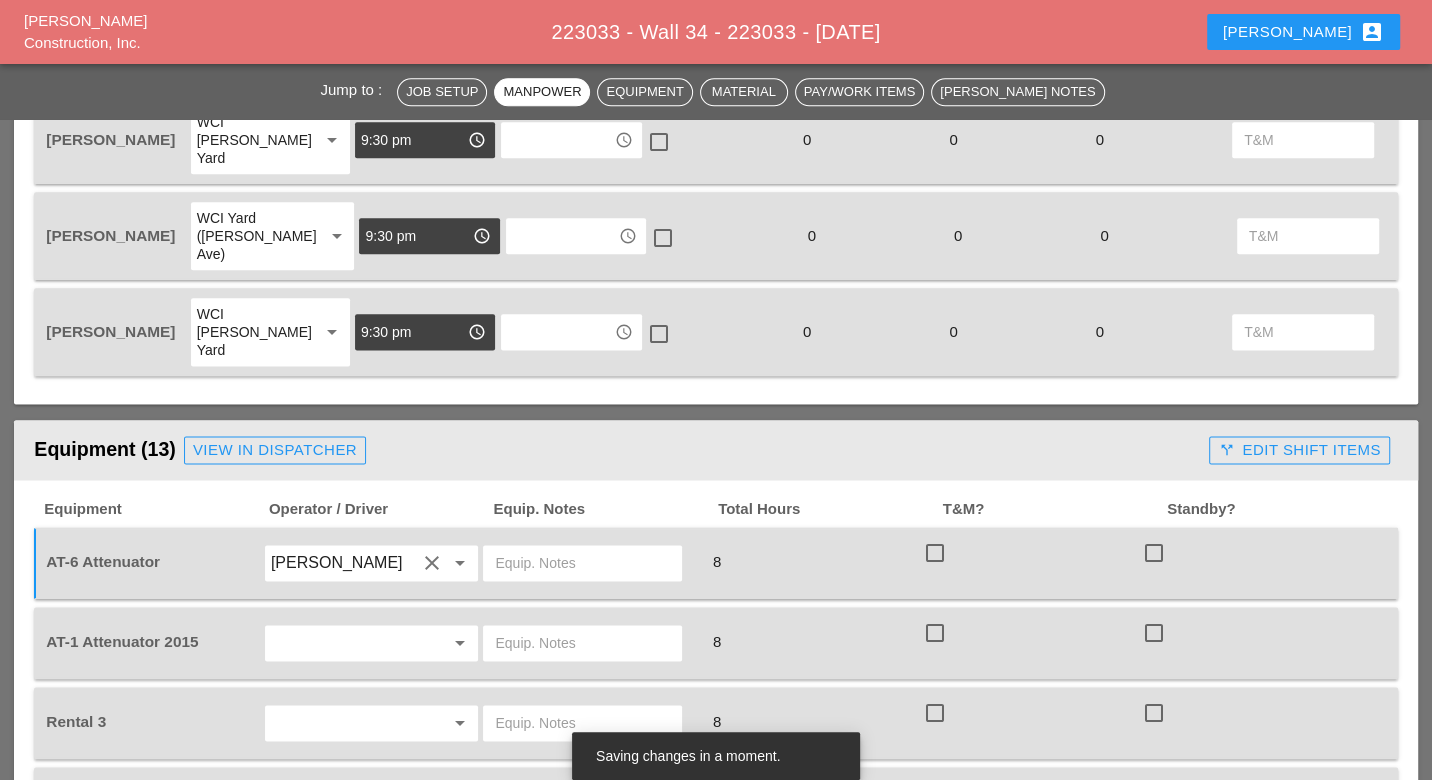 paste on "Subcontractor will apply final coat of paint" 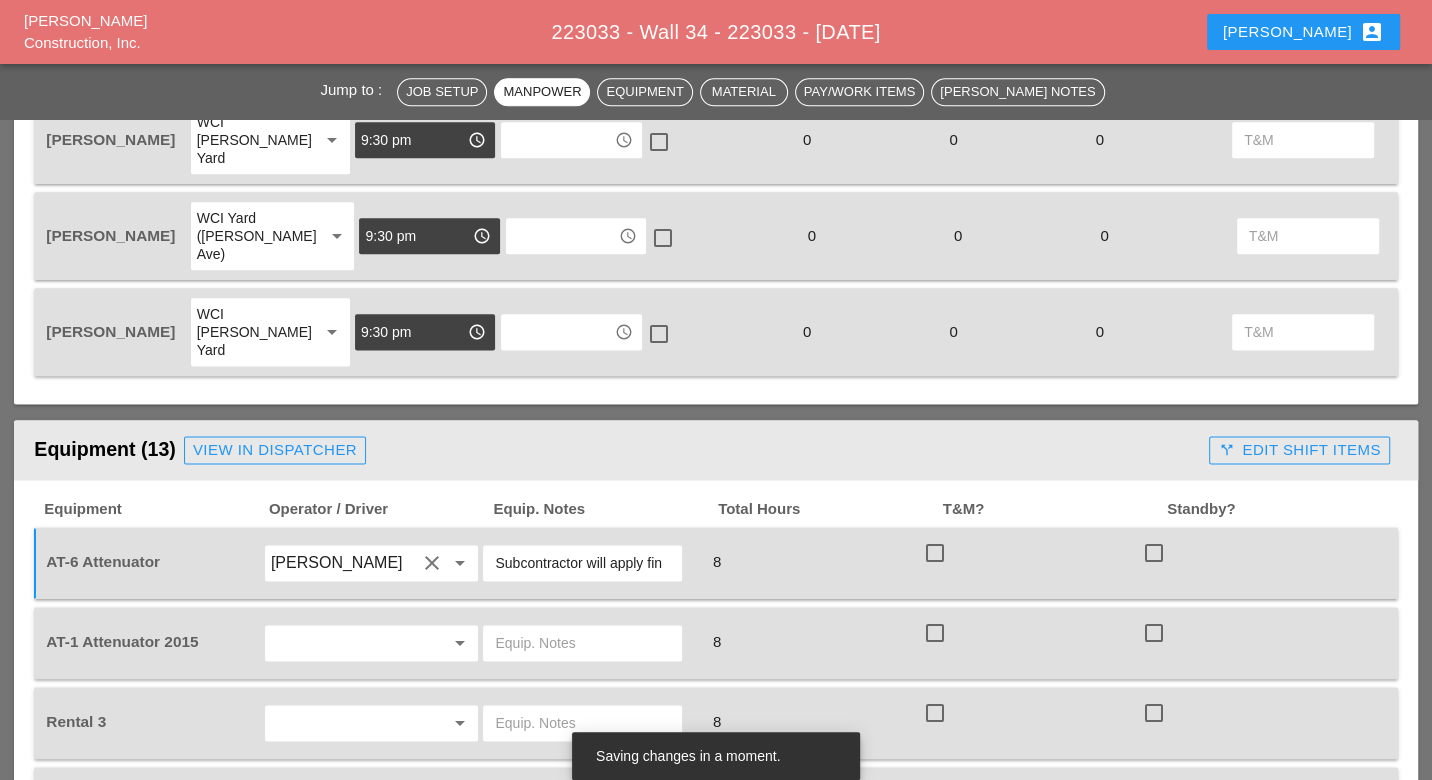 scroll, scrollTop: 0, scrollLeft: 0, axis: both 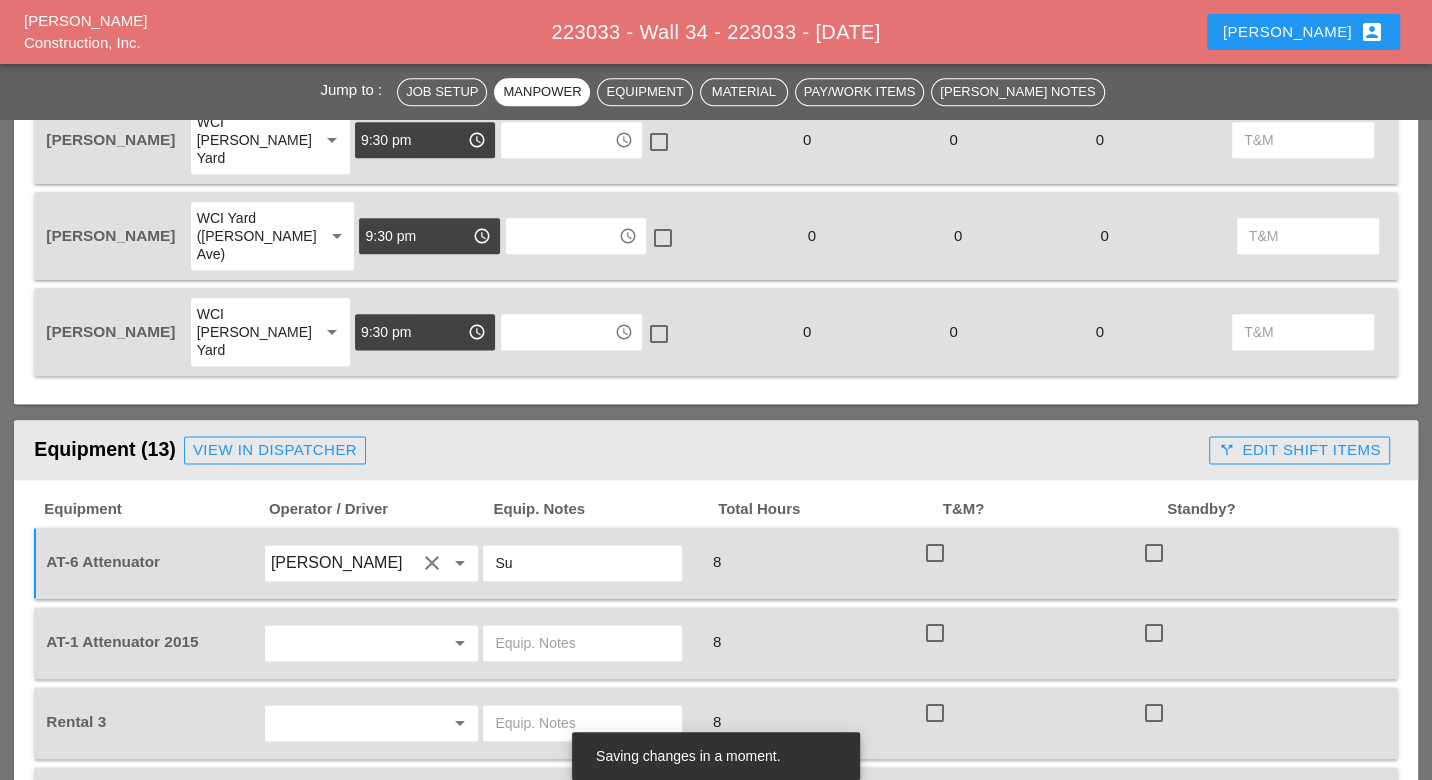 type on "S" 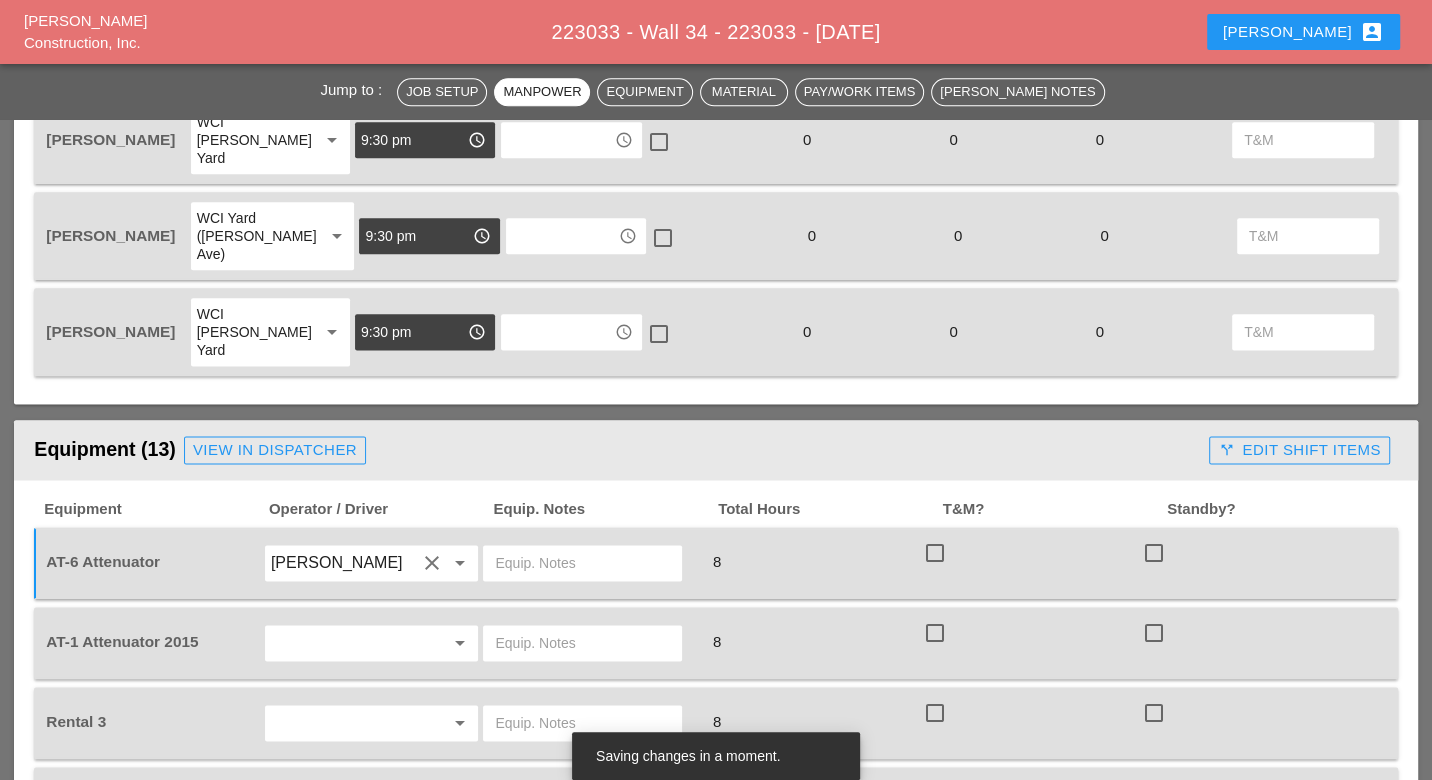 click at bounding box center (582, 563) 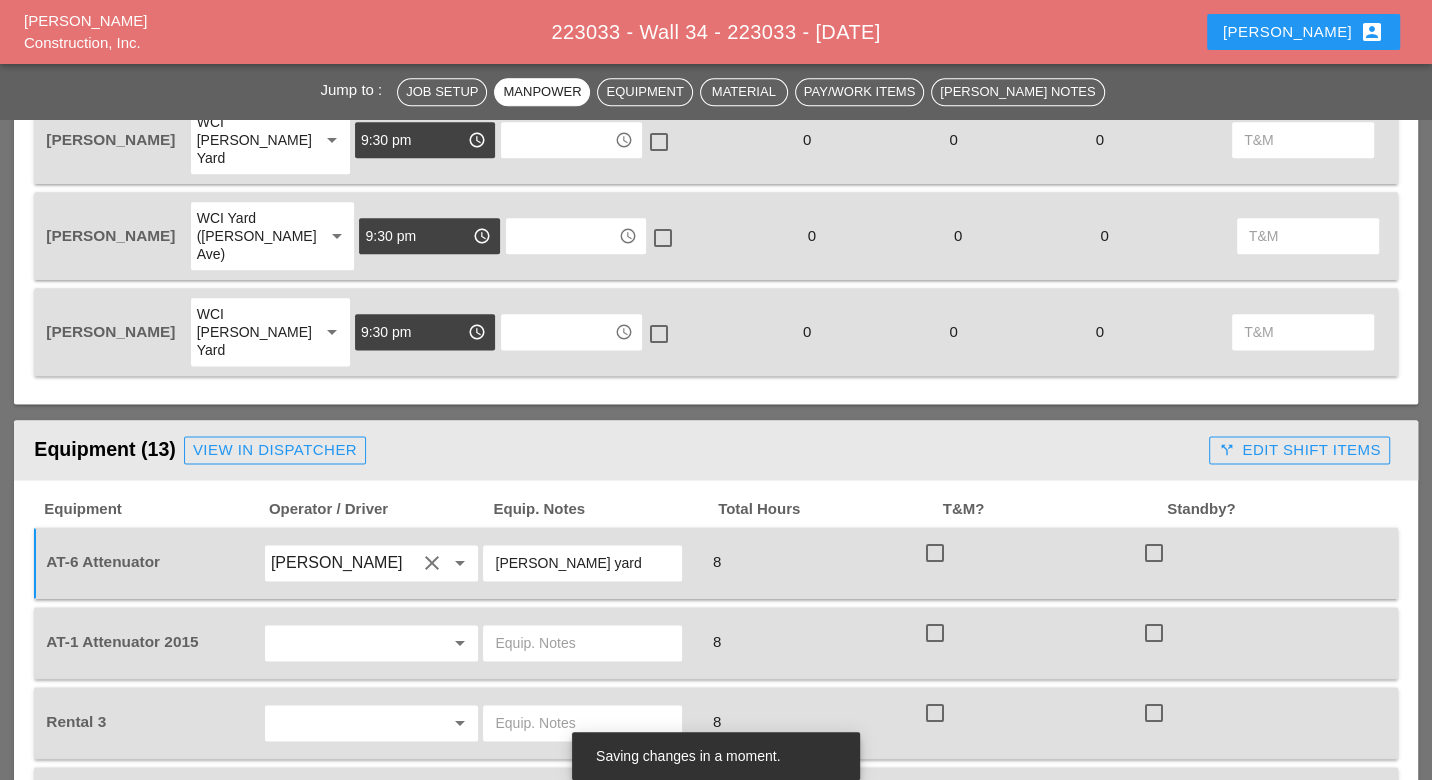 type on "[PERSON_NAME] yard" 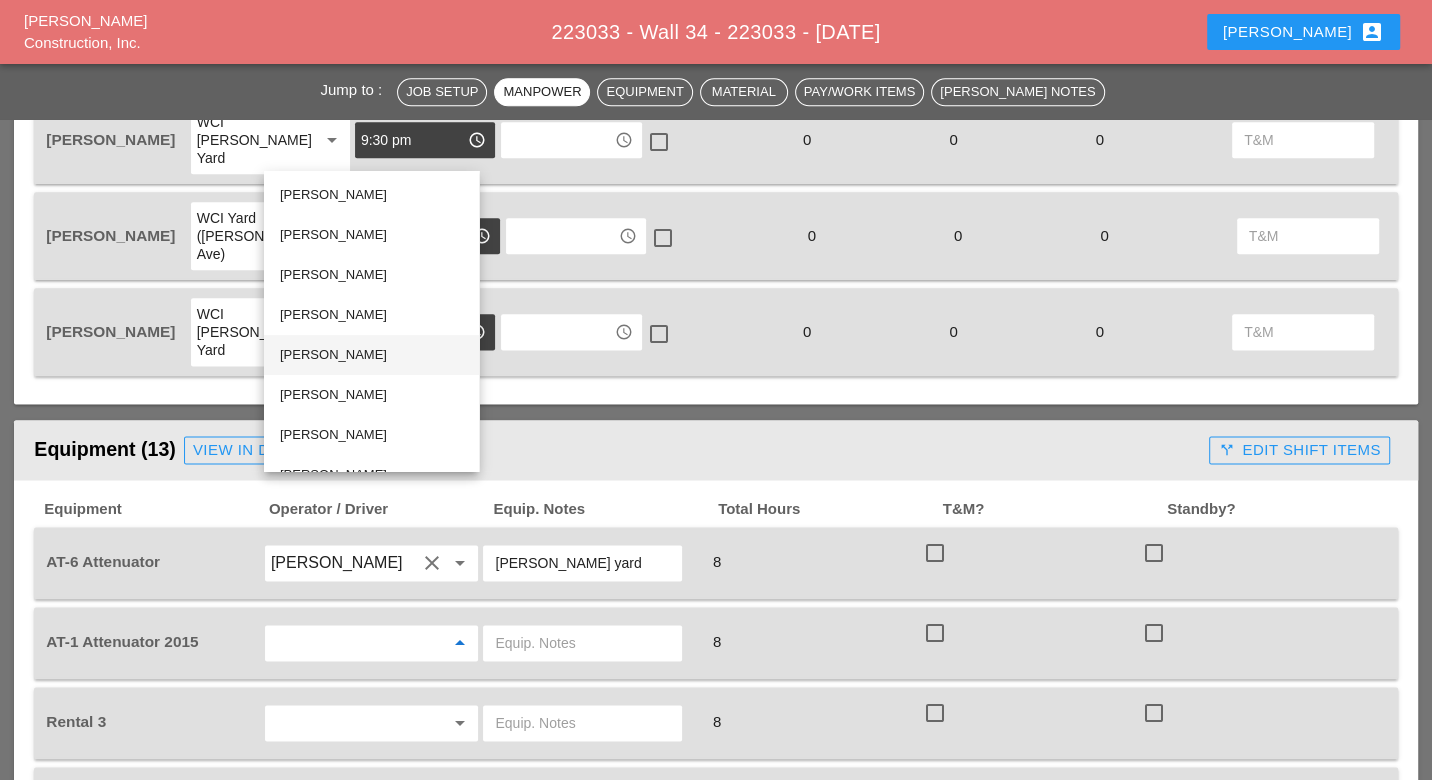click on "[PERSON_NAME]" at bounding box center [371, 355] 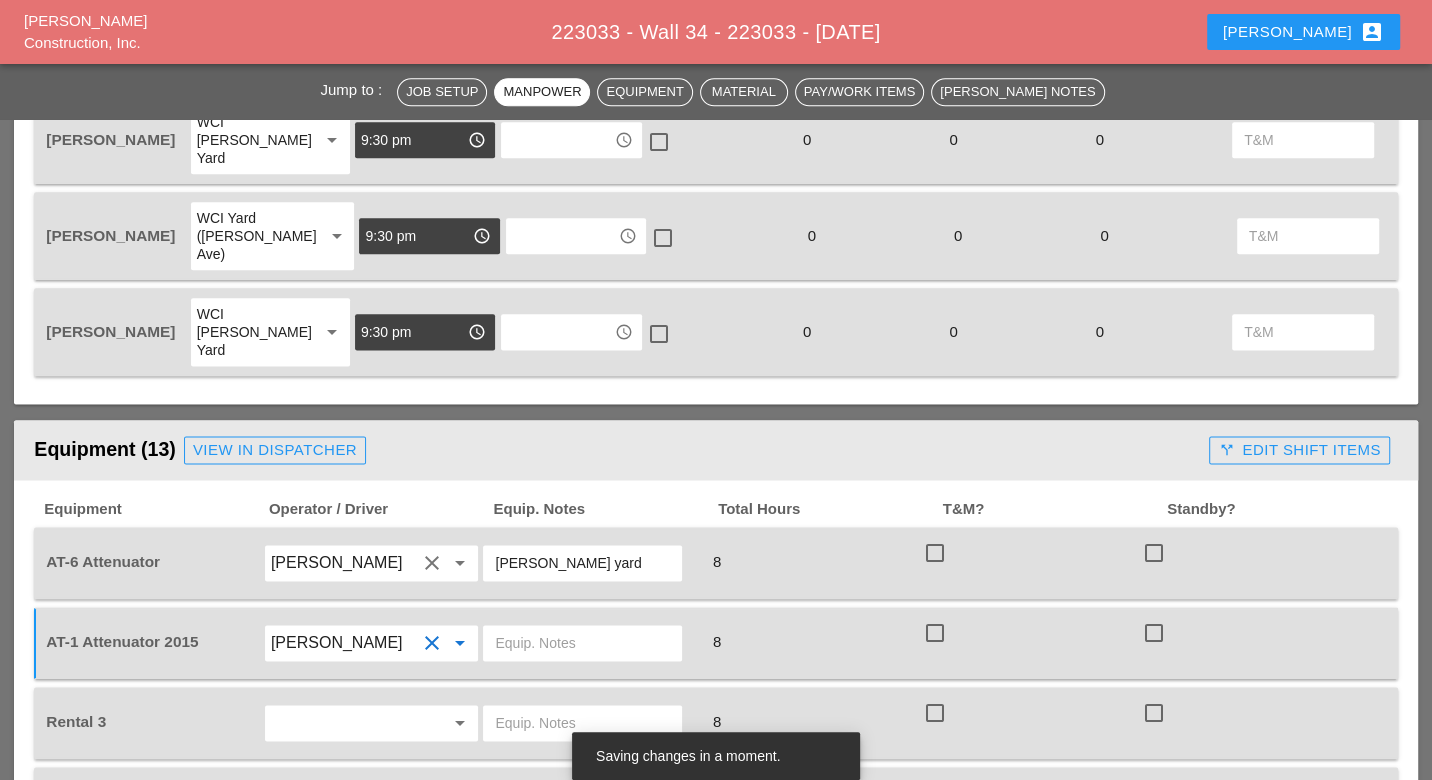 click at bounding box center (582, 643) 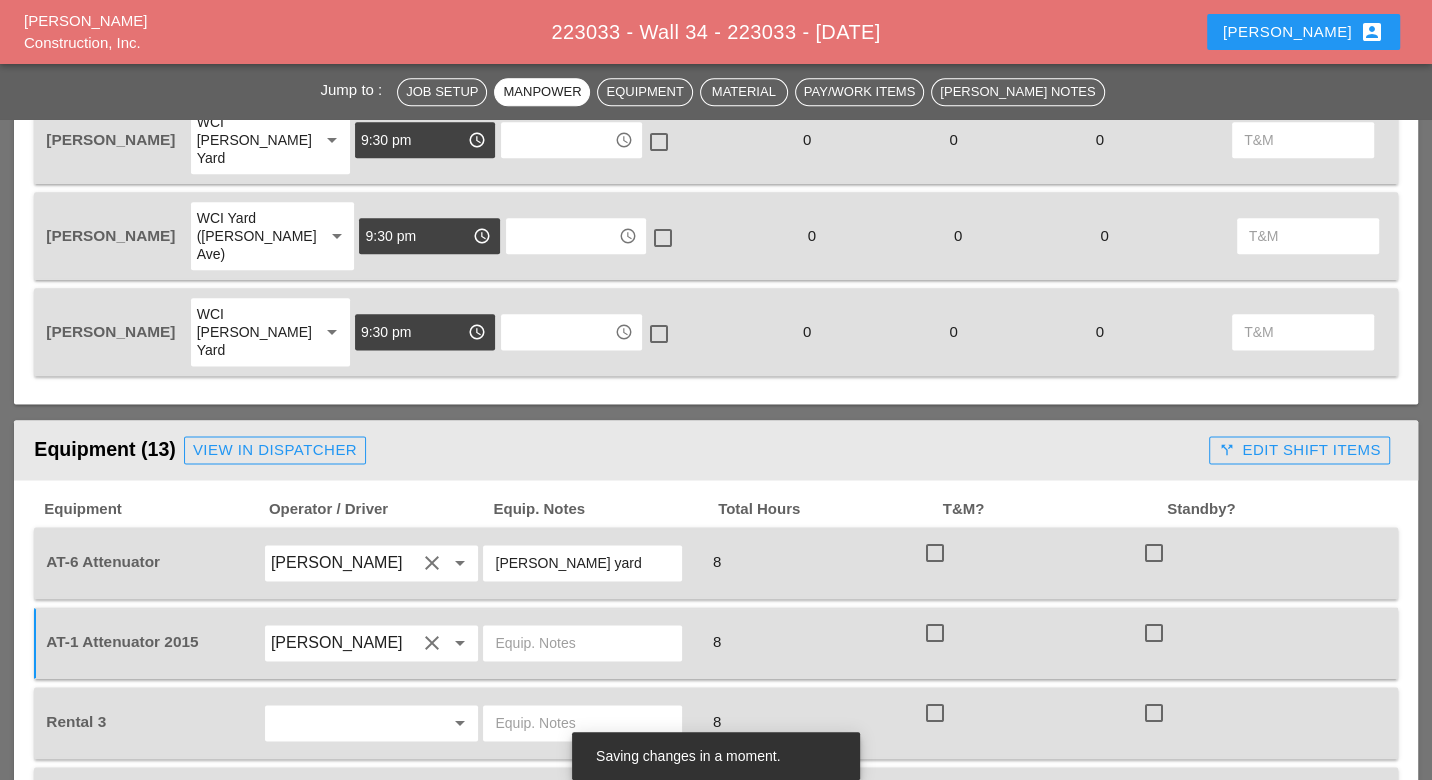 paste on "Subcontractor will apply final coat of paint" 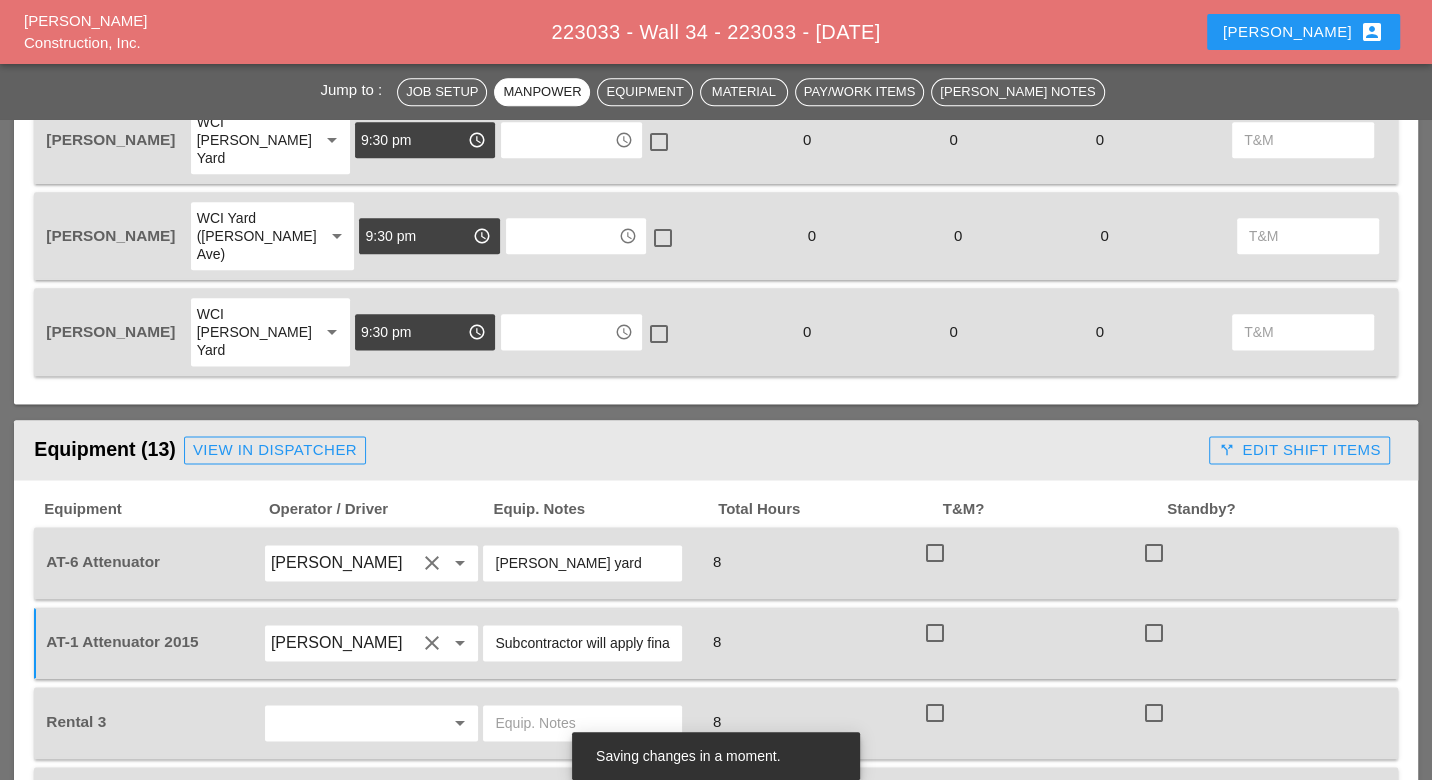 scroll, scrollTop: 0, scrollLeft: 90, axis: horizontal 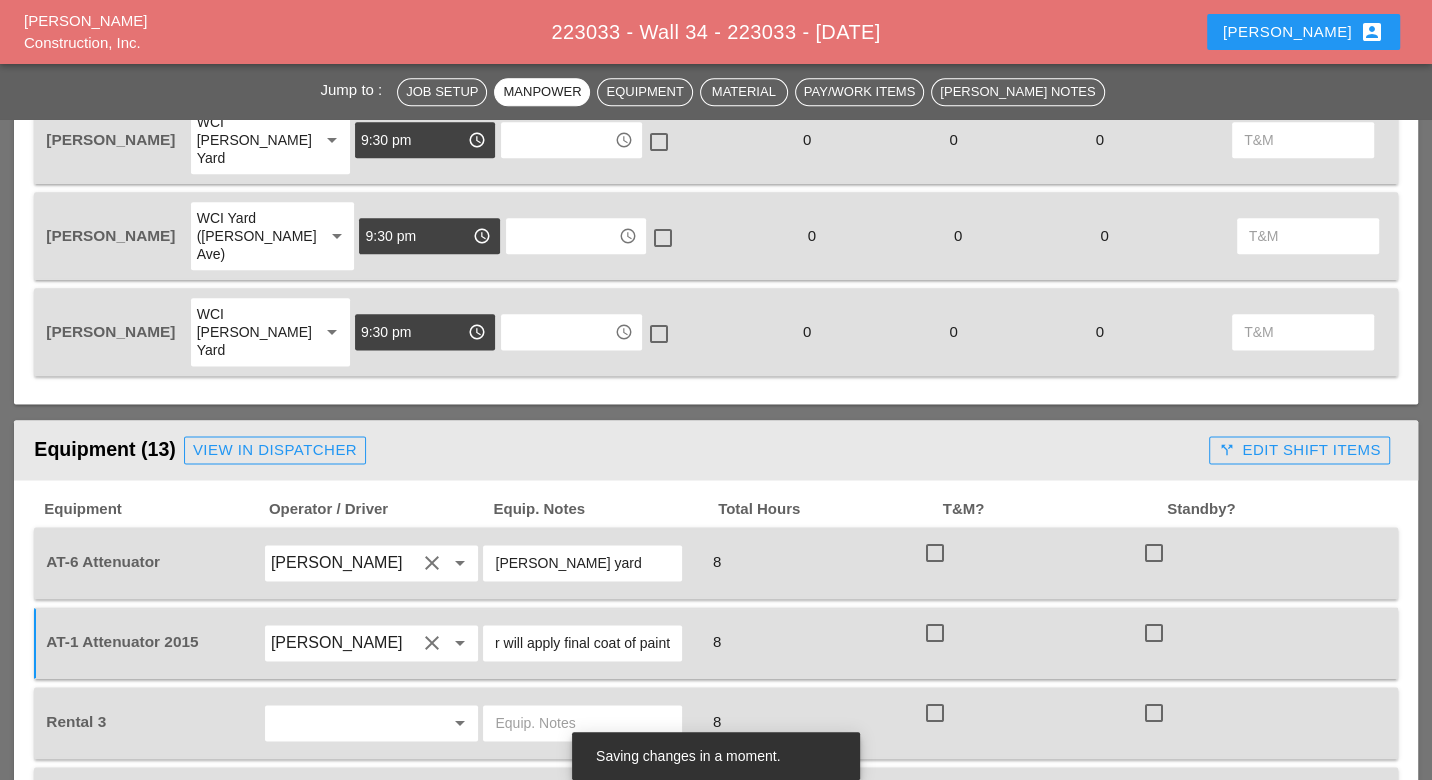 drag, startPoint x: 668, startPoint y: 489, endPoint x: 453, endPoint y: 492, distance: 215.02094 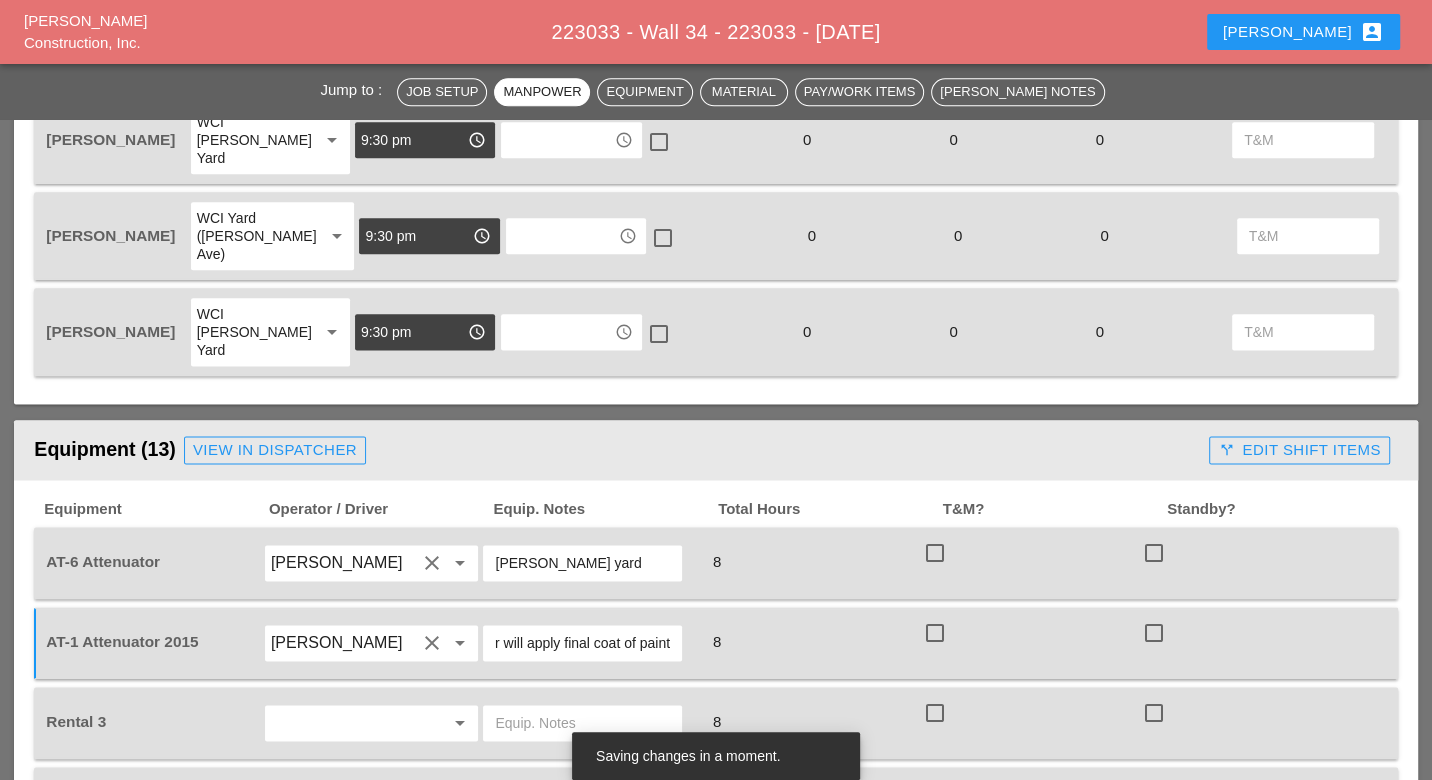 click on "Subcontractor will apply final coat of paint" at bounding box center (582, 643) 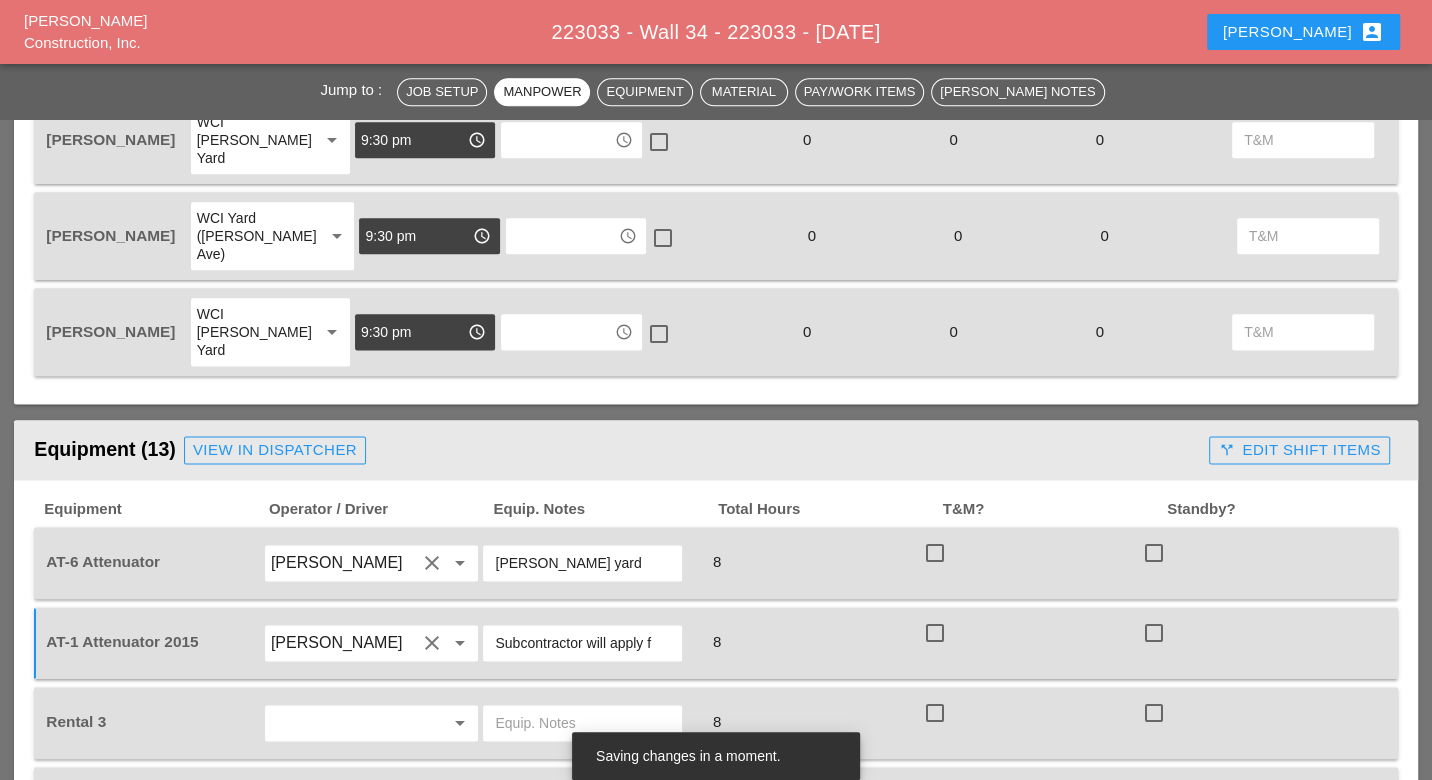 scroll, scrollTop: 0, scrollLeft: 0, axis: both 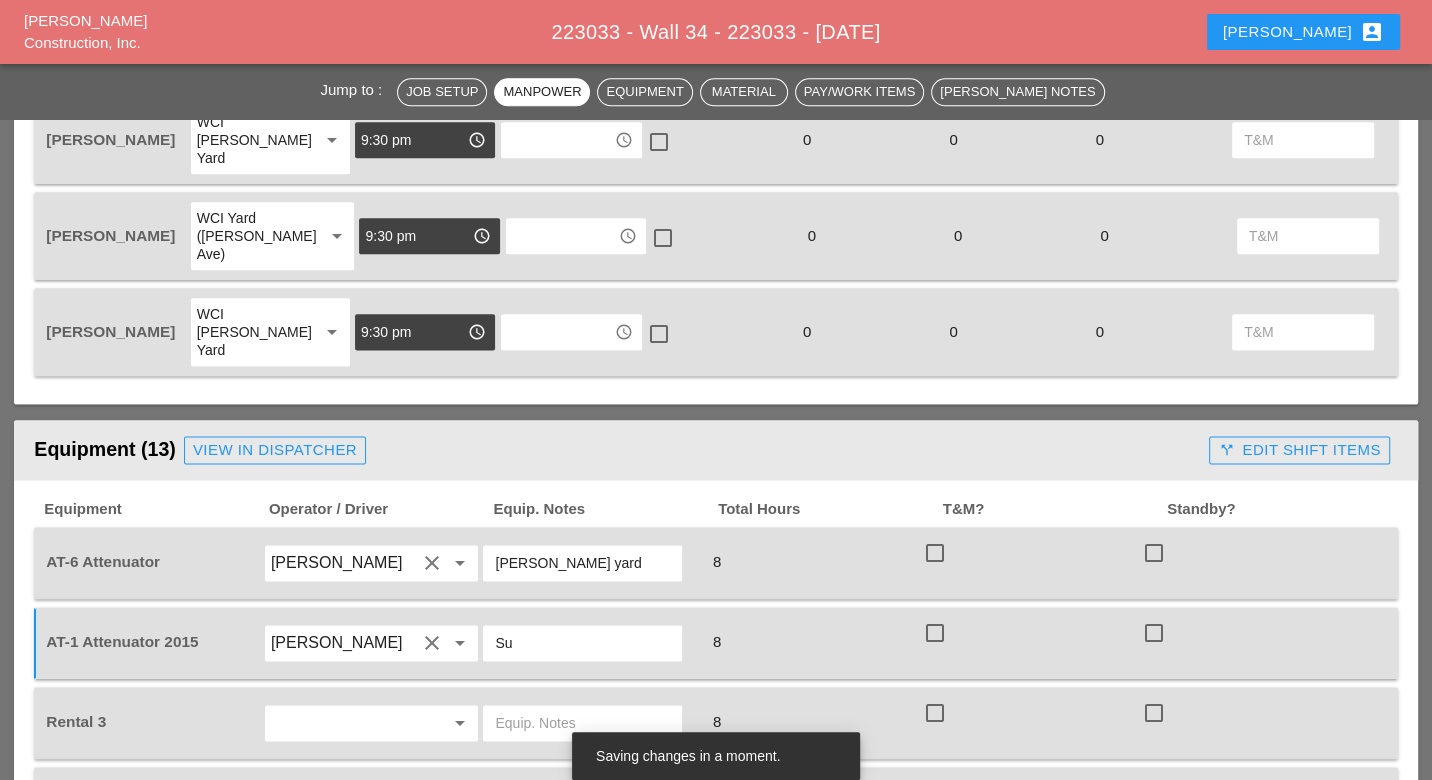 type on "S" 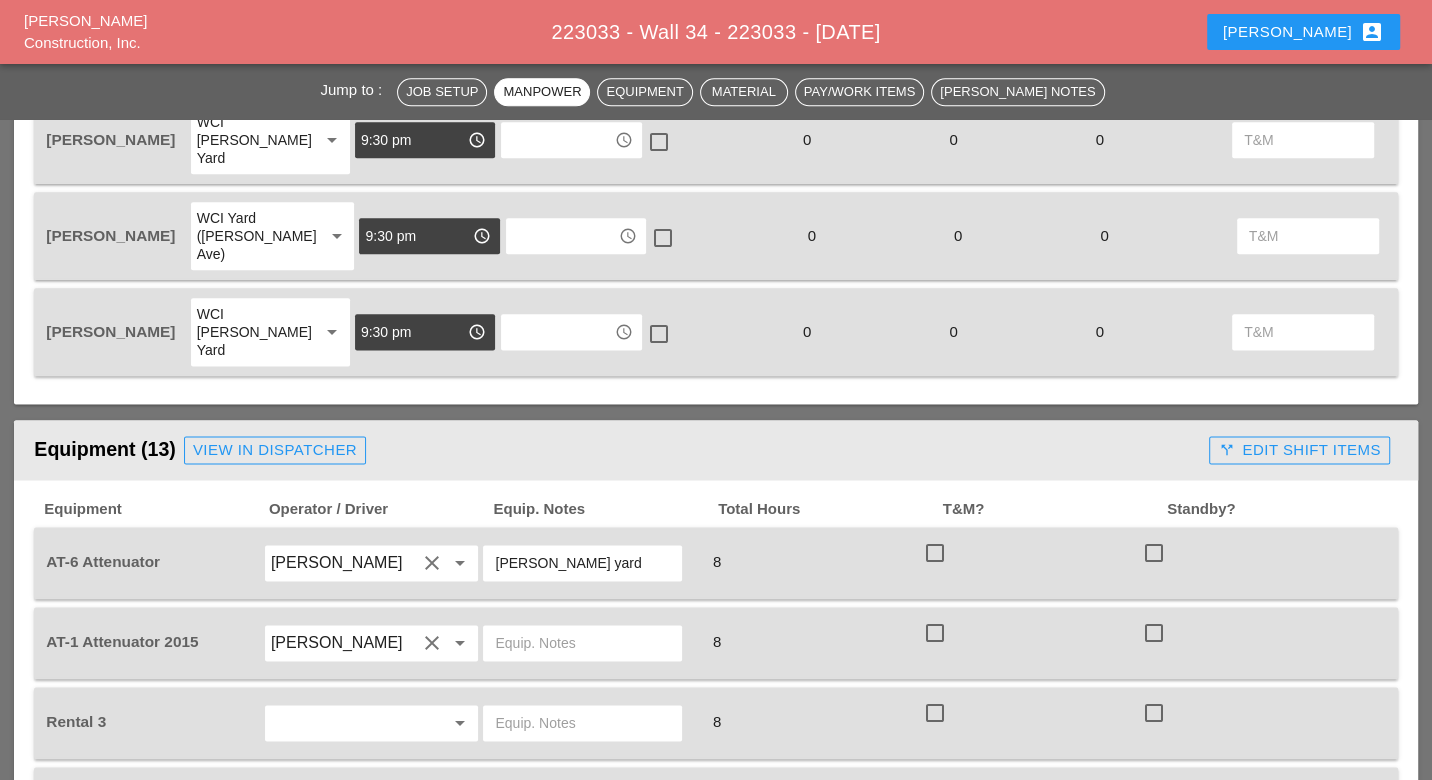 click at bounding box center [582, 643] 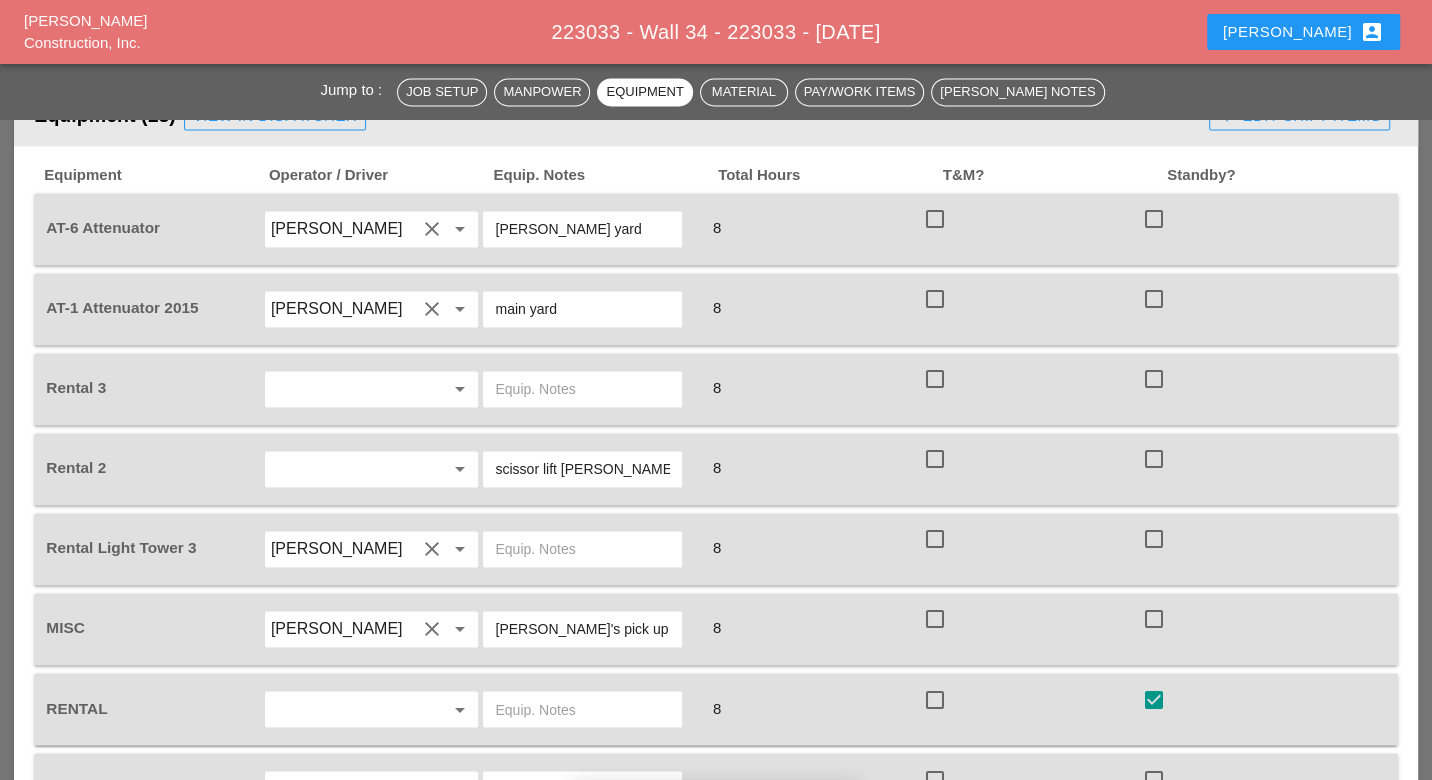 scroll, scrollTop: 2000, scrollLeft: 0, axis: vertical 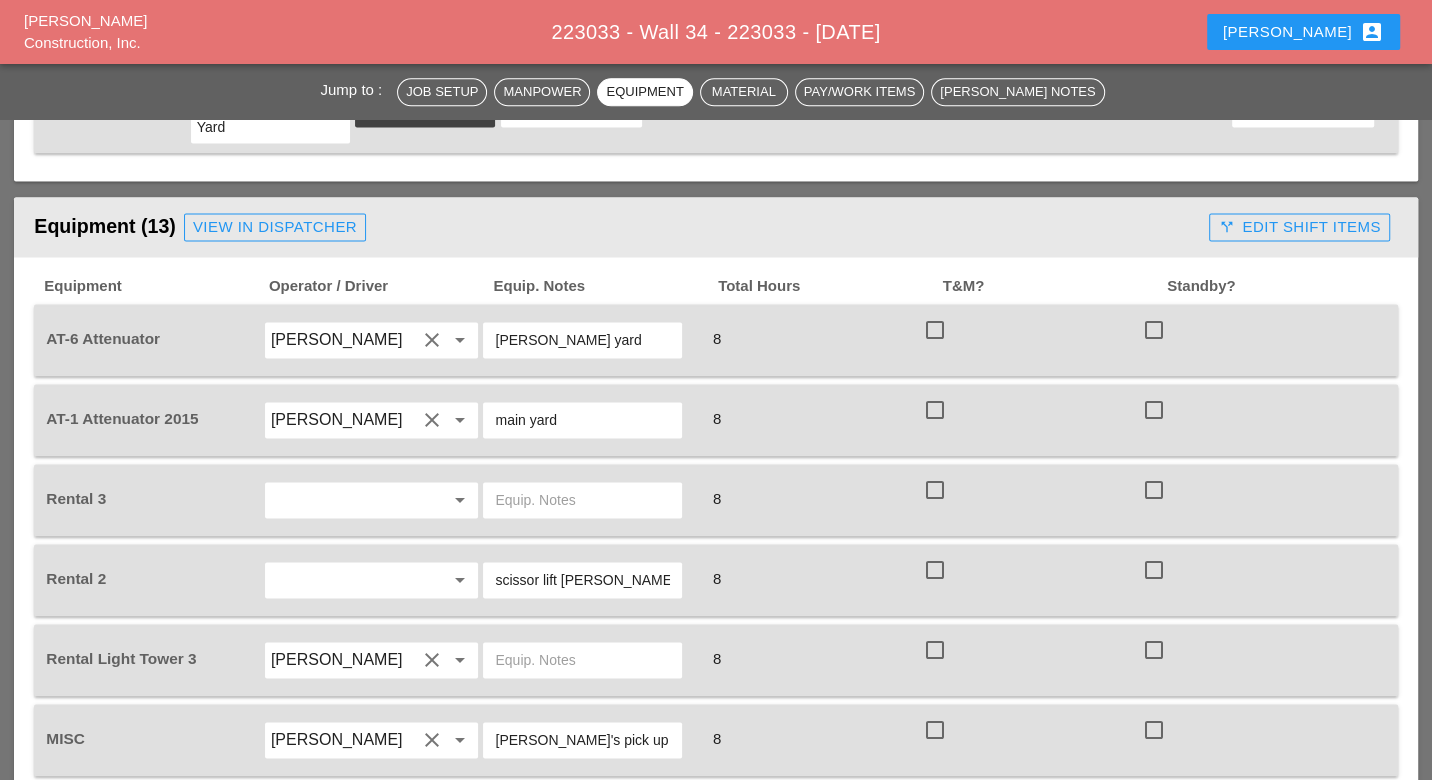 type on "main yard" 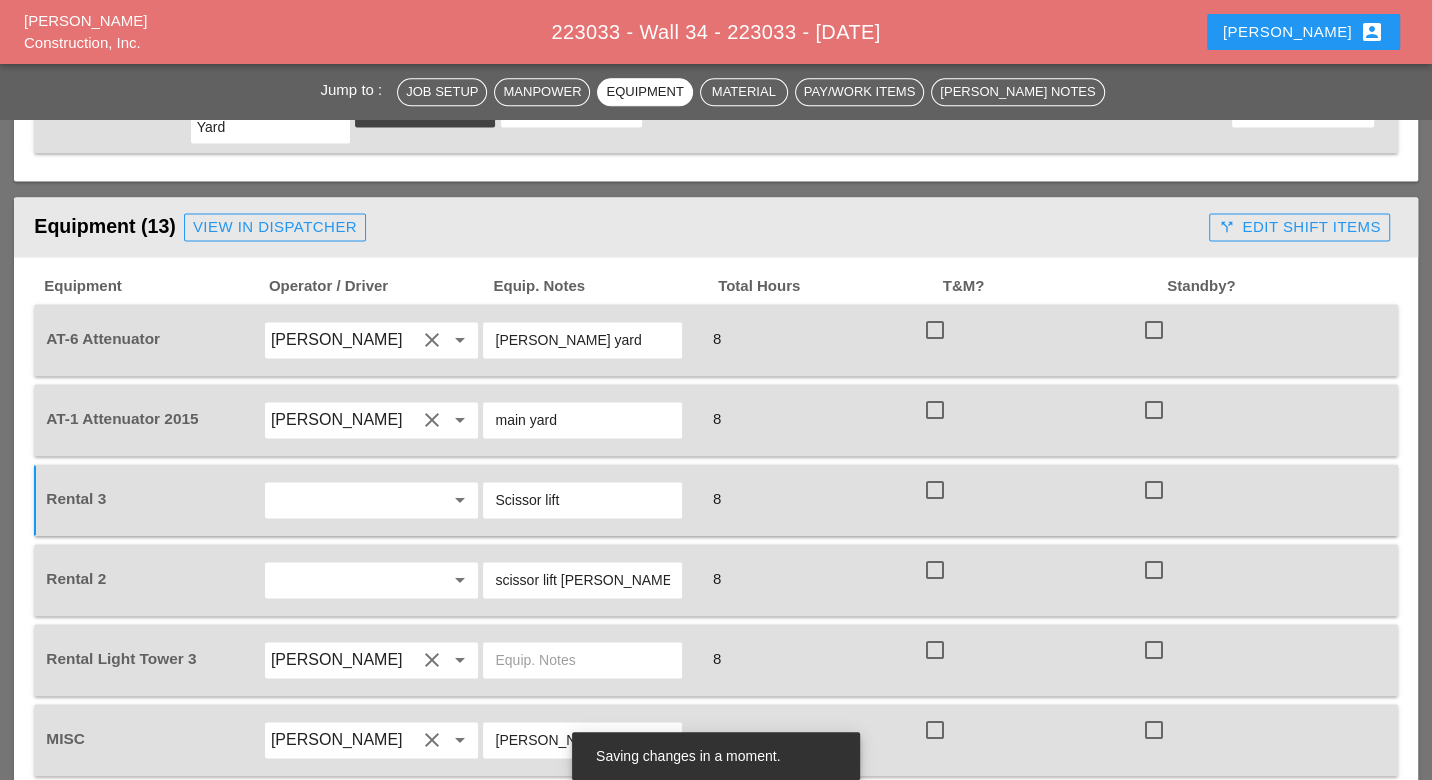 paste on "Subcontractor will apply final coat of paint" 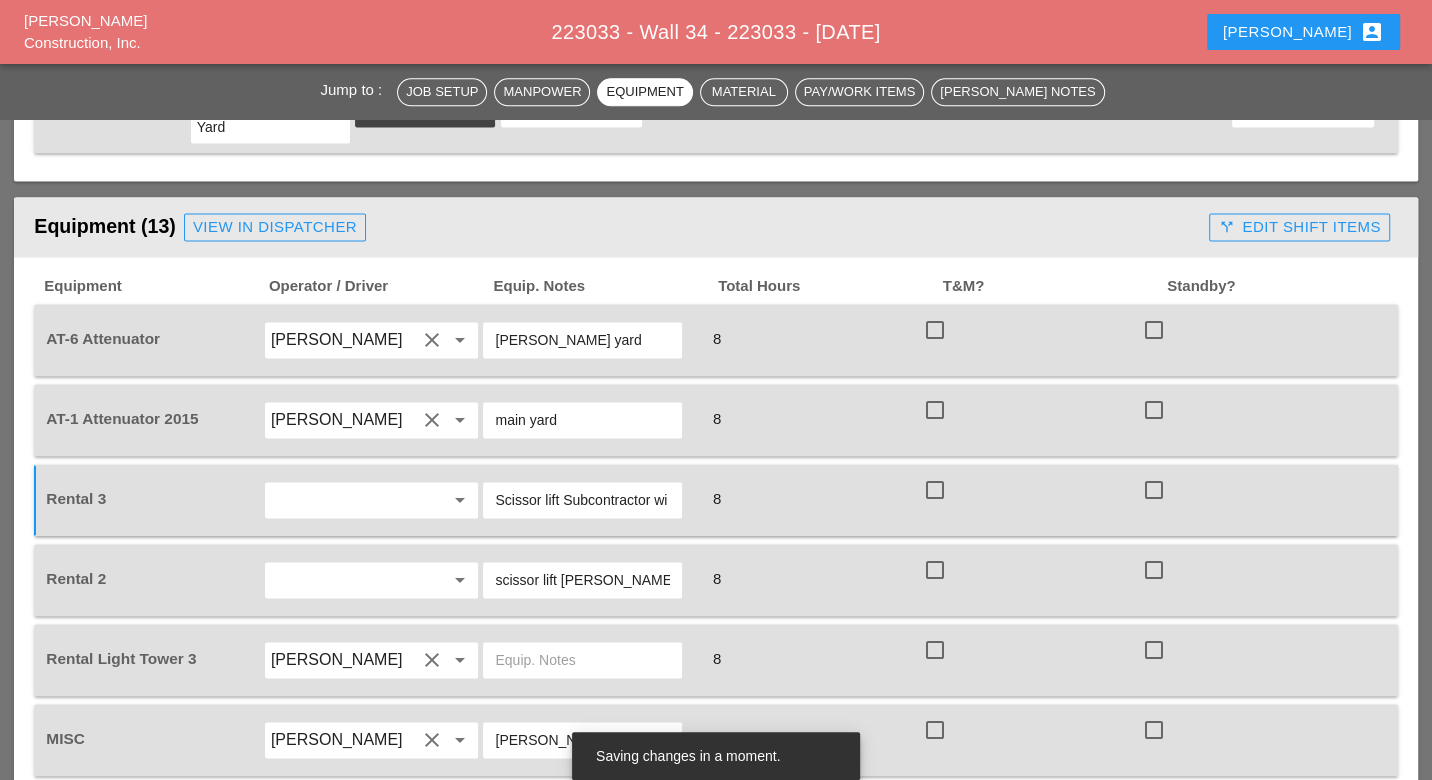 scroll, scrollTop: 0, scrollLeft: 0, axis: both 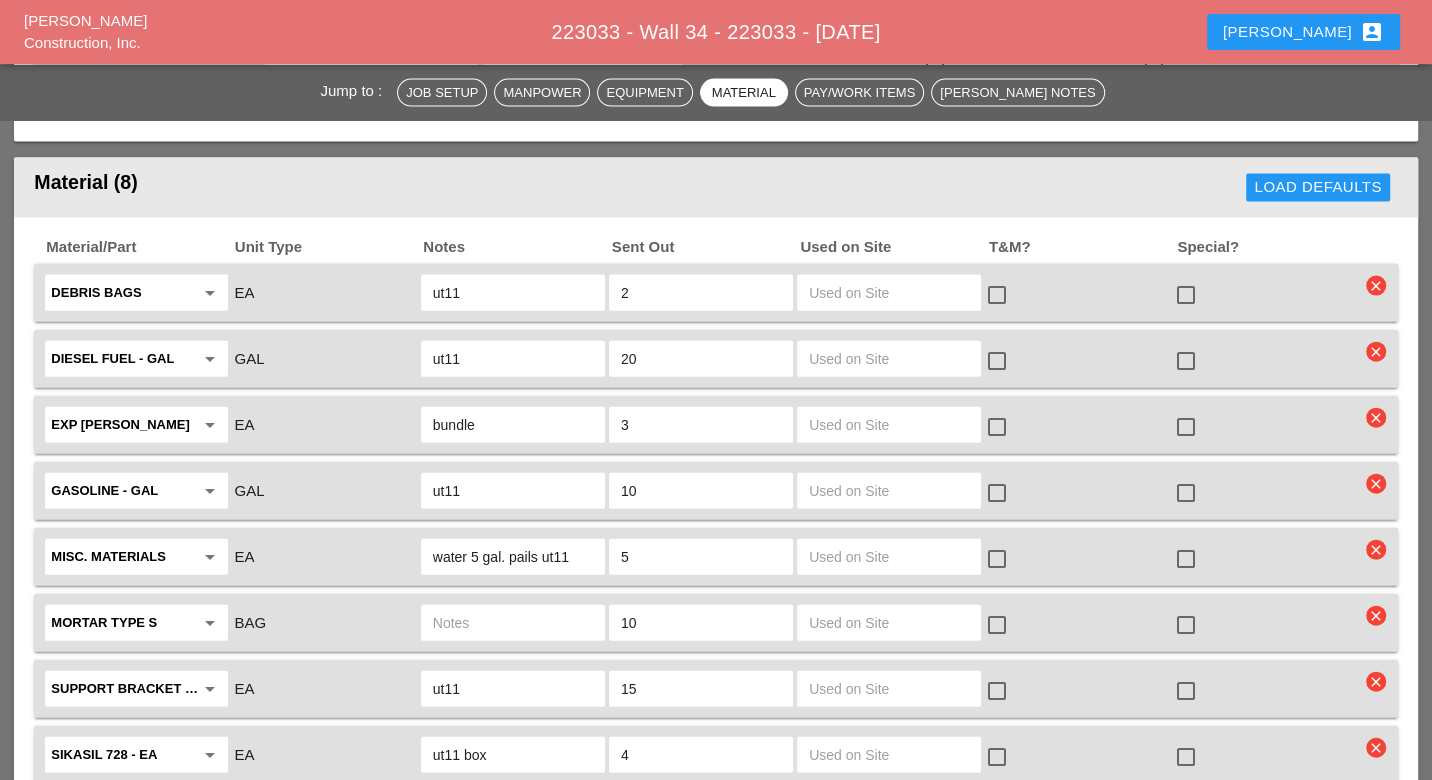 type on "Scissor lift Bruckner yard" 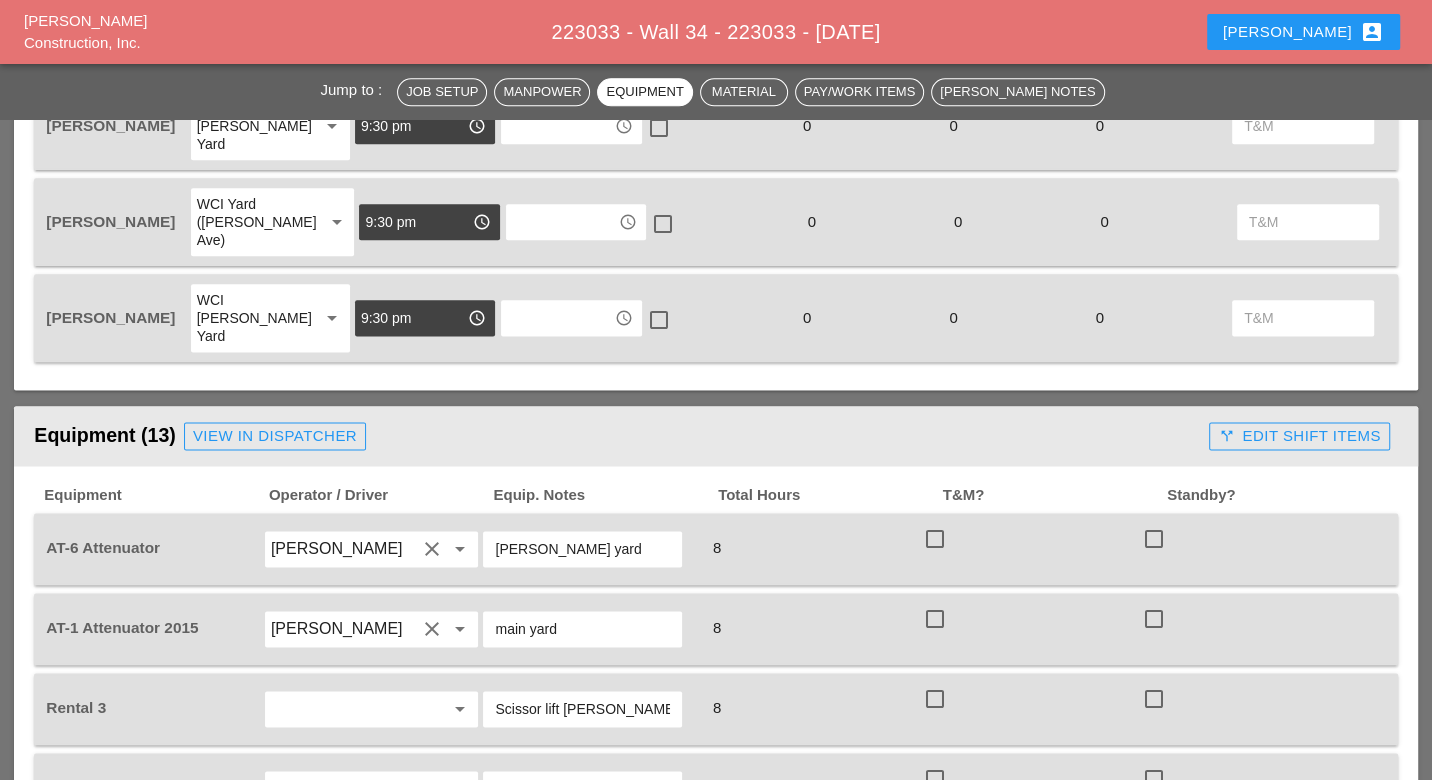 scroll, scrollTop: 1555, scrollLeft: 0, axis: vertical 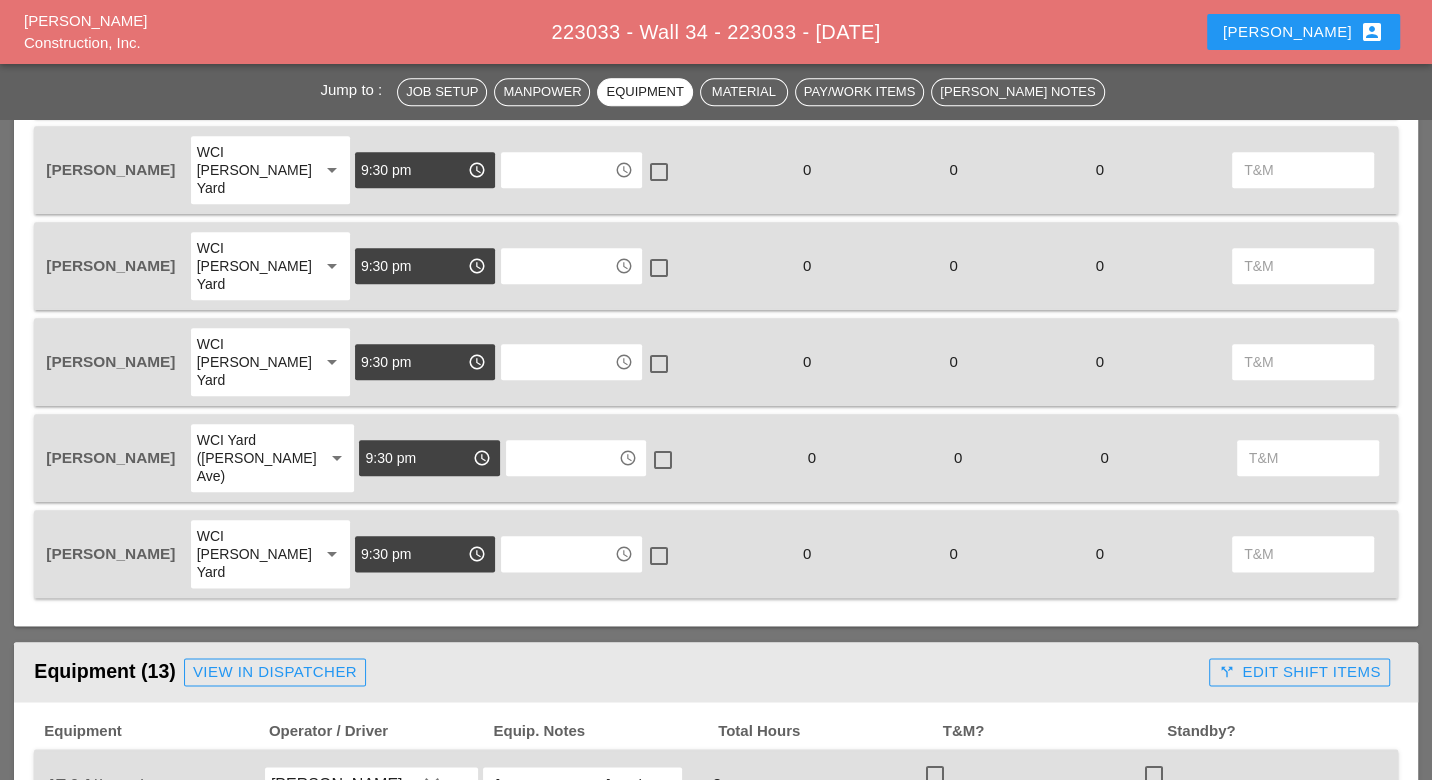 type on "ut11" 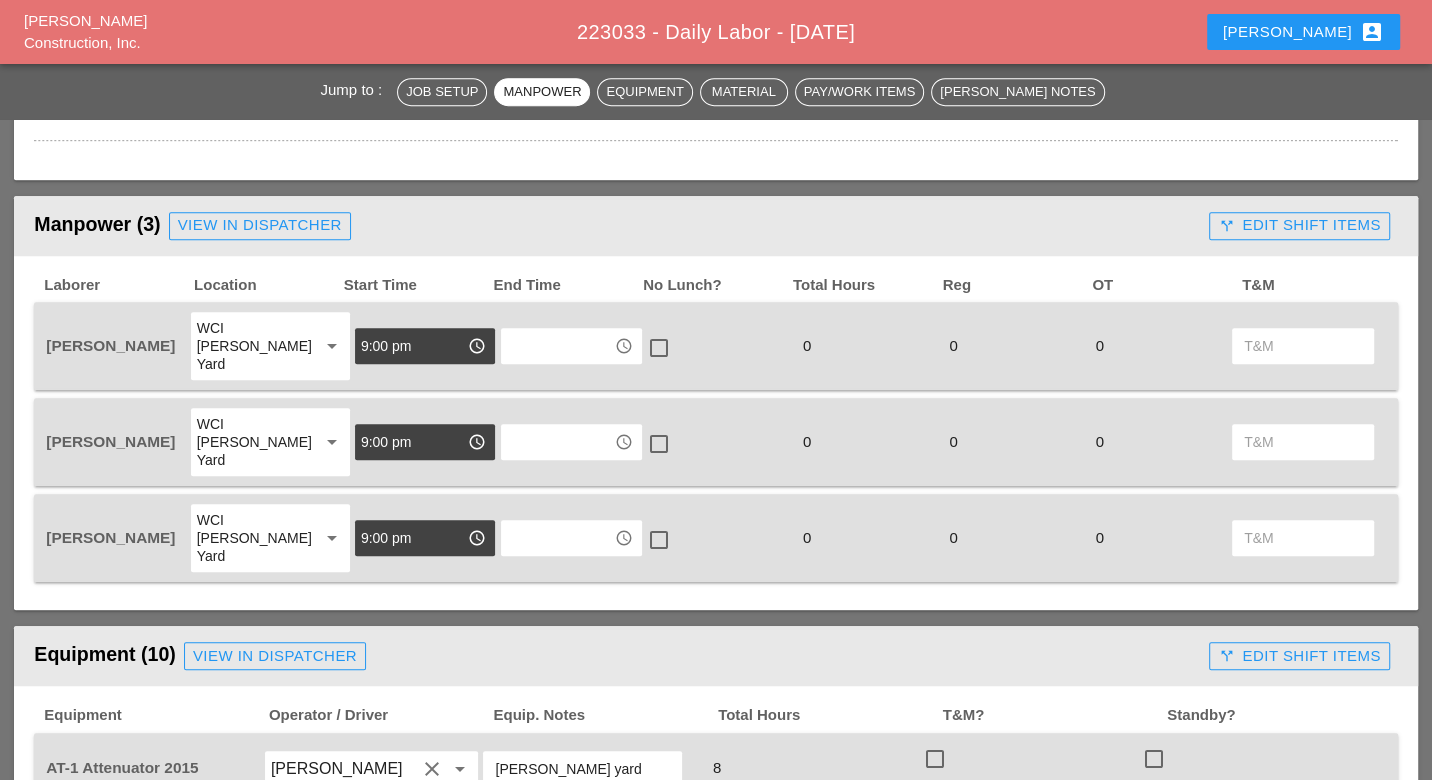 scroll, scrollTop: 777, scrollLeft: 0, axis: vertical 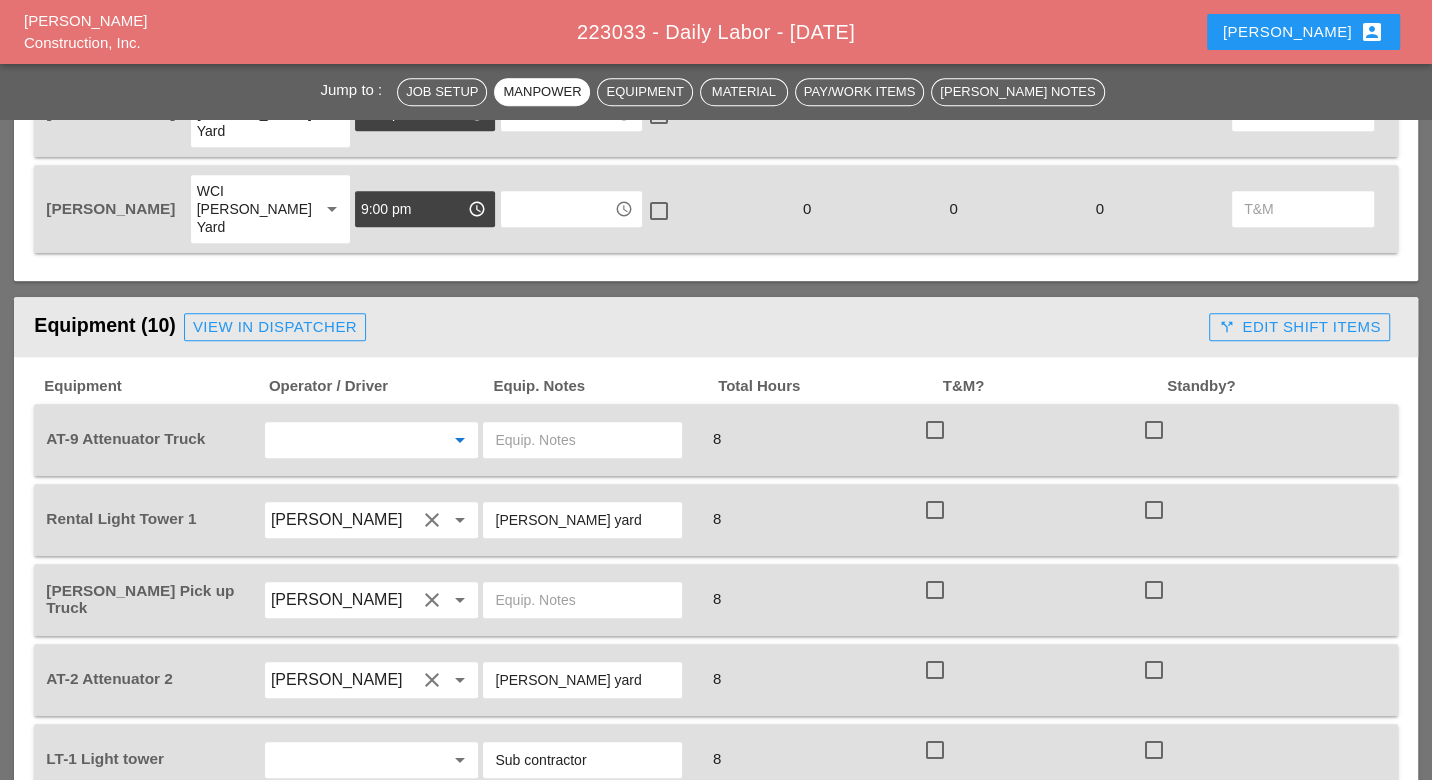 click at bounding box center [344, 440] 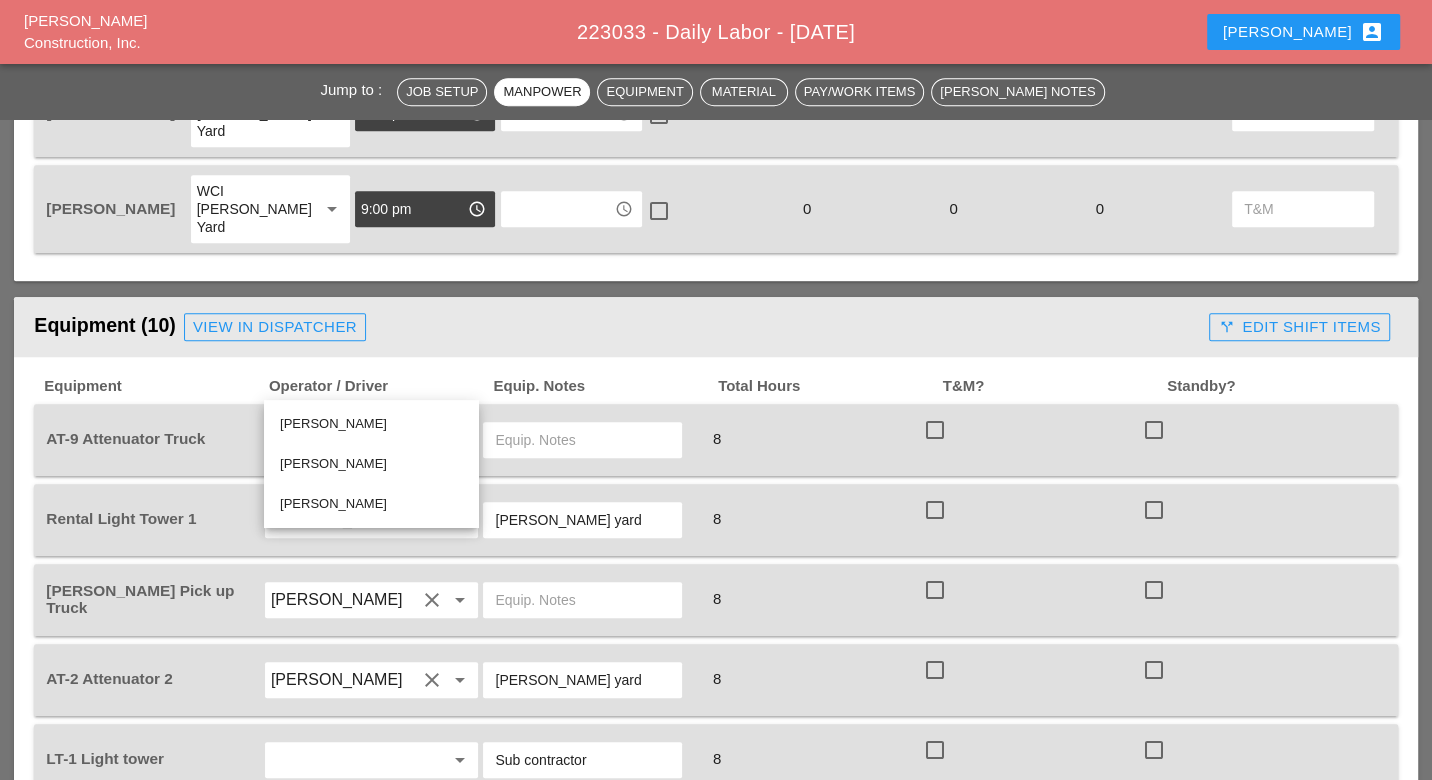 click on "[PERSON_NAME]" at bounding box center (371, 504) 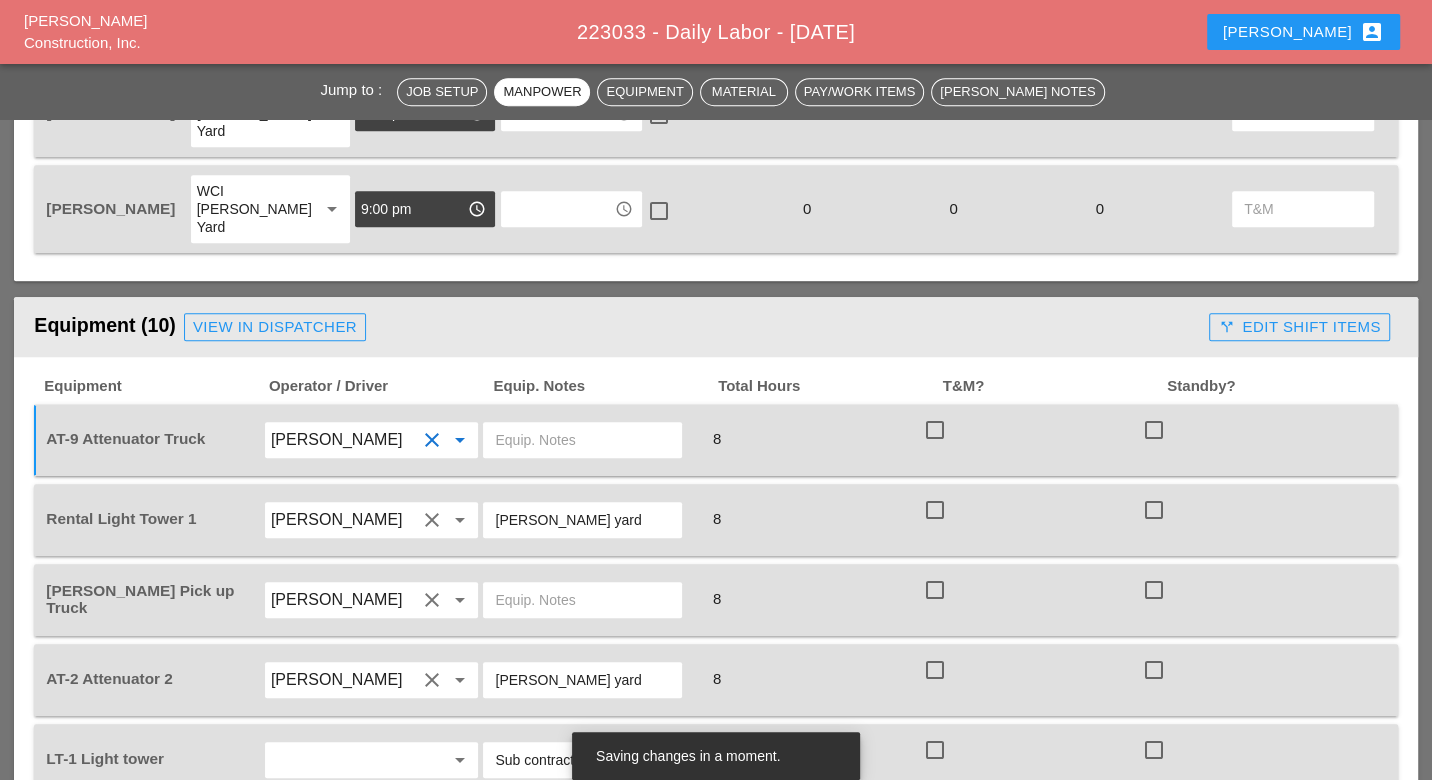 click at bounding box center (582, 440) 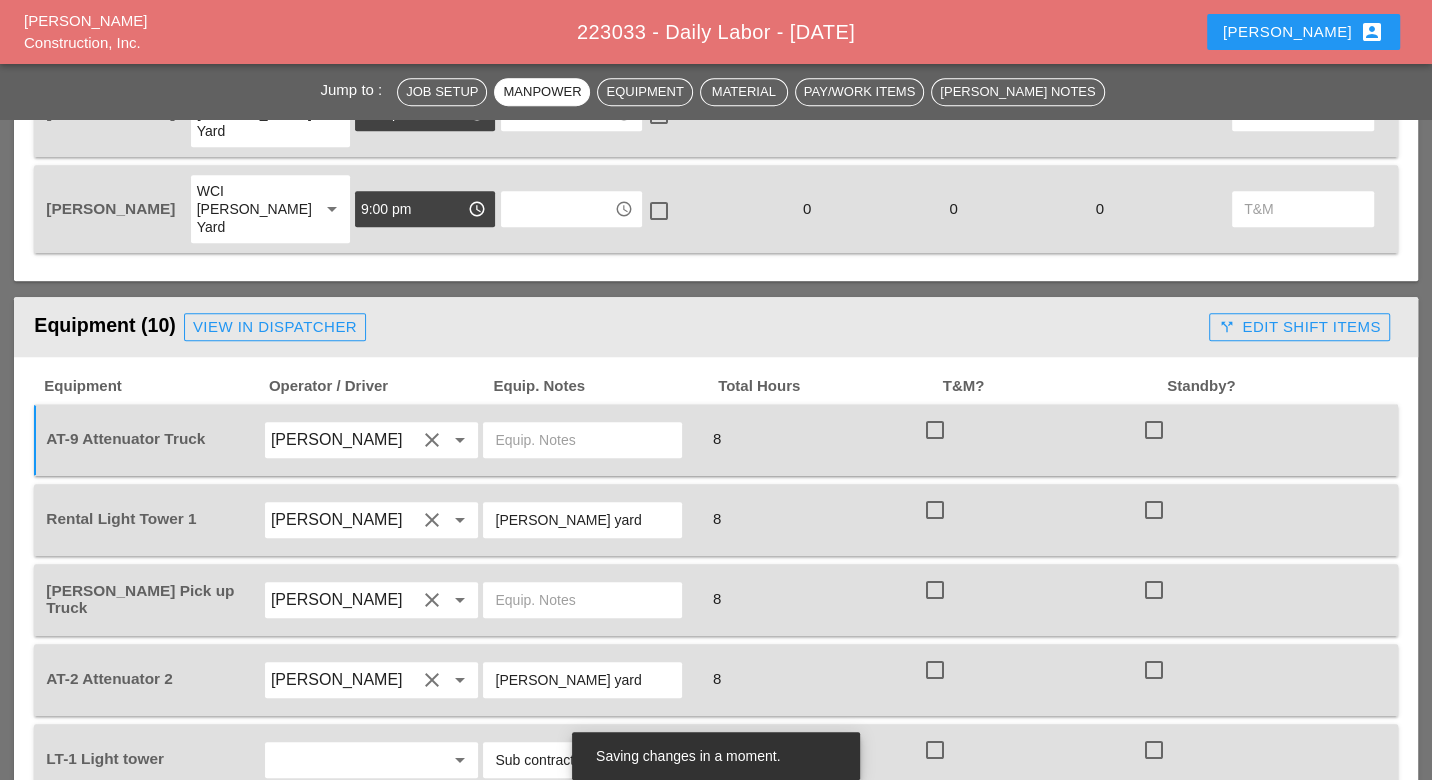 paste on "Subcontractor will apply final coat of paint" 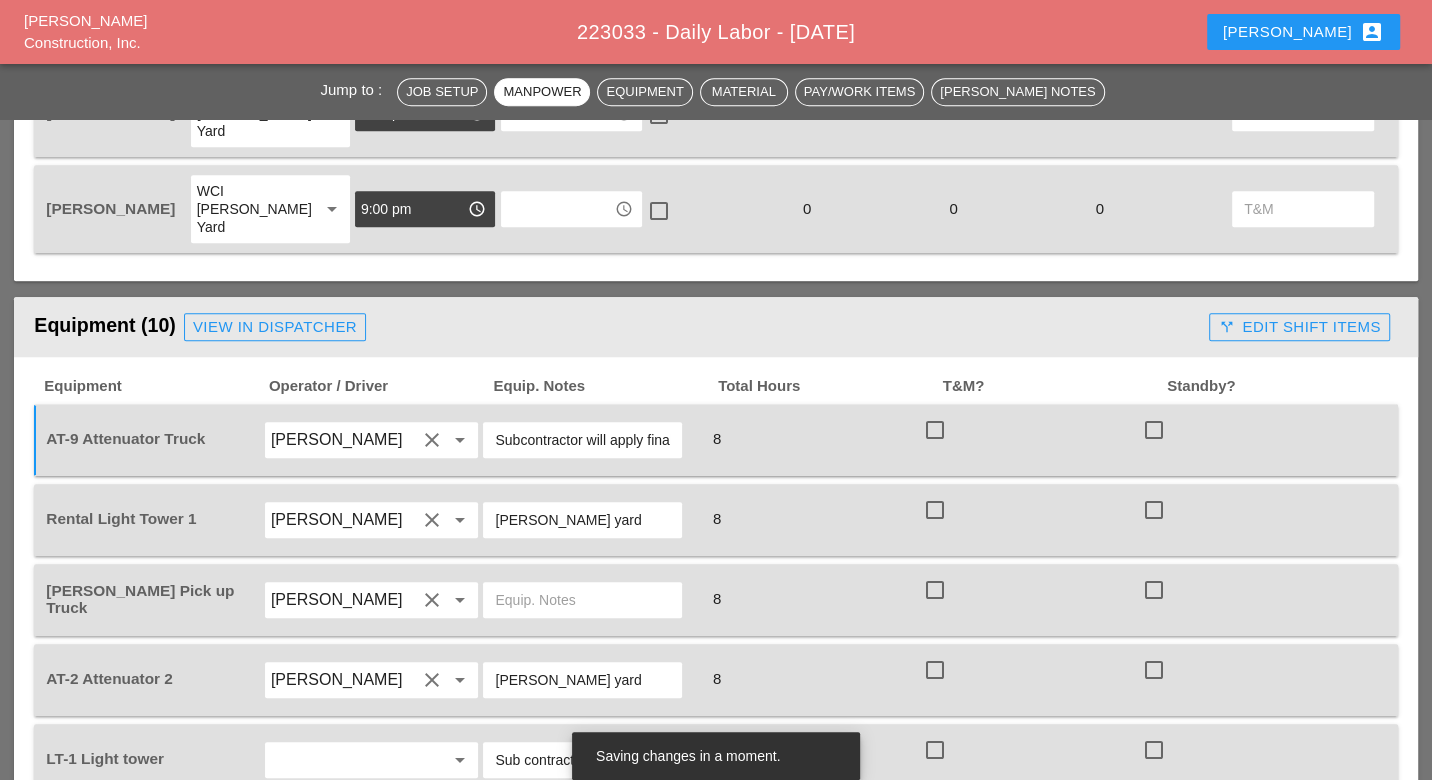 scroll, scrollTop: 0, scrollLeft: 90, axis: horizontal 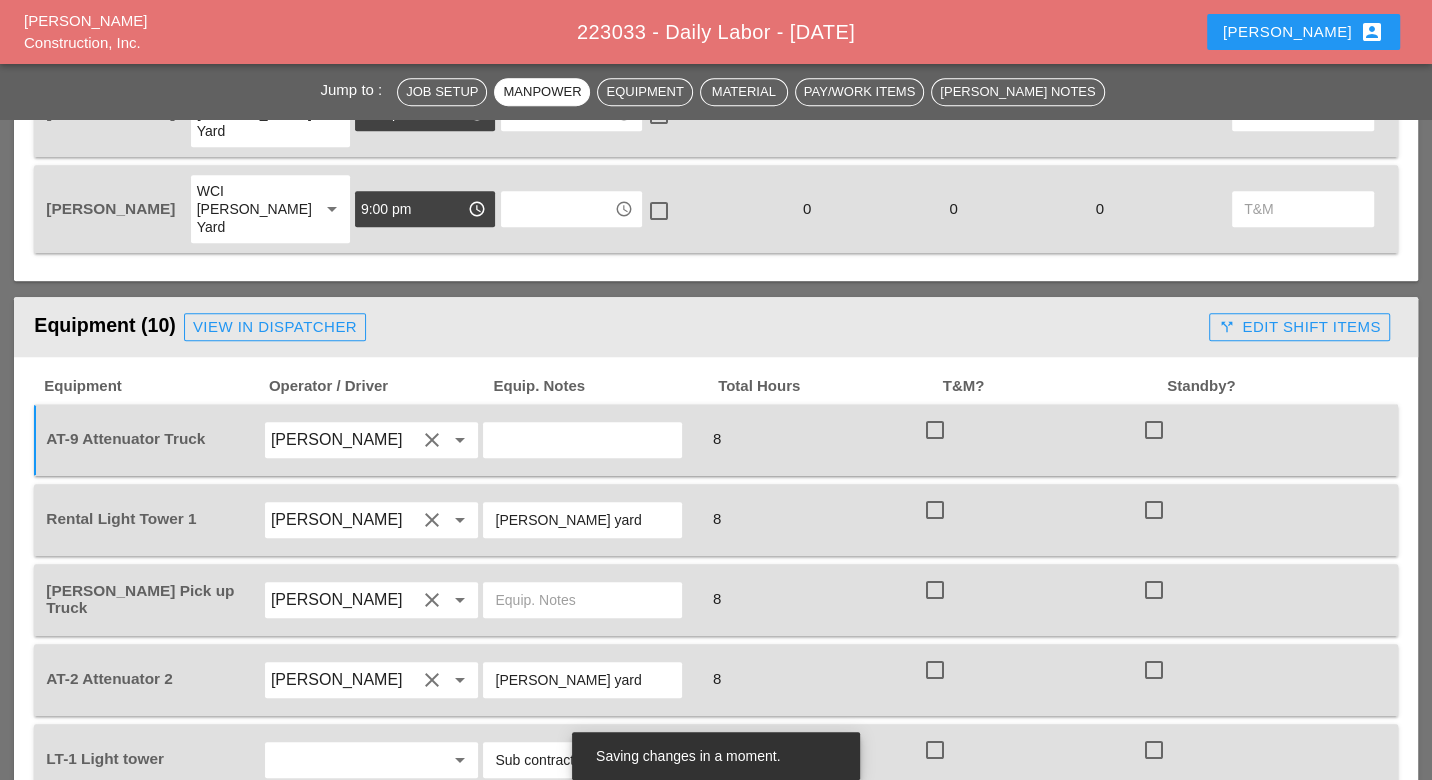 drag, startPoint x: 580, startPoint y: 455, endPoint x: 498, endPoint y: 459, distance: 82.0975 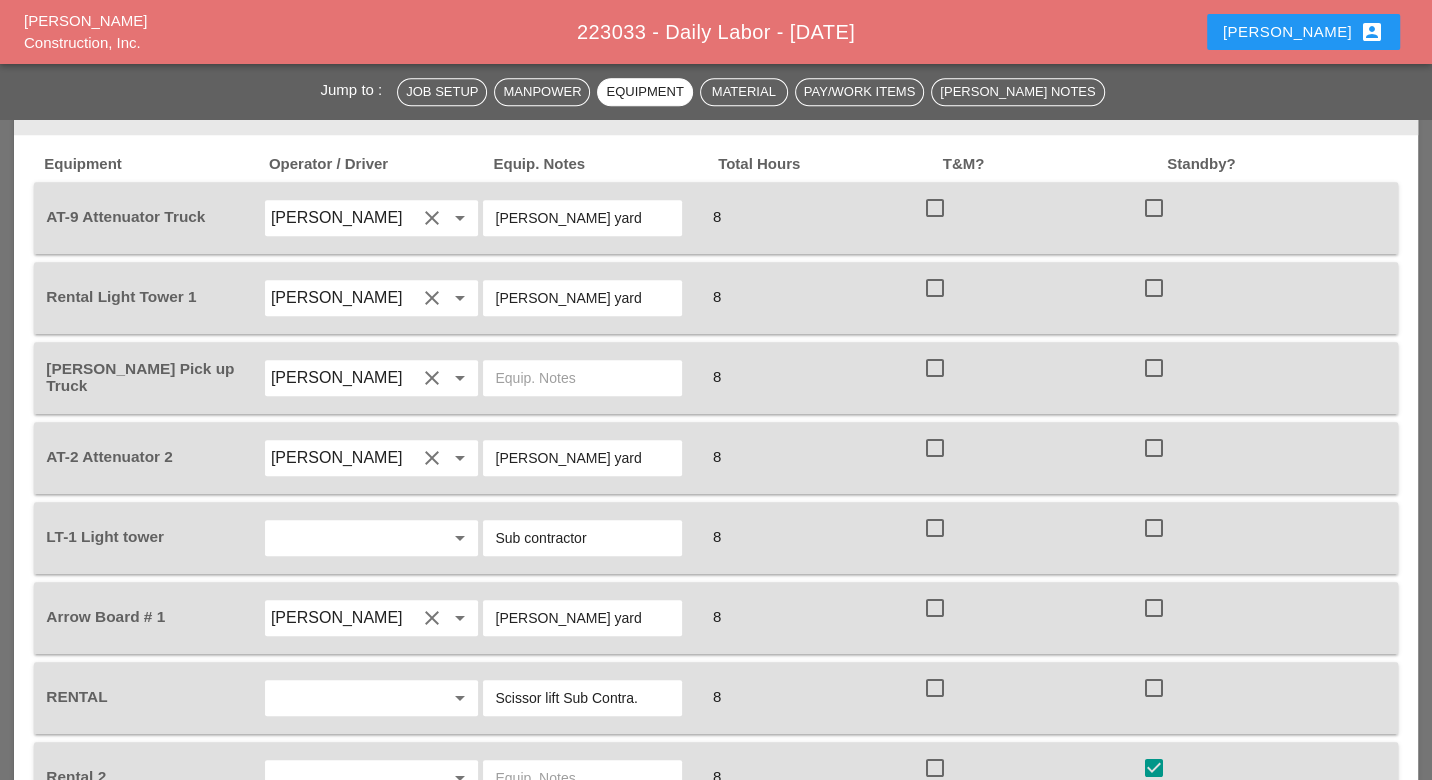 scroll, scrollTop: 1555, scrollLeft: 0, axis: vertical 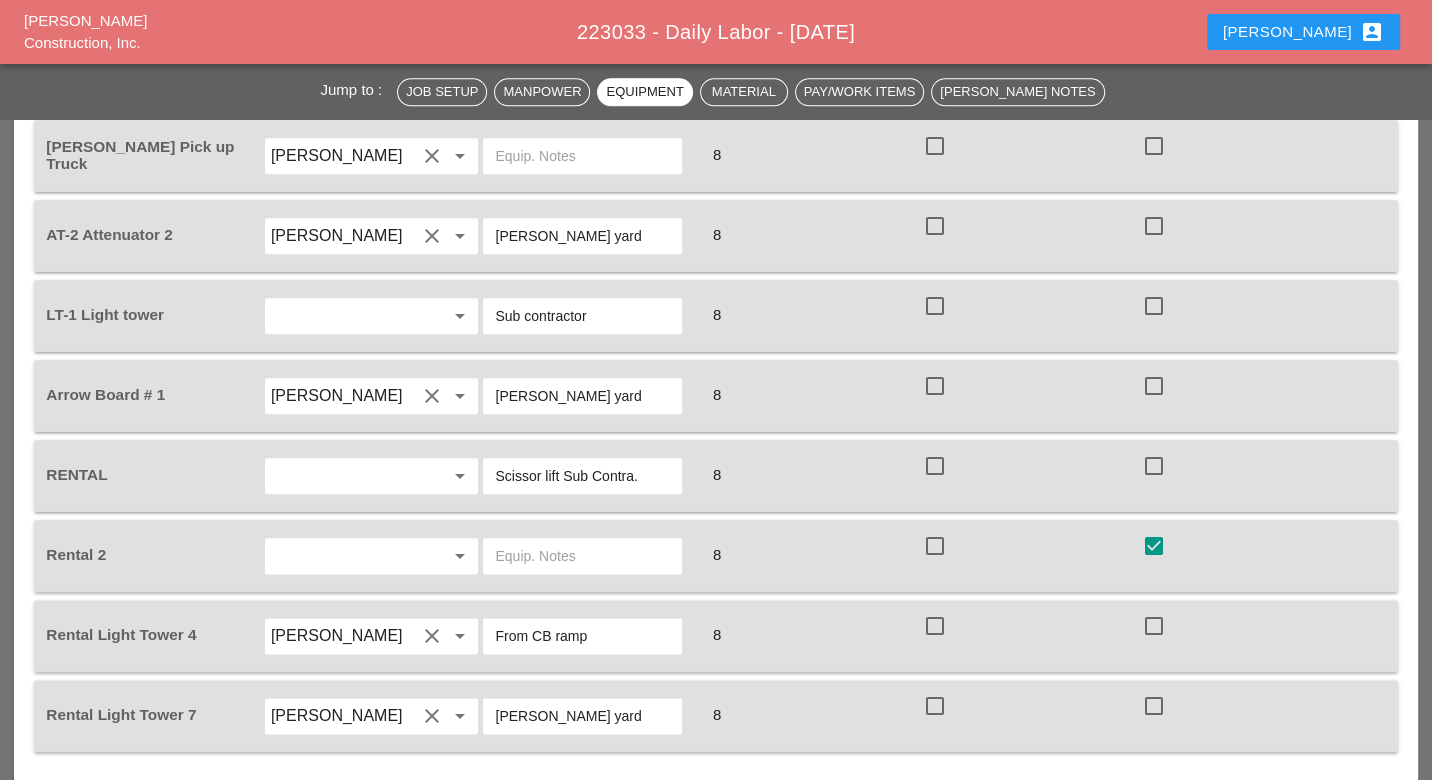 type on "Bruckner yard" 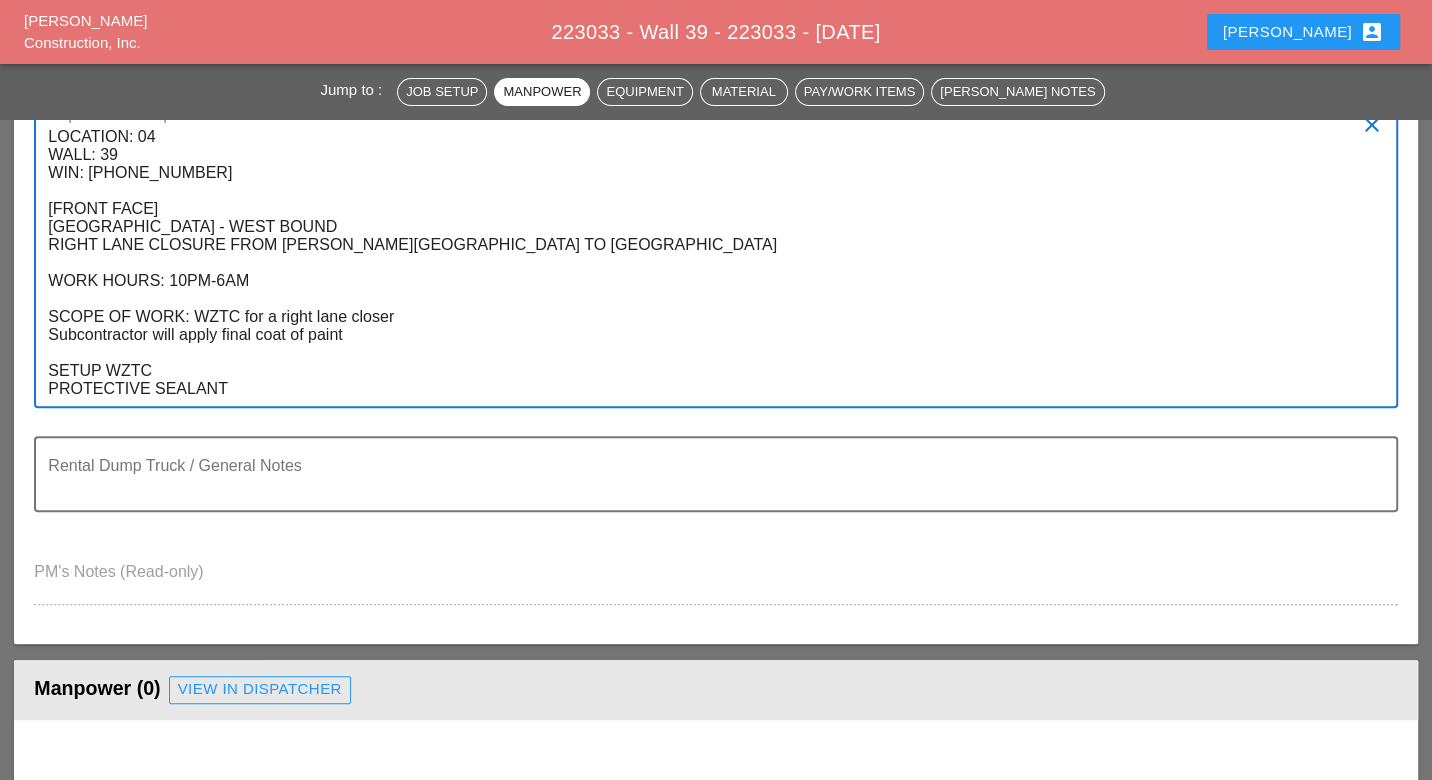 scroll, scrollTop: 0, scrollLeft: 0, axis: both 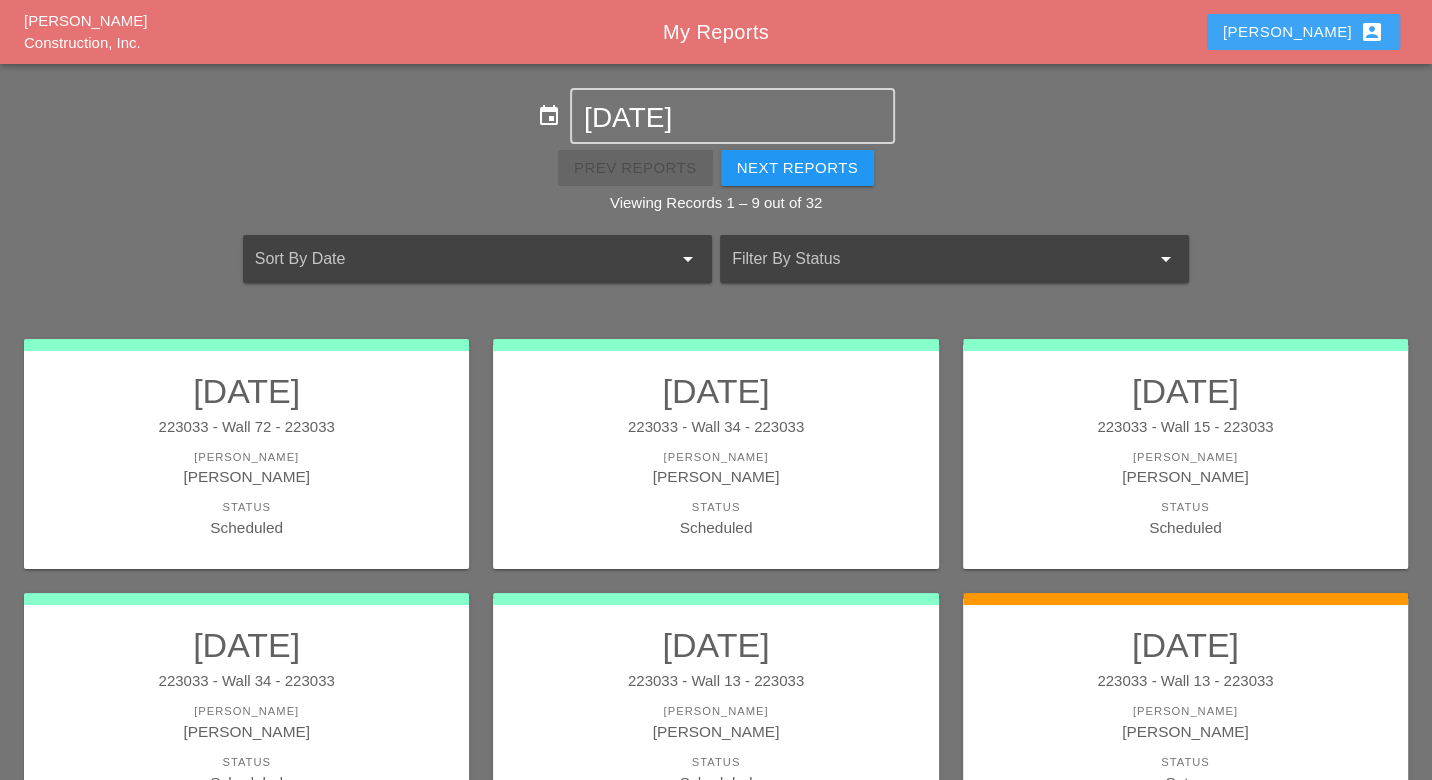 click on "Luca account_box" at bounding box center (1303, 32) 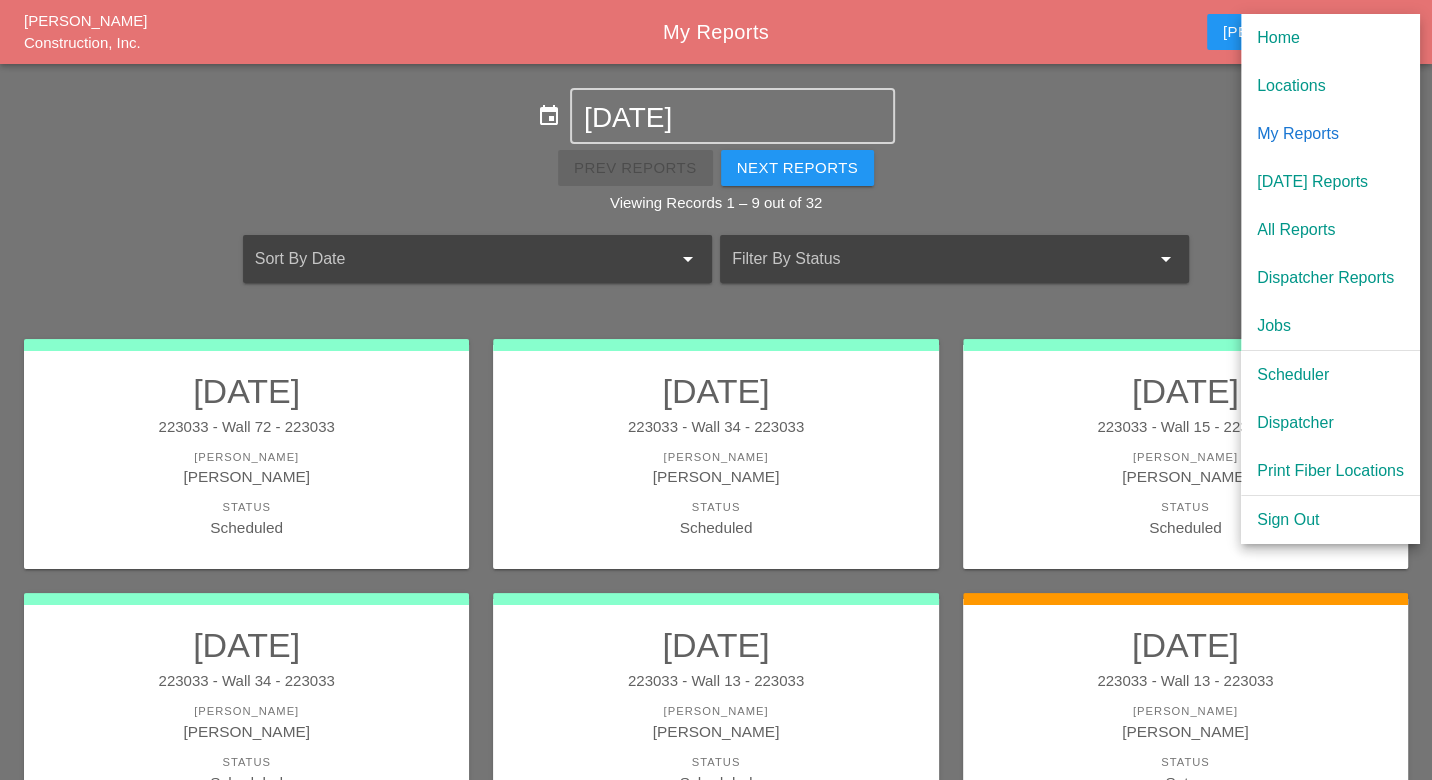 click on "Scheduler" at bounding box center (1330, 375) 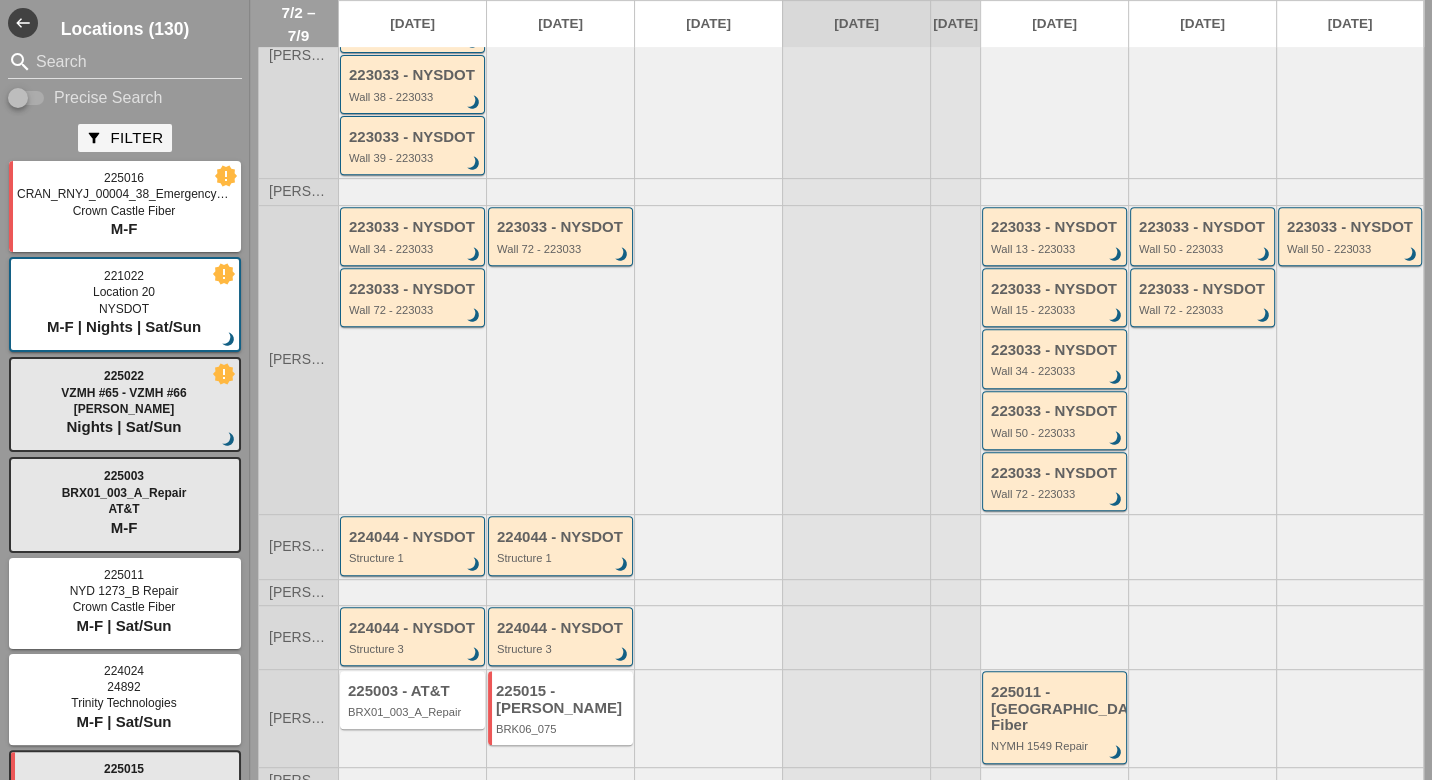 scroll, scrollTop: 599, scrollLeft: 0, axis: vertical 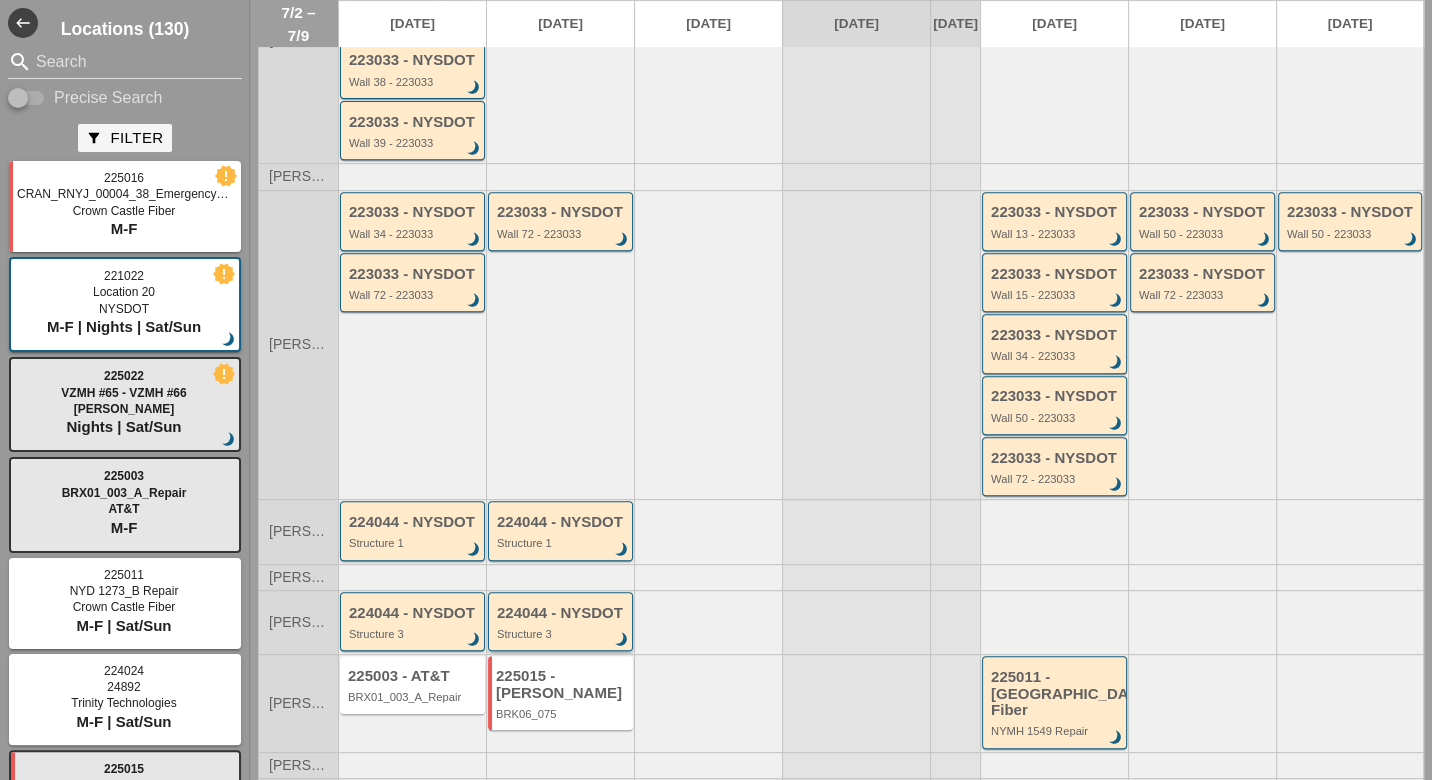 click on "Structure 3" at bounding box center (562, 634) 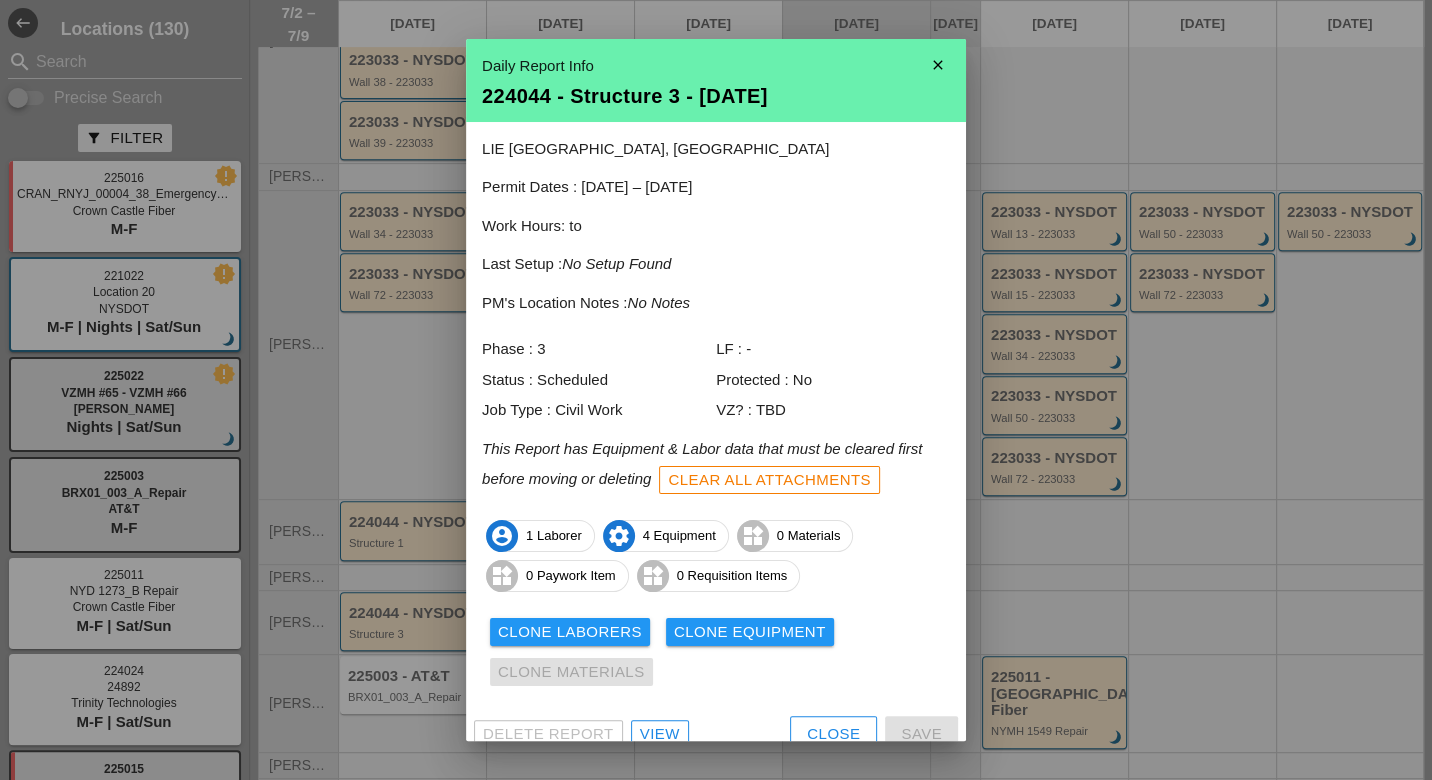 click on "View" at bounding box center (660, 734) 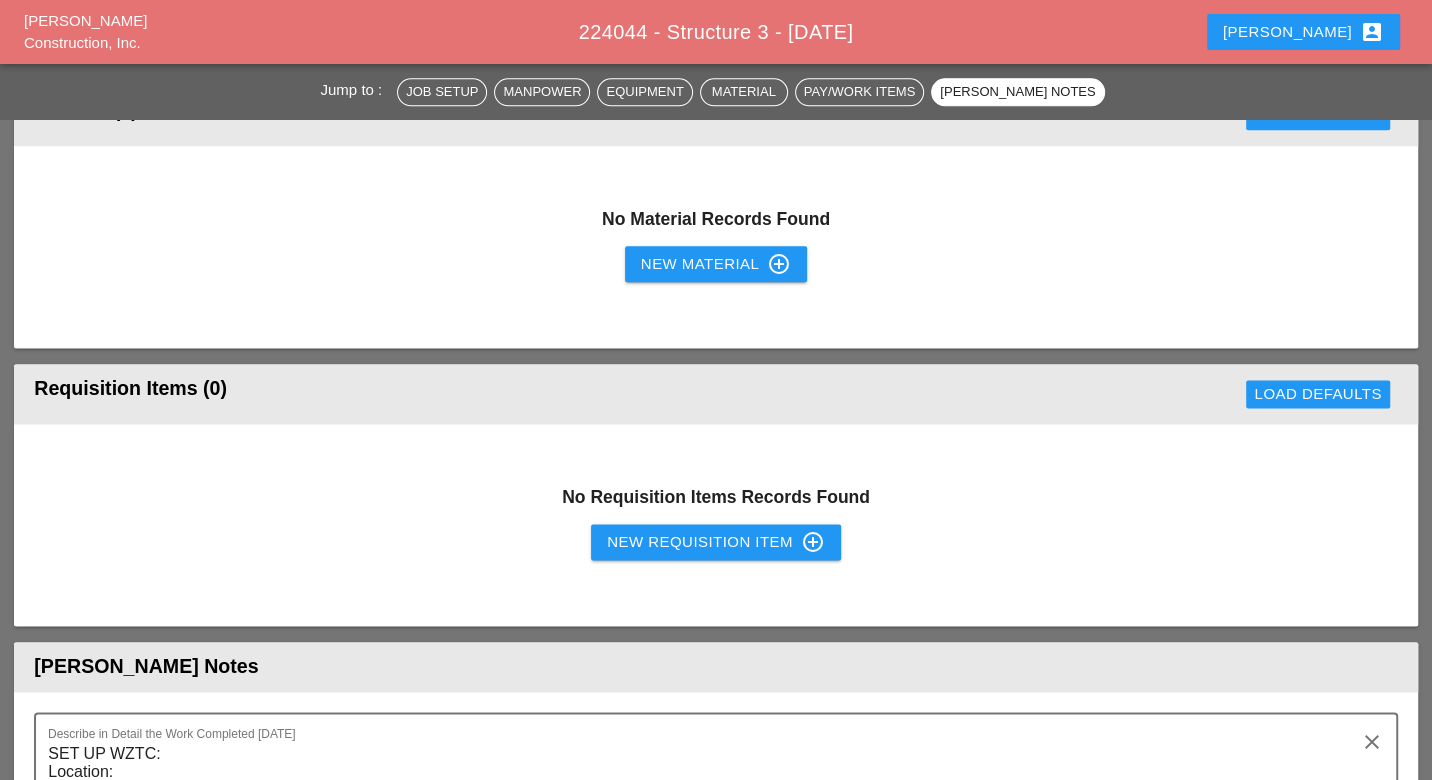 scroll, scrollTop: 1666, scrollLeft: 0, axis: vertical 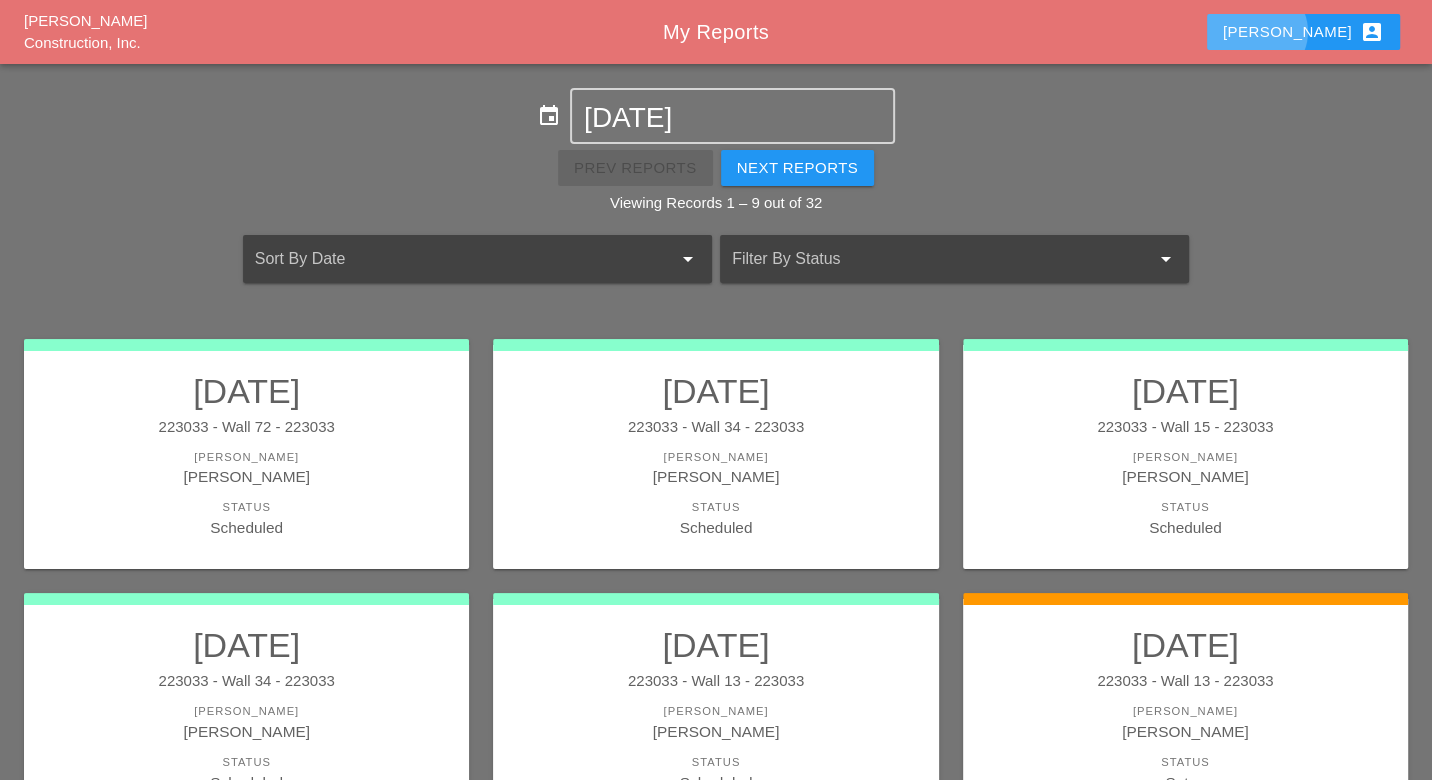 click on "Luca account_box" at bounding box center (1303, 32) 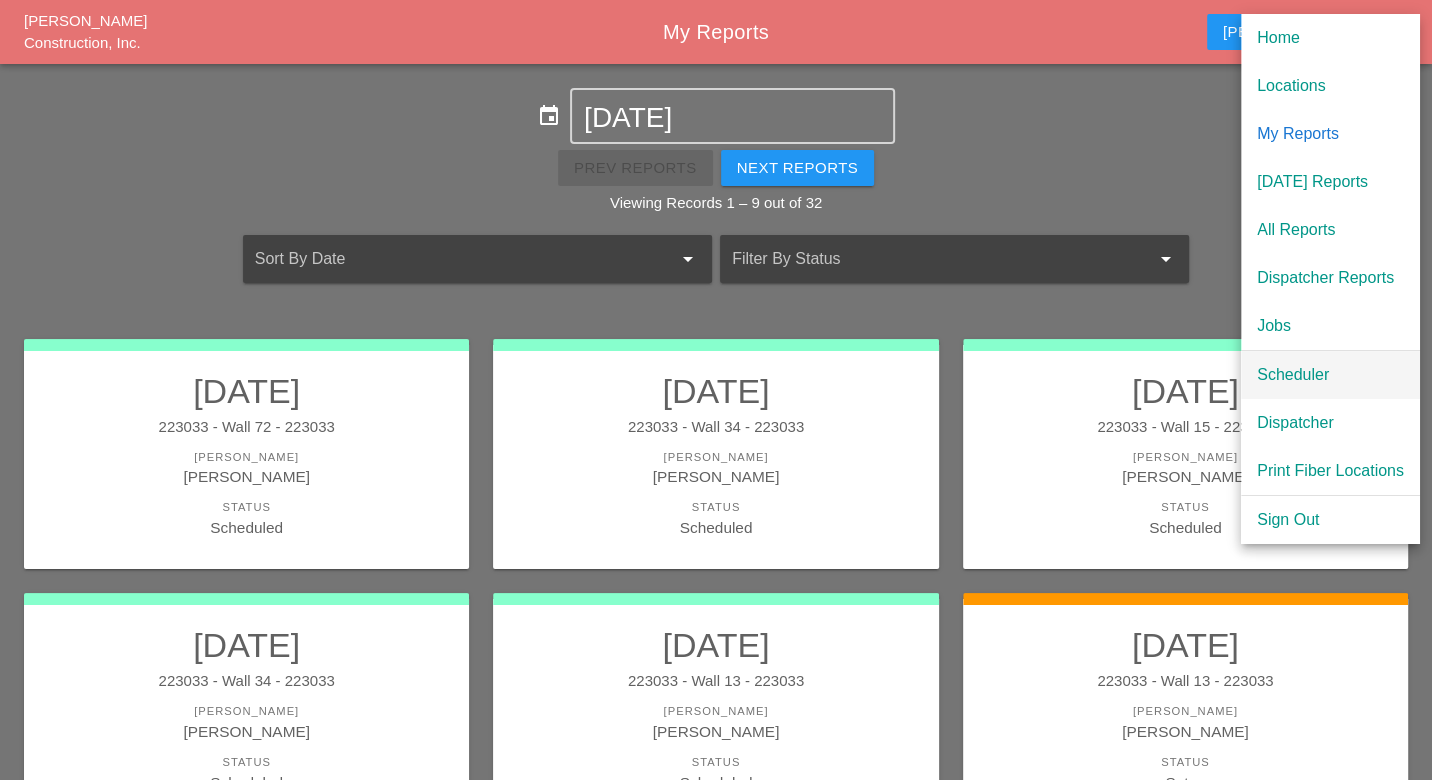 click on "Scheduler" at bounding box center (1330, 375) 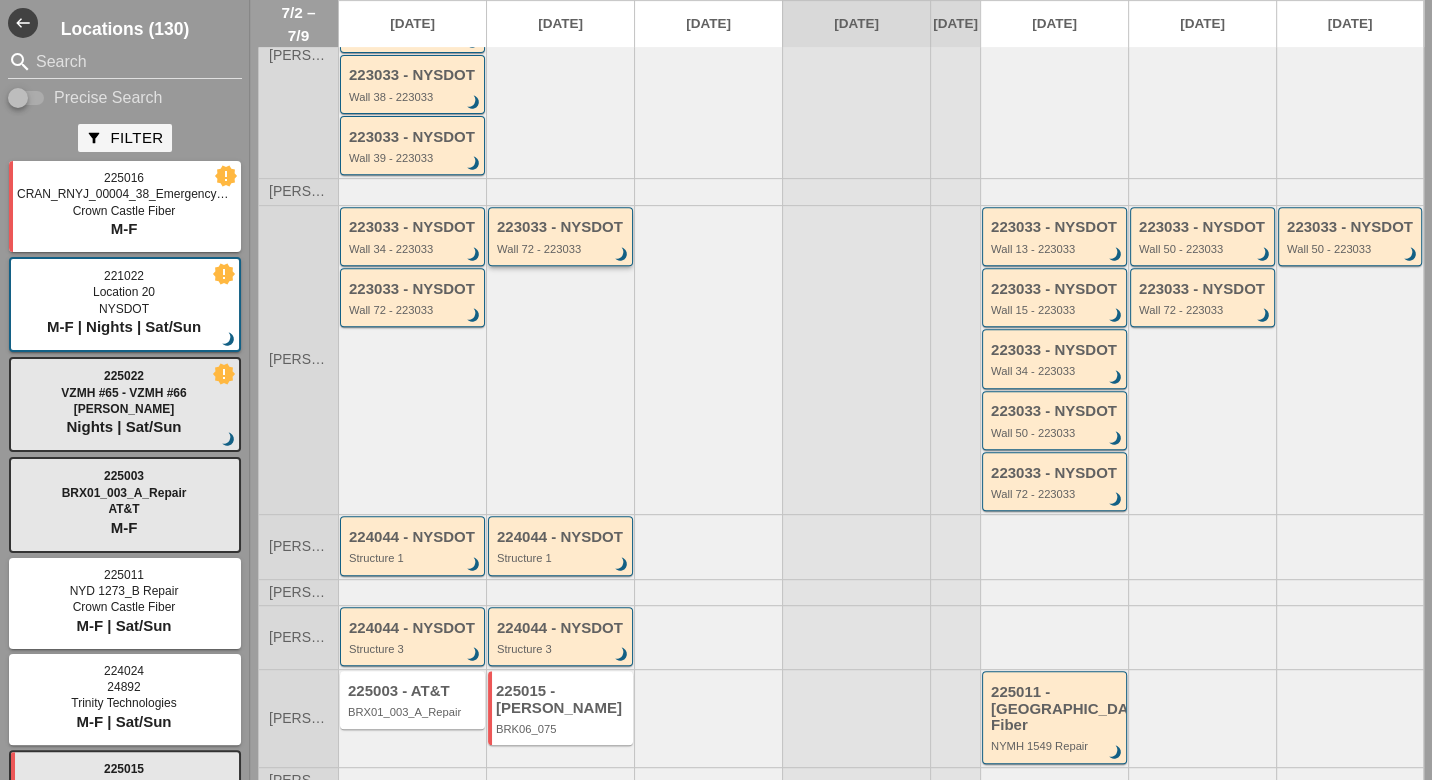 scroll, scrollTop: 599, scrollLeft: 0, axis: vertical 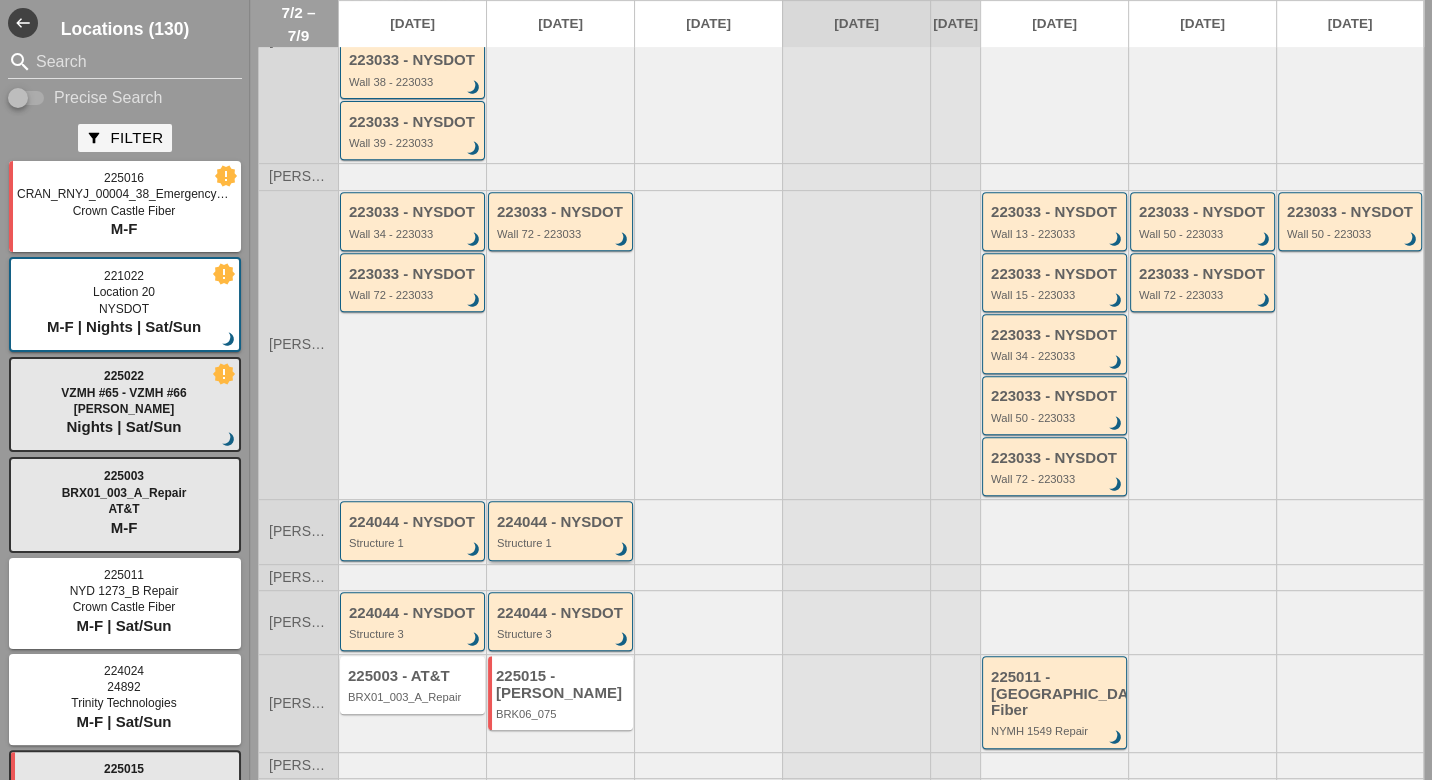 click on "Structure 1" at bounding box center [562, 543] 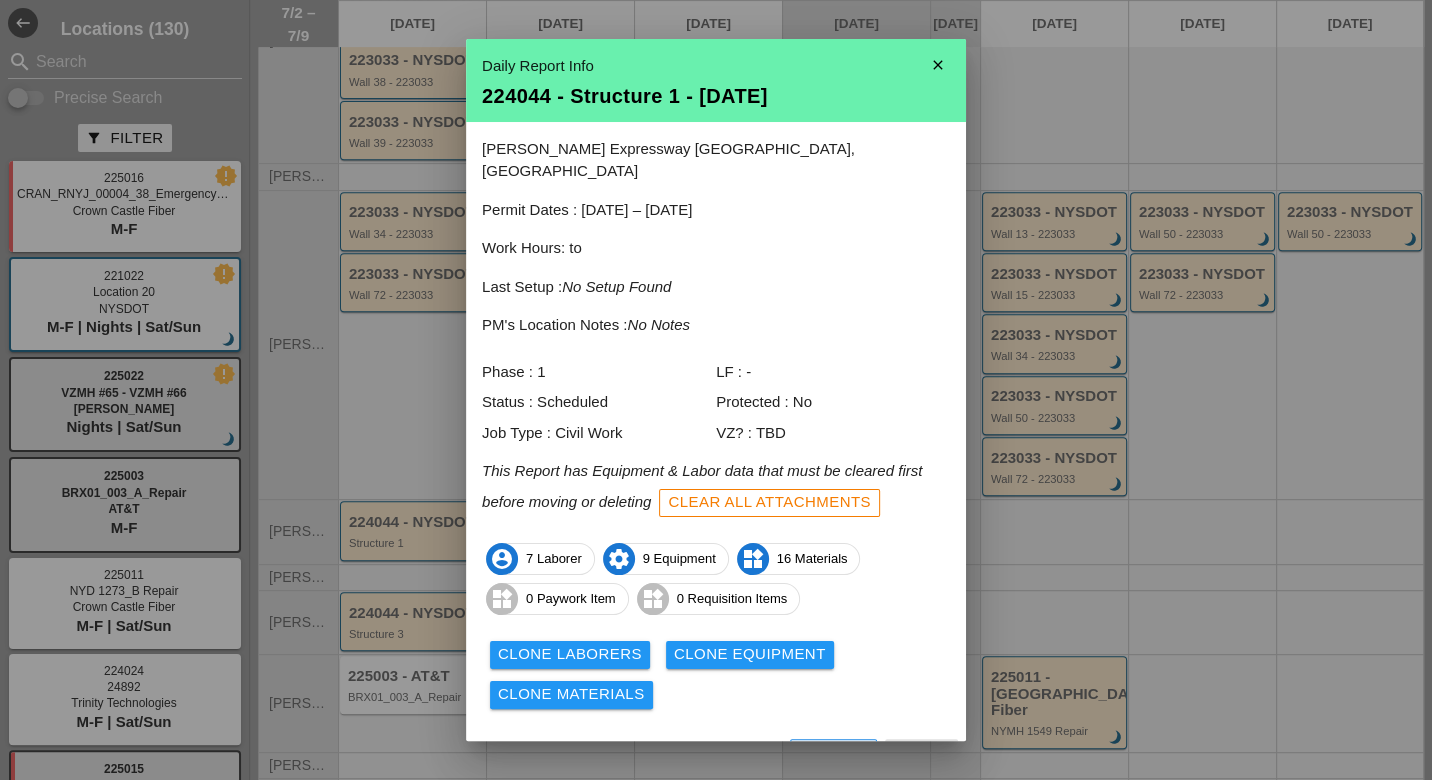 click on "View" at bounding box center [660, 756] 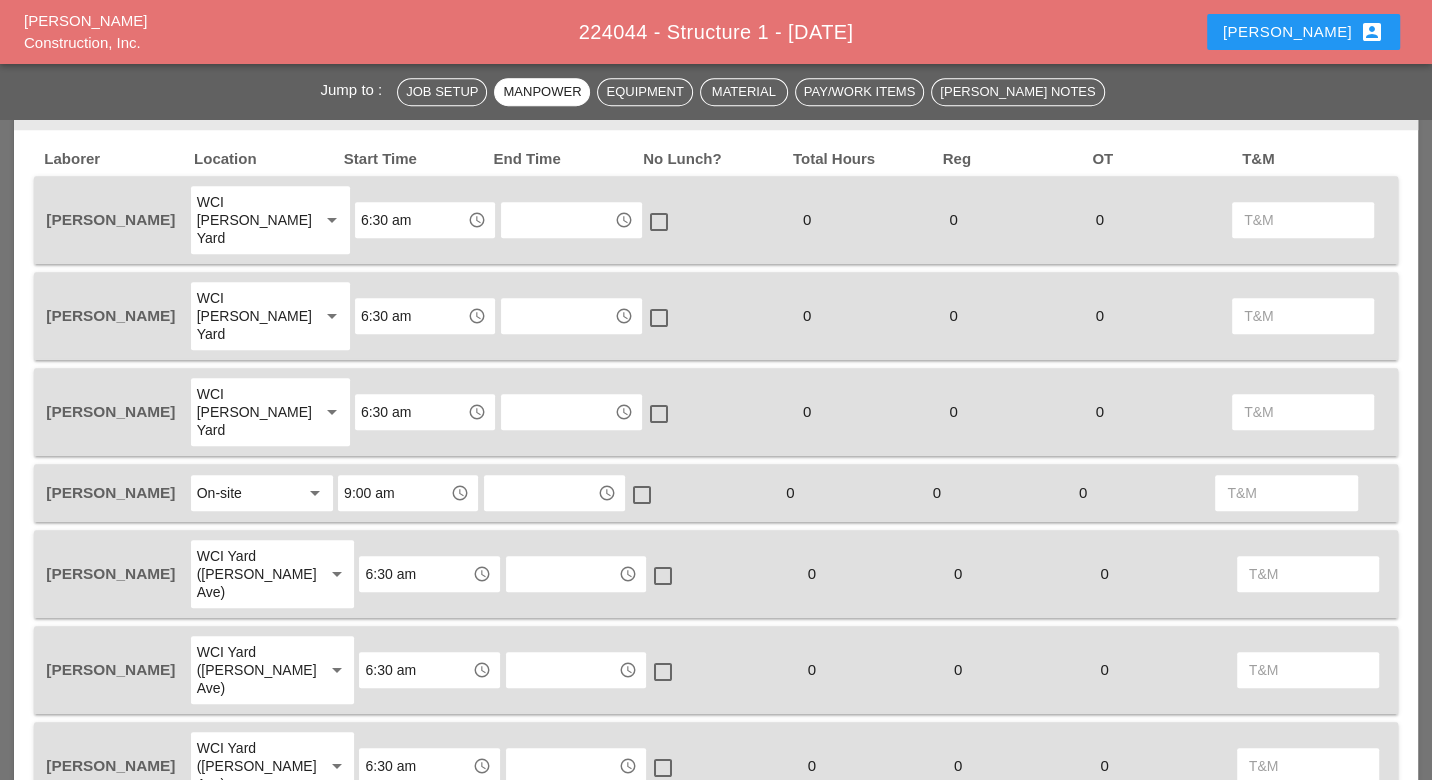 scroll, scrollTop: 1000, scrollLeft: 0, axis: vertical 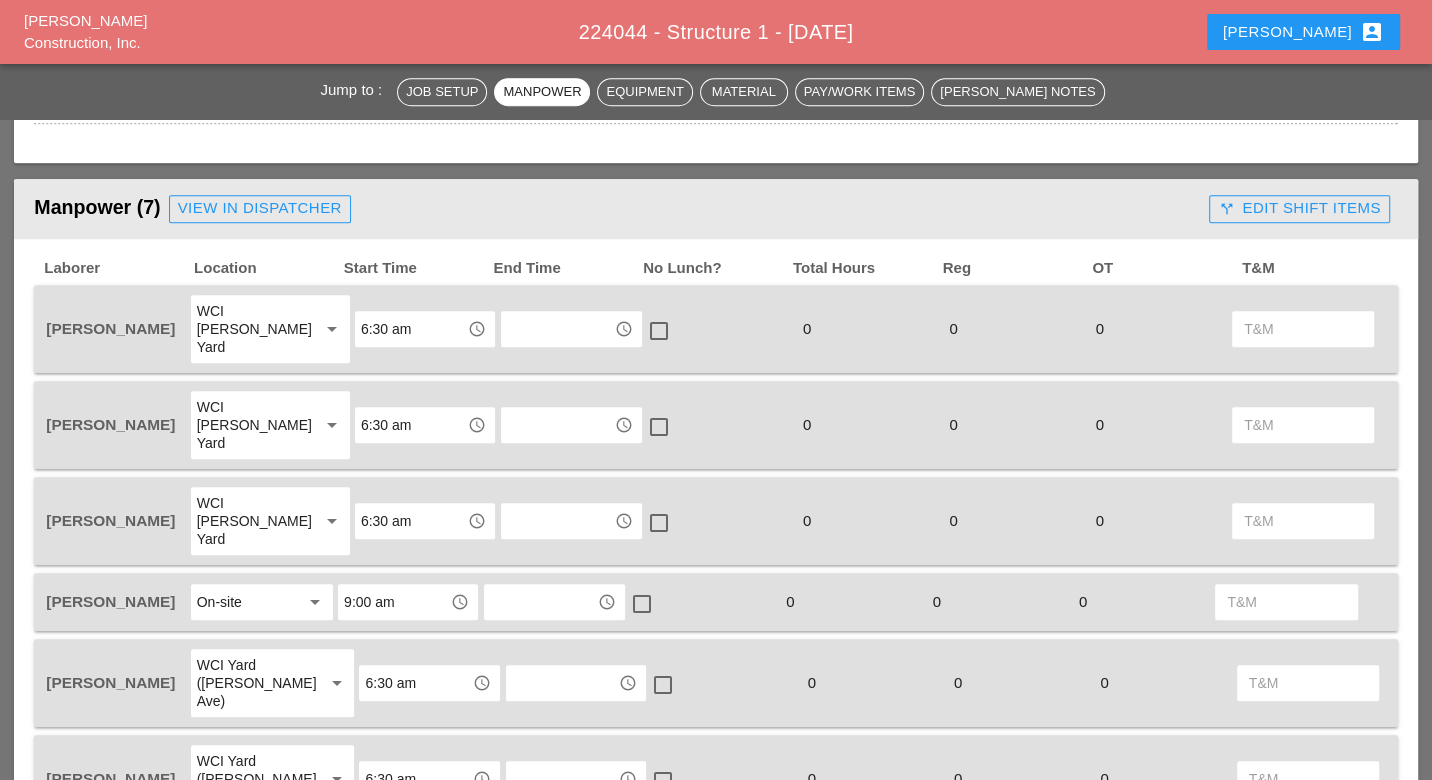 click on "View in Dispatcher" at bounding box center (260, 208) 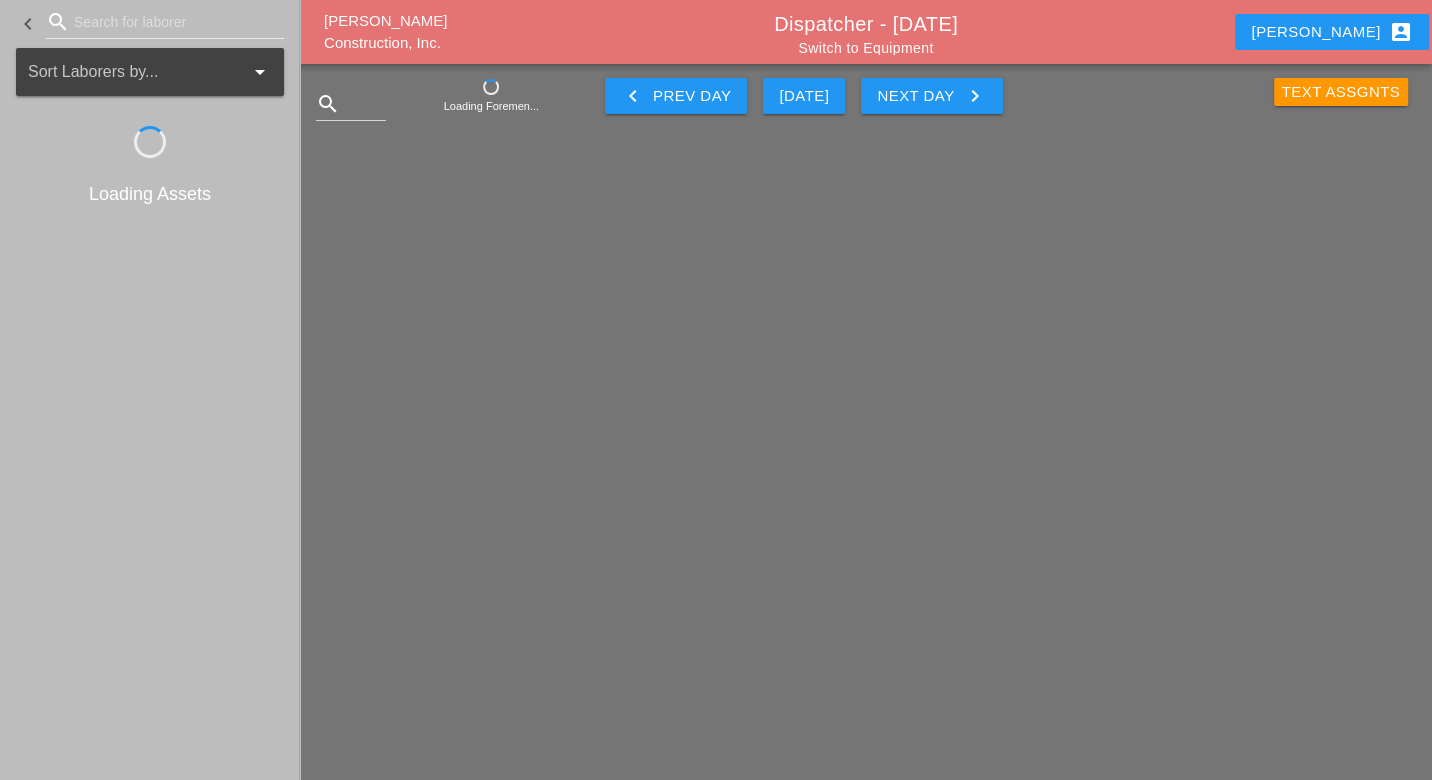 scroll, scrollTop: 0, scrollLeft: 0, axis: both 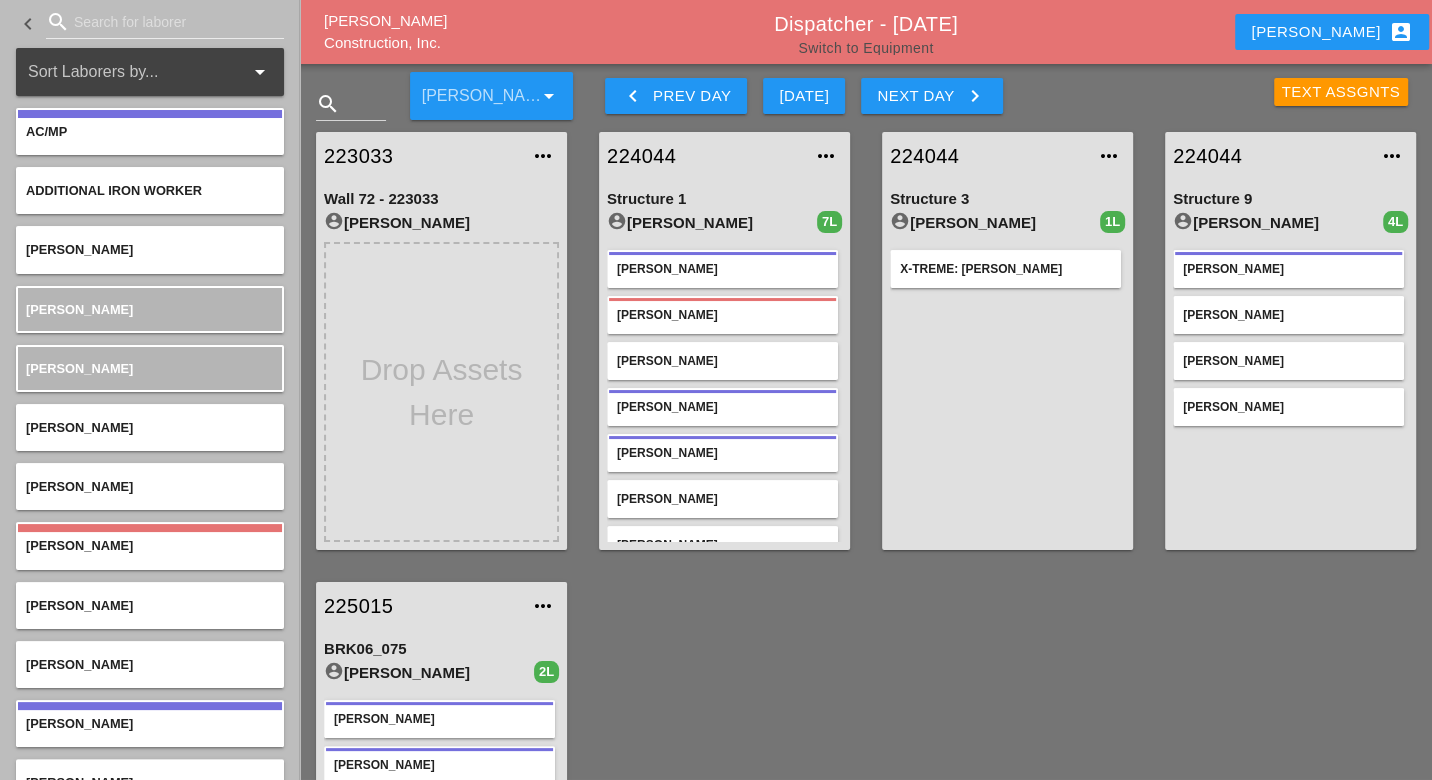 click on "Switch to Equipment" at bounding box center (865, 48) 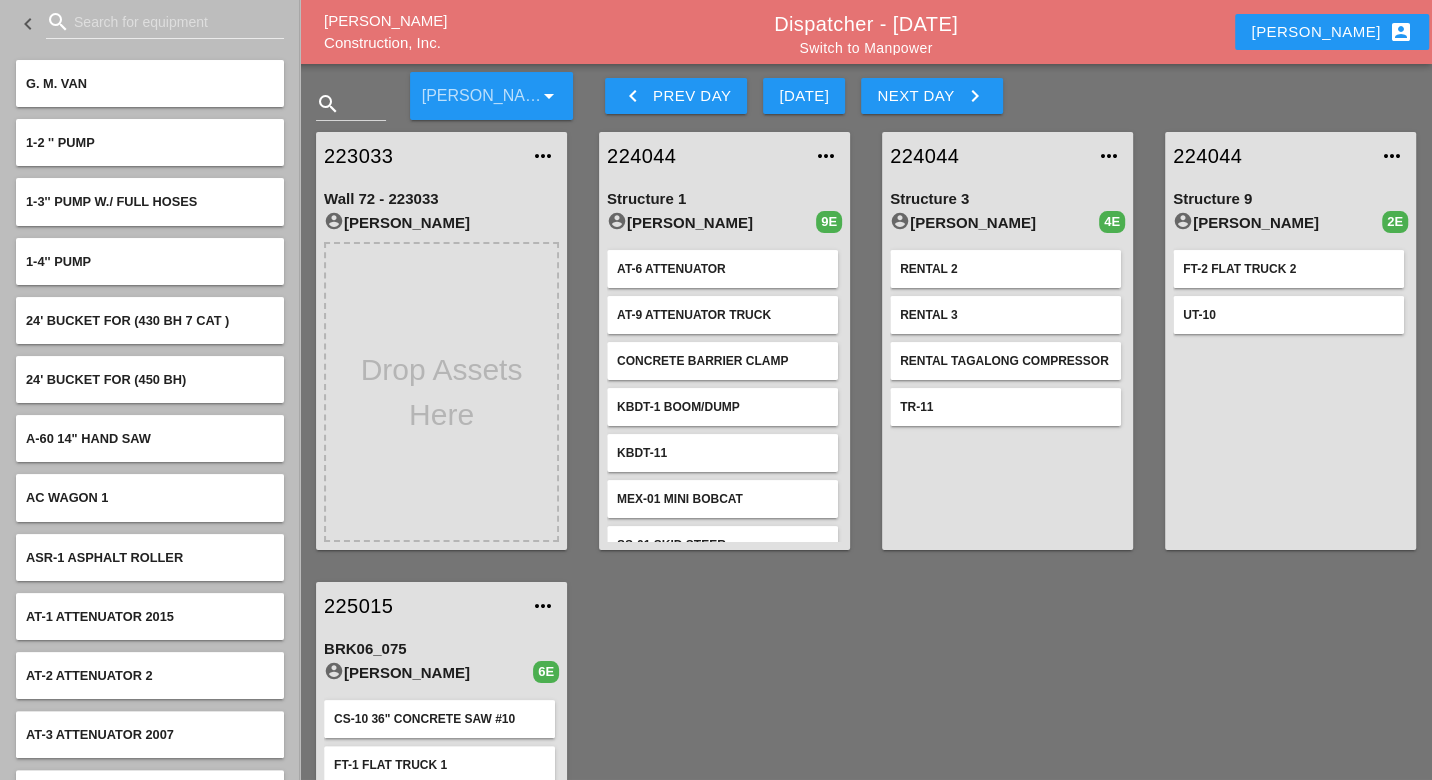 type 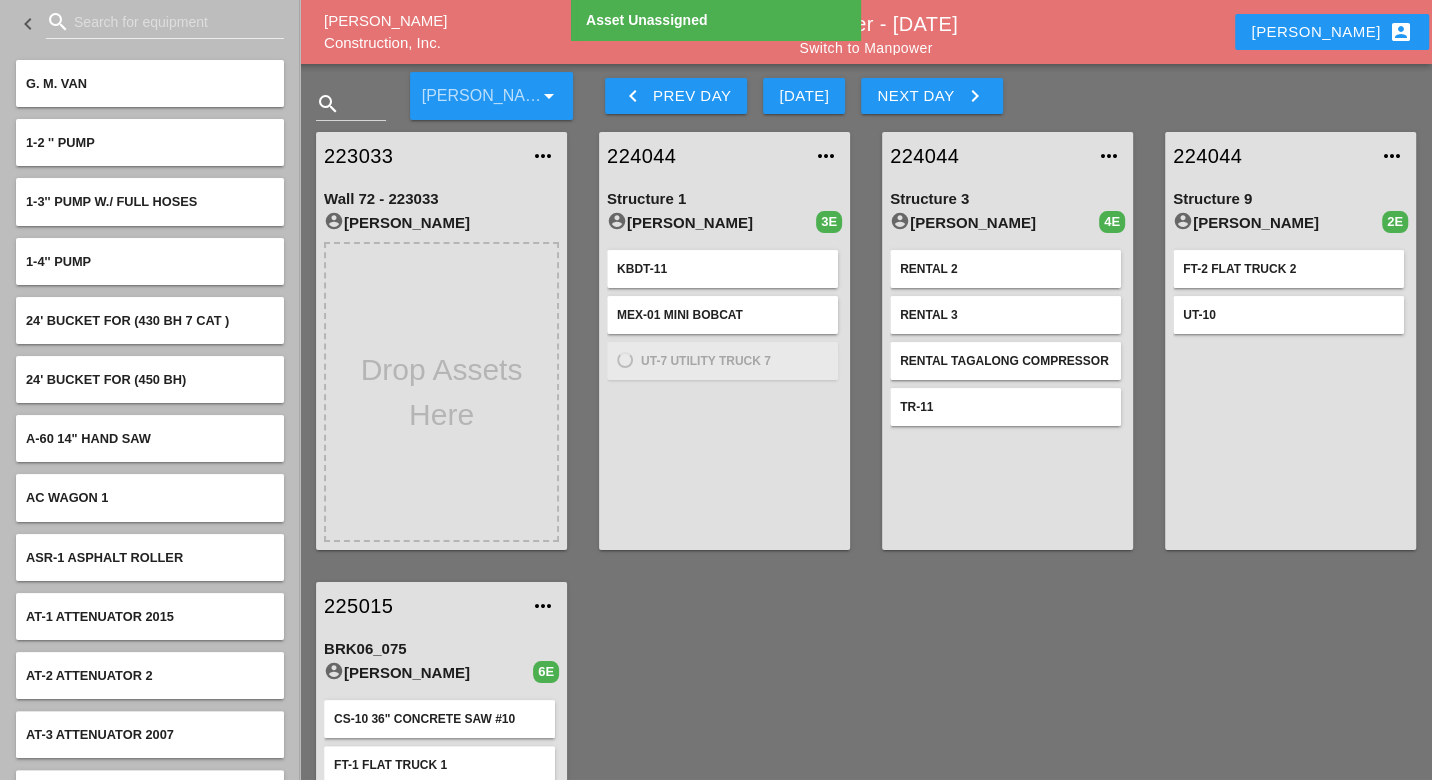 click on "24' BUCKET FOR (450 BH)" at bounding box center [106, 379] 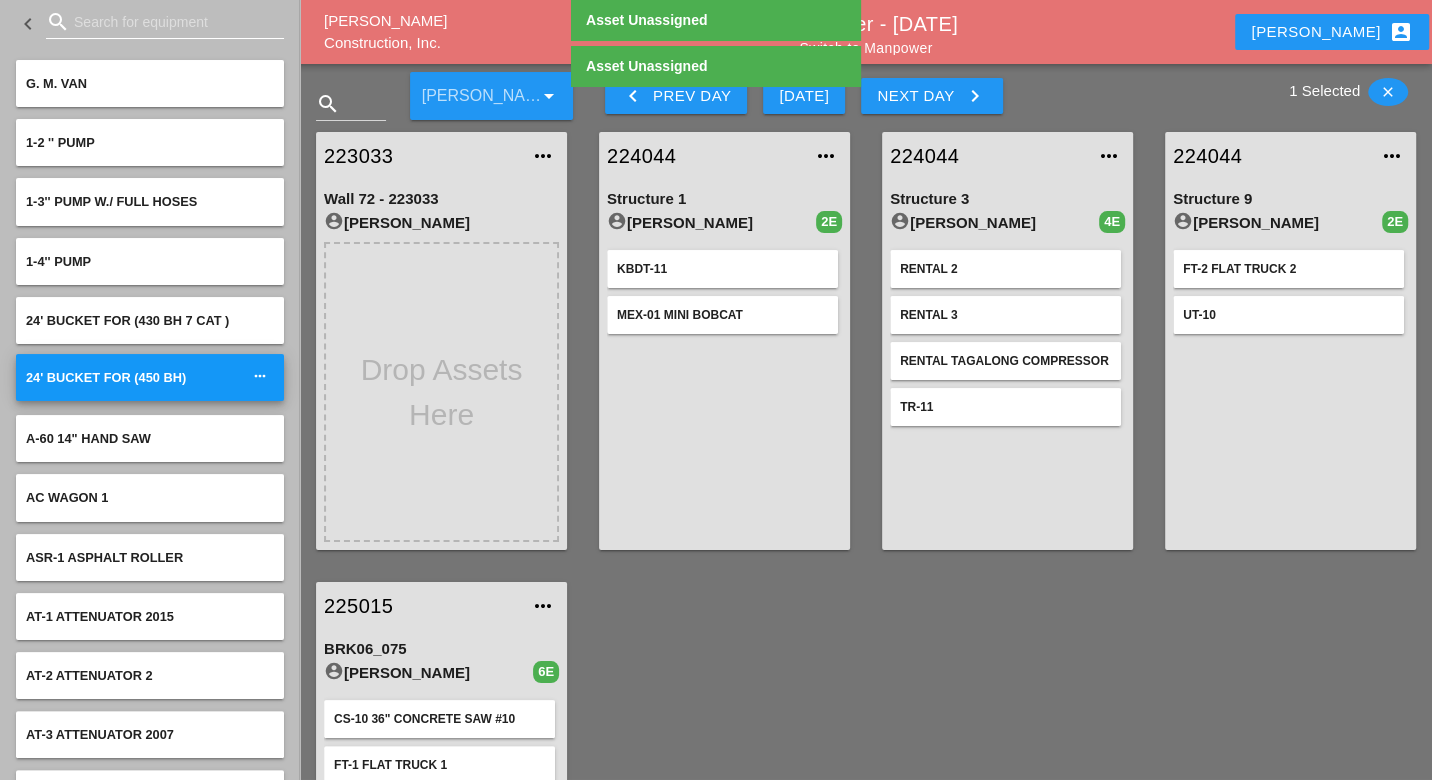 click at bounding box center [165, 22] 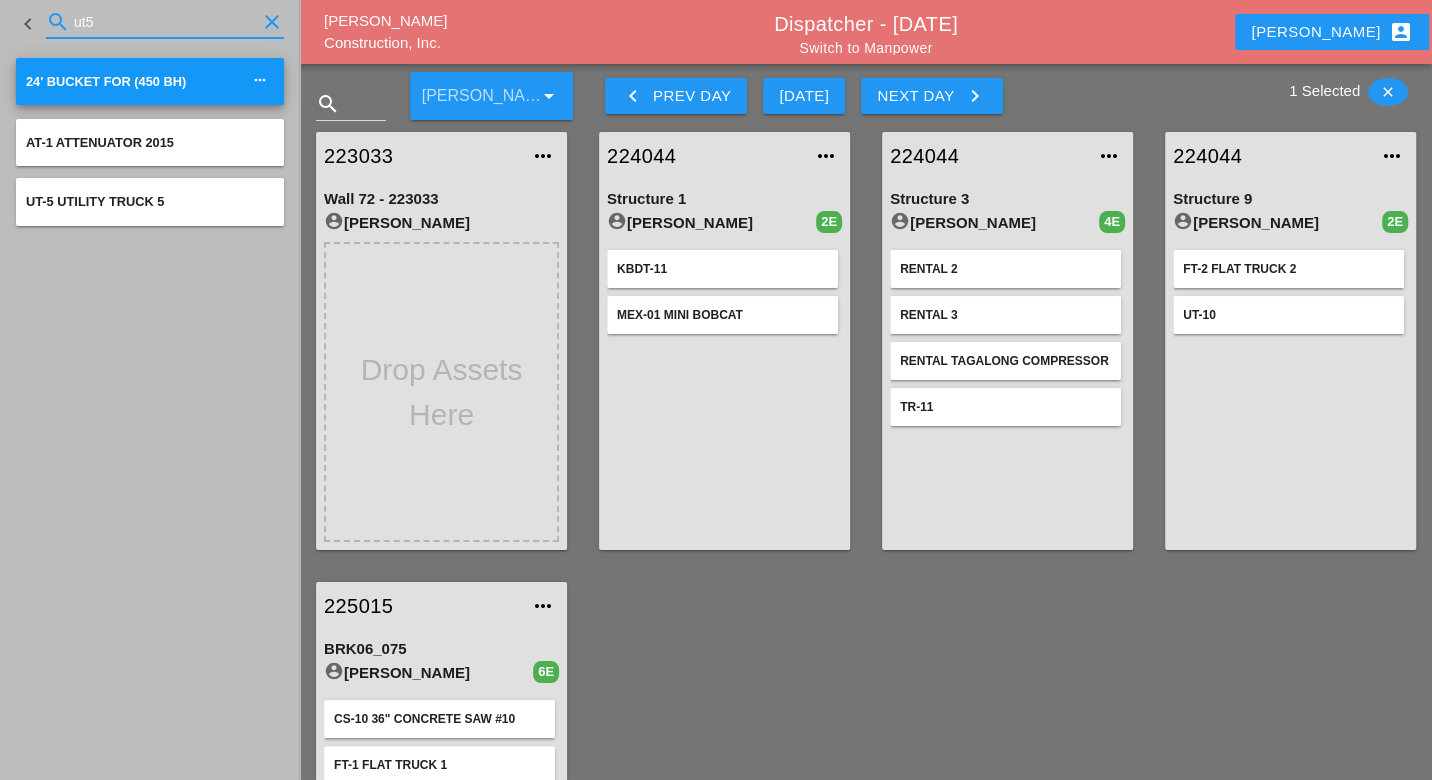 type on "ut5" 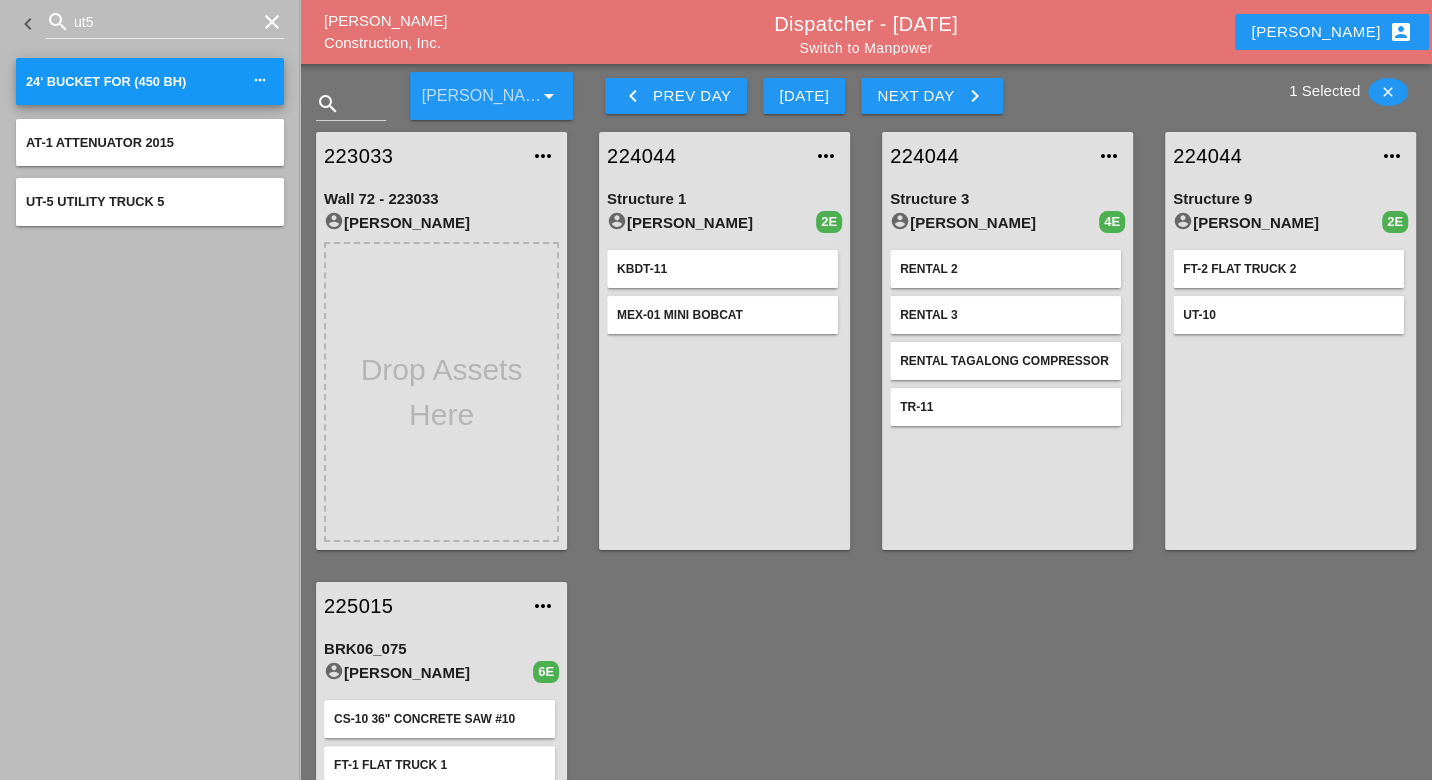type 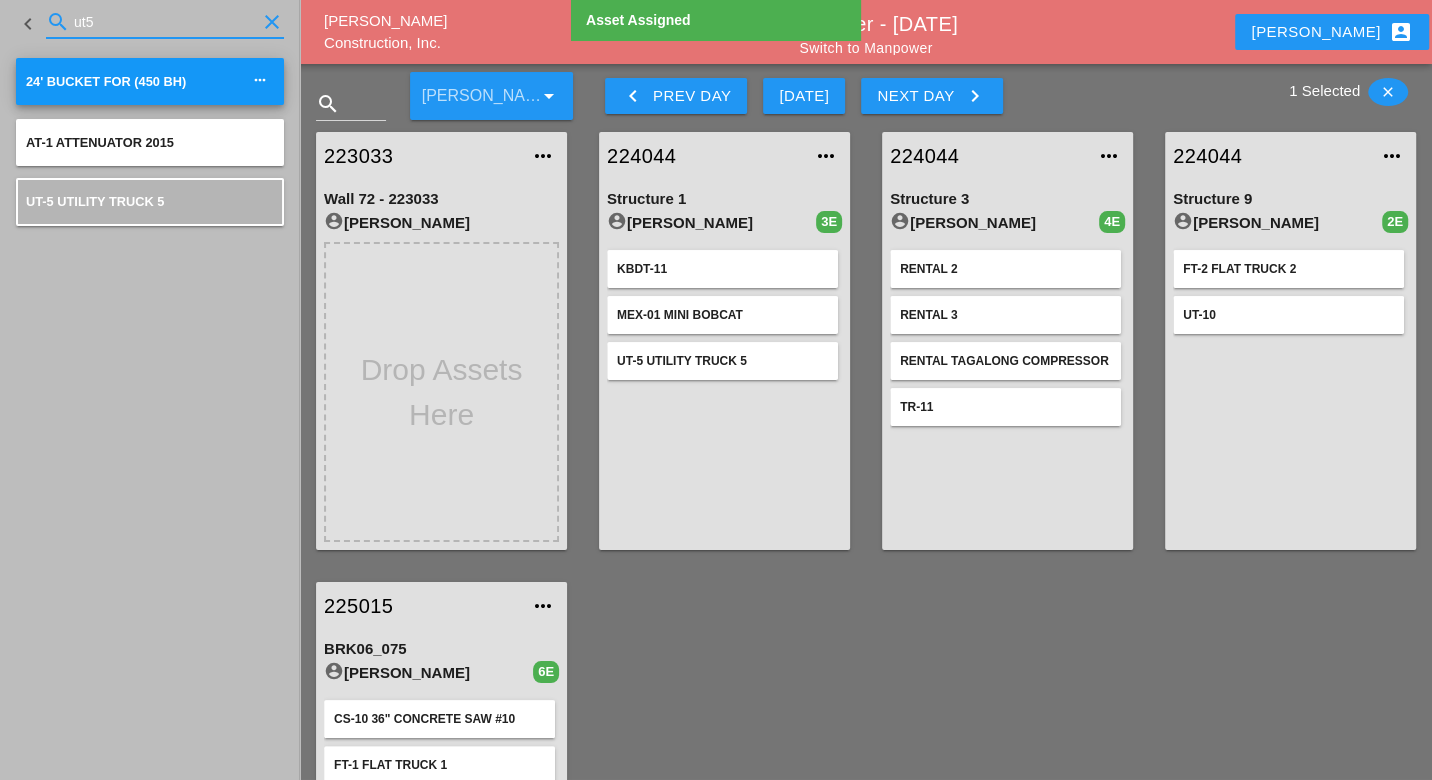 drag, startPoint x: 103, startPoint y: 19, endPoint x: 62, endPoint y: 17, distance: 41.04875 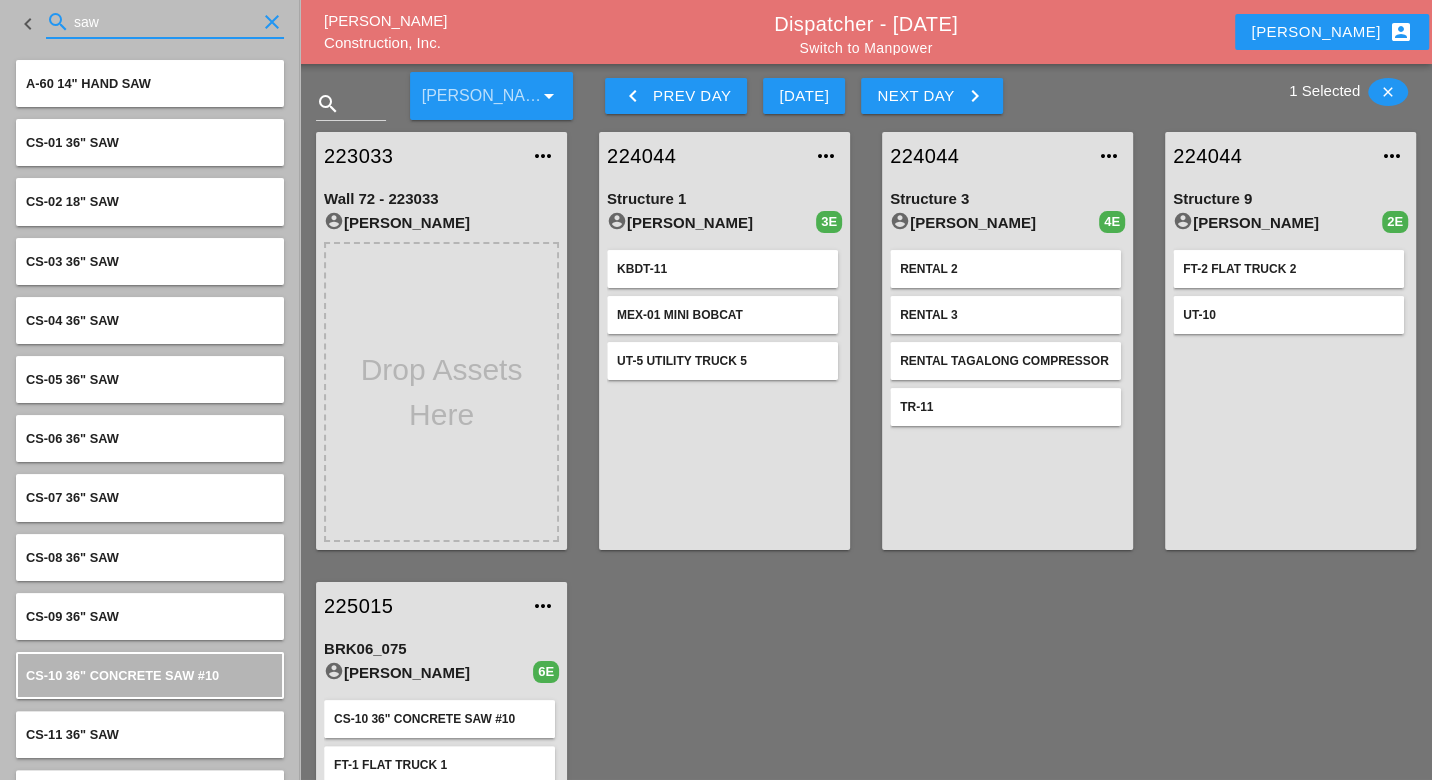 type on "saw" 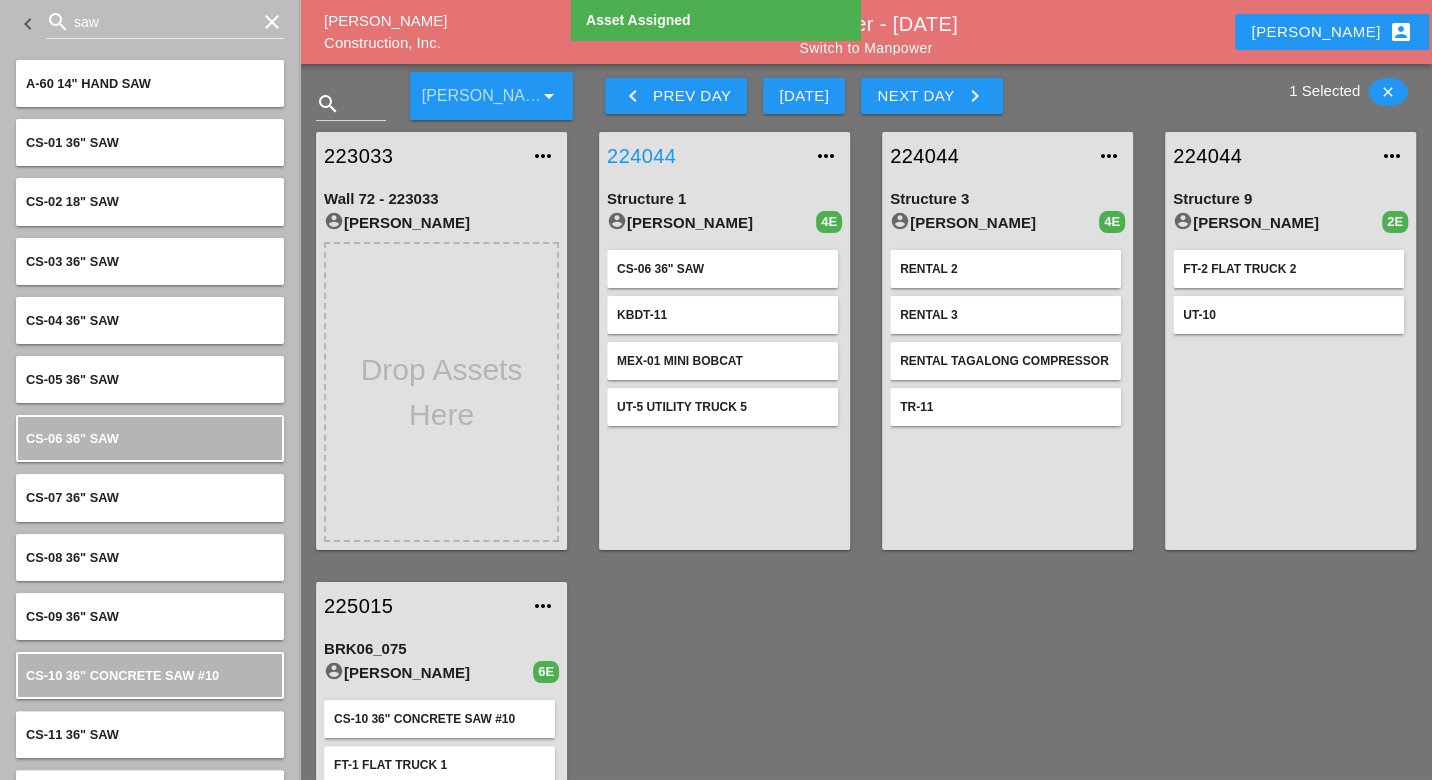click on "224044" at bounding box center (704, 156) 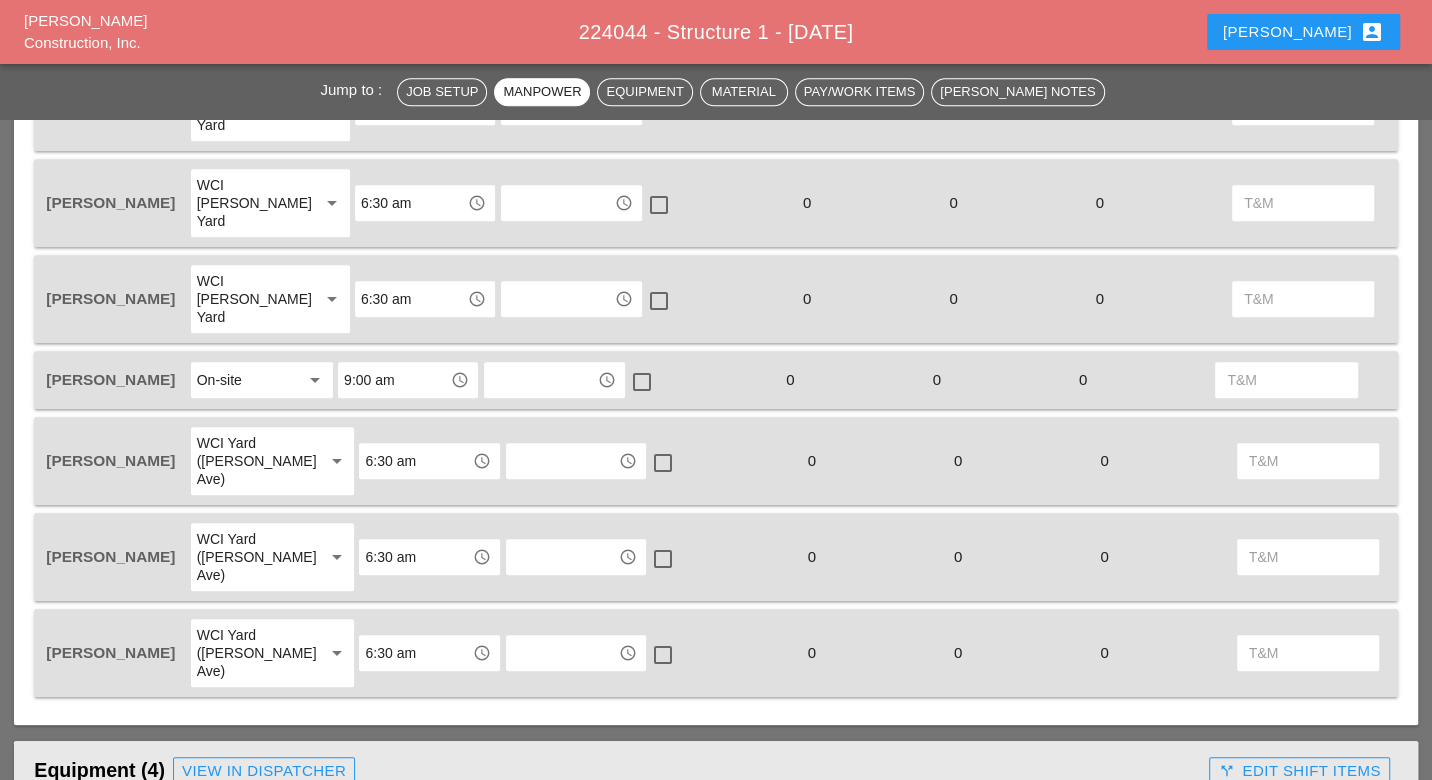 scroll, scrollTop: 1000, scrollLeft: 0, axis: vertical 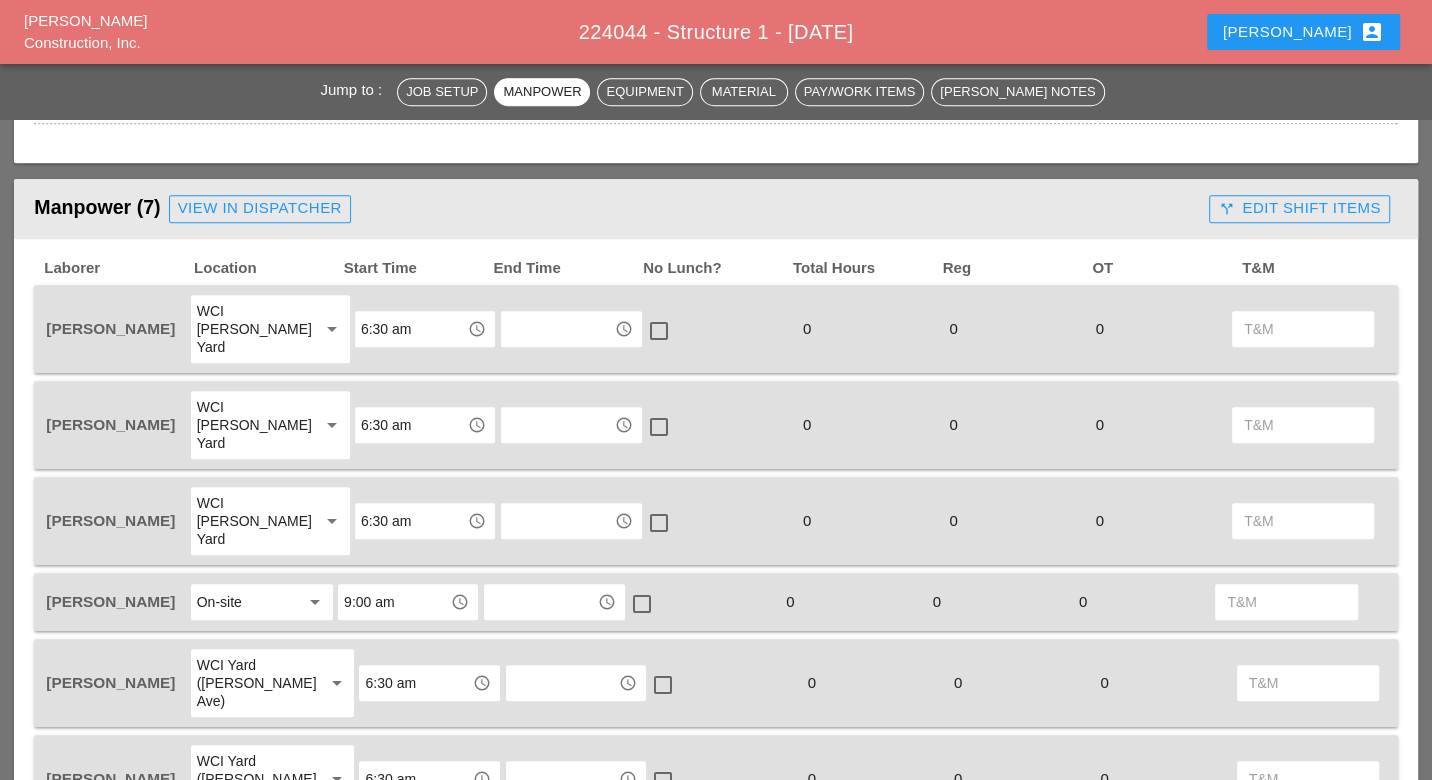 click on "6:30 am" at bounding box center [411, 329] 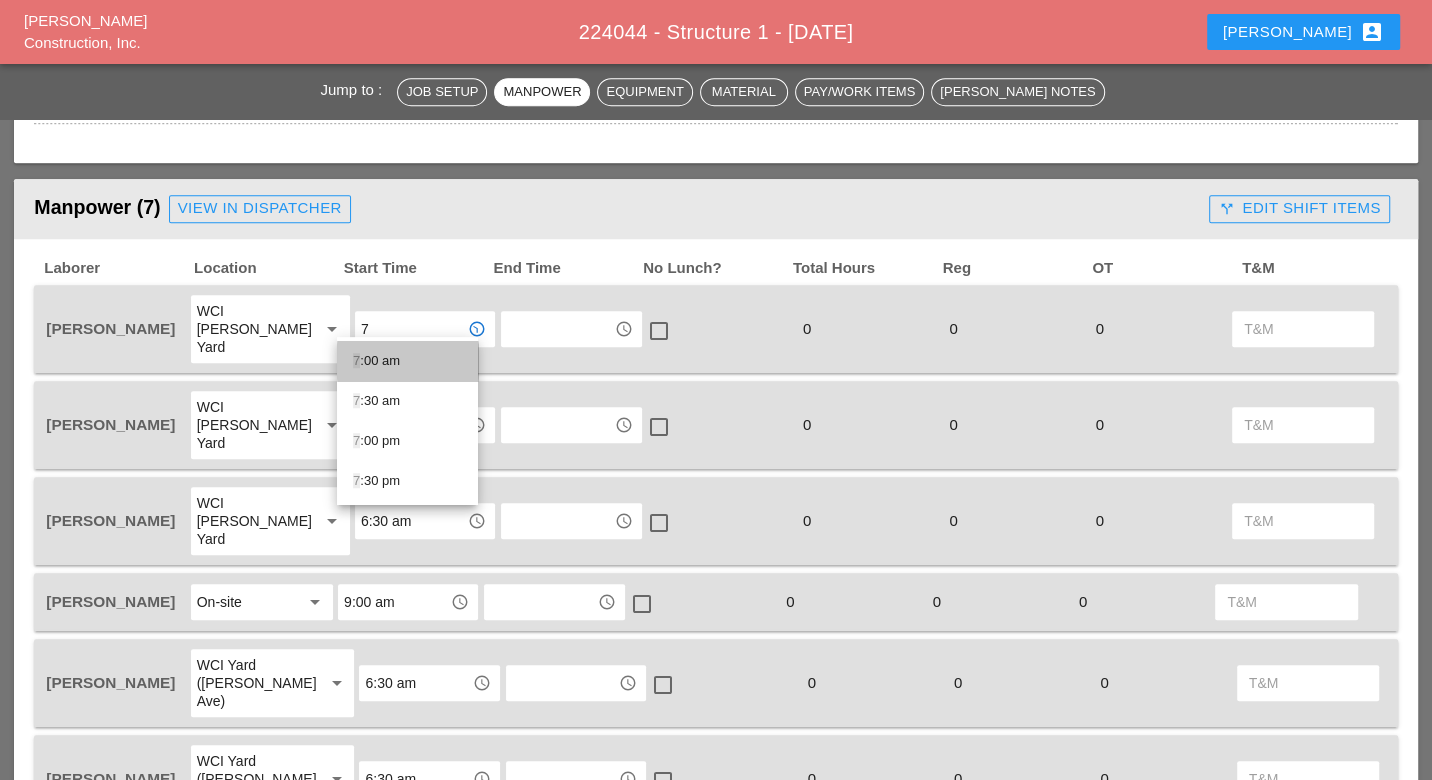 drag, startPoint x: 371, startPoint y: 362, endPoint x: 373, endPoint y: 390, distance: 28.071337 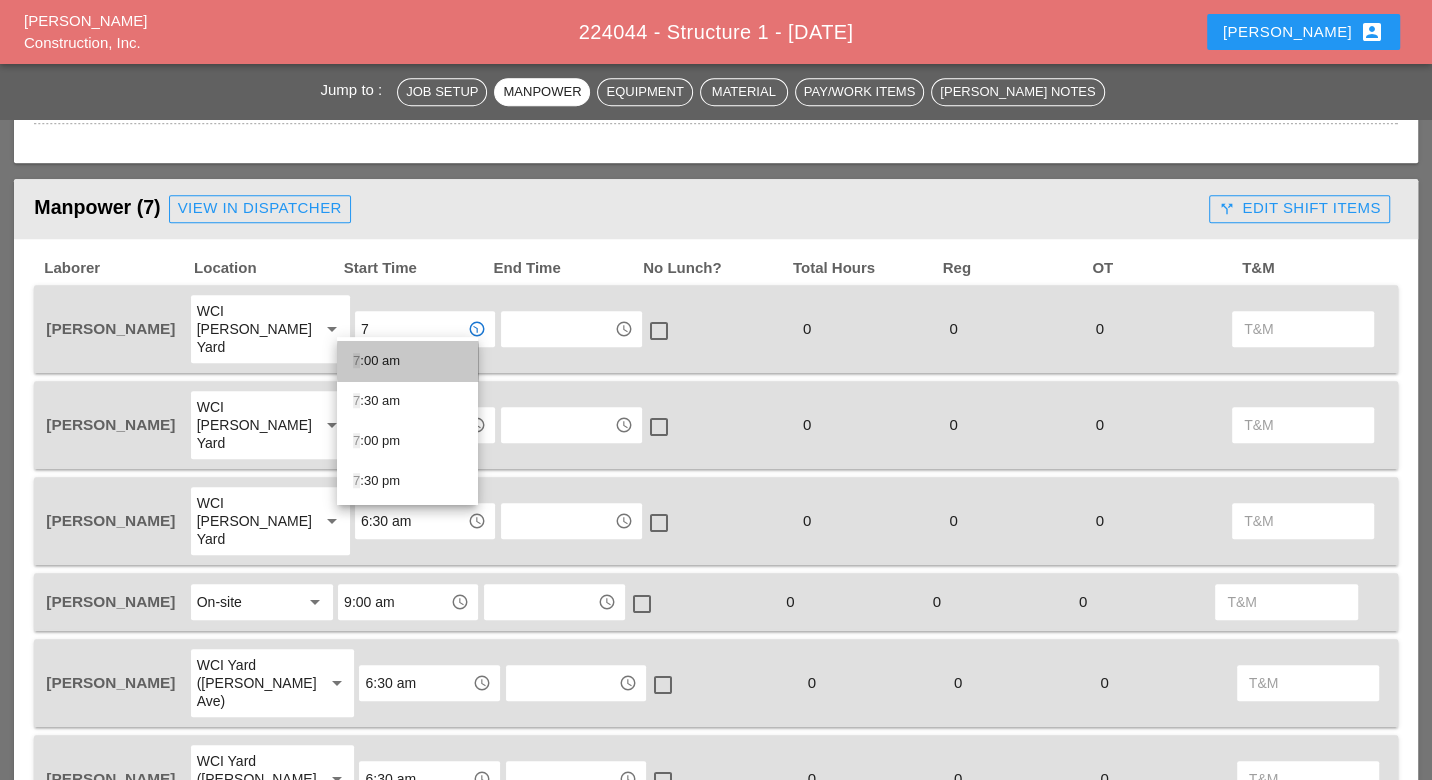 click on "7 :00 am" at bounding box center (407, 361) 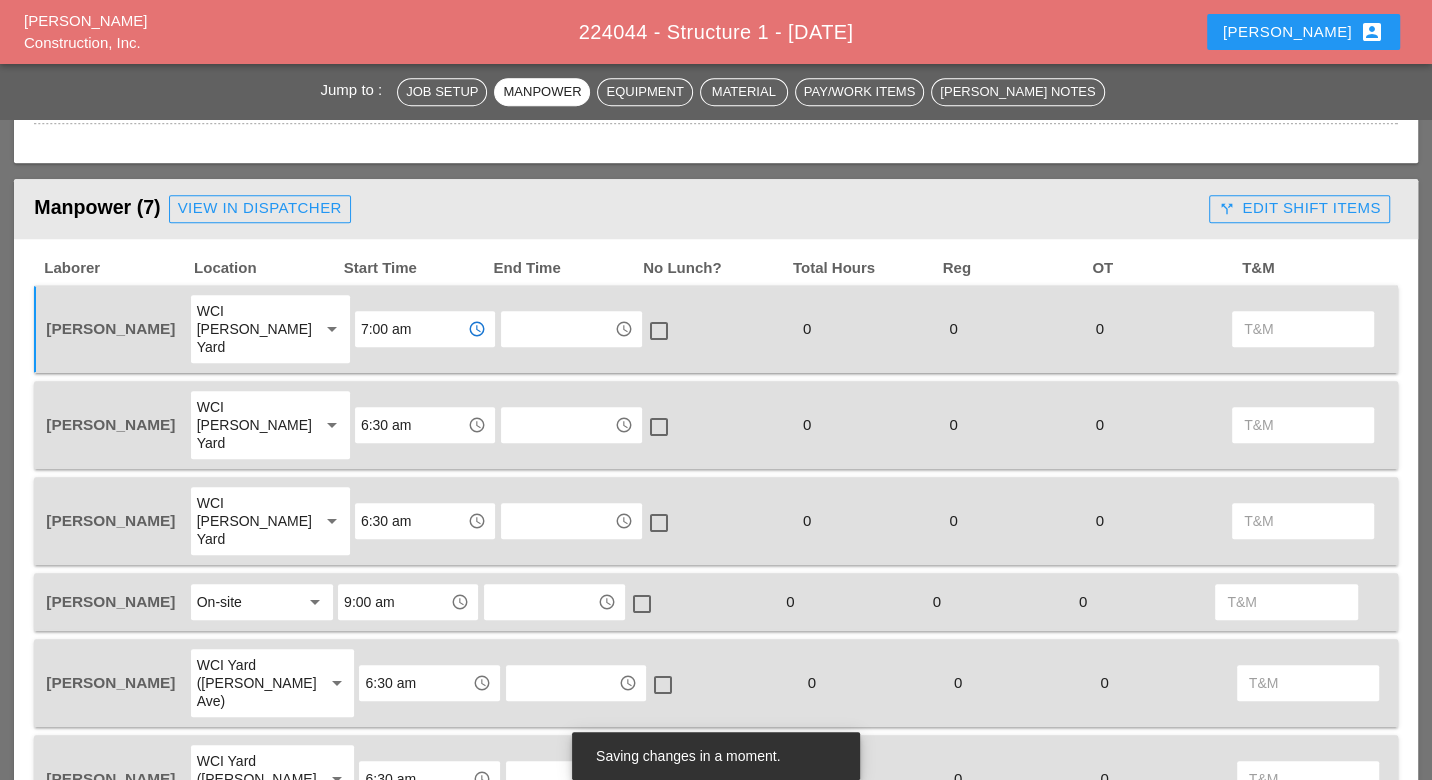type on "7:00 am" 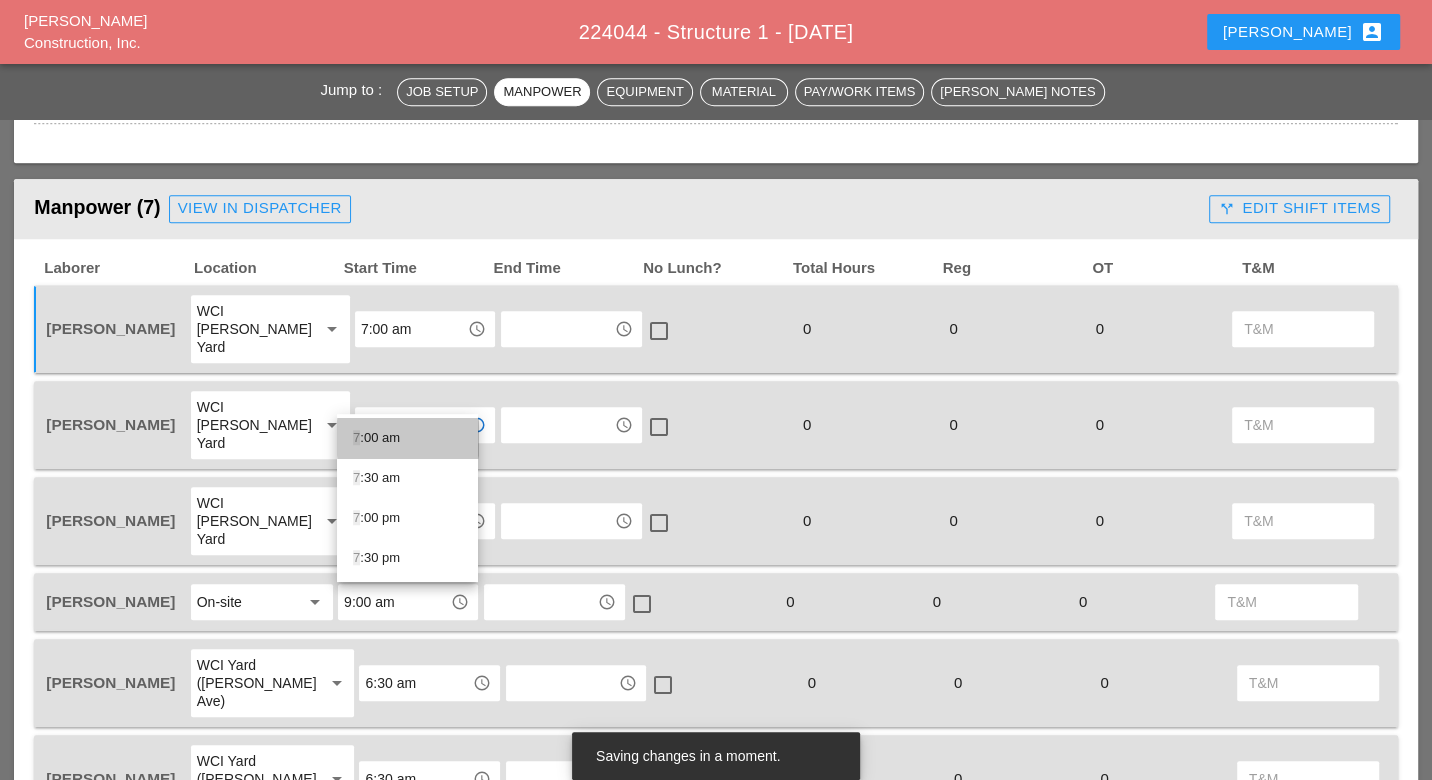 drag, startPoint x: 379, startPoint y: 437, endPoint x: 375, endPoint y: 448, distance: 11.7046995 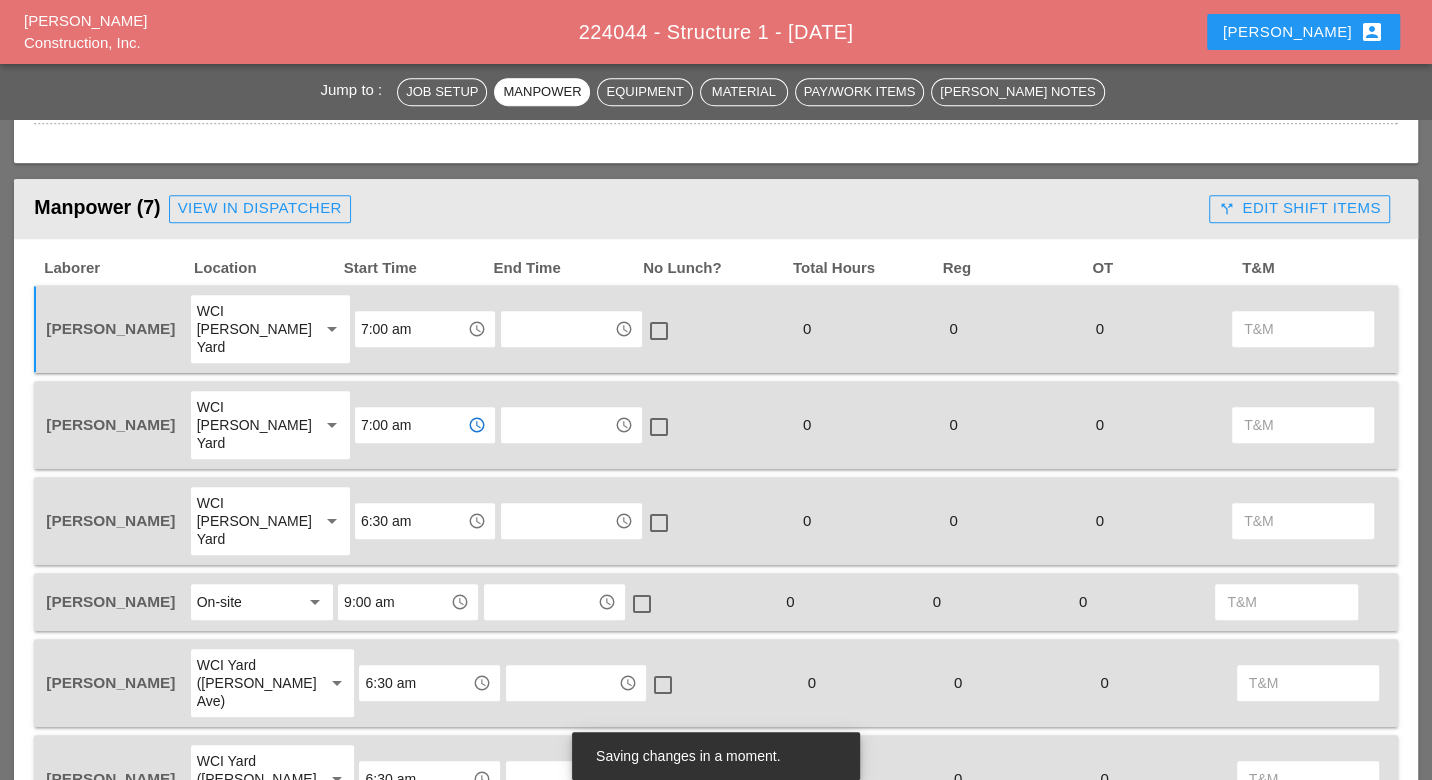 type on "7:00 am" 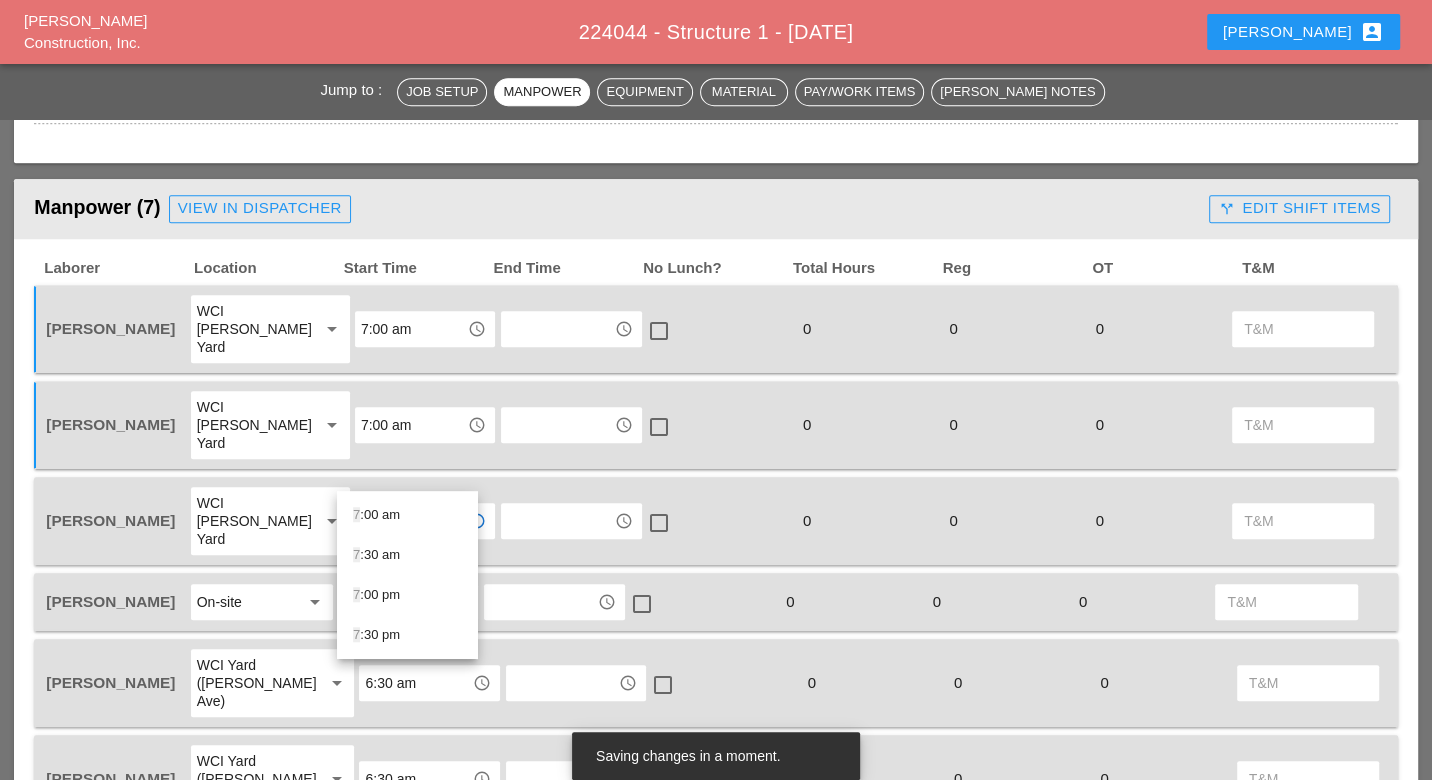 click on "7 :00 am" at bounding box center (407, 515) 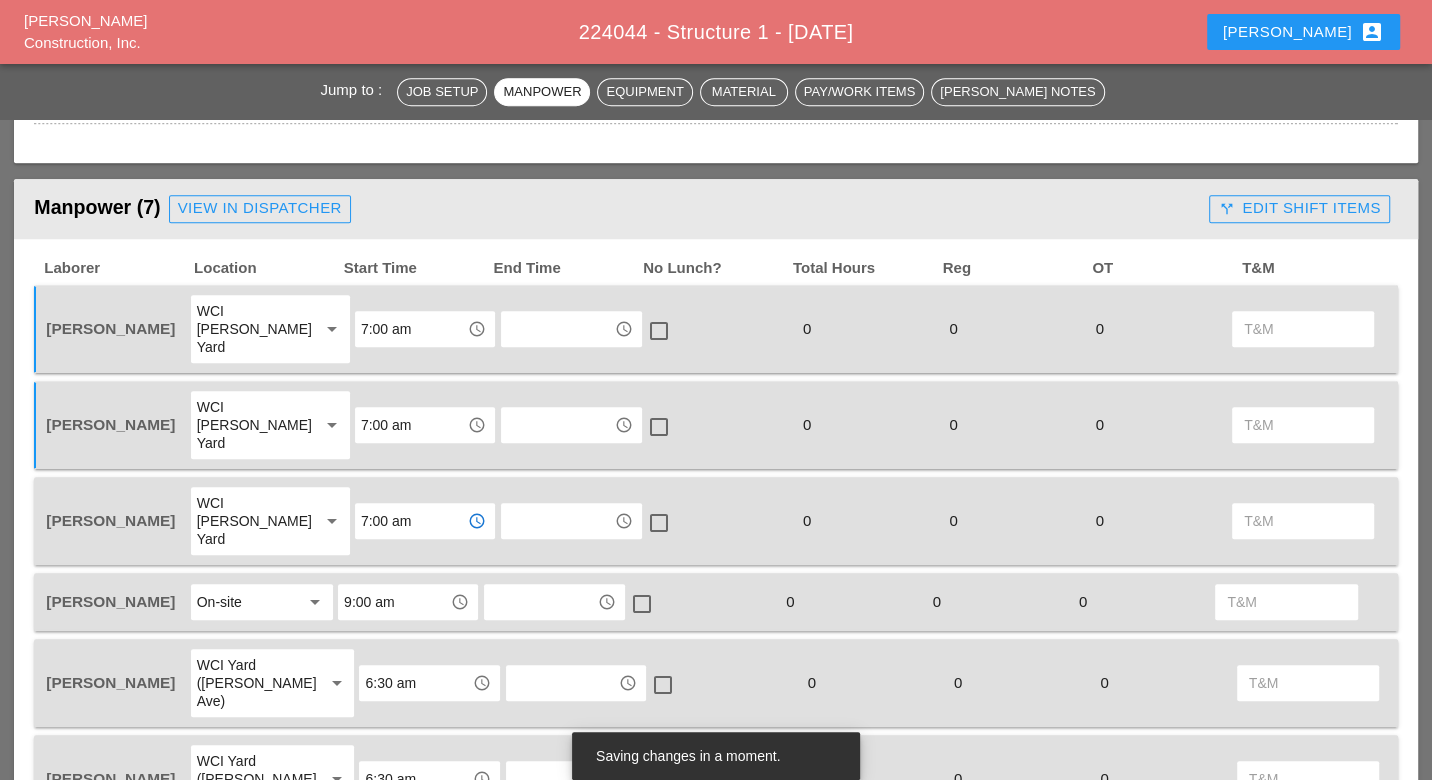 type on "7:00 am" 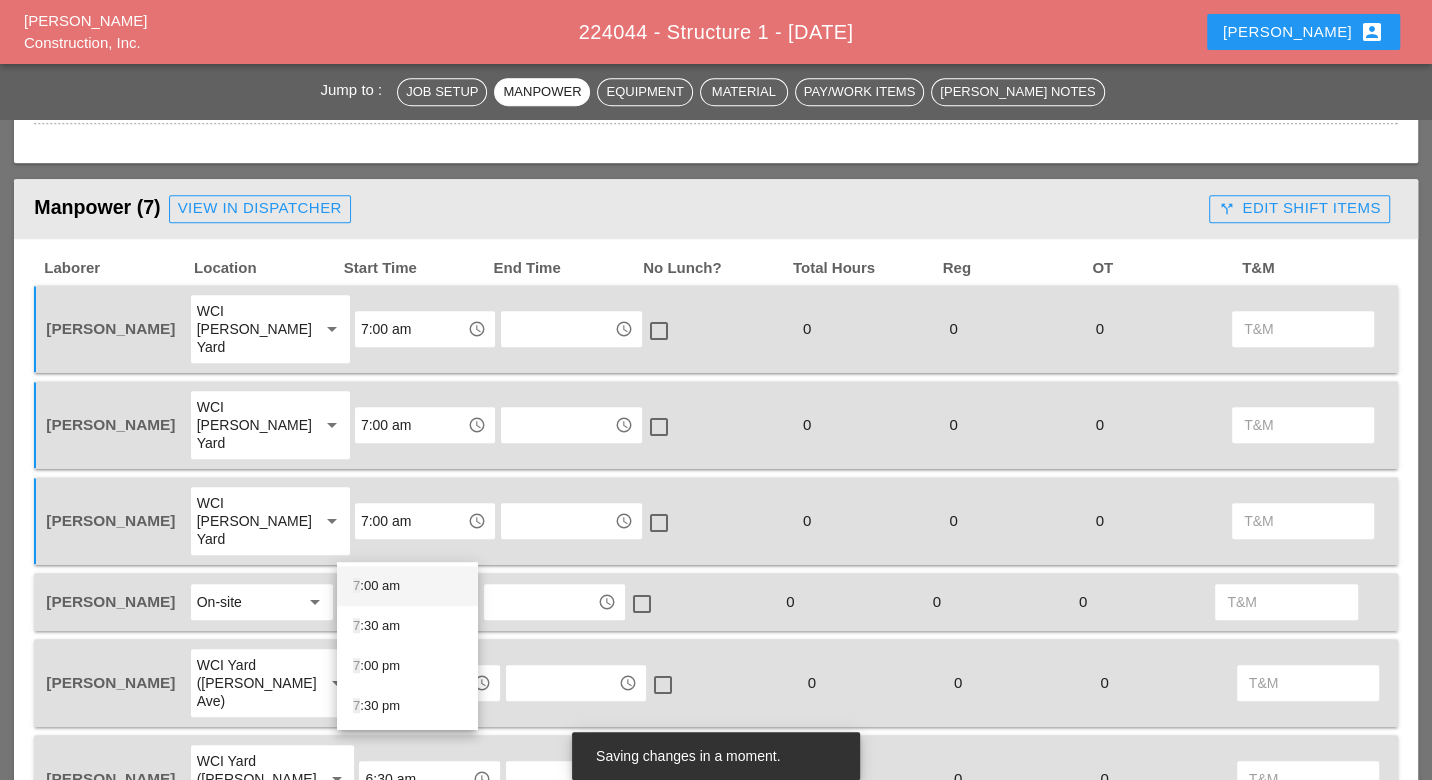 click on "7 :00 am" at bounding box center (407, 586) 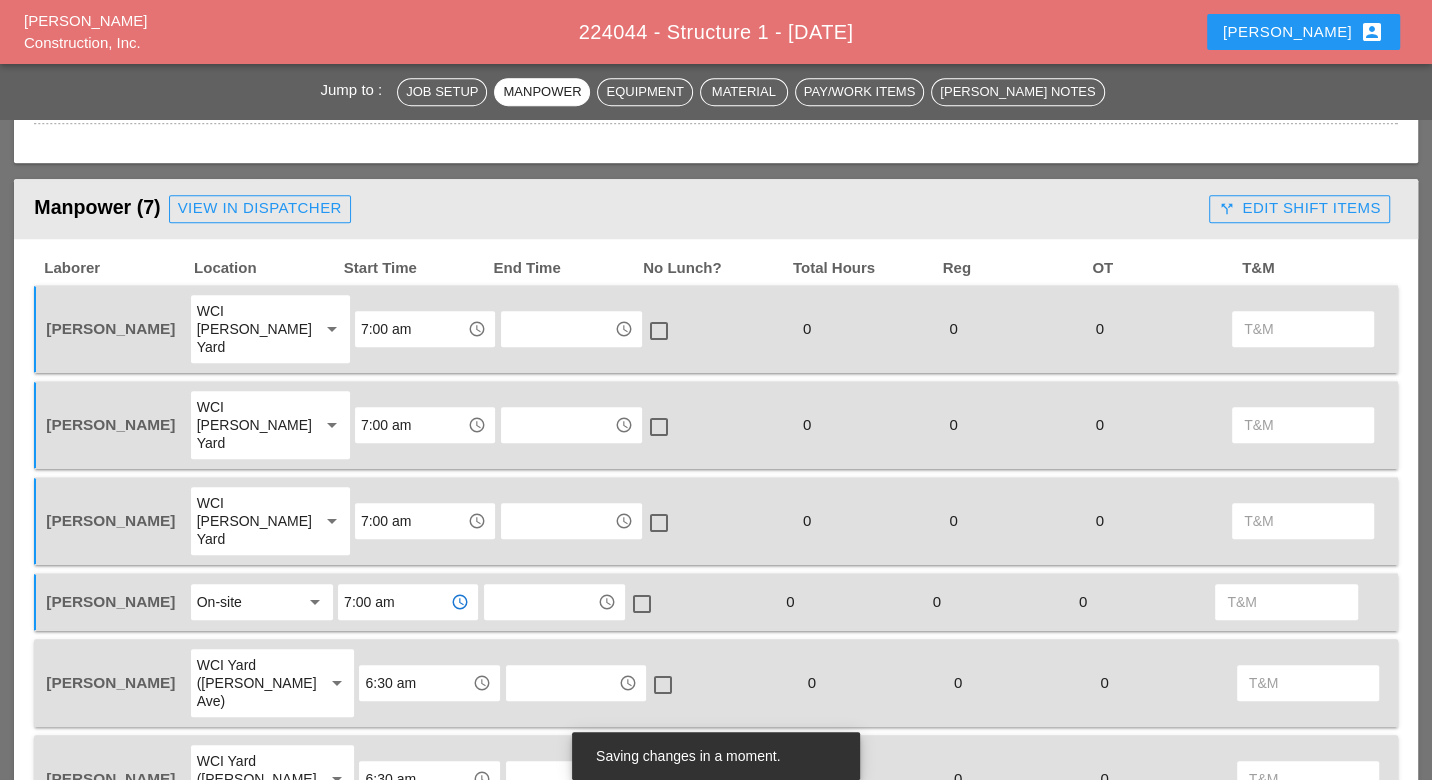 type on "7:00 am" 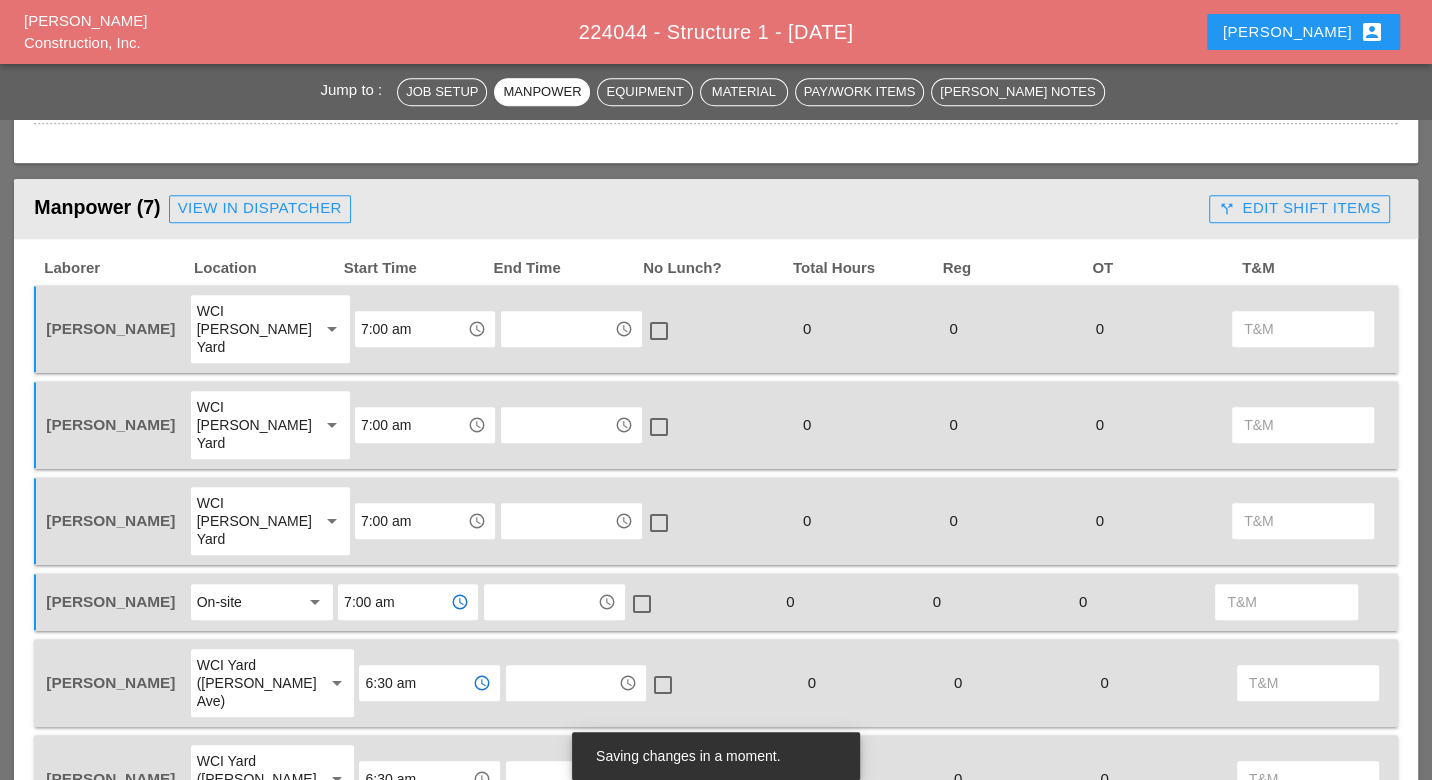 click on "6:30 am" at bounding box center (415, 683) 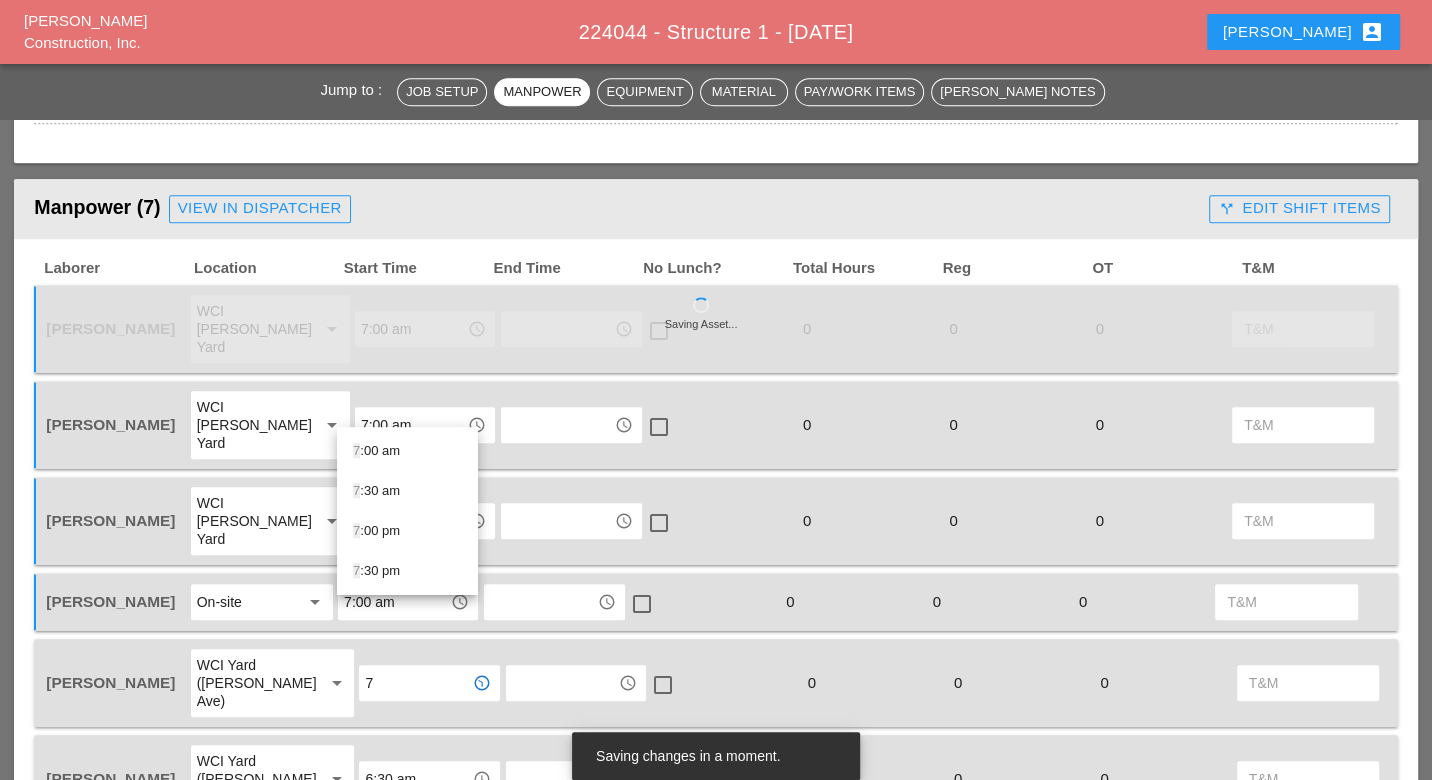 click on "7 :00 am" at bounding box center [407, 451] 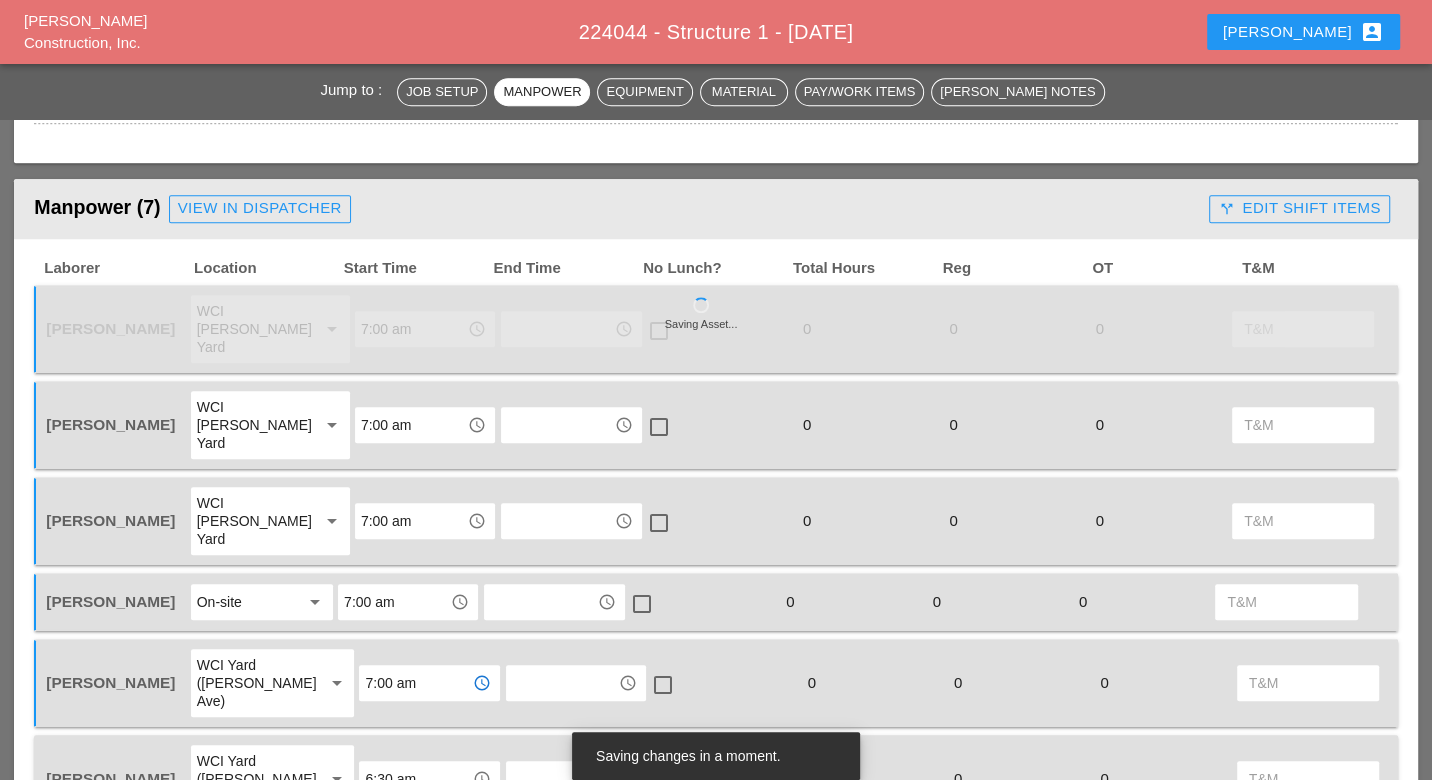 type on "7:00 am" 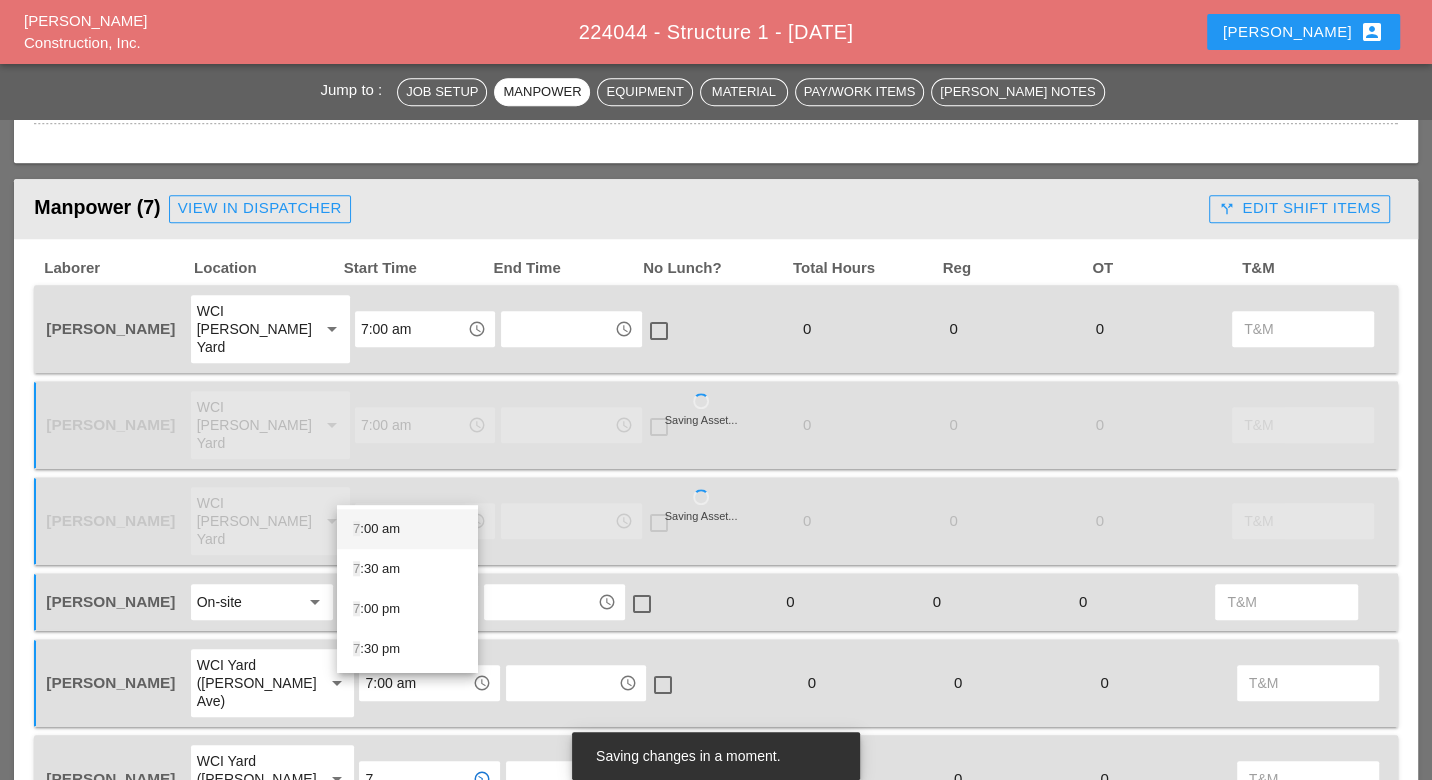 click on "7 :00 am" at bounding box center [407, 529] 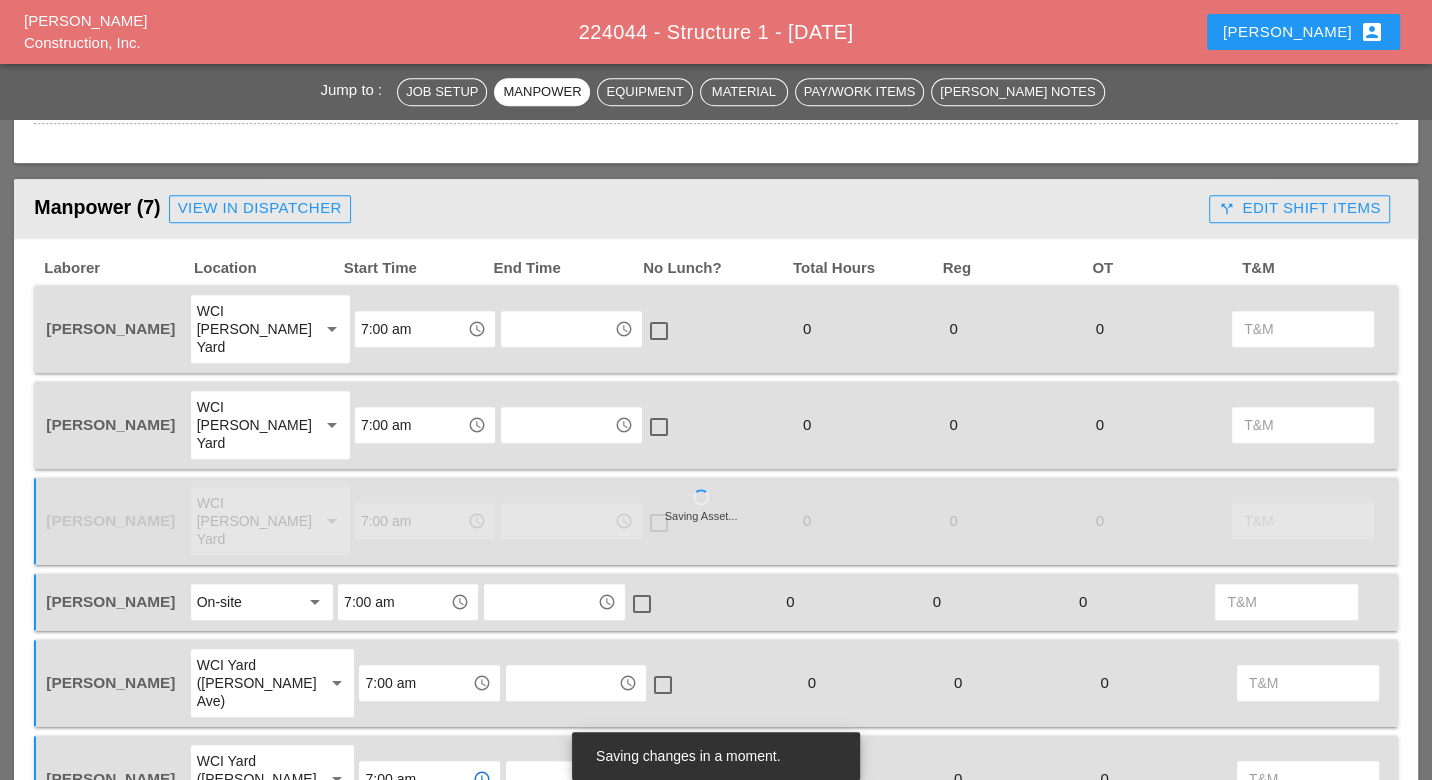 scroll, scrollTop: 1111, scrollLeft: 0, axis: vertical 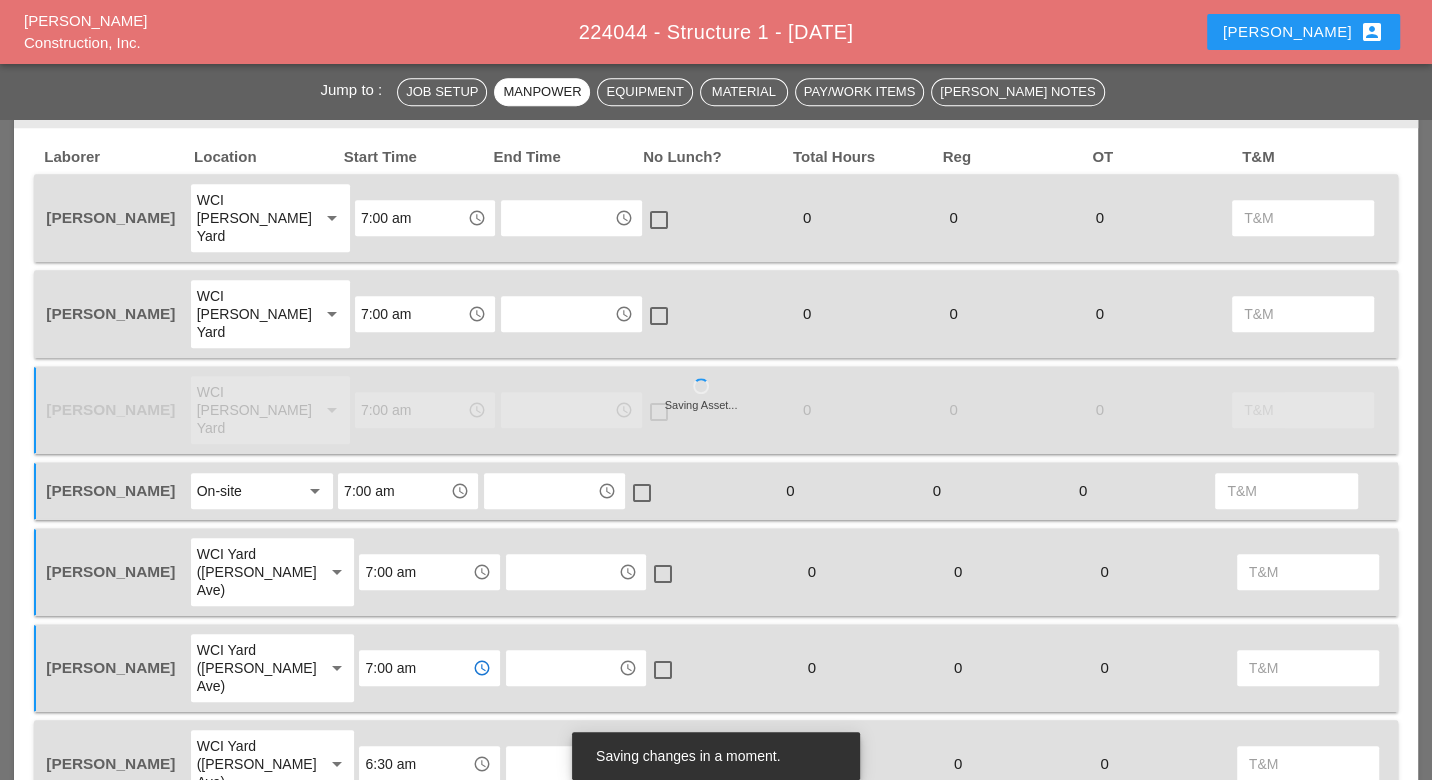 type on "7:00 am" 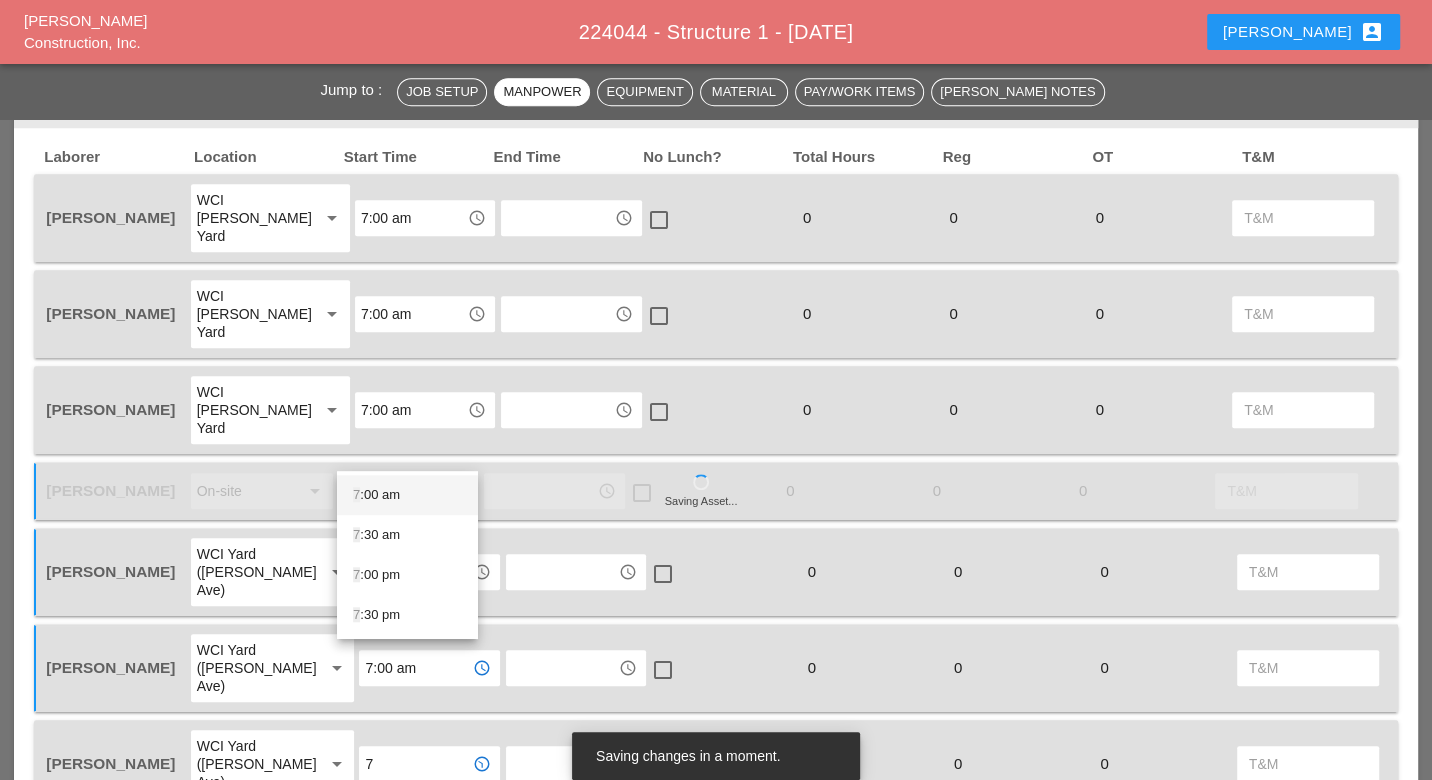 click on "7 :00 am" at bounding box center (407, 495) 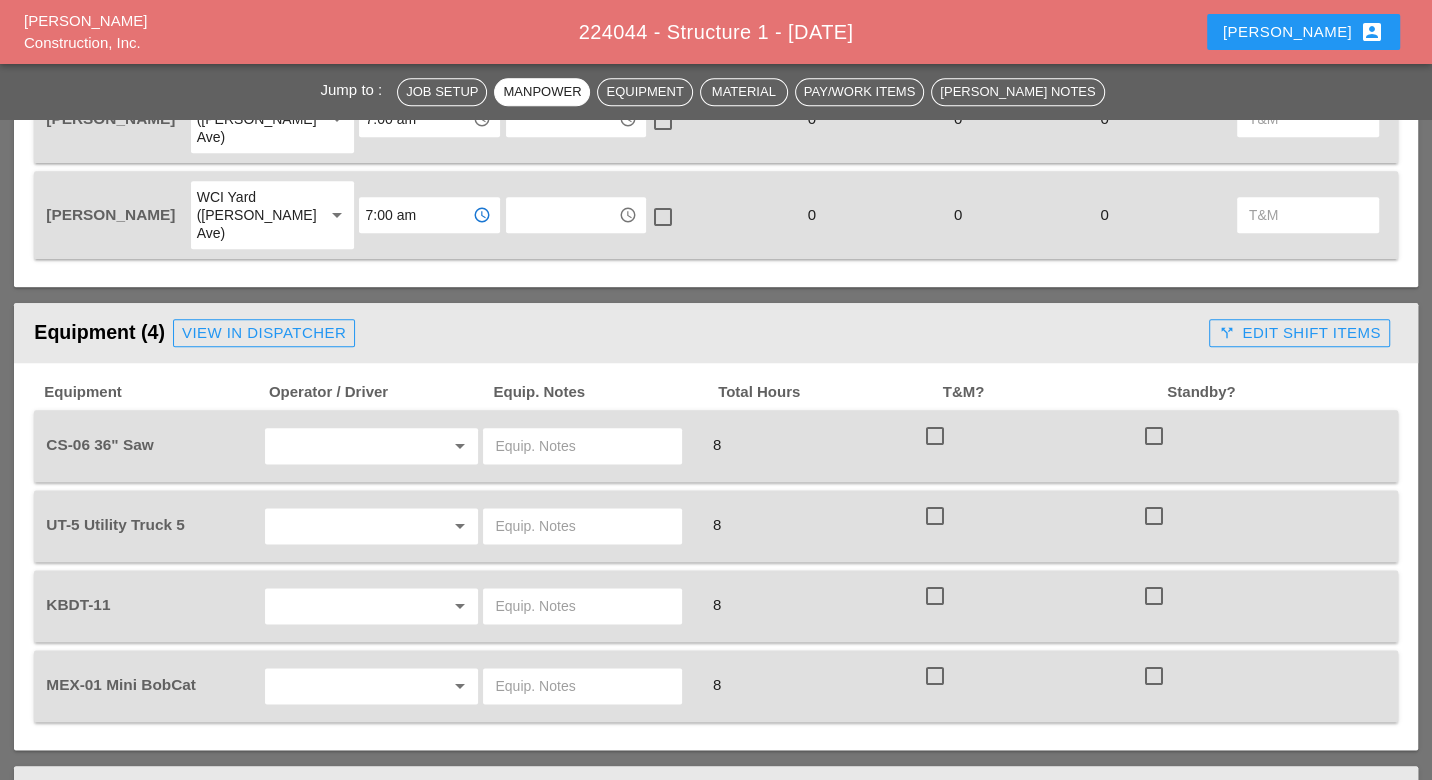 scroll, scrollTop: 1666, scrollLeft: 0, axis: vertical 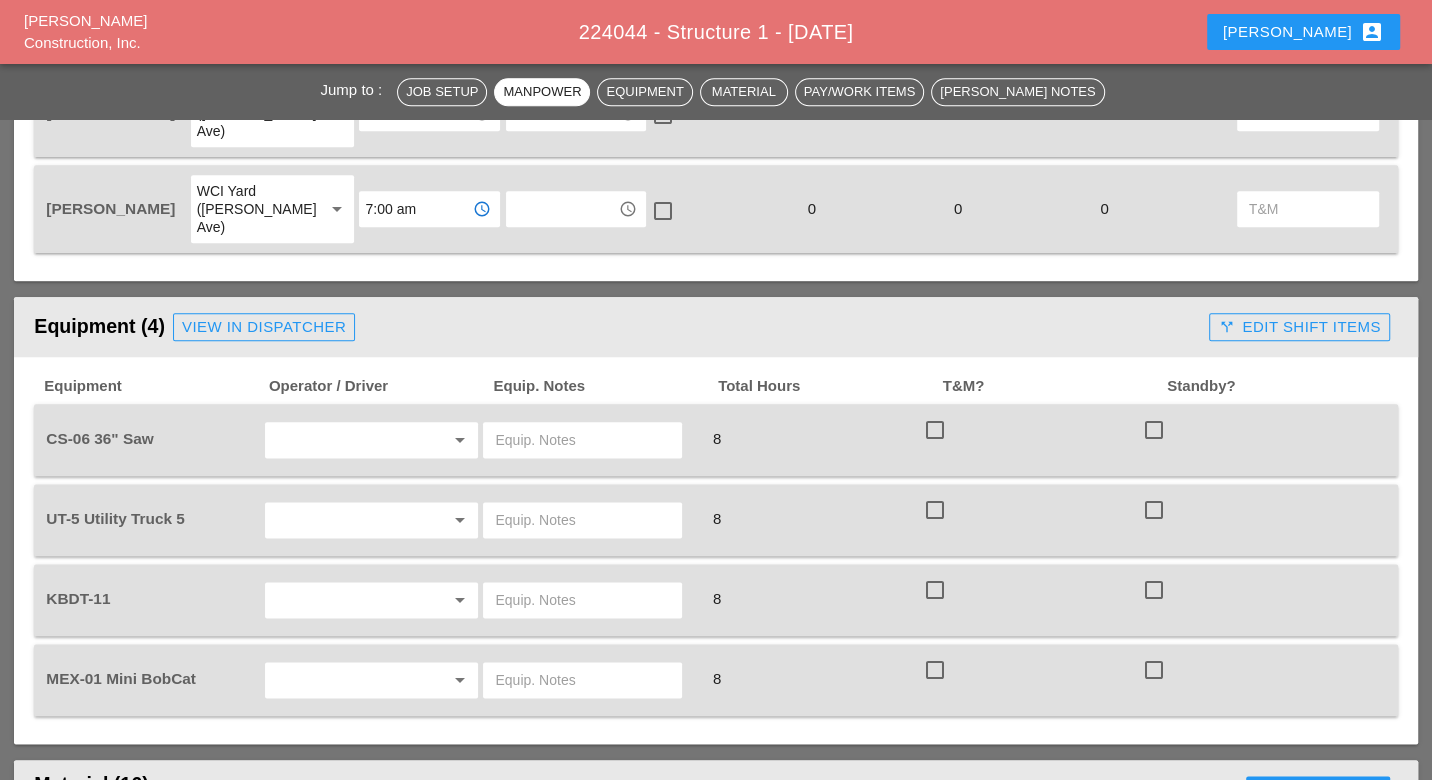type on "7:00 am" 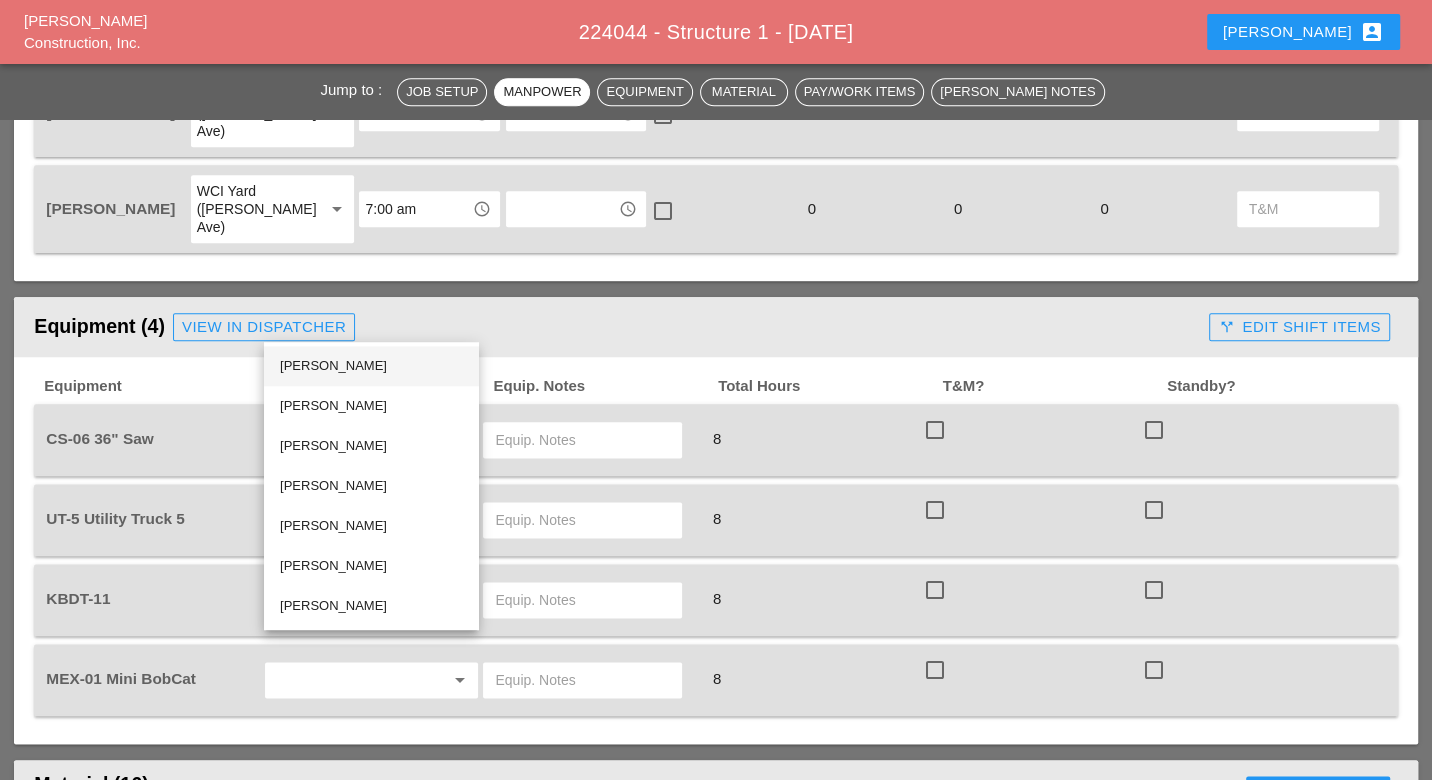 click on "[PERSON_NAME]" at bounding box center [371, 366] 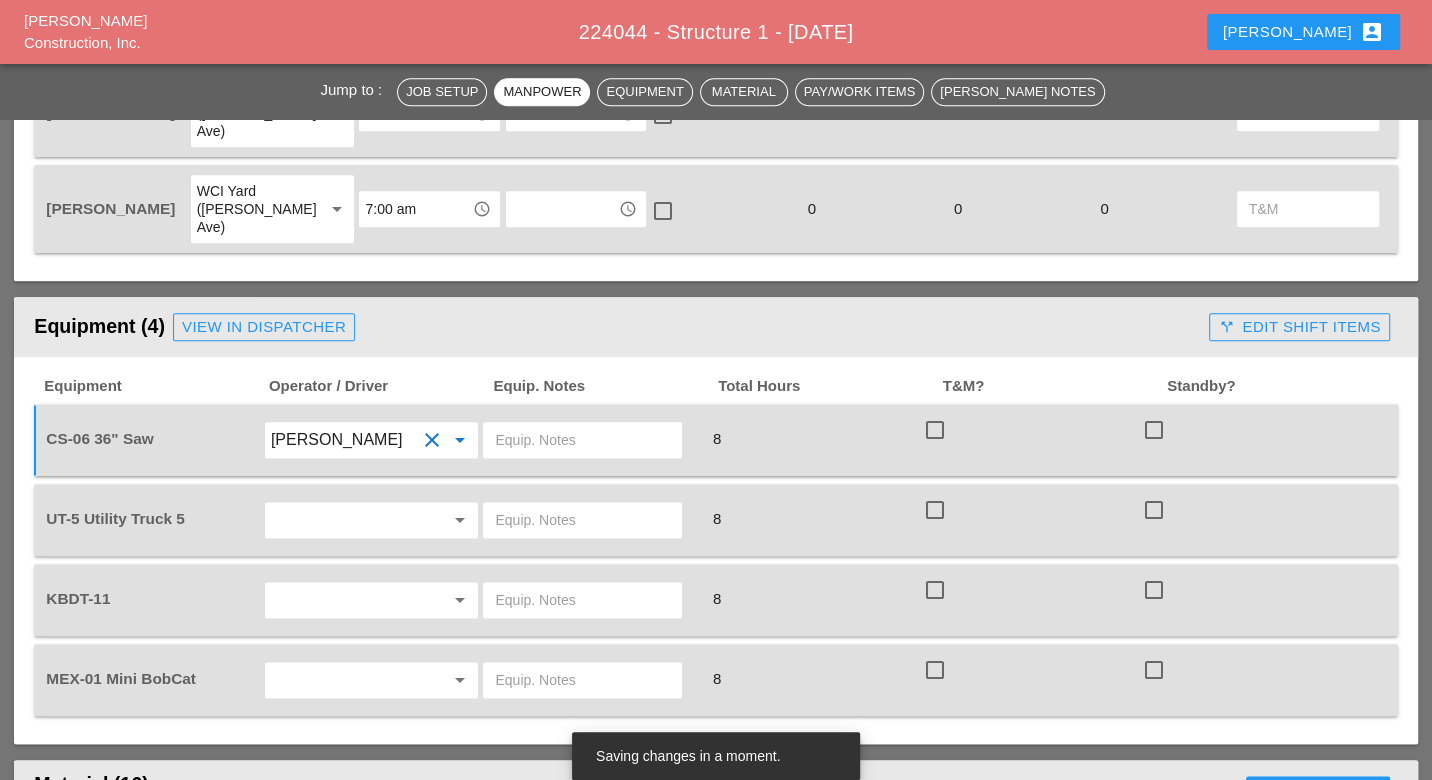 click at bounding box center (582, 440) 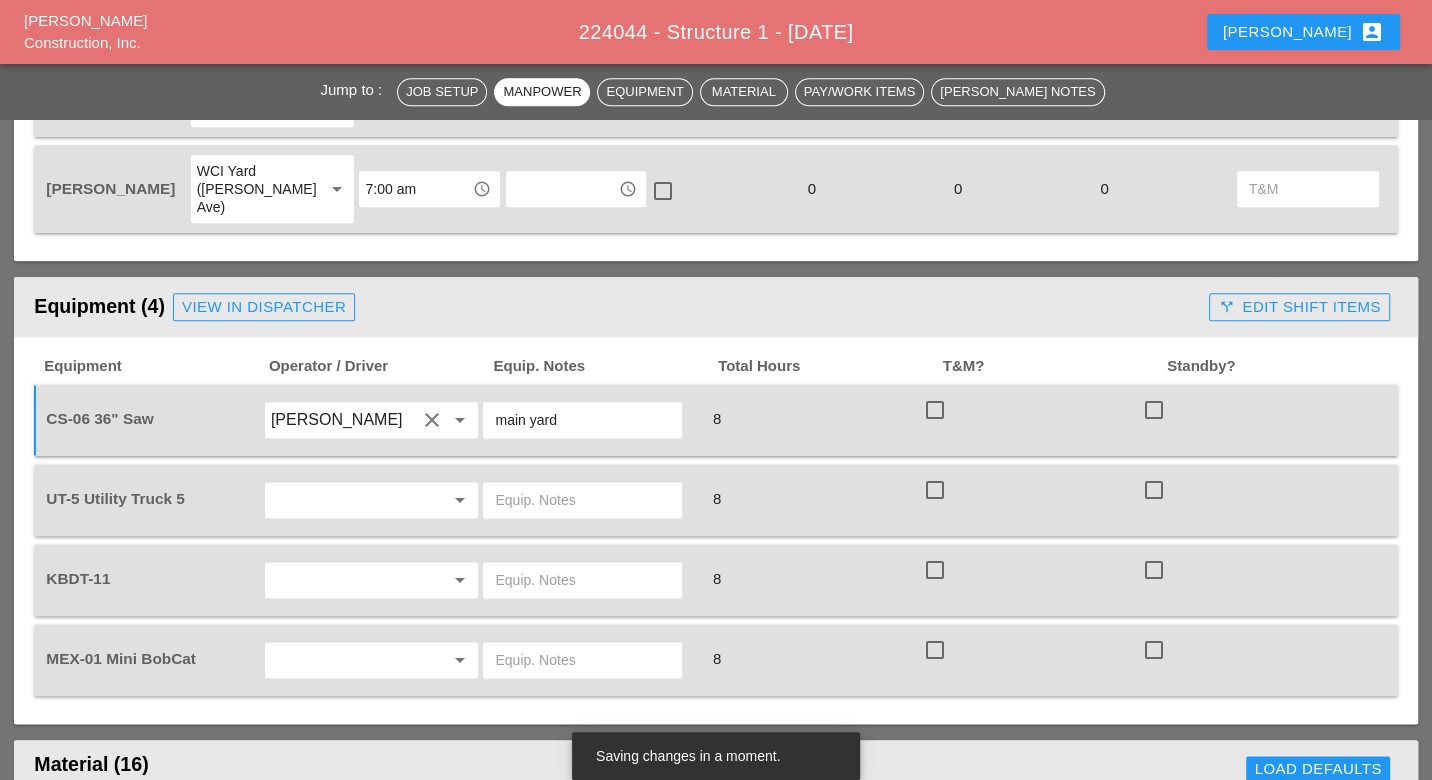 scroll, scrollTop: 1698, scrollLeft: 0, axis: vertical 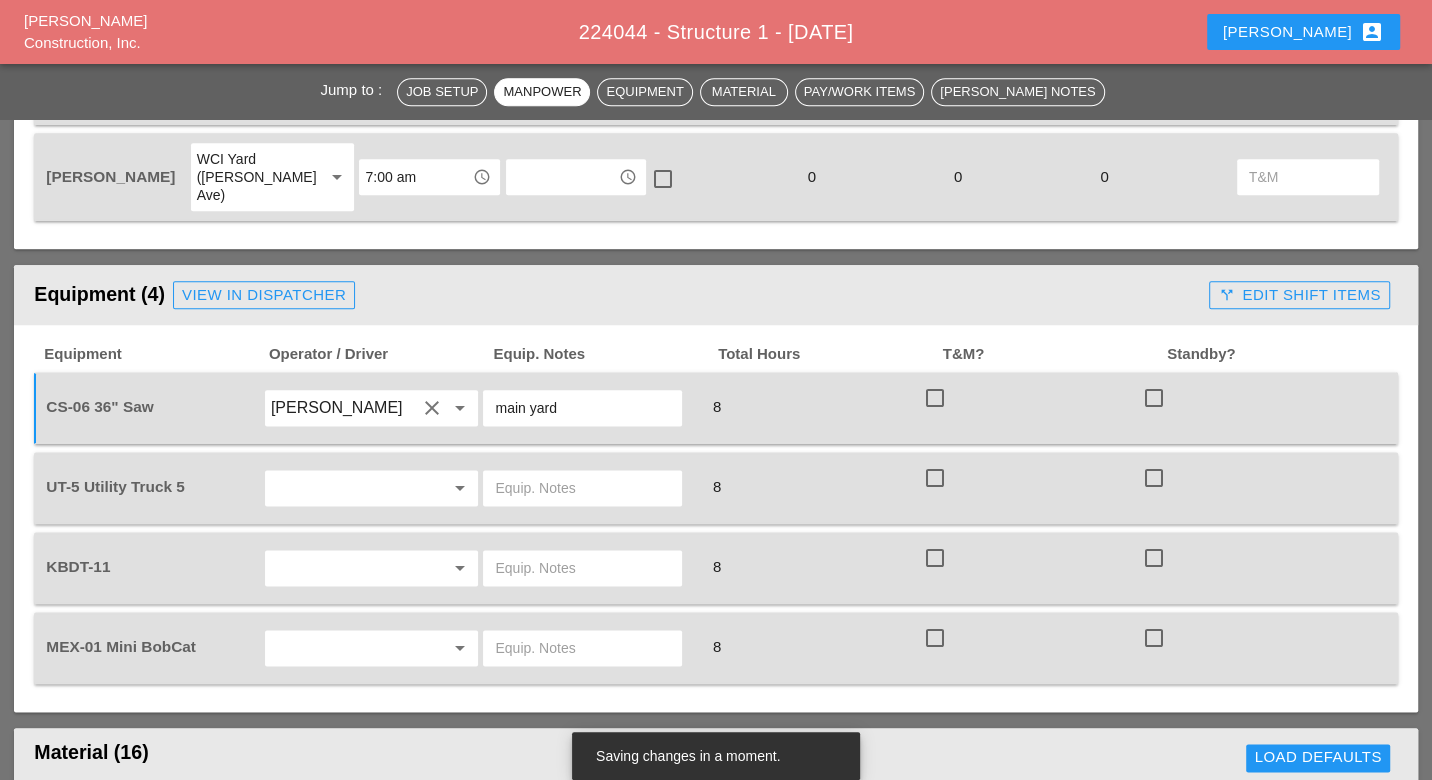 type on "main yard" 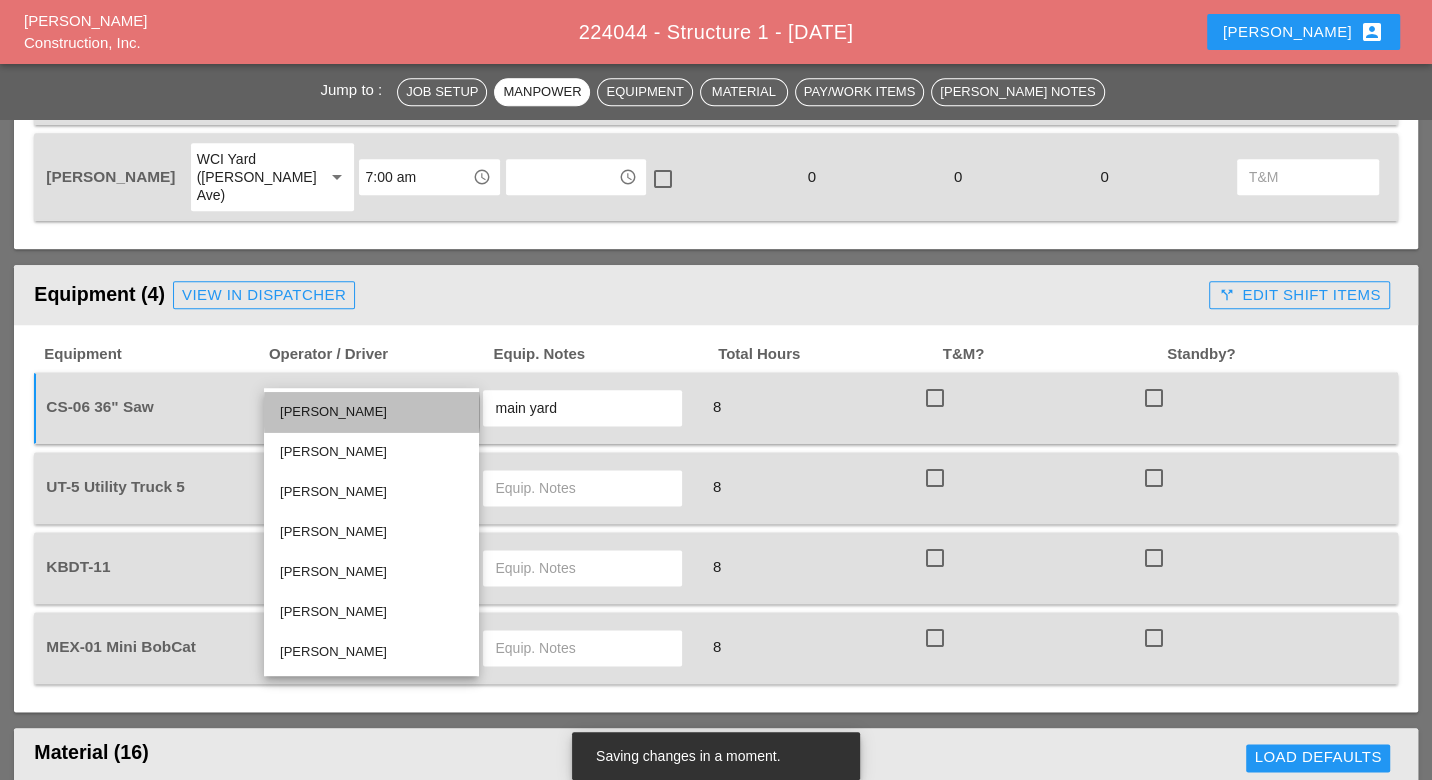 click on "[PERSON_NAME]" at bounding box center [371, 412] 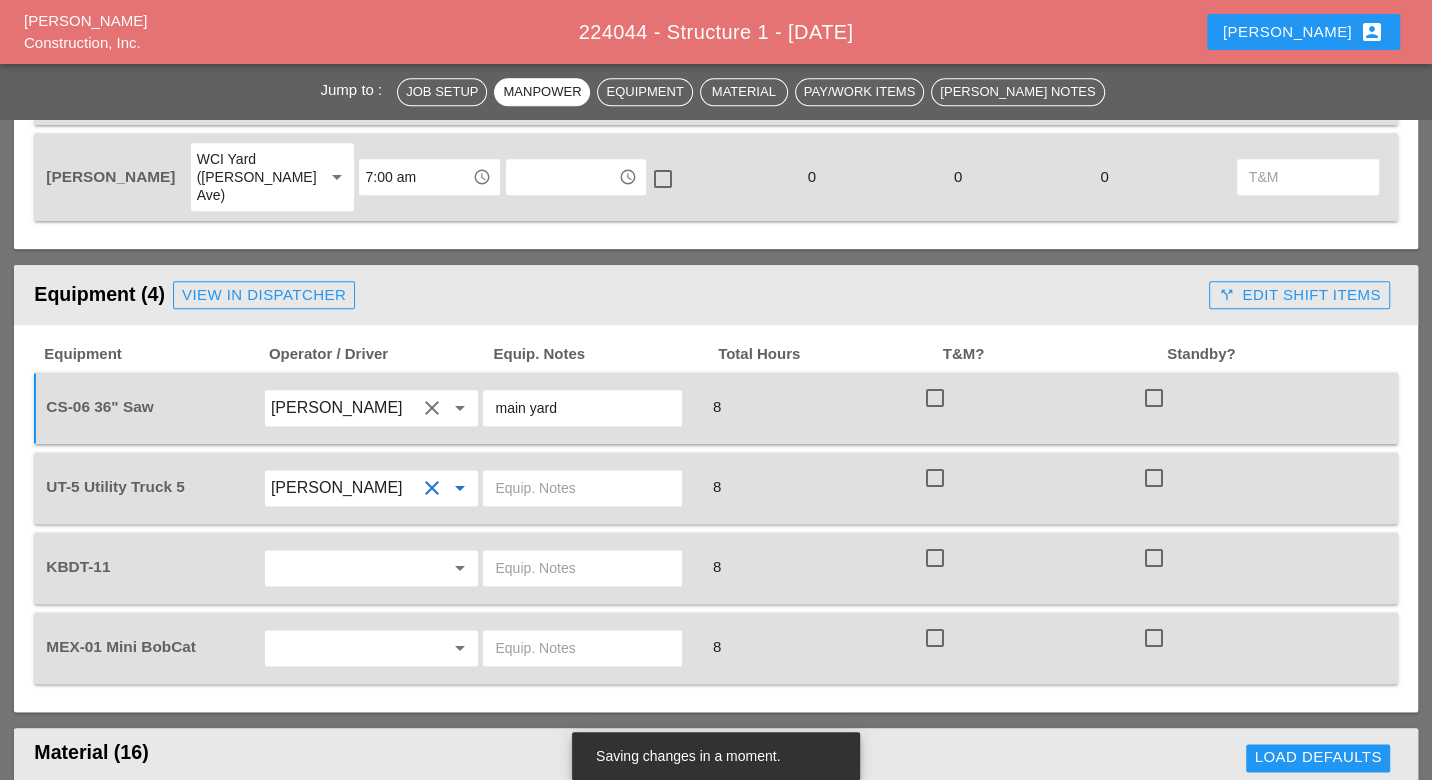 click at bounding box center [582, 488] 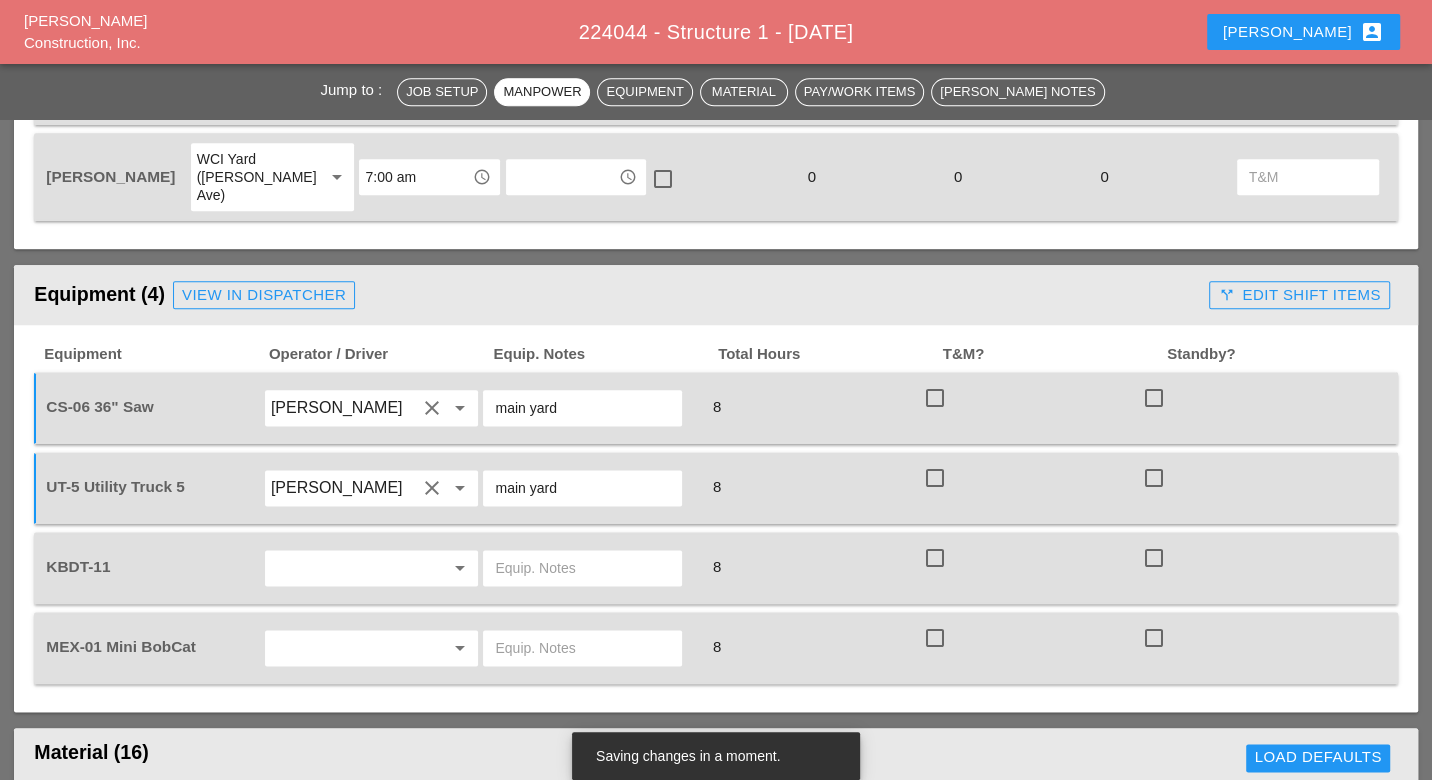 type on "main yard" 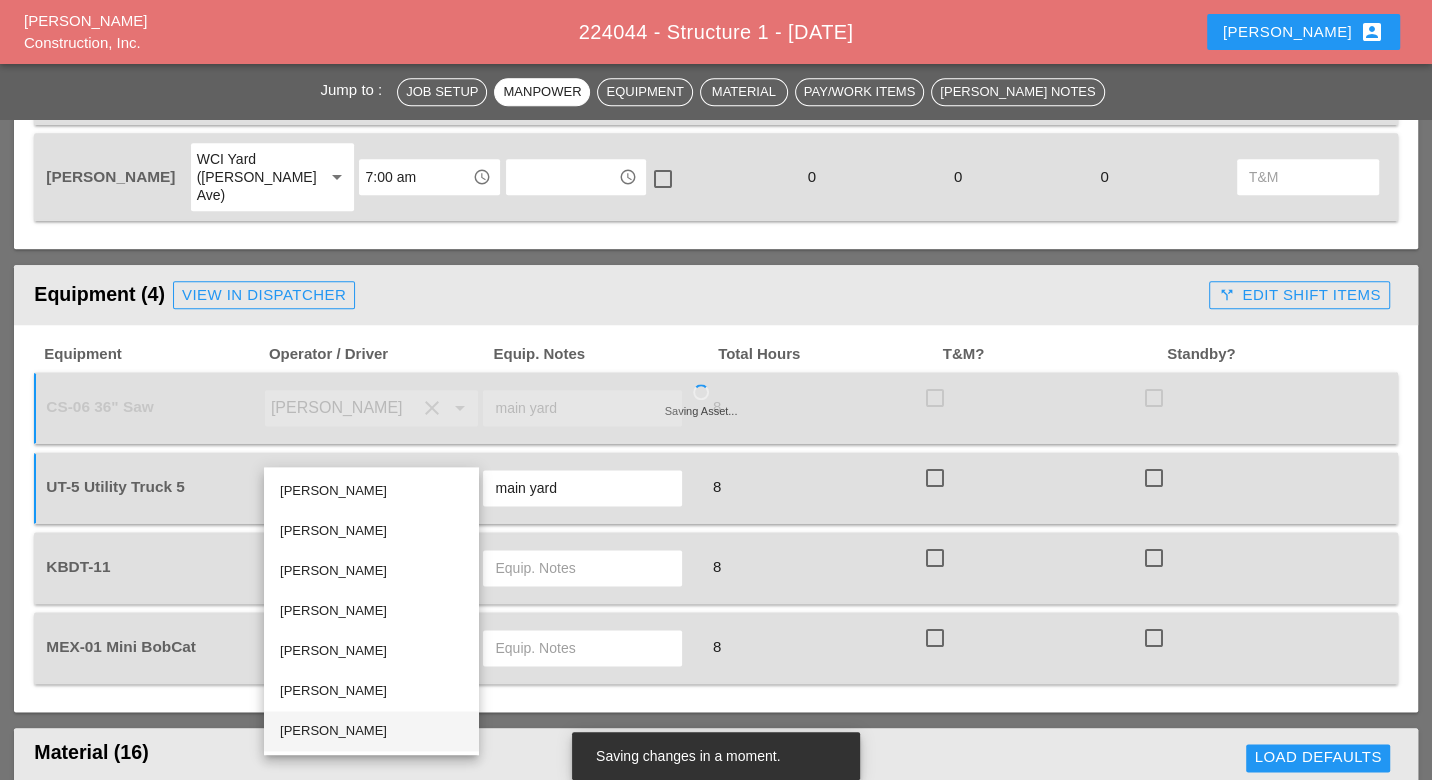 click on "[PERSON_NAME]" at bounding box center (371, 731) 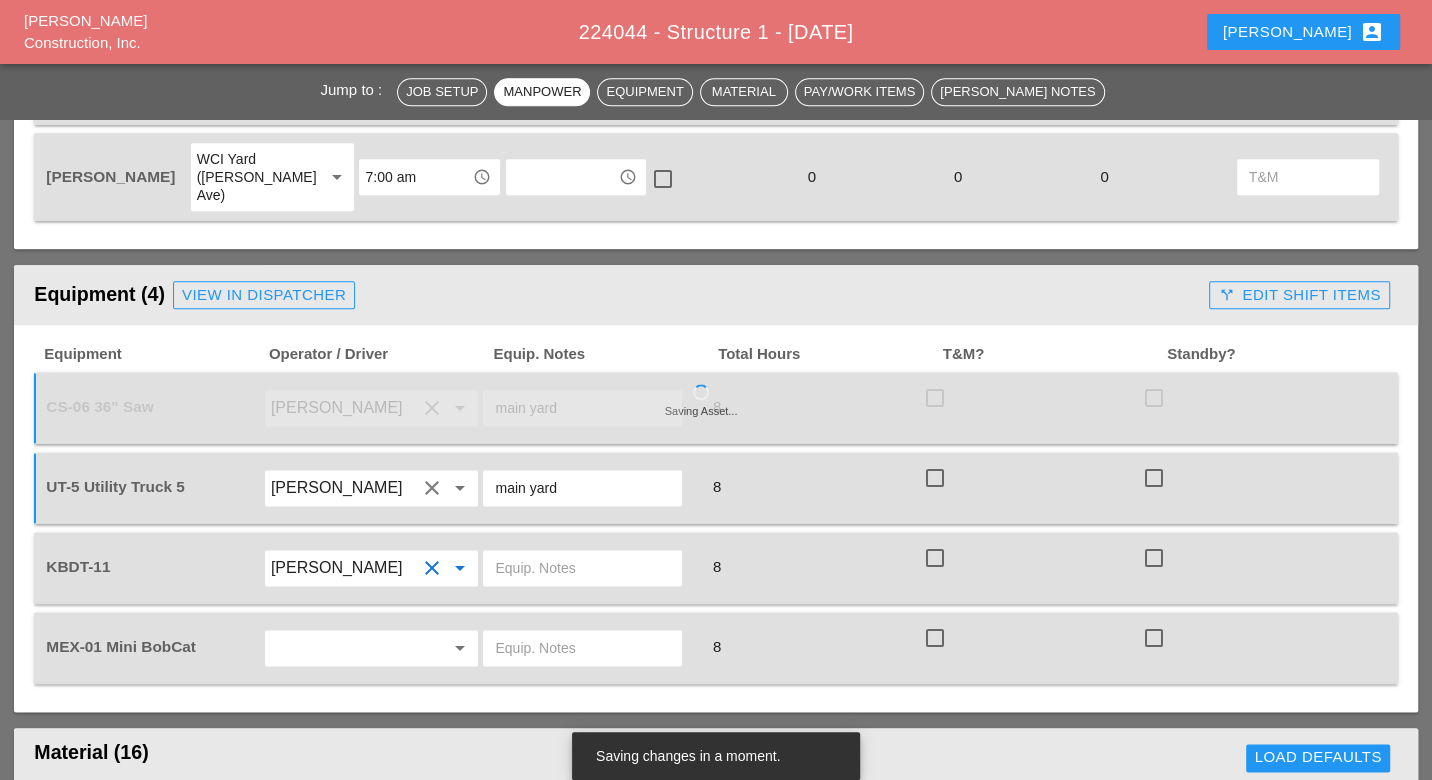 click at bounding box center (582, 568) 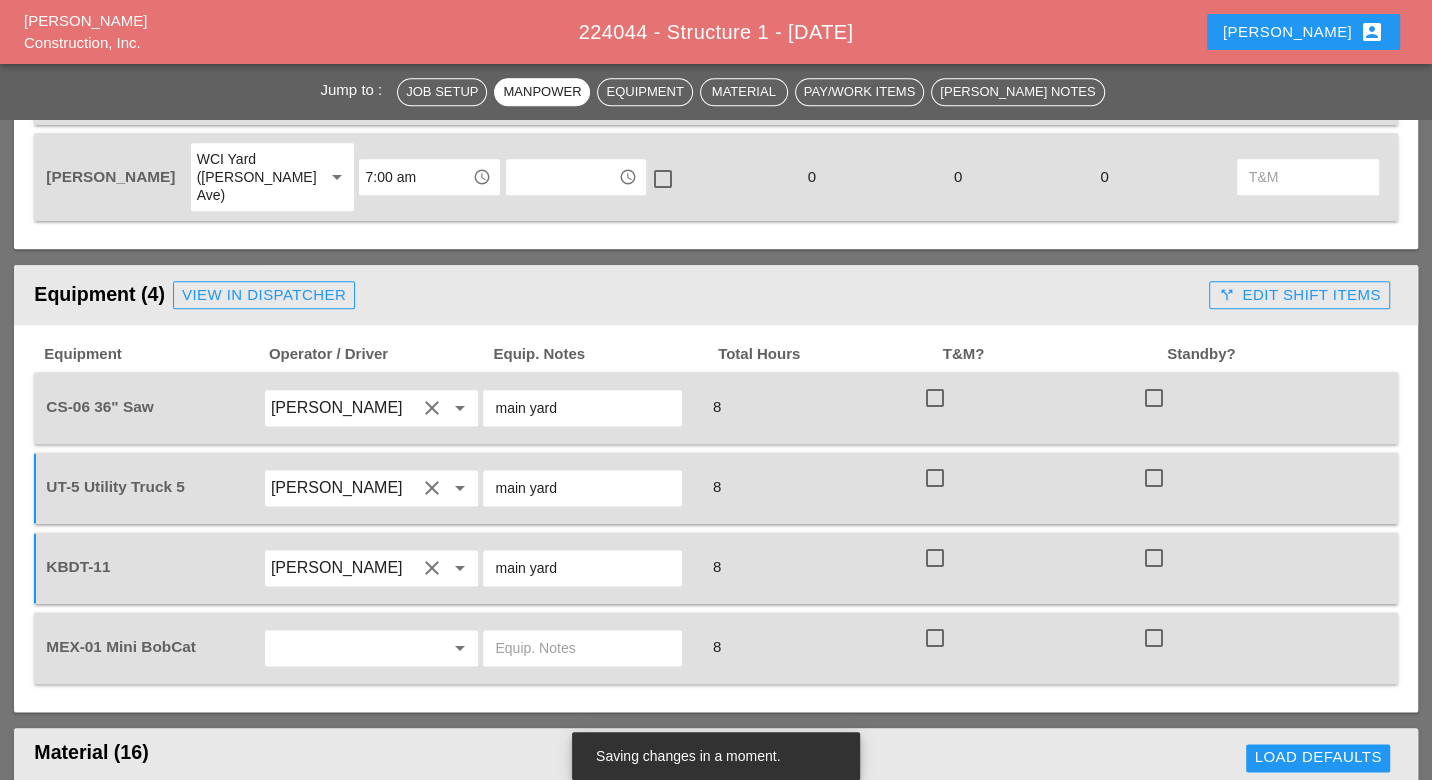 type on "main yard" 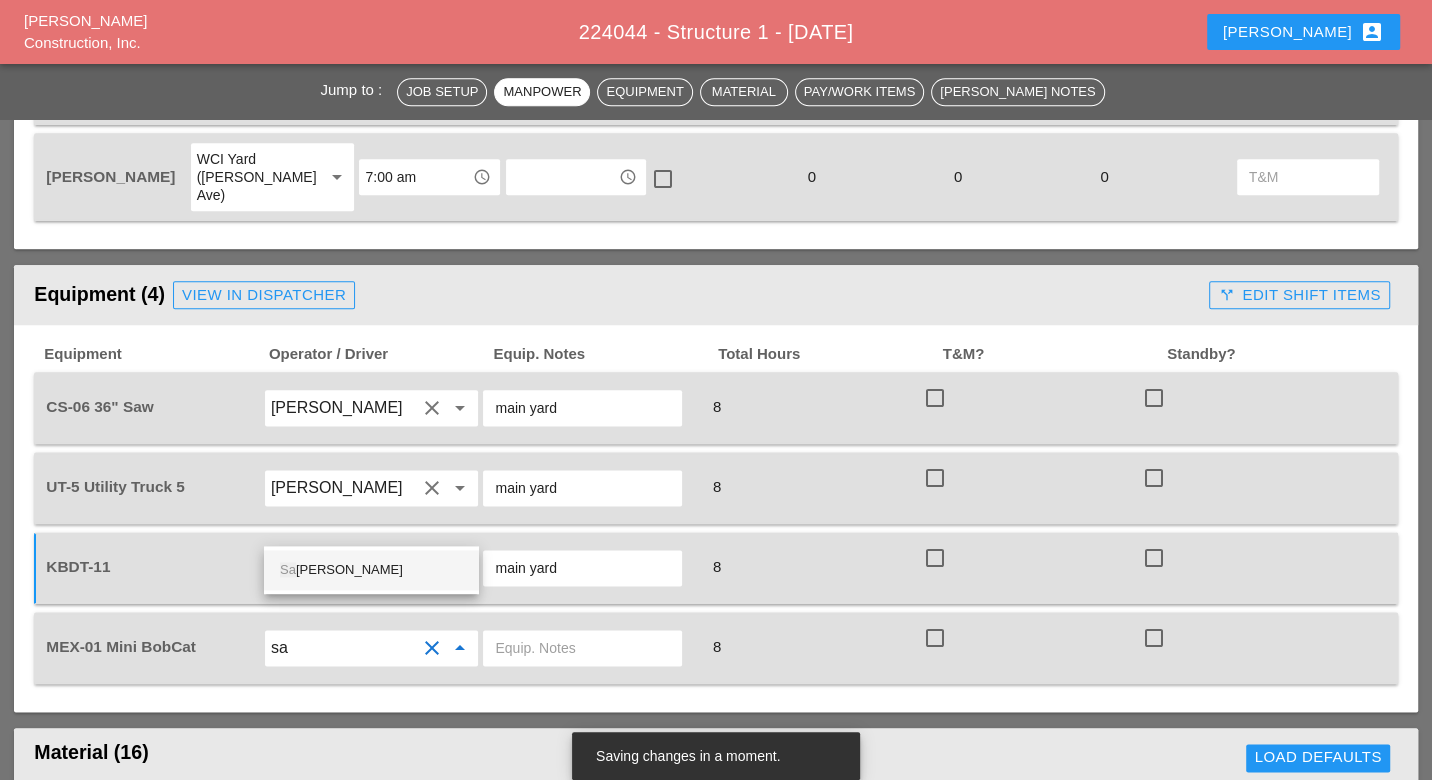 click on "Sa l Barbieri" at bounding box center [371, 570] 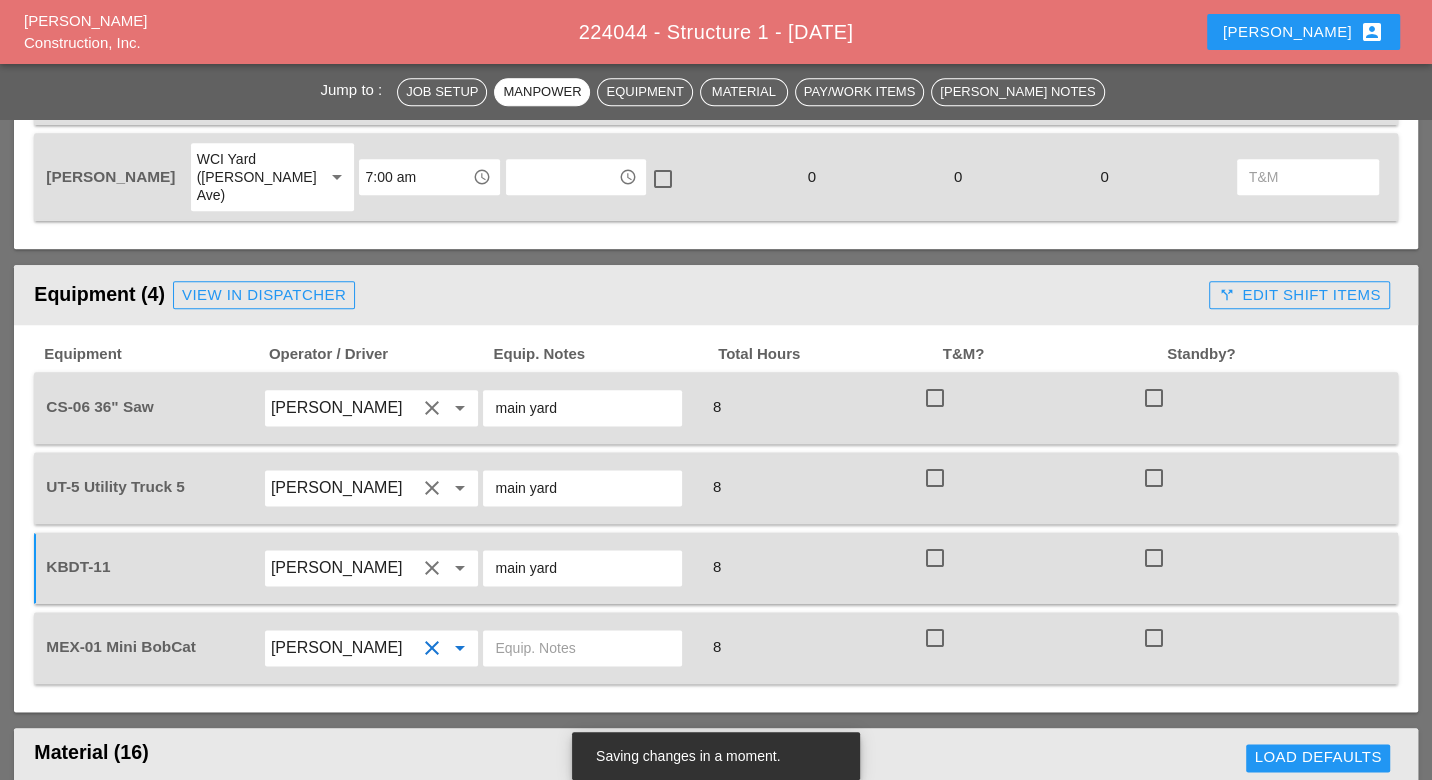 type on "[PERSON_NAME]" 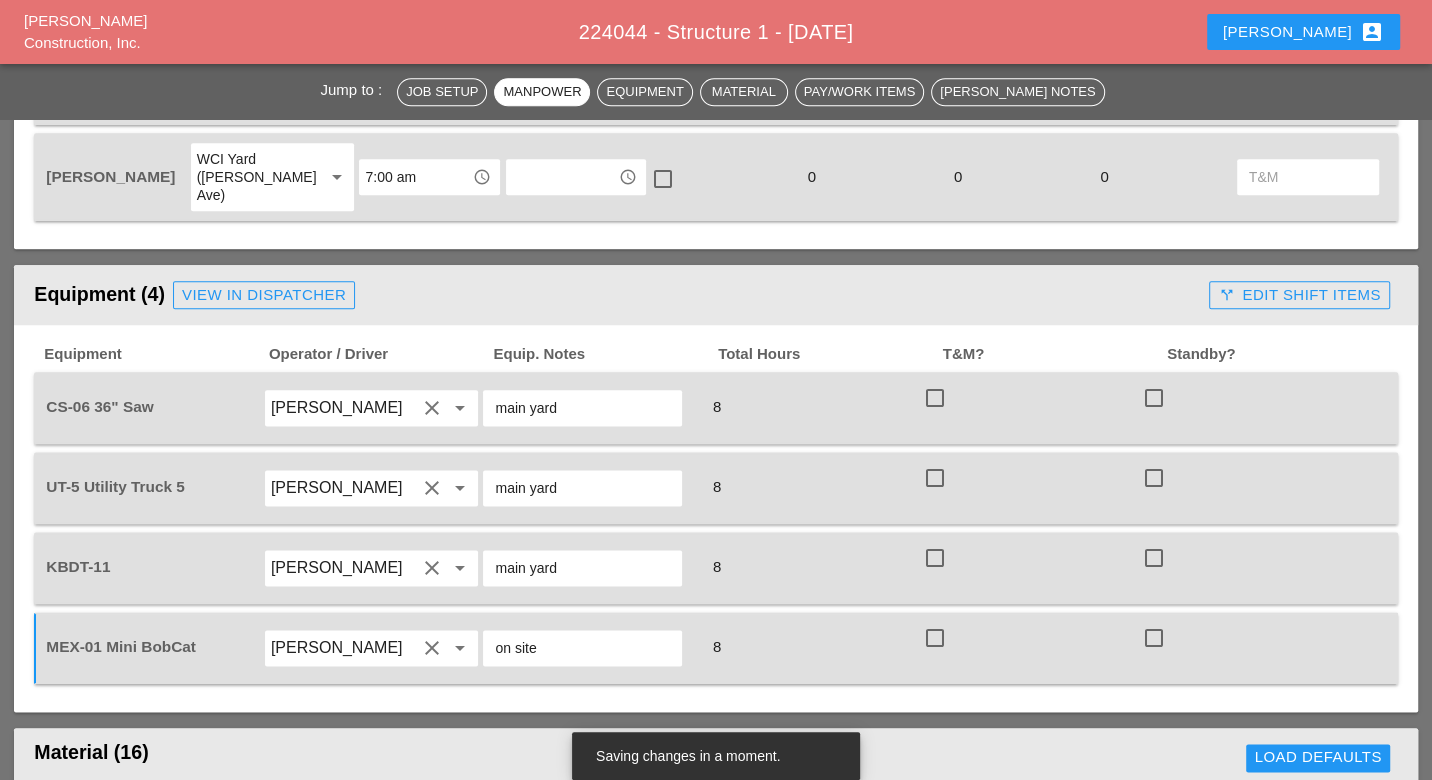 scroll, scrollTop: 1920, scrollLeft: 0, axis: vertical 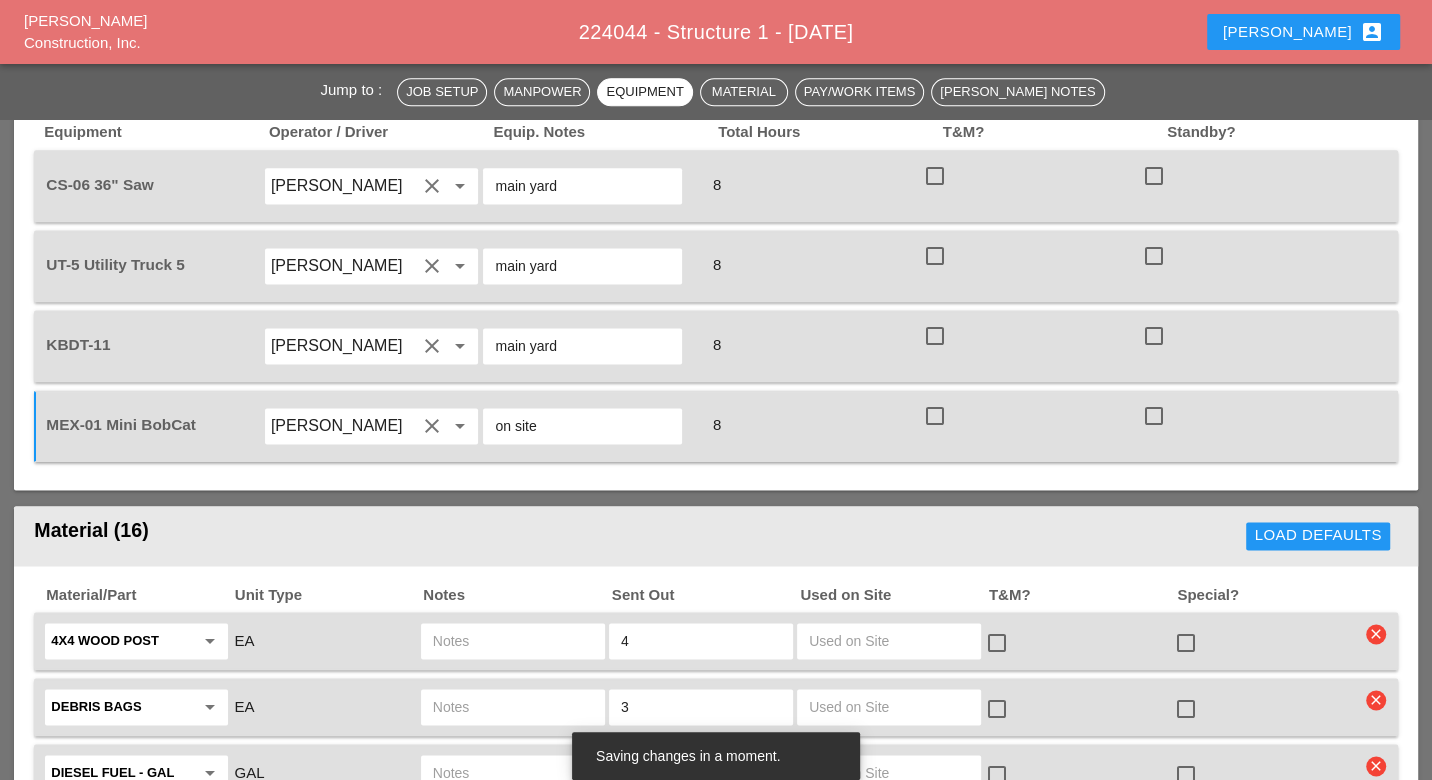 type on "on site" 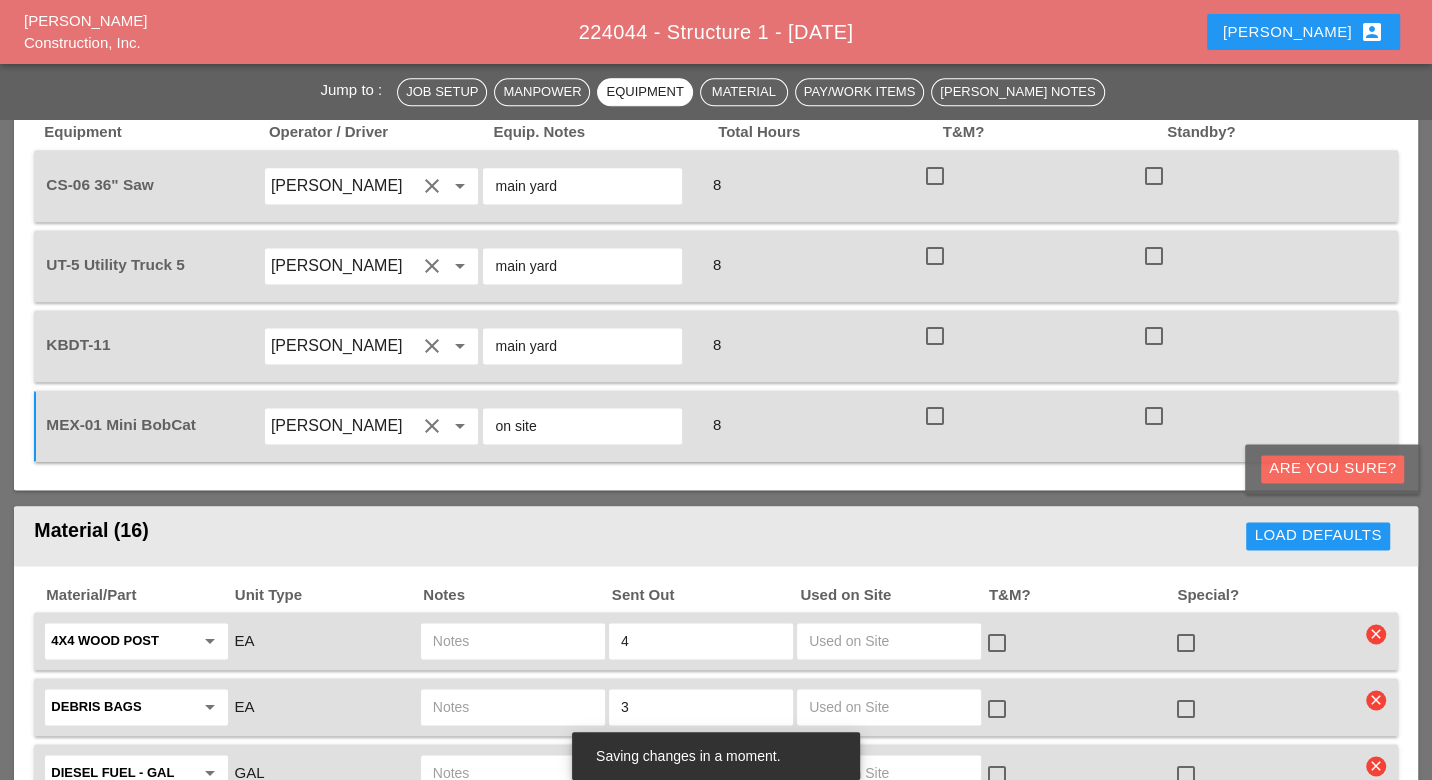 click on "Are you Sure?" at bounding box center (1332, 468) 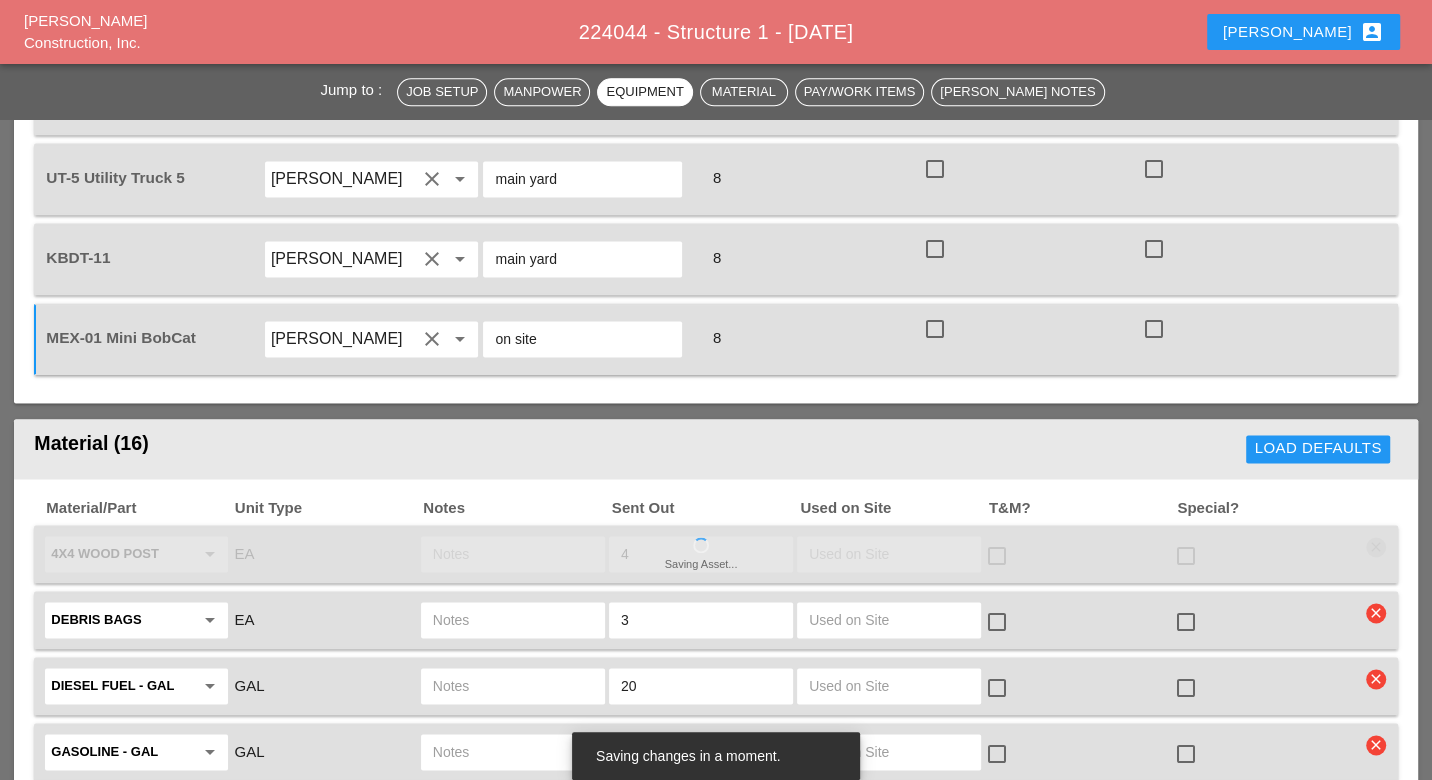 scroll, scrollTop: 2031, scrollLeft: 0, axis: vertical 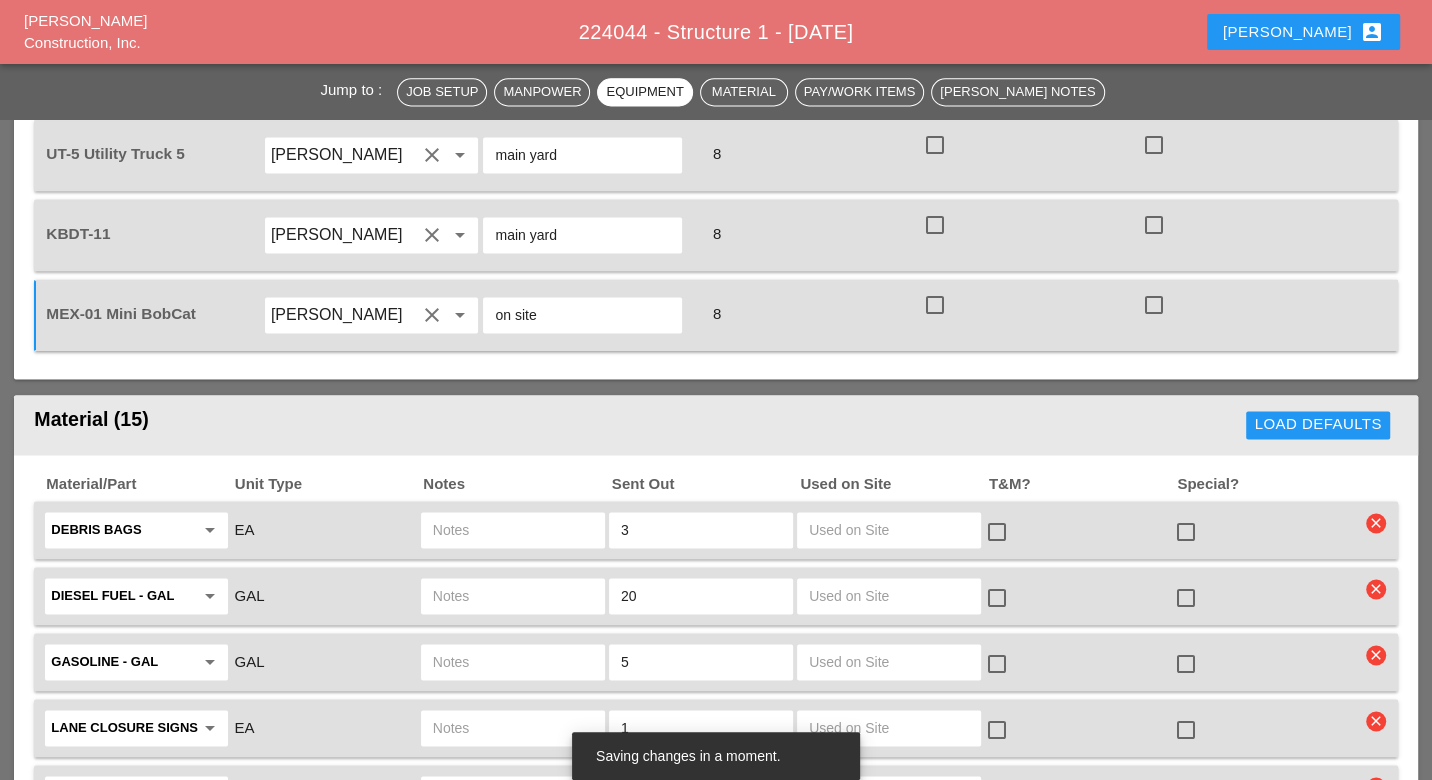 click at bounding box center (513, 530) 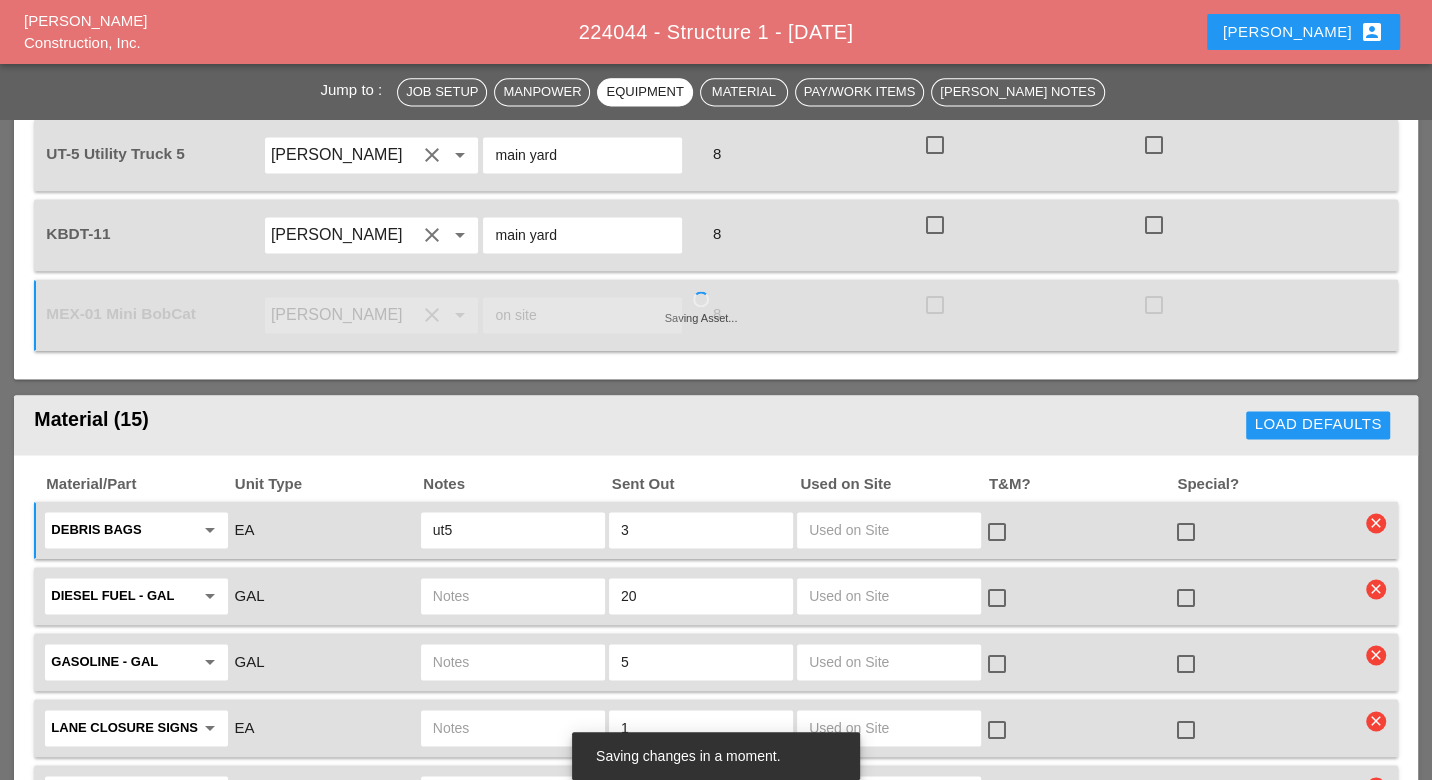 type on "ut5" 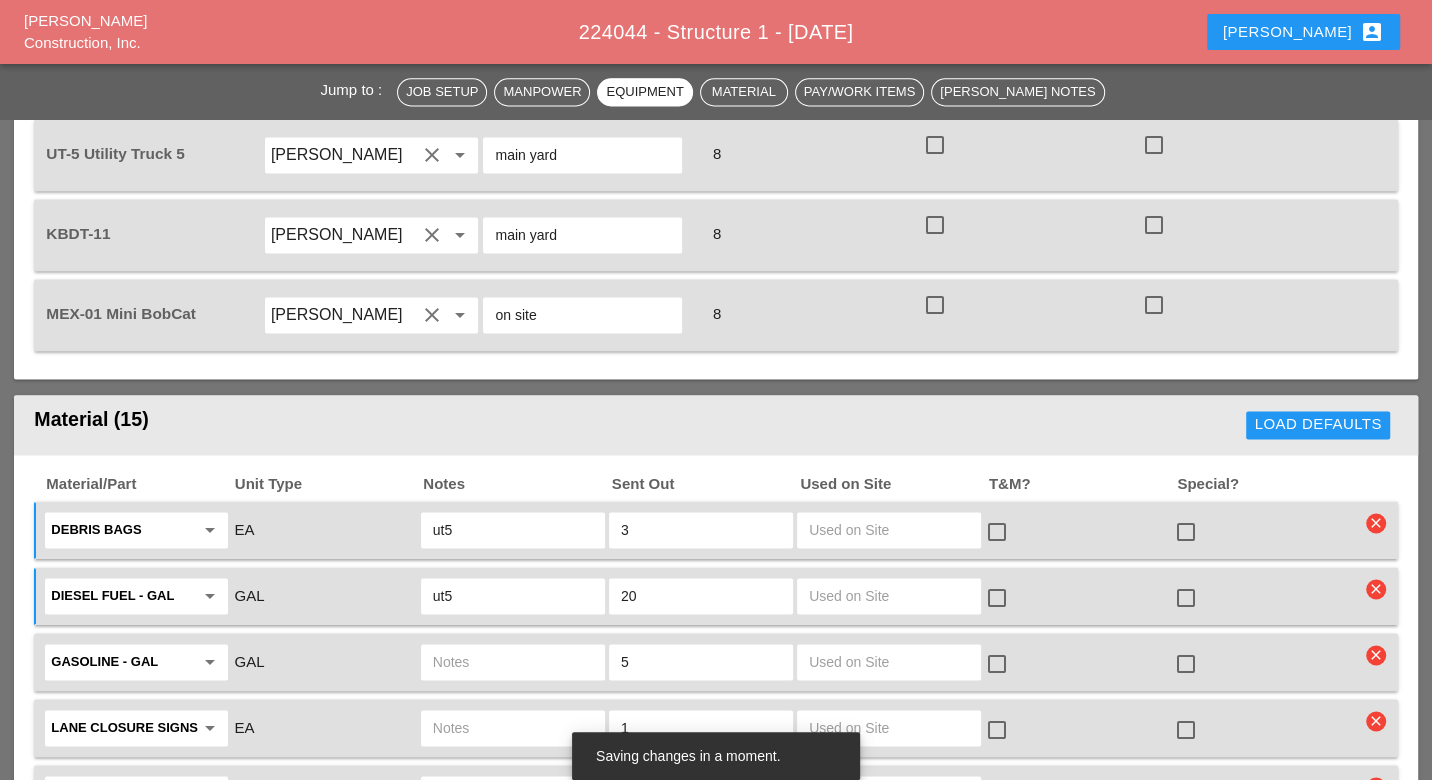 type on "ut5" 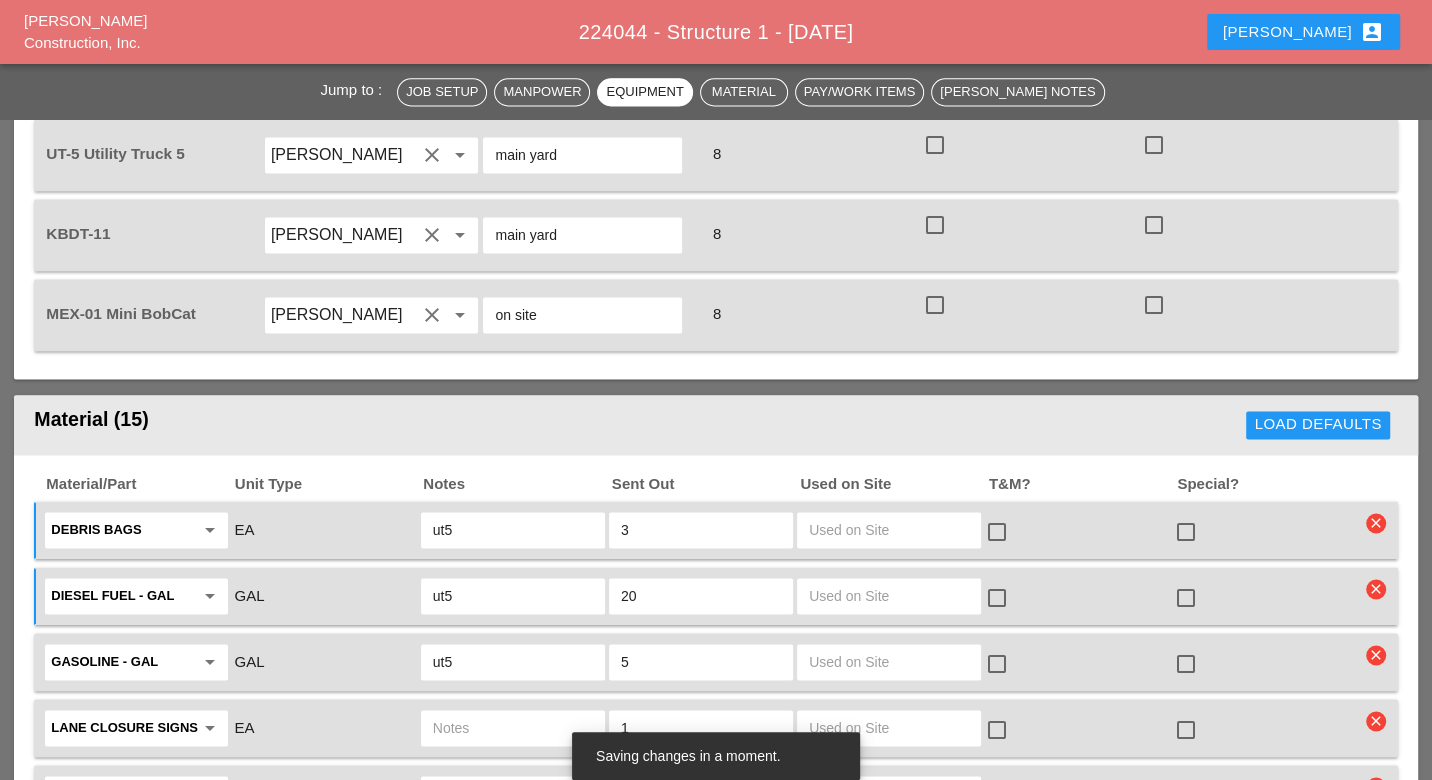scroll, scrollTop: 2142, scrollLeft: 0, axis: vertical 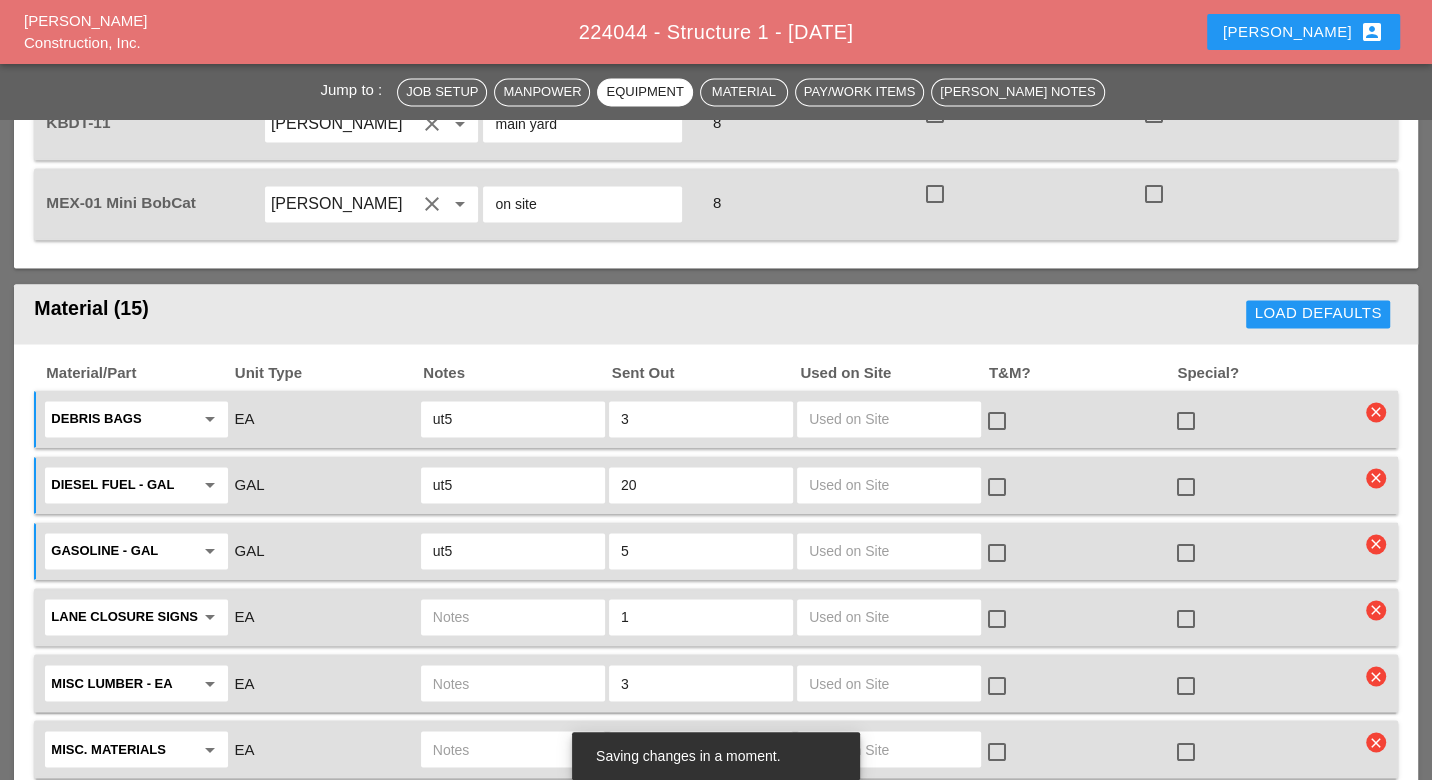 type on "ut5" 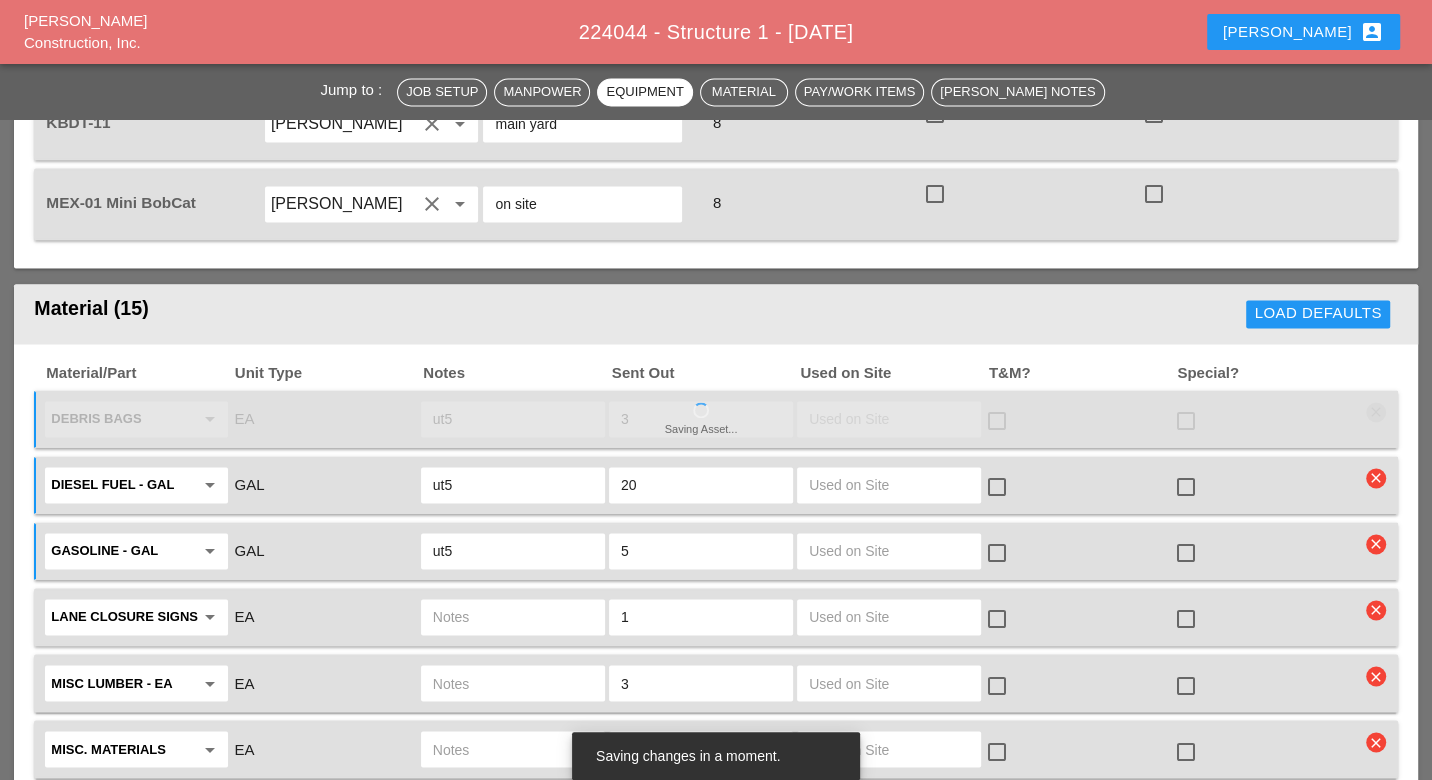 click on "clear" at bounding box center [1376, 610] 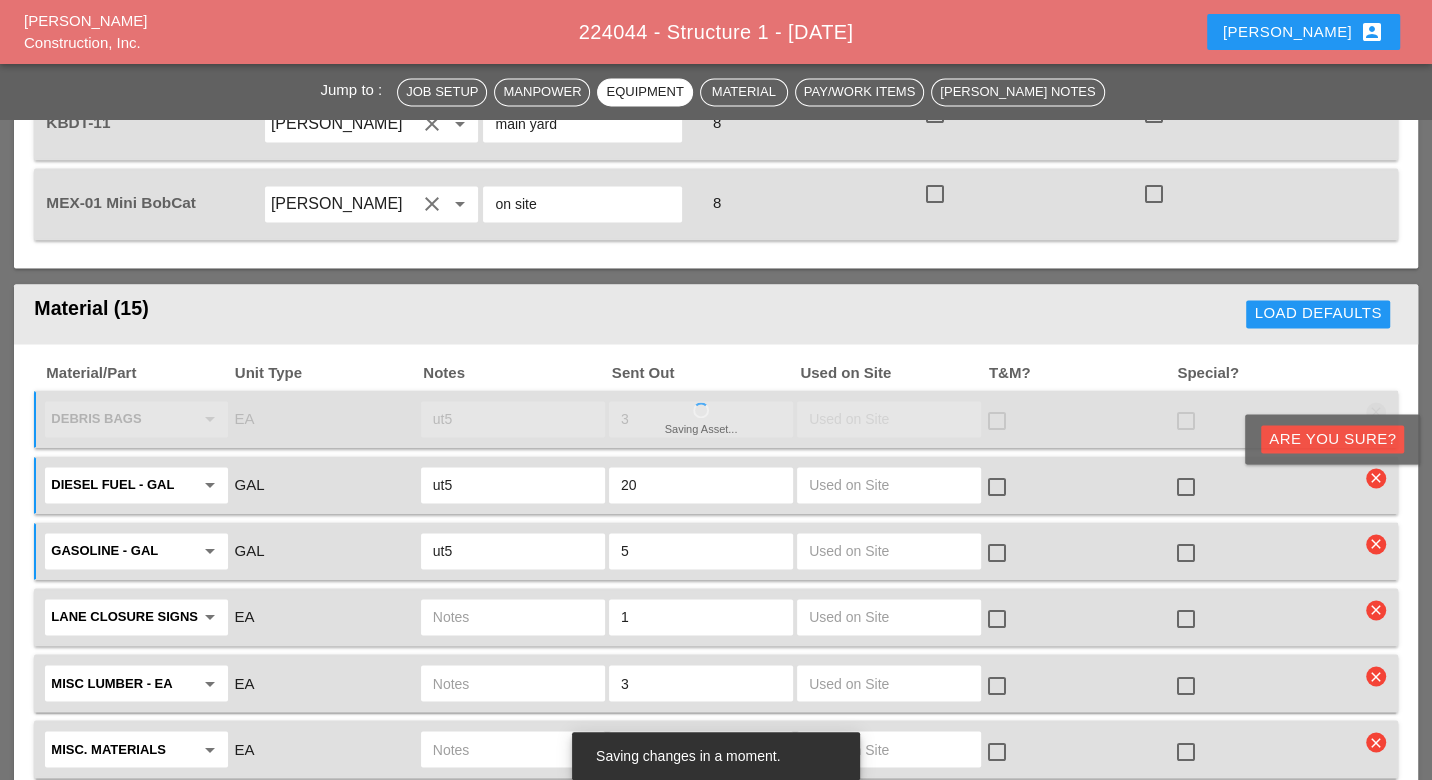 click on "Are you Sure?" at bounding box center (1332, 439) 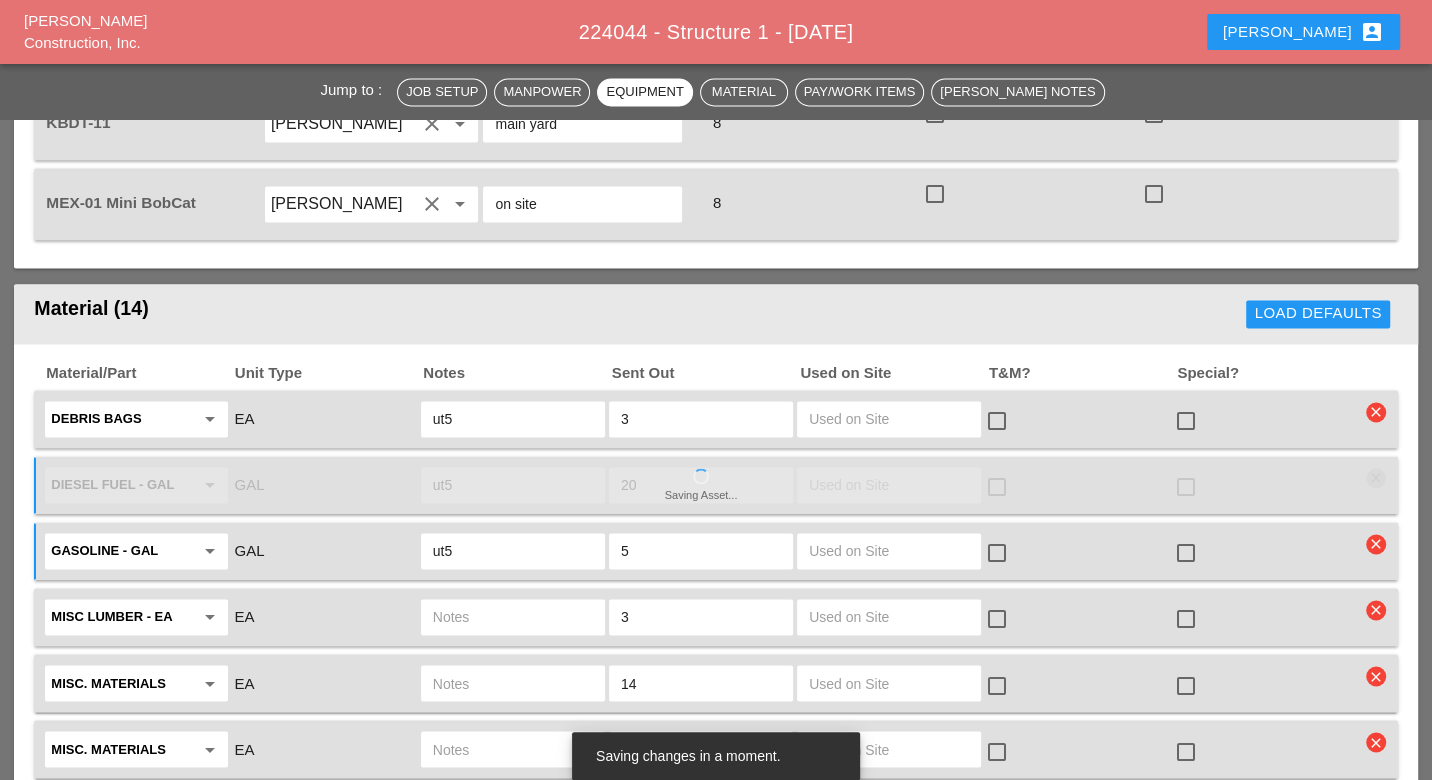 click on "clear" at bounding box center [1376, 610] 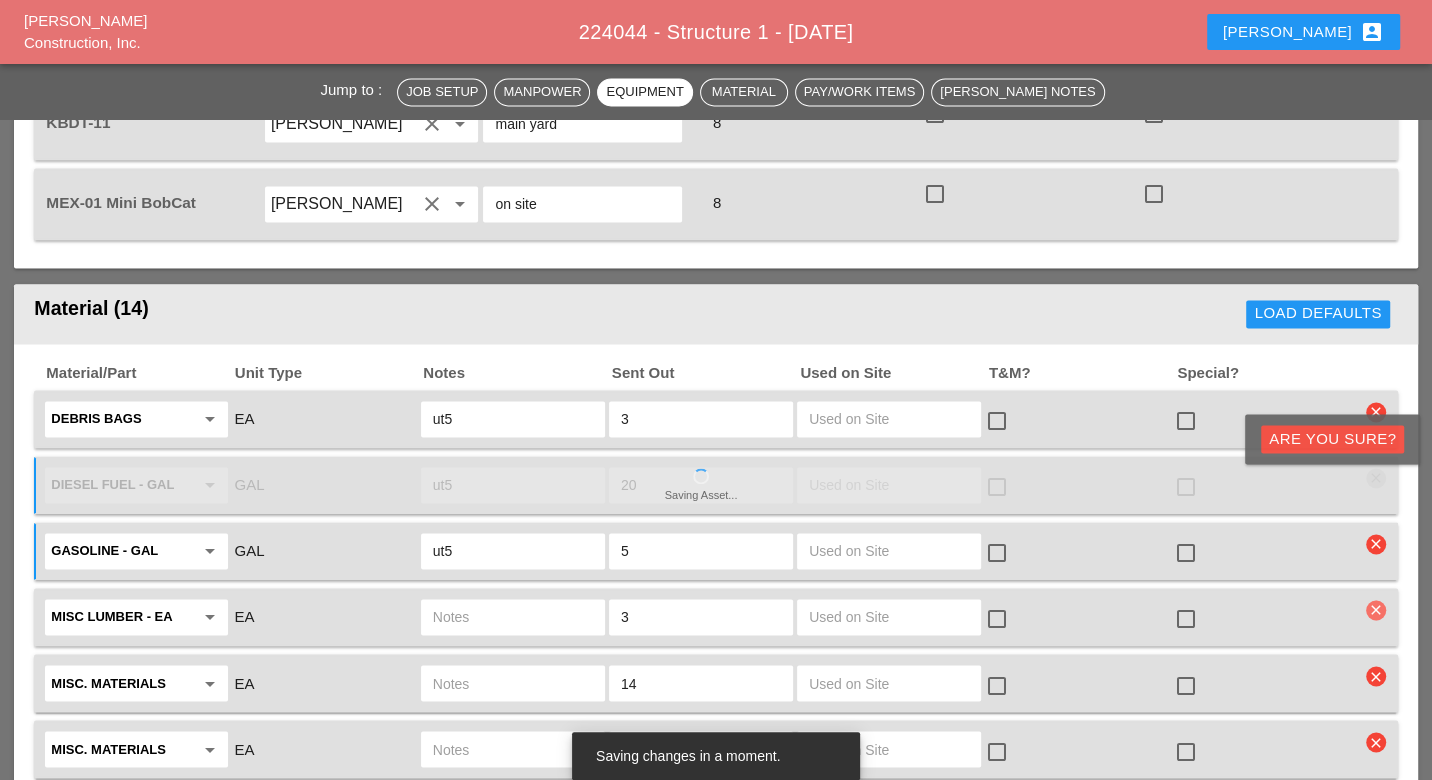 click on "Are you Sure?" at bounding box center [1332, 439] 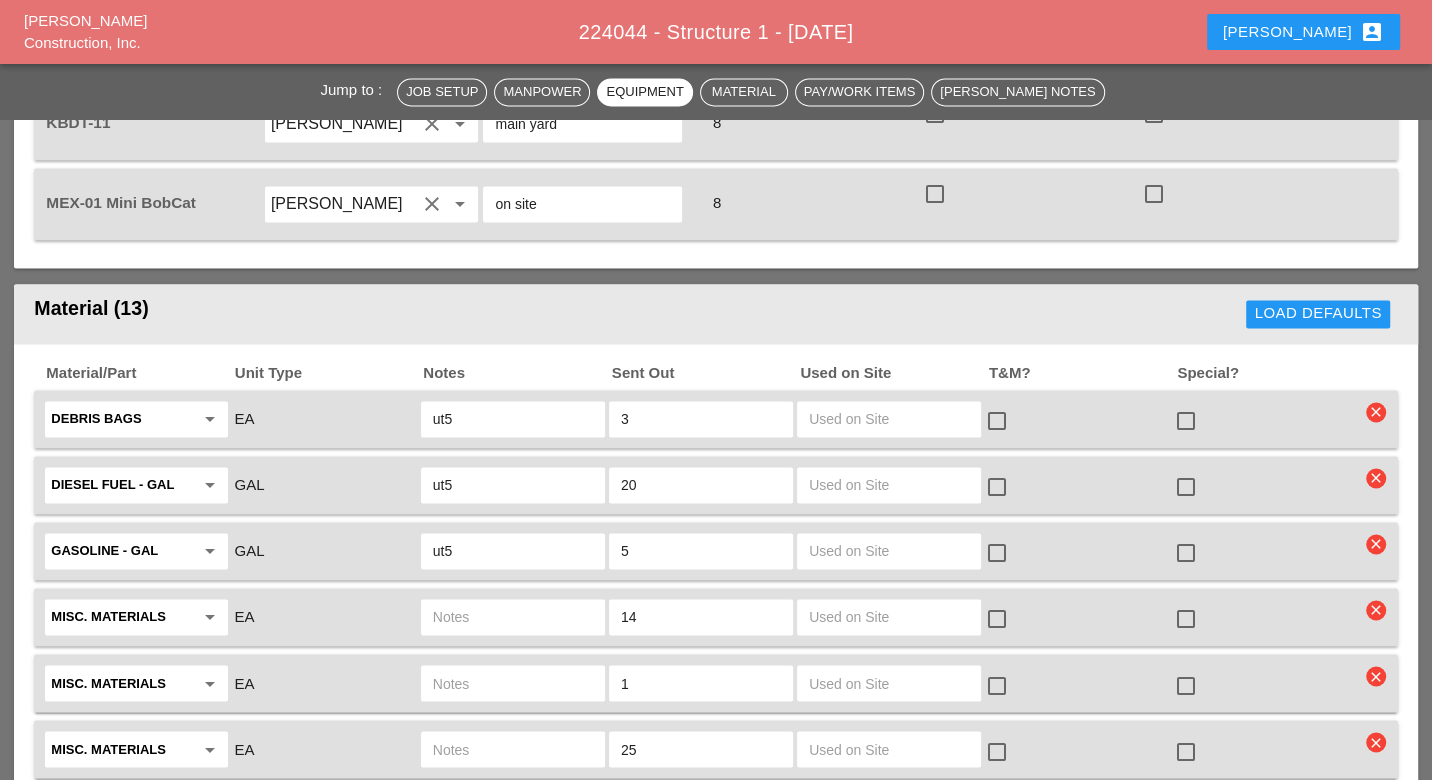 click at bounding box center (513, 617) 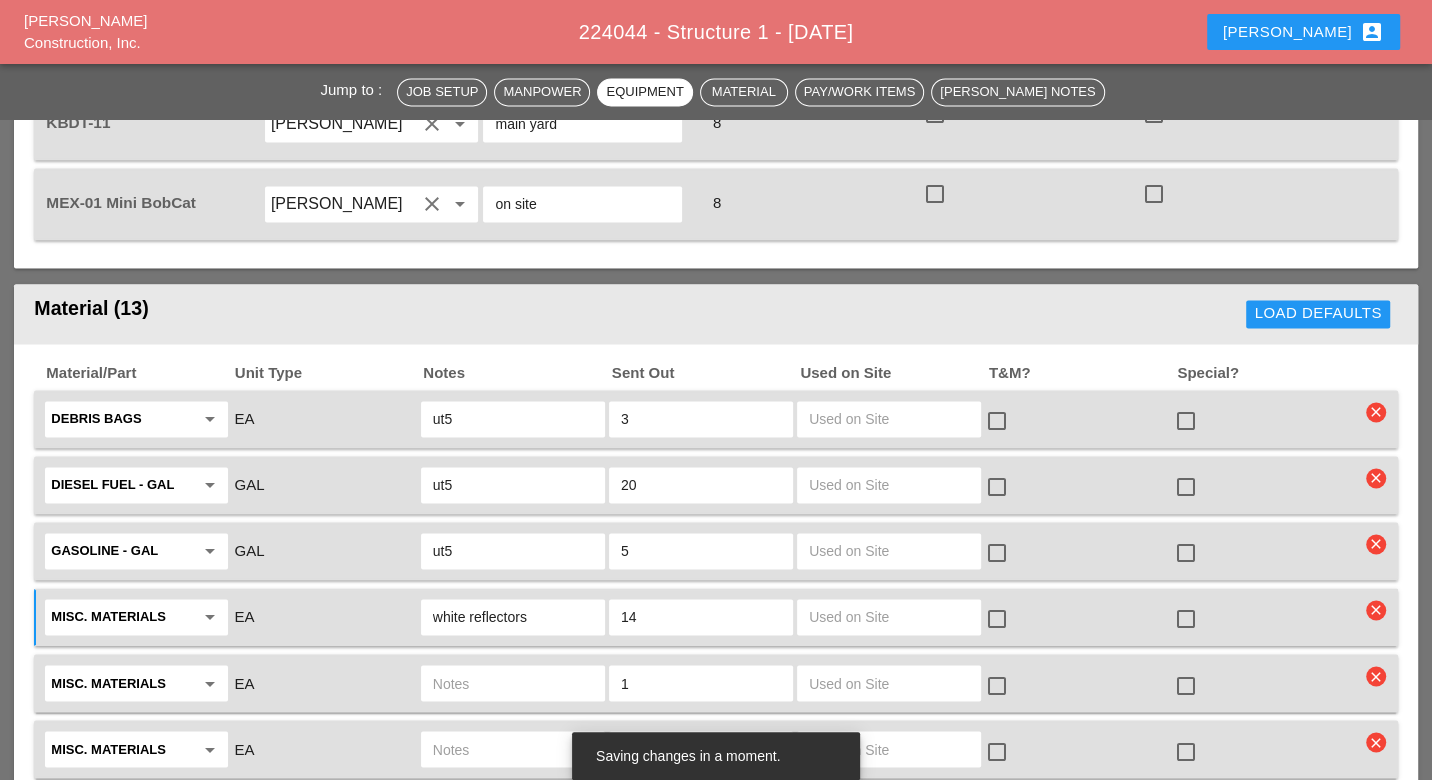 type on "white reflectors" 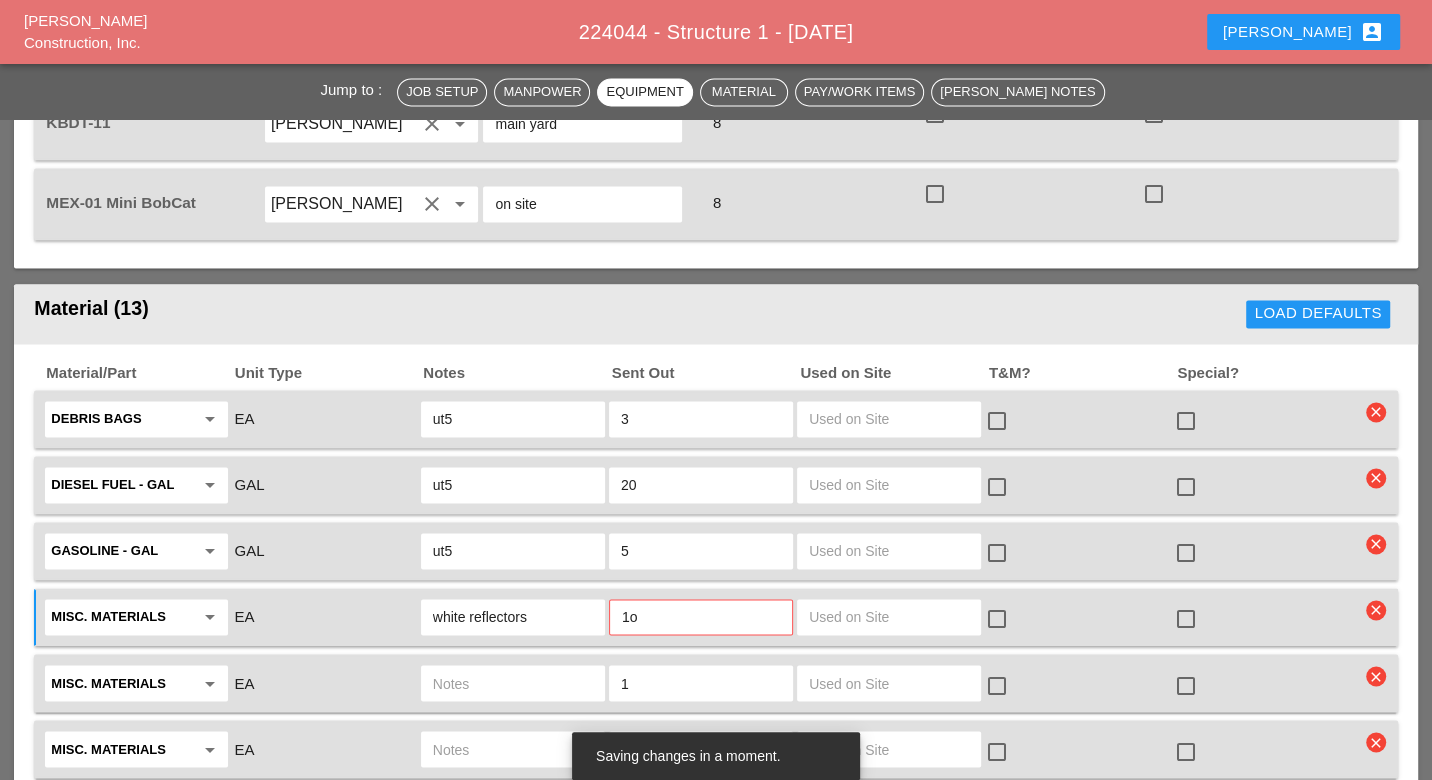 scroll, scrollTop: 2253, scrollLeft: 0, axis: vertical 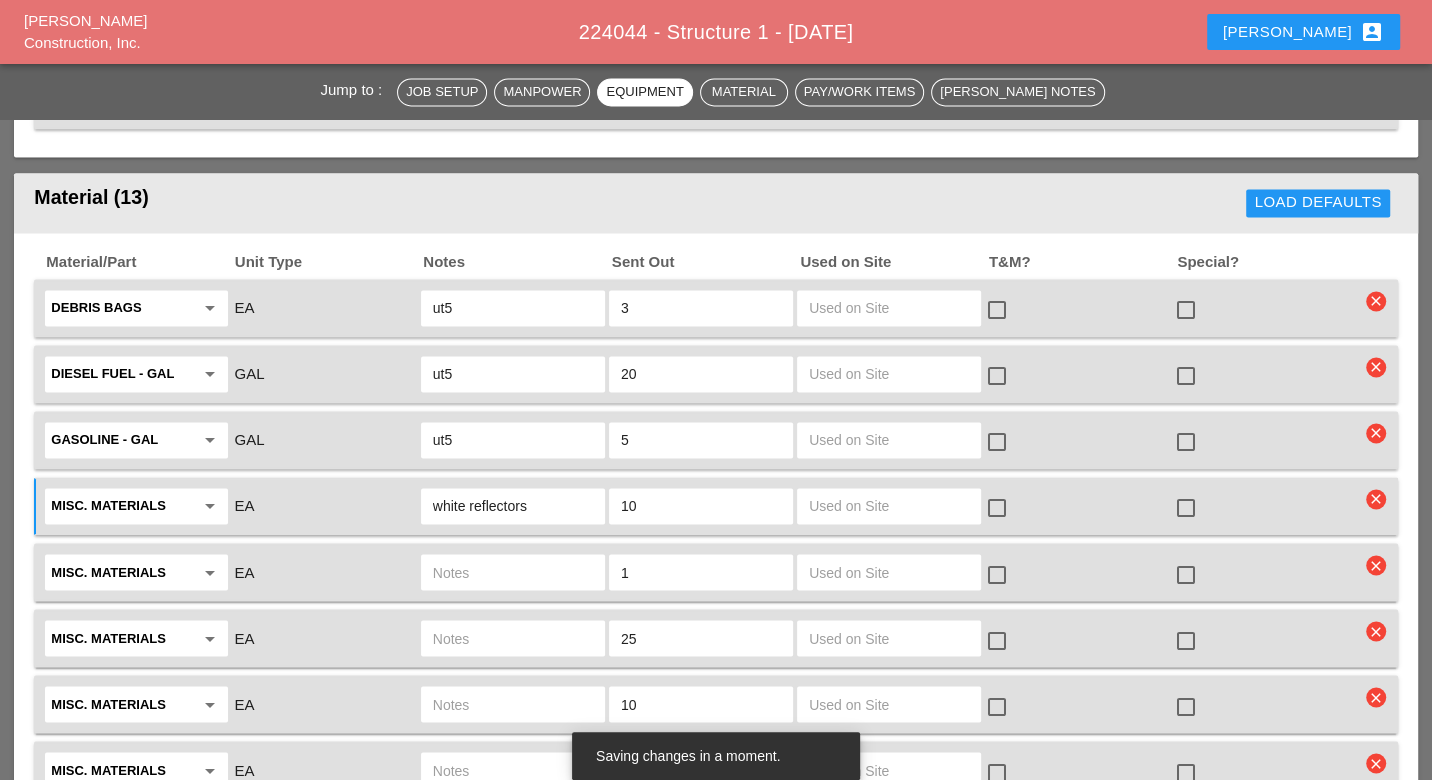type on "10" 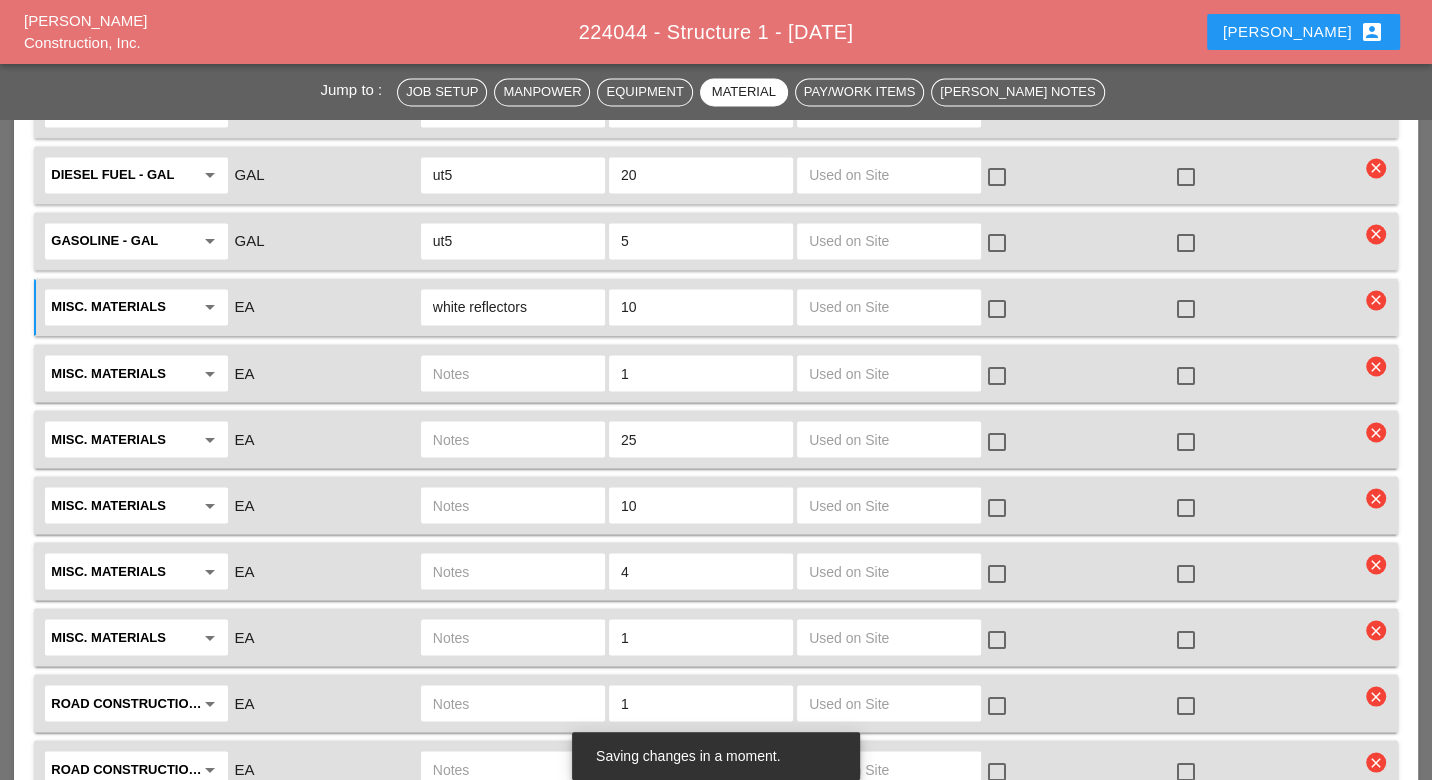 scroll, scrollTop: 2476, scrollLeft: 0, axis: vertical 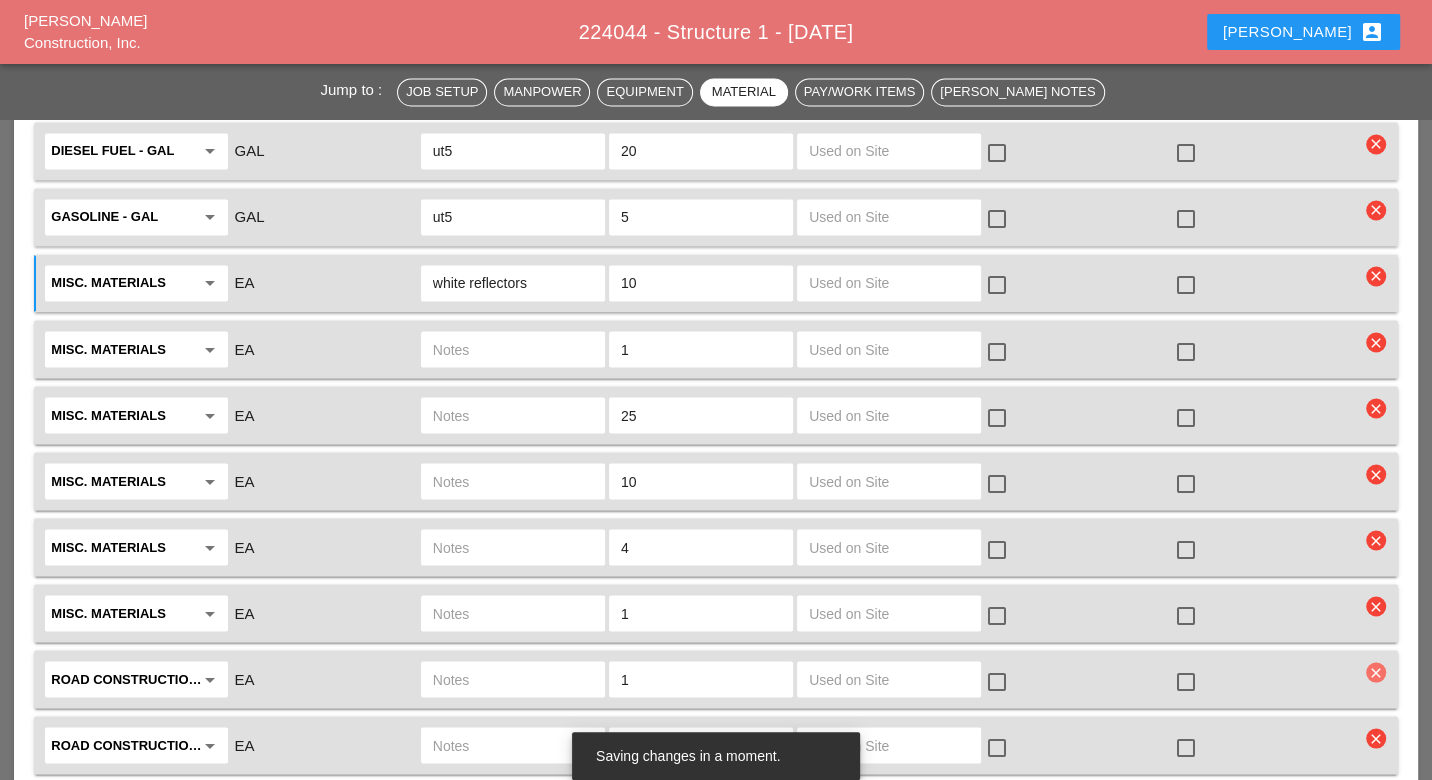 click on "clear" at bounding box center (1376, 672) 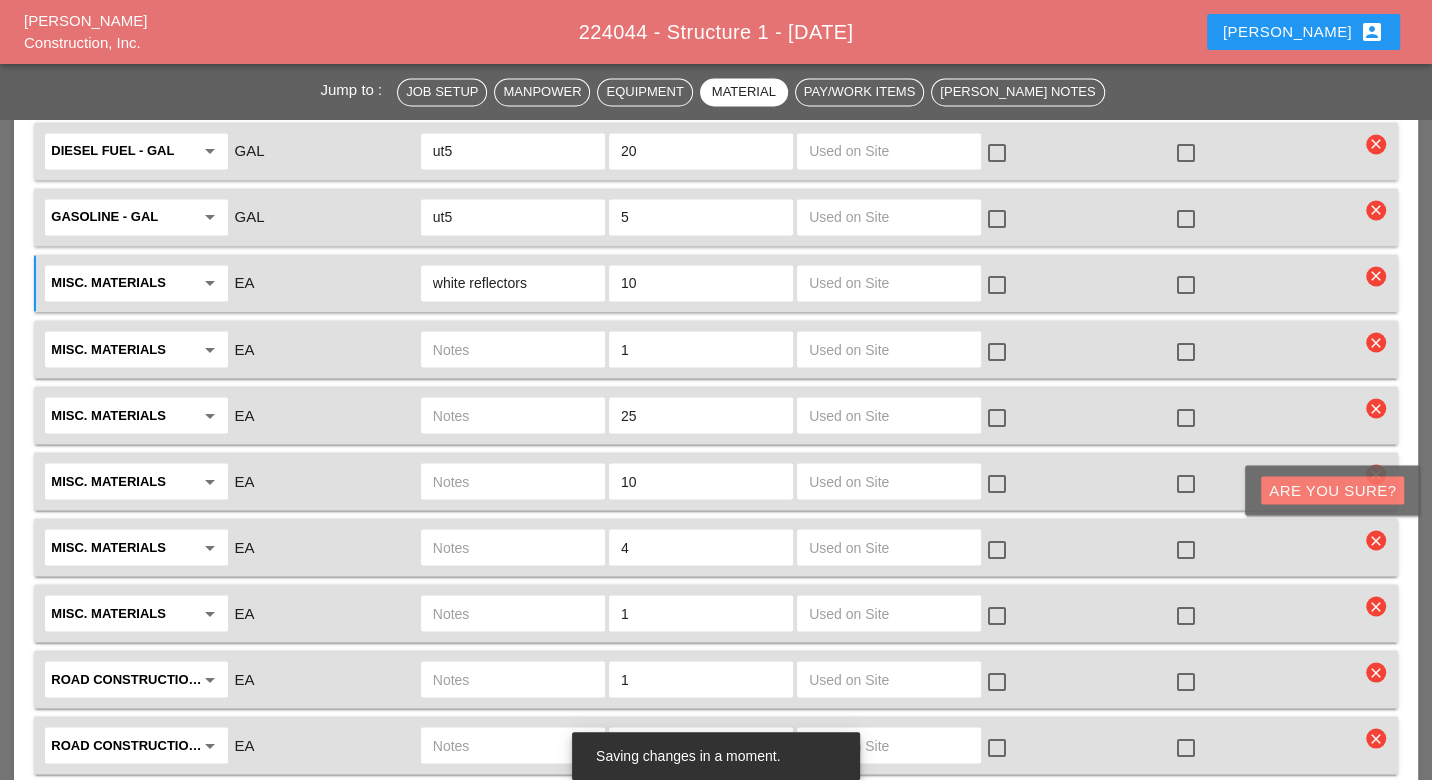 click on "Are you Sure?" at bounding box center [1332, 490] 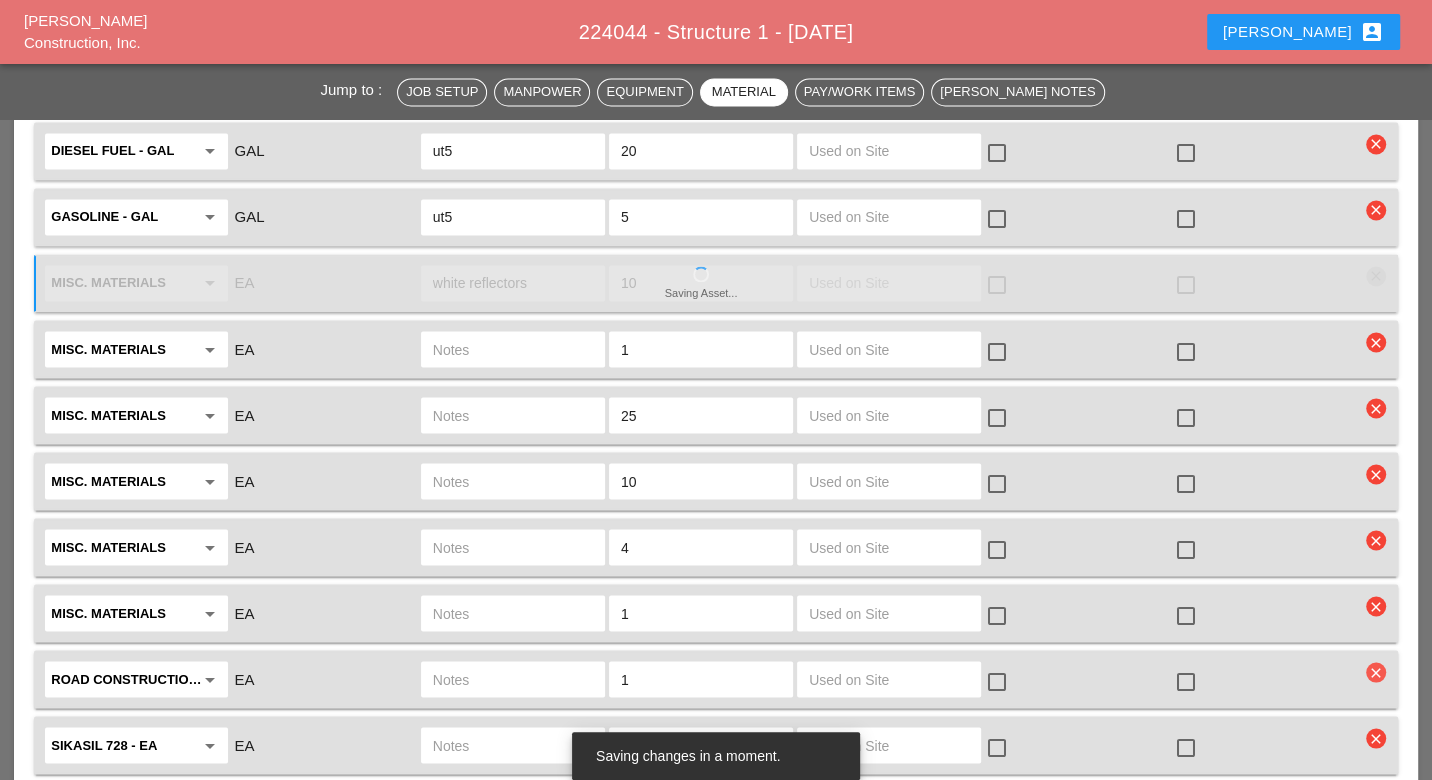 click on "clear" at bounding box center (1376, 672) 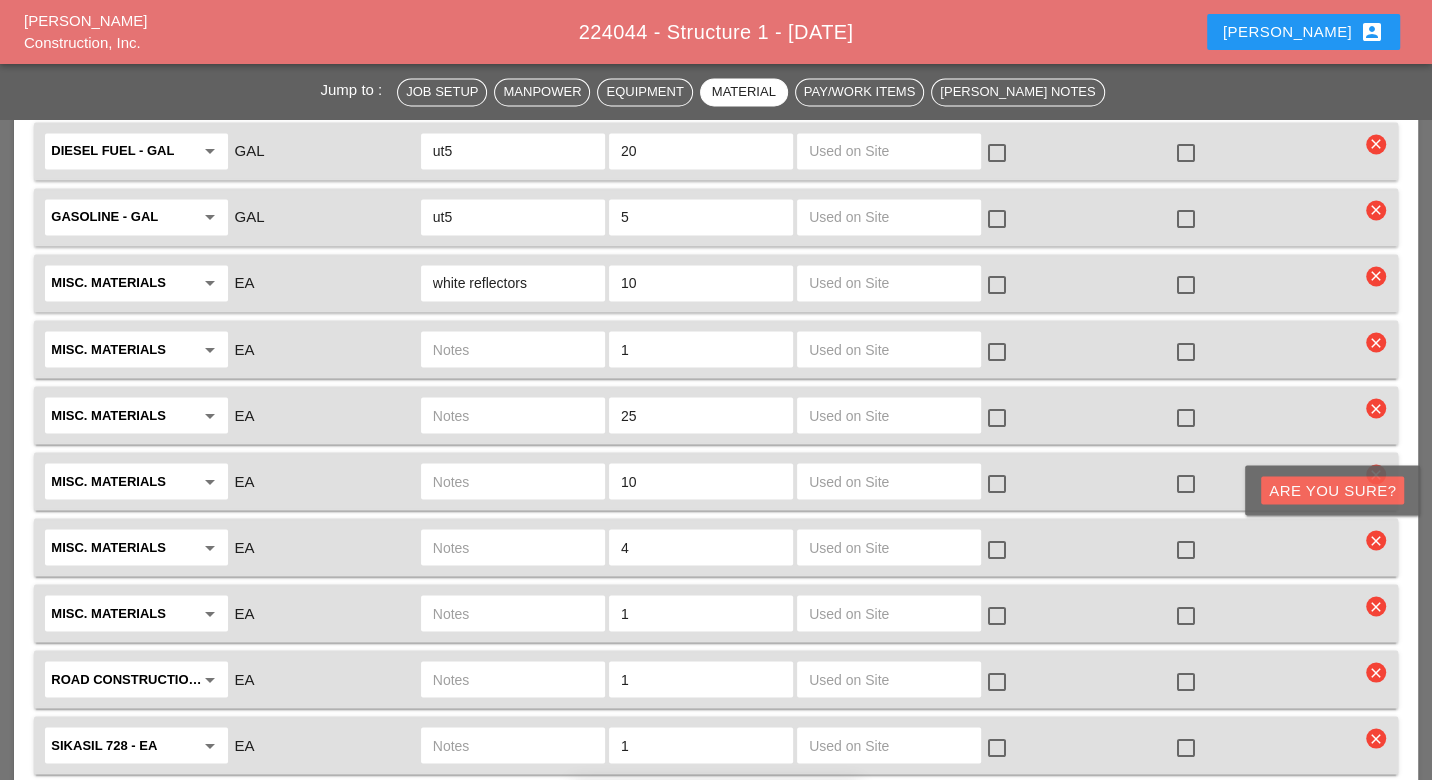 click on "Are you Sure?" at bounding box center (1332, 490) 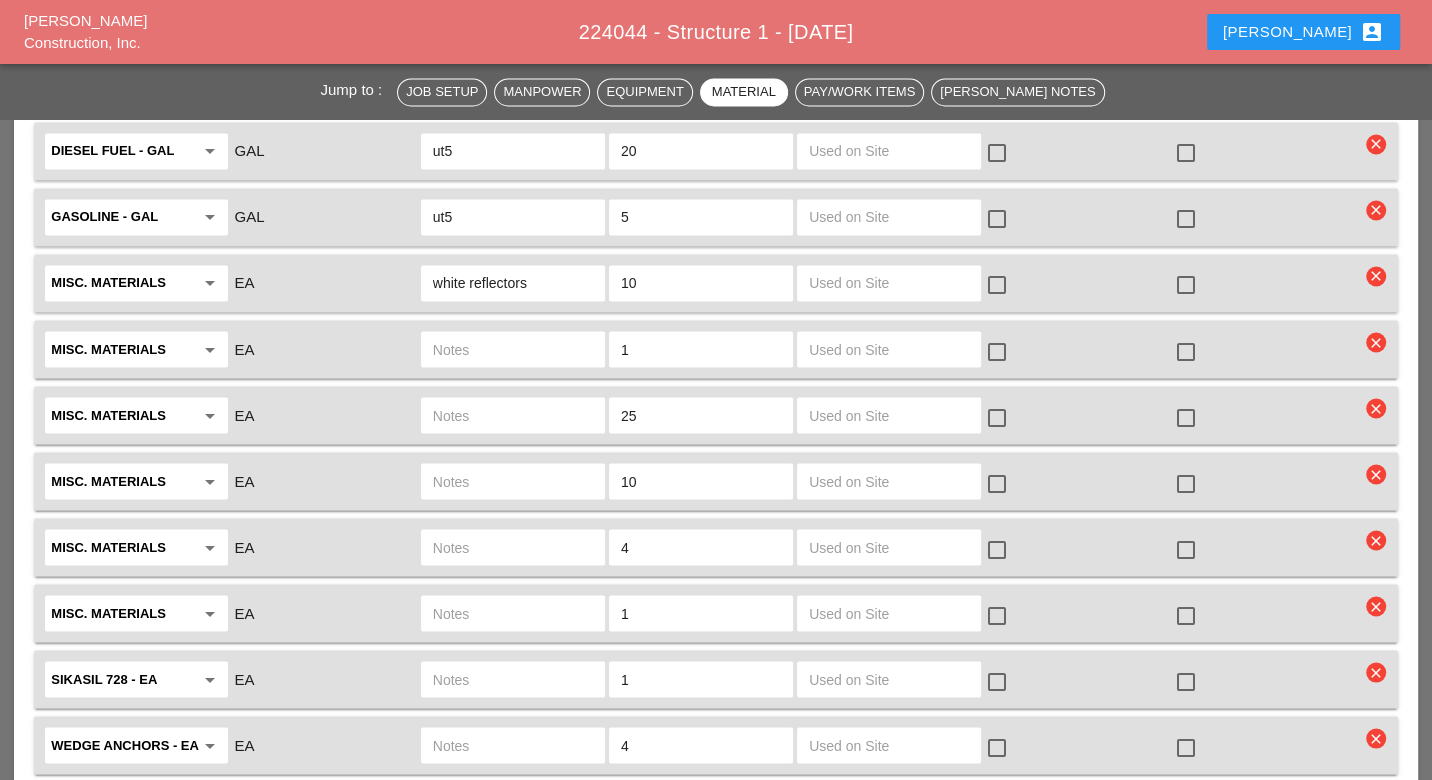 click on "clear" at bounding box center (1376, 672) 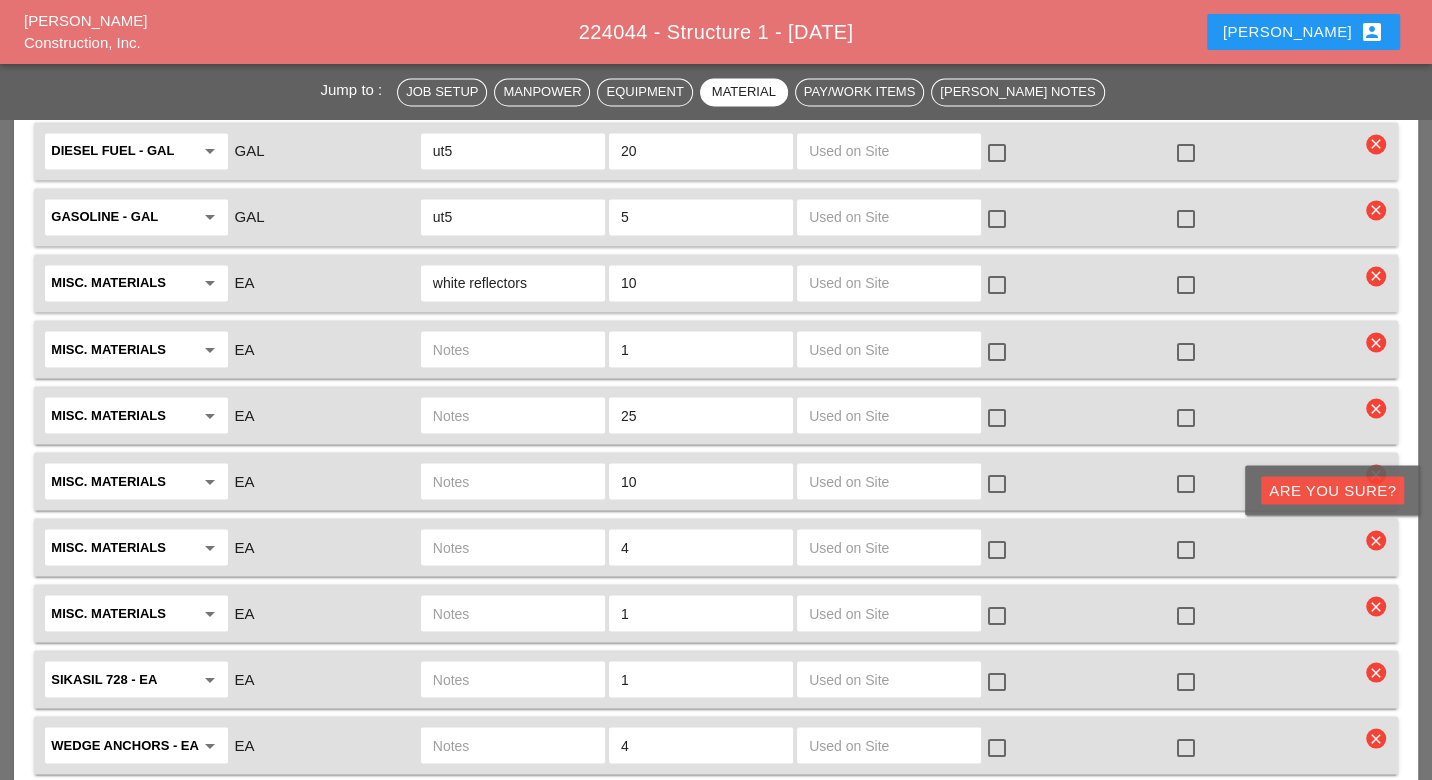 click at bounding box center (513, 679) 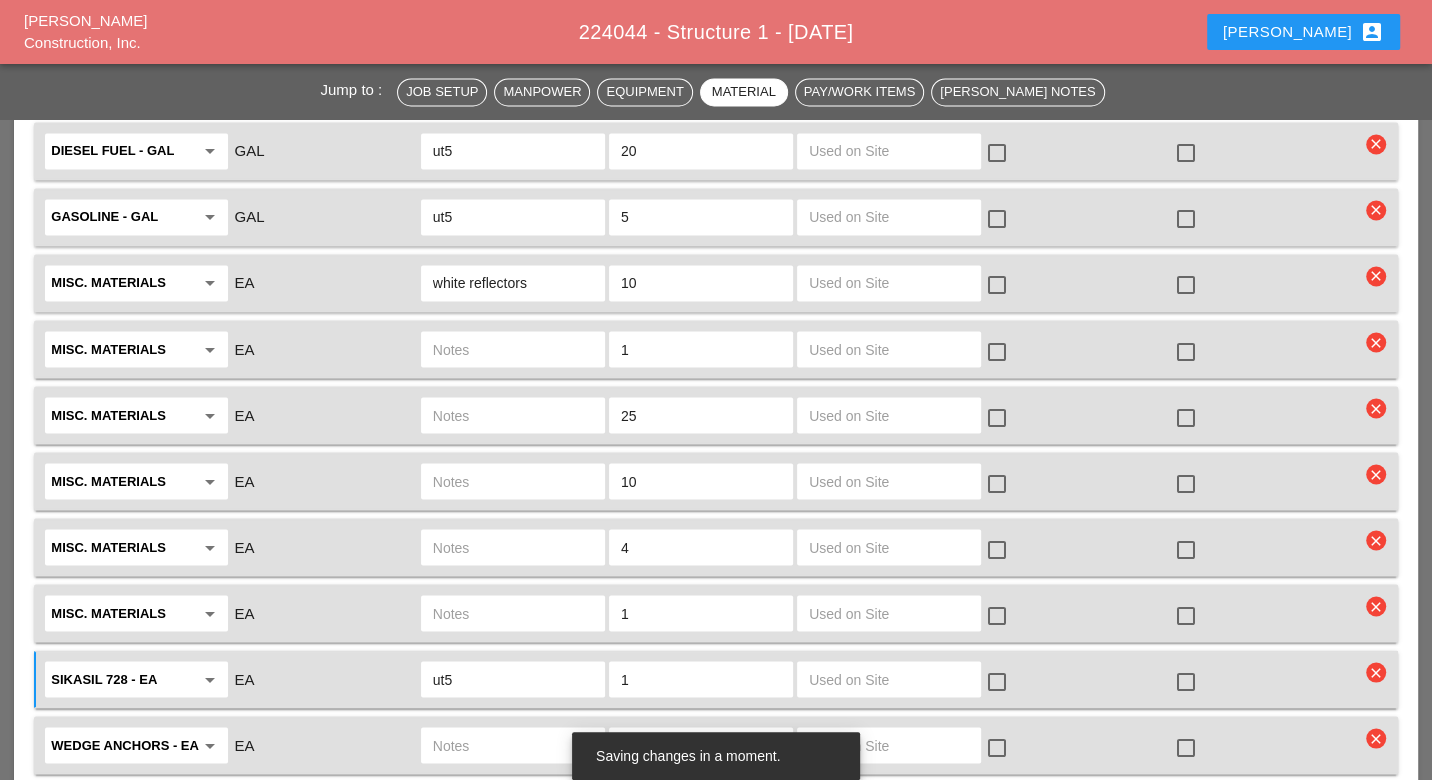 scroll, scrollTop: 2587, scrollLeft: 0, axis: vertical 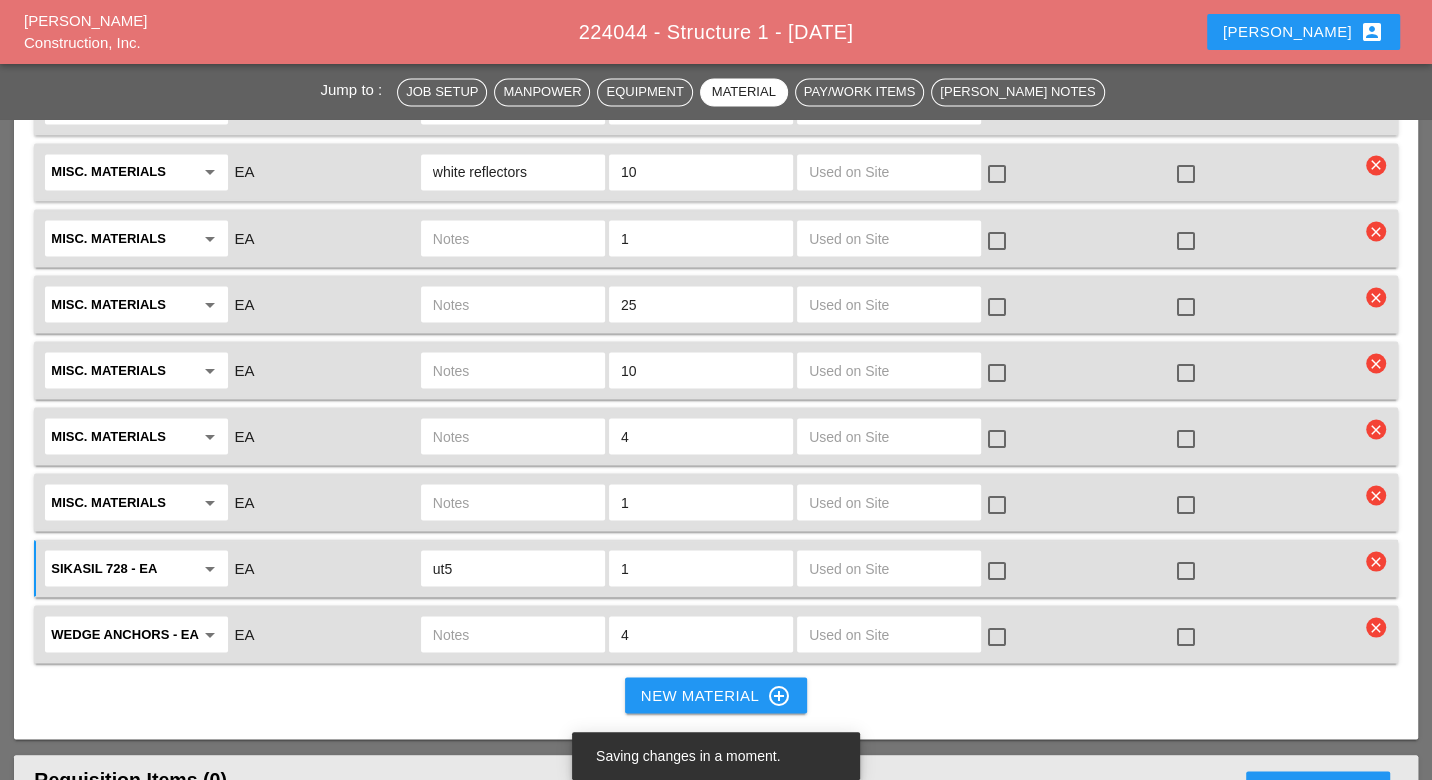 type on "ut5" 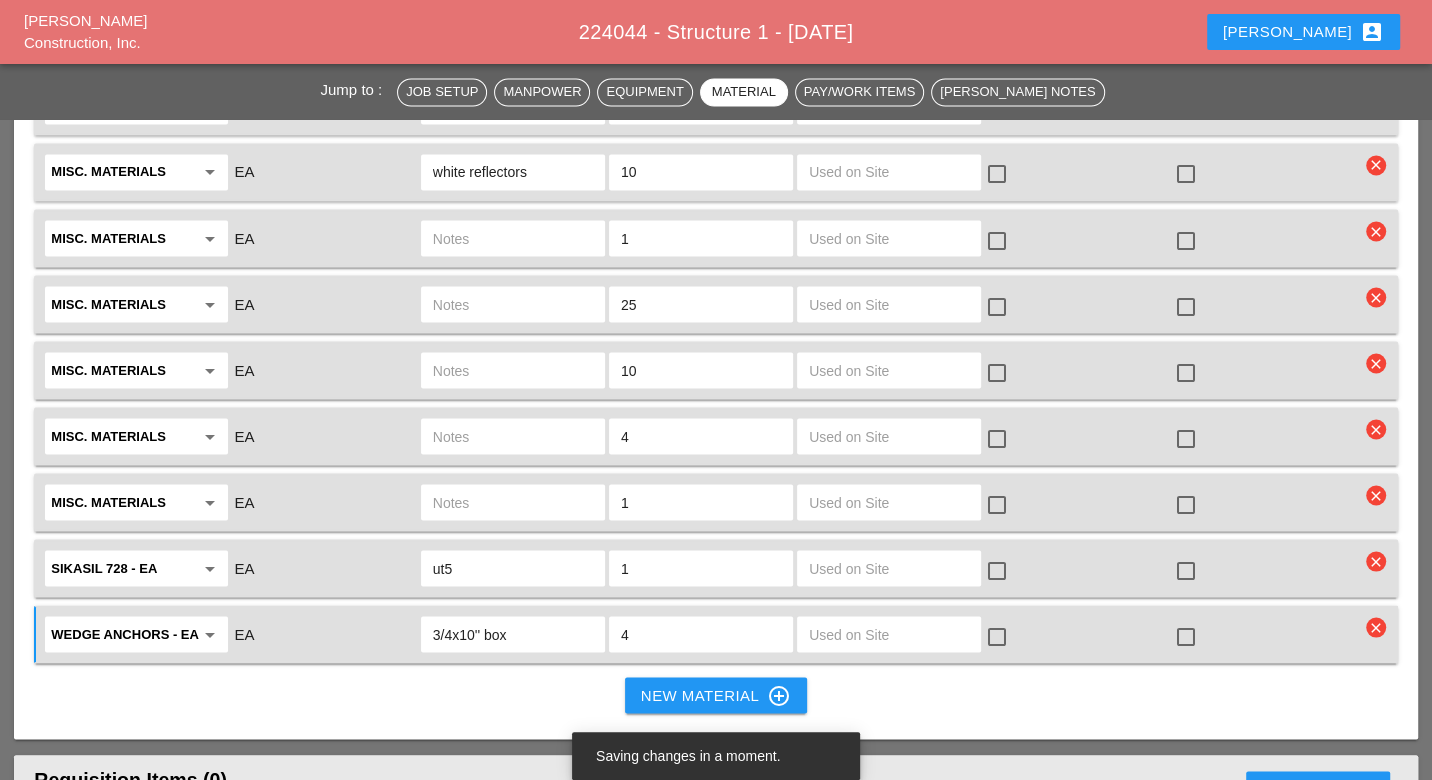 type on "3/4x10'' box" 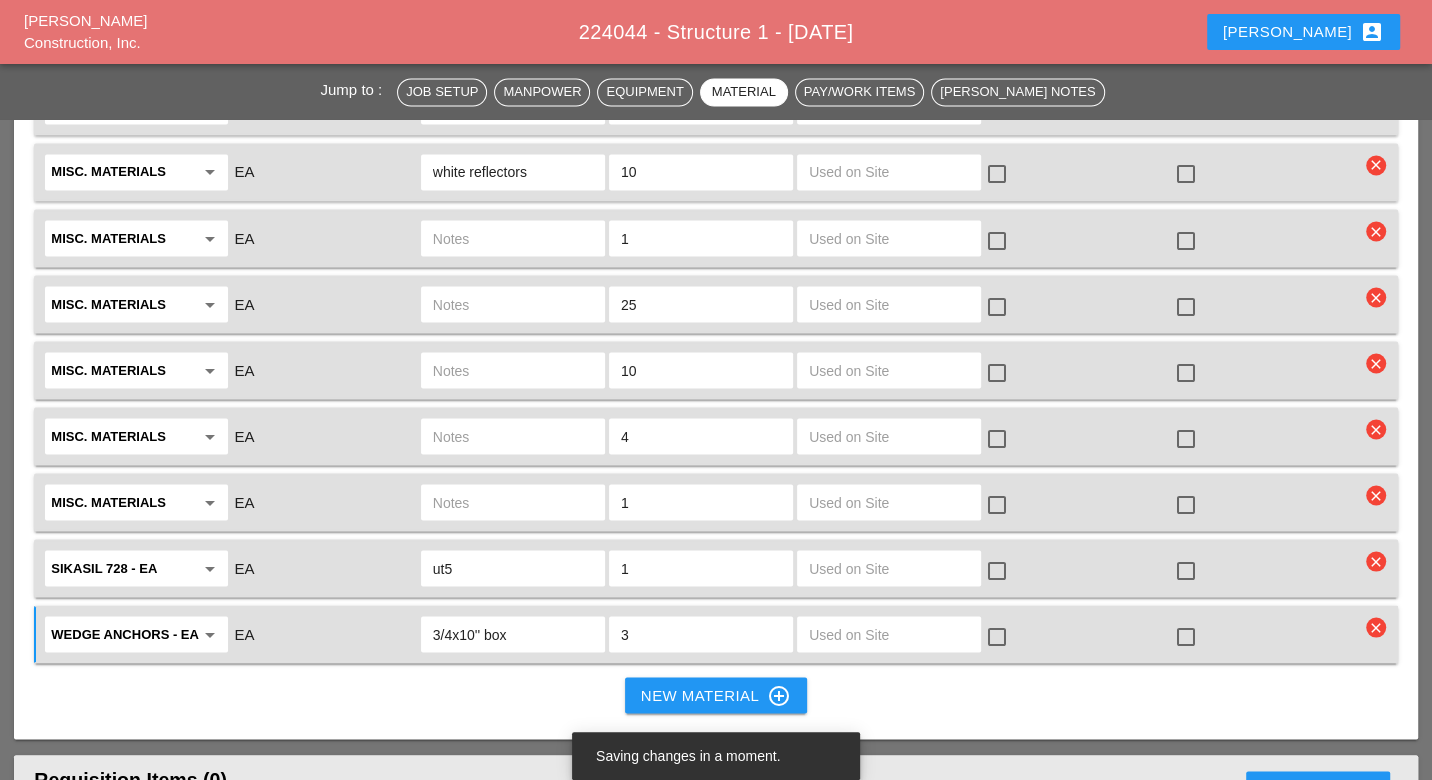 type on "3" 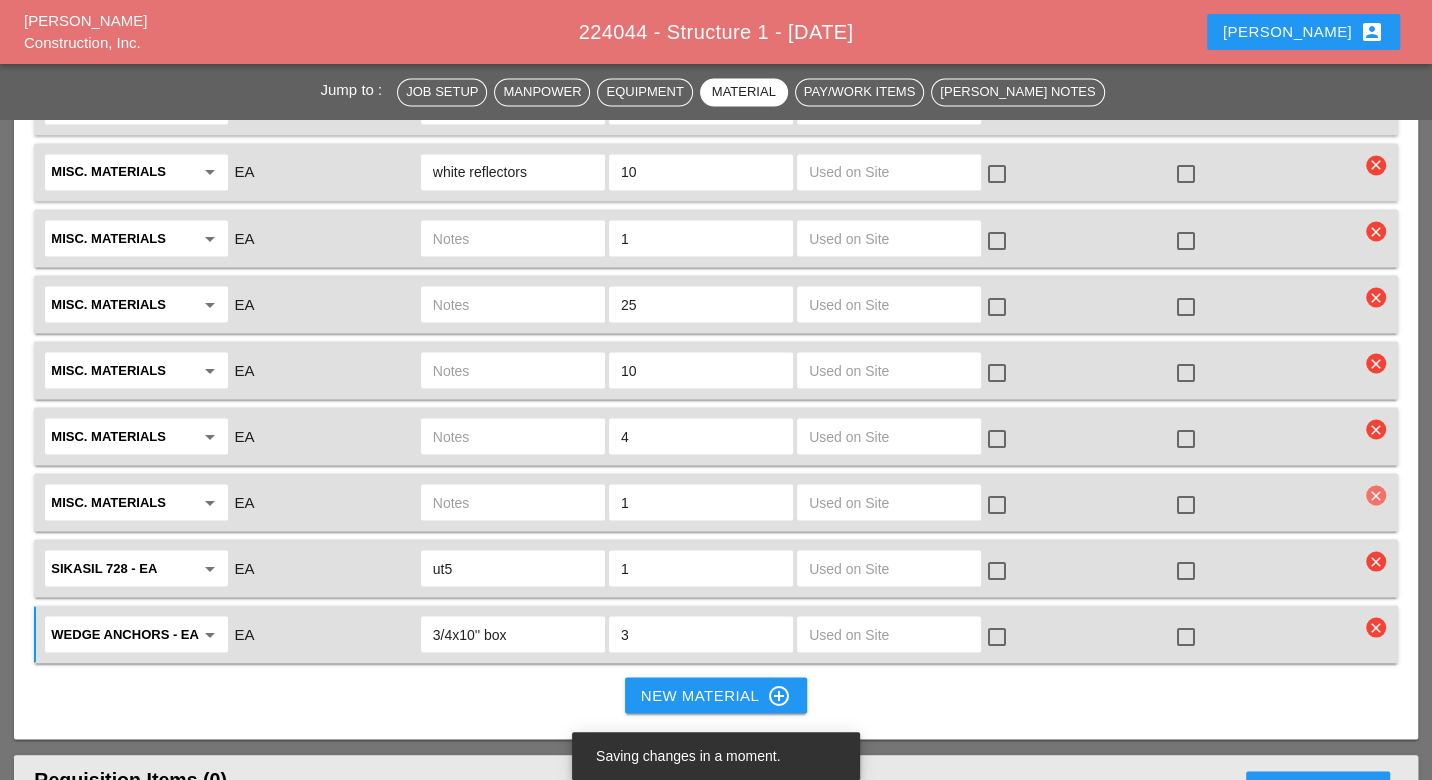 click on "clear" at bounding box center [1376, 495] 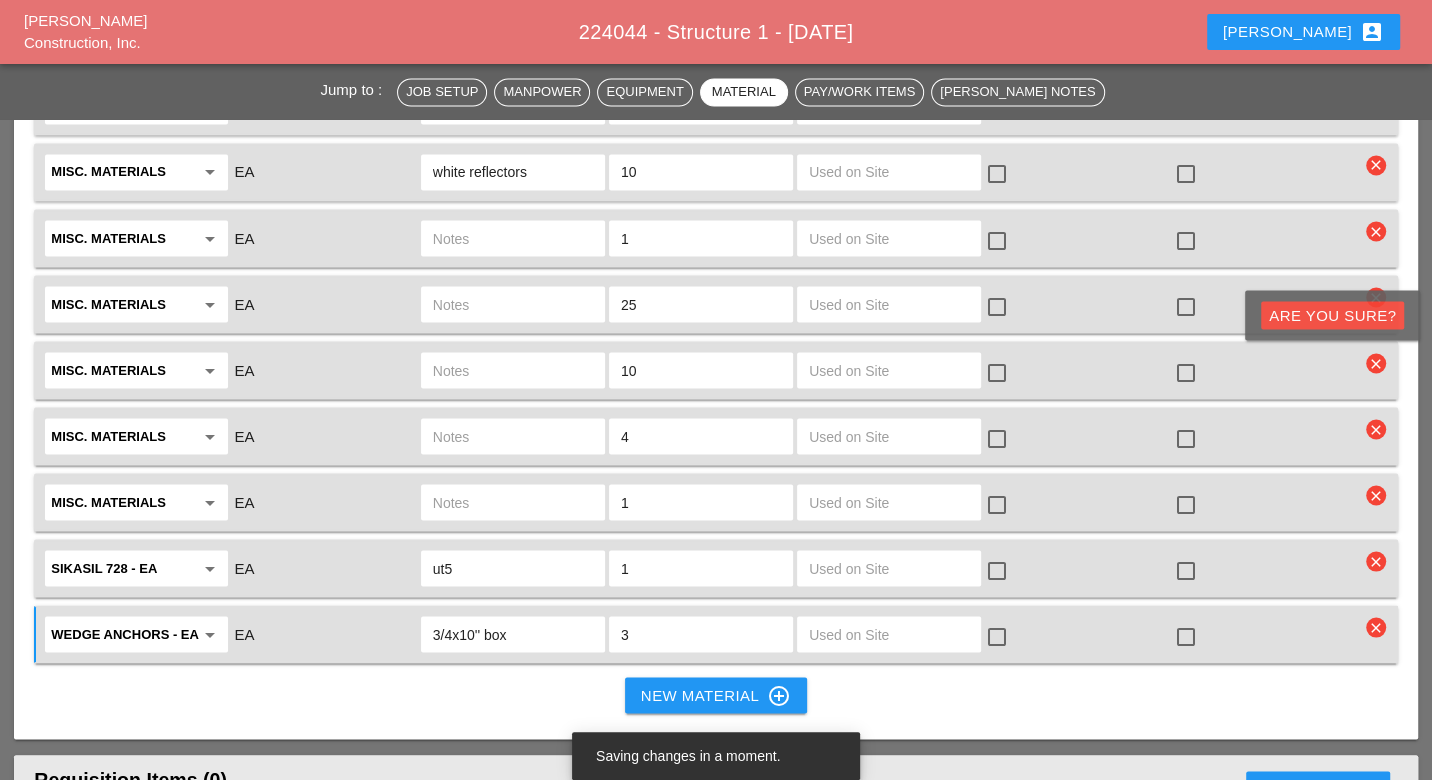 click on "Are you Sure?" at bounding box center (1332, 315) 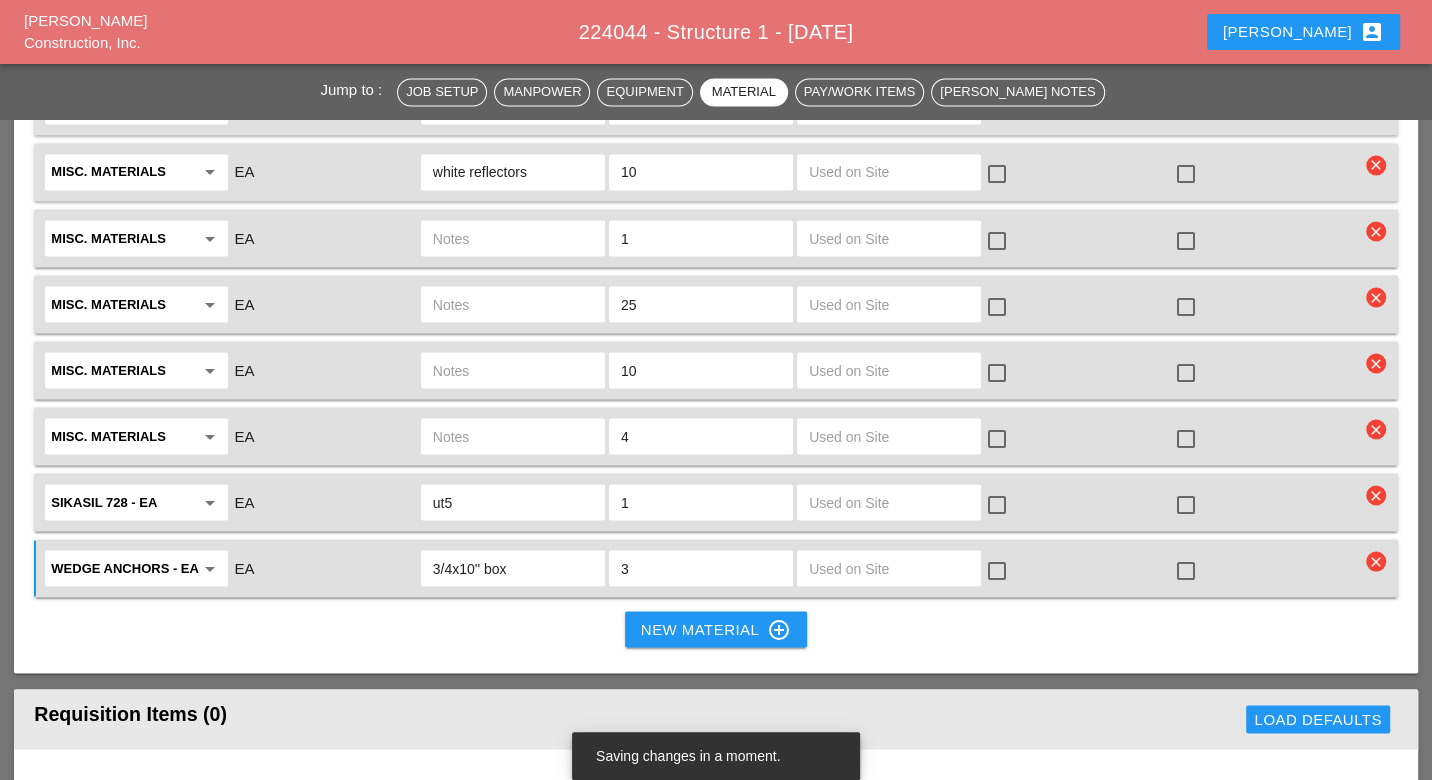 click on "clear" at bounding box center [1376, 429] 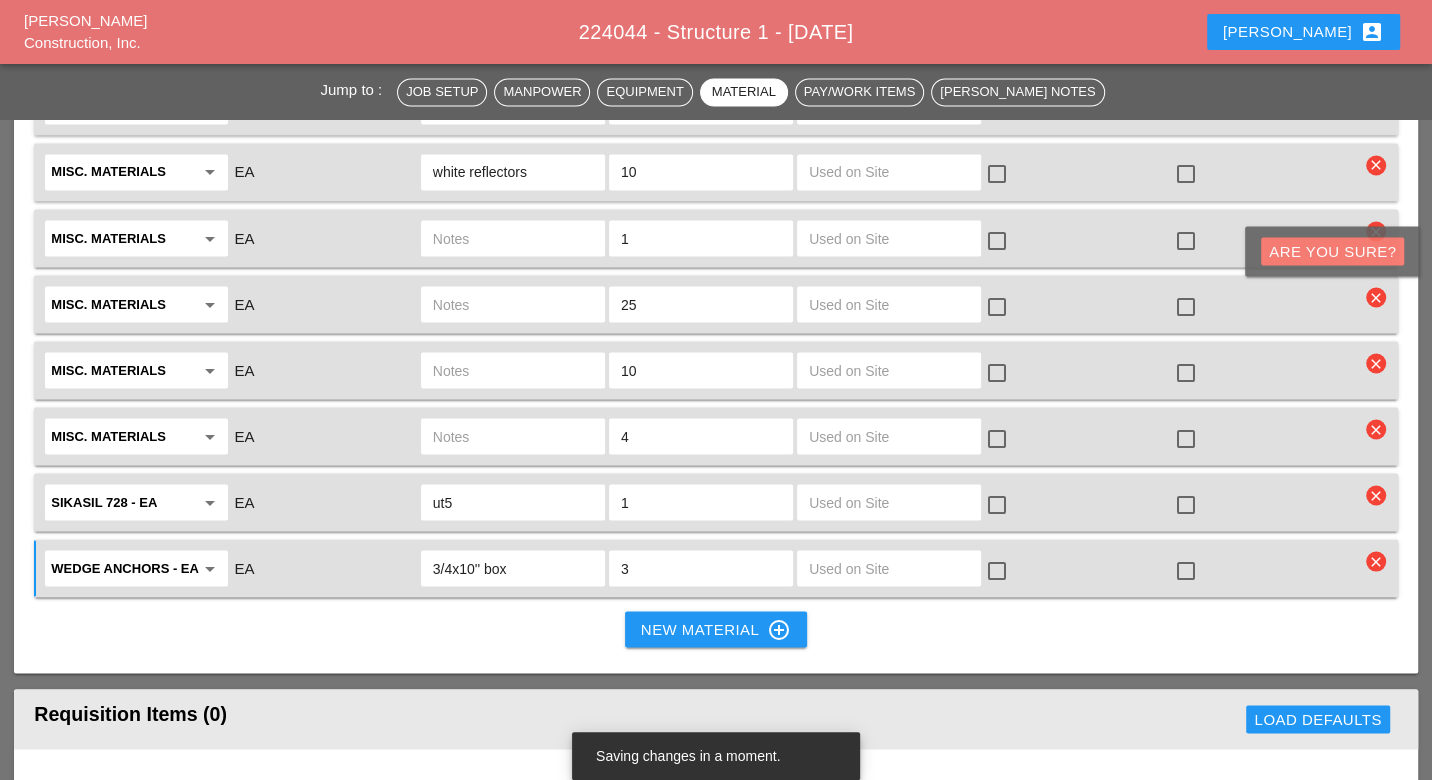 click on "Are you Sure?" at bounding box center (1332, 251) 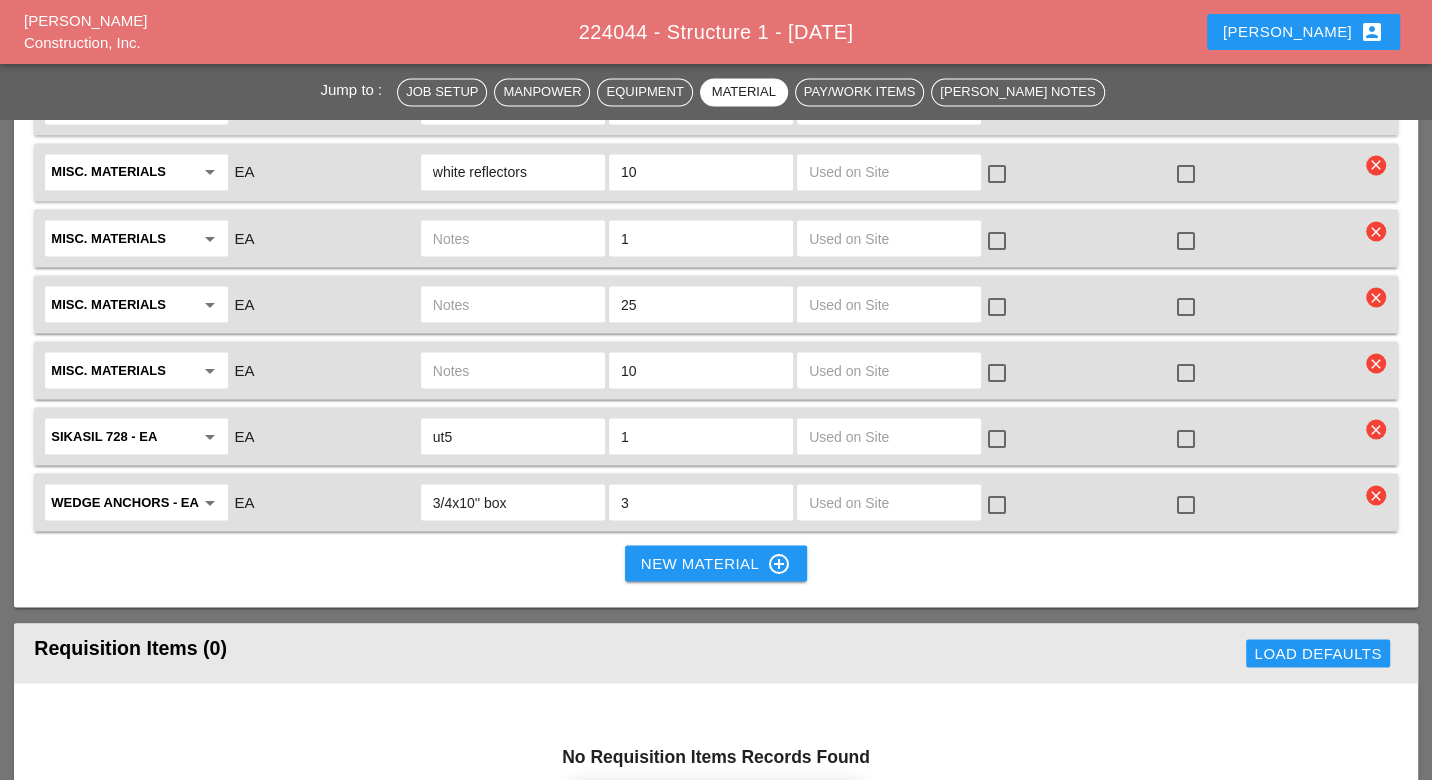 click on "clear" at bounding box center [1376, 363] 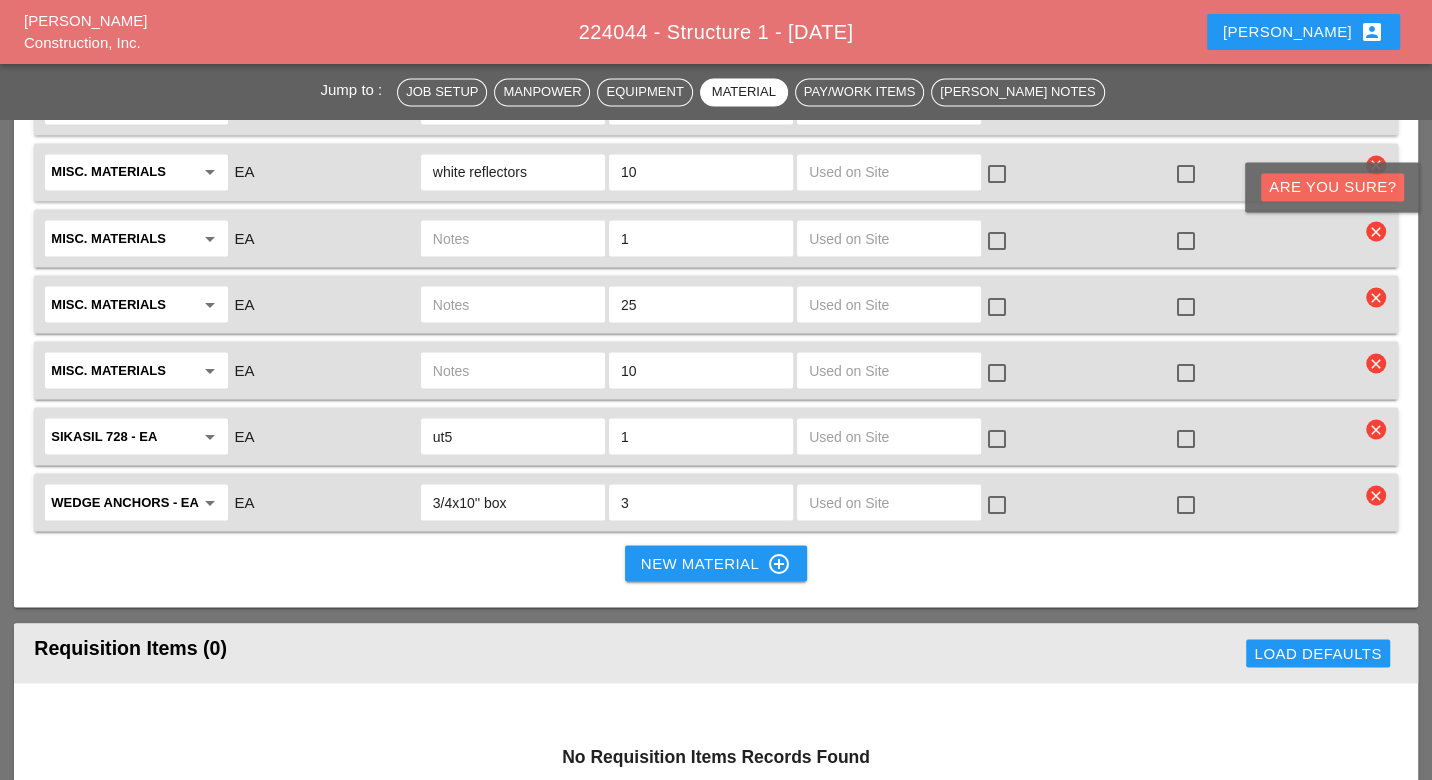 drag, startPoint x: 1375, startPoint y: 184, endPoint x: 1332, endPoint y: 227, distance: 60.811184 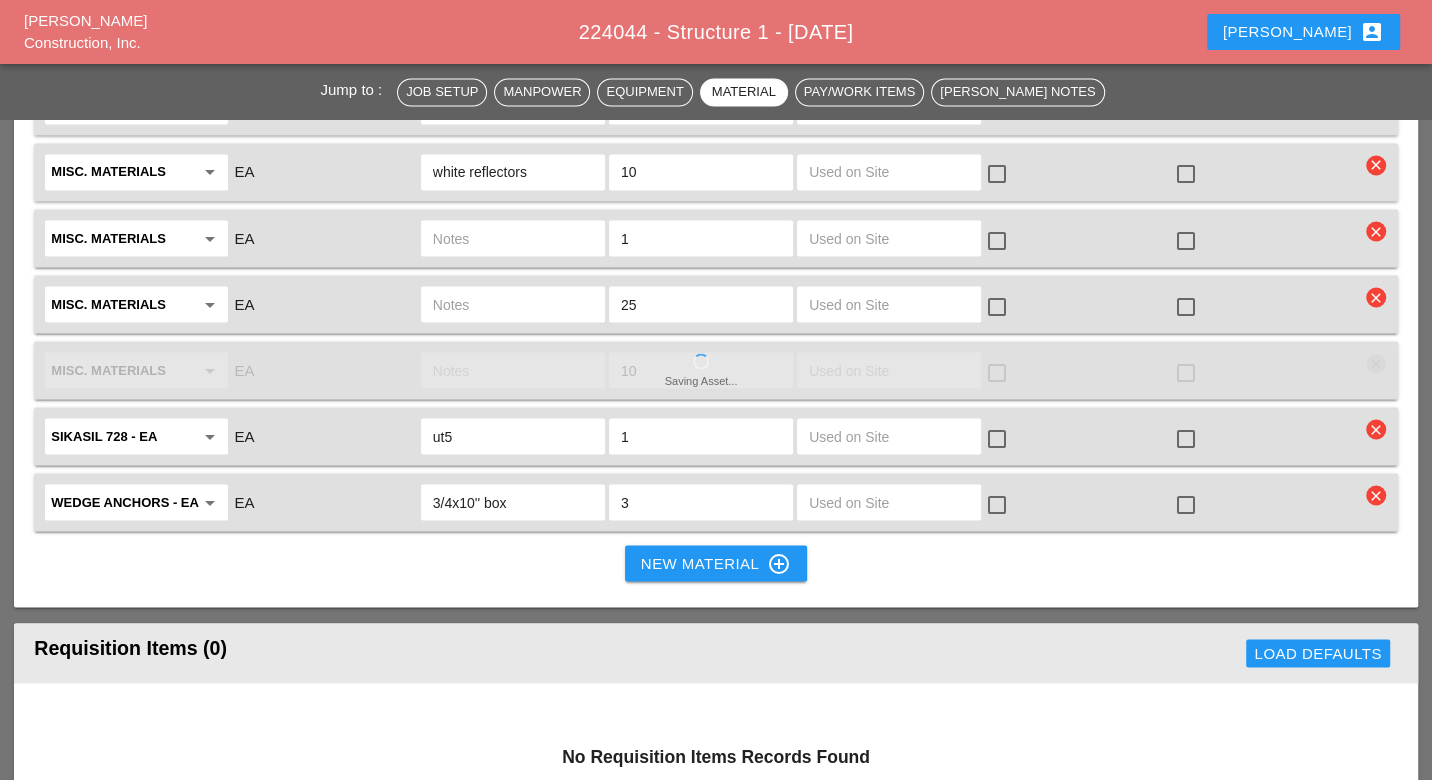 scroll, scrollTop: 2476, scrollLeft: 0, axis: vertical 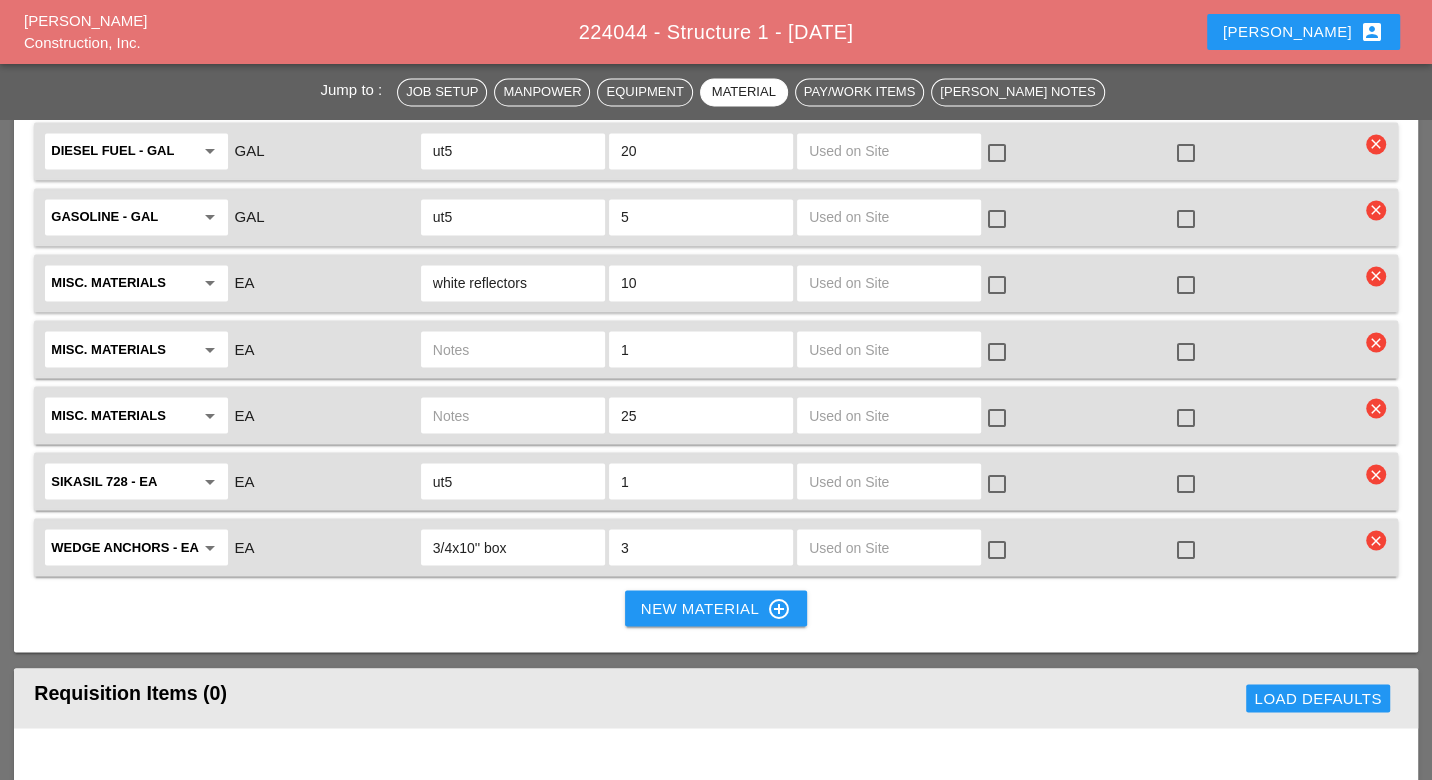 click on "clear" at bounding box center (1376, 408) 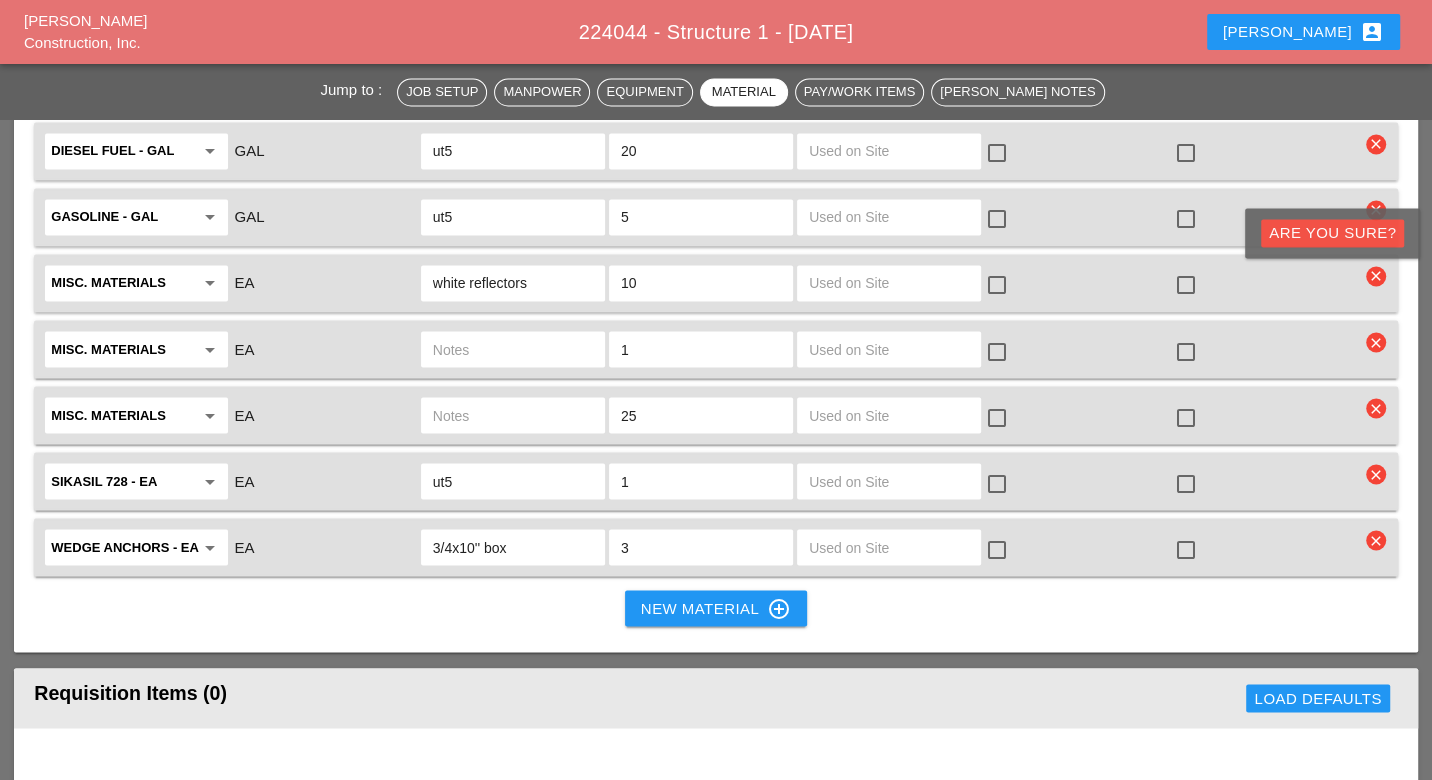 click on "Are you Sure?" at bounding box center (1332, 233) 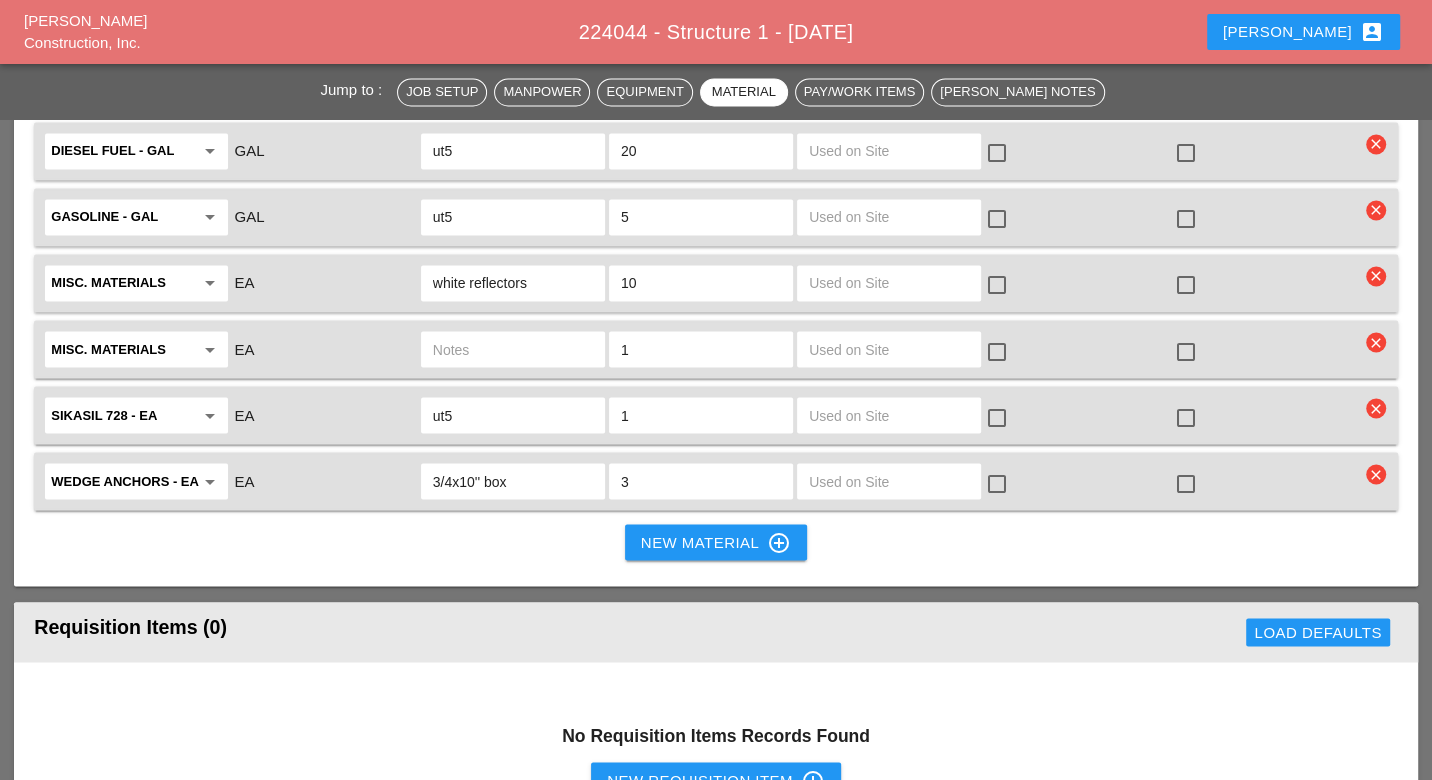 scroll, scrollTop: 2365, scrollLeft: 0, axis: vertical 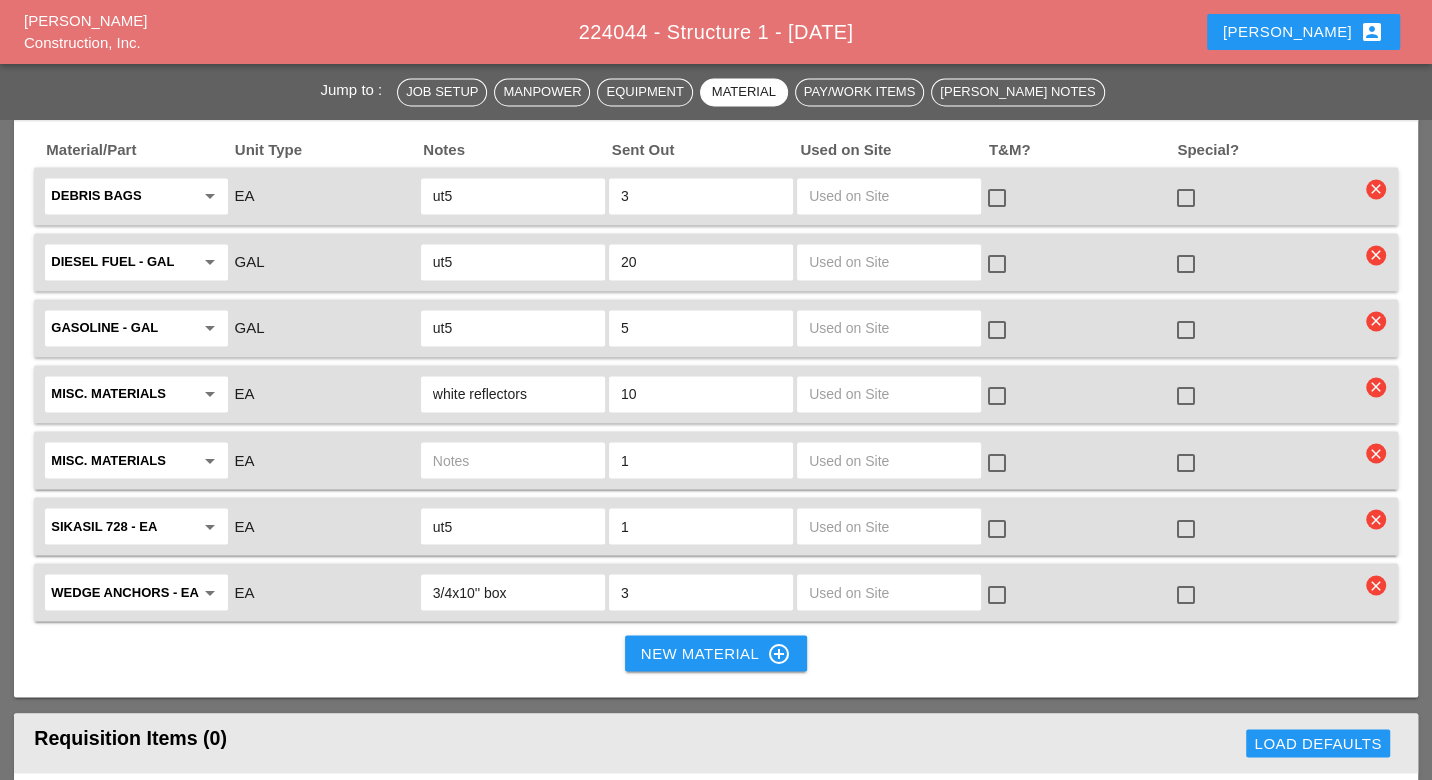click on "clear" at bounding box center [1376, 453] 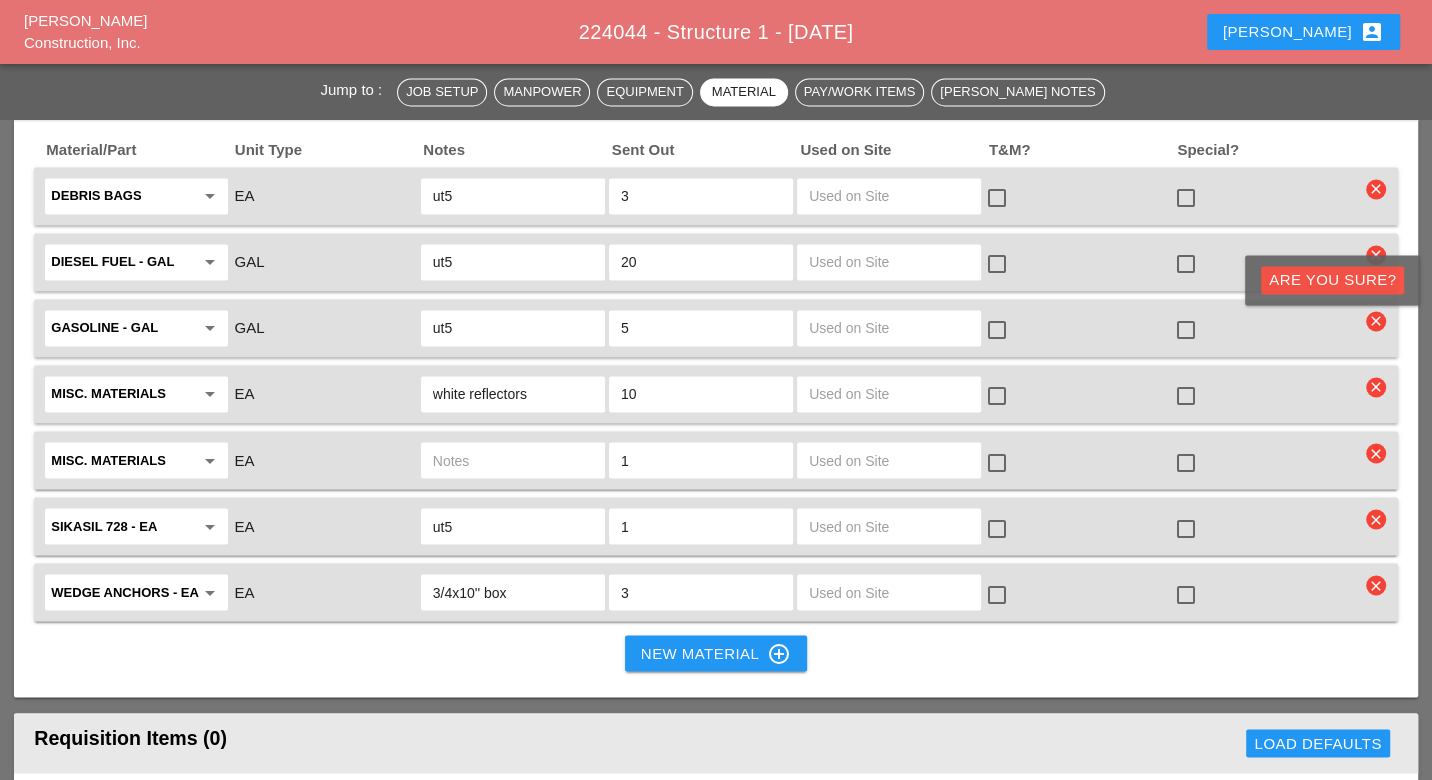 click on "Are you Sure?" at bounding box center [1332, 280] 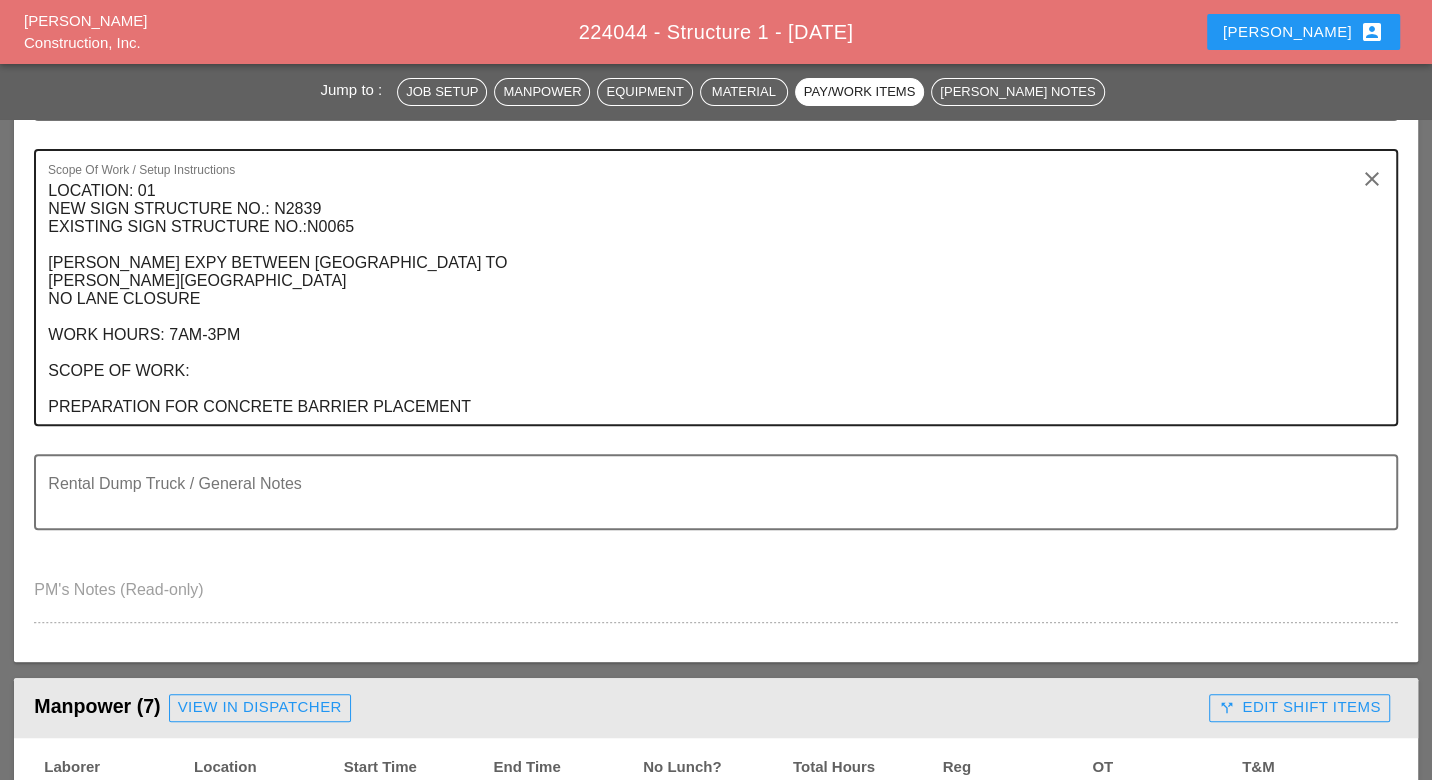 scroll, scrollTop: 476, scrollLeft: 0, axis: vertical 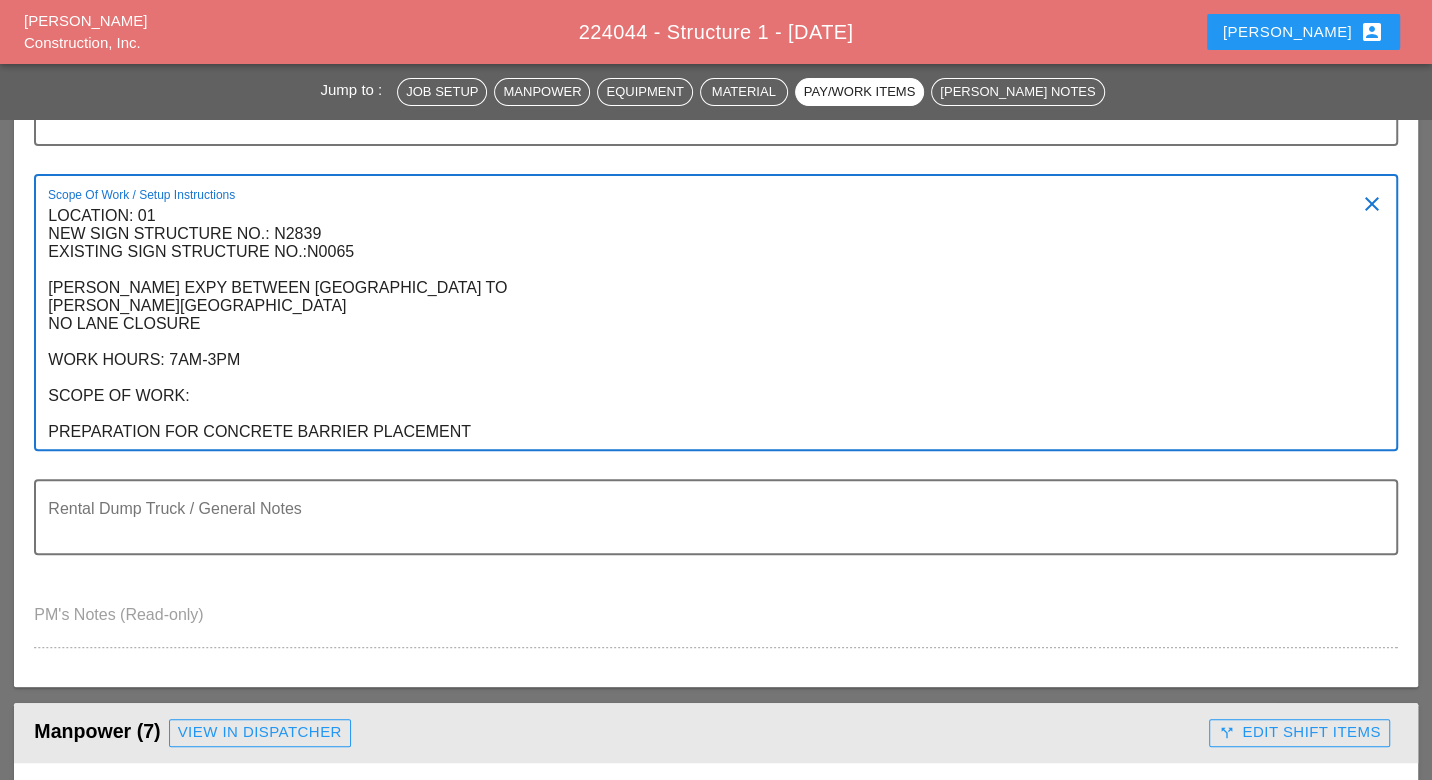 click on "LOCATION: 01
NEW SIGN STRUCTURE NO.: N2839
EXISTING SIGN STRUCTURE NO.:N0065
BRUCKNER EXPY BETWEEN QUINCY AVE TO
CALHOUN AVE
NO LANE CLOSURE
WORK HOURS: 7AM-3PM
SCOPE OF WORK:
PREPARATION FOR CONCRETE BARRIER PLACEMENT" at bounding box center [707, 324] 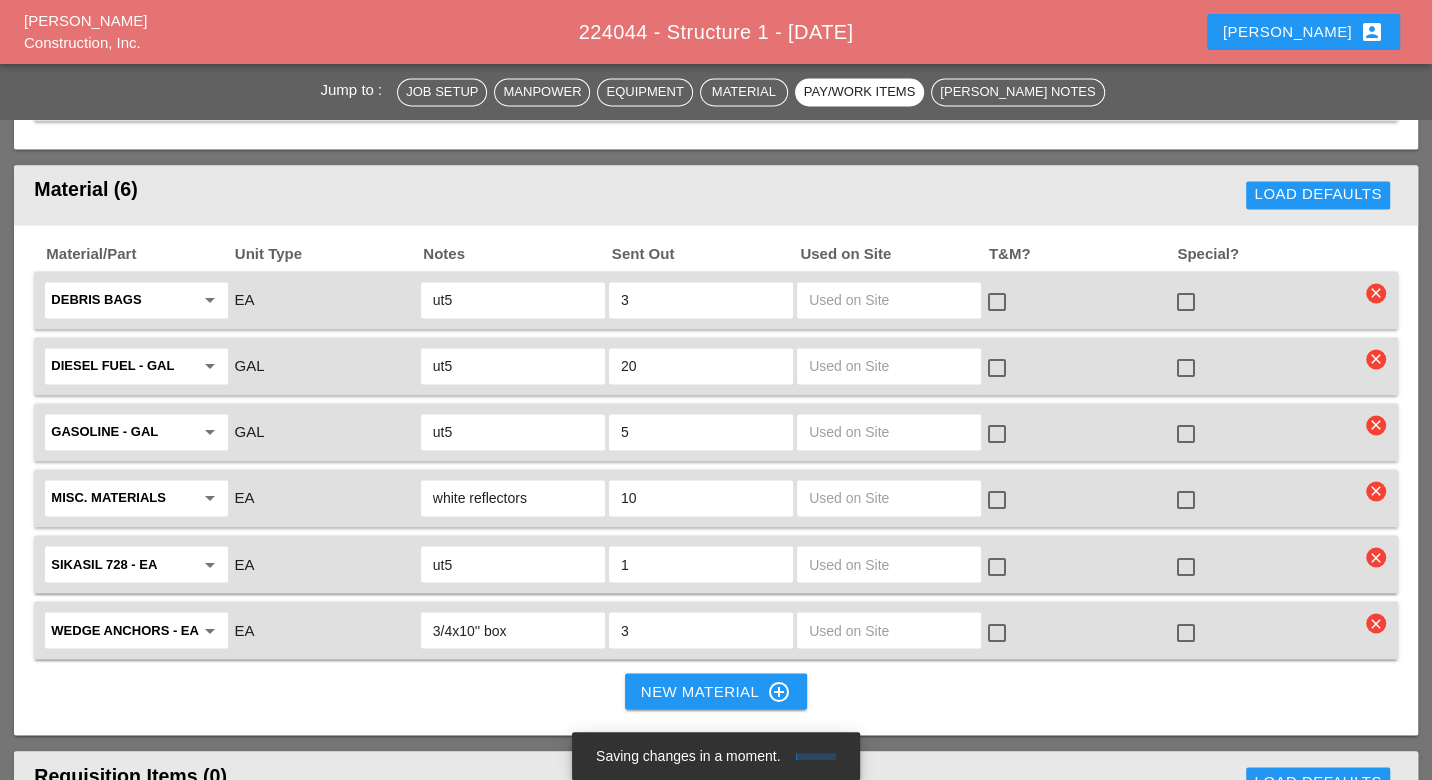 scroll, scrollTop: 2365, scrollLeft: 0, axis: vertical 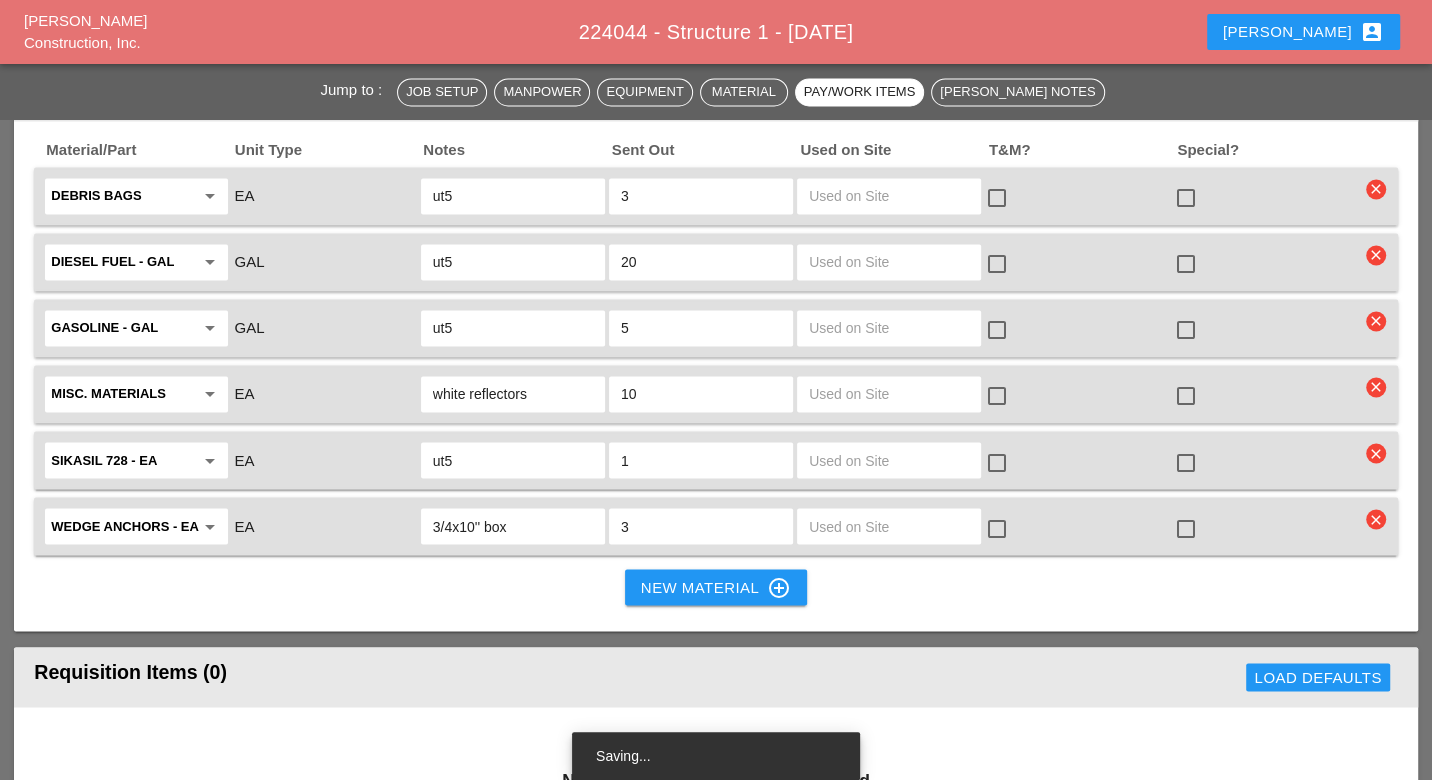 type on "LOCATION: 01
NEW SIGN STRUCTURE NO.: N2839
EXISTING SIGN STRUCTURE NO.:N0065
BRUCKNER EXPY BETWEEN QUINCY AVE TO
CALHOUN AVE
NO LANE CLOSURE
WORK HOURS: 7AM-3PM
SCOPE OF WORK: excavtion an ddebris removal for ne concrete walls
PREPARATION FOR CONCRETE BARRIER PLACEMENT" 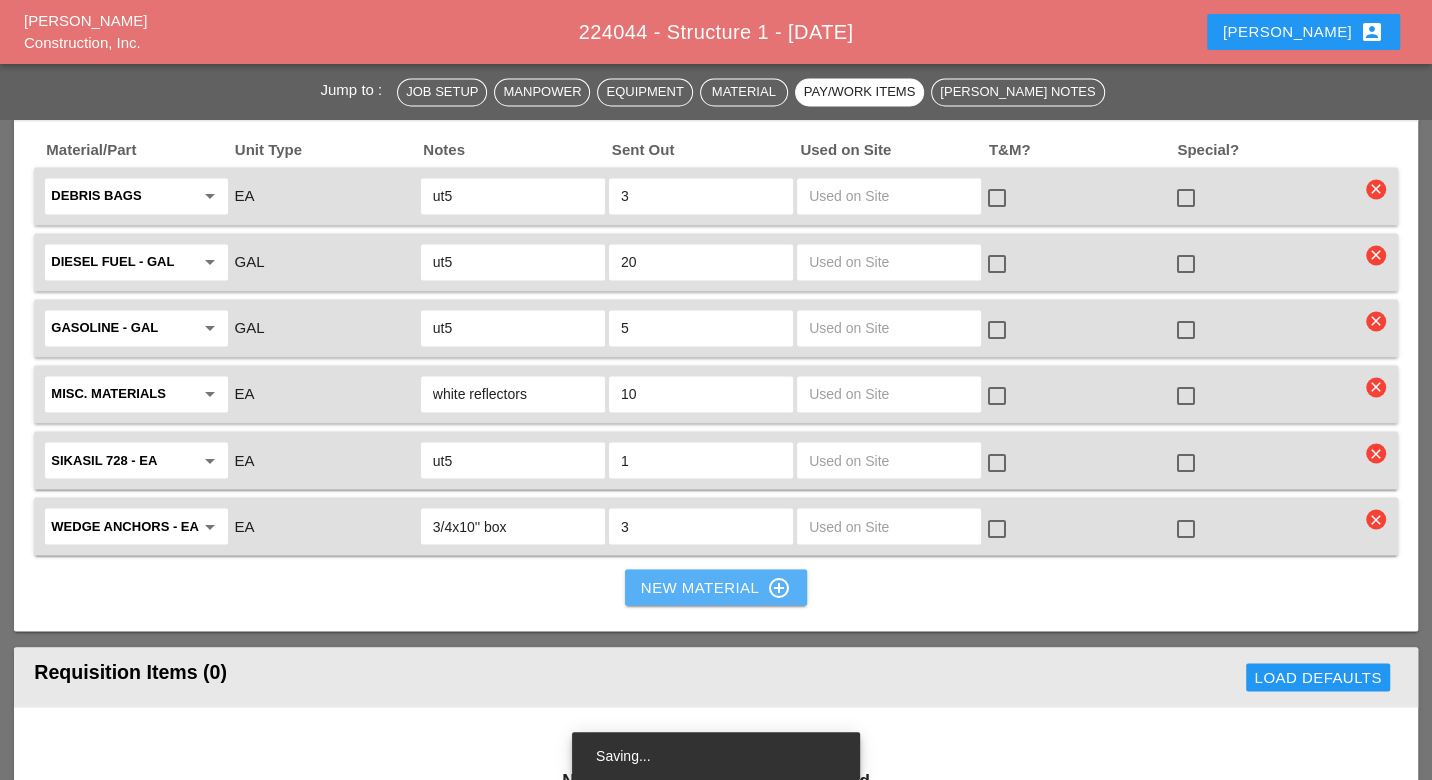 click on "New Material control_point" at bounding box center [716, 587] 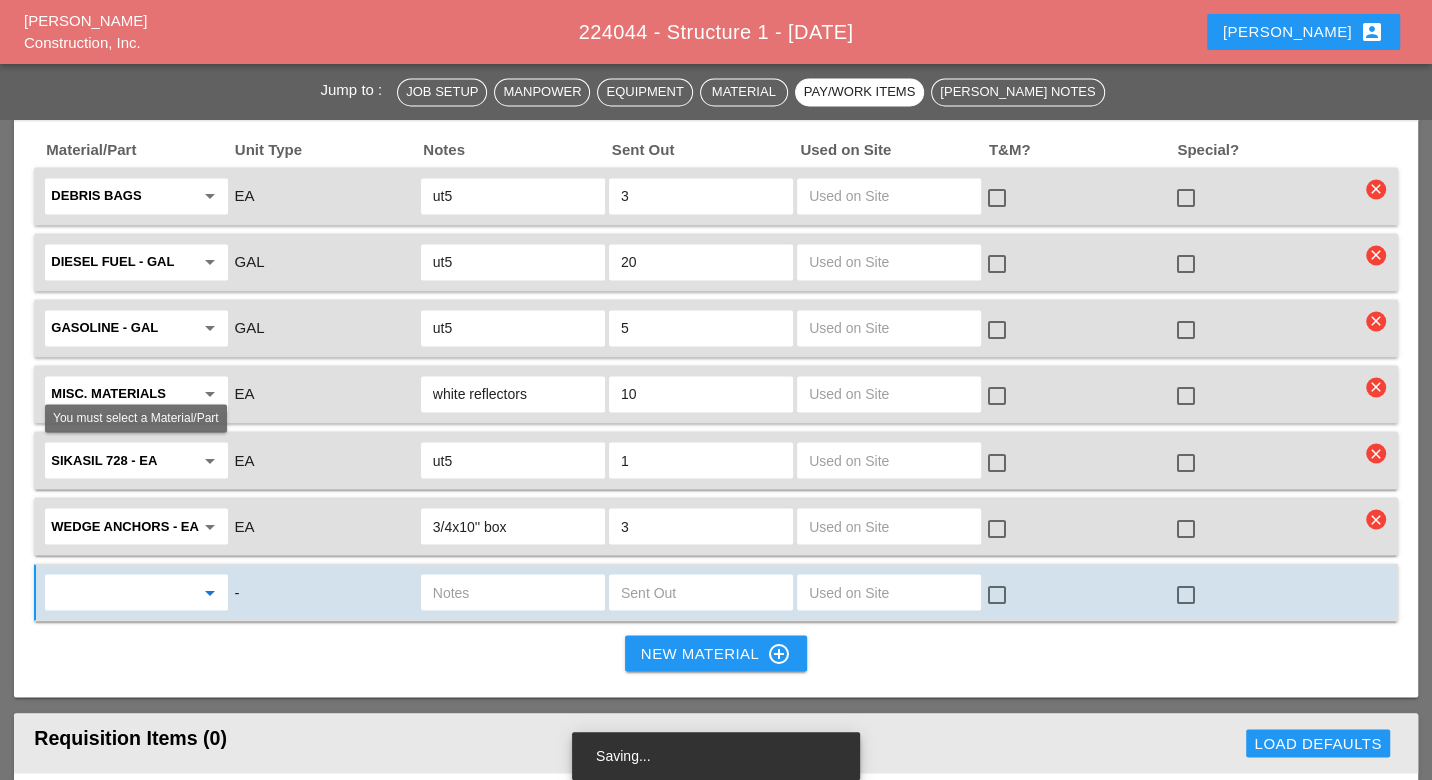 click at bounding box center (122, 592) 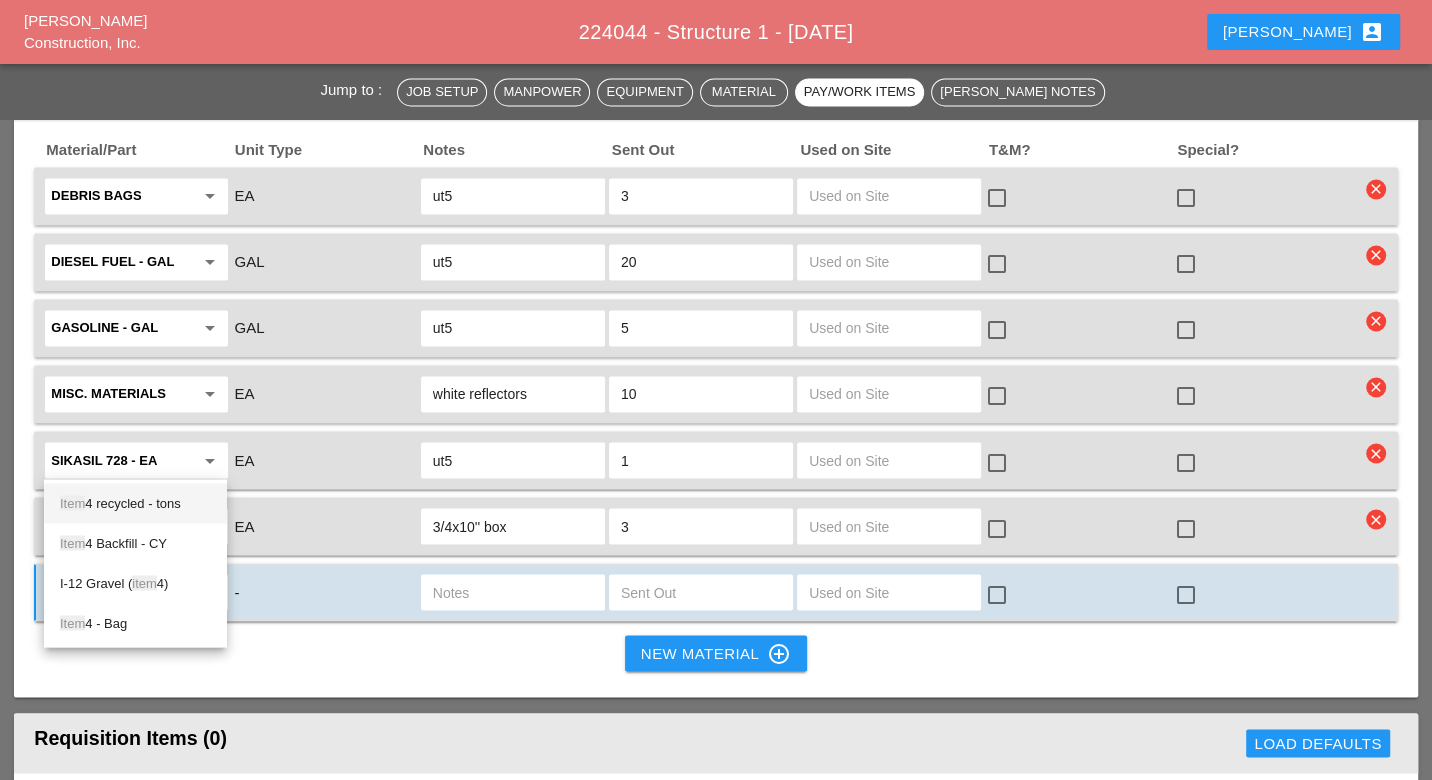 click on "Item  4 recycled - tons" at bounding box center [135, 503] 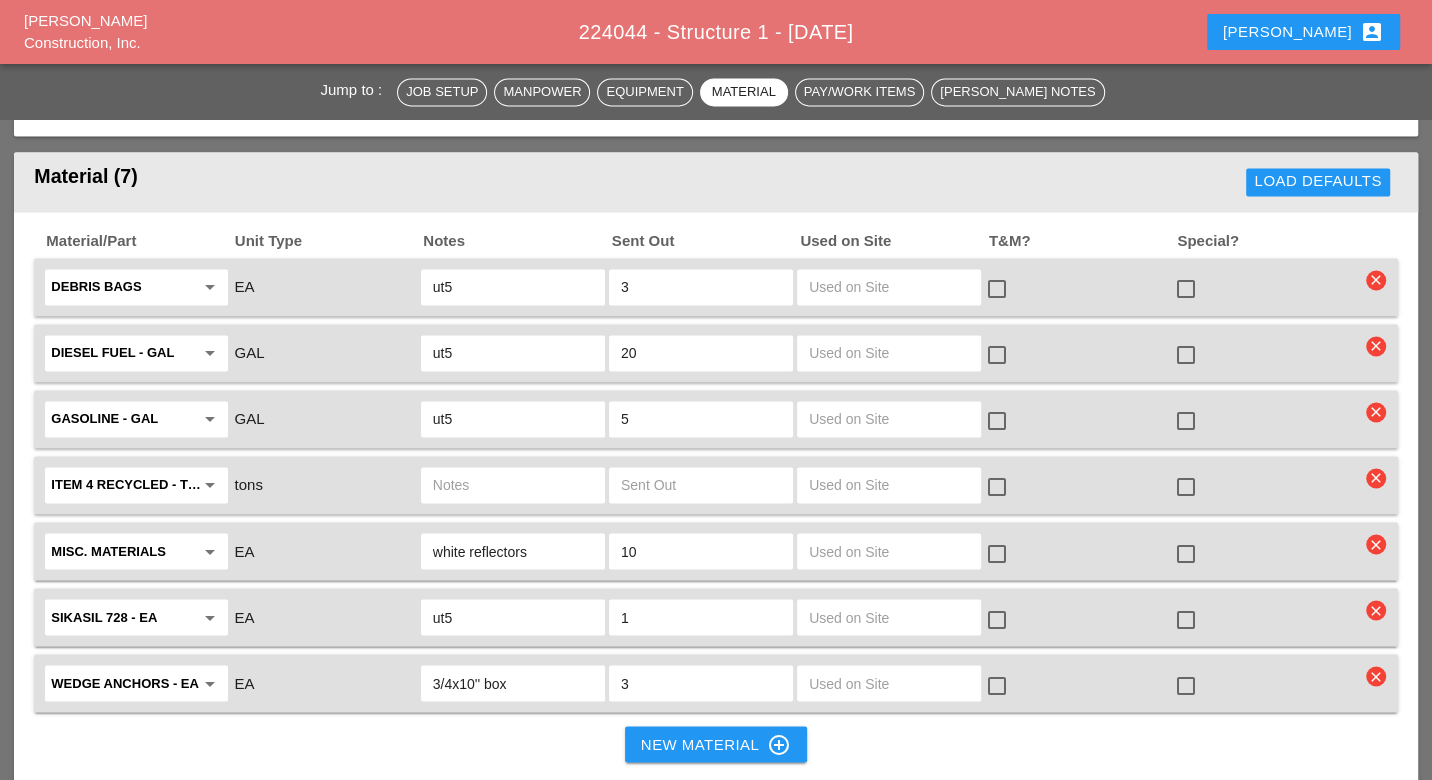 scroll, scrollTop: 2253, scrollLeft: 0, axis: vertical 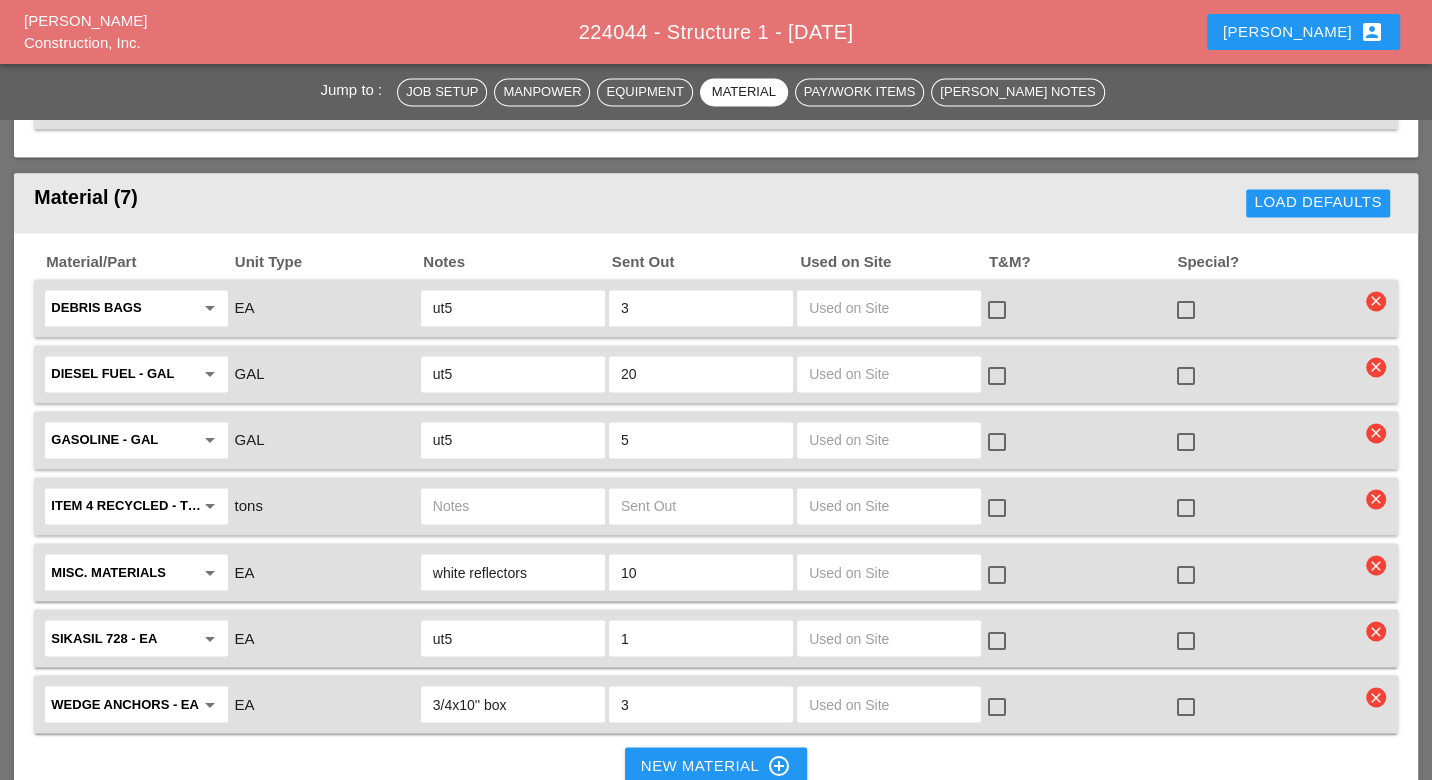click at bounding box center [513, 506] 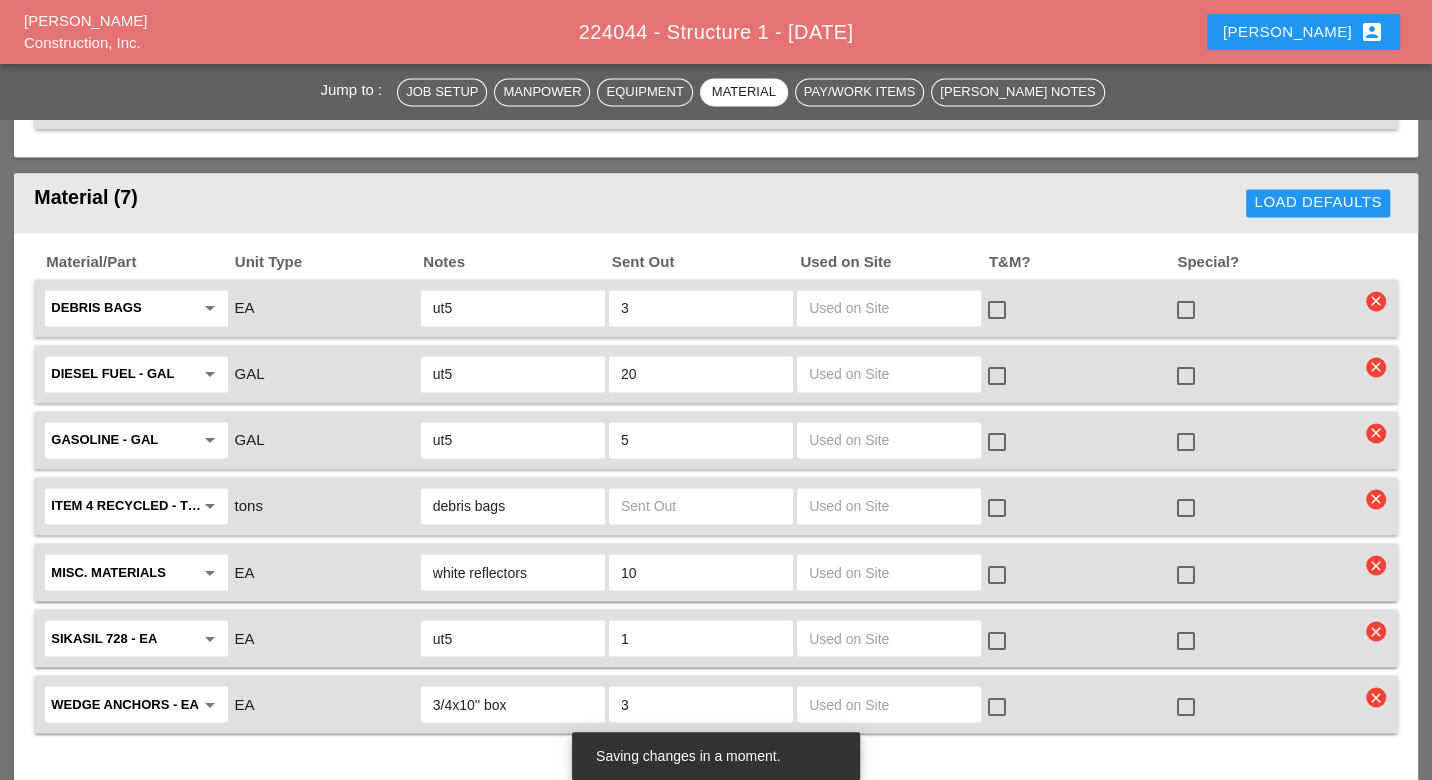 type on "debris bags" 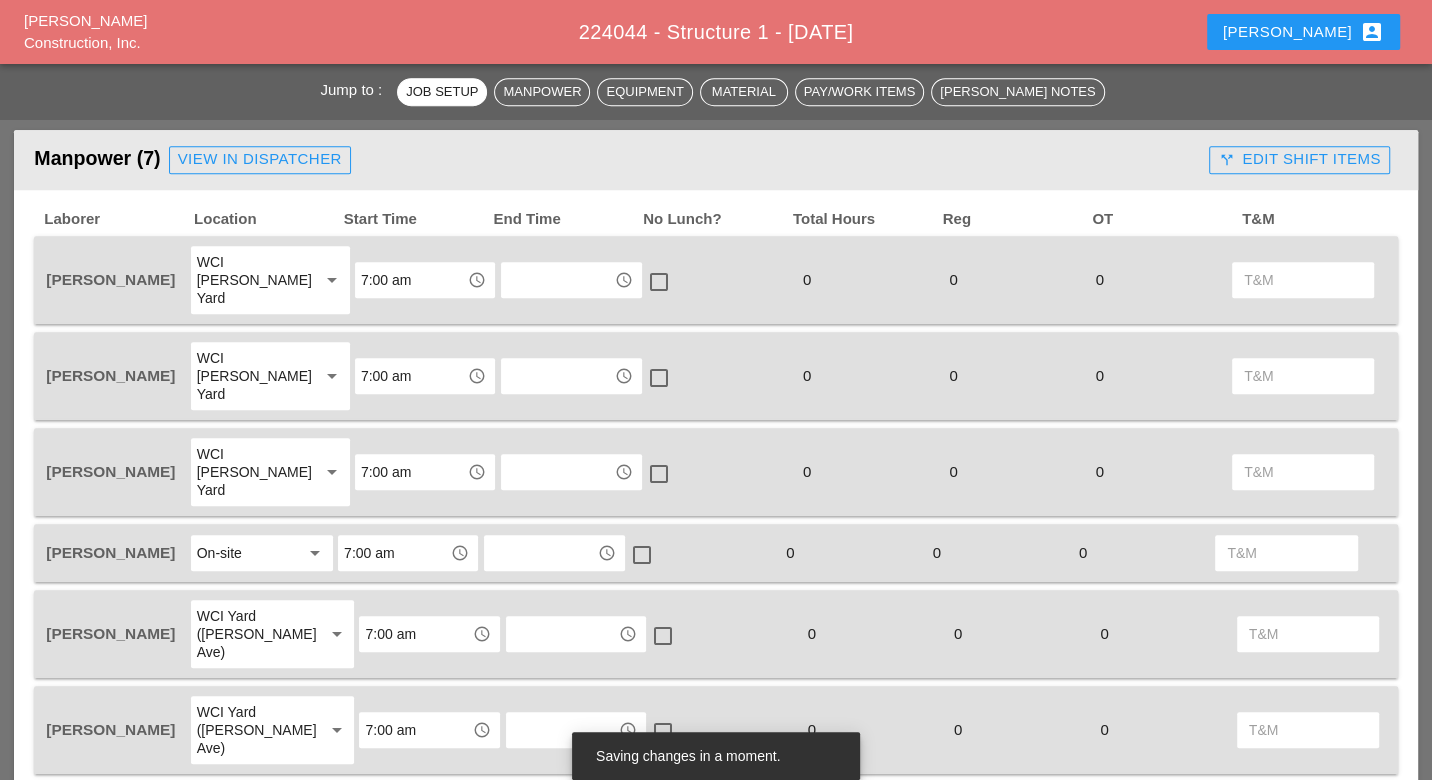 scroll, scrollTop: 1111, scrollLeft: 0, axis: vertical 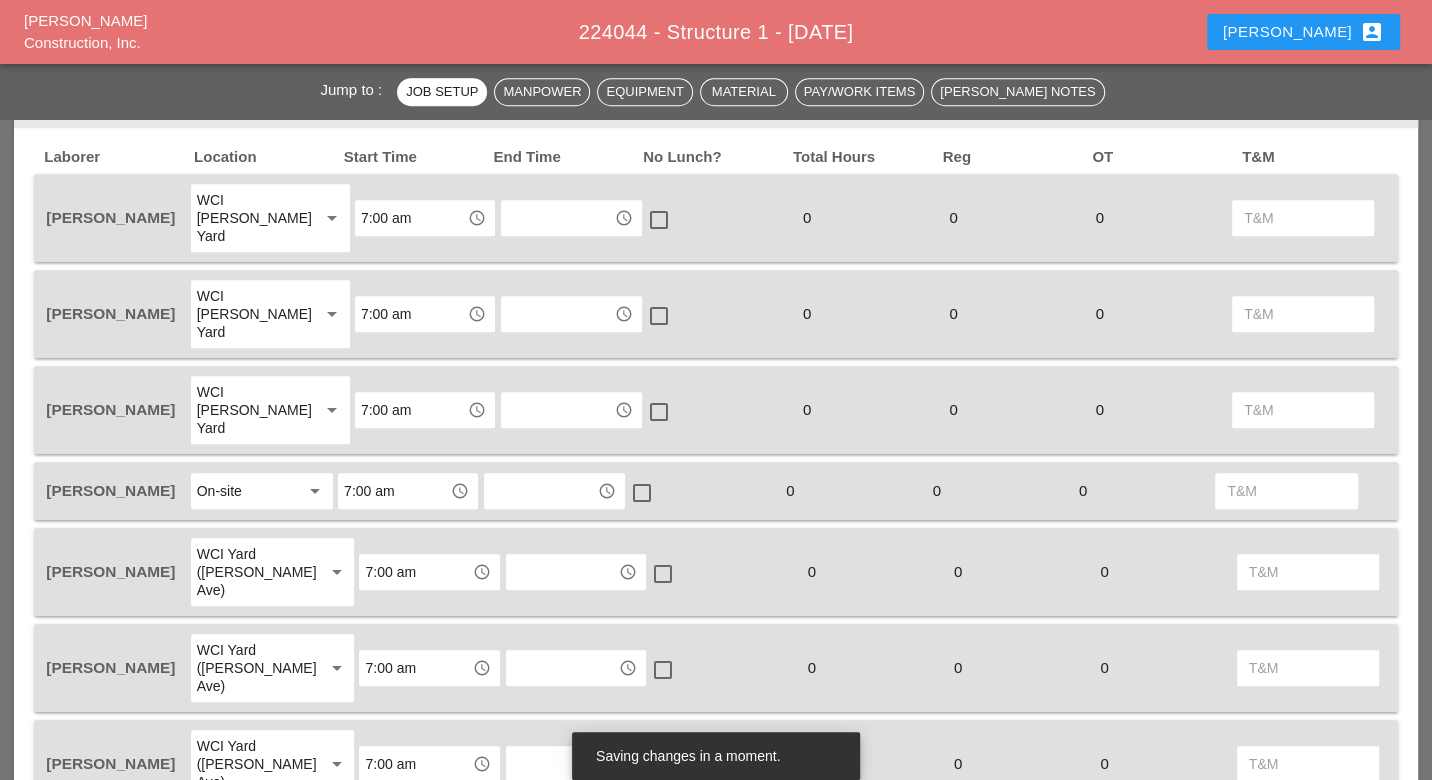 type on "3" 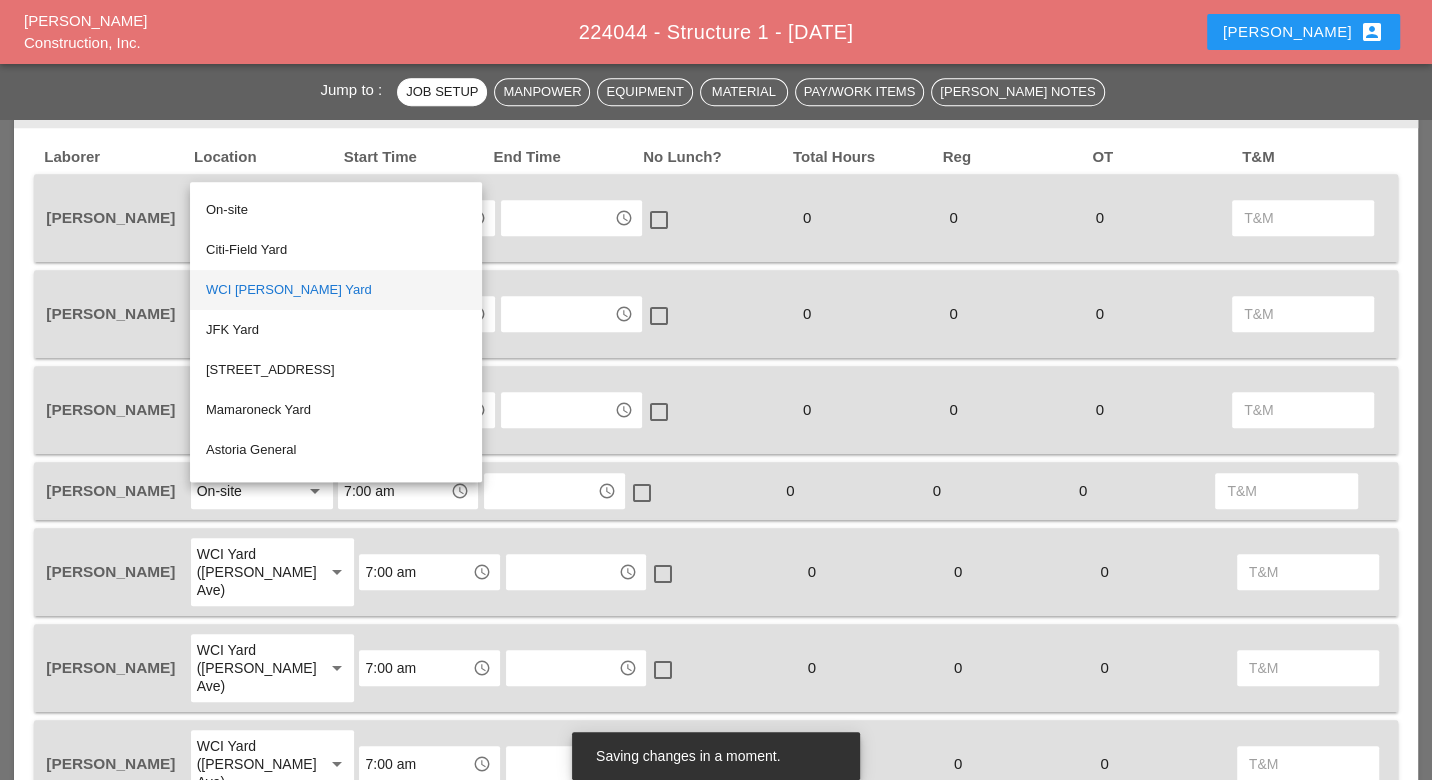 scroll, scrollTop: 0, scrollLeft: 0, axis: both 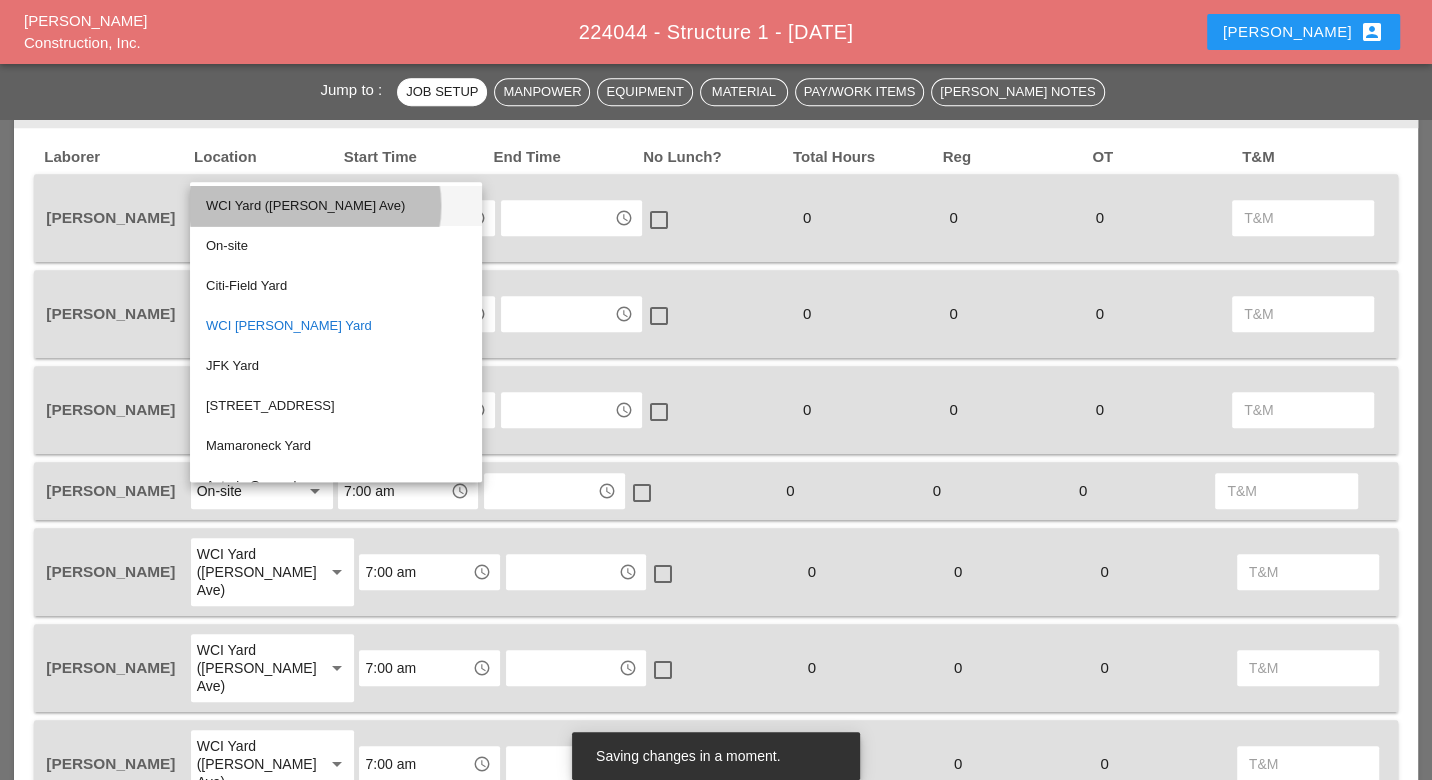 click on "WCI Yard ([PERSON_NAME] Ave)" at bounding box center [336, 206] 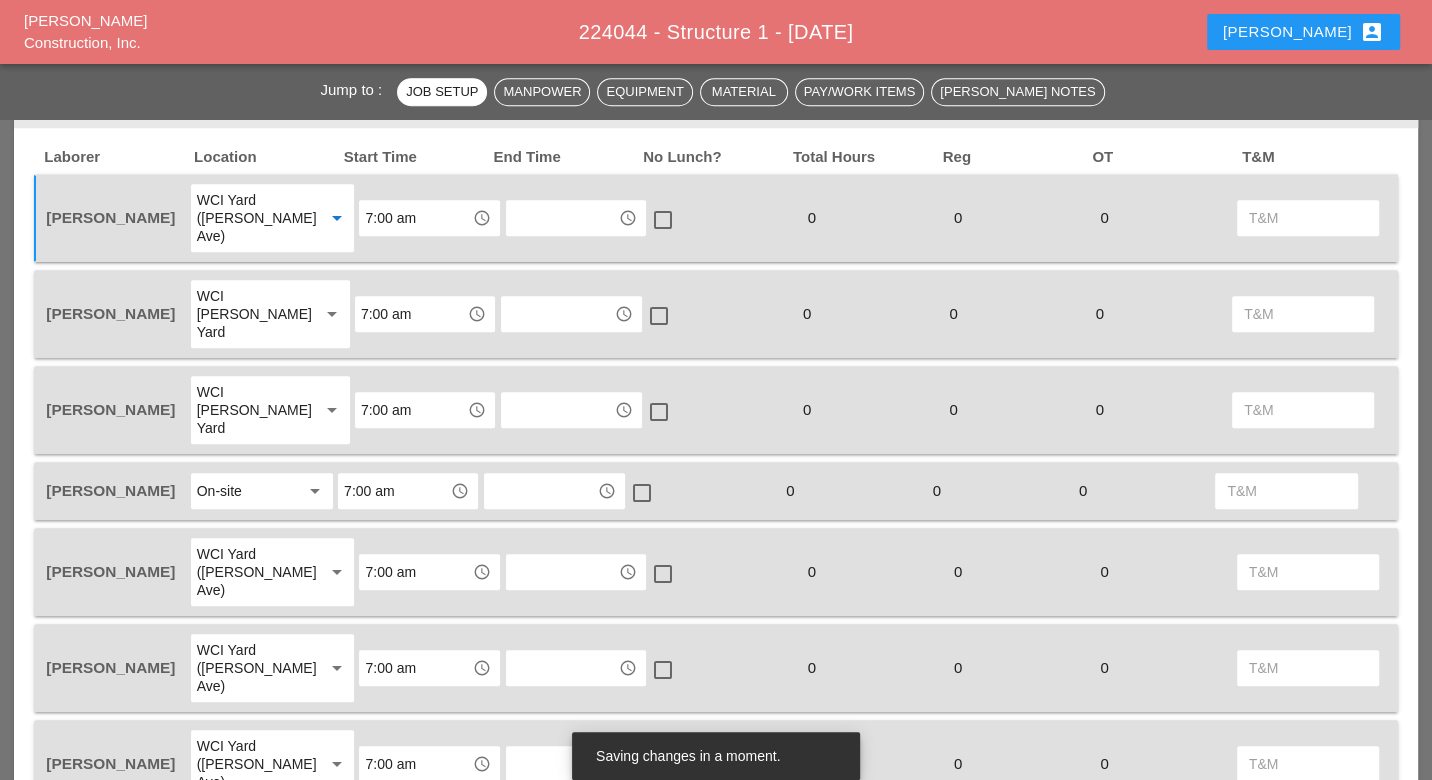 click on "WCI [PERSON_NAME] Yard" at bounding box center (250, 314) 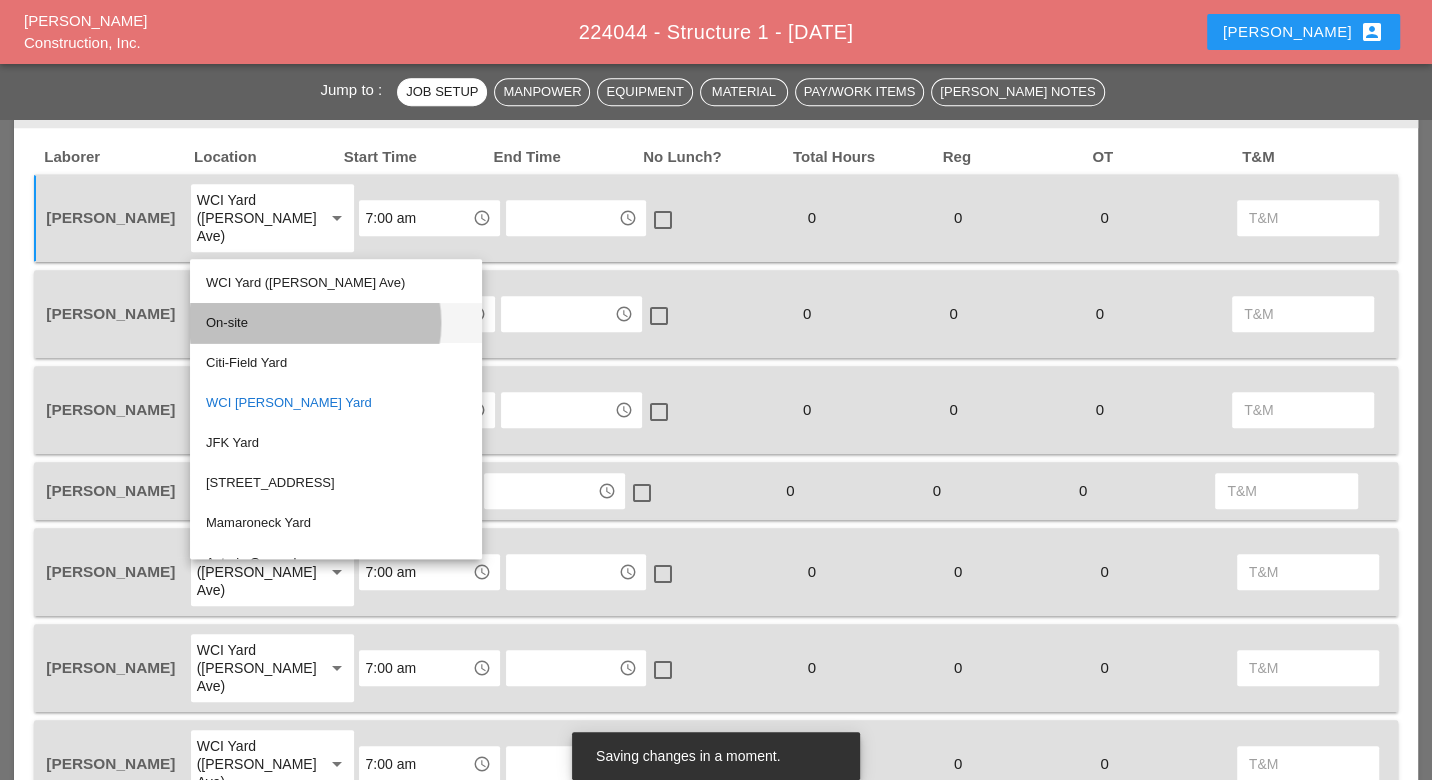 click on "On-site" at bounding box center [336, 323] 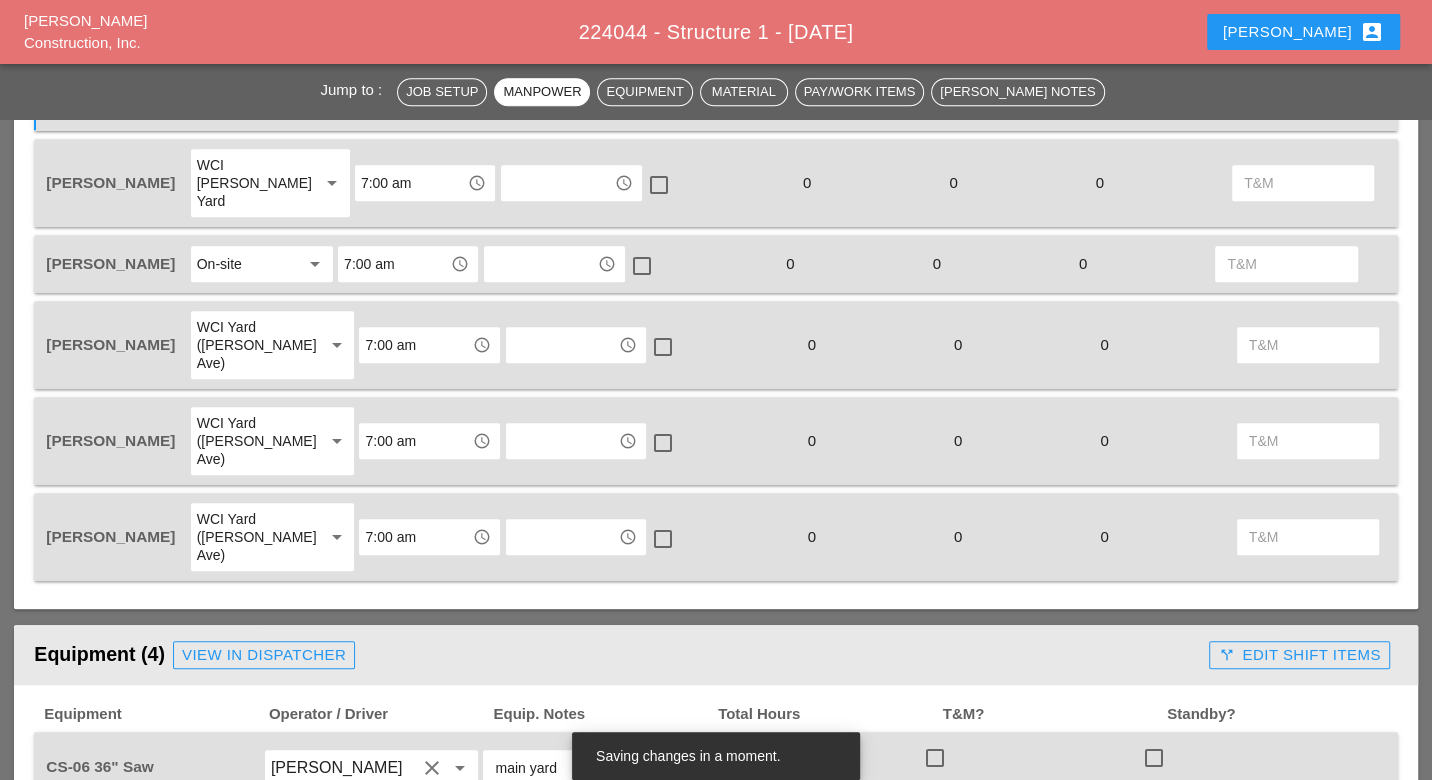 scroll, scrollTop: 1333, scrollLeft: 0, axis: vertical 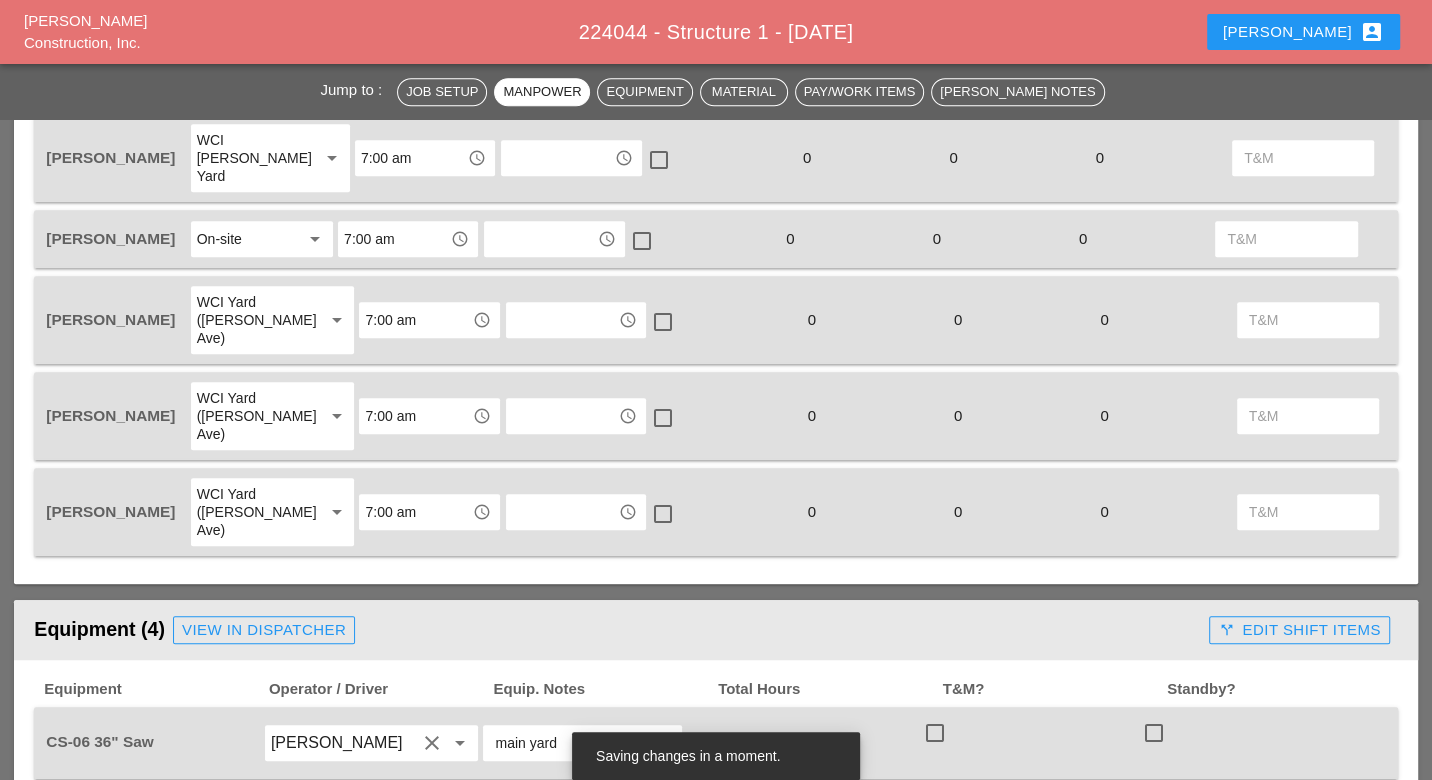 click on "WCI Yard ([PERSON_NAME] Ave)" at bounding box center [252, 320] 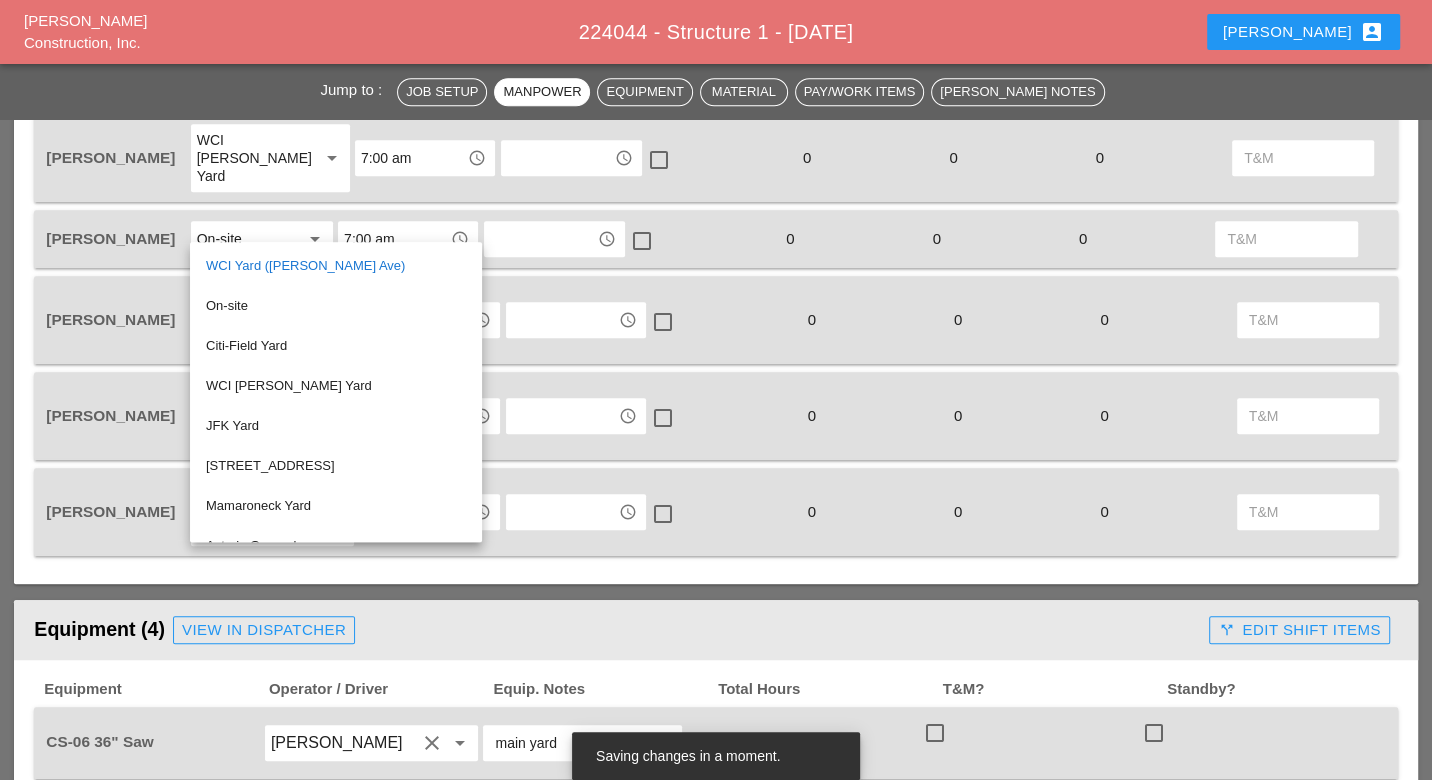 click on "On-site" at bounding box center (336, 306) 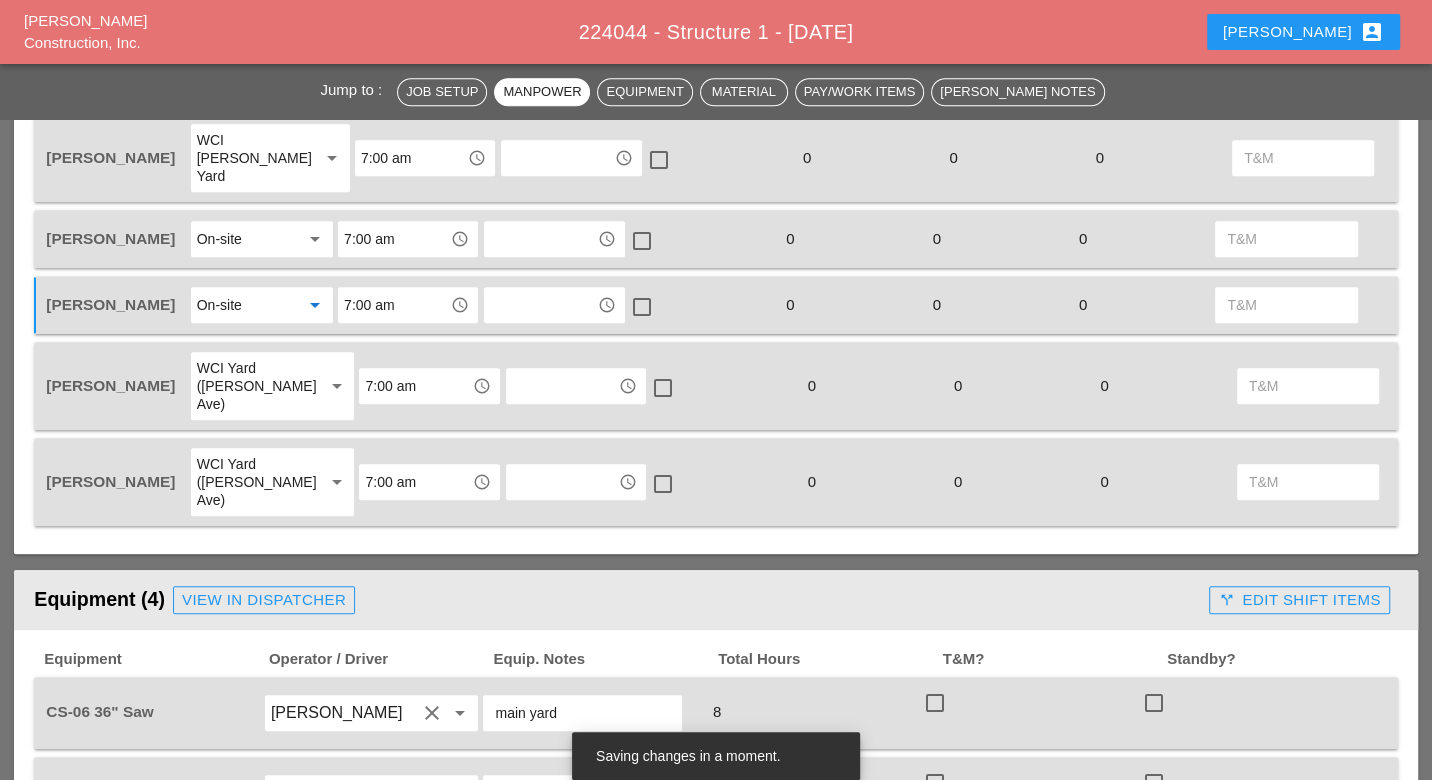 click on "WCI Yard ([PERSON_NAME] Ave)" at bounding box center (252, 386) 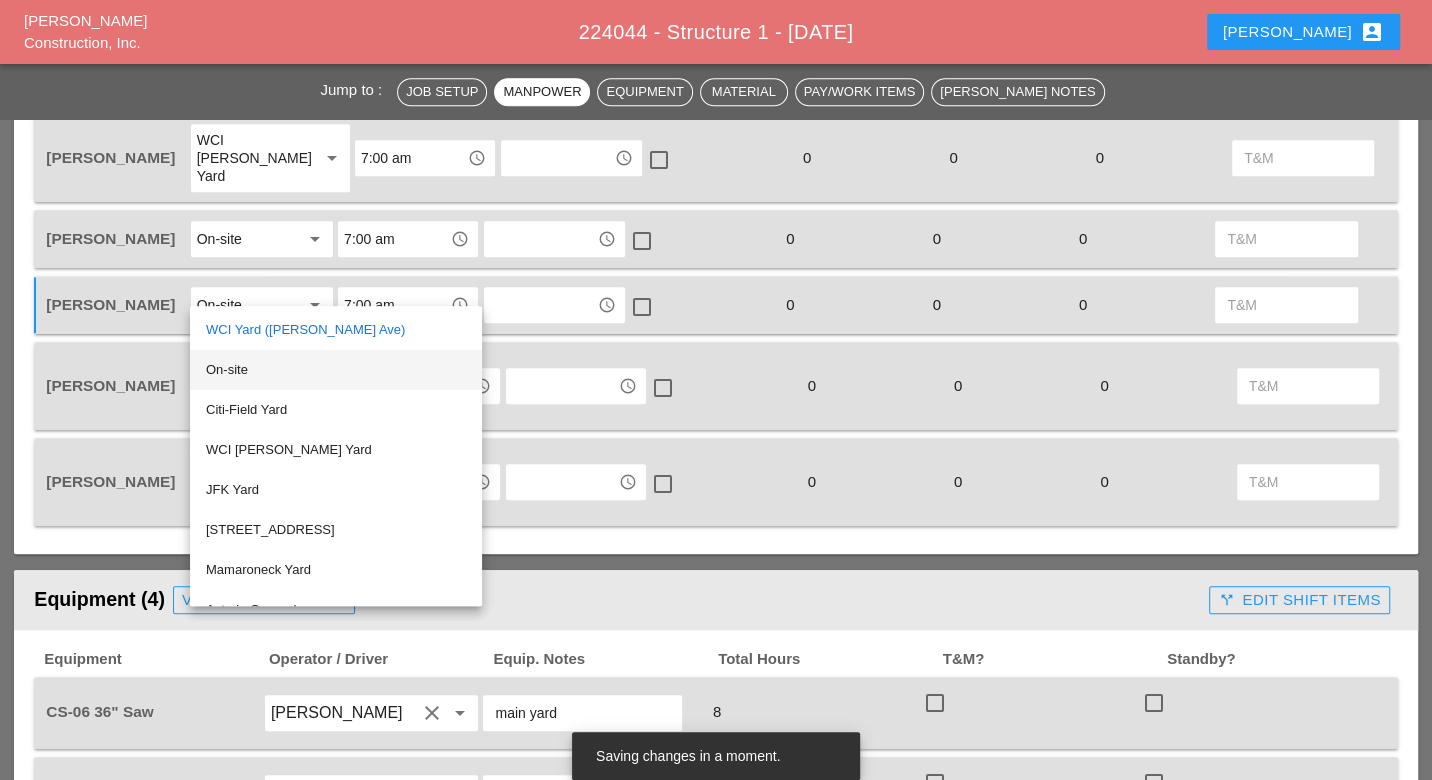 click on "On-site" at bounding box center (336, 370) 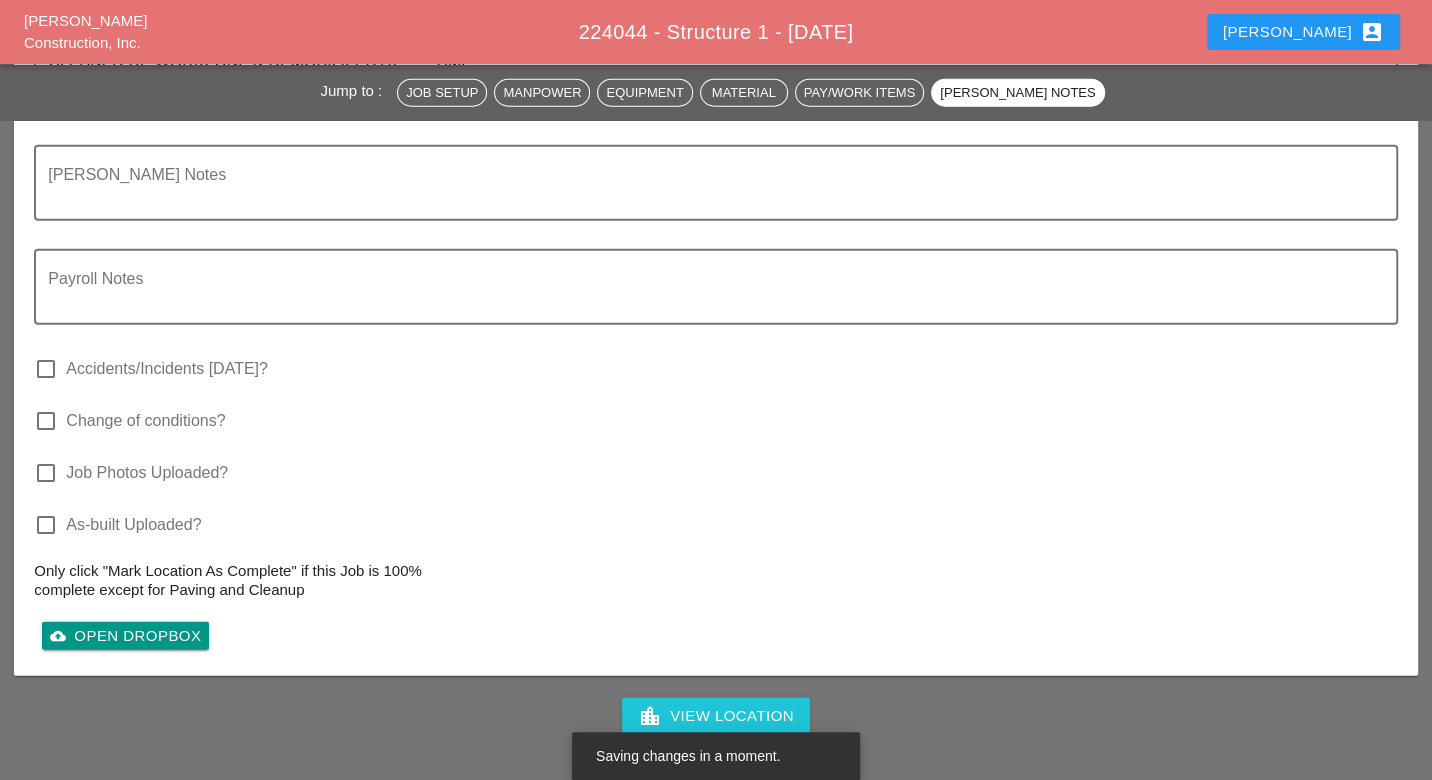 scroll, scrollTop: 3711, scrollLeft: 0, axis: vertical 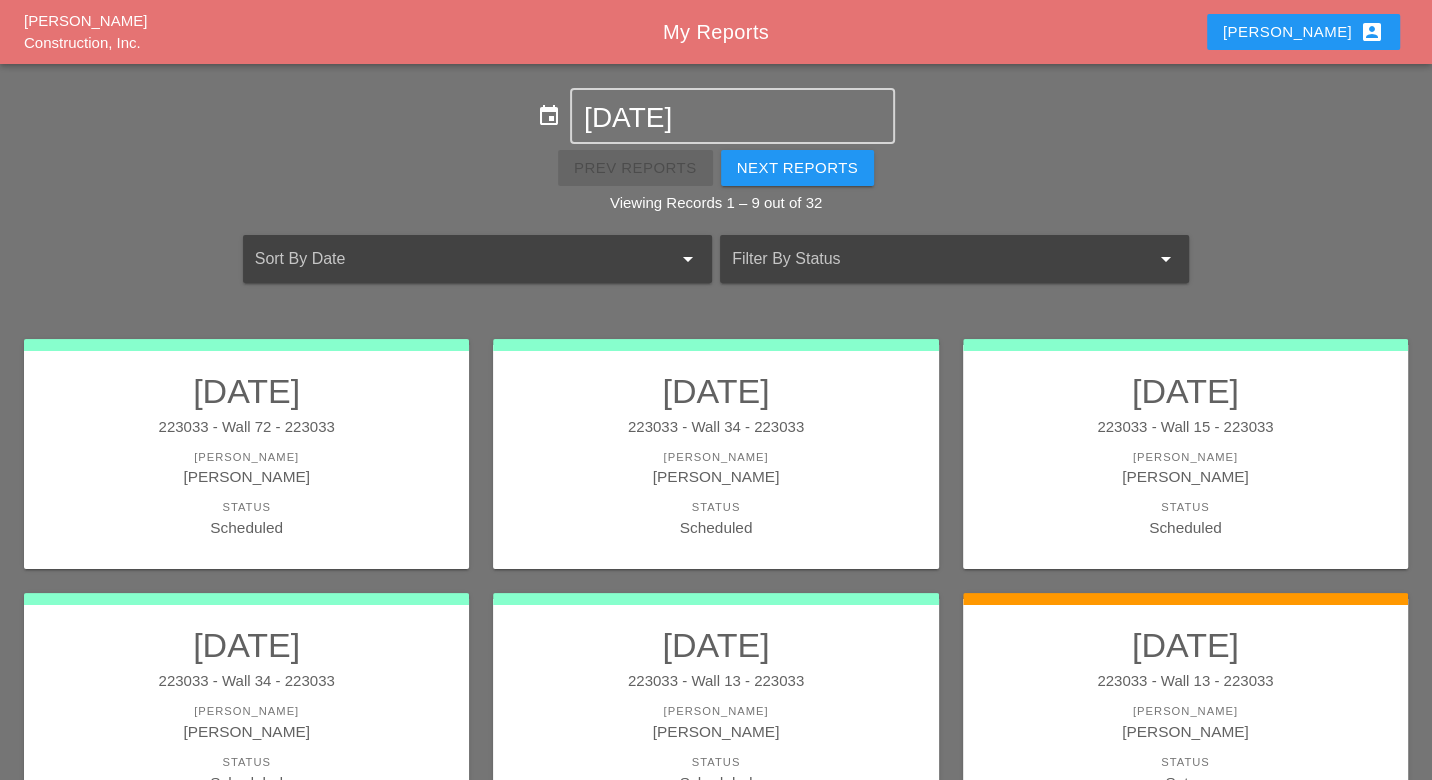 click on "Luca account_box" at bounding box center (1303, 32) 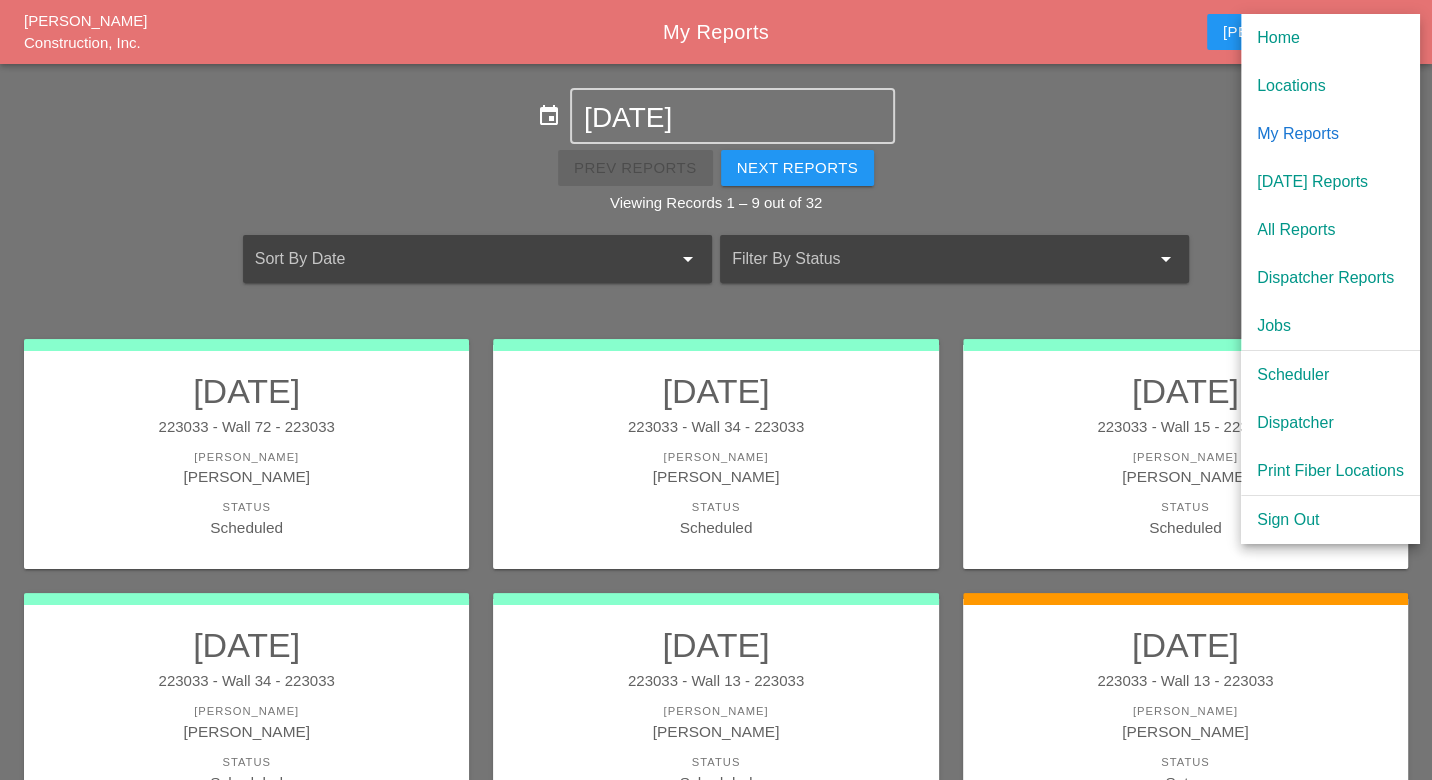 drag, startPoint x: 1275, startPoint y: 372, endPoint x: 1231, endPoint y: 377, distance: 44.28318 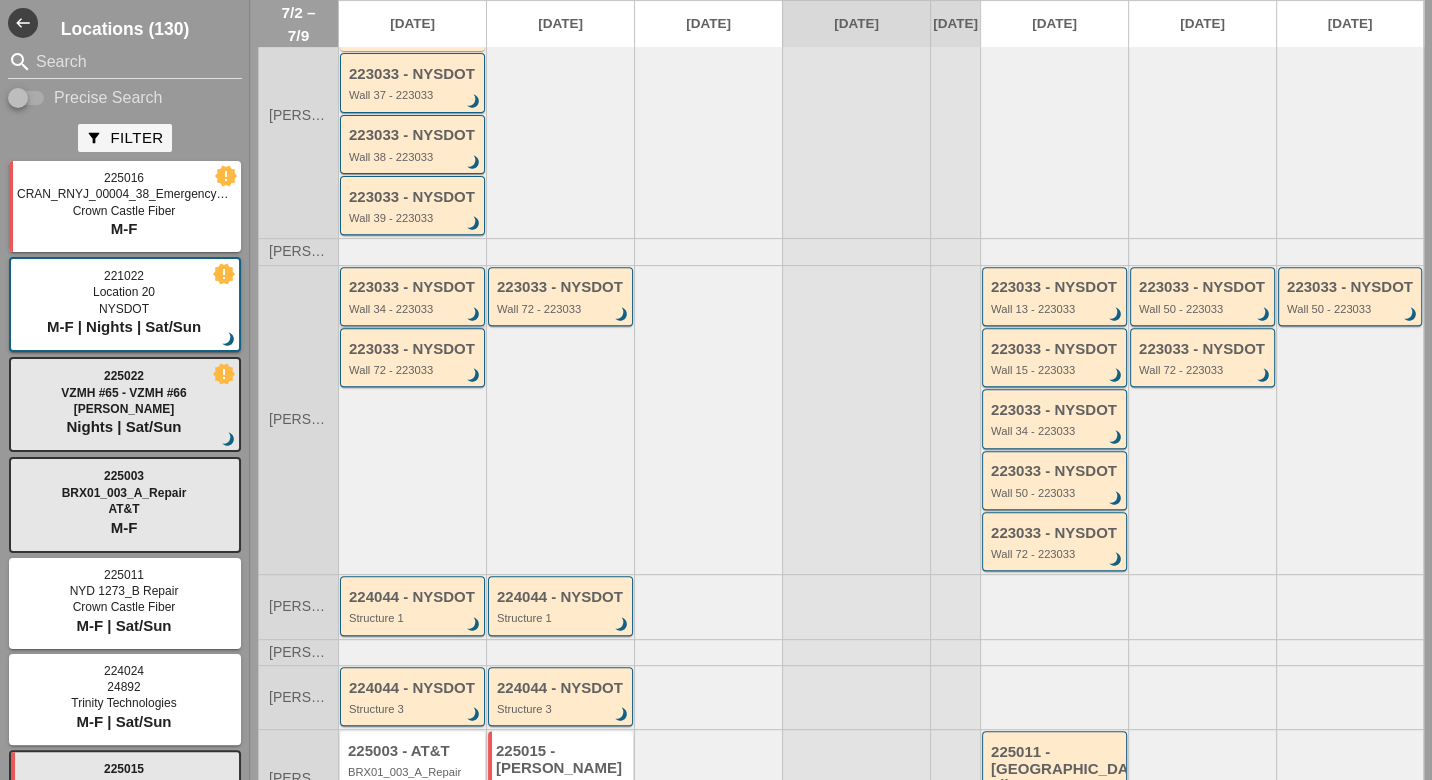 scroll, scrollTop: 555, scrollLeft: 0, axis: vertical 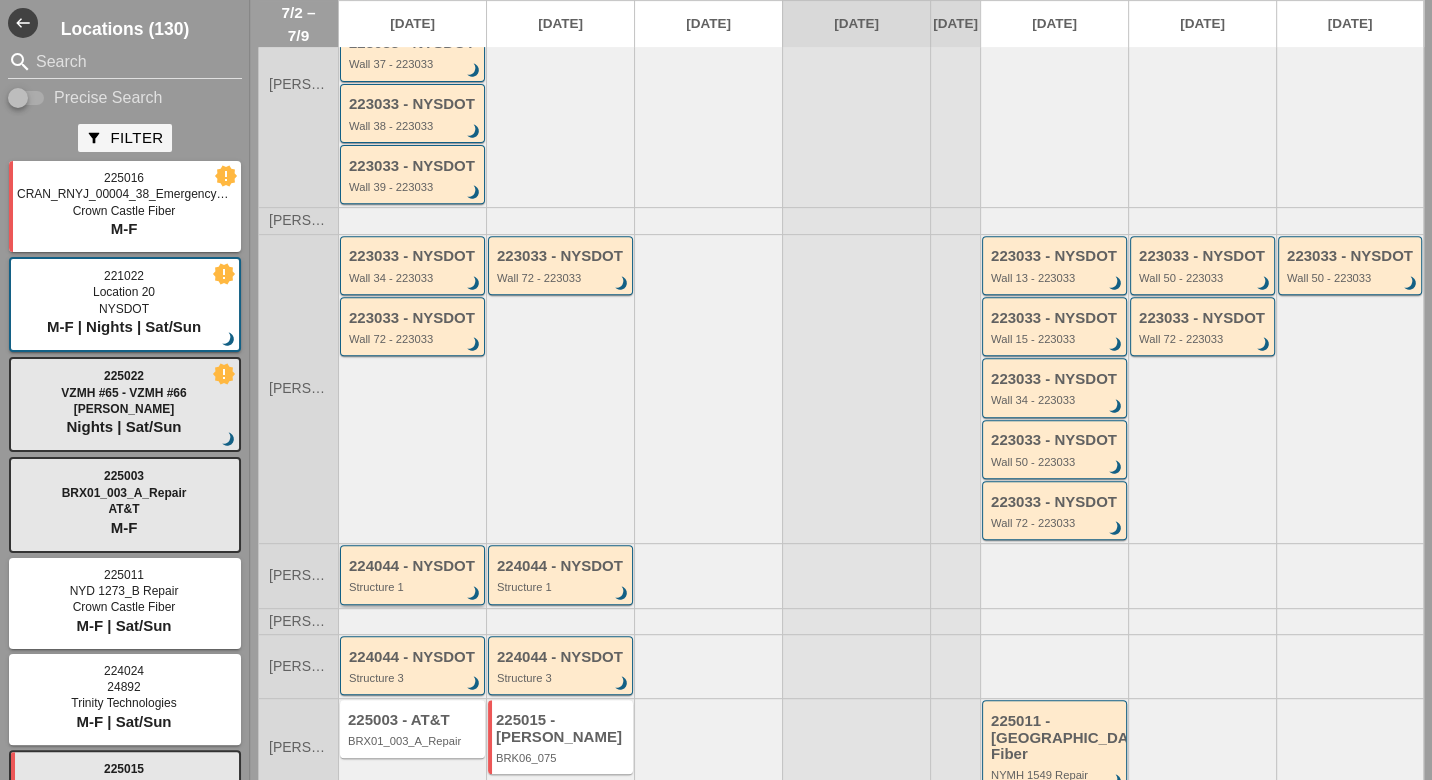 click on "Structure 1" at bounding box center (414, 587) 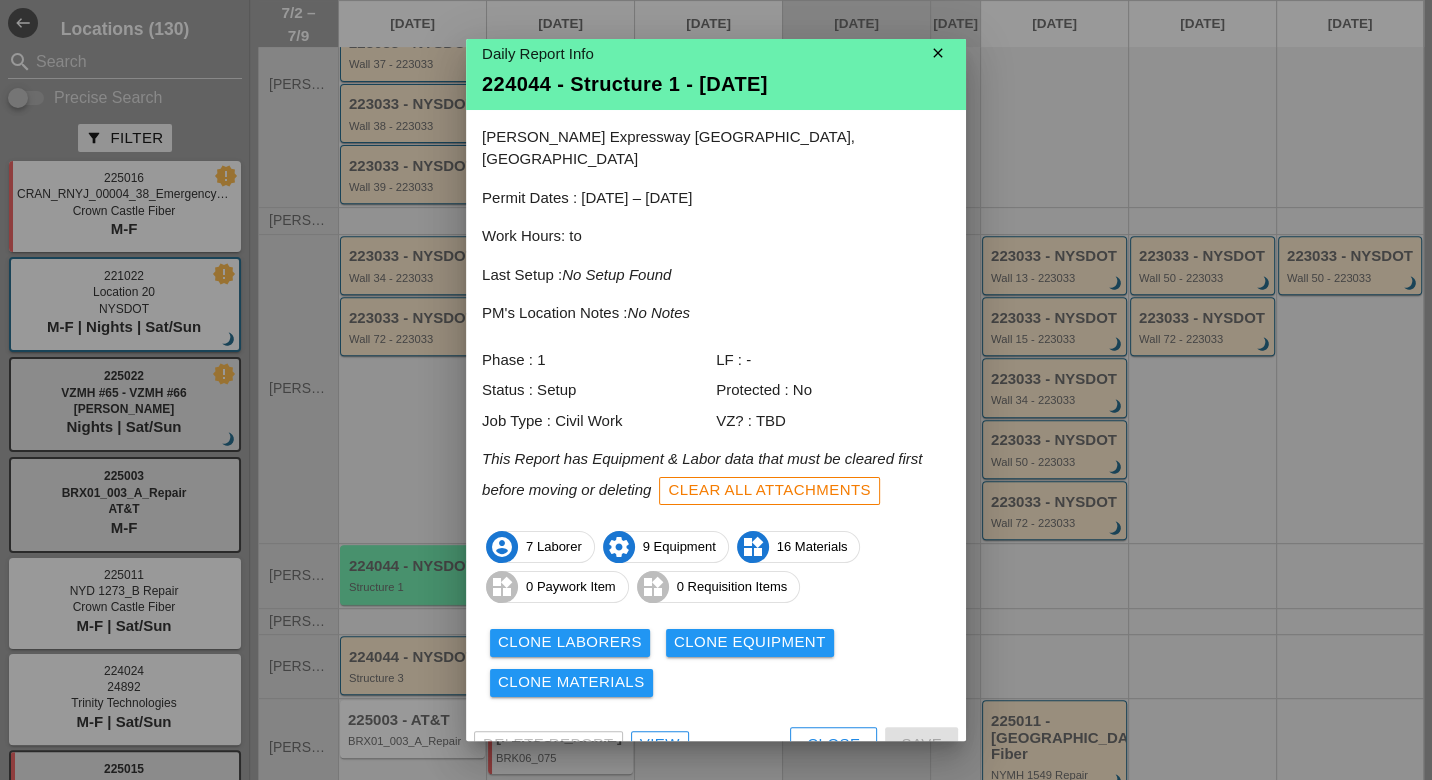 scroll, scrollTop: 17, scrollLeft: 0, axis: vertical 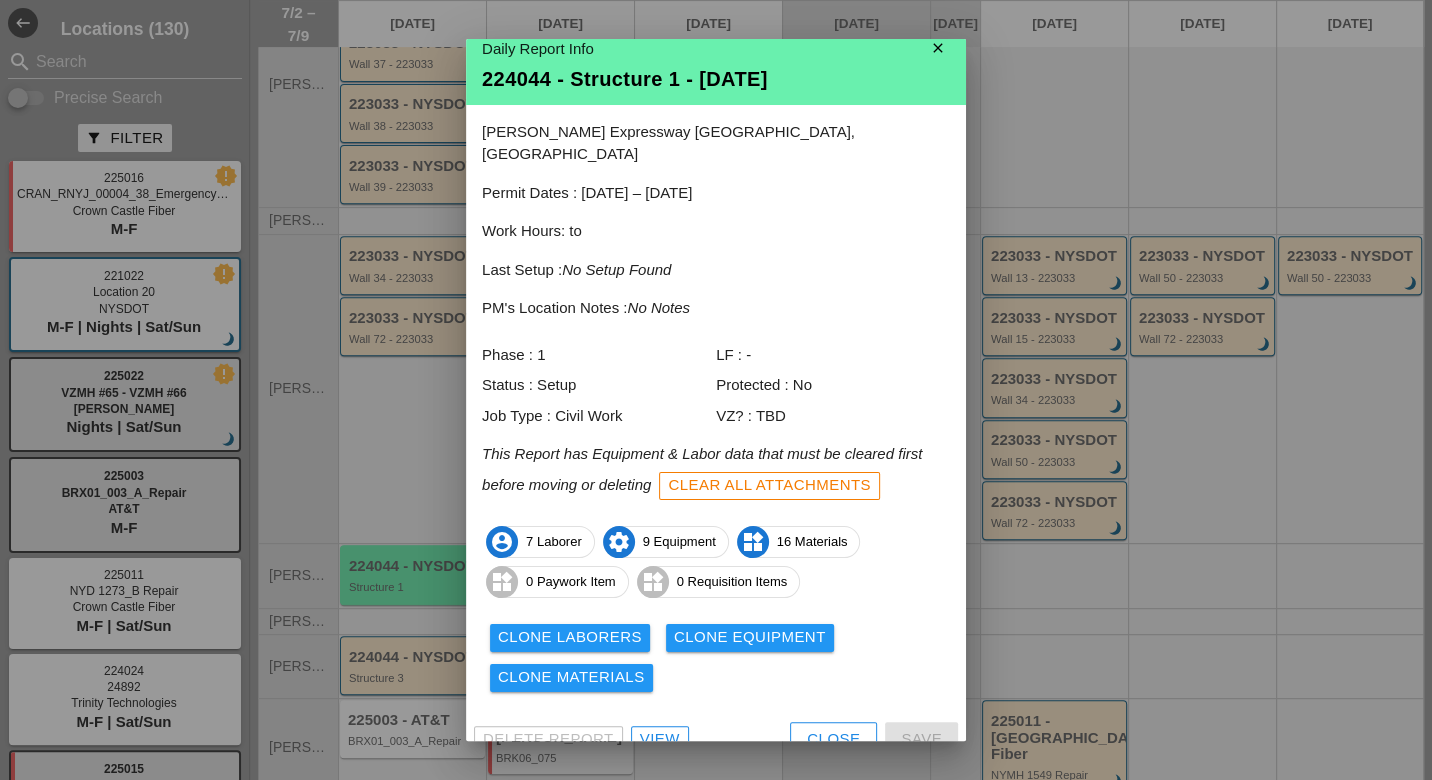 click on "View" at bounding box center (660, 739) 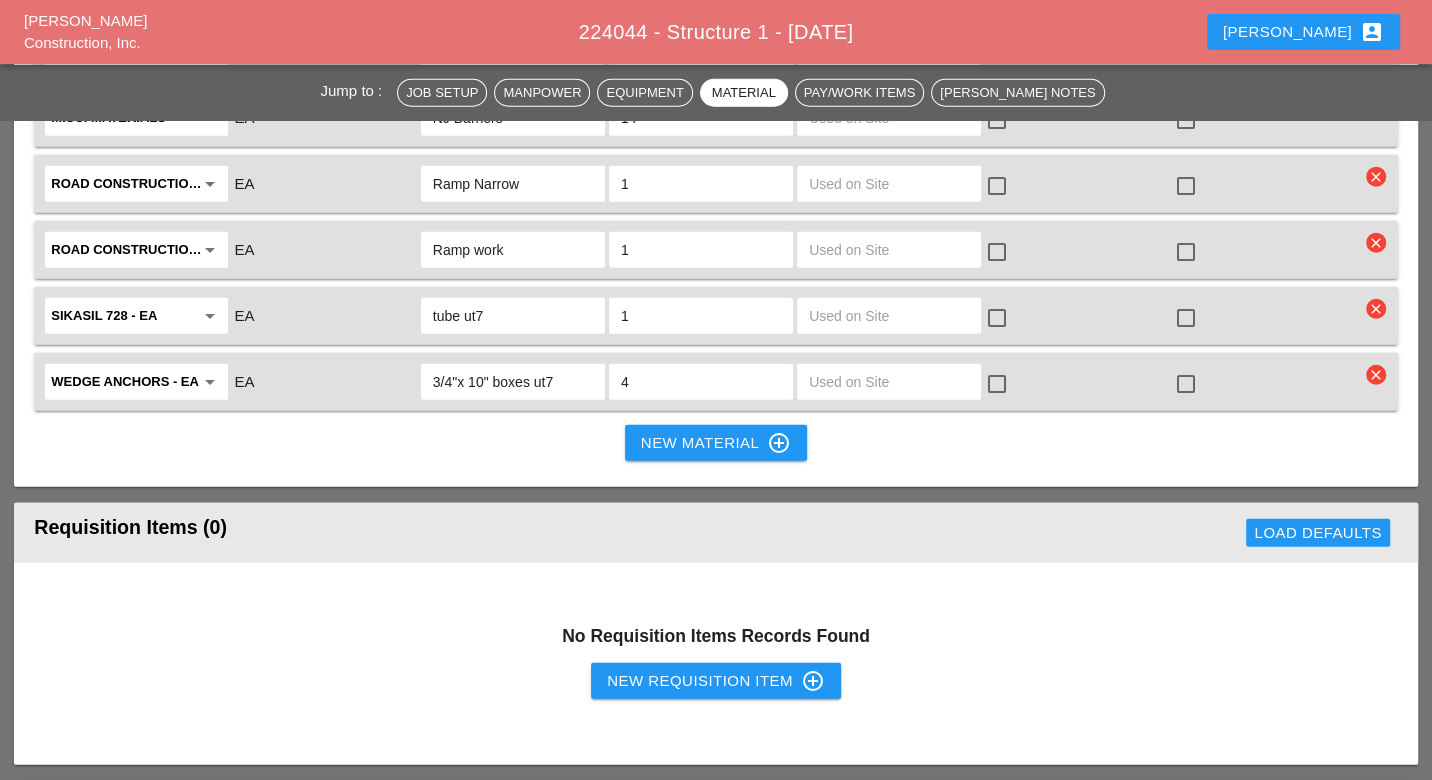 scroll, scrollTop: 3666, scrollLeft: 0, axis: vertical 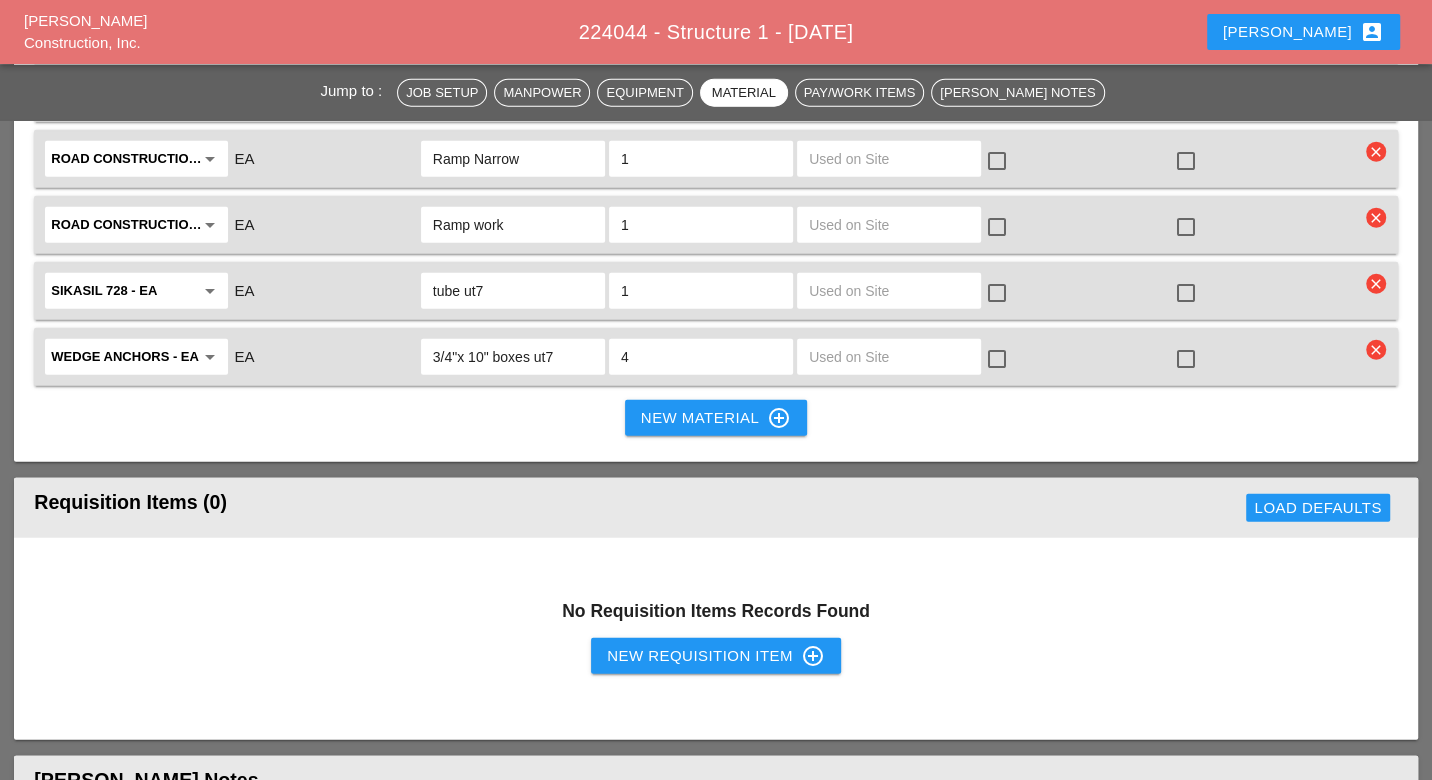click on "New Requisition Item control_point" at bounding box center (716, 656) 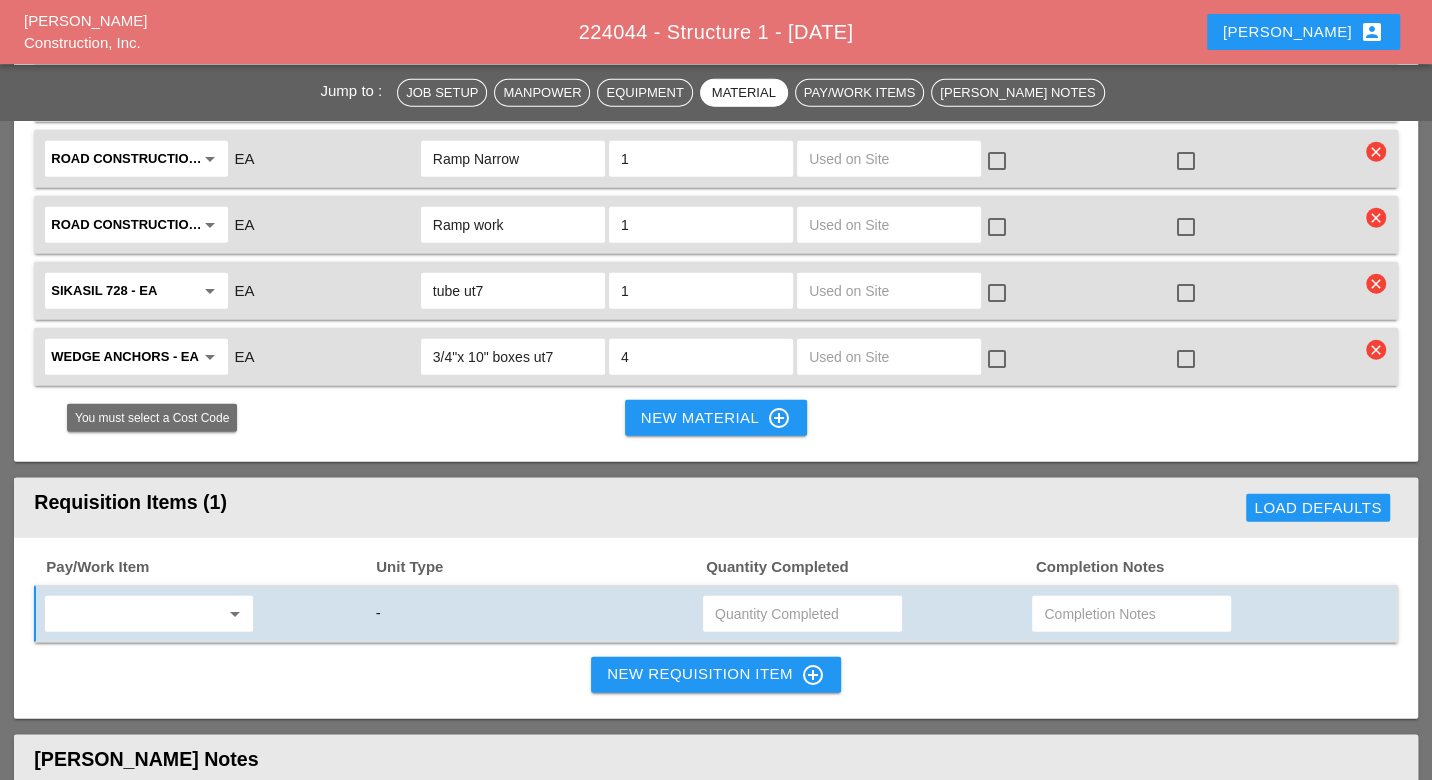 click at bounding box center (135, 614) 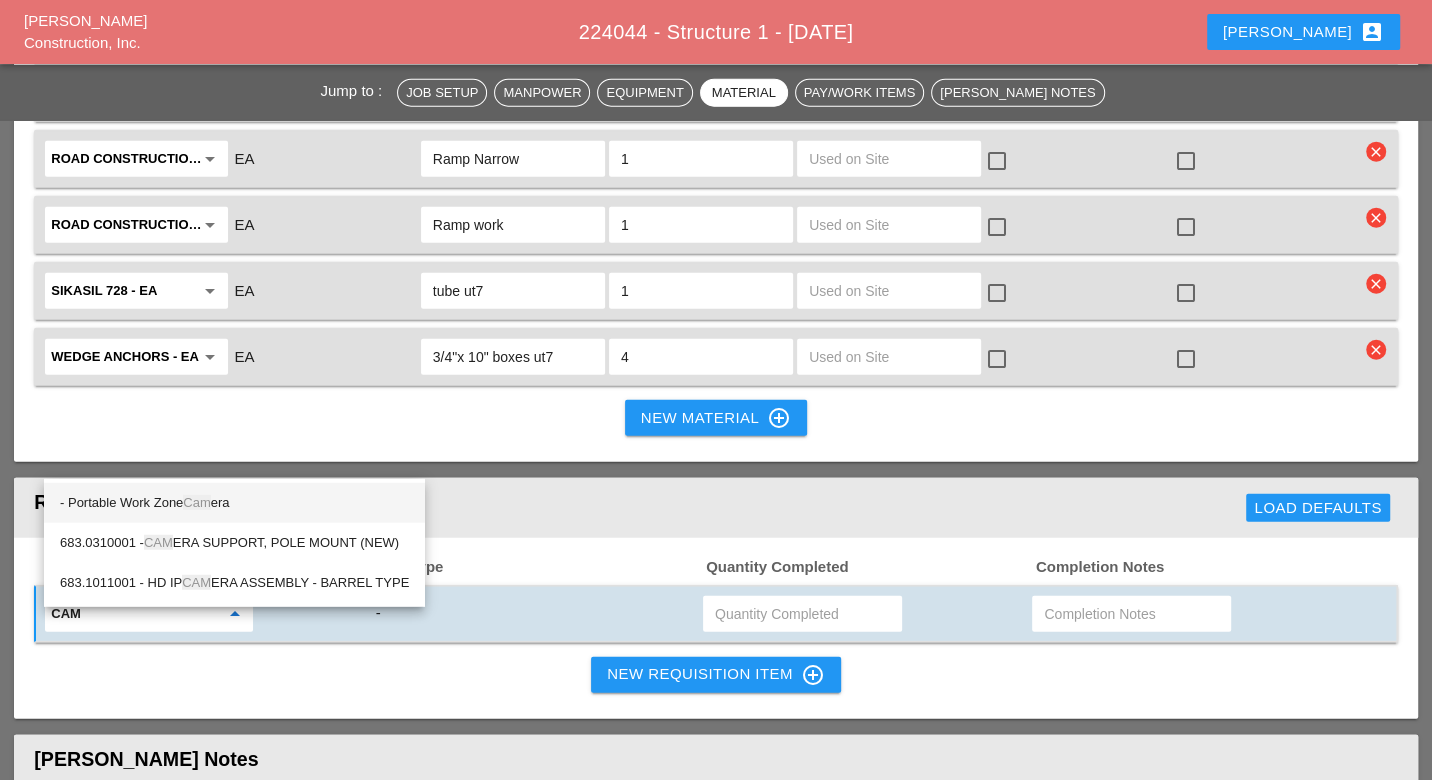click on "- Portable Work Zone  Cam era" at bounding box center [234, 503] 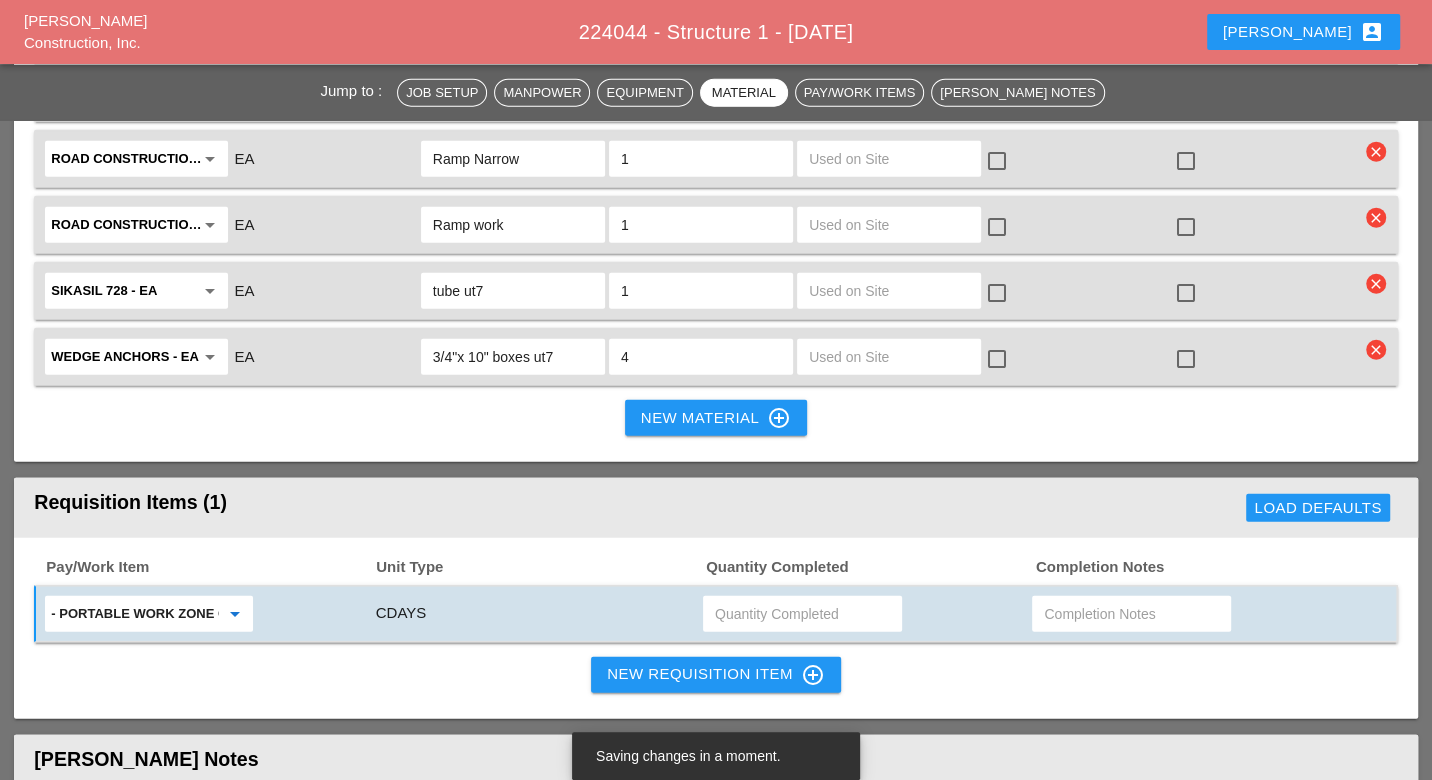 type on "- Portable Work Zone Camera" 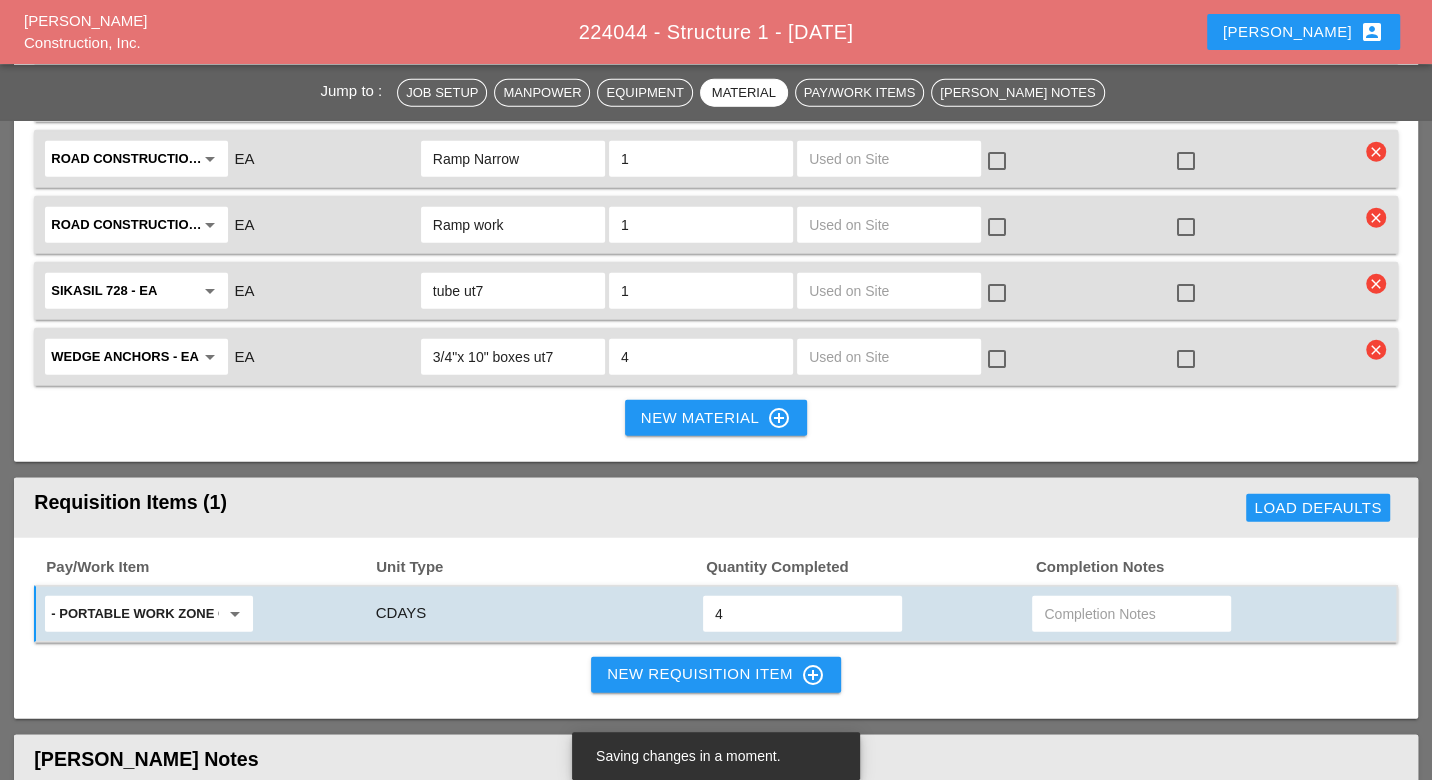 type on "4" 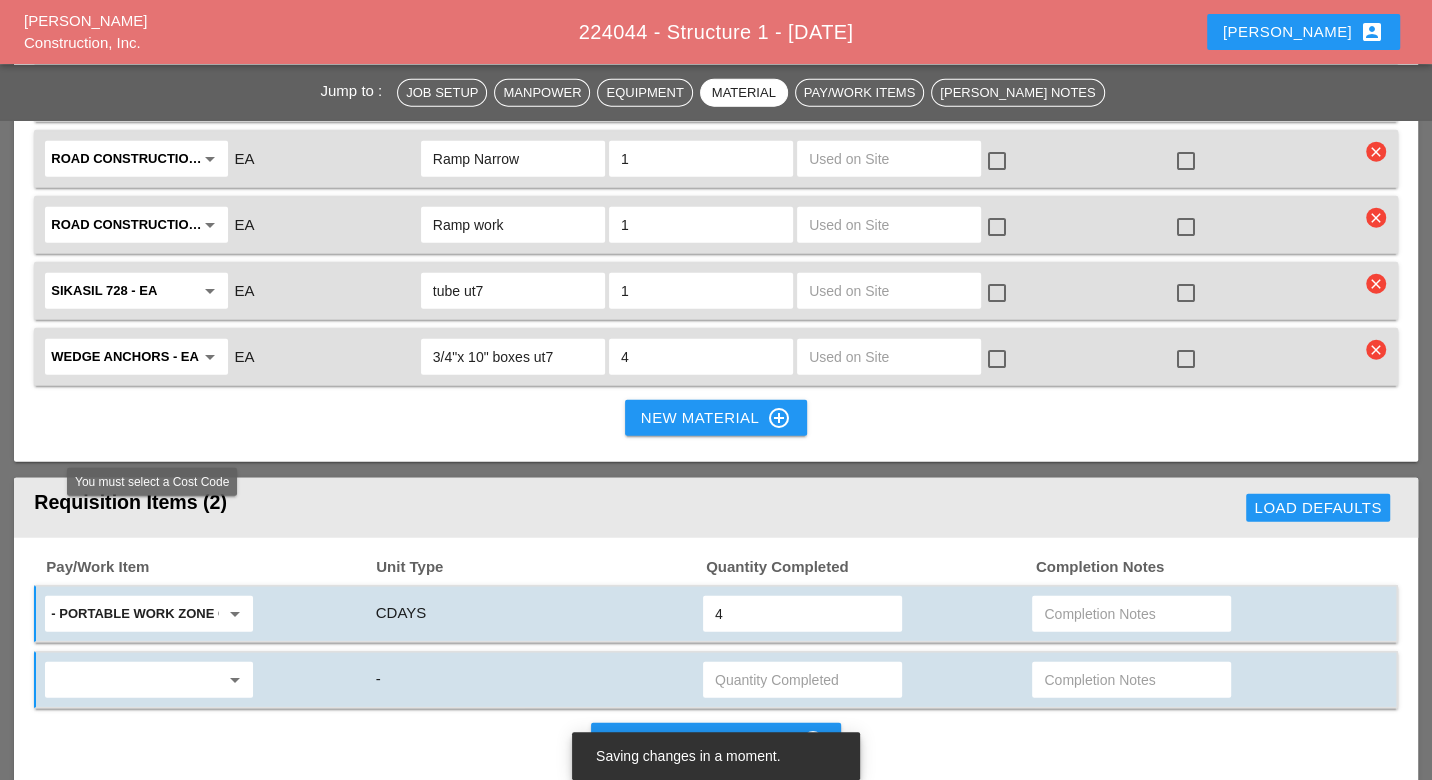 click at bounding box center [135, 680] 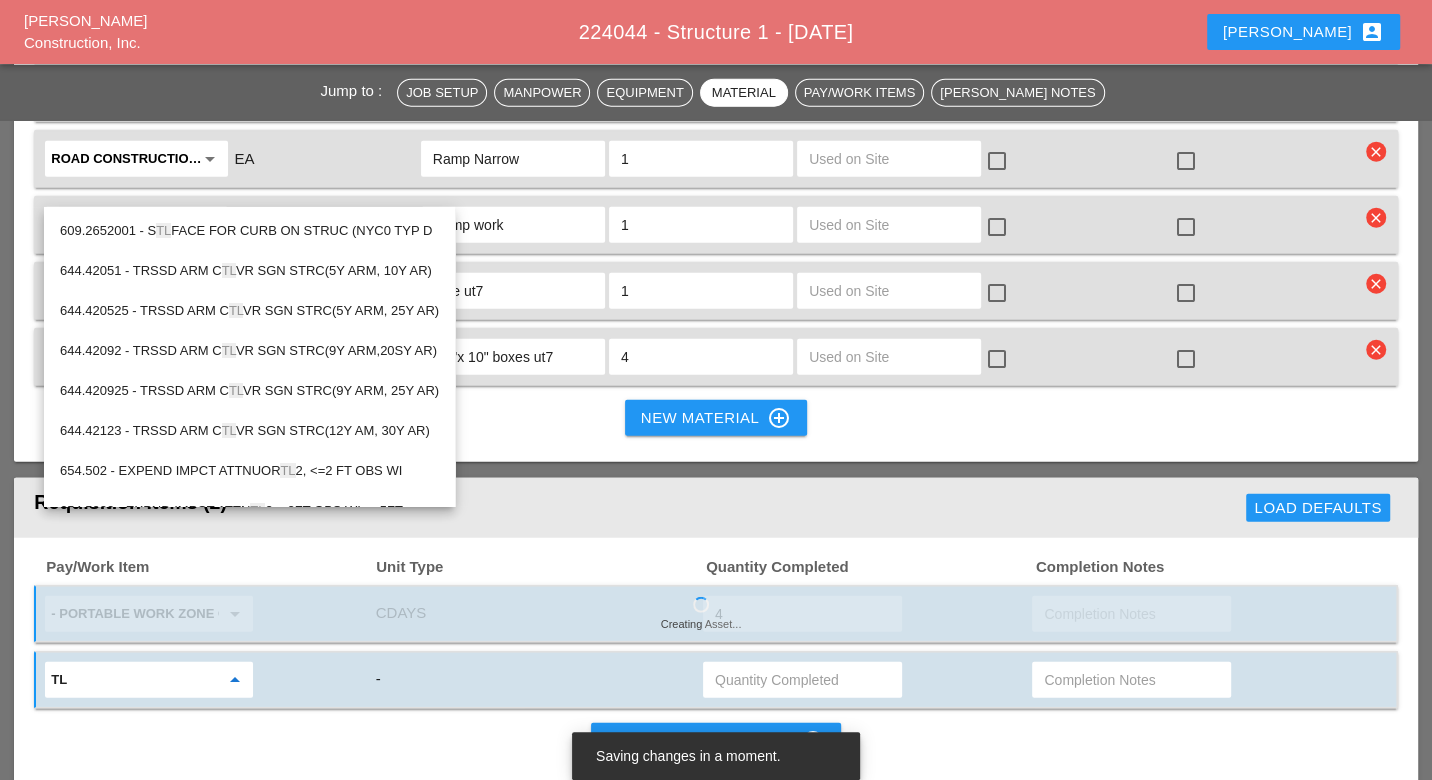 type on "tl" 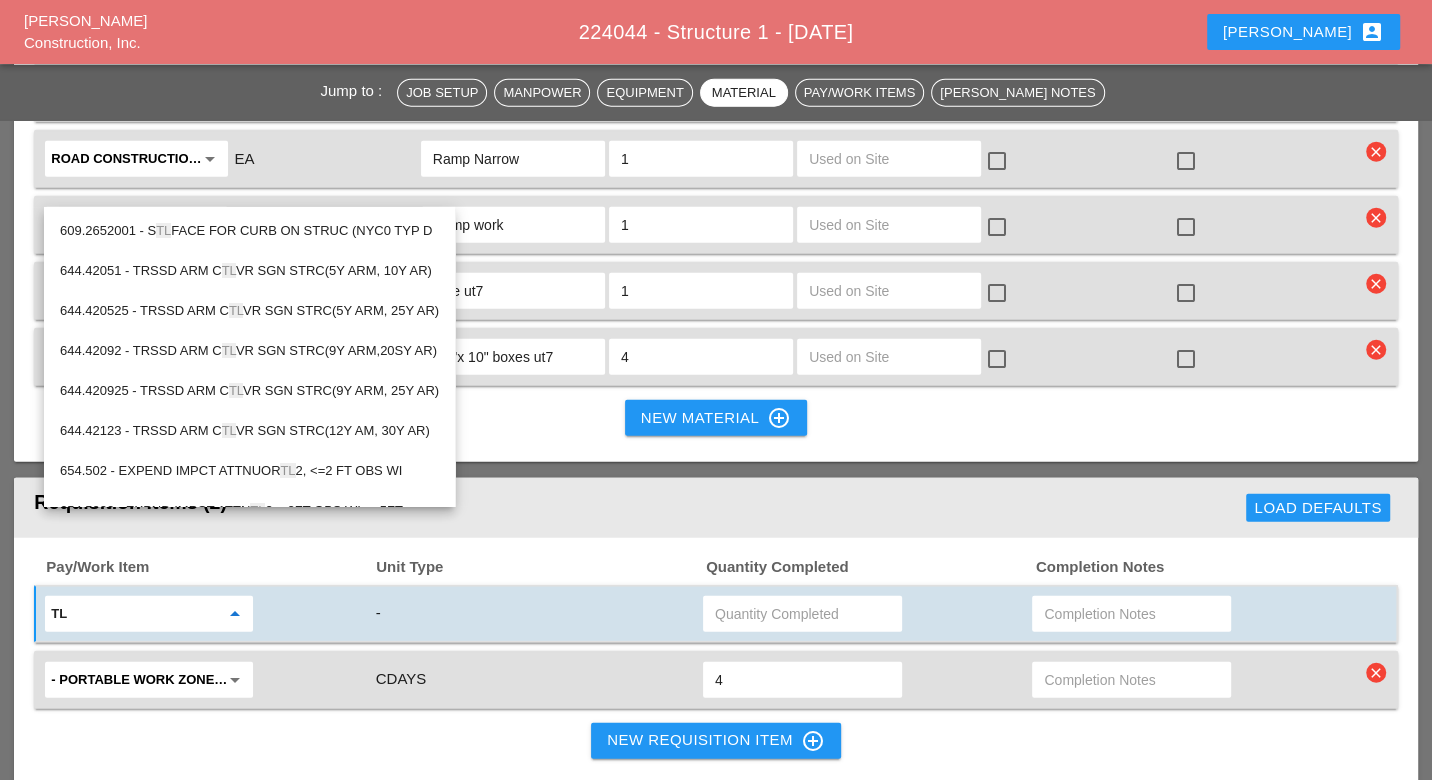 click on "Material/Part Unit Type Notes Sent Out Used on Site T&M? Special? 4x4 wood post arrow_drop_down EA 12lf long ut7 4 check_box_outline_blank check_box_outline_blank clear Debris Bags arrow_drop_down EA ut7 3 check_box_outline_blank check_box_outline_blank clear Diesel Fuel - GAL arrow_drop_down GAL ut7 20 check_box_outline_blank check_box_outline_blank clear Gasoline - GAL arrow_drop_down GAL ut7 5 check_box_outline_blank check_box_outline_blank clear Lane Closure signs arrow_drop_down EA 2x4 left wiggle 1 check_box_outline_blank check_box_outline_blank clear Misc lumber - EA arrow_drop_down EA 2x4 ut7 3 check_box_outline_blank check_box_outline_blank clear Misc. Materials arrow_drop_down [PERSON_NAME] epoxy  box ut7 1 check_box_outline_blank check_box_outline_blank clear Misc. Materials arrow_drop_down EA 4x4 metal brackets ut7 4 check_box_outline_blank check_box_outline_blank clear Misc. Materials arrow_drop_down [PERSON_NAME] 4" tape roll 1 check_box_outline_blank check_box_outline_blank clear Misc. Materials EA 25 1" at bounding box center (715, -123) 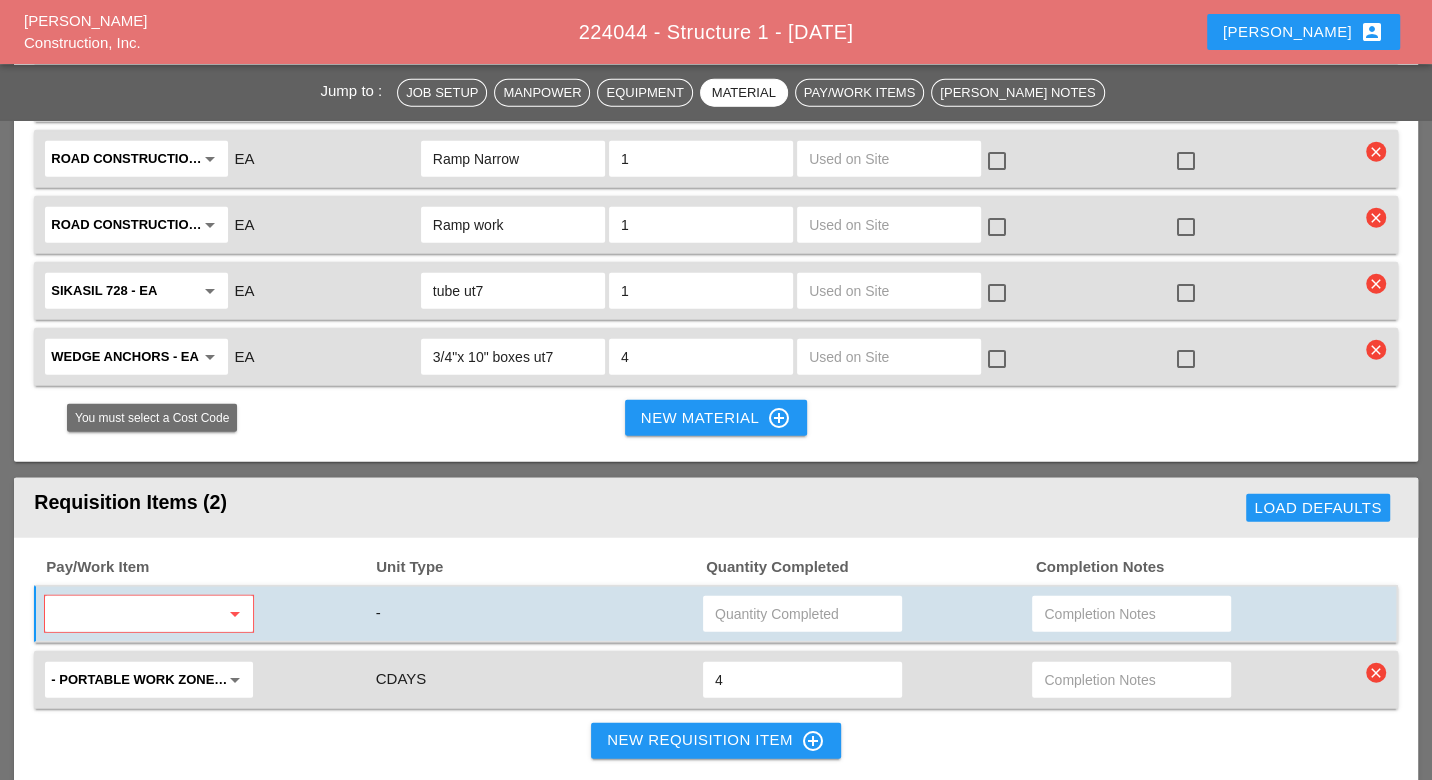 click at bounding box center [135, 614] 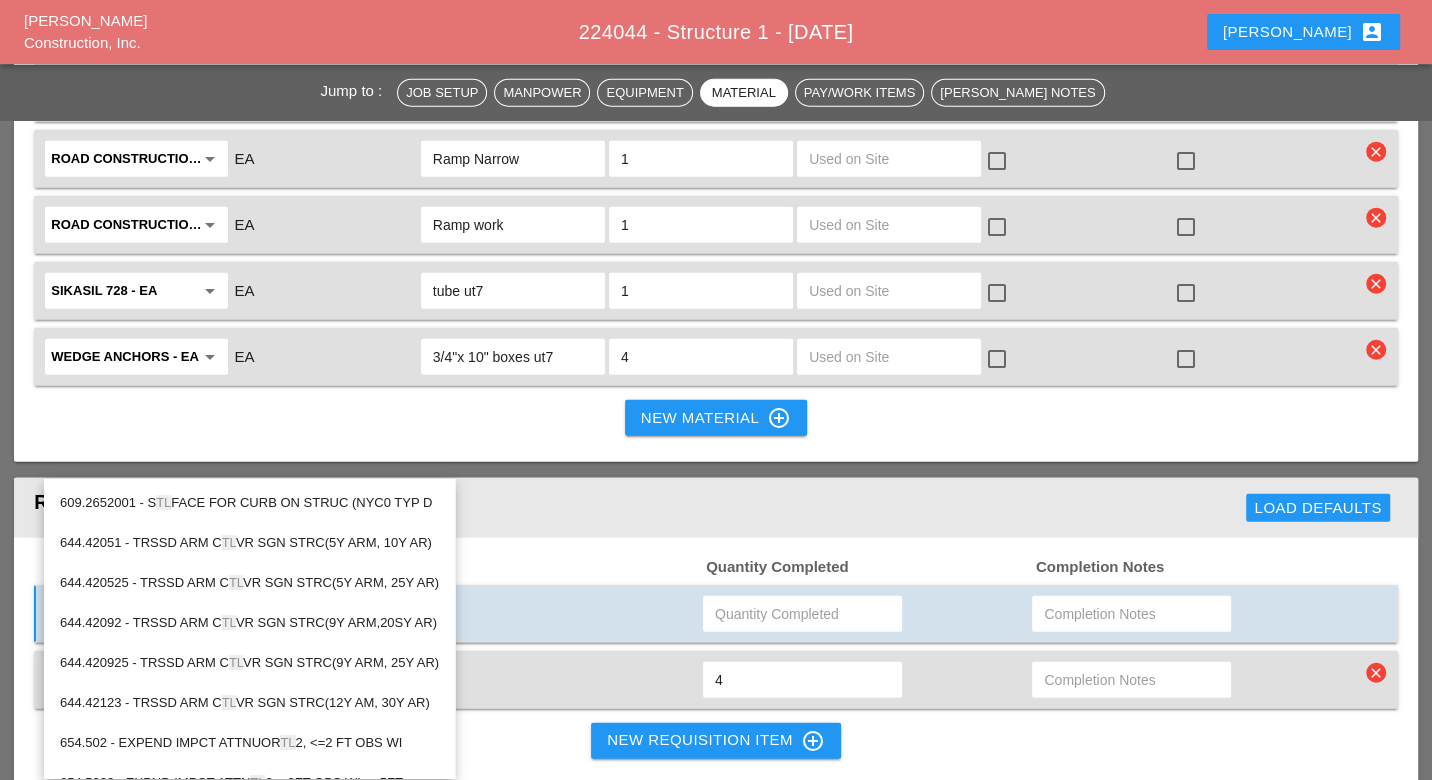 type on "t" 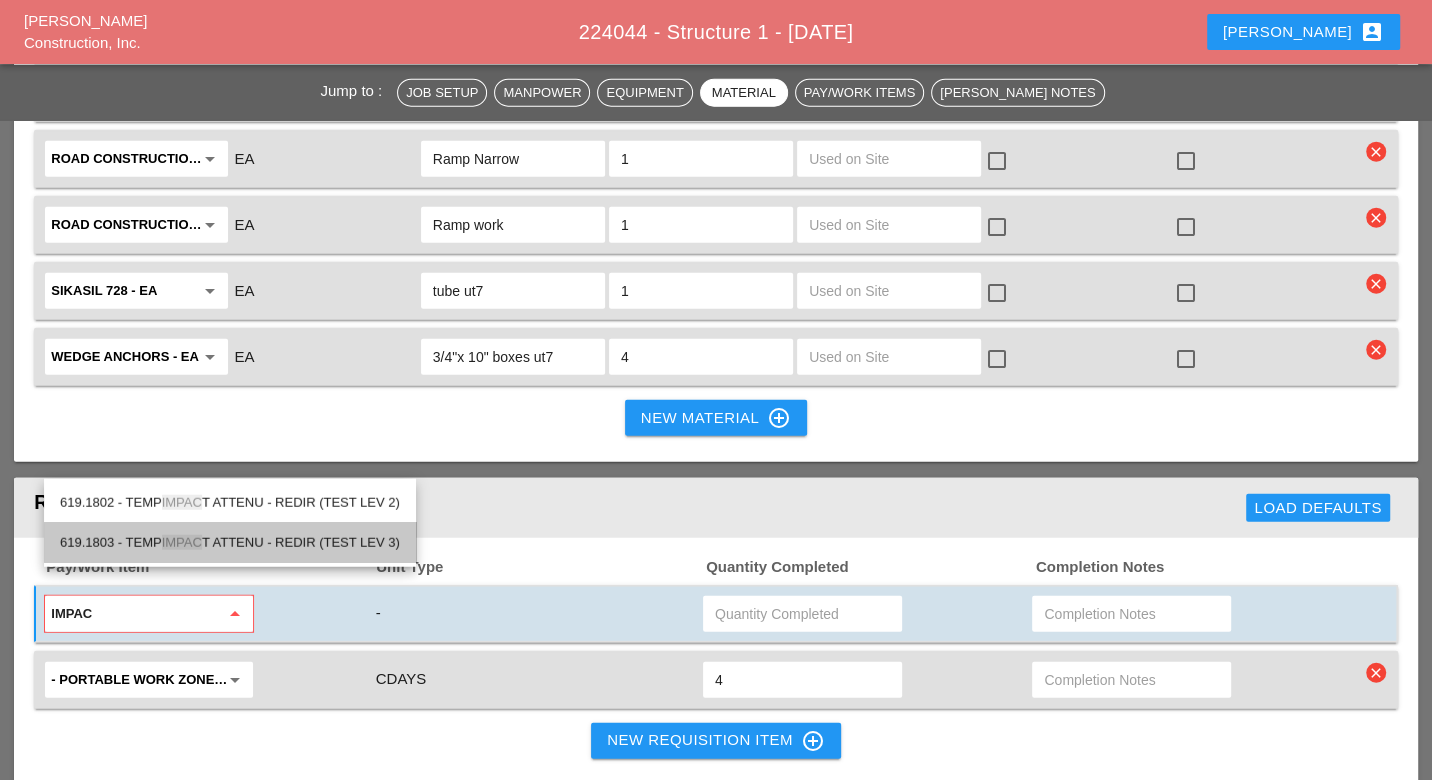 click on "619.1803 - TEMP  IMPAC T ATTENU - REDIR (TEST LEV 3)" at bounding box center [230, 543] 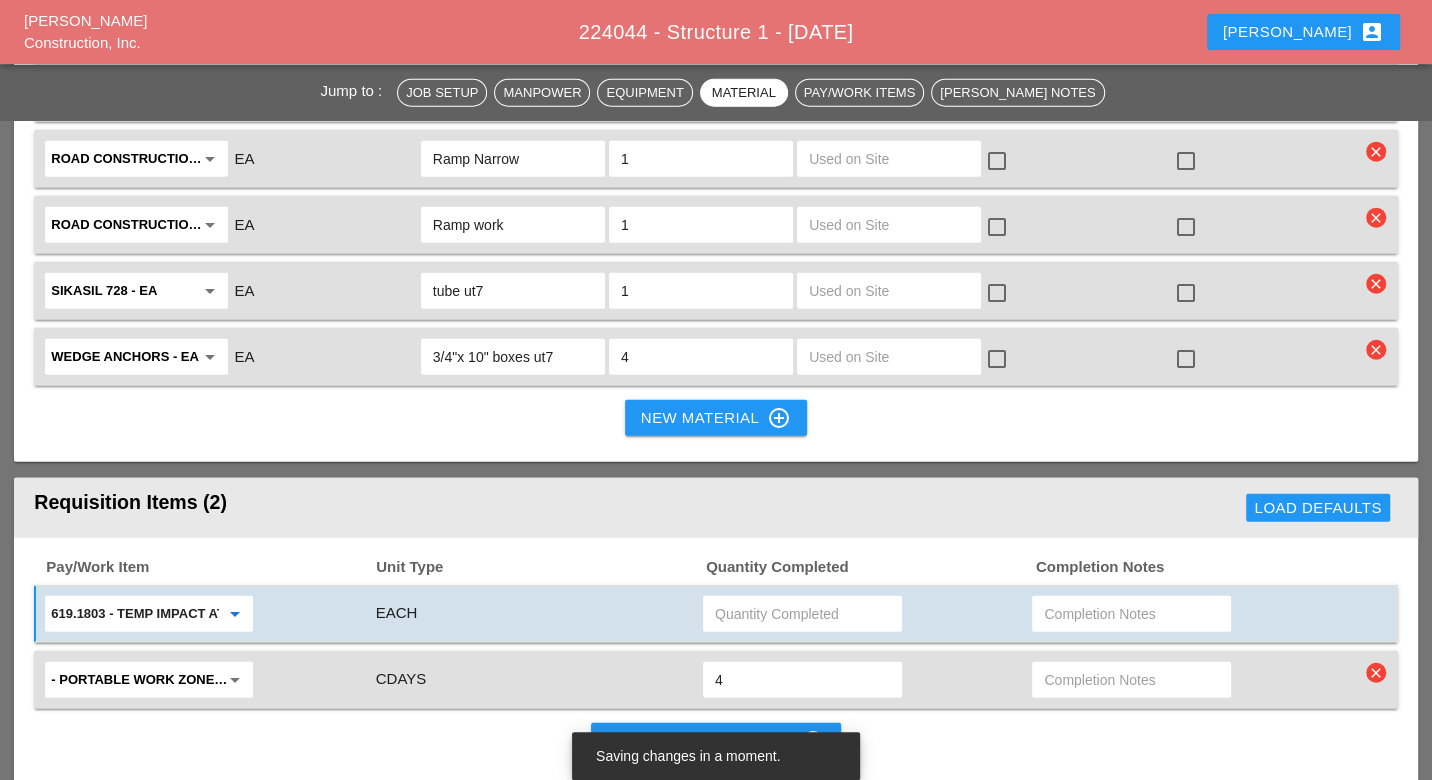 type on "619.1803 - TEMP IMPACT ATTENU - REDIR (TEST LEV 3)" 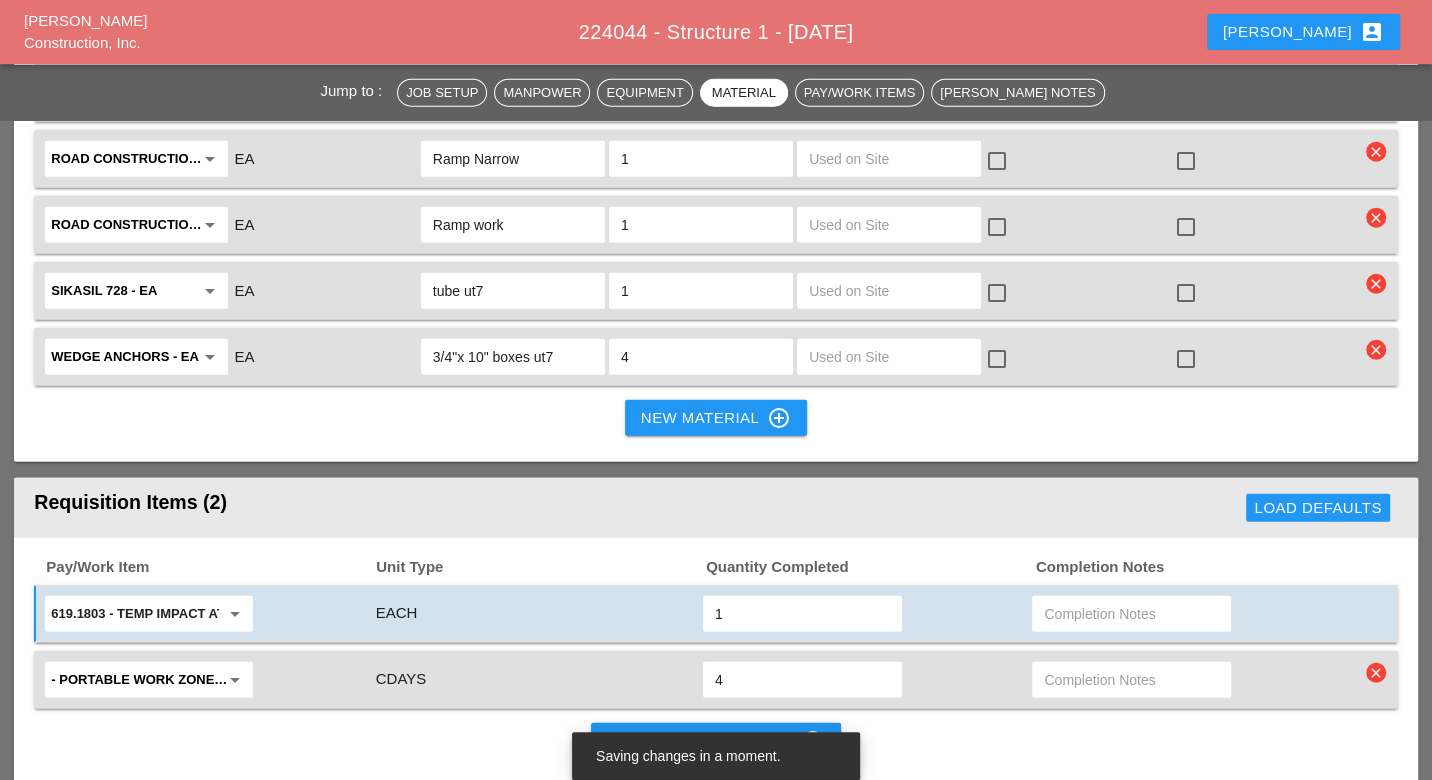 type on "1" 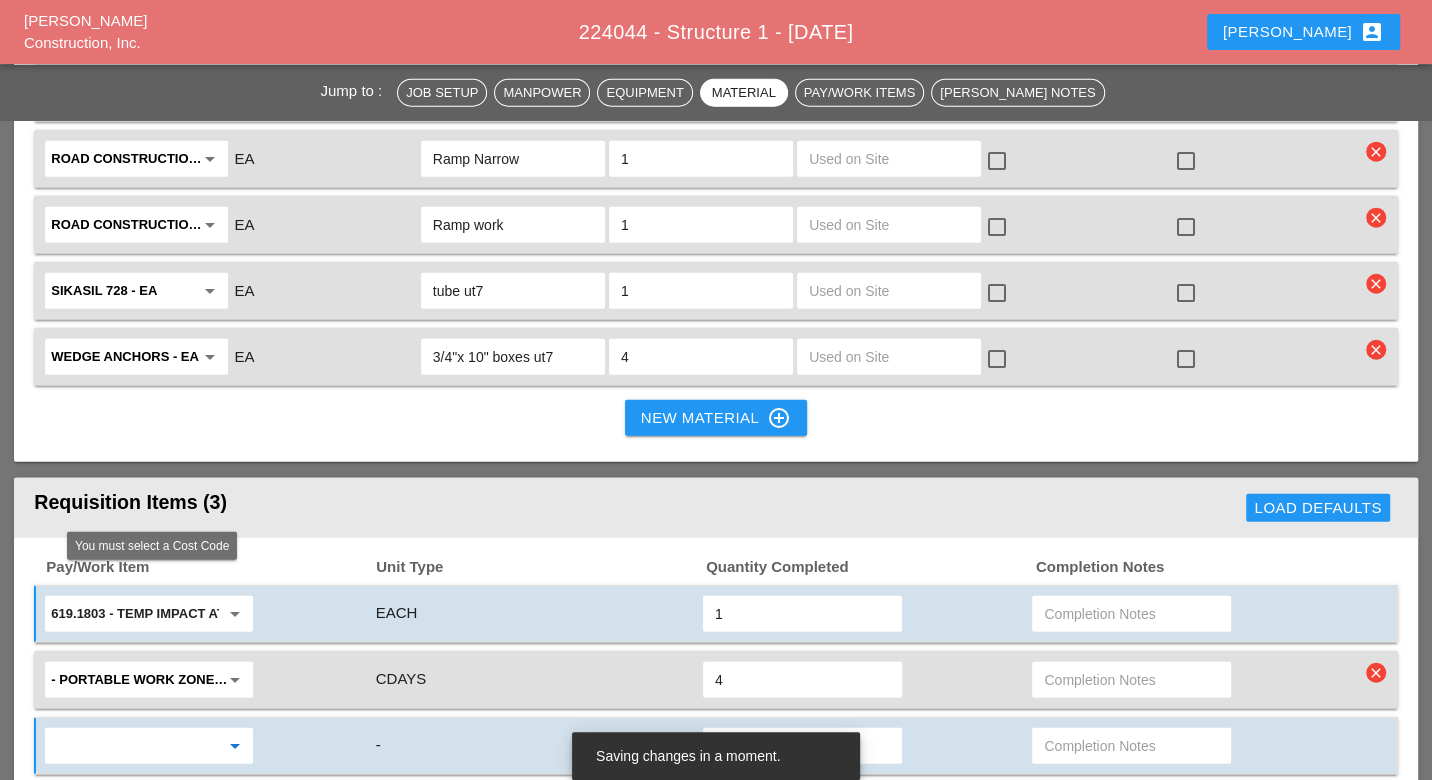 click at bounding box center [135, 746] 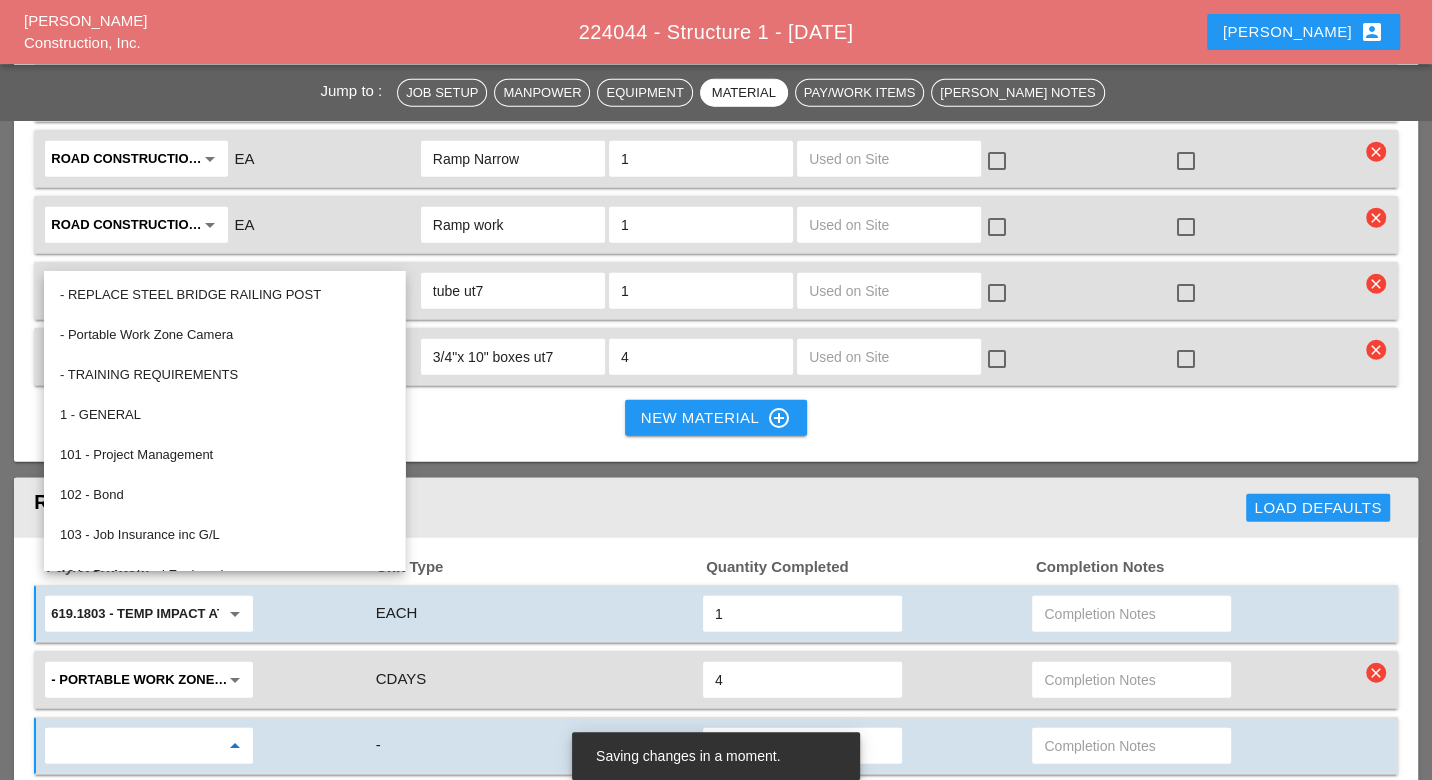 type on "v" 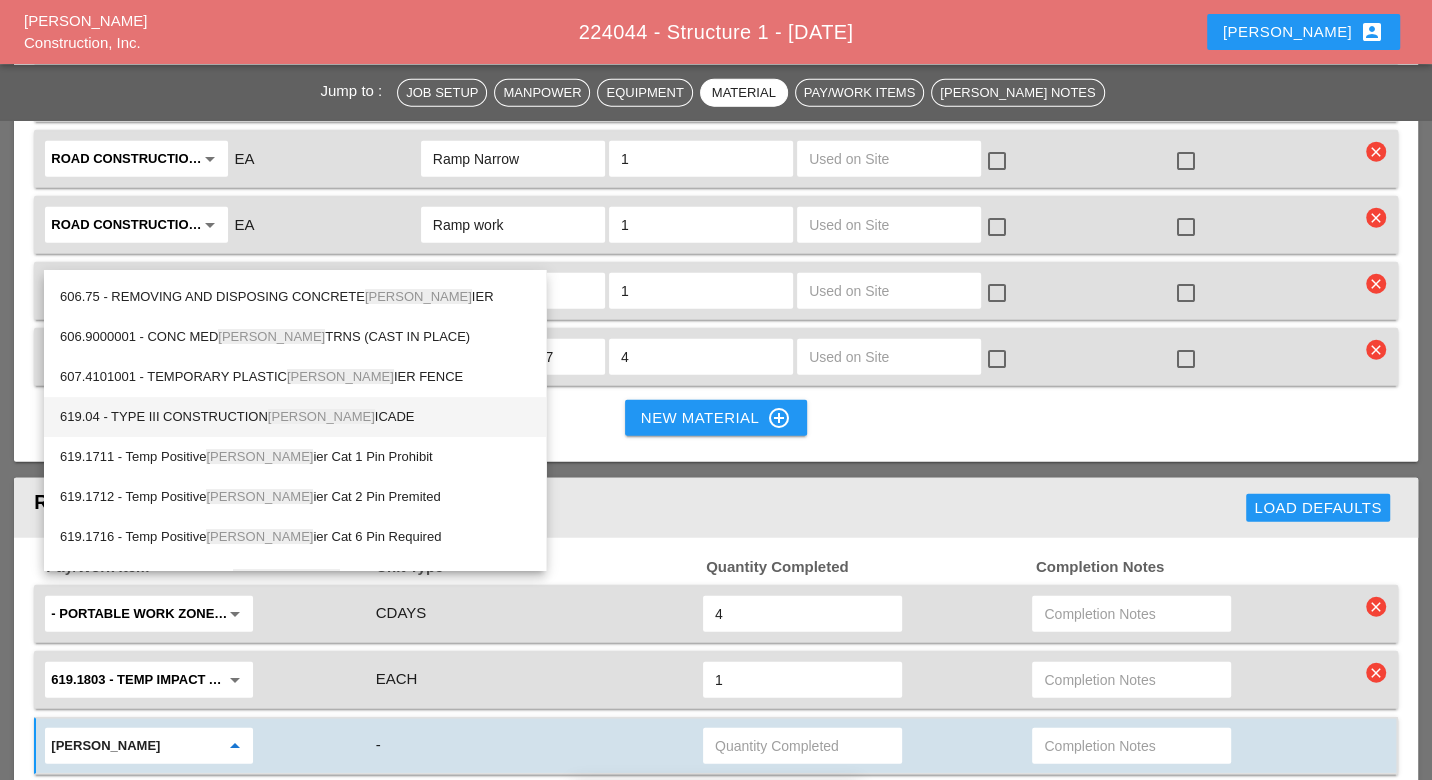 scroll, scrollTop: 222, scrollLeft: 0, axis: vertical 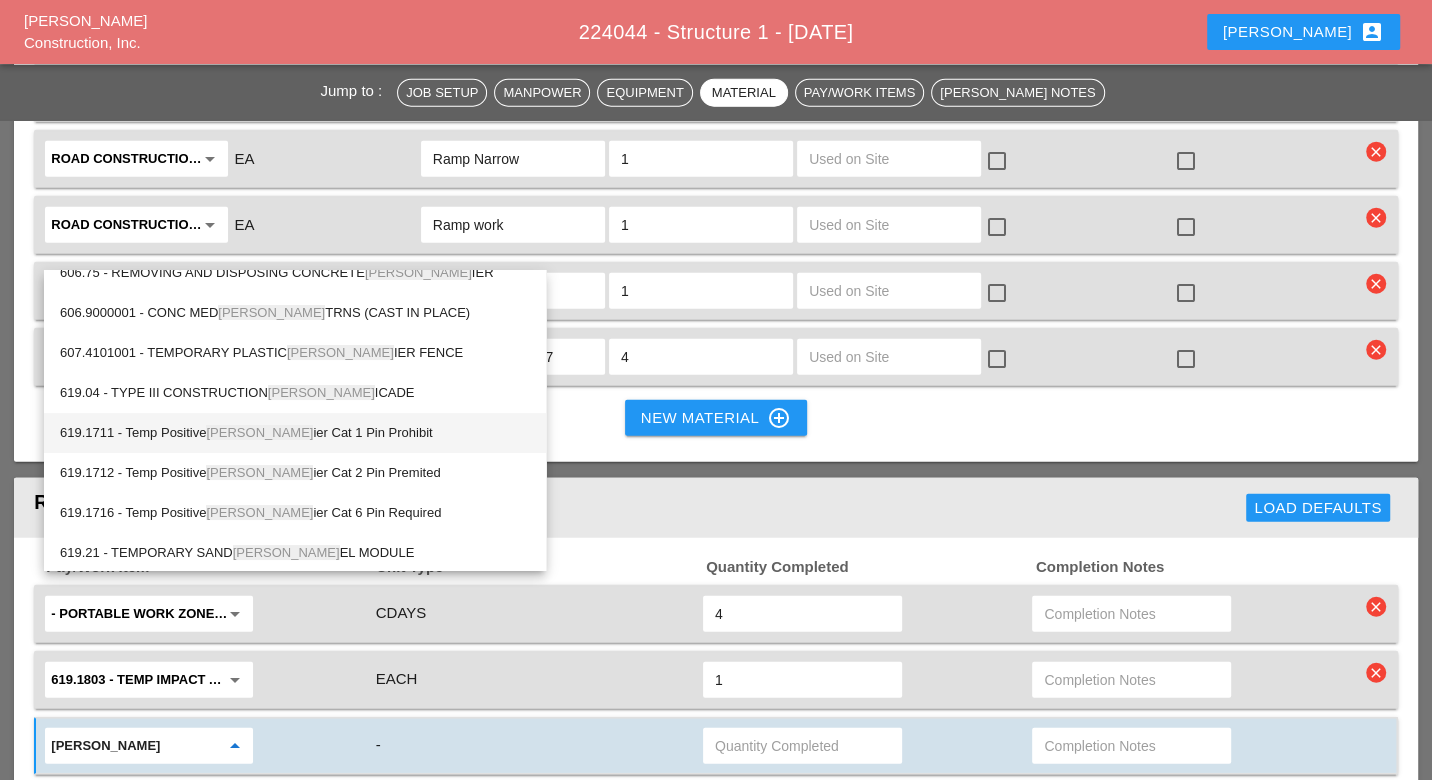 click on "619.1711 - Temp Positive  [PERSON_NAME] ier Cat 1 Pin Prohibit" at bounding box center (295, 433) 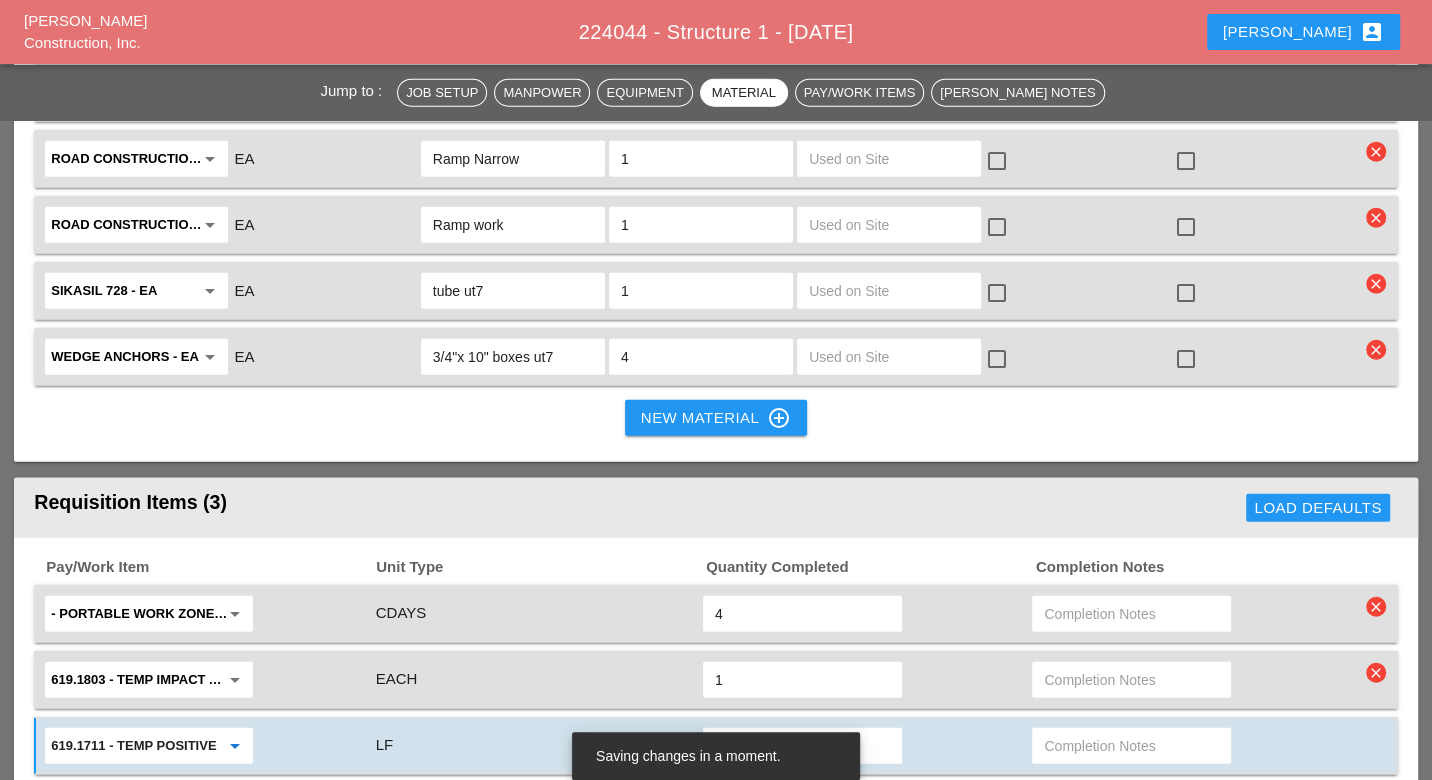 type on "619.1711 - Temp Positive Barrier Cat 1 Pin Prohibit" 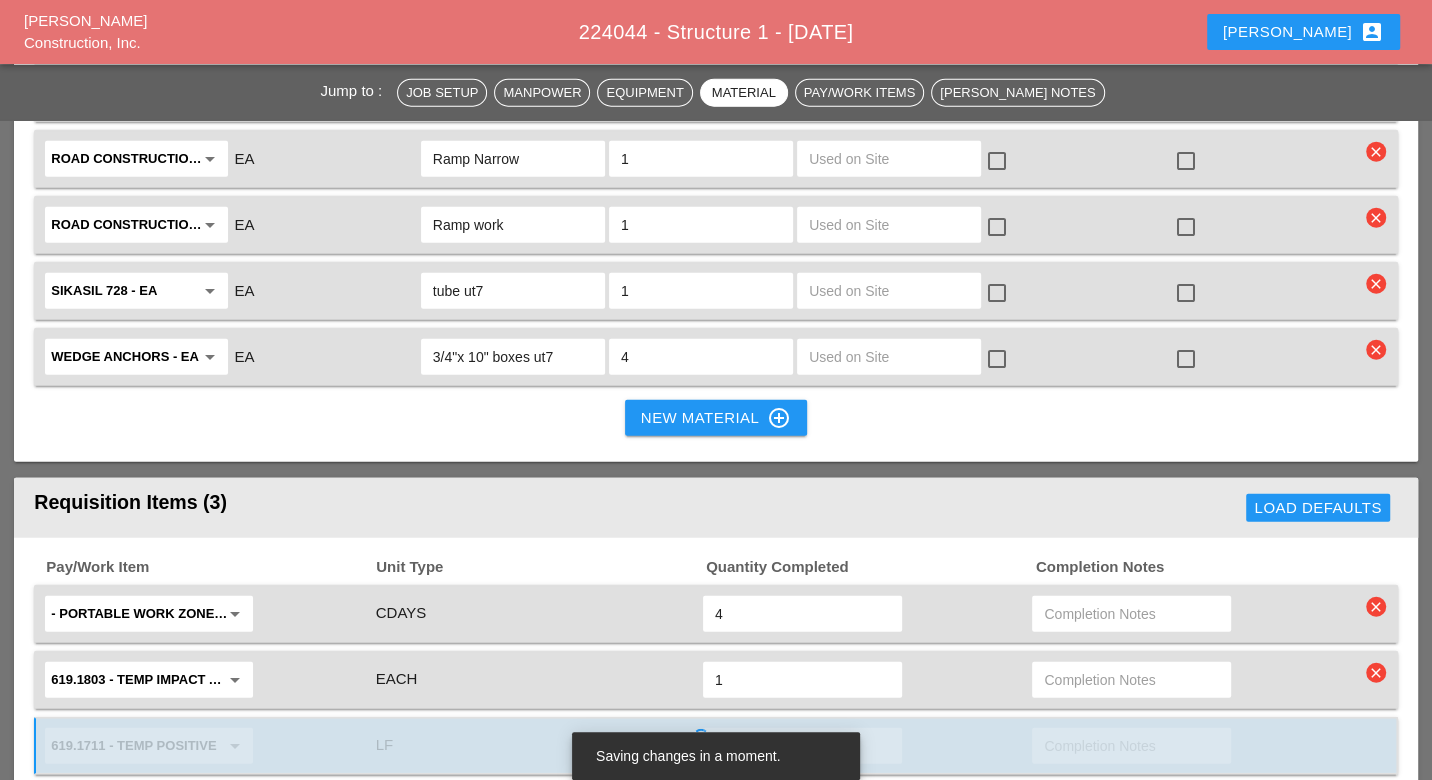 type on "340" 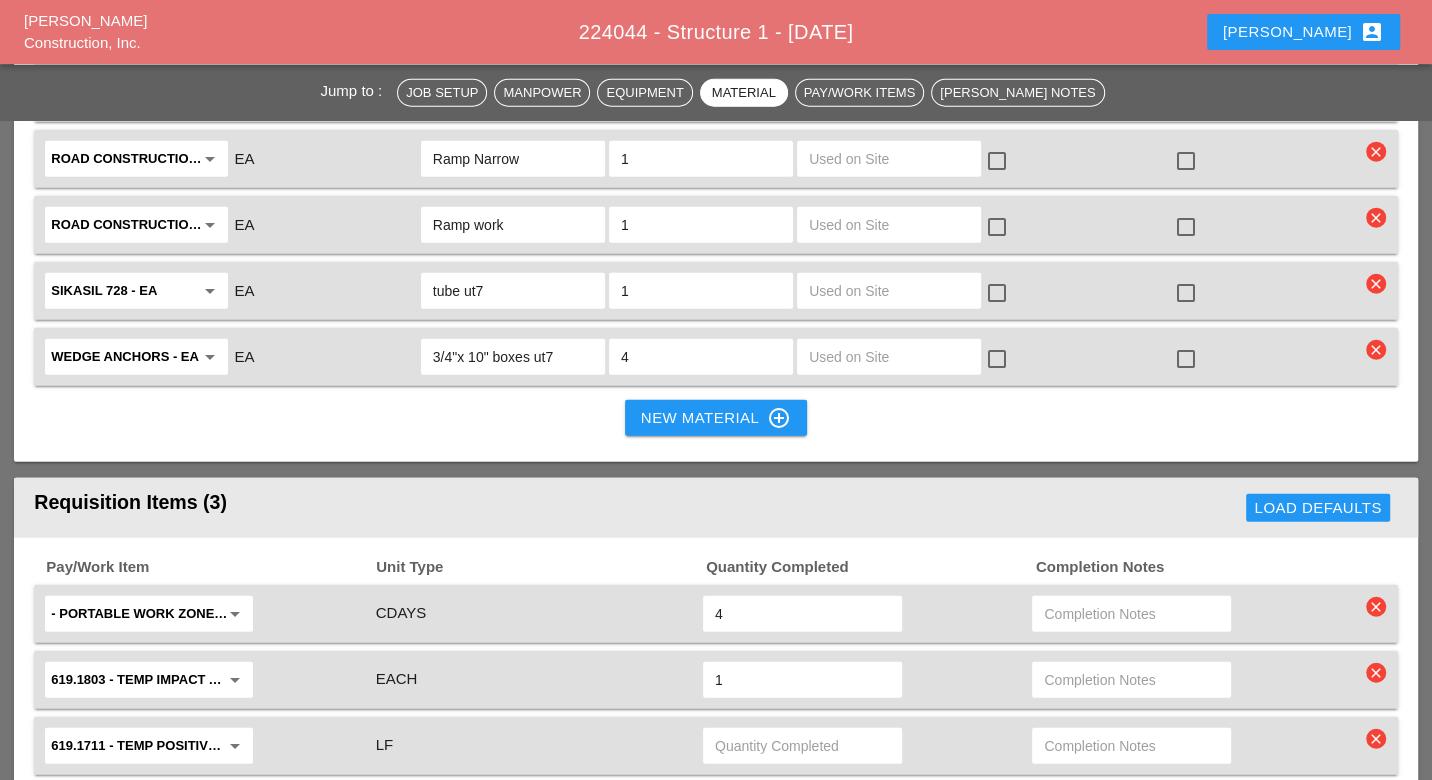 click at bounding box center (802, 746) 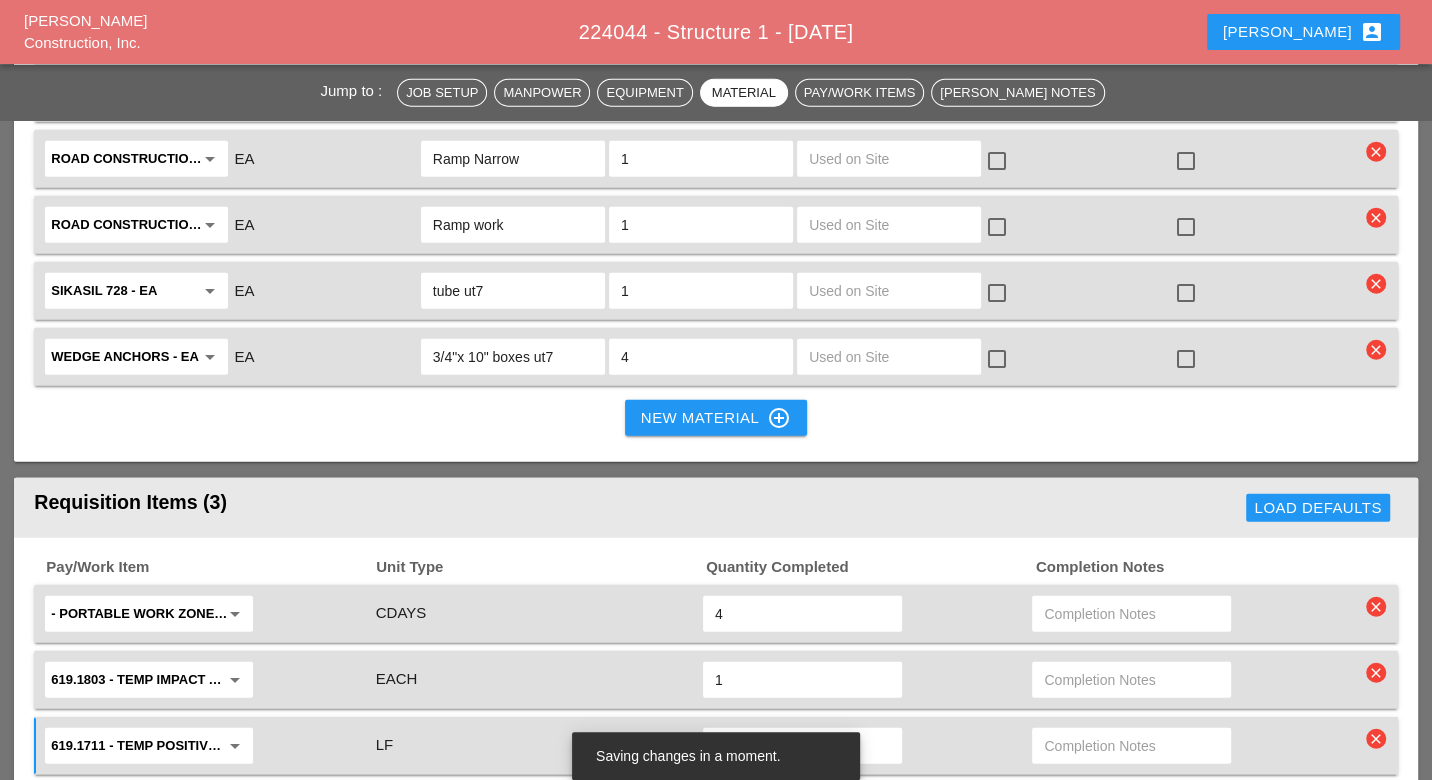 type on "340" 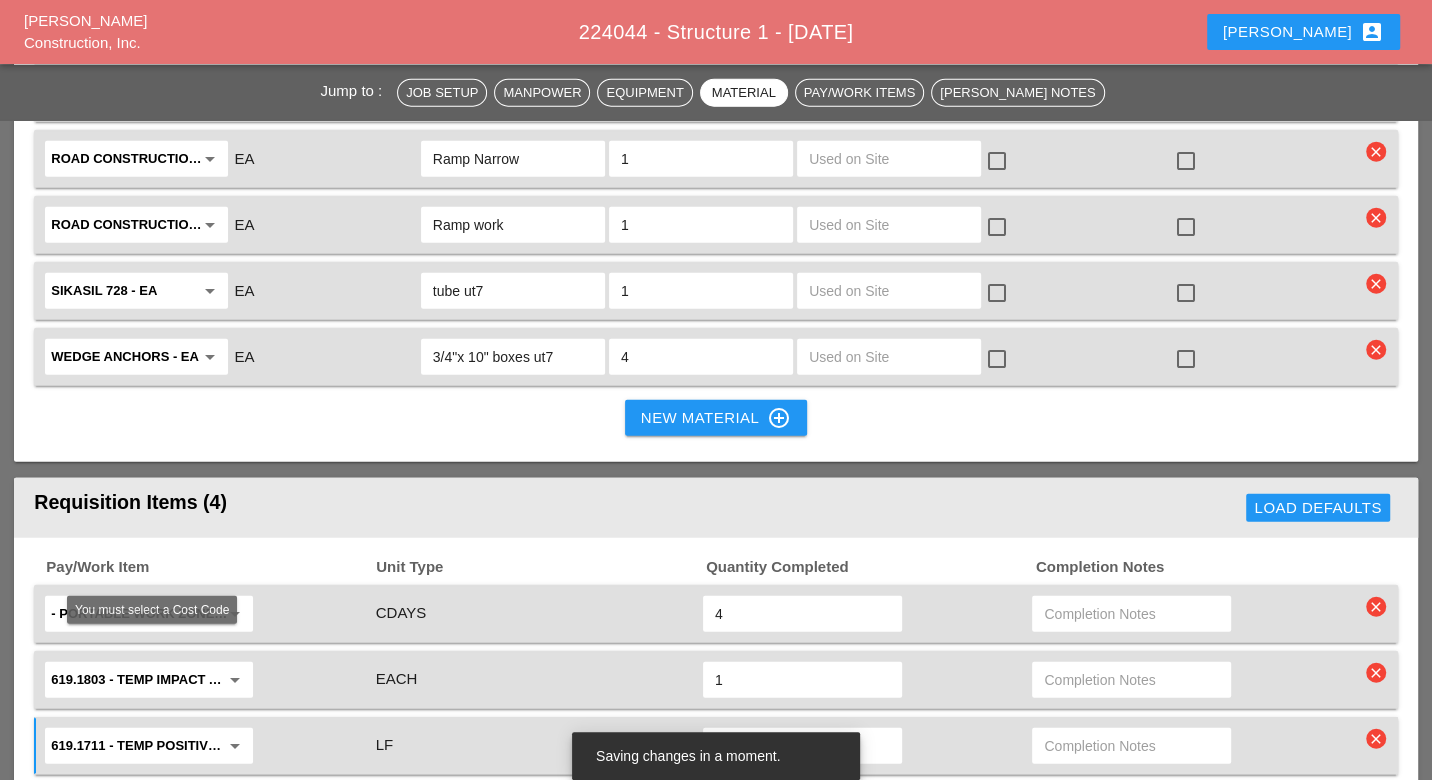 click at bounding box center [135, 812] 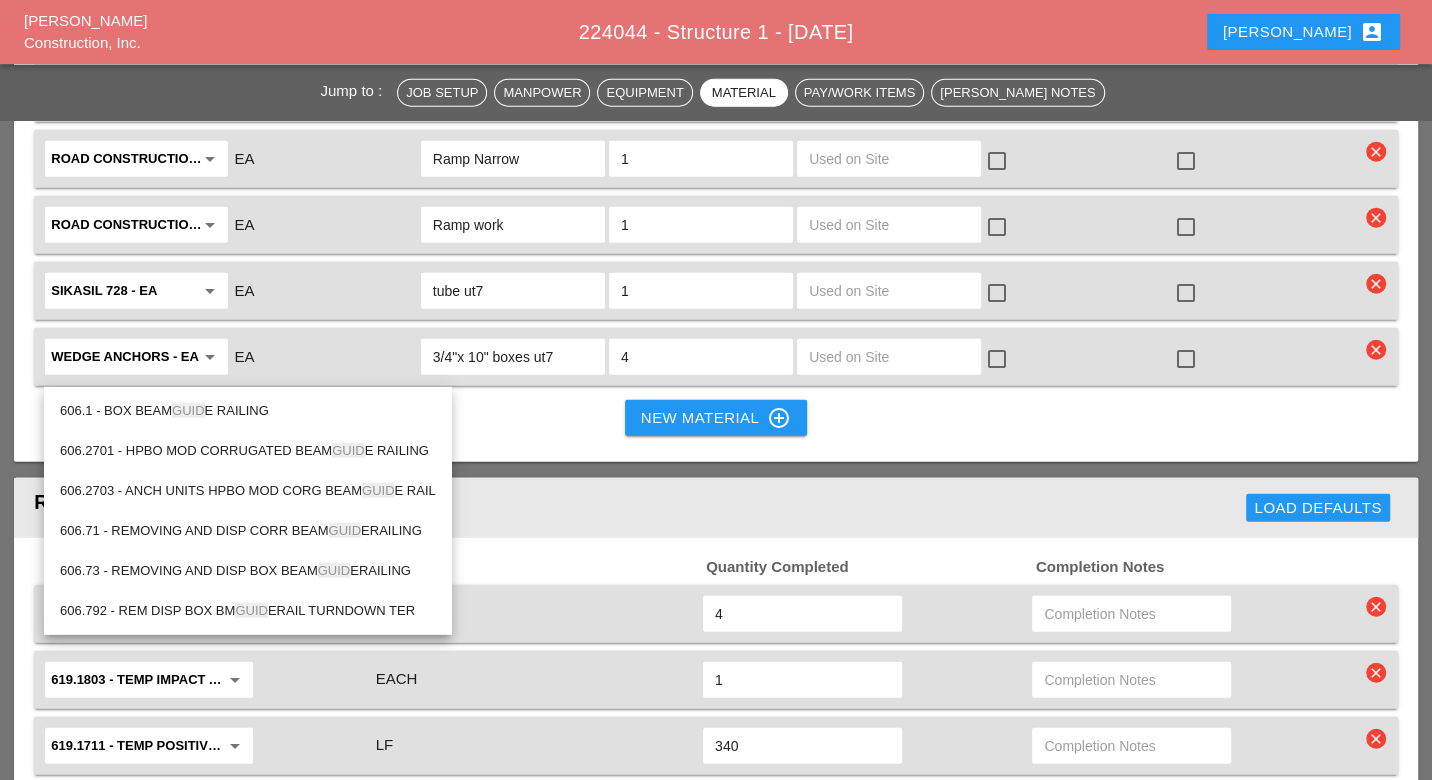 click on "606.71 - REMOVING AND DISP CORR BEAM  GUID ERAILING" at bounding box center [248, 531] 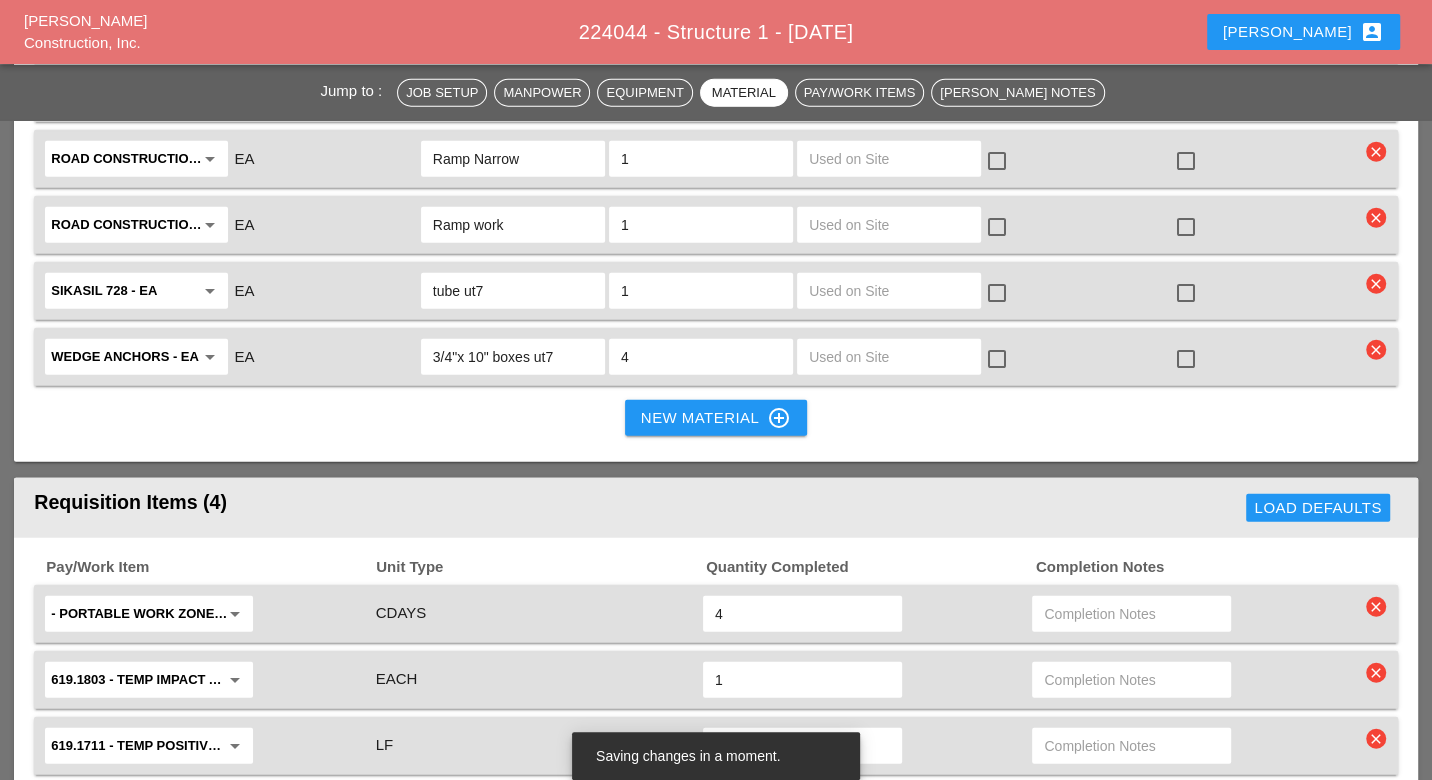 type on "606.71 - REMOVING AND DISP CORR BEAM GUIDERAILING" 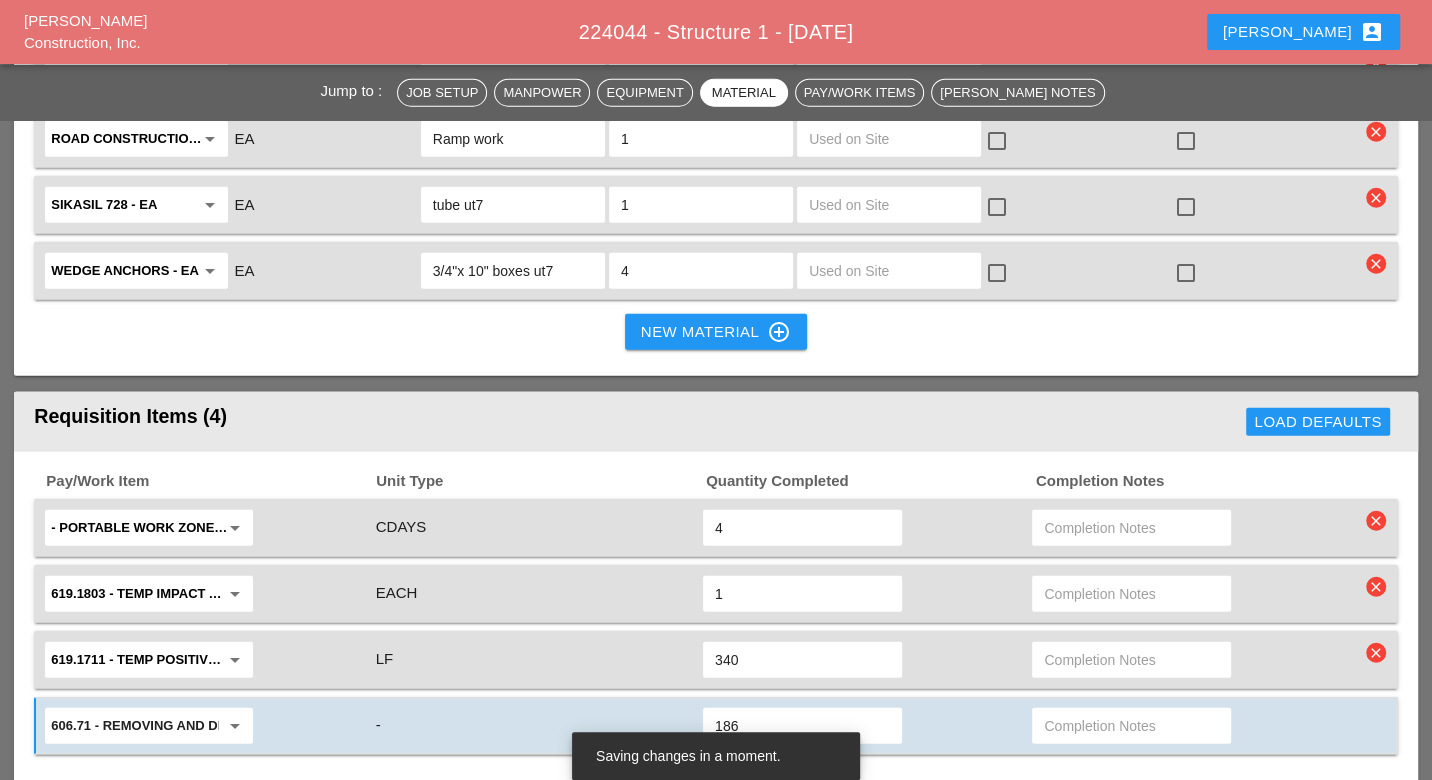 scroll, scrollTop: 3777, scrollLeft: 0, axis: vertical 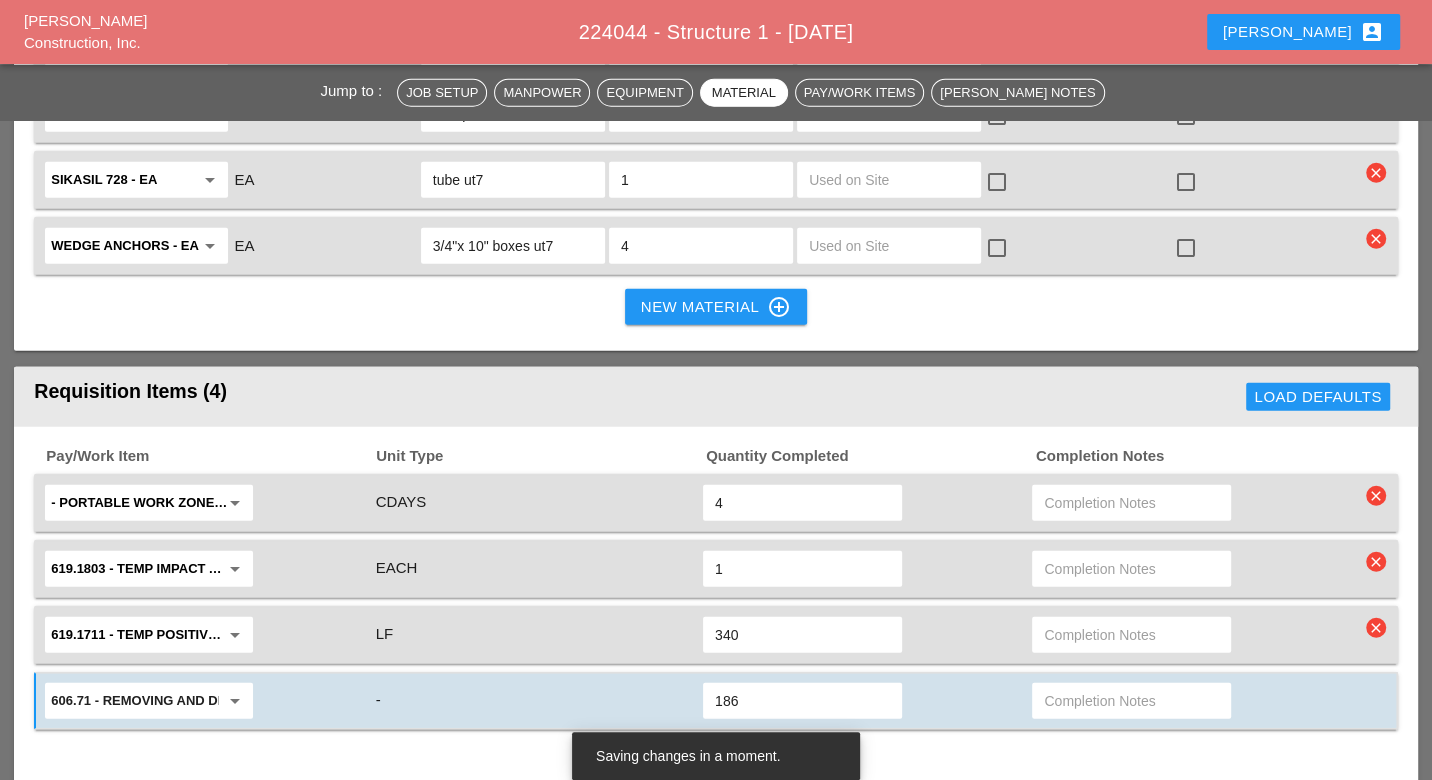 type on "186" 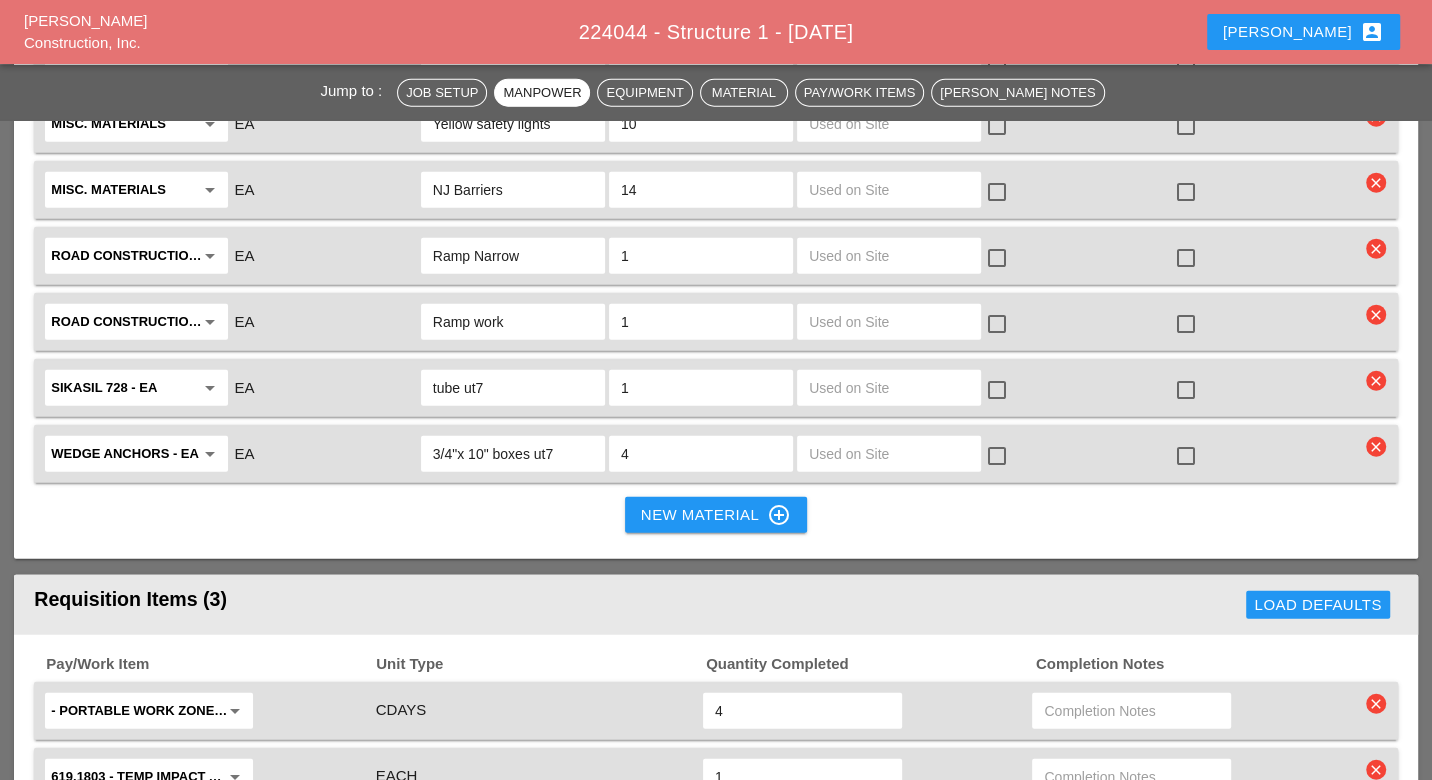 scroll, scrollTop: 3777, scrollLeft: 0, axis: vertical 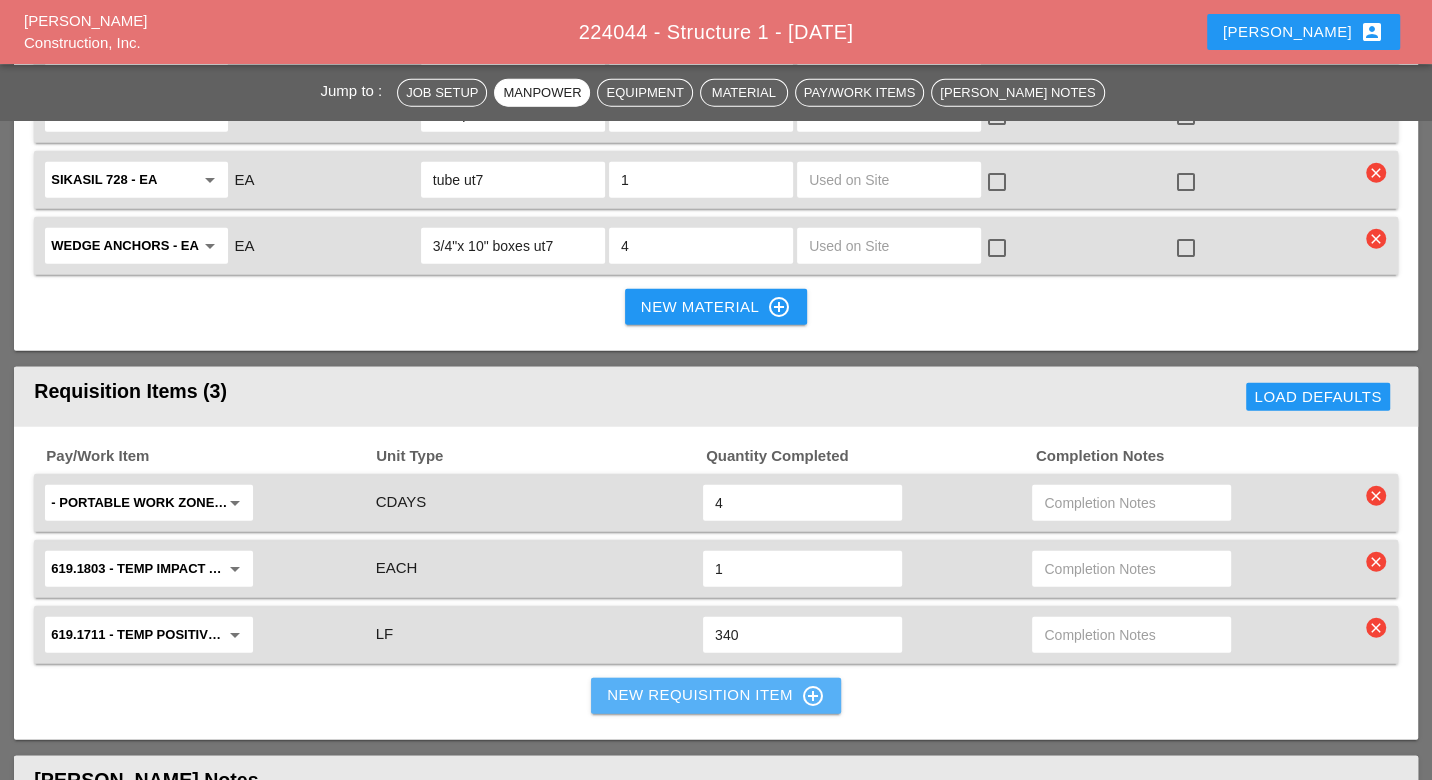 click on "New Requisition Item control_point" at bounding box center (716, 696) 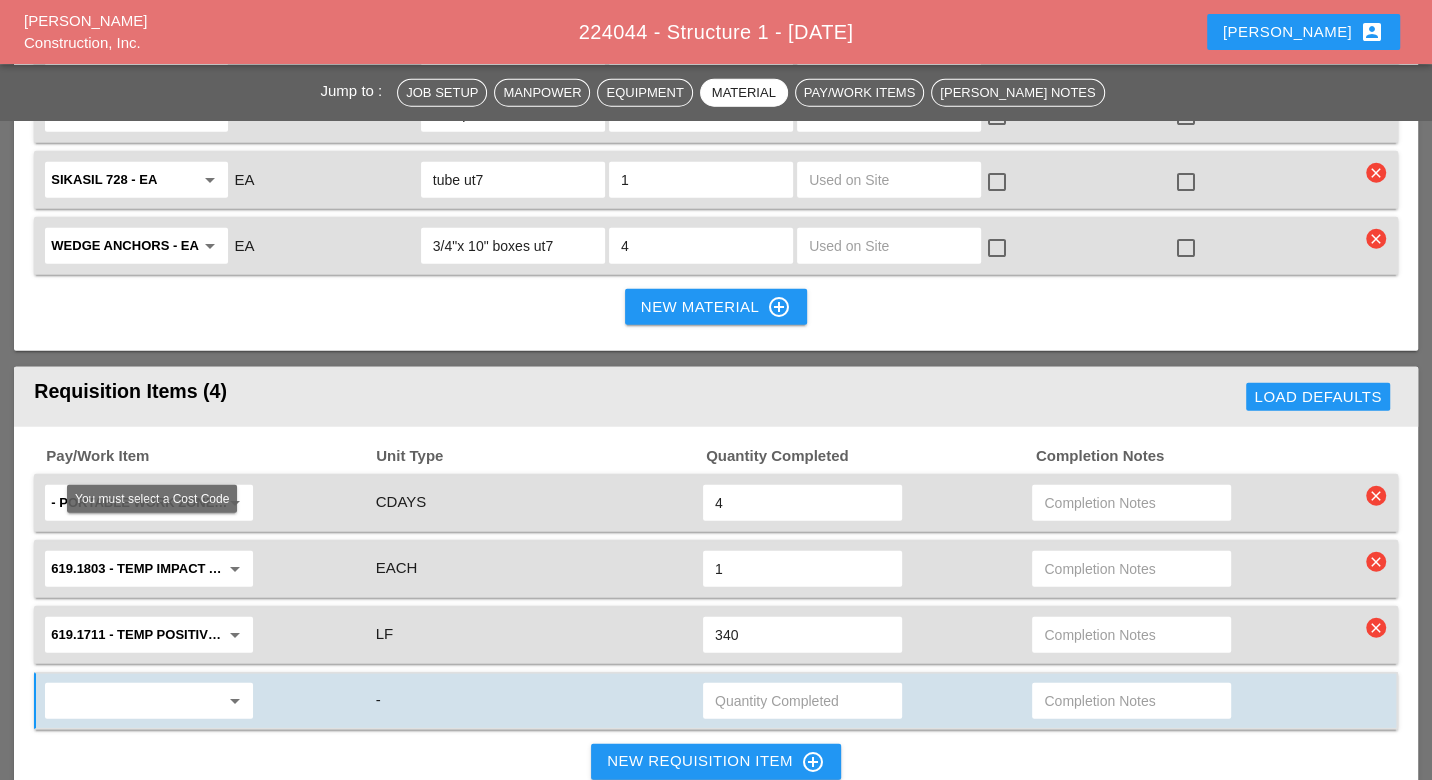 click at bounding box center [135, 701] 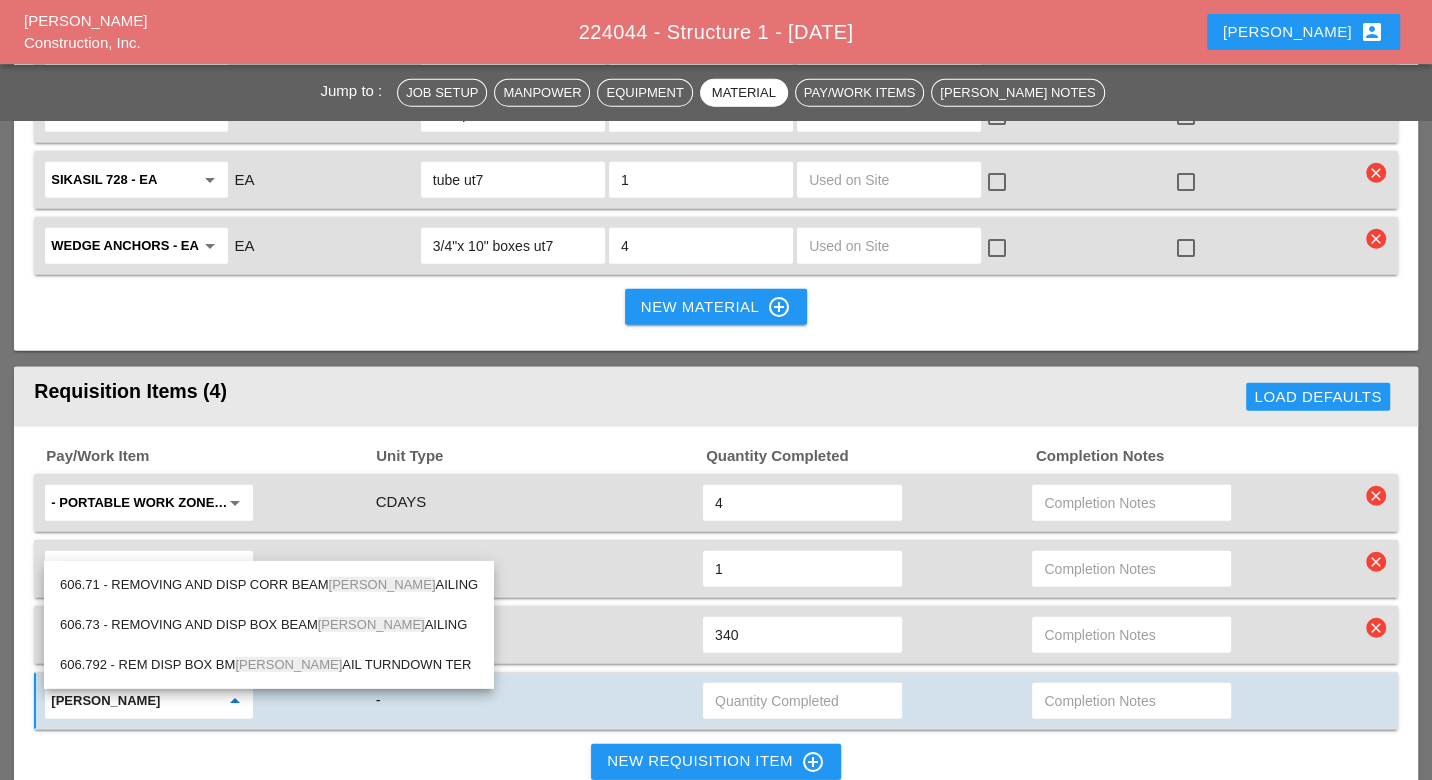 click on "606.71 - REMOVING AND DISP CORR BEAM  [PERSON_NAME] AILING" at bounding box center (269, 585) 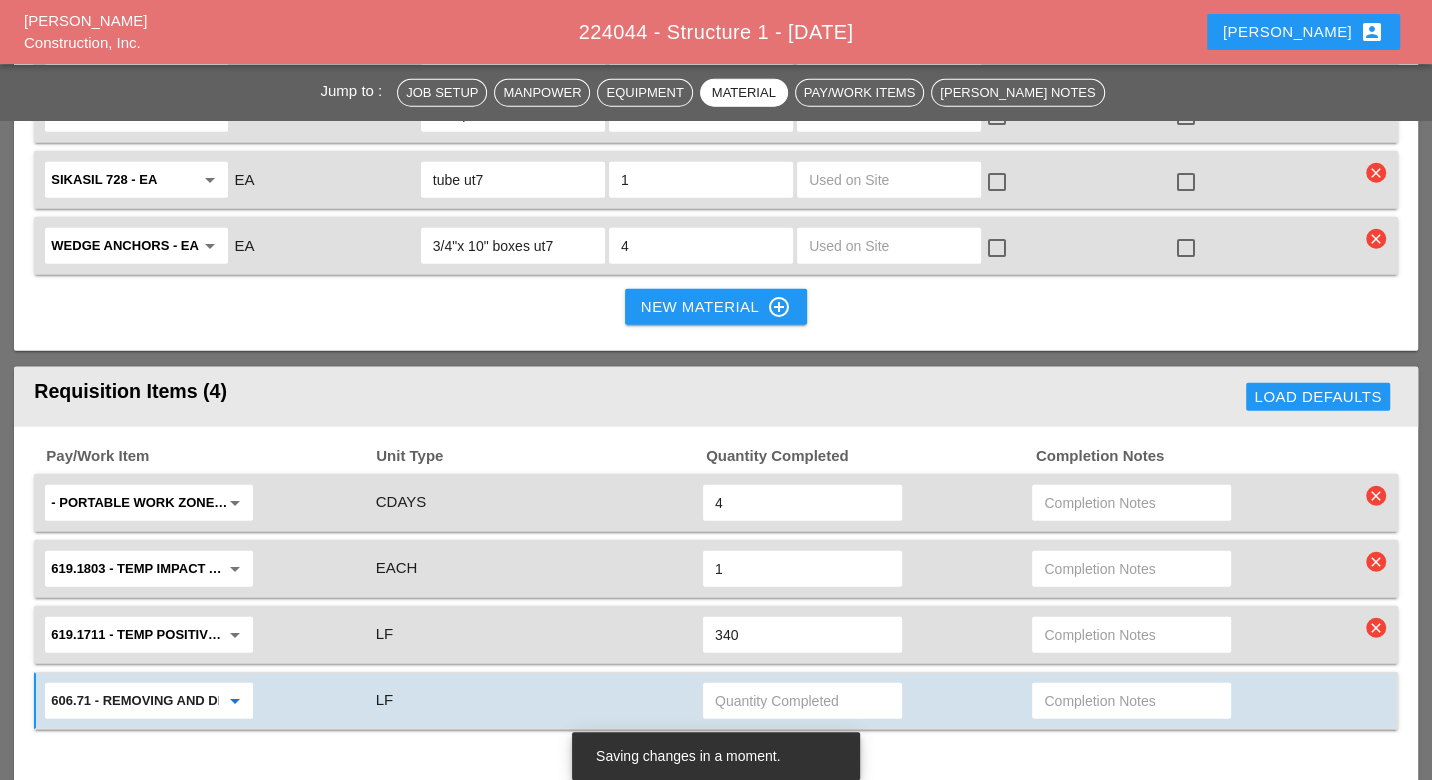 type on "606.71 - REMOVING AND DISP CORR BEAM GUIDERAILING" 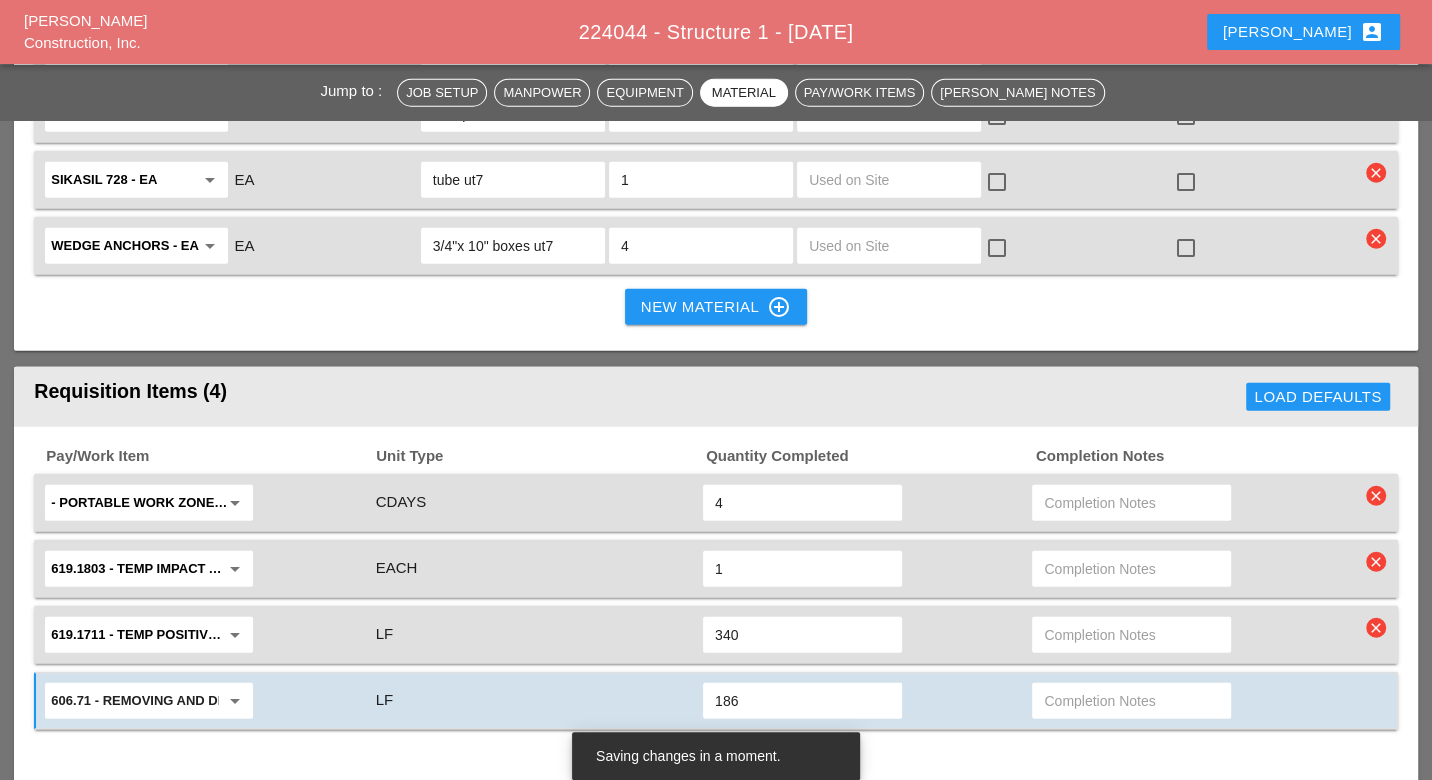 type on "186" 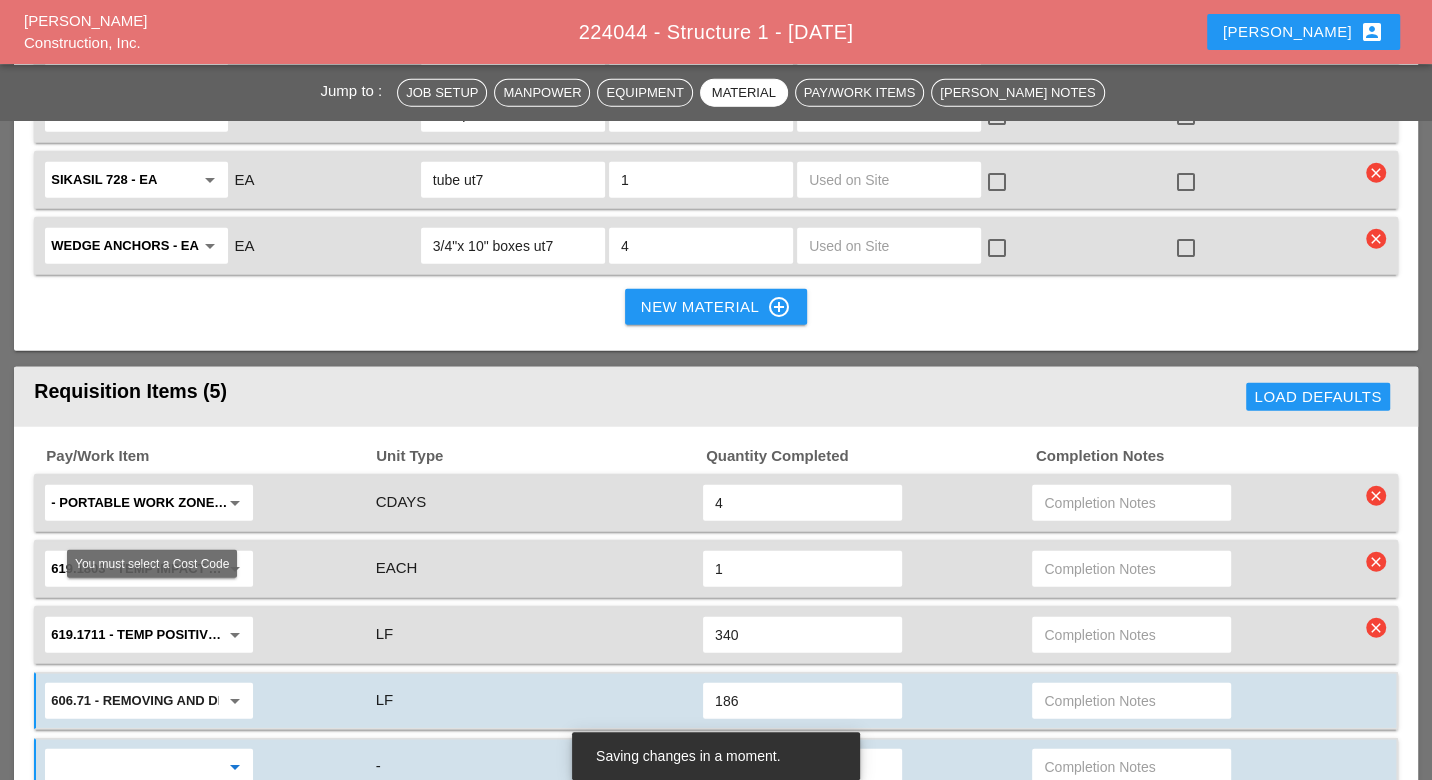 click at bounding box center [135, 767] 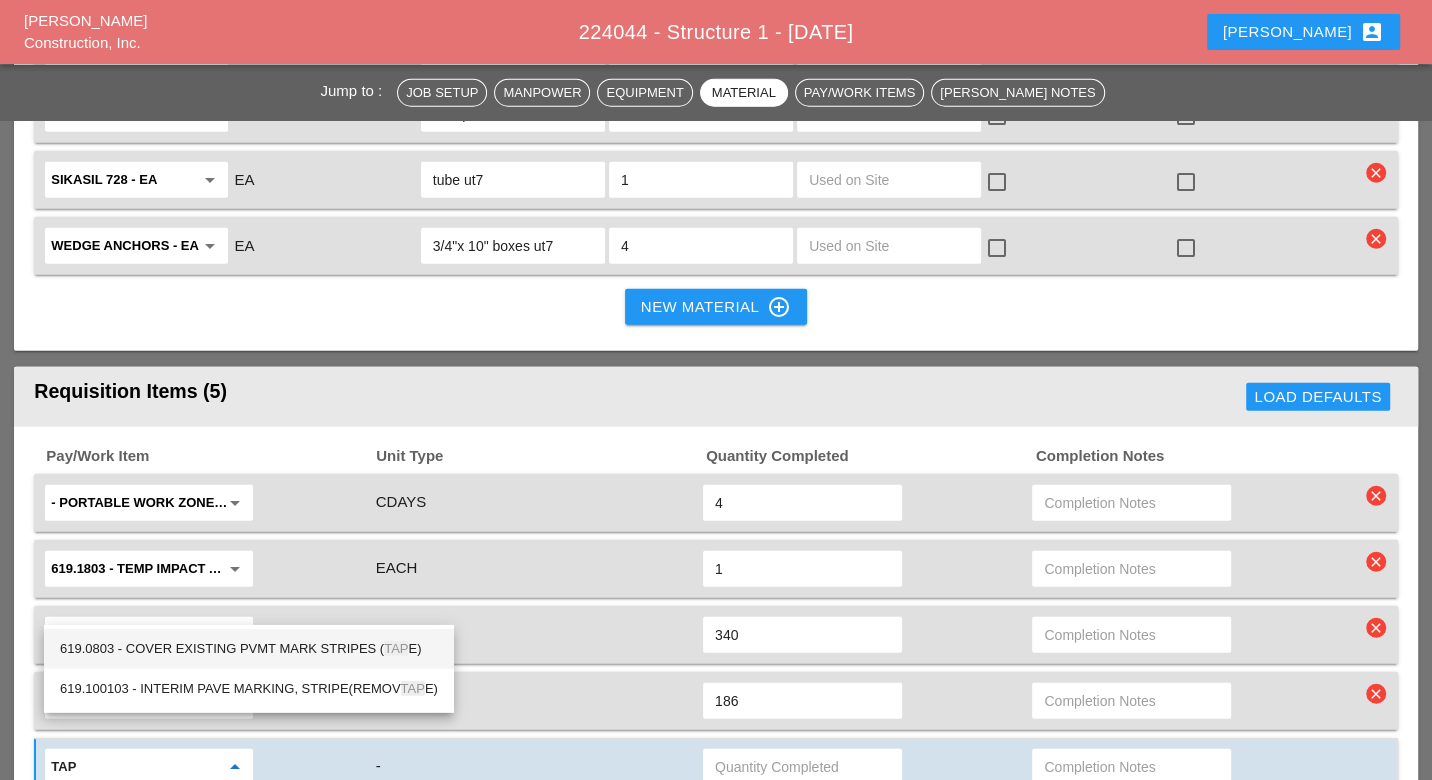 scroll, scrollTop: 3888, scrollLeft: 0, axis: vertical 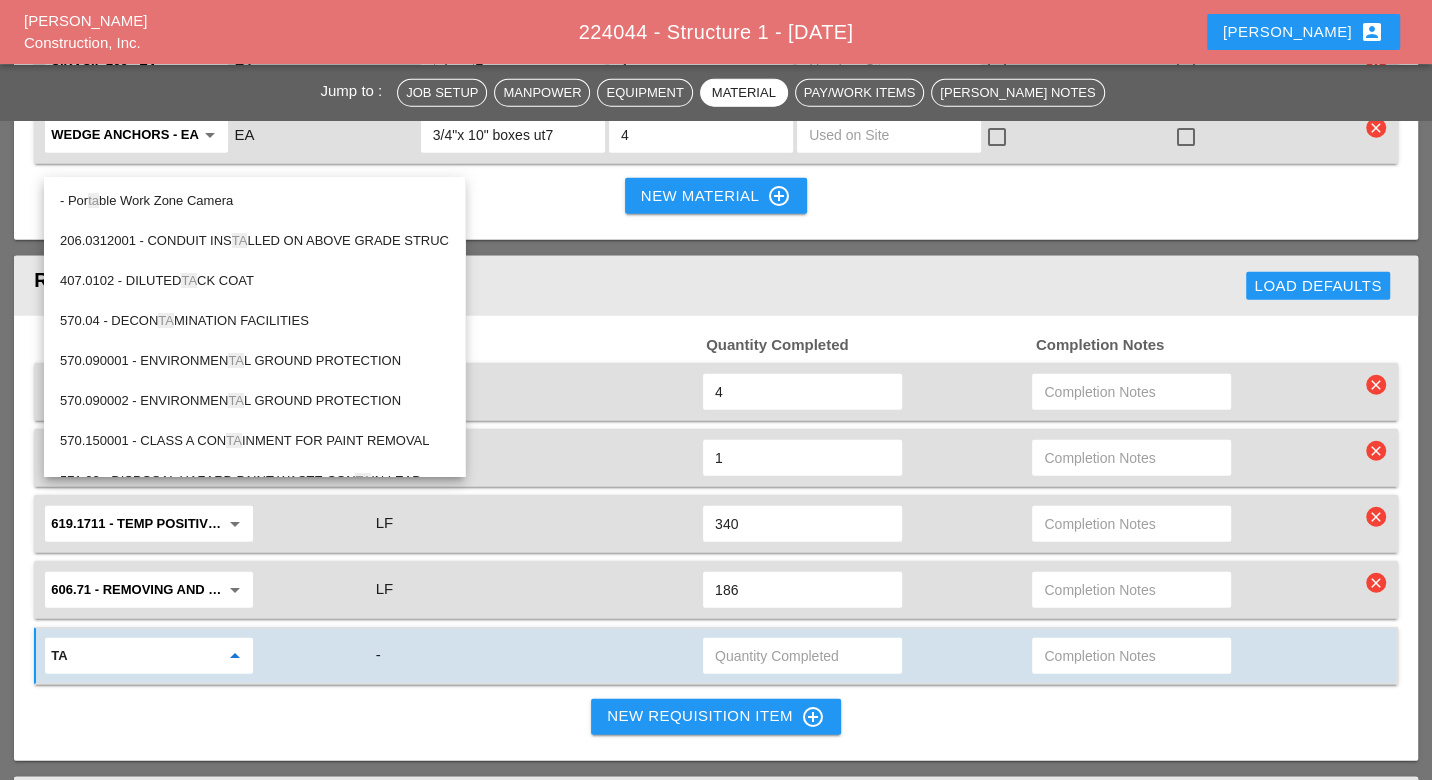 type on "t" 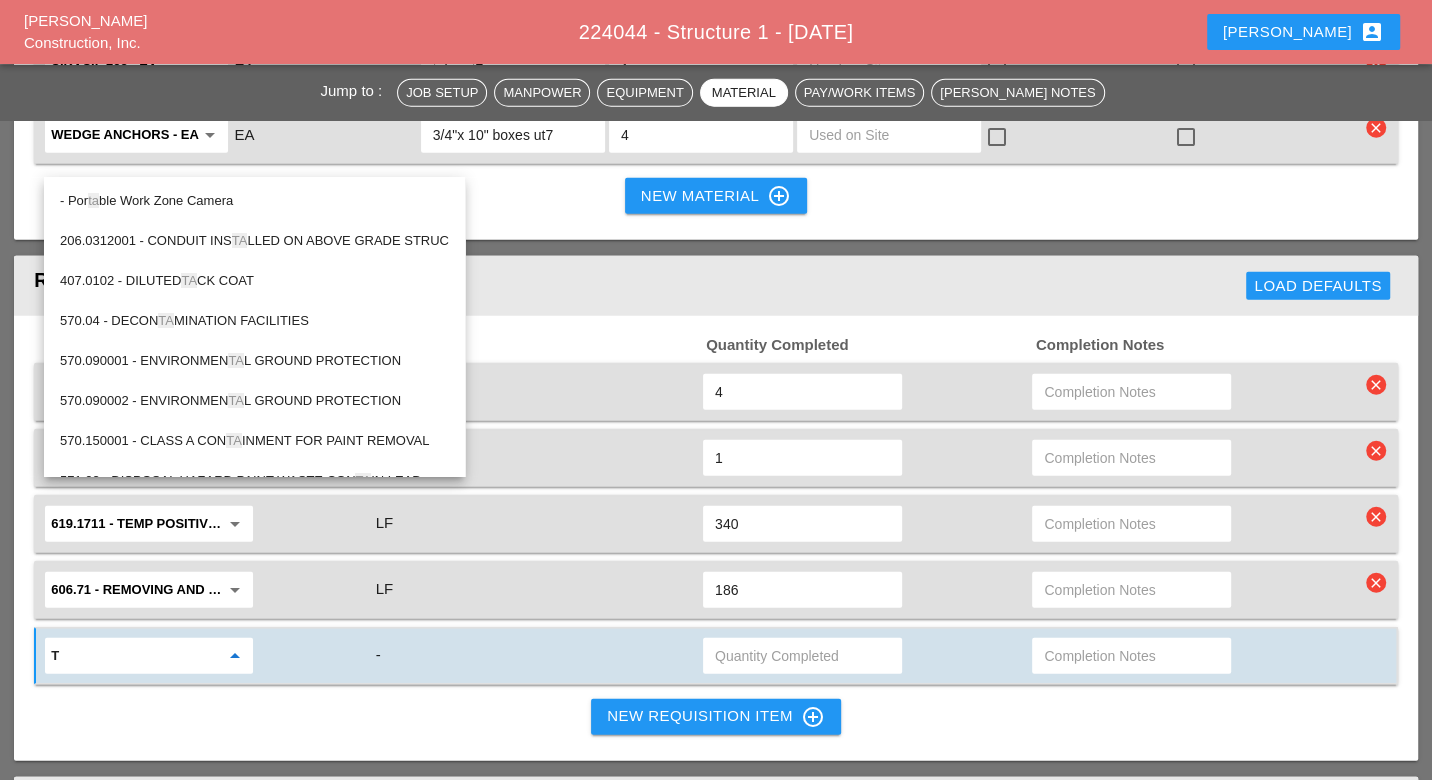 type 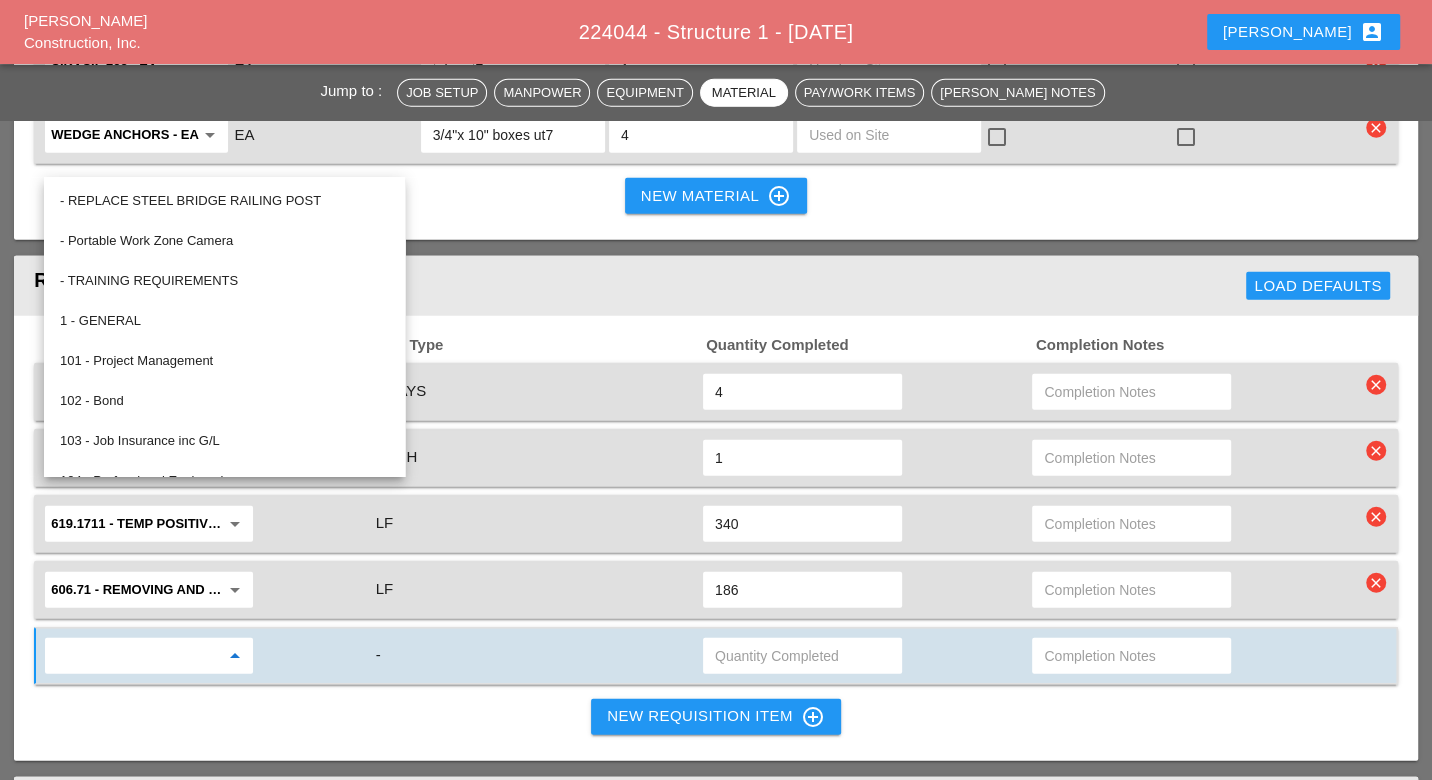 click on "Pay/Work Item Unit Type Quantity Completed Completion Notes  - Portable Work Zone Camera arrow_drop_down CDAYS 4 clear 619.1803 - TEMP IMPACT ATTENU - REDIR (TEST LEV 3) arrow_drop_down EACH 1 clear 619.1711 - Temp Positive Barrier Cat 1 Pin Prohibit arrow_drop_down LF 340 clear 606.71 - REMOVING AND DISP CORR BEAM GUIDERAILING arrow_drop_down LF 186 clear arrow_drop_down  -  New Requisition Item control_point" at bounding box center [715, 538] 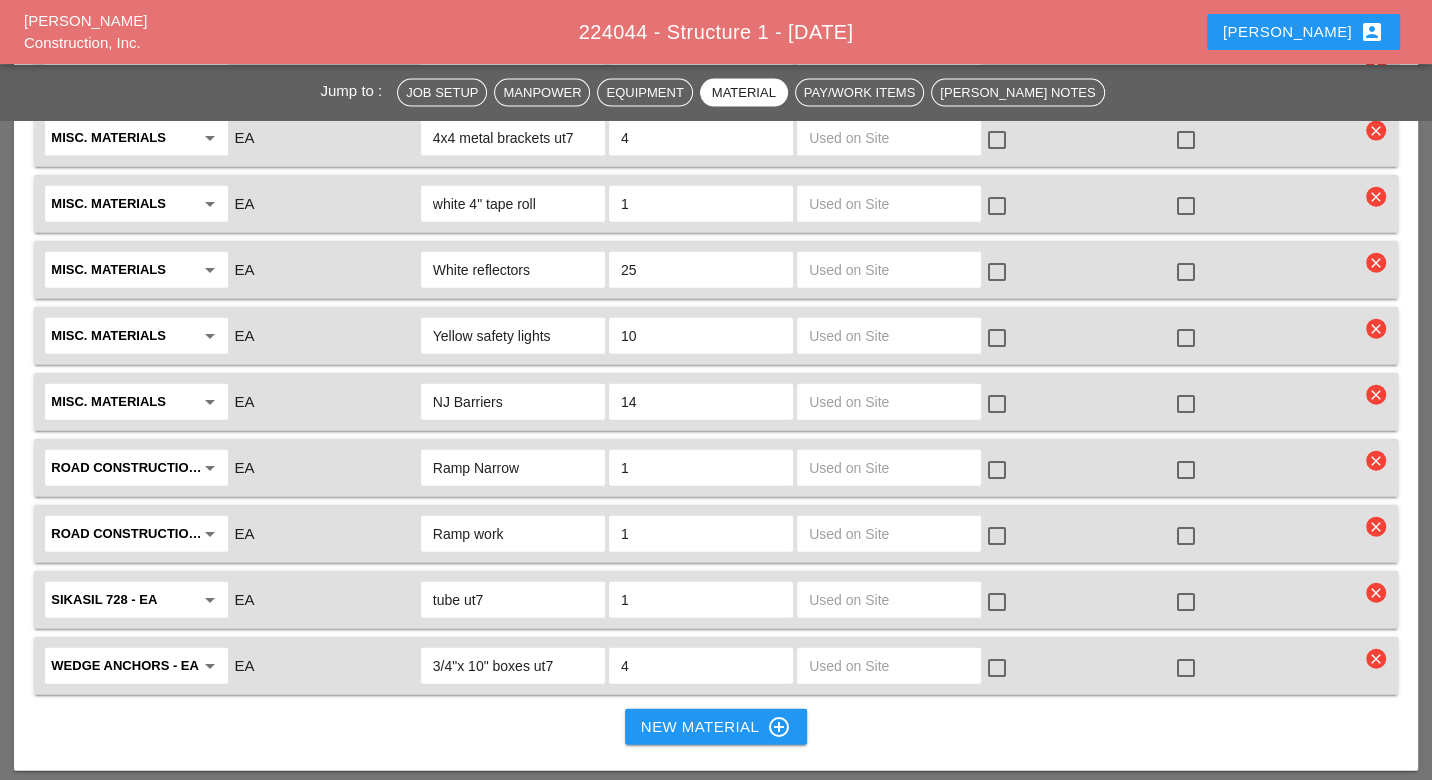 scroll, scrollTop: 3333, scrollLeft: 0, axis: vertical 